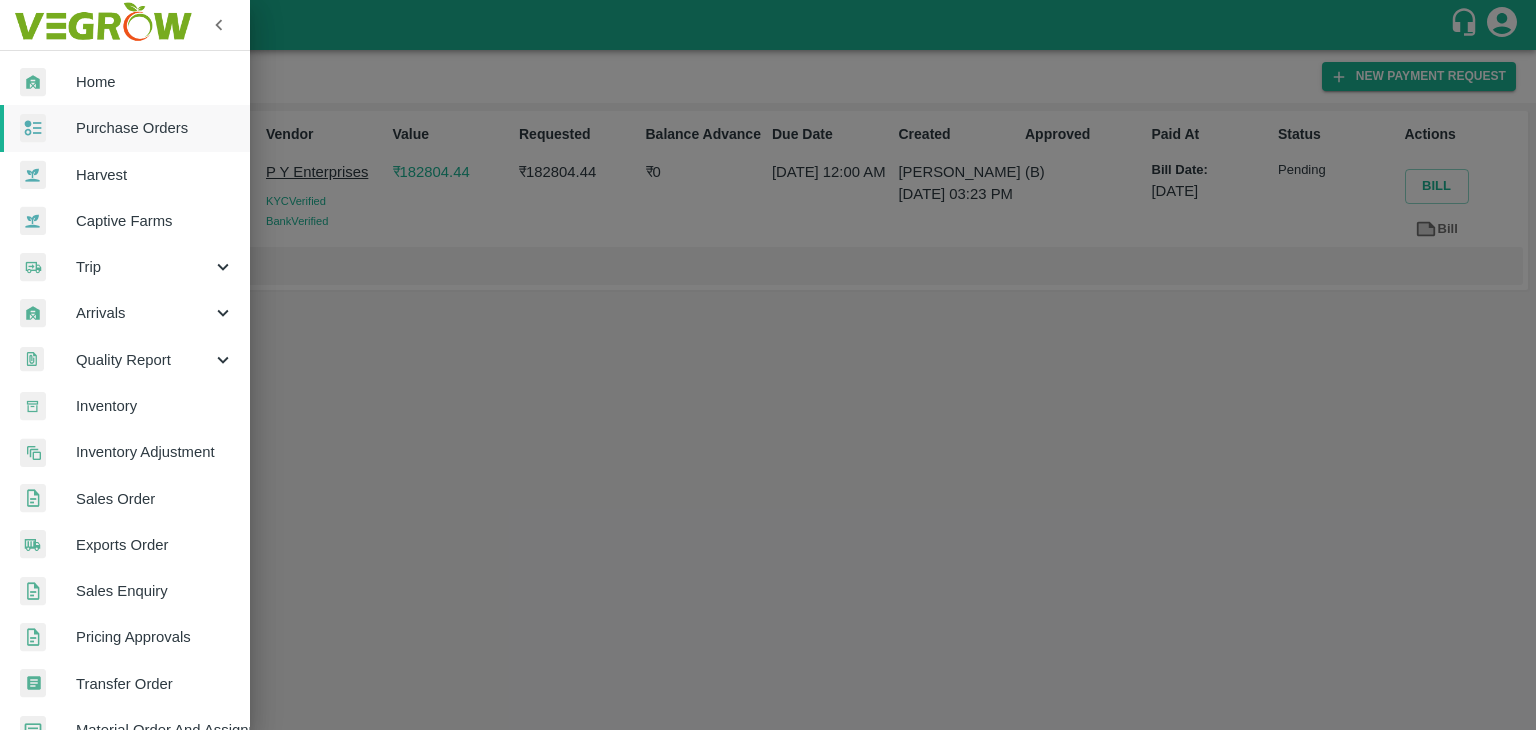 scroll, scrollTop: 0, scrollLeft: 0, axis: both 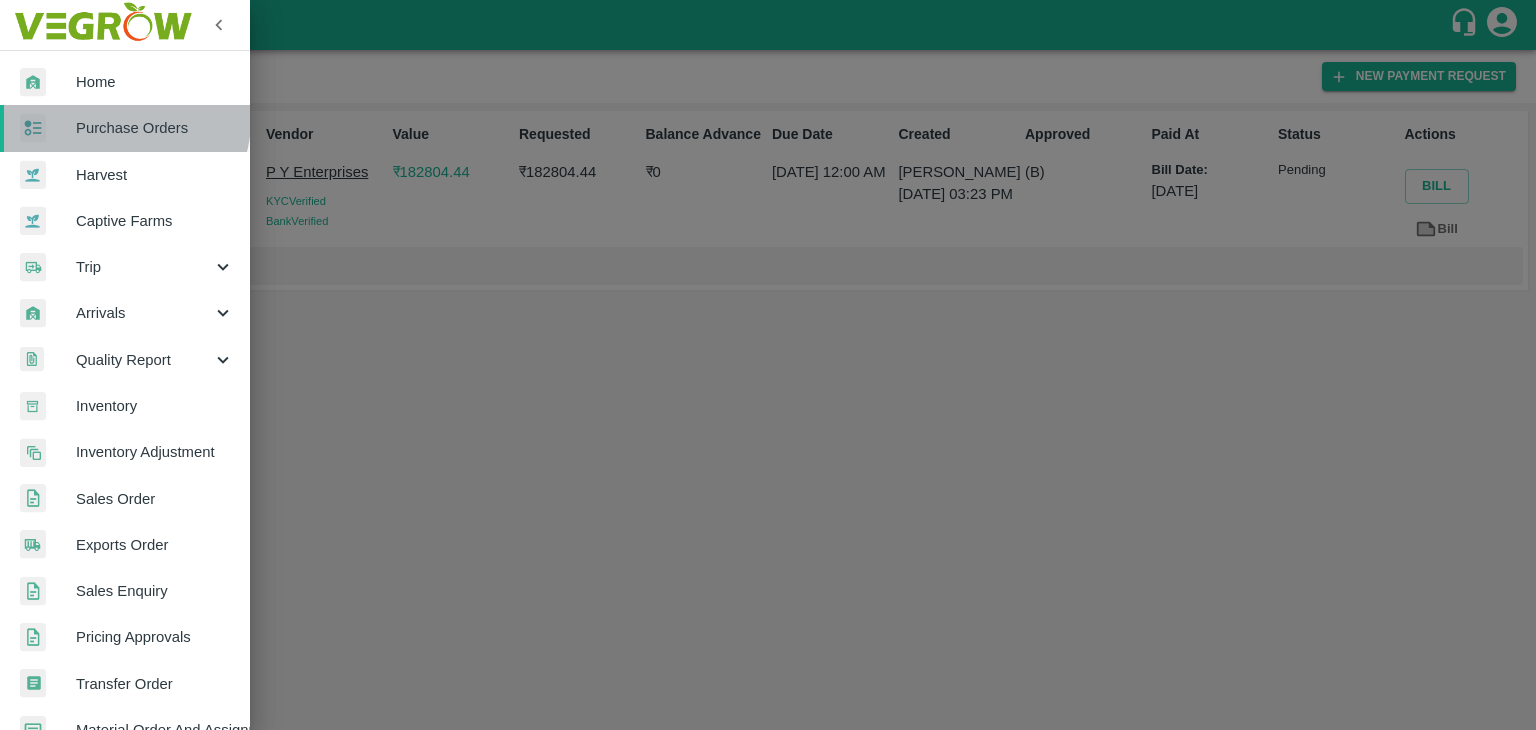 click on "Purchase Orders" at bounding box center [155, 128] 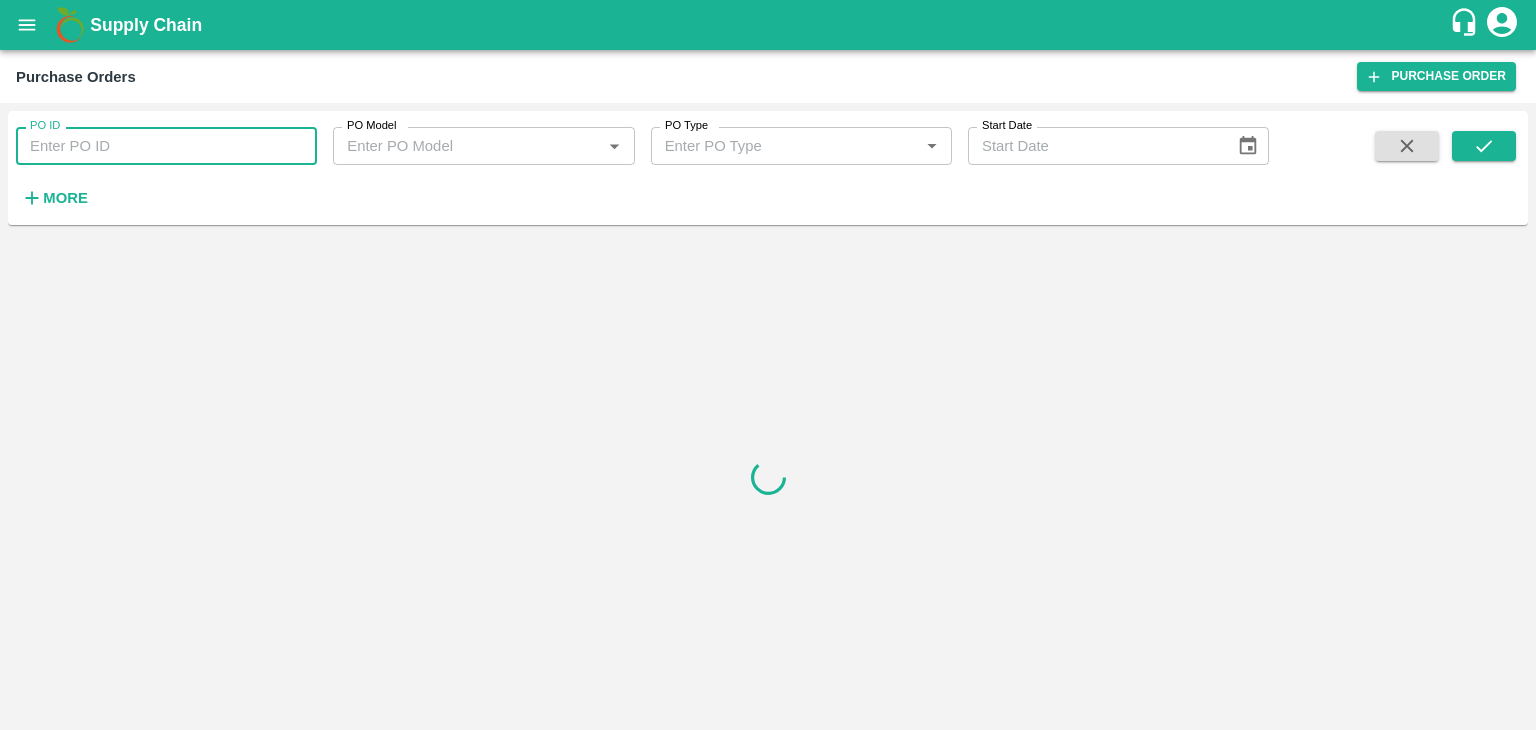 click on "PO ID" at bounding box center (166, 146) 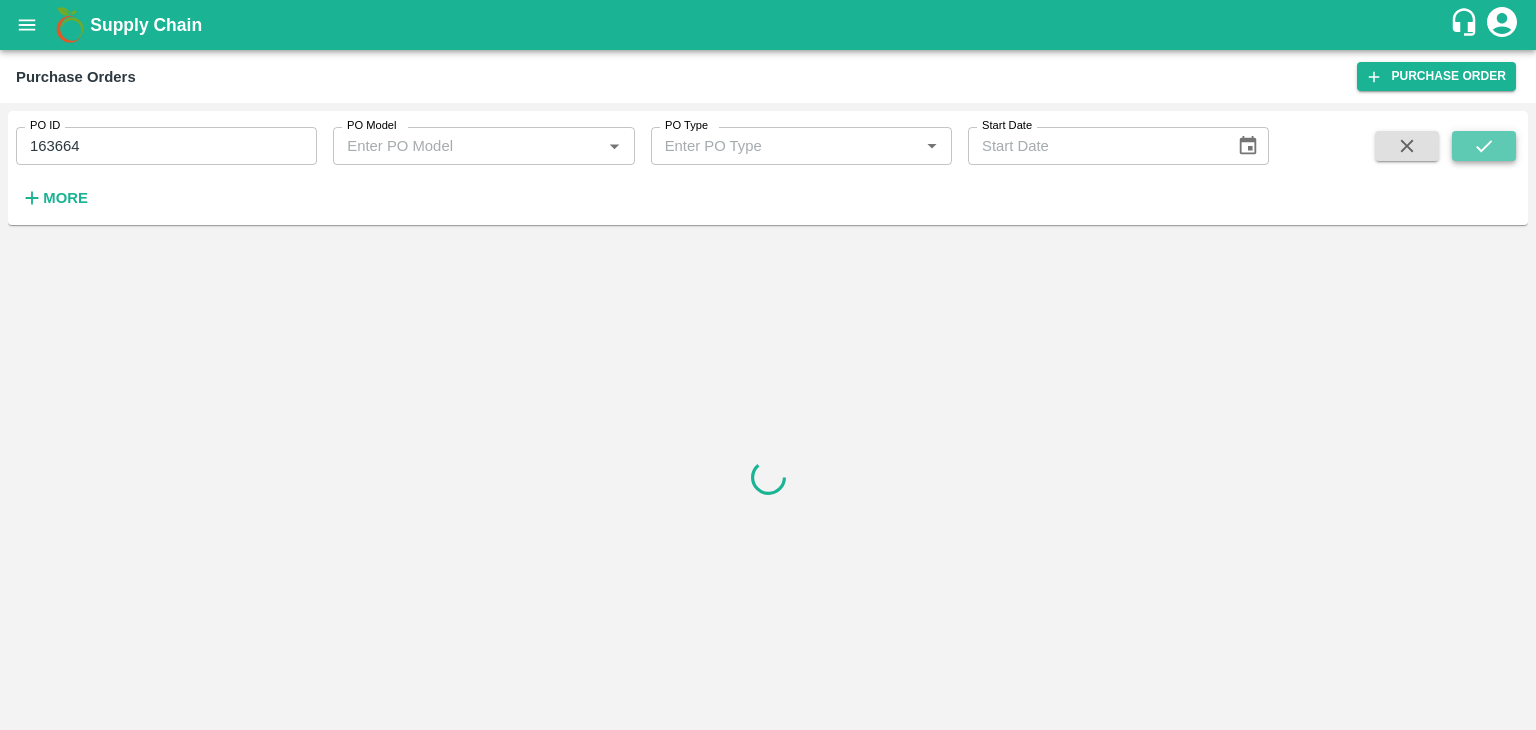 click at bounding box center [1484, 146] 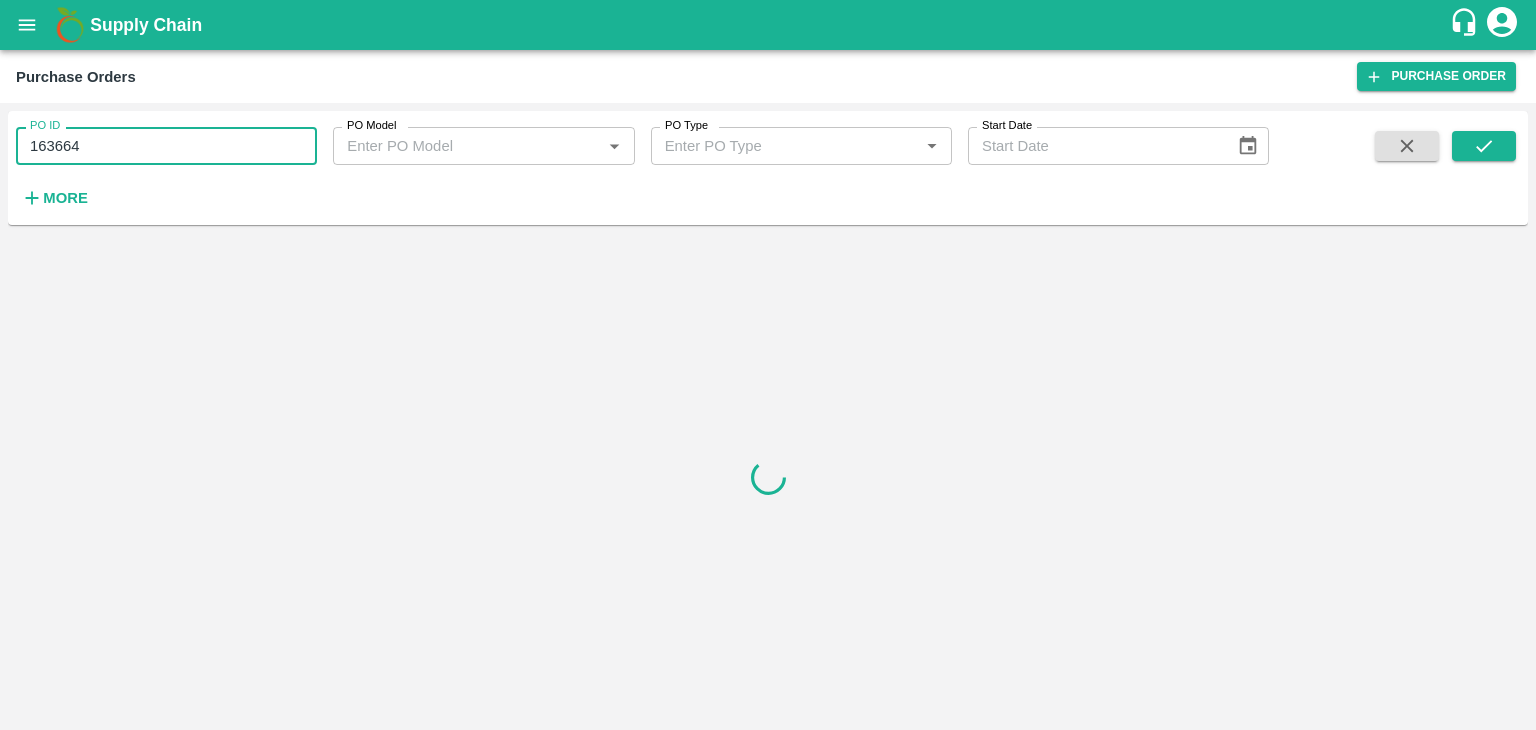 click on "163664" at bounding box center (166, 146) 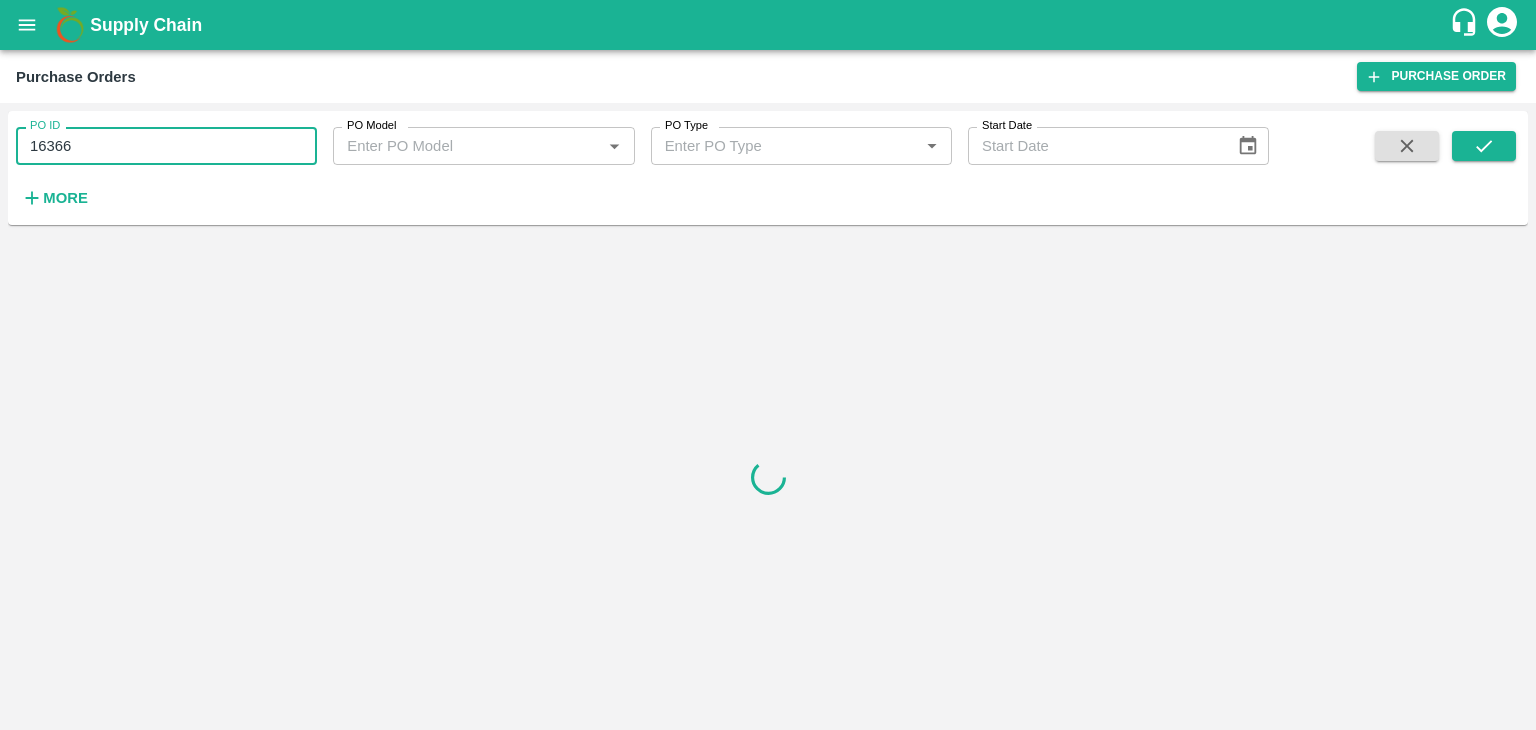 type on "163664" 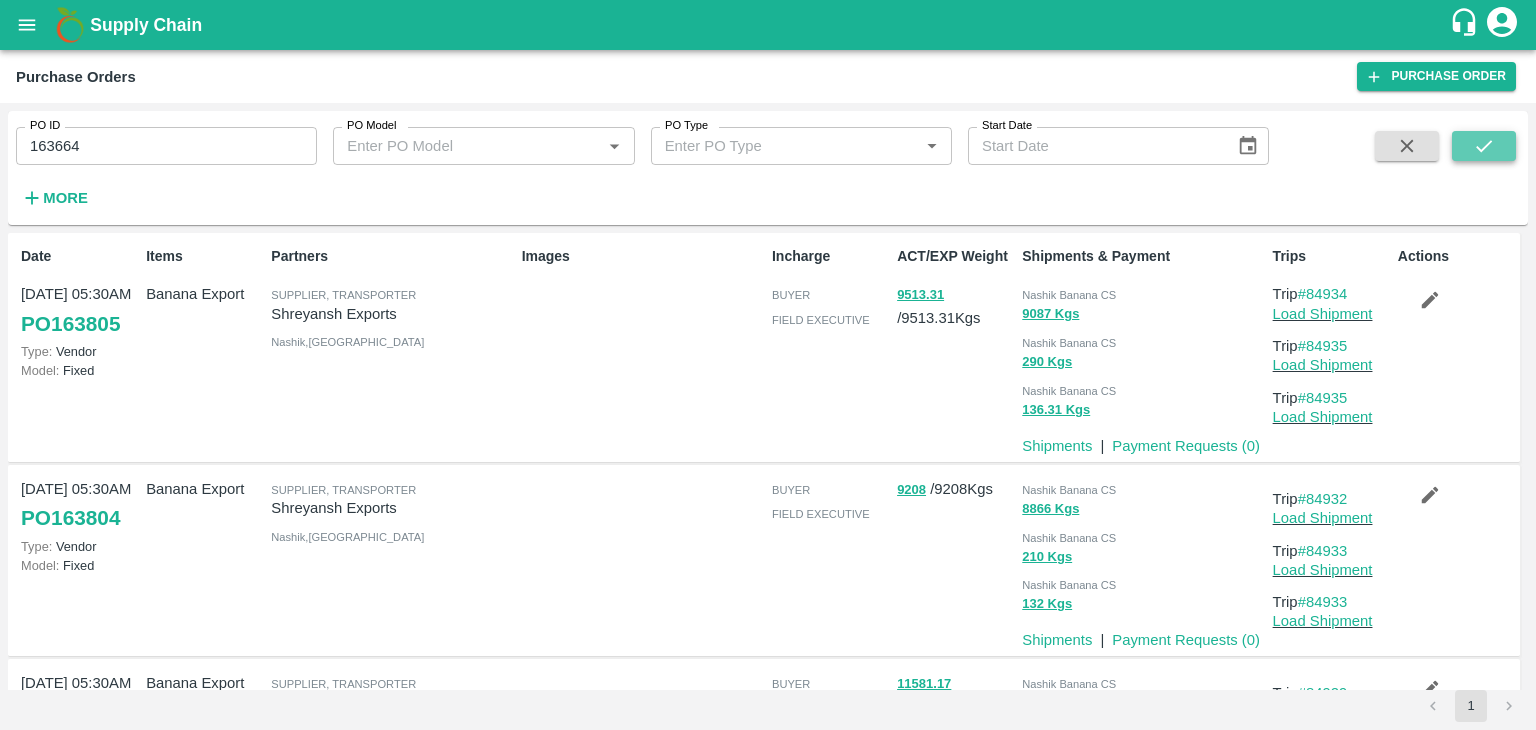 click 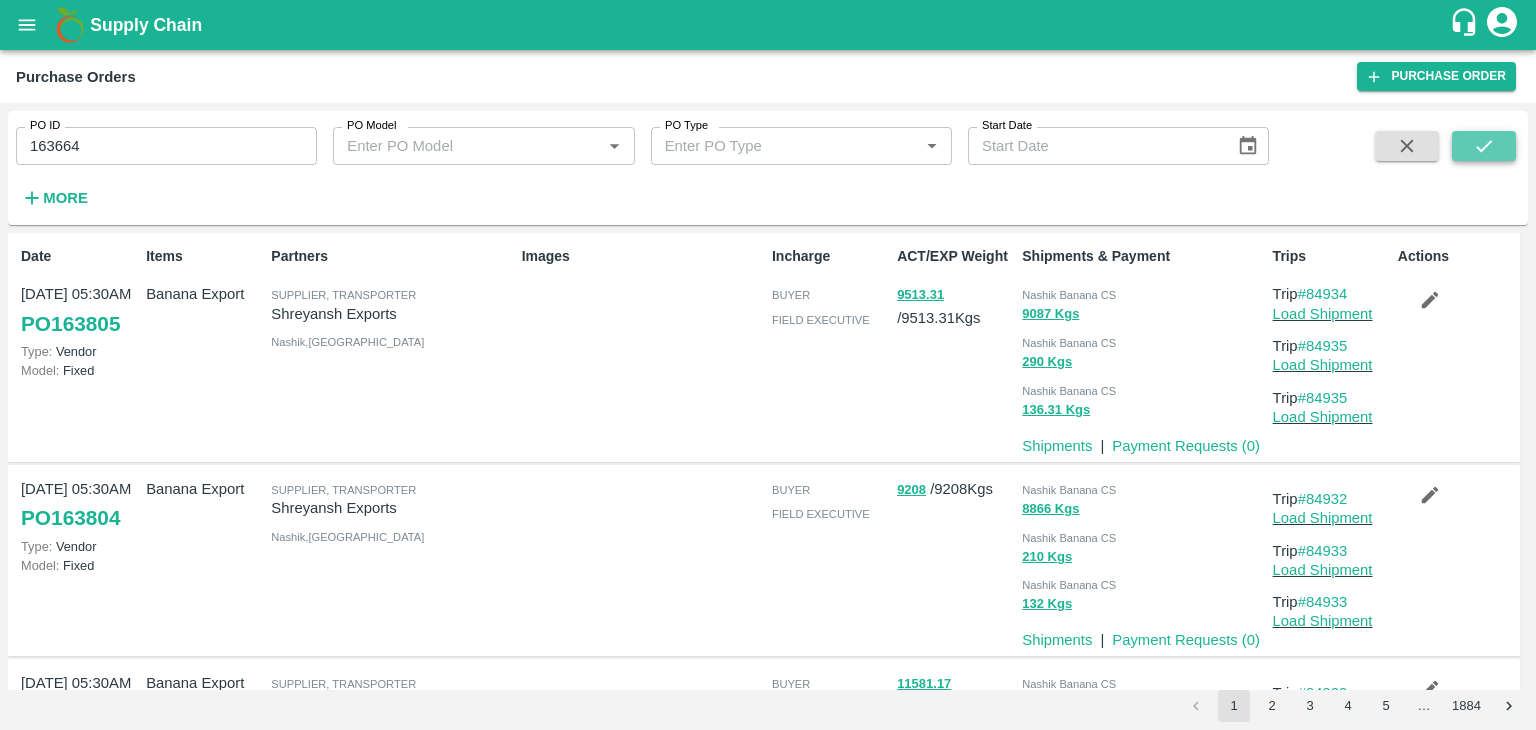 click at bounding box center [1484, 146] 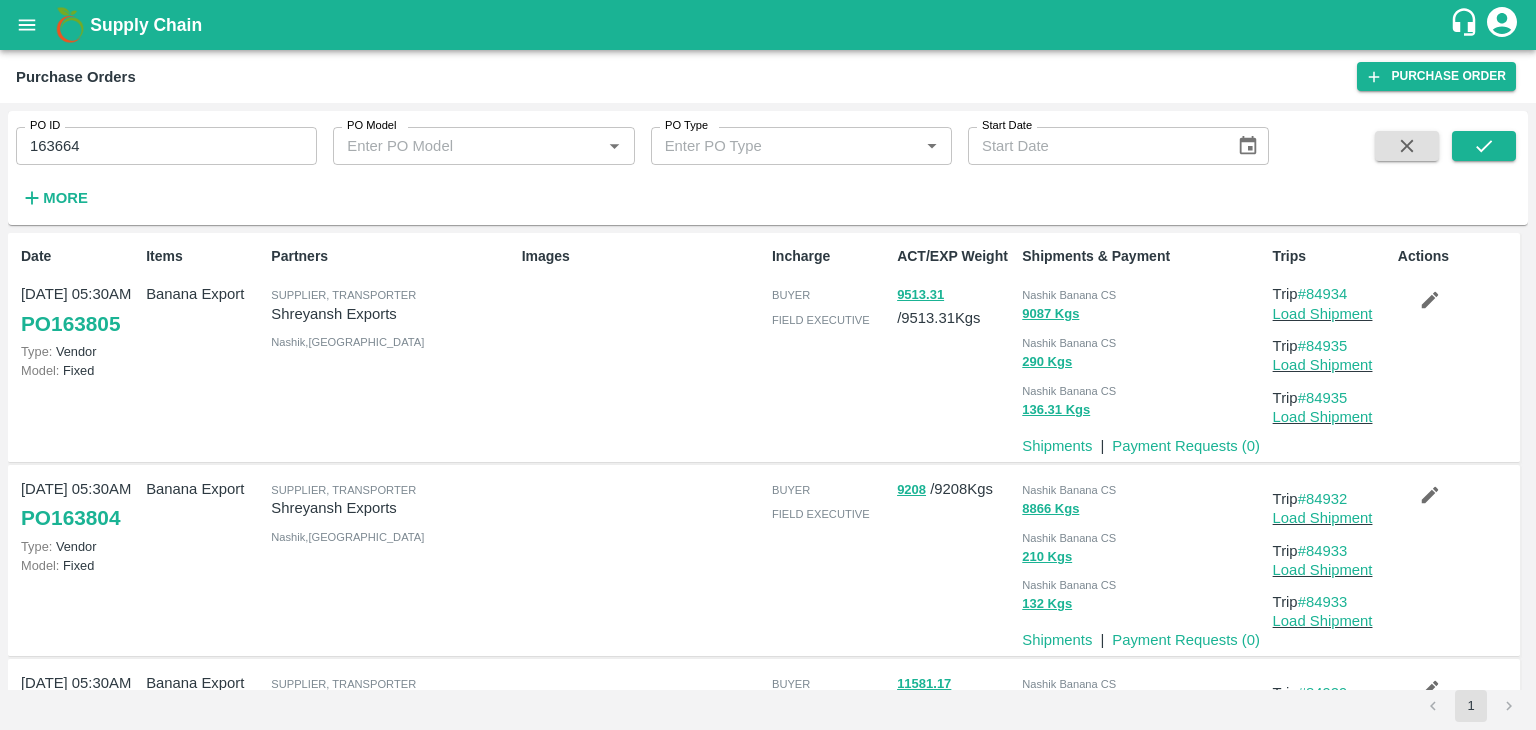 click on "PO ID 163664 PO ID PO Model PO Model   * PO Type PO Type   * Start Date Start Date More" at bounding box center [768, 168] 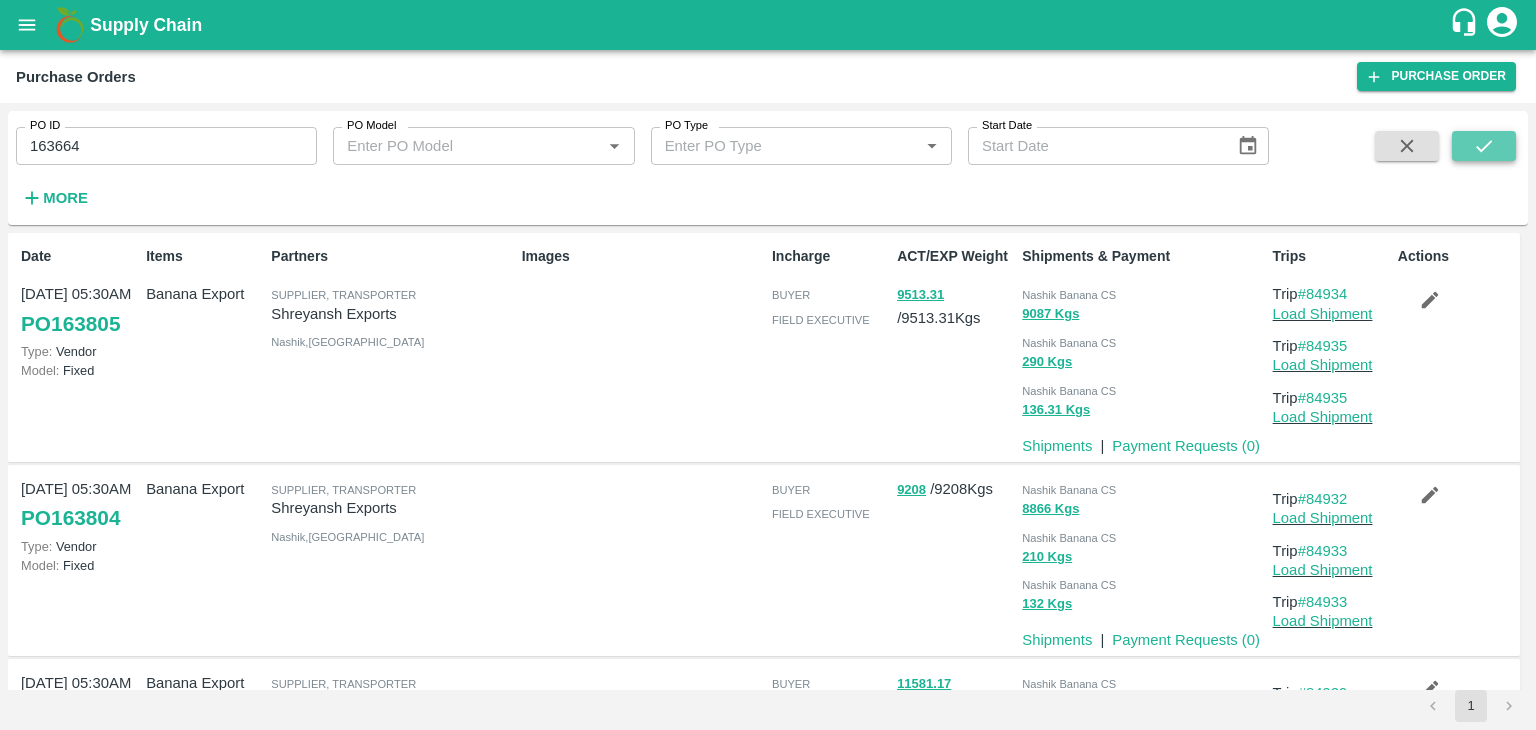 click 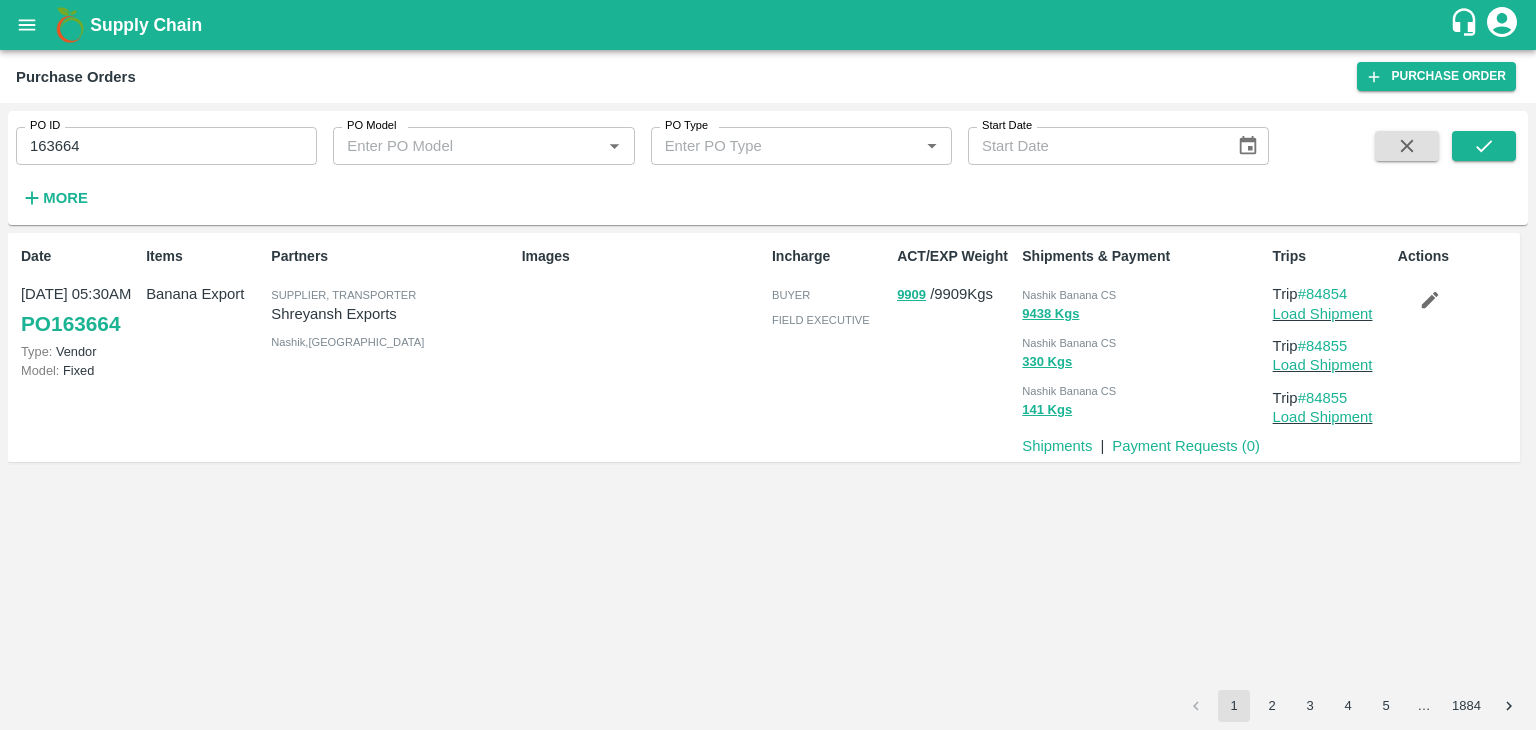 click on "Load Shipment" at bounding box center [1331, 314] 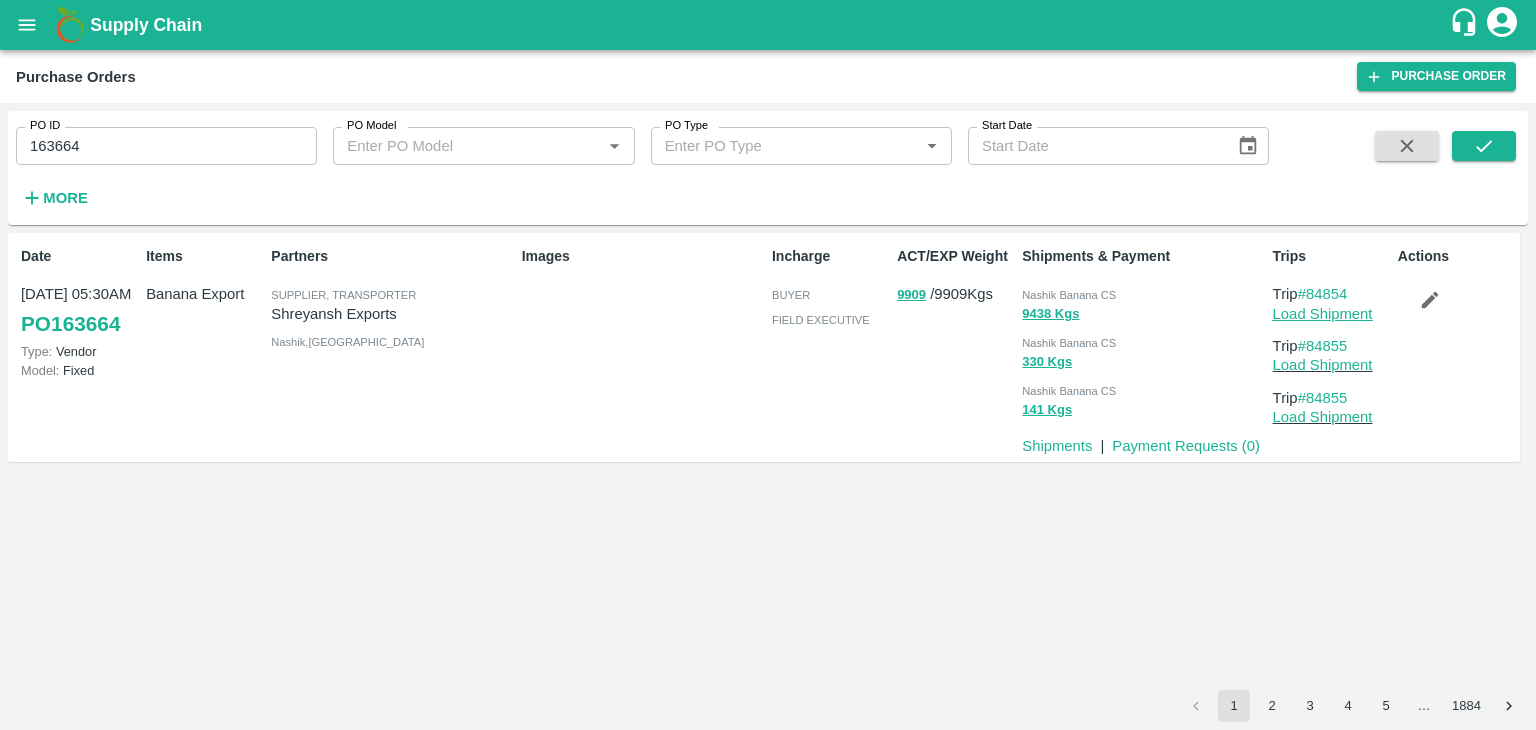 click on "Load Shipment" at bounding box center [1323, 314] 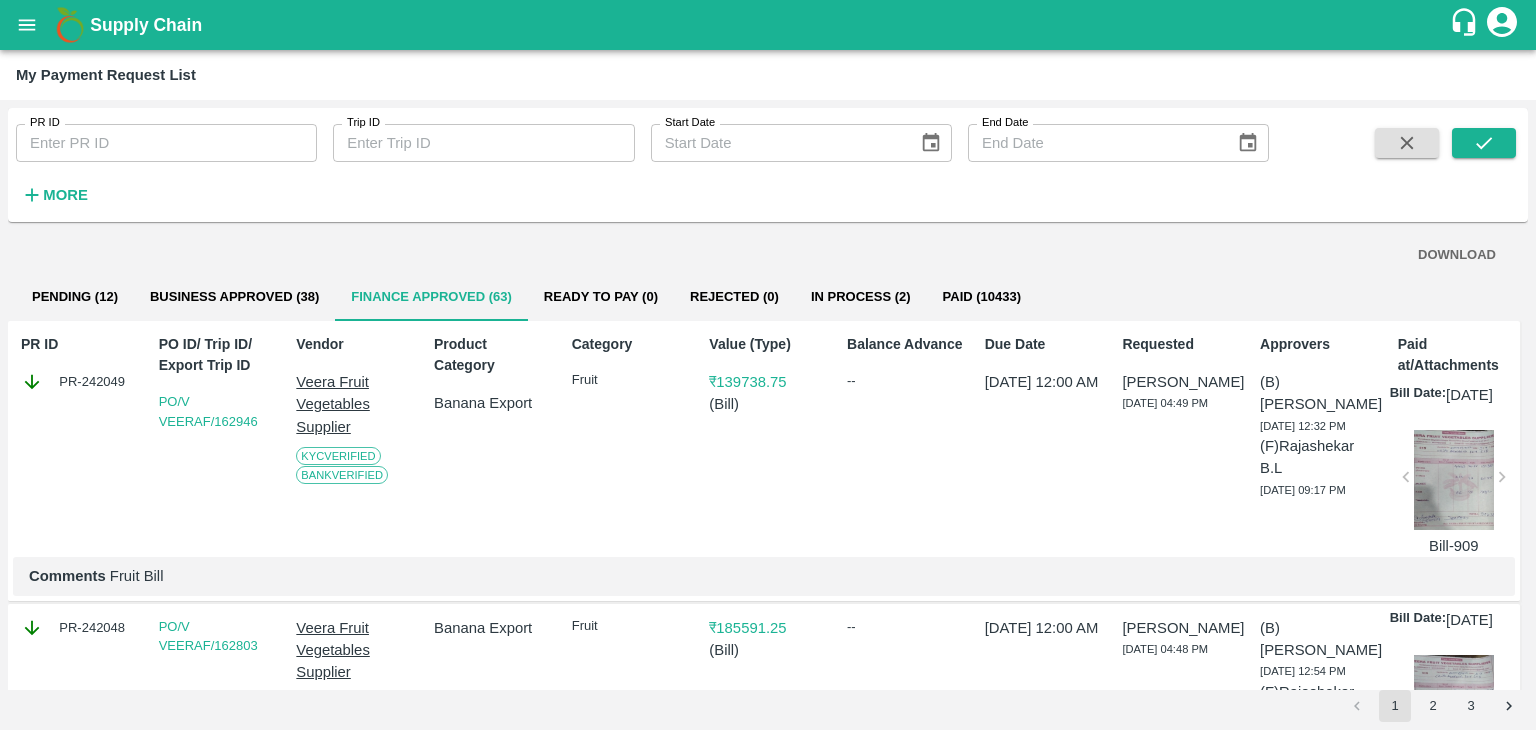 scroll, scrollTop: 0, scrollLeft: 0, axis: both 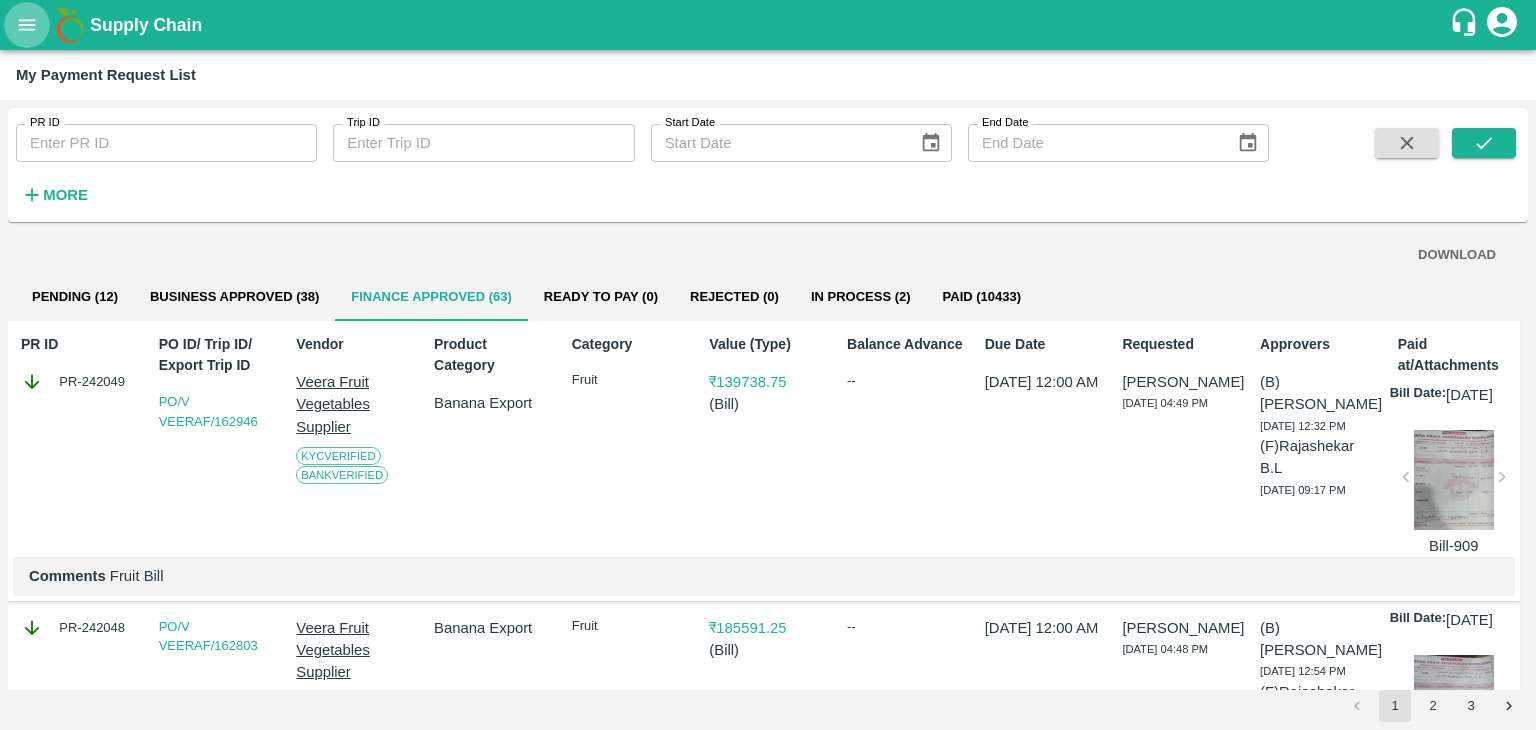 click 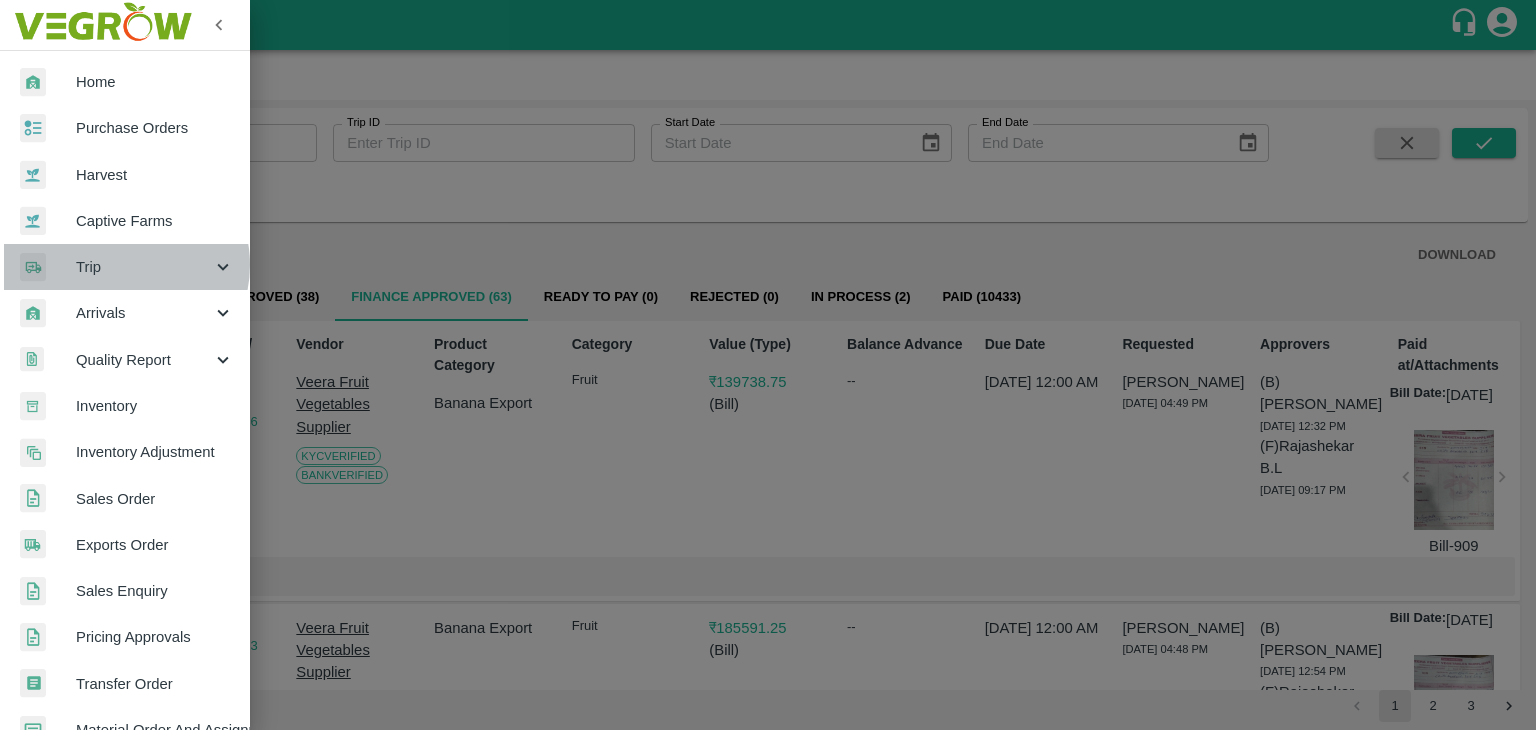 click on "Trip" at bounding box center (144, 267) 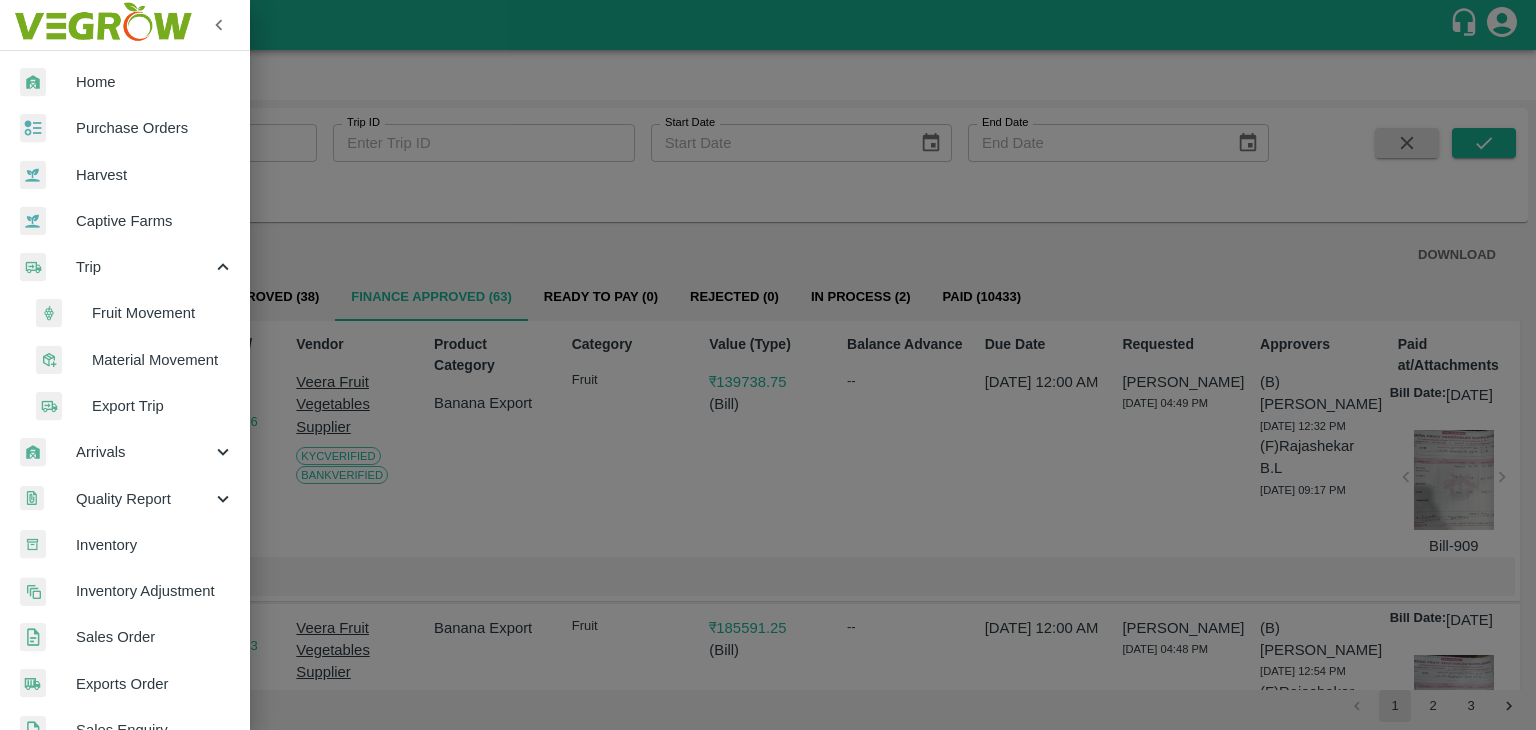 click on "Fruit Movement" at bounding box center [163, 313] 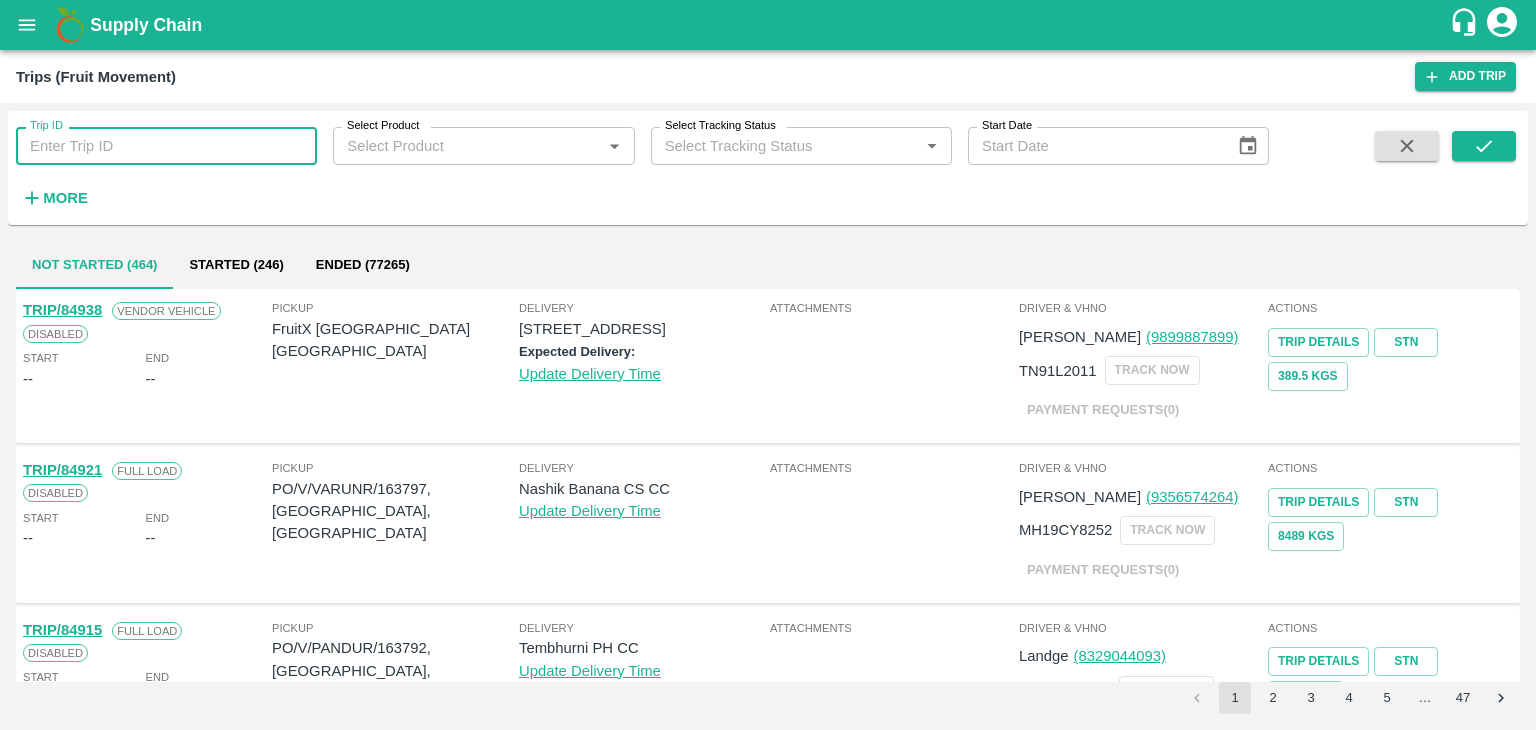 click on "Trip ID" at bounding box center (166, 146) 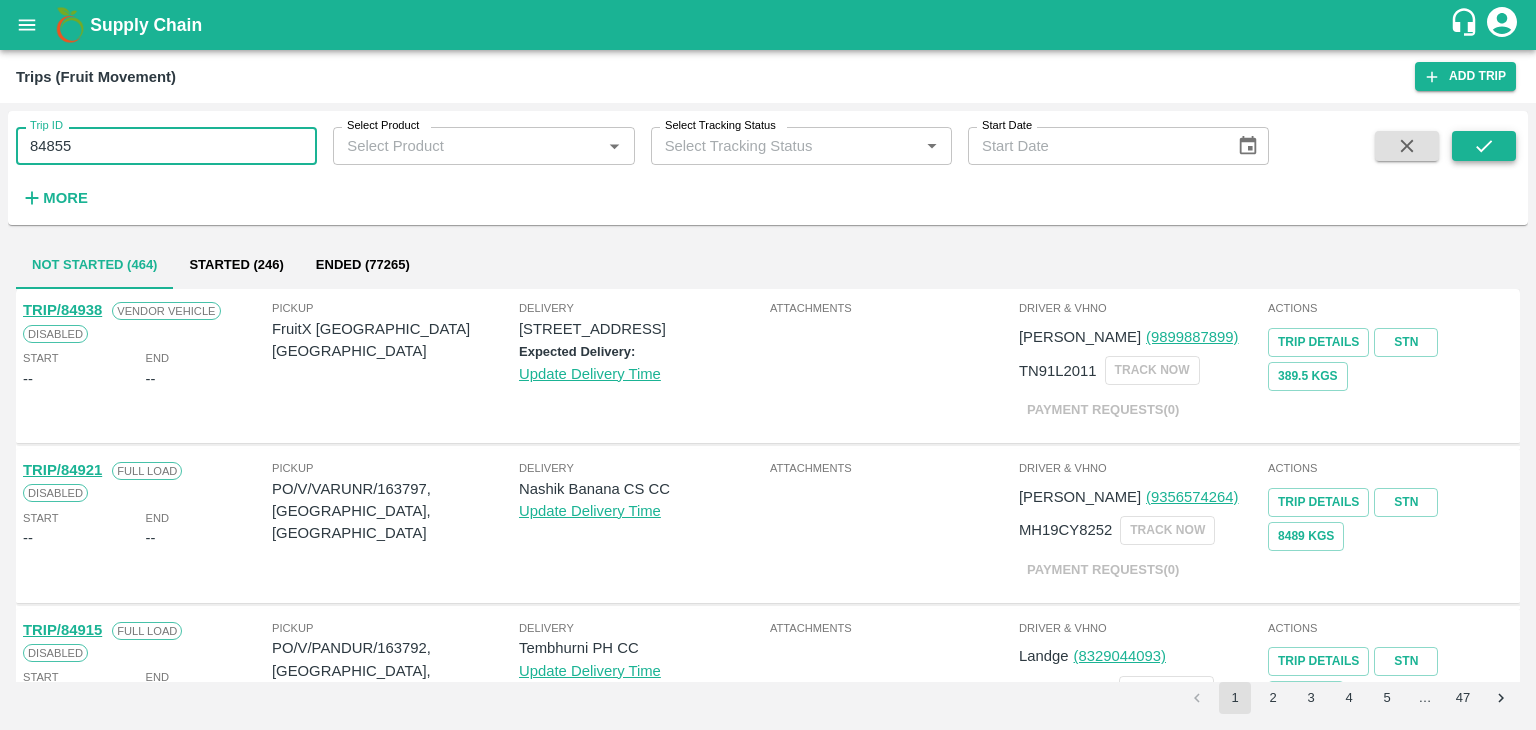 type on "84855" 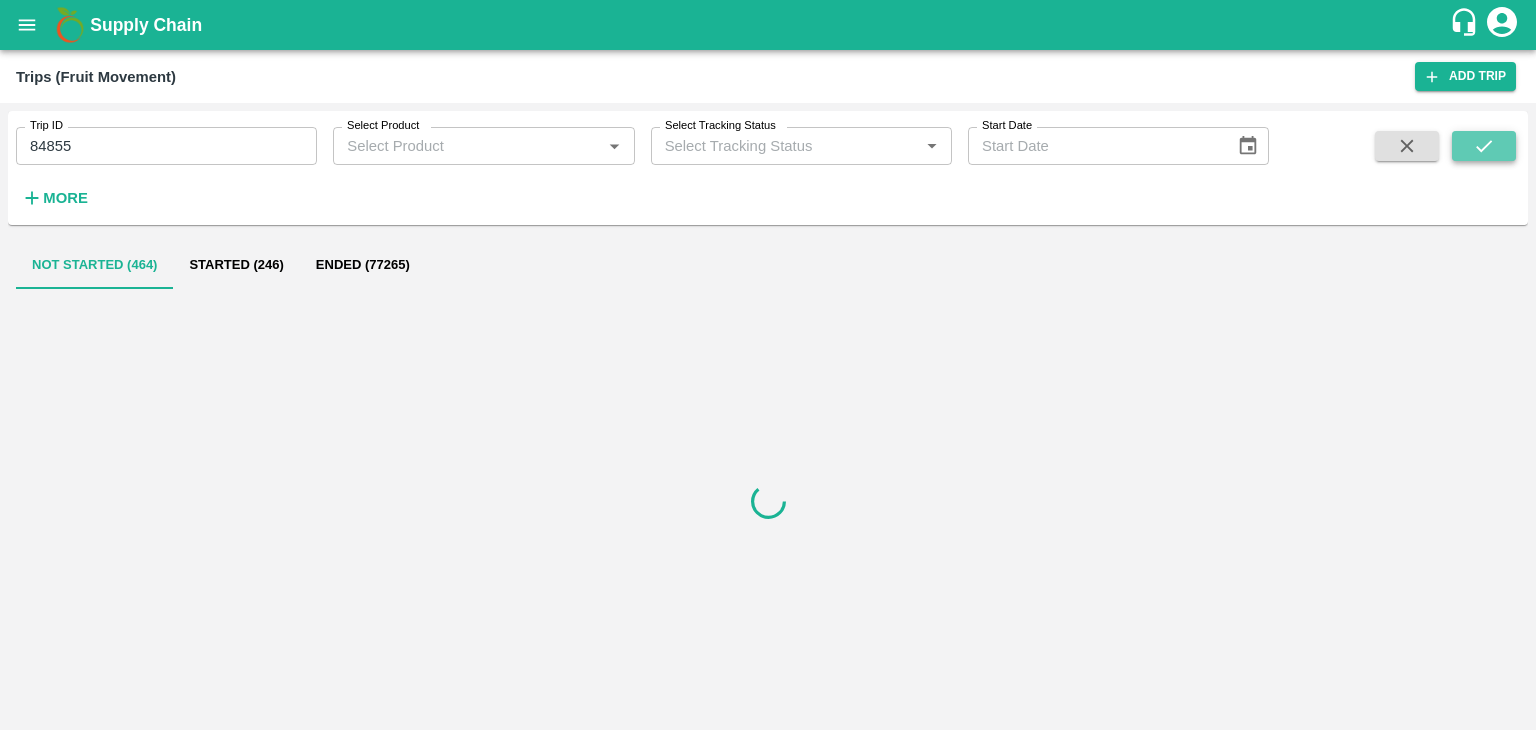 click at bounding box center [1484, 146] 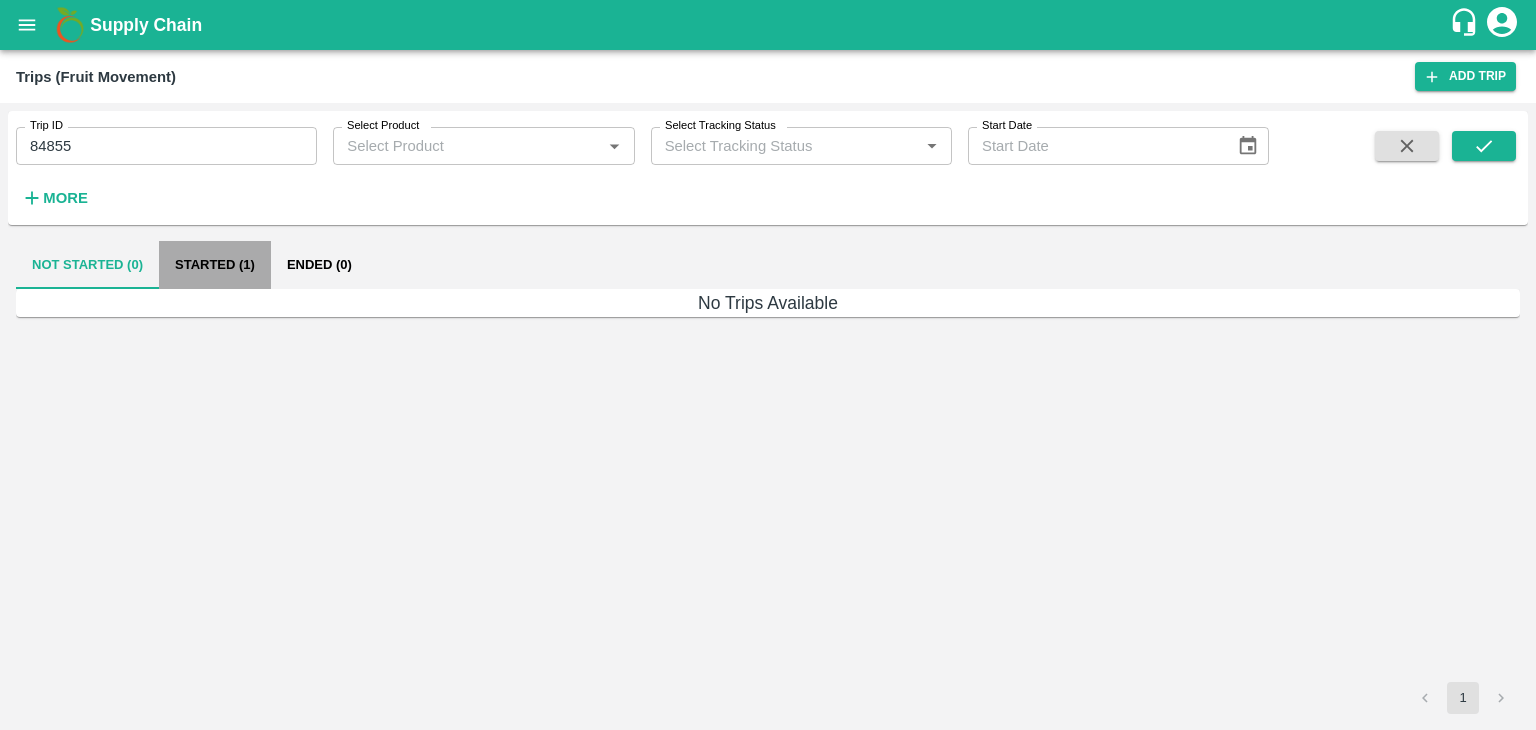 click on "Started (1)" at bounding box center (215, 265) 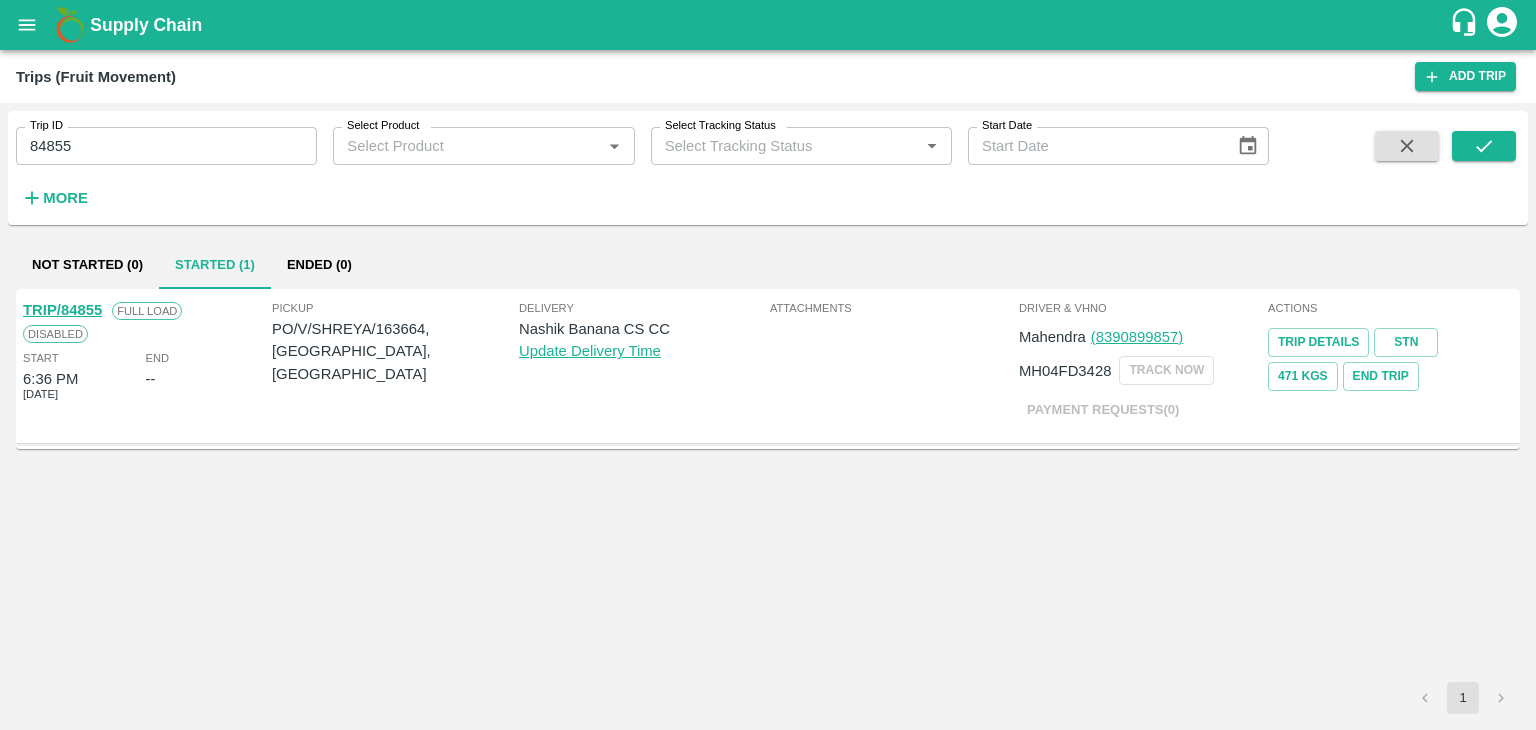 click on "TRIP/84855" at bounding box center (62, 310) 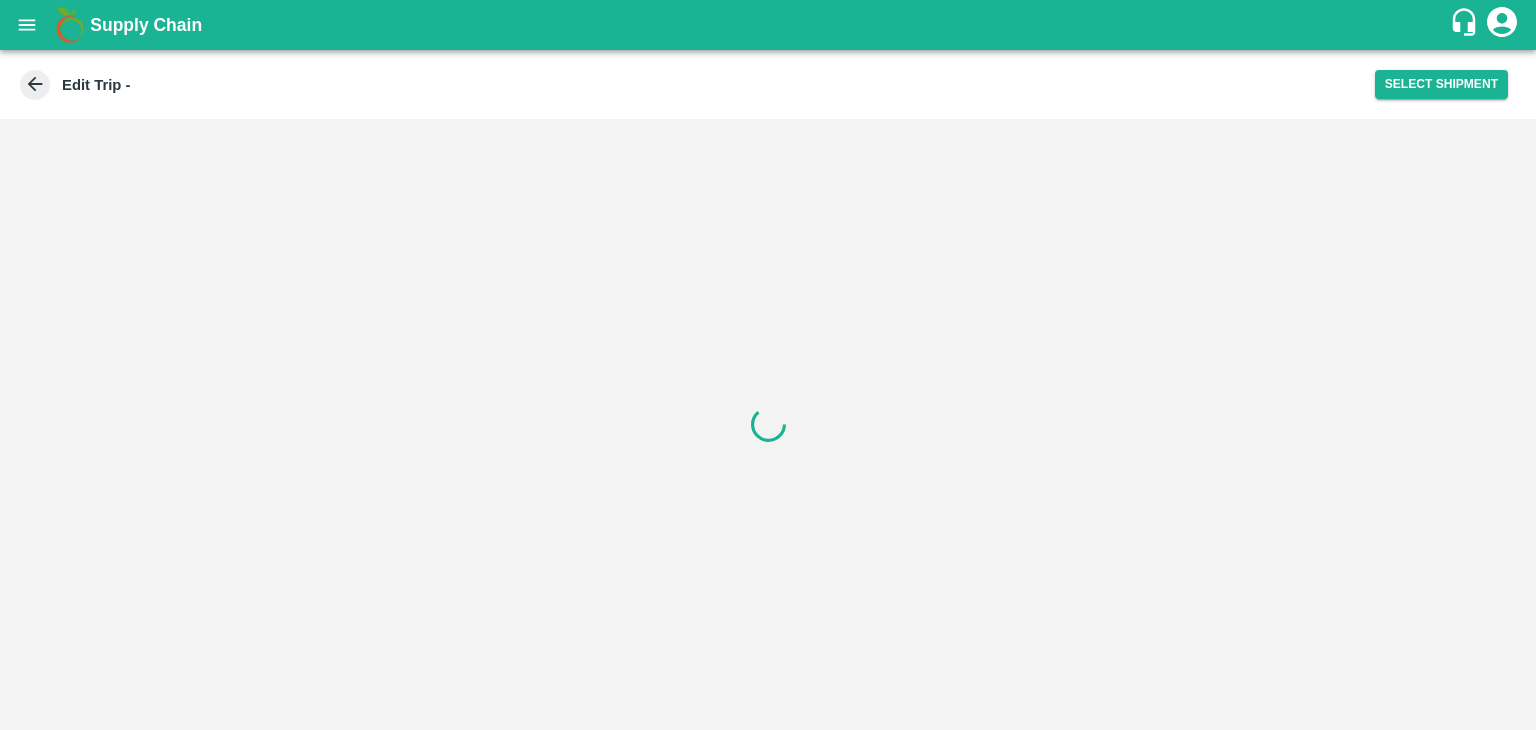 scroll, scrollTop: 0, scrollLeft: 0, axis: both 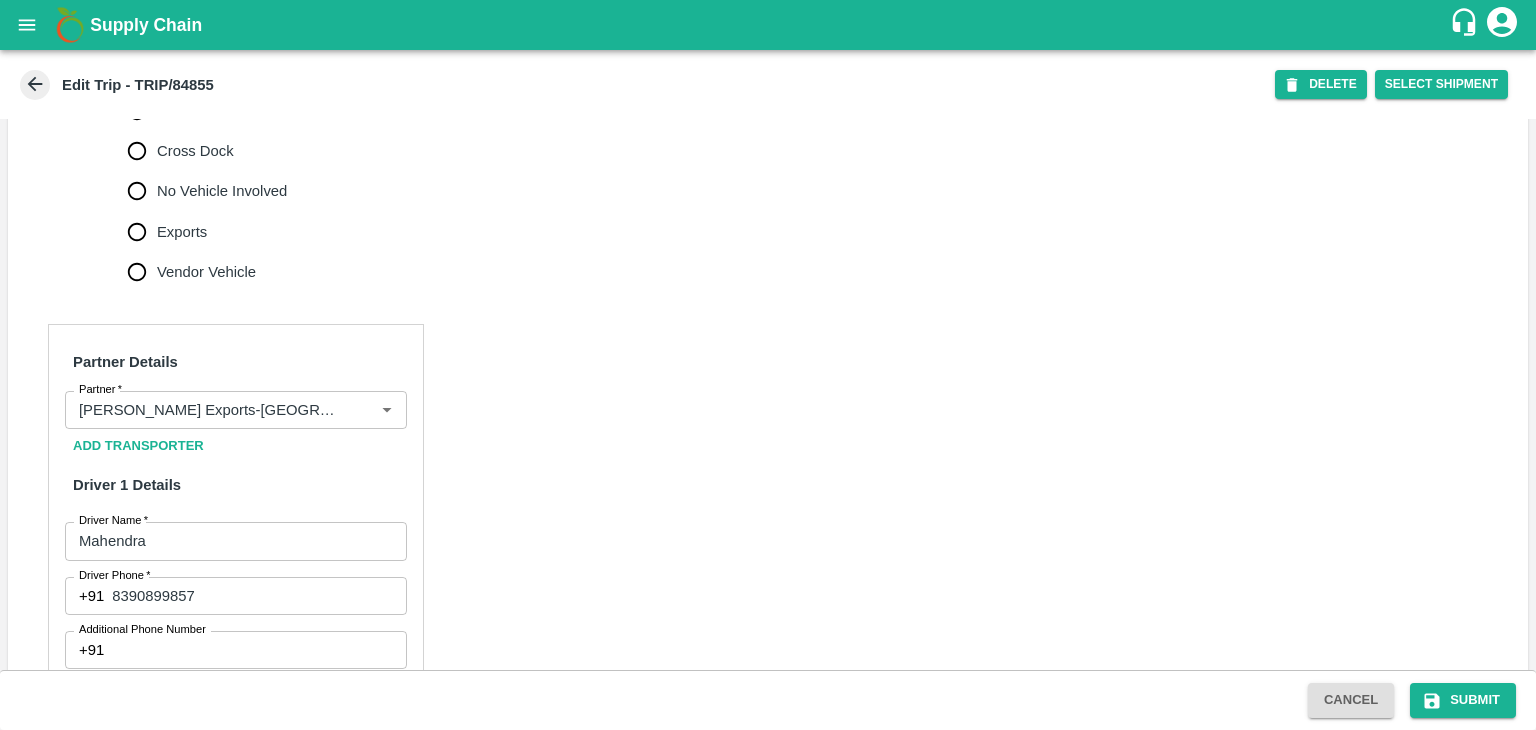 click on "No Vehicle Involved" at bounding box center (222, 191) 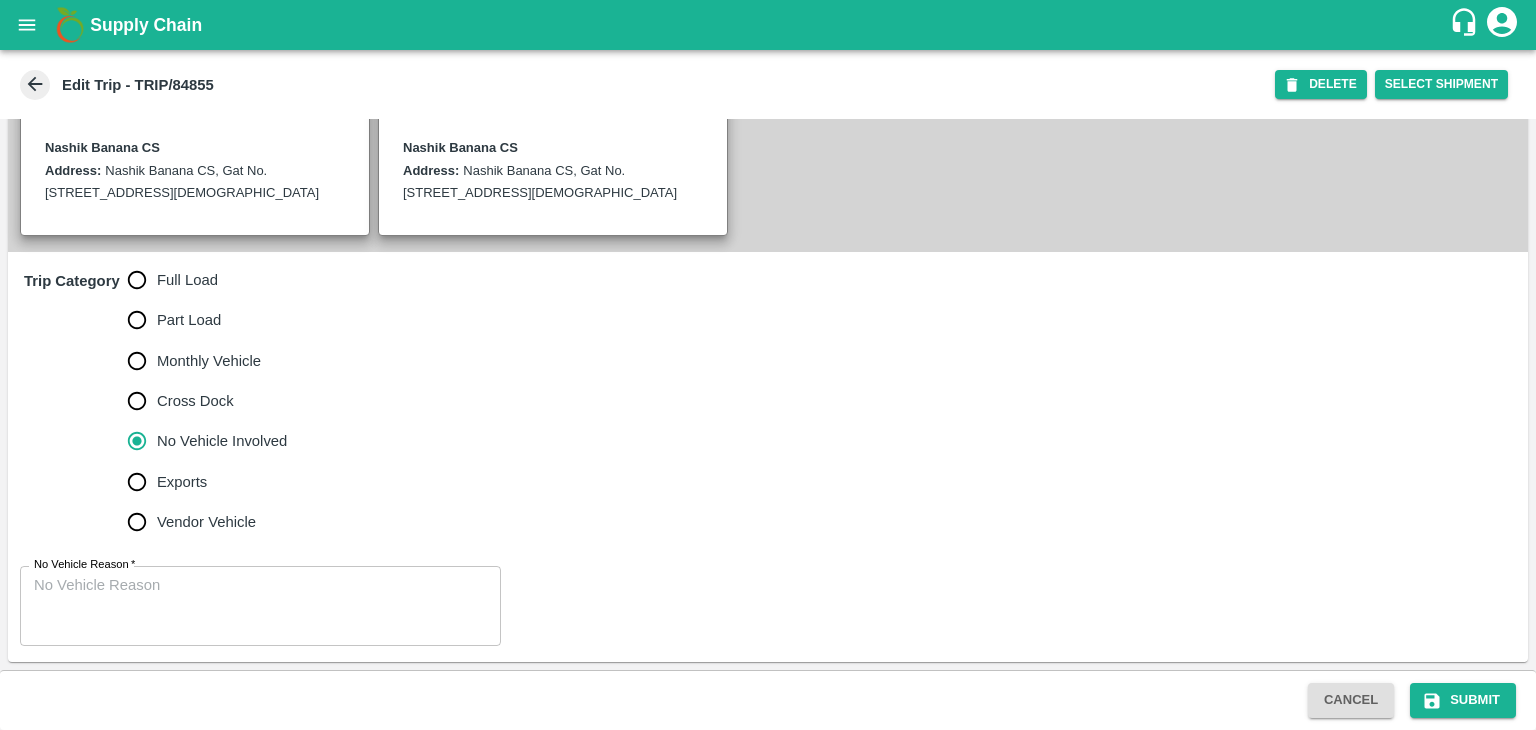 scroll, scrollTop: 491, scrollLeft: 0, axis: vertical 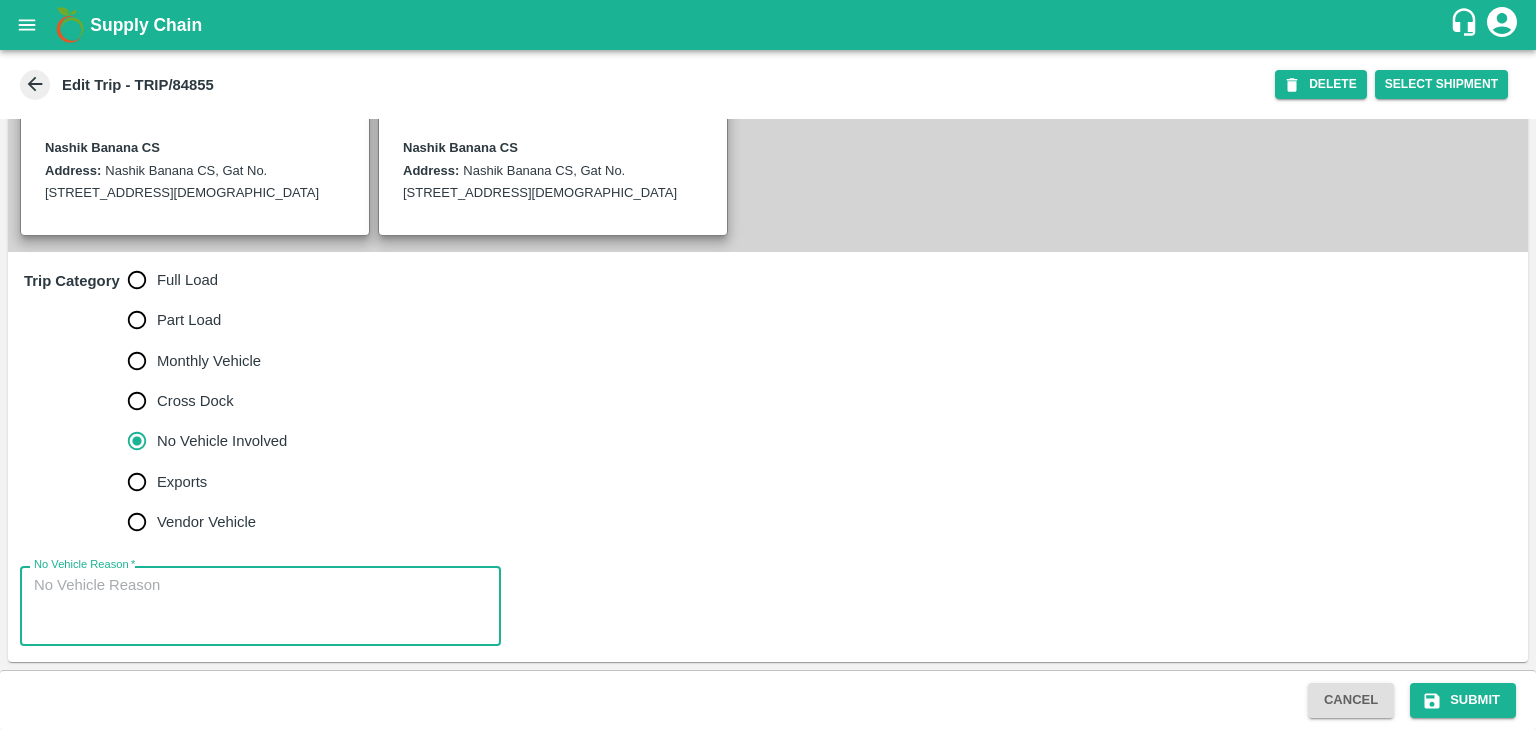 click on "No Vehicle Reason   *" at bounding box center [260, 606] 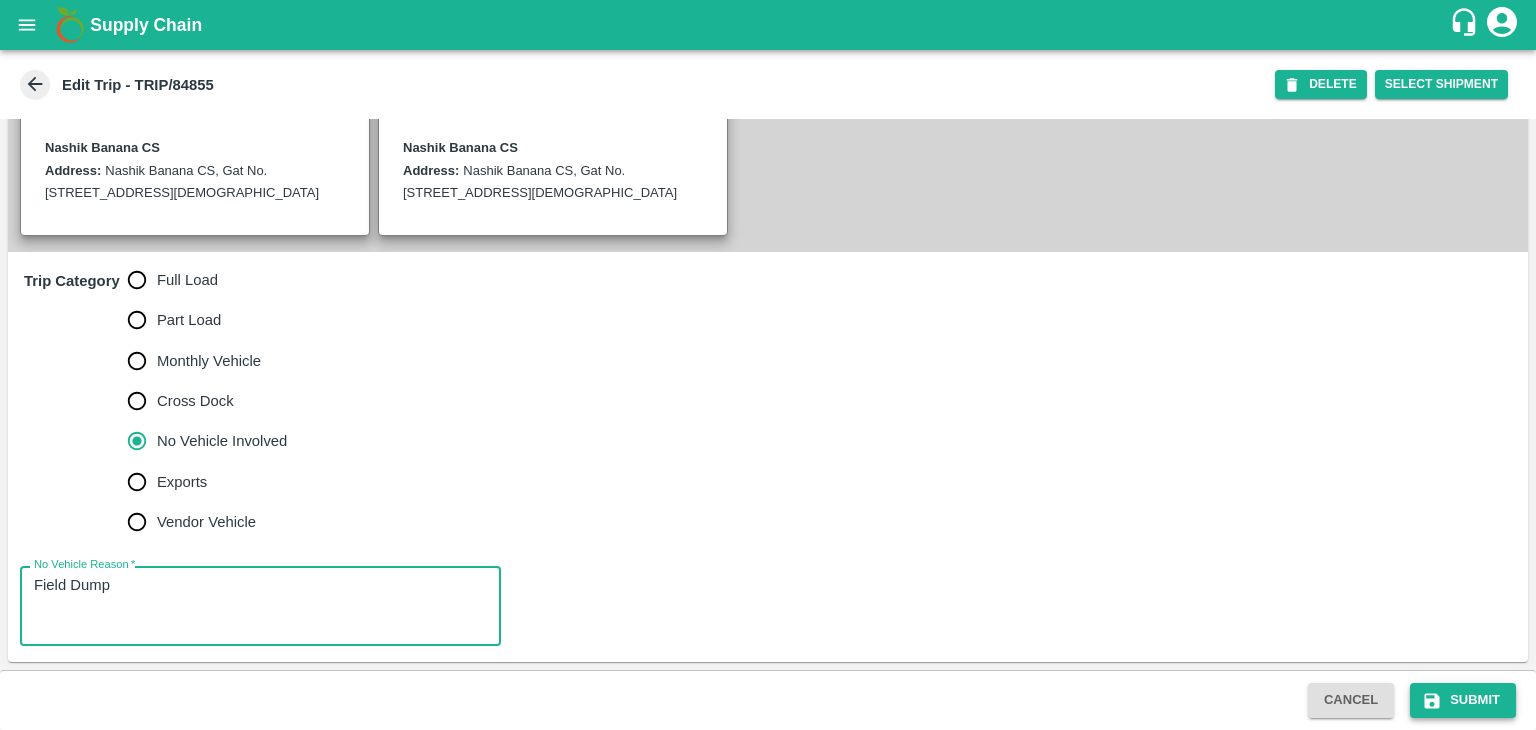 type on "Field Dump" 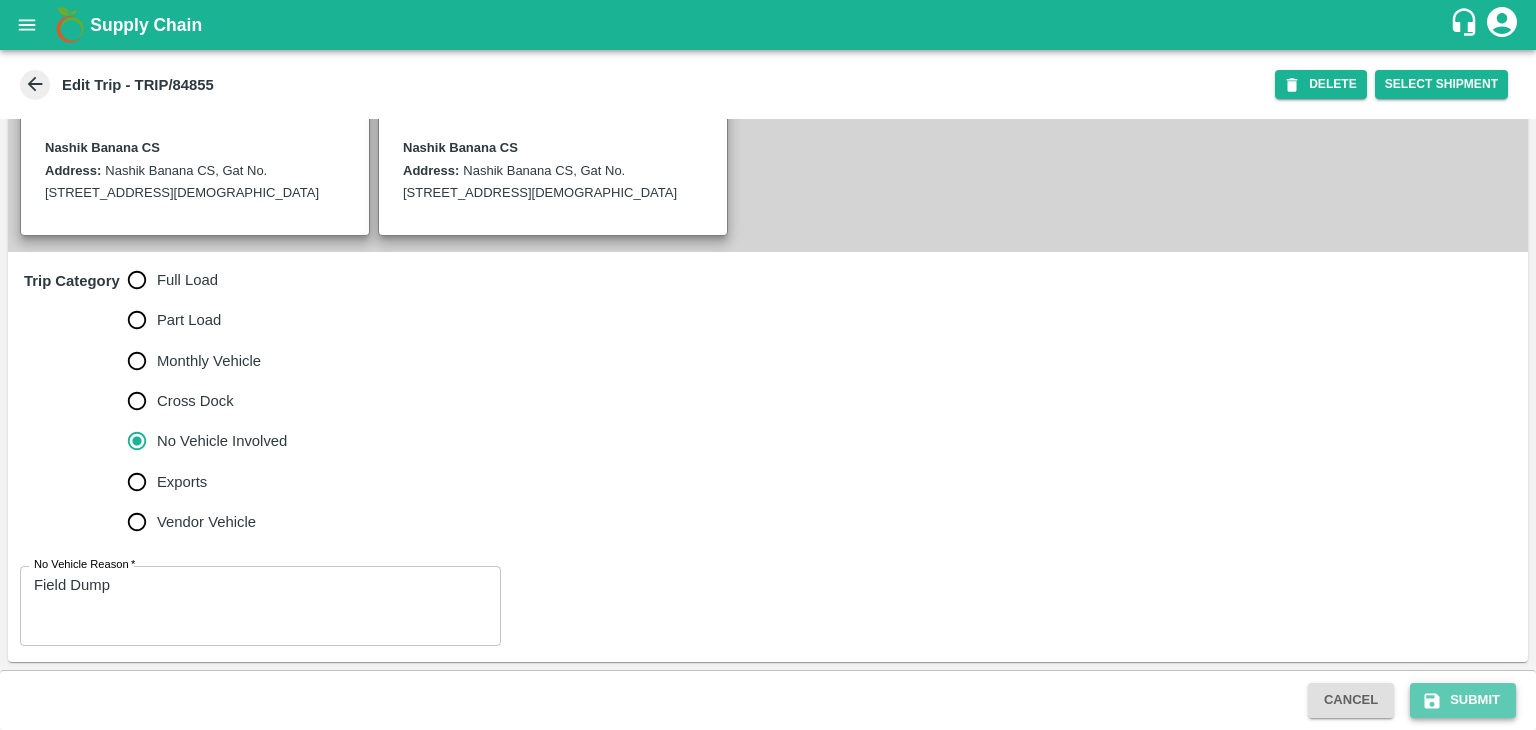 click on "Submit" at bounding box center (1463, 700) 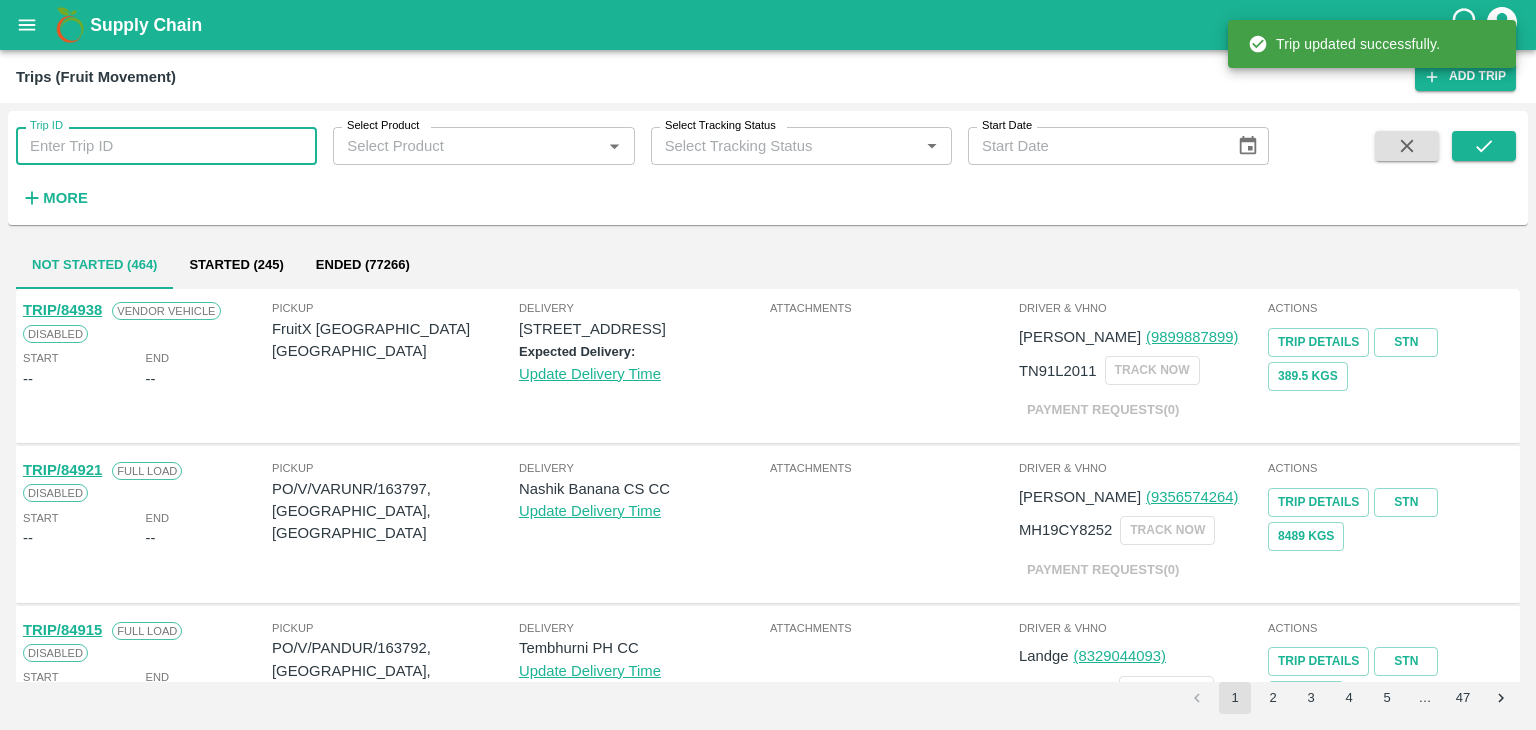 click on "Trip ID" at bounding box center (166, 146) 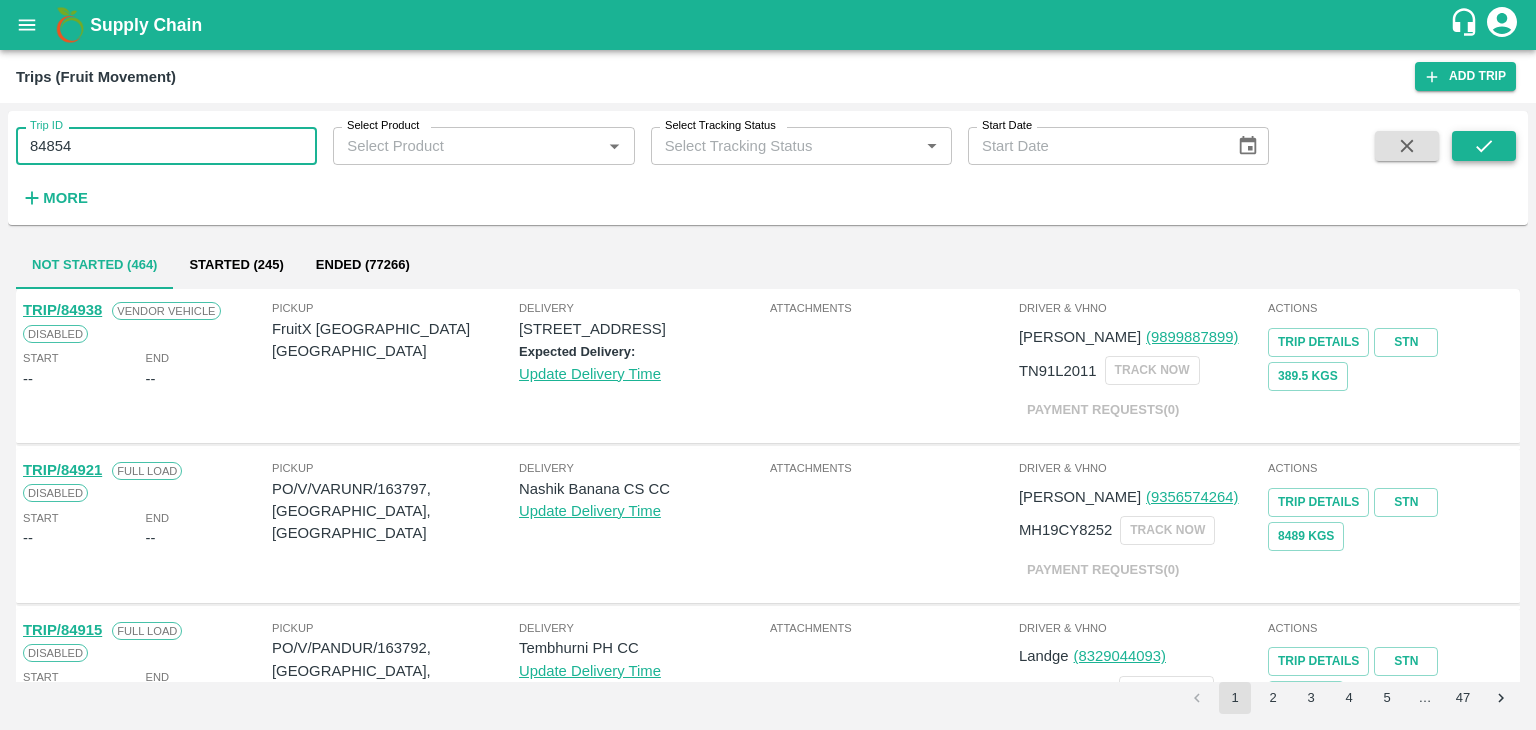 type on "84854" 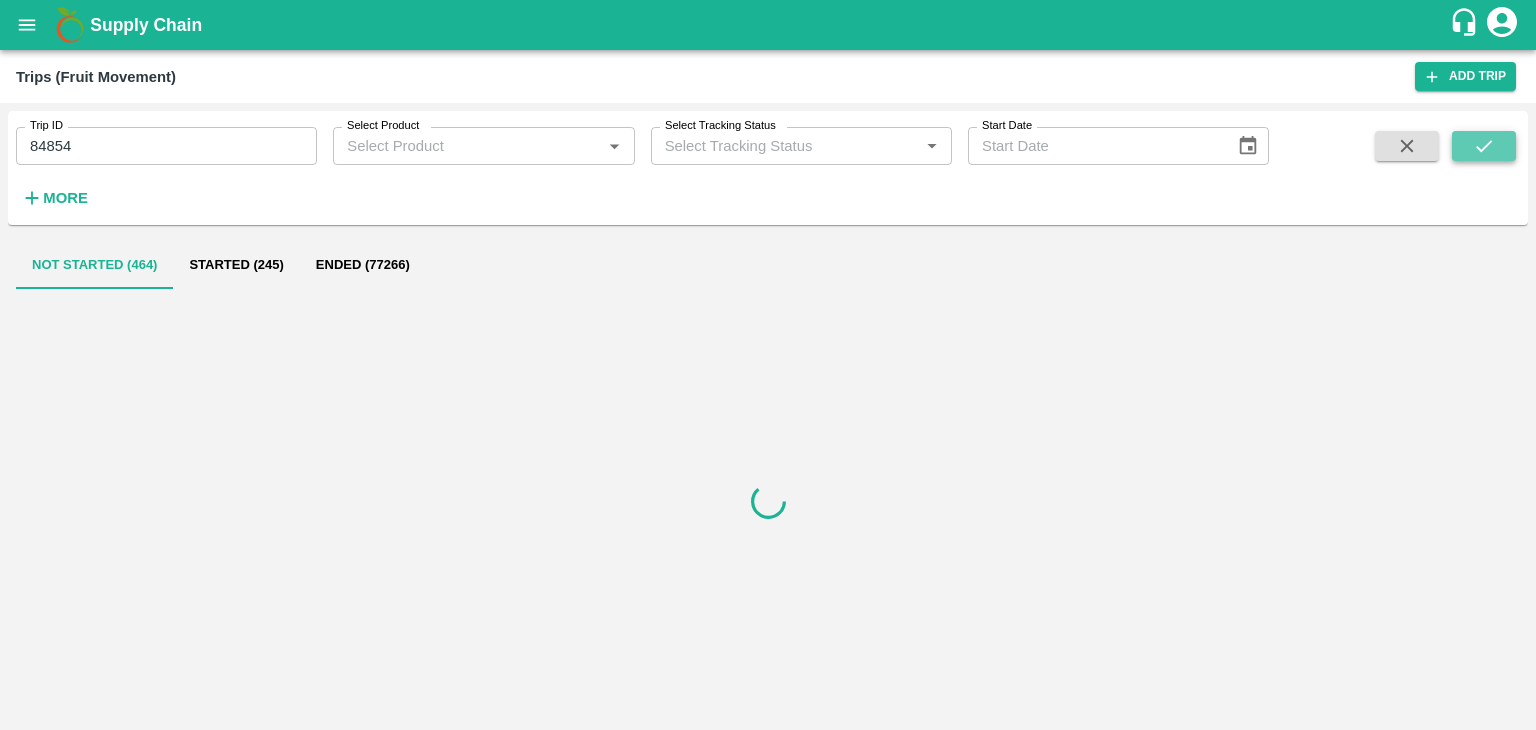 click 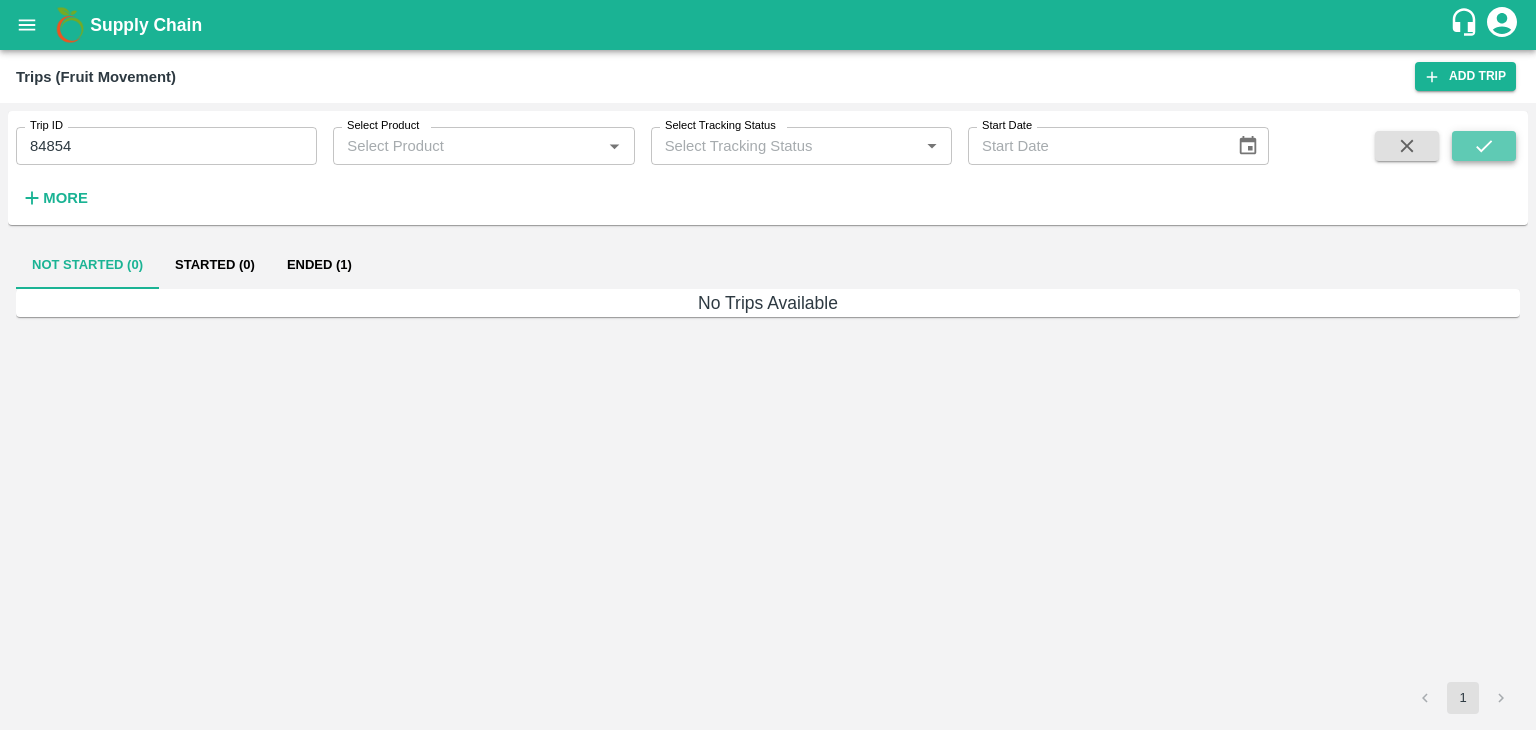 click 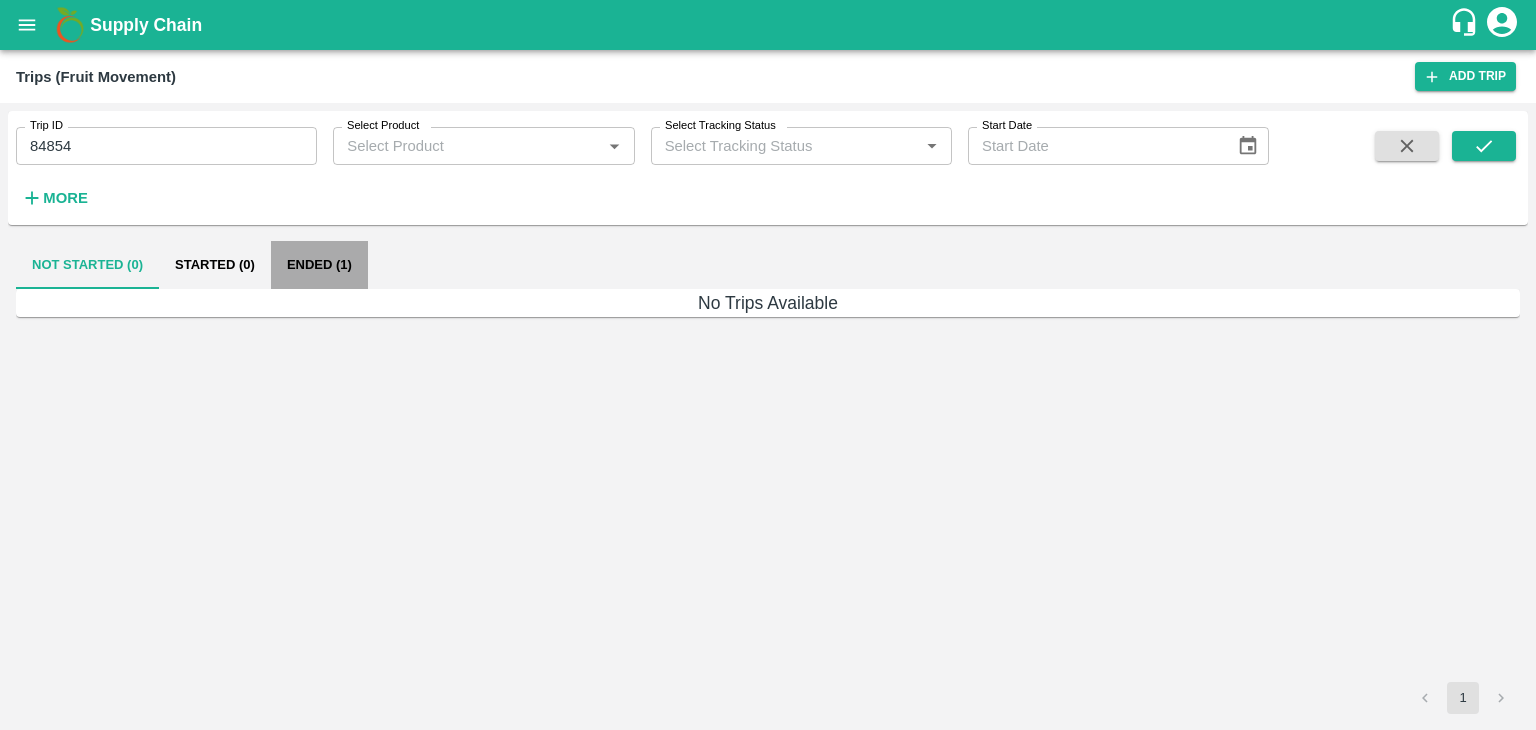 click on "Ended (1)" at bounding box center [319, 265] 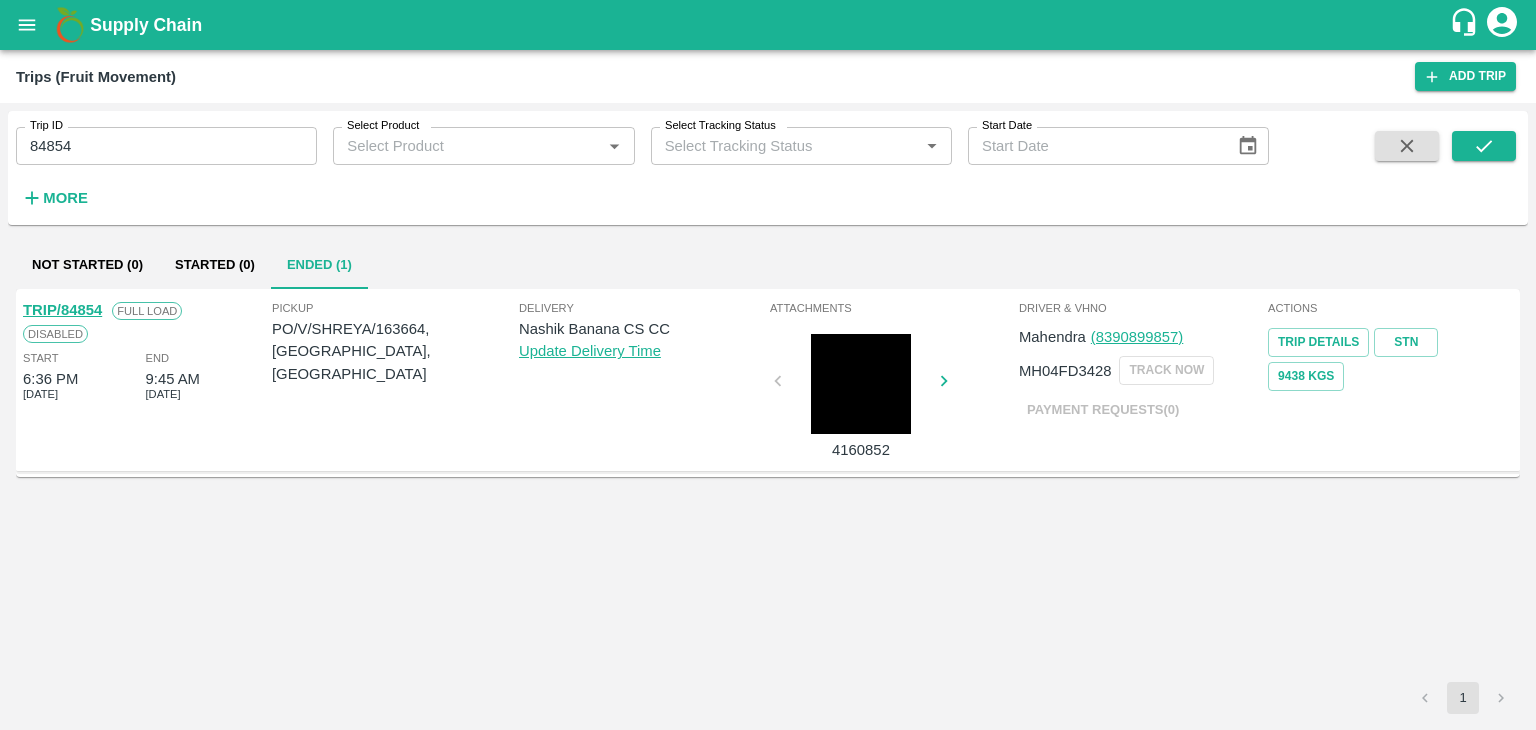click on "TRIP/84854" at bounding box center (62, 310) 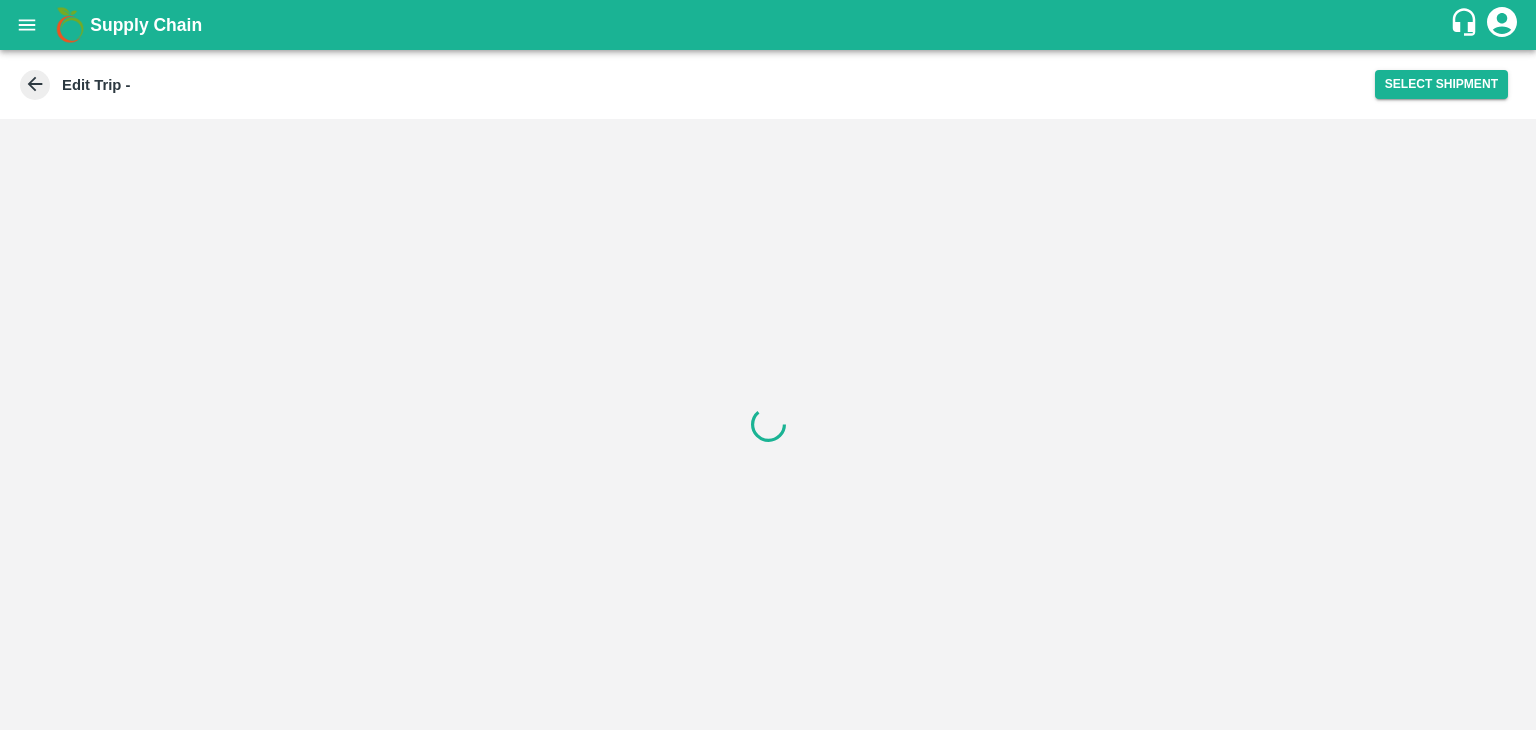 scroll, scrollTop: 0, scrollLeft: 0, axis: both 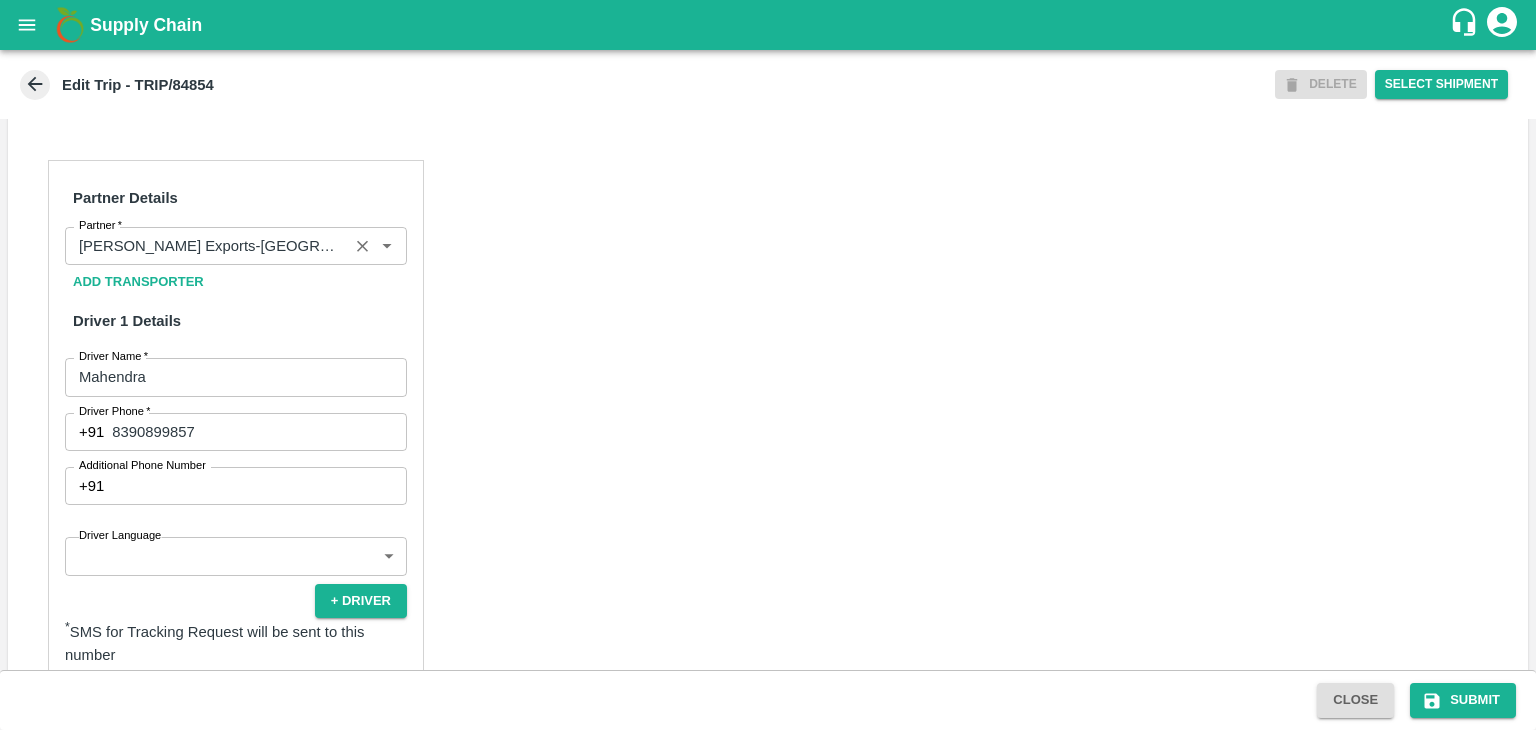 click 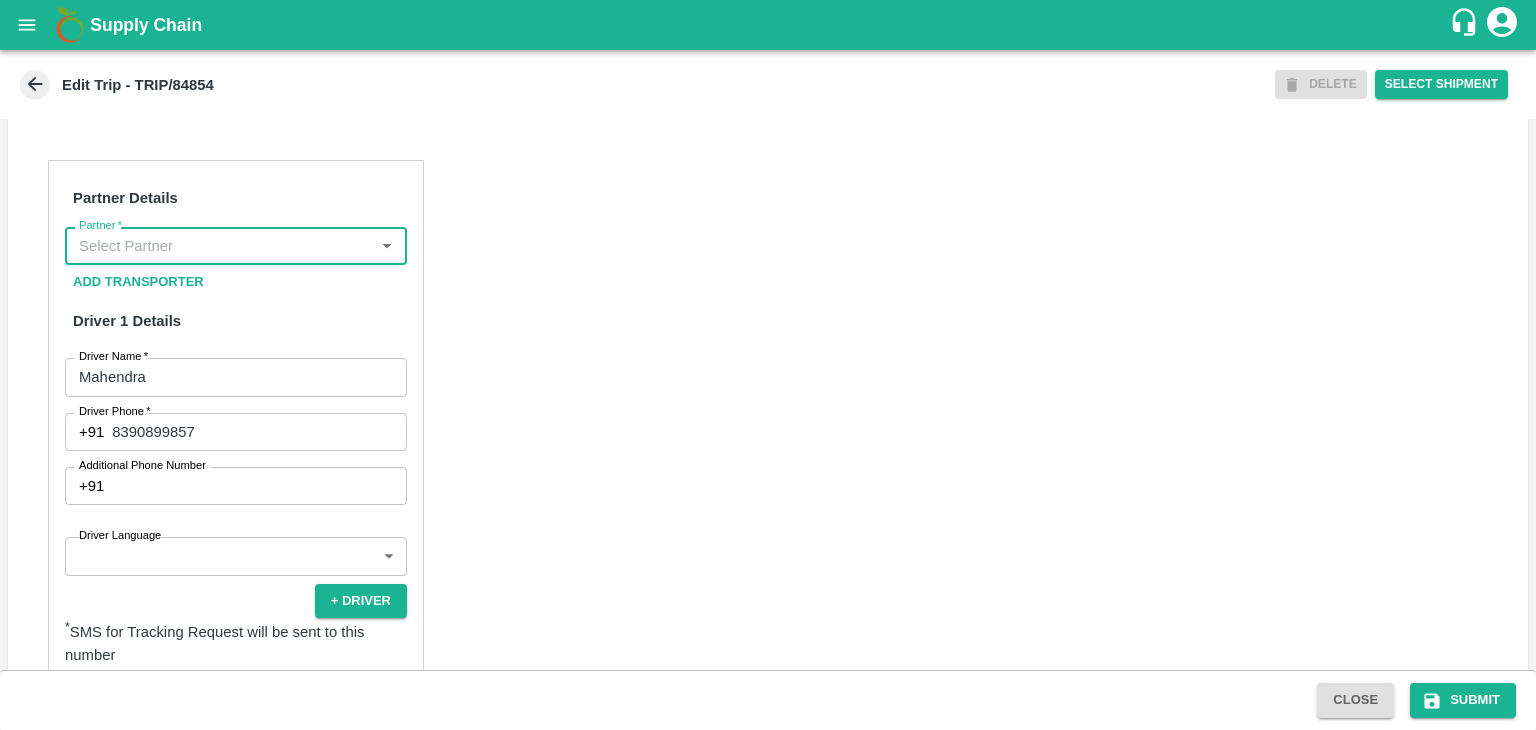 scroll, scrollTop: 0, scrollLeft: 0, axis: both 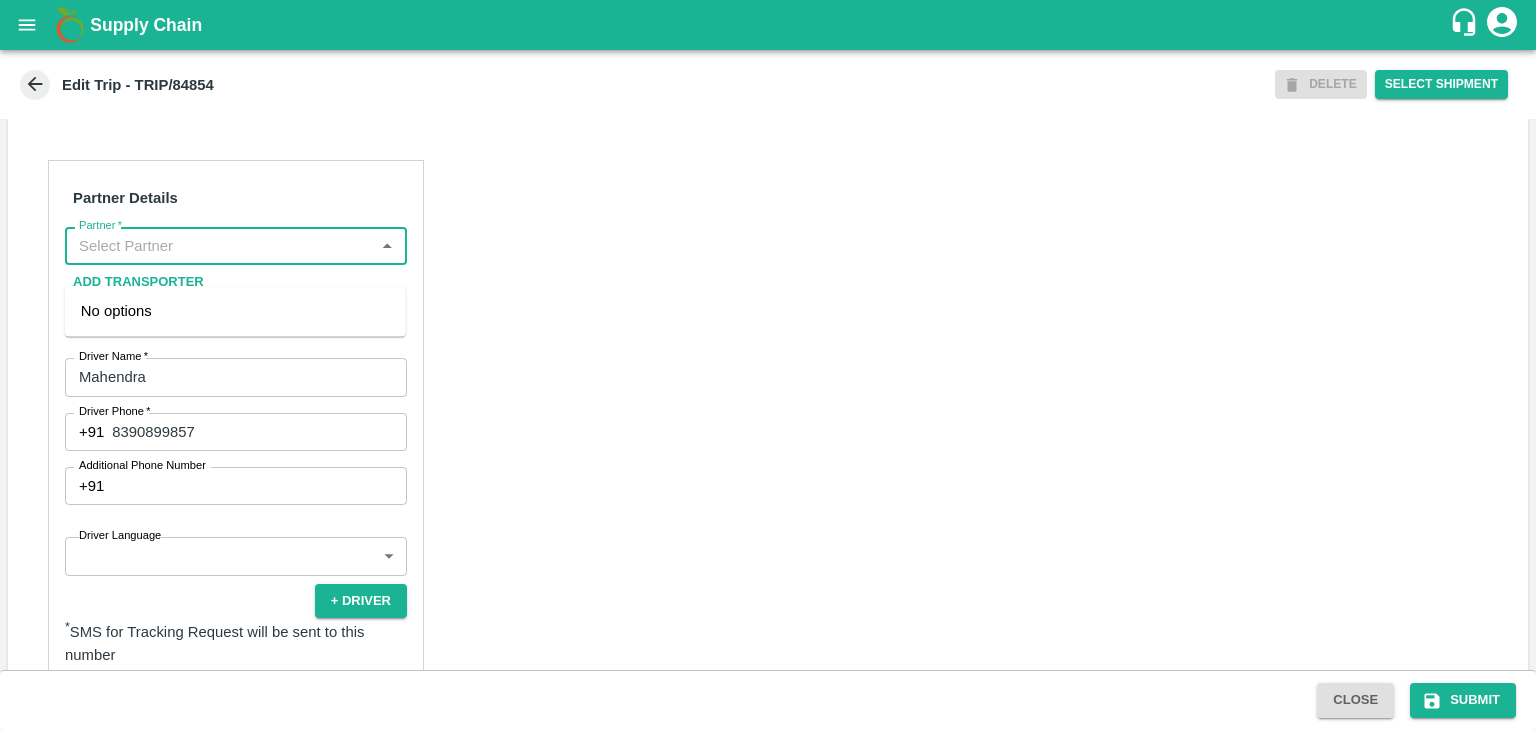 click on "Partner   *" at bounding box center (219, 246) 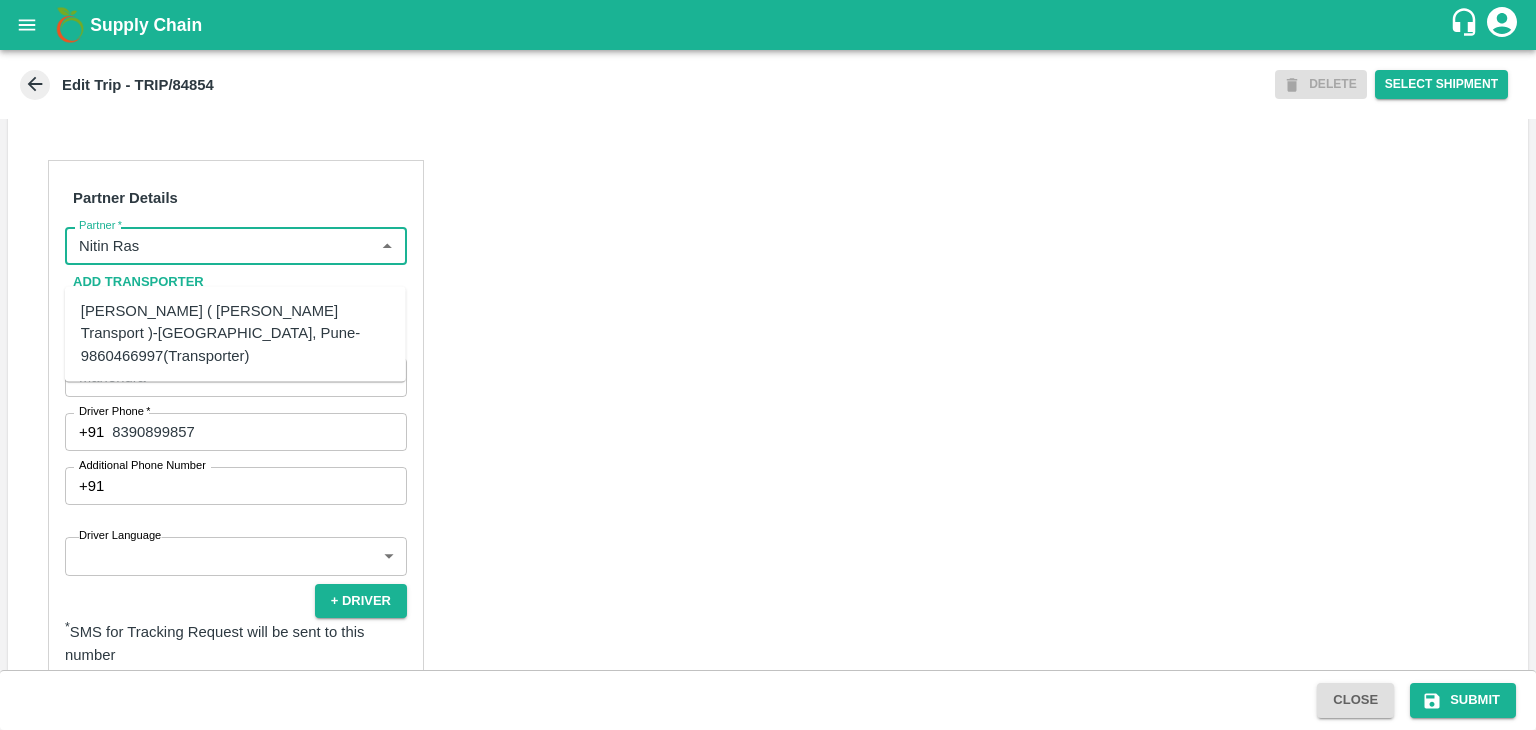 click on "Nitin Rasal ( Bhairavnath Transport )-Deulgaon, Pune-9860466997(Transporter)" at bounding box center (235, 333) 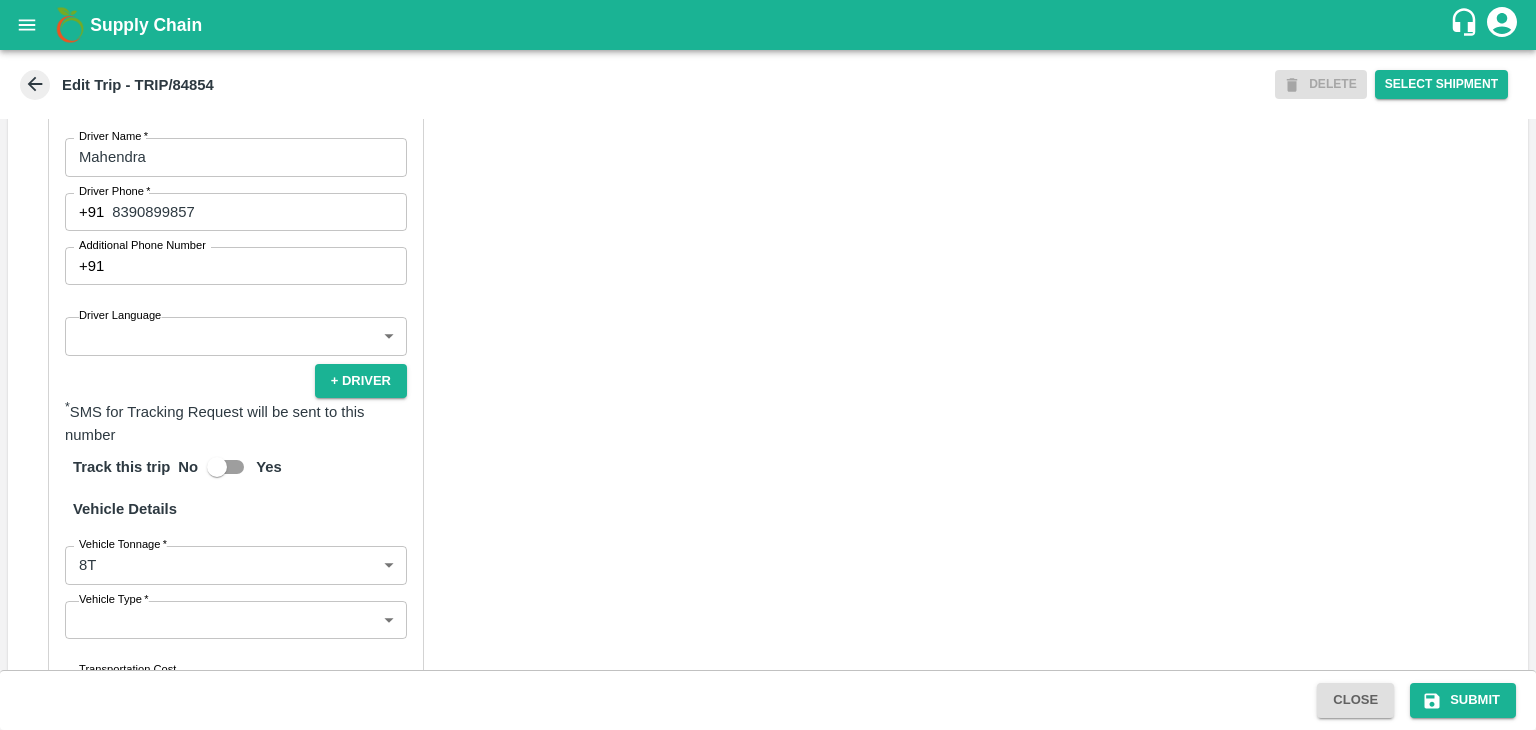 scroll, scrollTop: 1107, scrollLeft: 0, axis: vertical 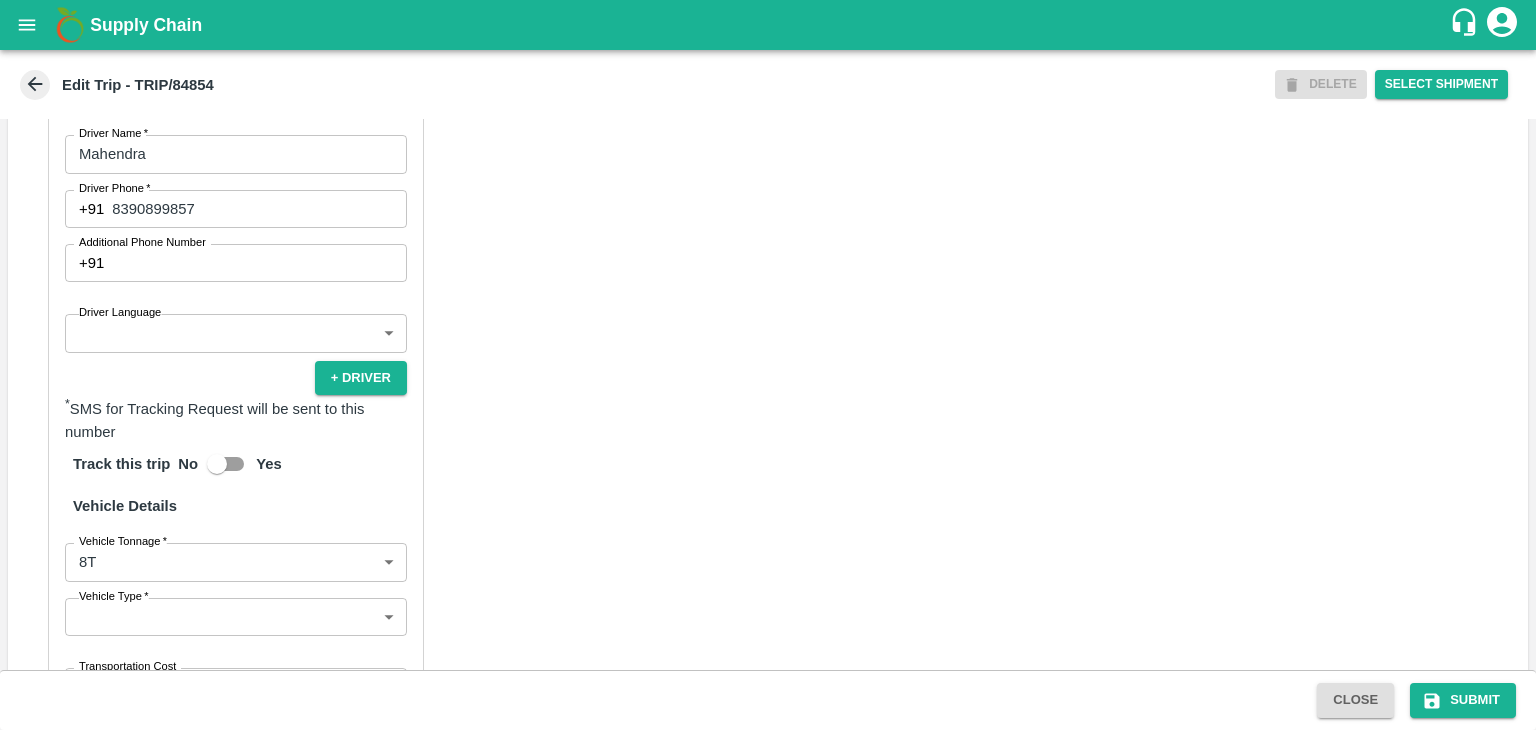 type on "Nitin Rasal ( Bhairavnath Transport )-Deulgaon, Pune-9860466997(Transporter)" 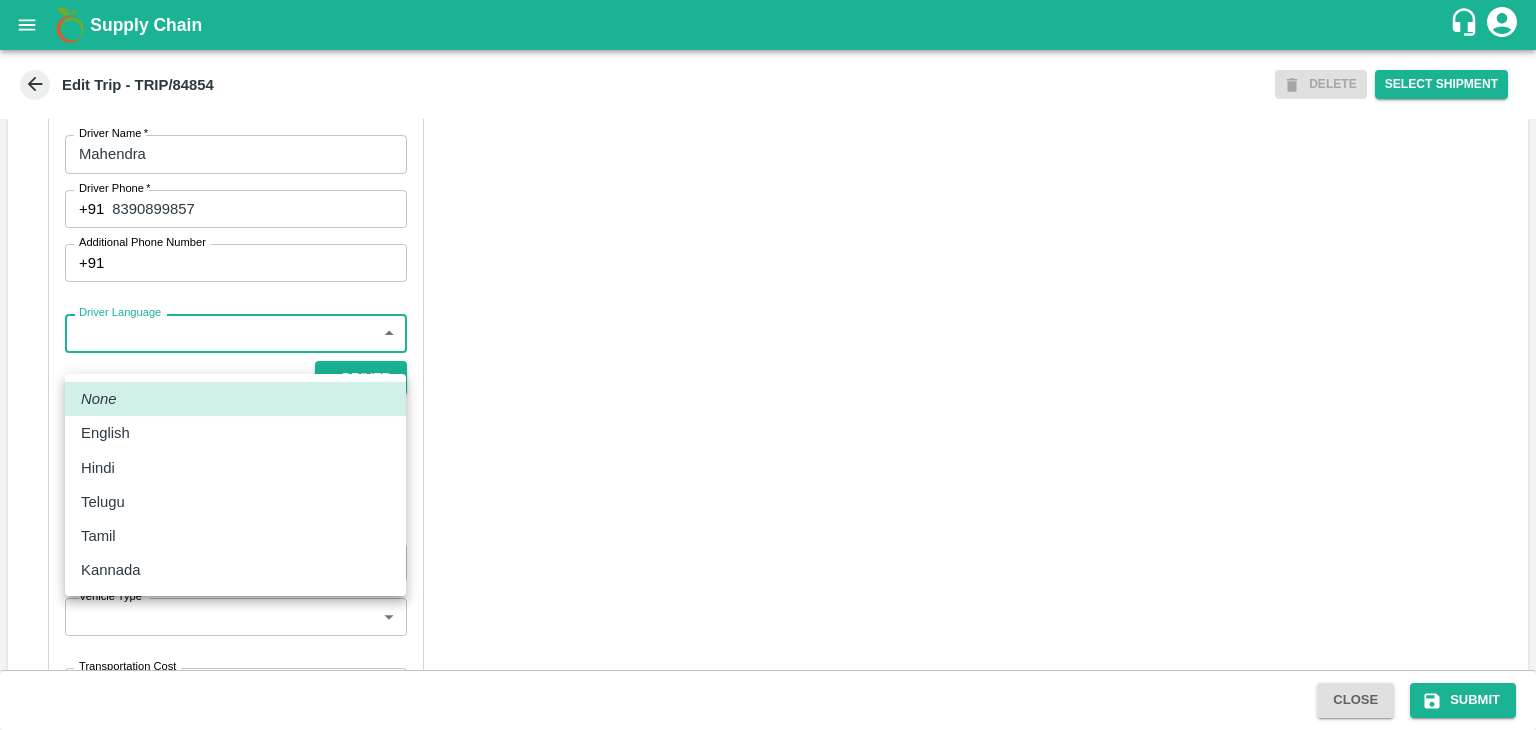 click on "Supply Chain Edit Trip - TRIP/84854 DELETE Select Shipment Trip Details Trip Type Fruit Movement 1 Trip Type Trip Pickup Order SHIP/NASH/346025 PO/V/SHREYA/163664 Address: Nashik, Nashik, Nashik, Maharashtra, India Trip Delivery Order SHIP/NASH/346025 Nashik Banana CS Address:  Nashik Banana CS, Gat No. 314/2/1, A/p- Mohadi, Tal- Dindori, Dist- Nashik 422207, Maharashtra, India., India Trip Category  Full Load Part Load Monthly Vehicle Cross Dock No Vehicle Involved Exports Vendor Vehicle Partner Details Partner   * Partner Add   Transporter Driver 1 Details Driver Name   * Mahendra Driver Name Driver Phone   * +91 8390899857 Driver Phone Additional Phone Number +91 Additional Phone Number Driver Language ​ Driver Language + Driver * SMS for Tracking Request will be sent to this number Track this trip No Yes Vehicle Details Vehicle Tonnage   * 8T 8000 Vehicle Tonnage Vehicle Type   * ​ Vehicle Type Transportation Cost Rs. Transportation Cost Total cost to be paid inclusive of GST Vehicle Number" at bounding box center [768, 365] 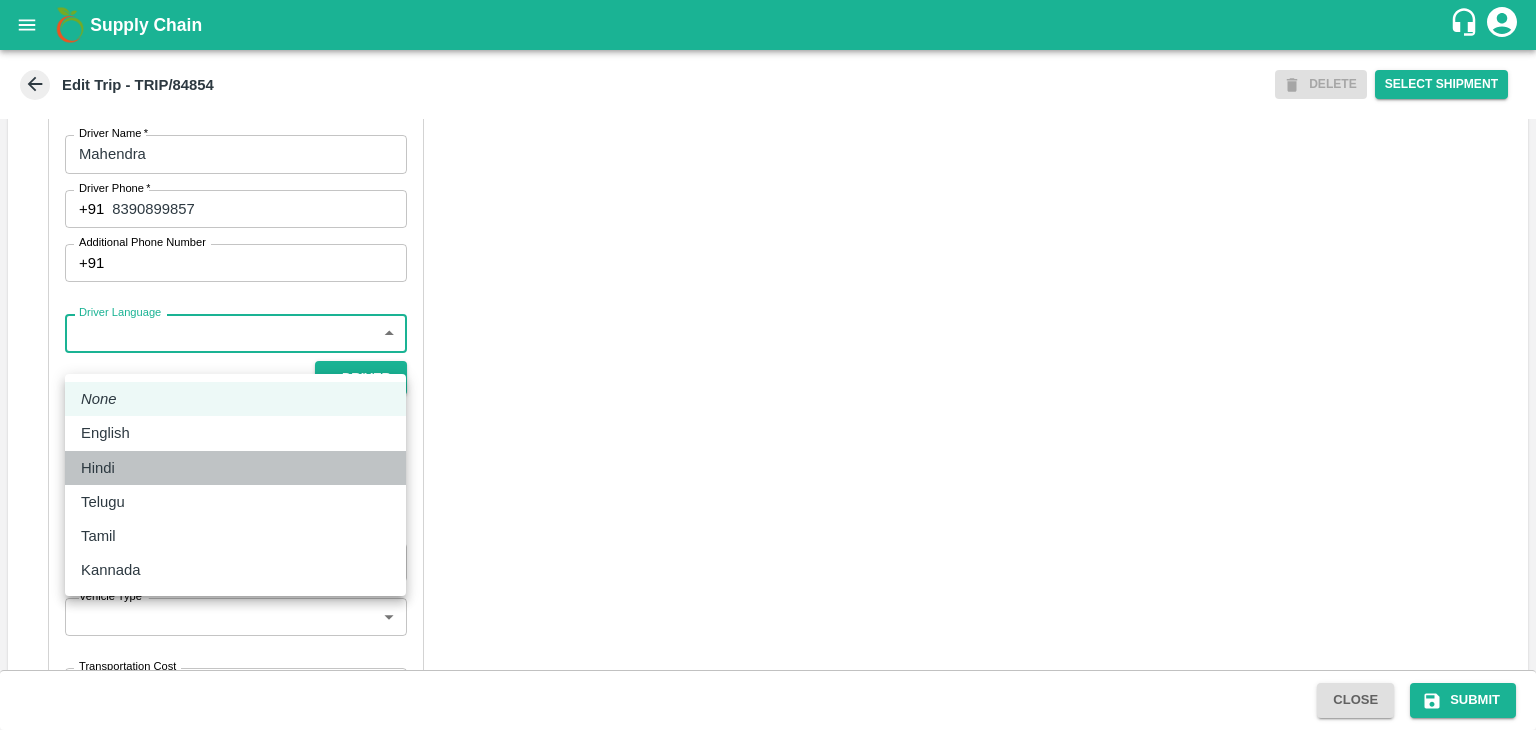 click on "Hindi" at bounding box center (235, 468) 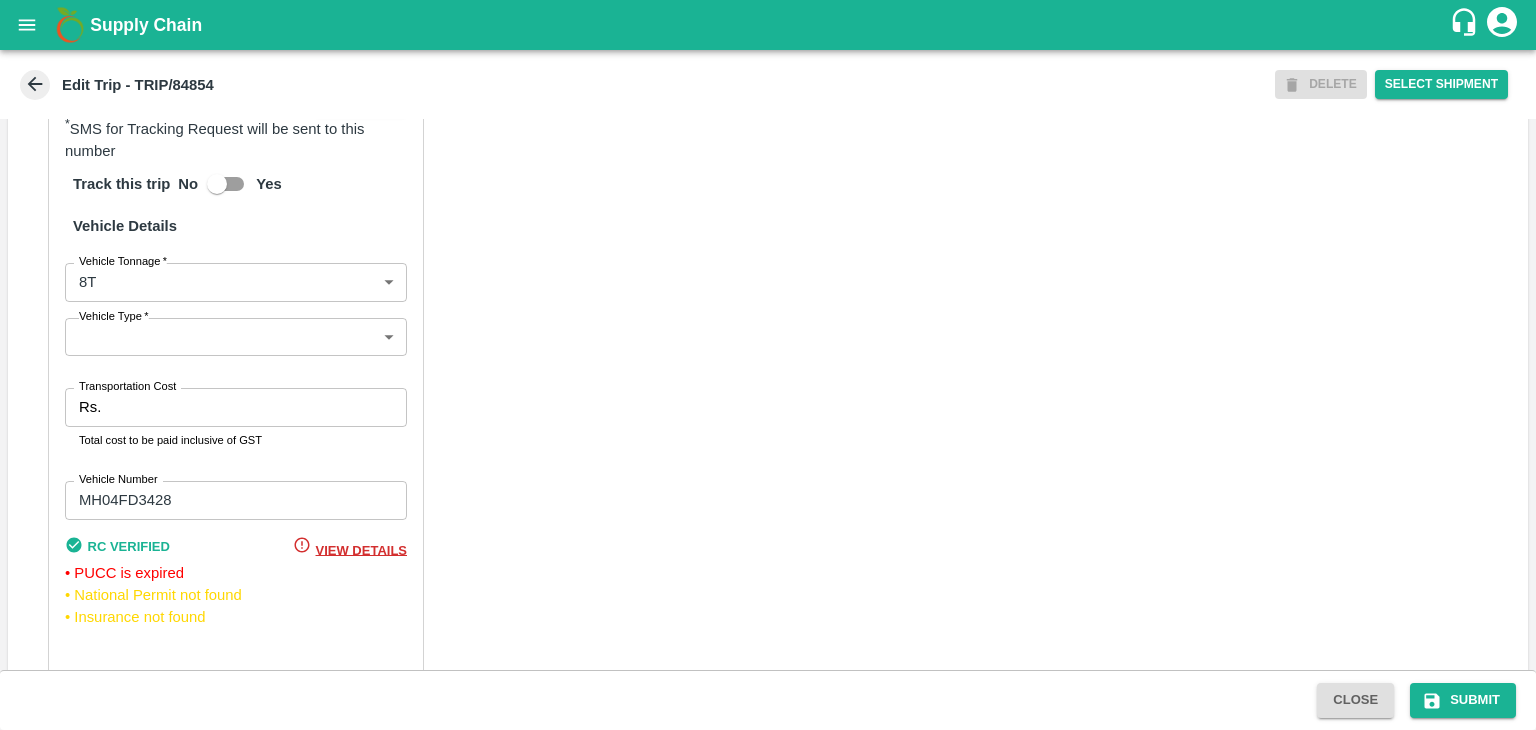 scroll, scrollTop: 1396, scrollLeft: 0, axis: vertical 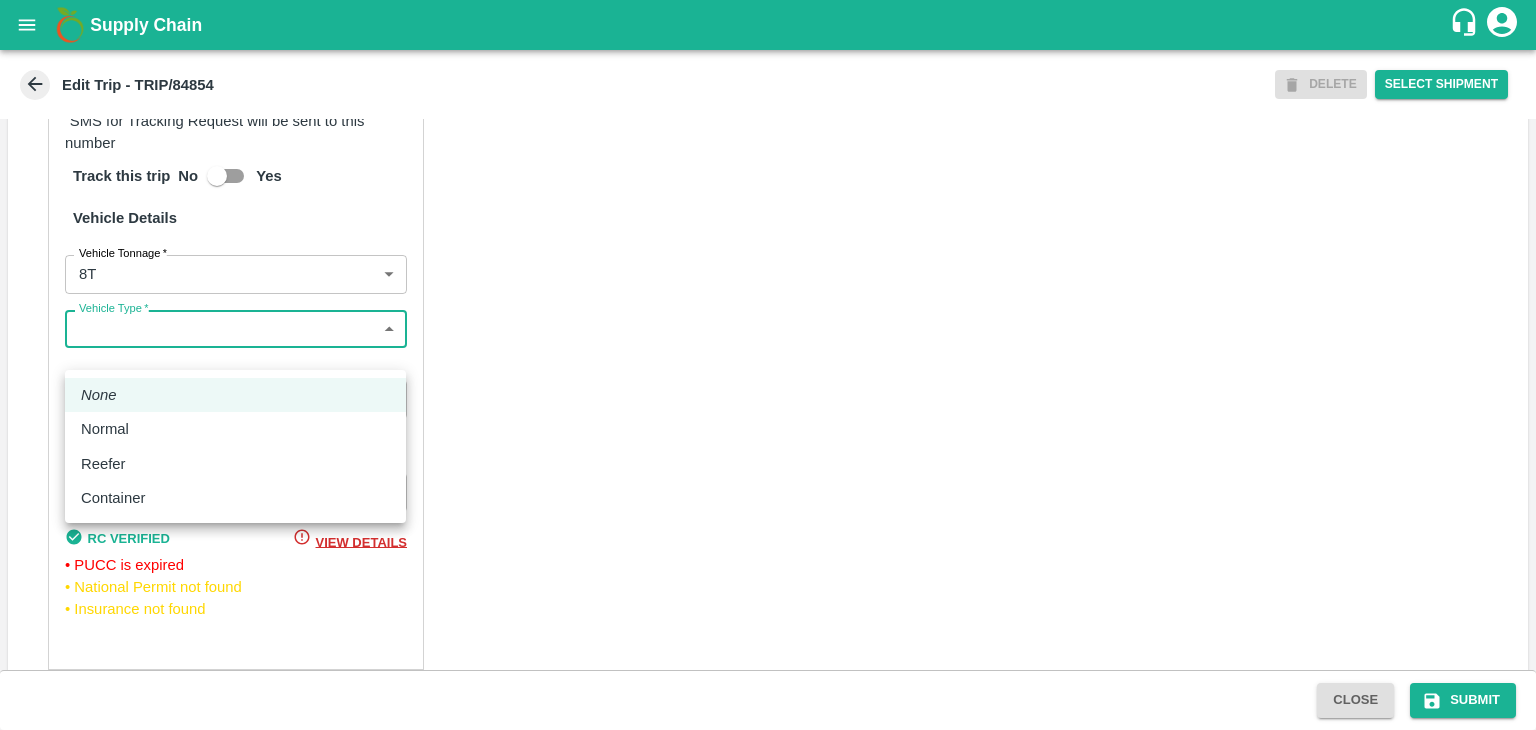 click on "Supply Chain Edit Trip - TRIP/84854 DELETE Select Shipment Trip Details Trip Type Fruit Movement 1 Trip Type Trip Pickup Order SHIP/NASH/346025 PO/V/SHREYA/163664 Address: Nashik, Nashik, Nashik, Maharashtra, India Trip Delivery Order SHIP/NASH/346025 Nashik Banana CS Address:  Nashik Banana CS, Gat No. 314/2/1, A/p- Mohadi, Tal- Dindori, Dist- Nashik 422207, Maharashtra, India., India Trip Category  Full Load Part Load Monthly Vehicle Cross Dock No Vehicle Involved Exports Vendor Vehicle Partner Details Partner   * Partner Add   Transporter Driver 1 Details Driver Name   * Mahendra Driver Name Driver Phone   * +91 8390899857 Driver Phone Additional Phone Number +91 Additional Phone Number Driver Language Hindi hi Driver Language + Driver * SMS for Tracking Request will be sent to this number Track this trip No Yes Vehicle Details Vehicle Tonnage   * 8T 8000 Vehicle Tonnage Vehicle Type   * ​ Vehicle Type Transportation Cost Rs. Transportation Cost Total cost to be paid inclusive of GST MH04FD3428" at bounding box center [768, 365] 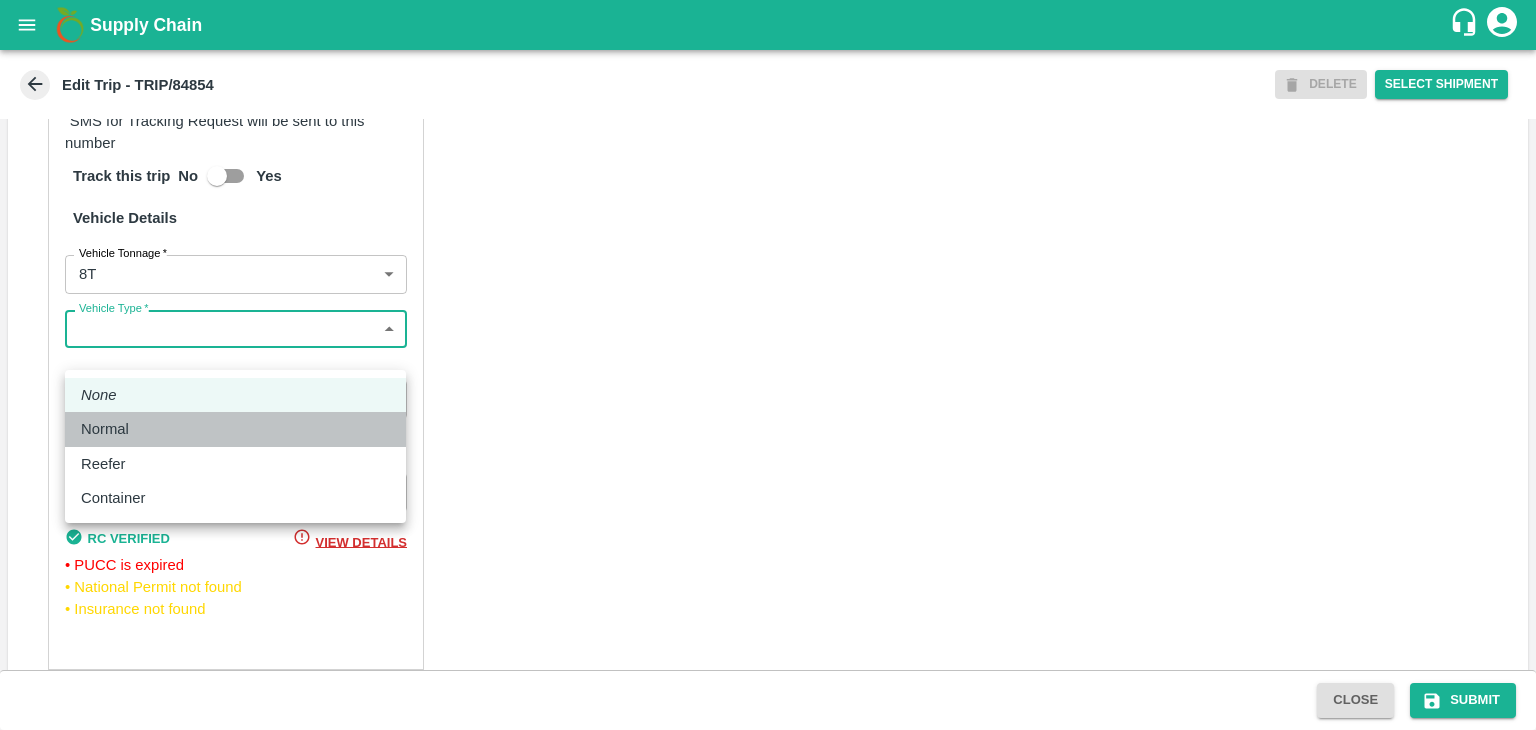 click on "Normal" at bounding box center (235, 429) 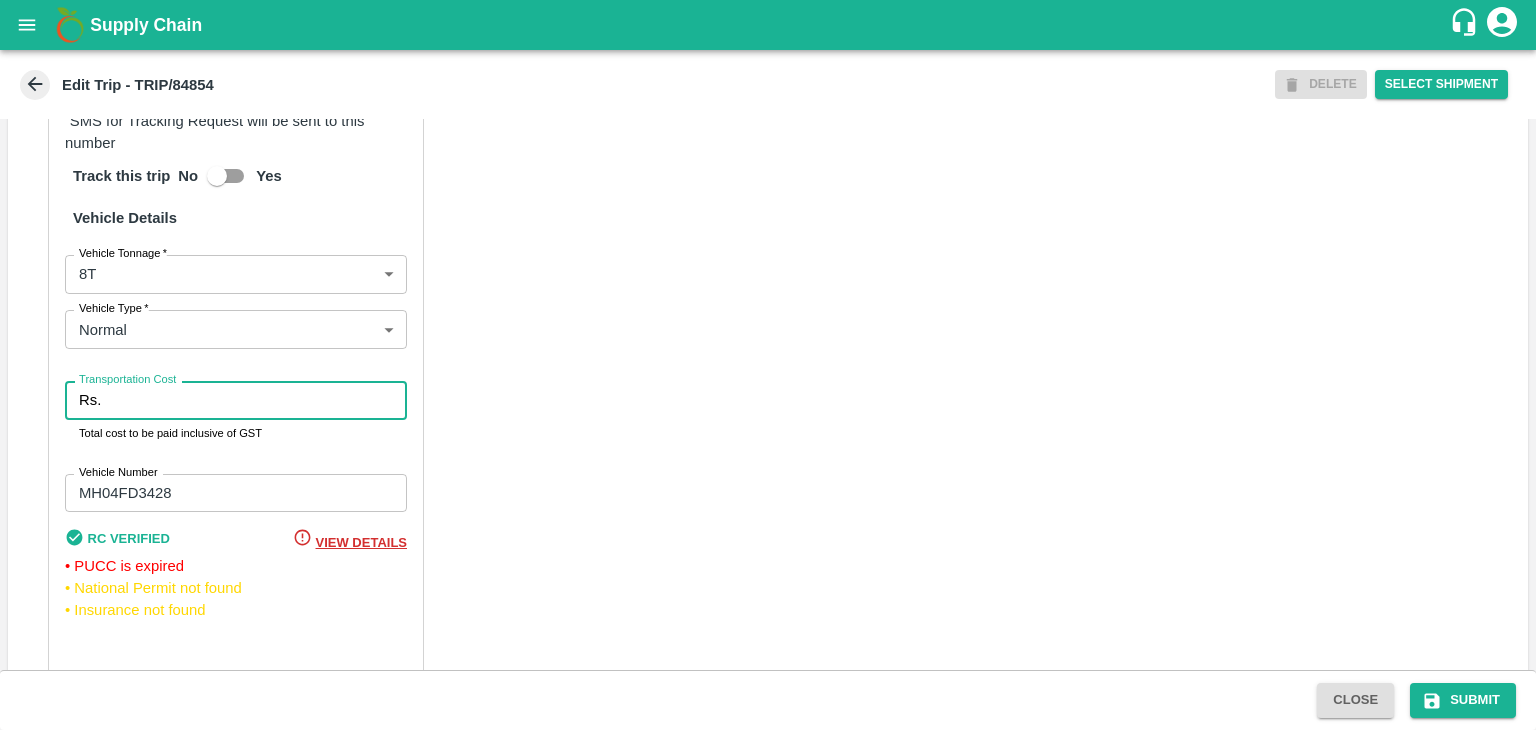 click on "Transportation Cost" at bounding box center [258, 400] 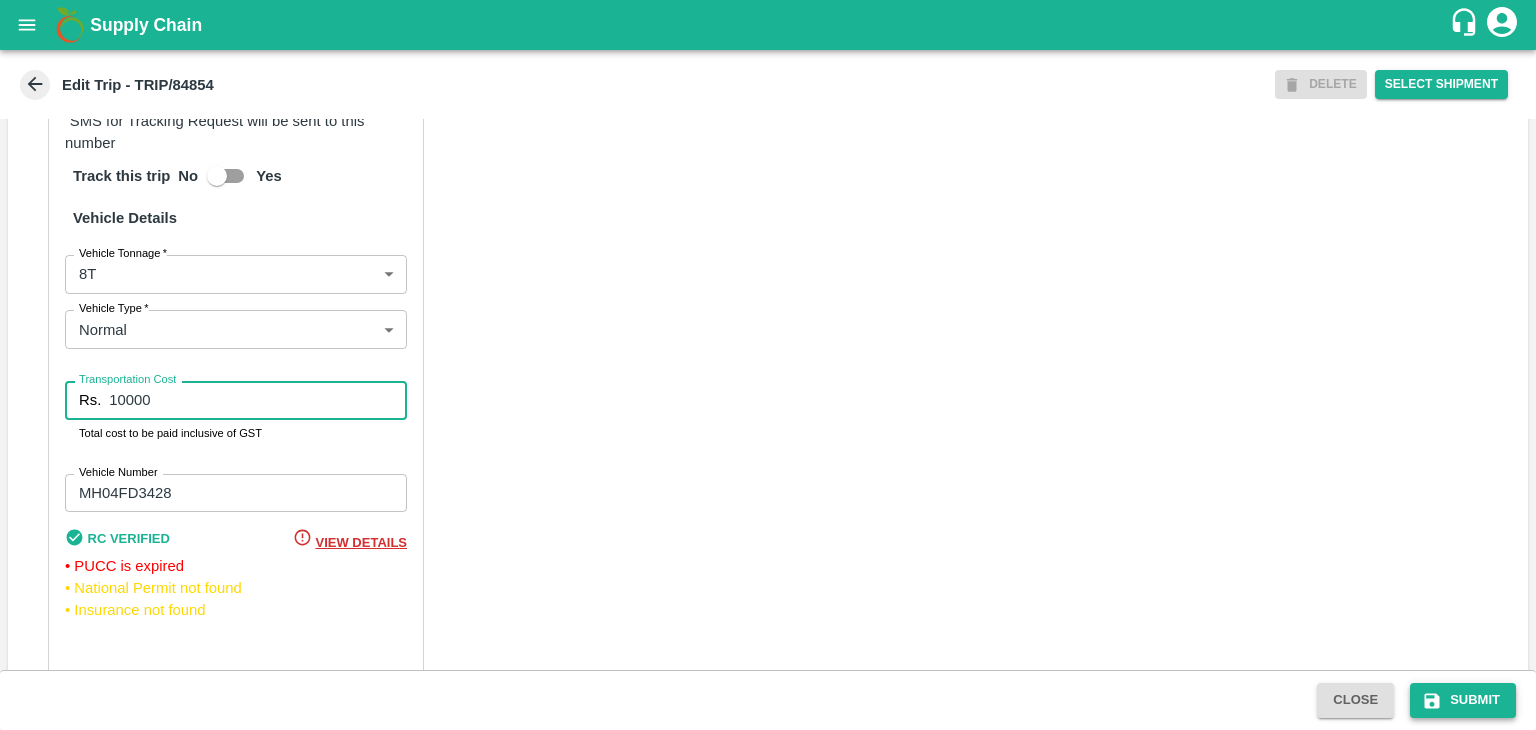 type on "10000" 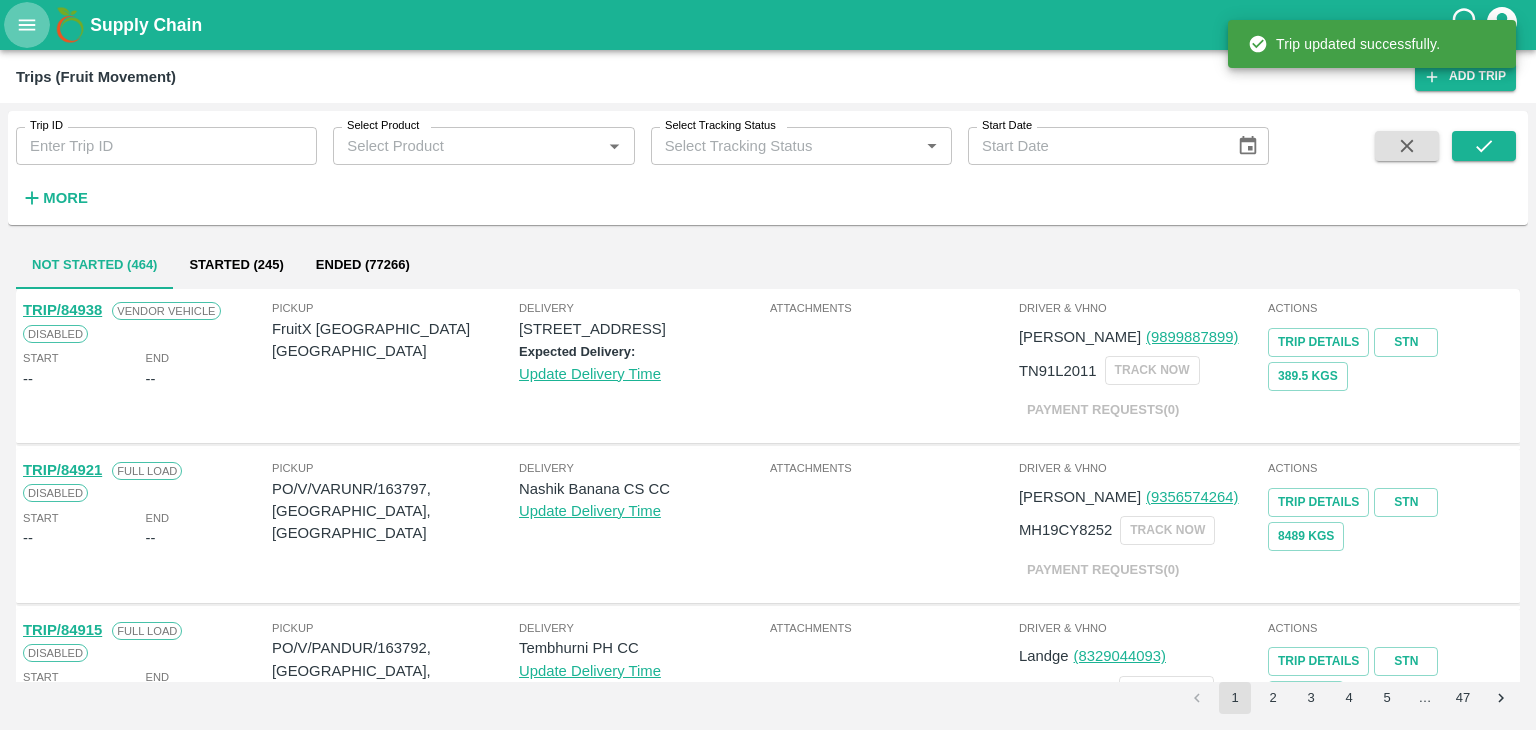 click 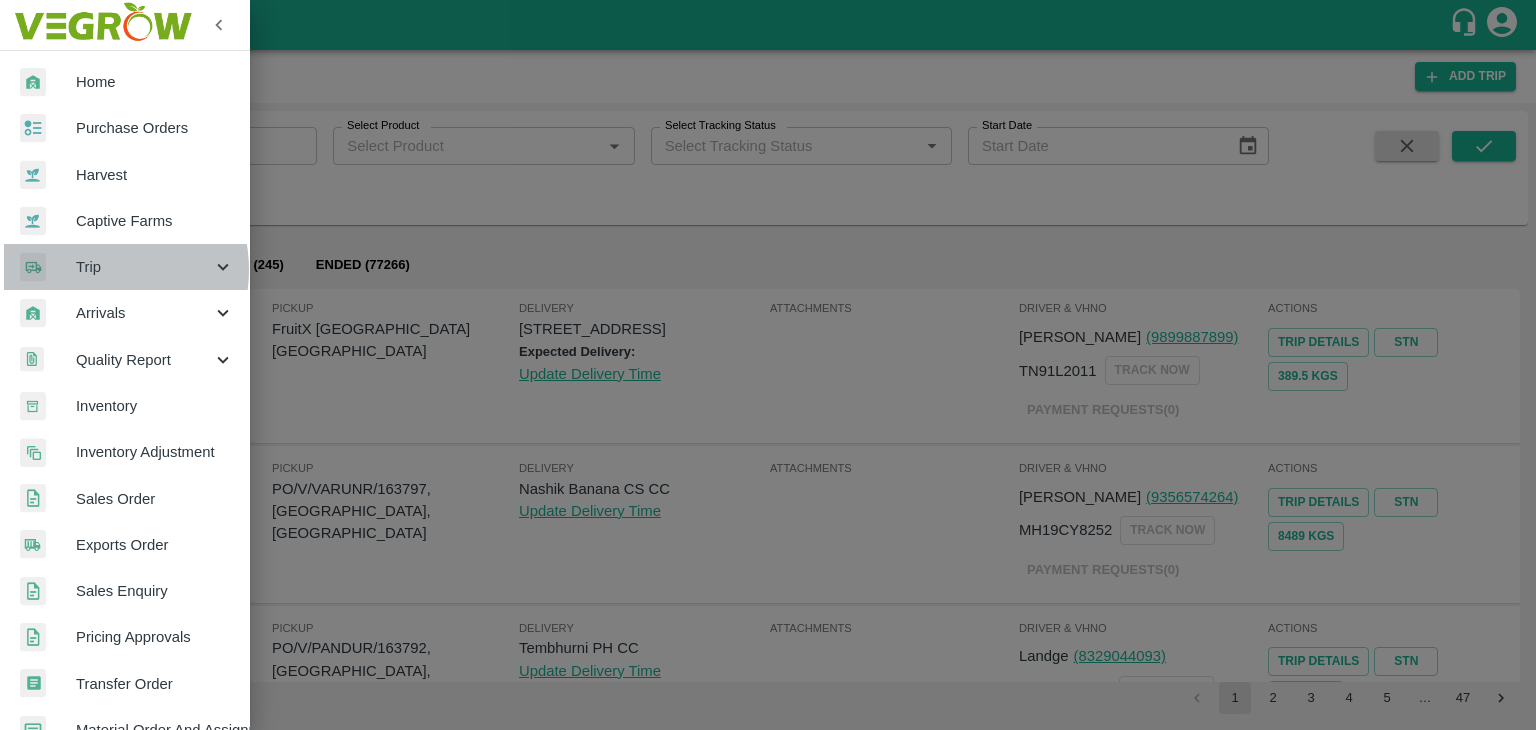 click on "Trip" at bounding box center (144, 267) 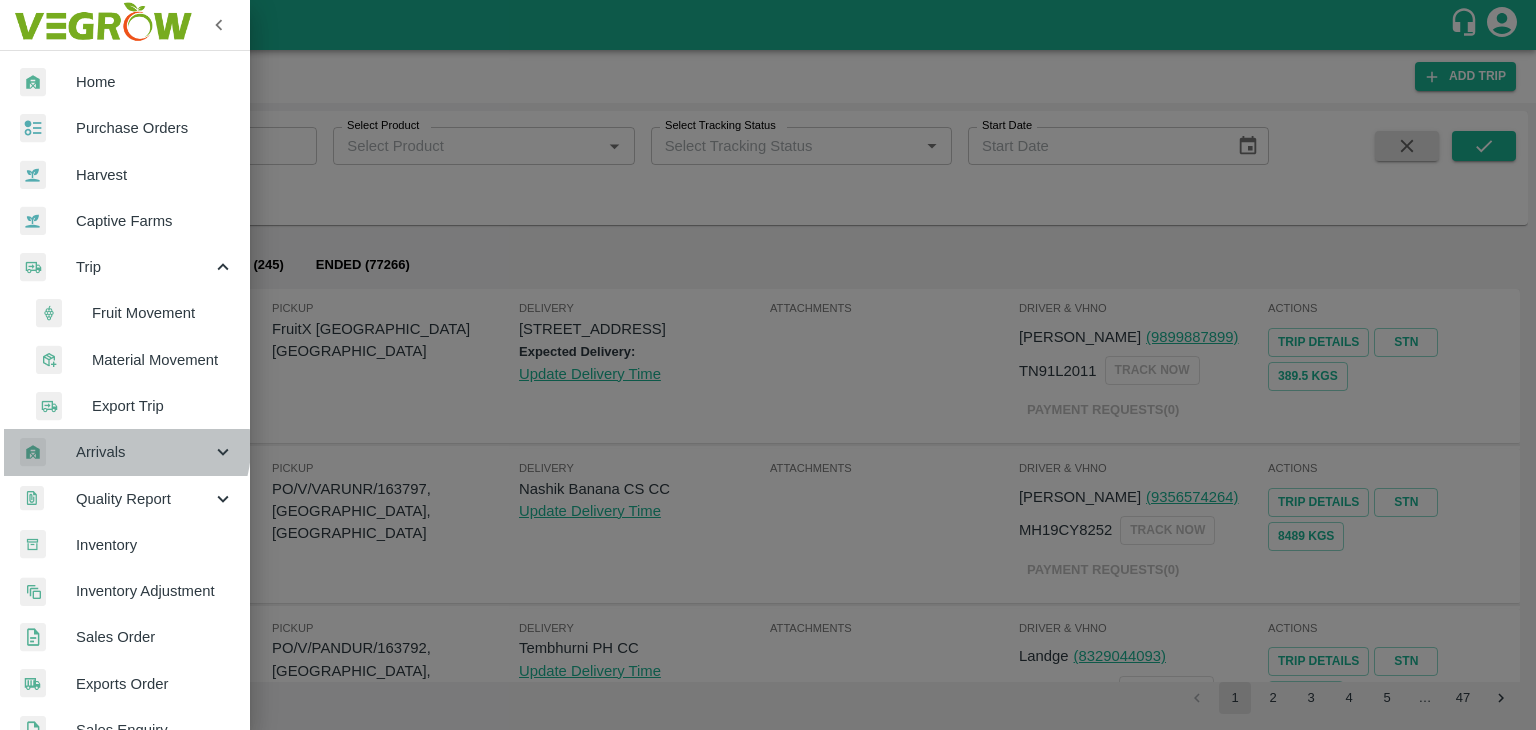 click on "Arrivals" at bounding box center (144, 452) 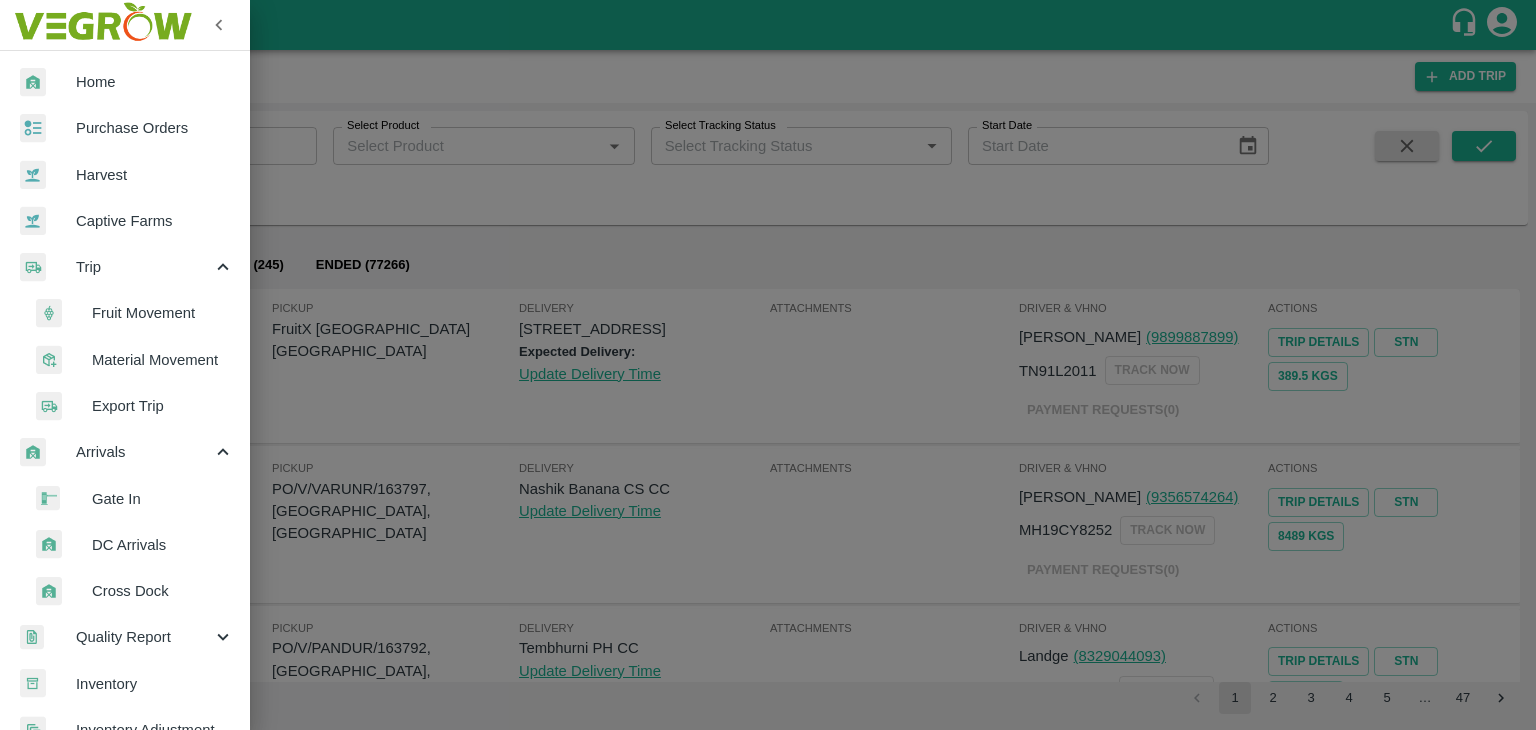 click on "DC Arrivals" at bounding box center (163, 545) 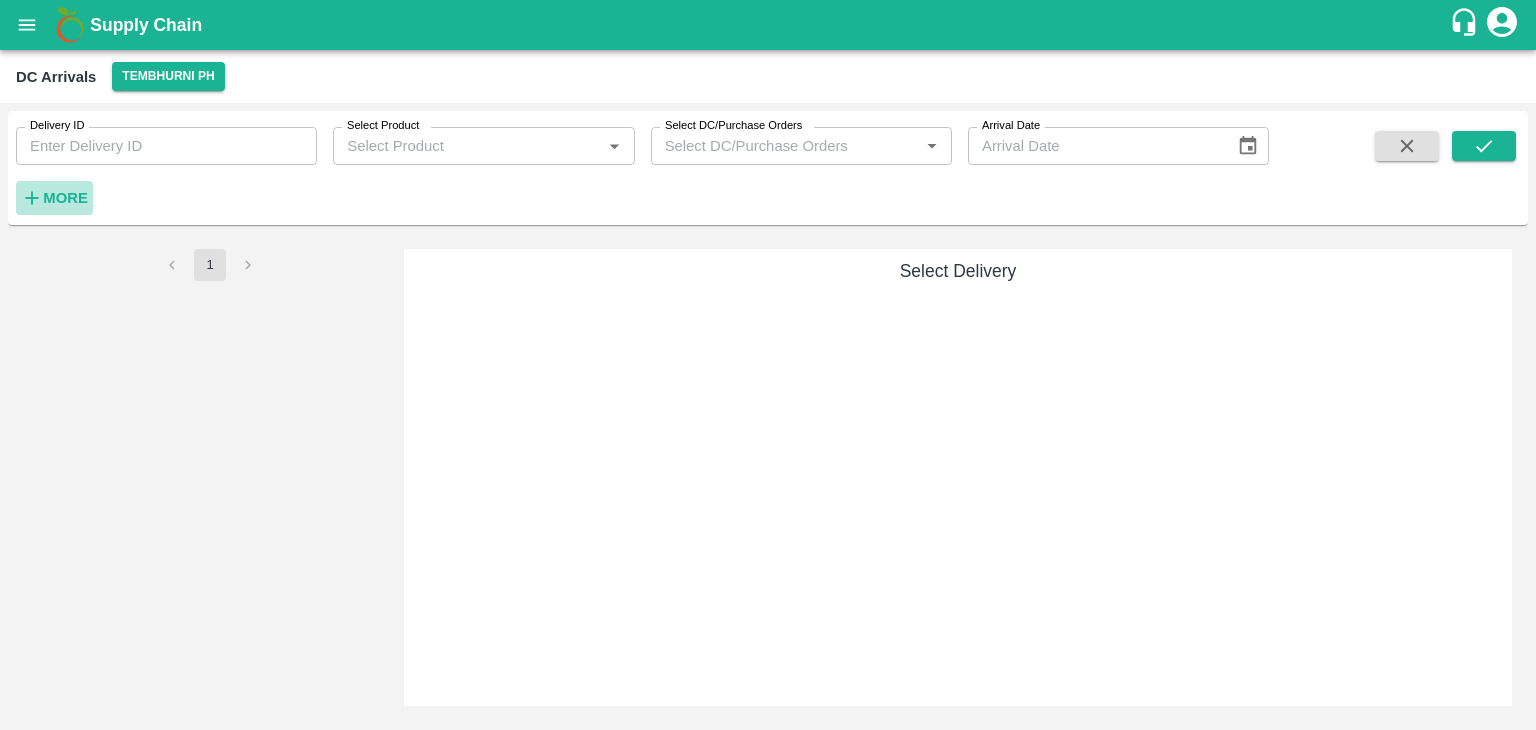 click on "More" at bounding box center [65, 198] 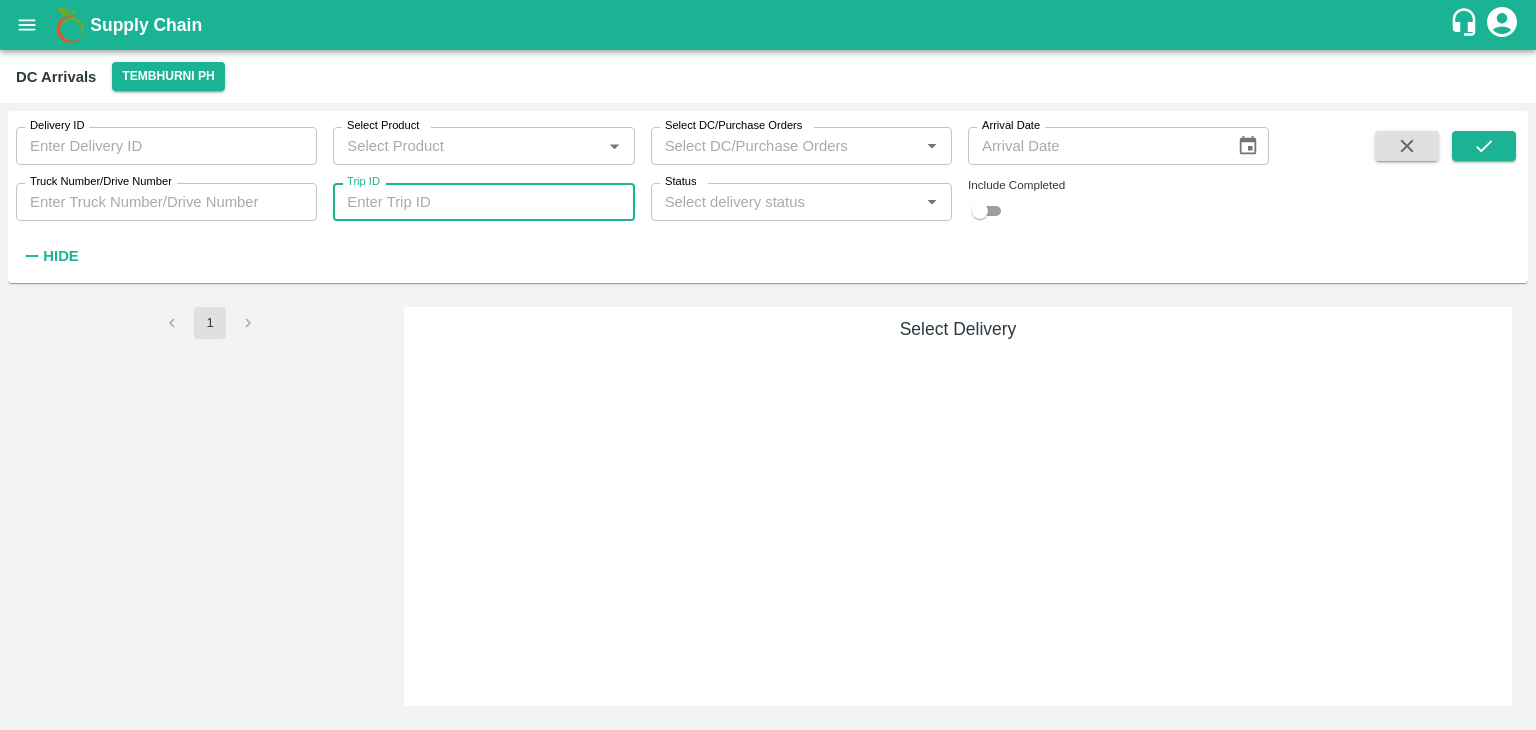 click on "Trip ID" at bounding box center (483, 202) 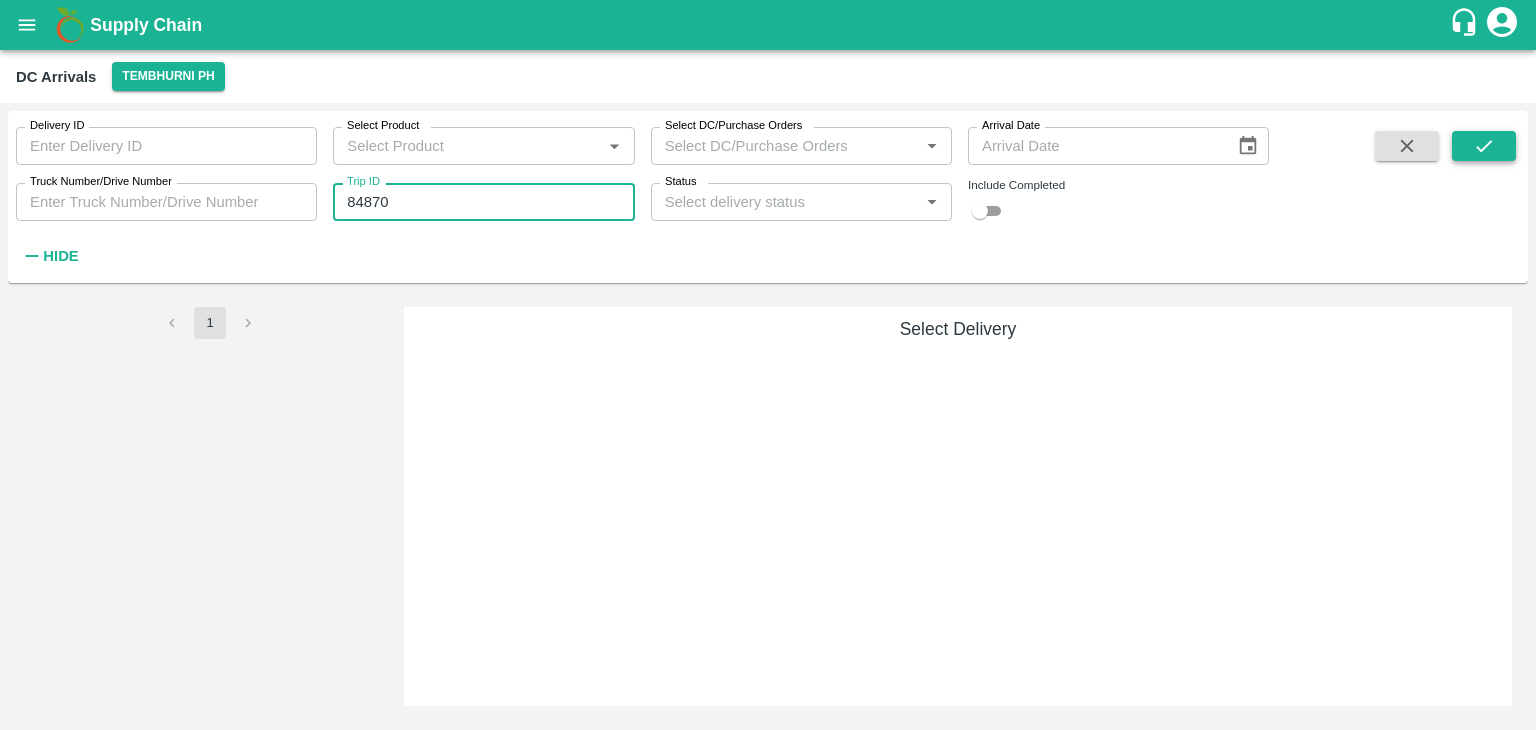 type on "84870" 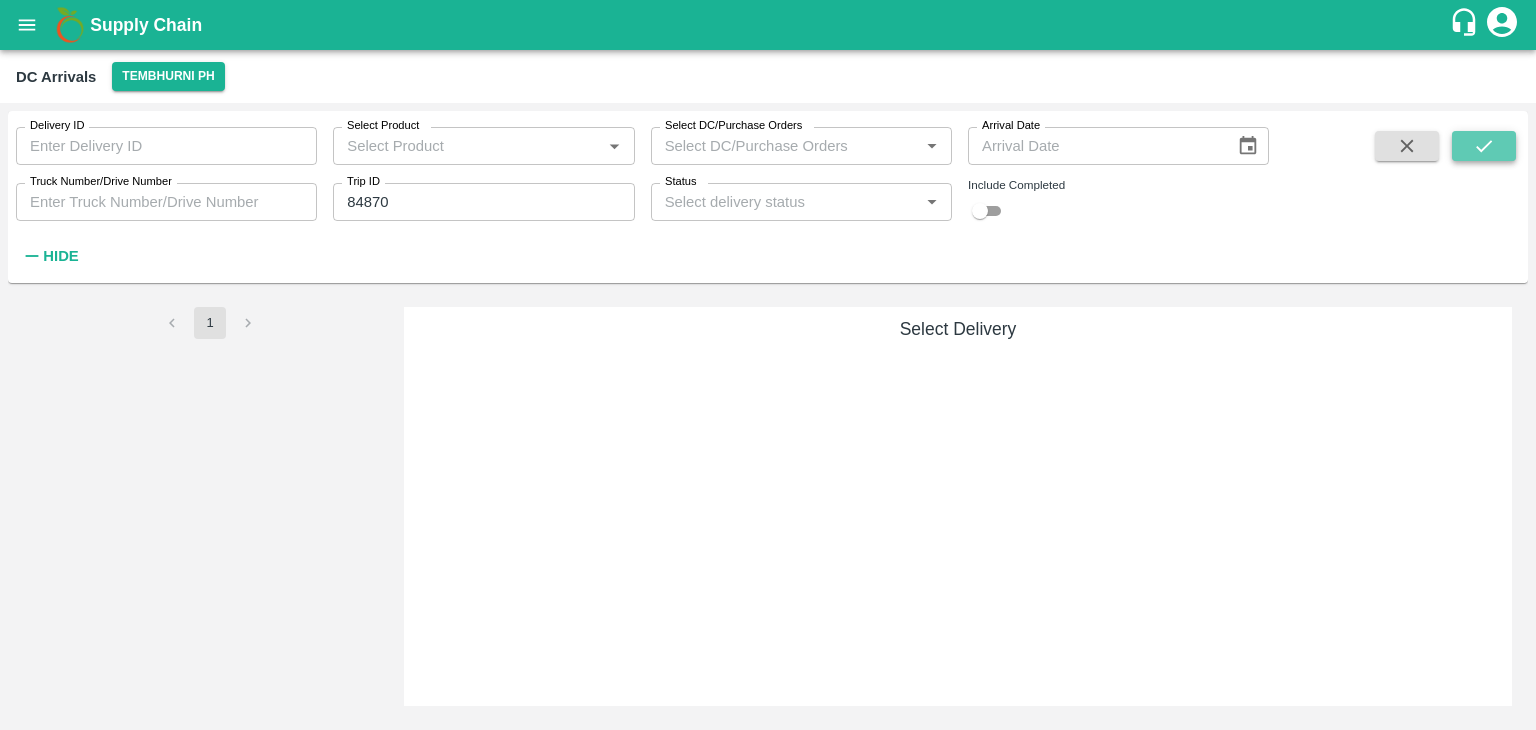 click 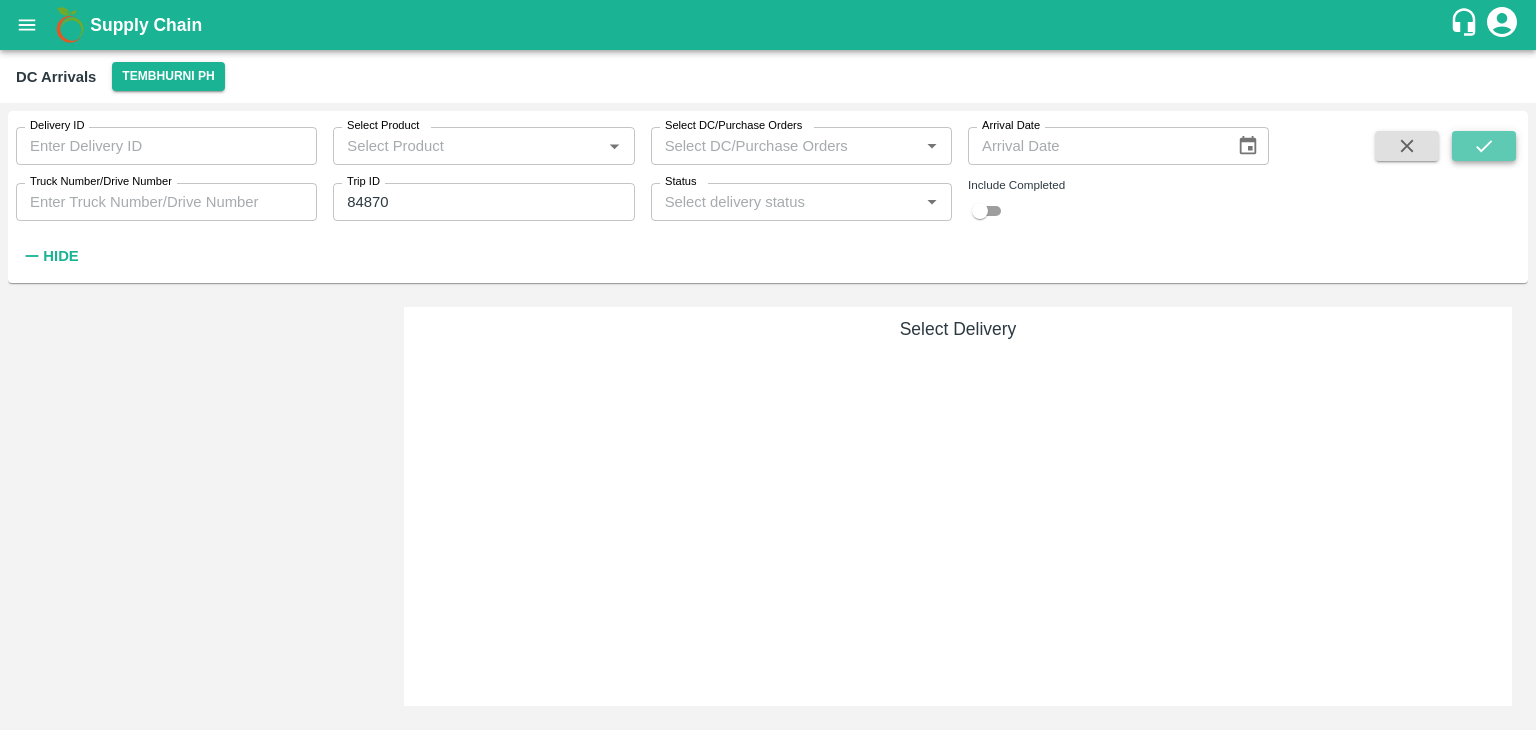 click 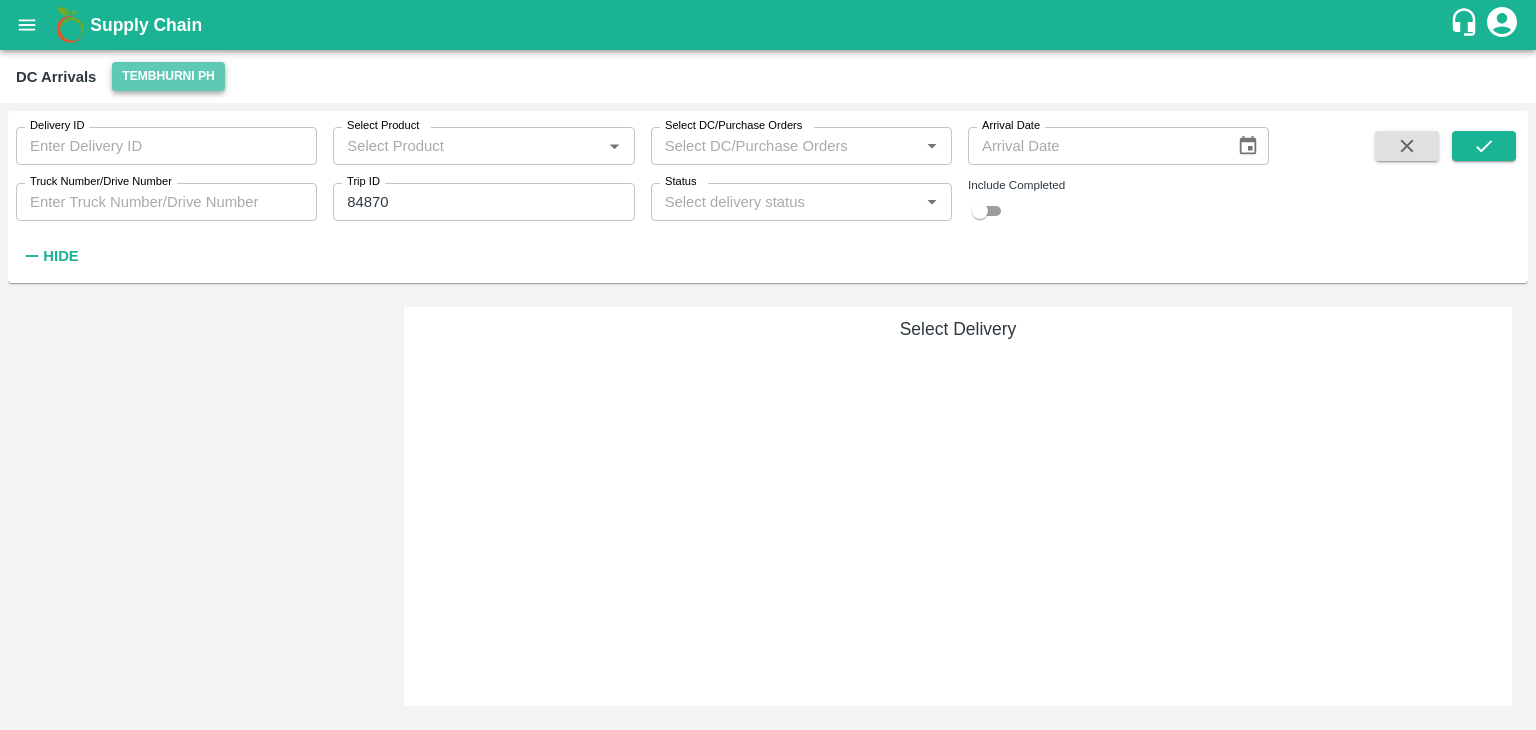 click on "Tembhurni PH" at bounding box center (168, 76) 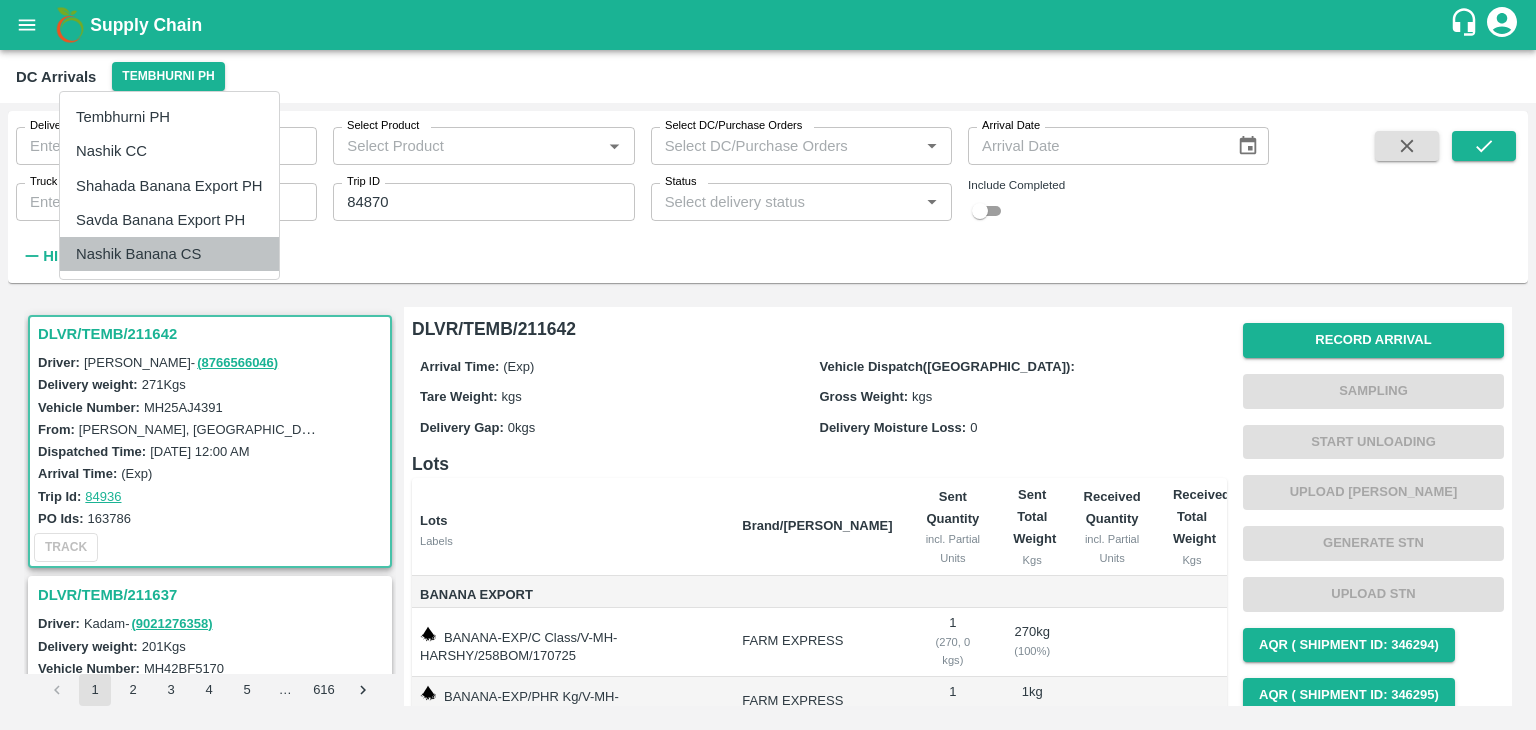 click on "Nashik Banana CS" at bounding box center [169, 254] 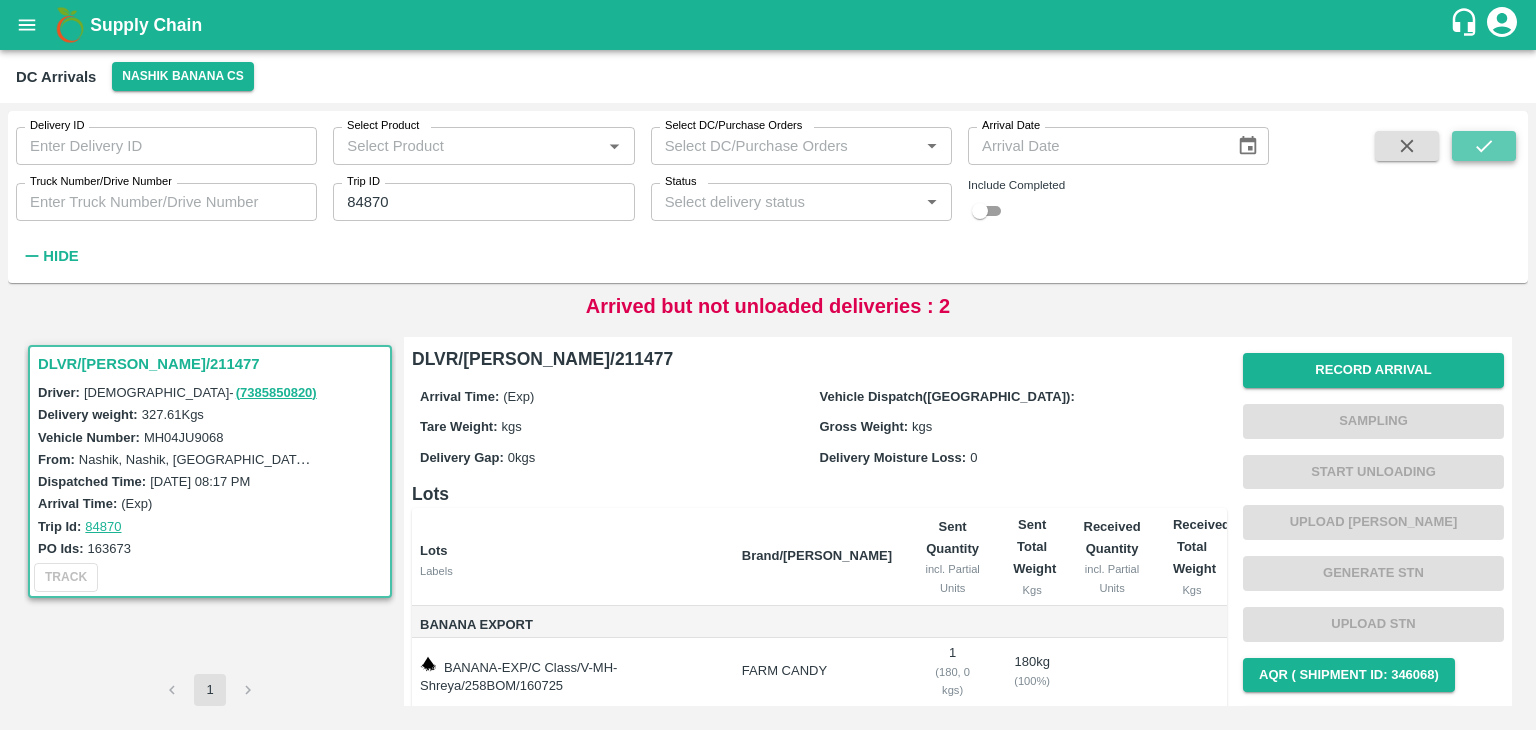 click 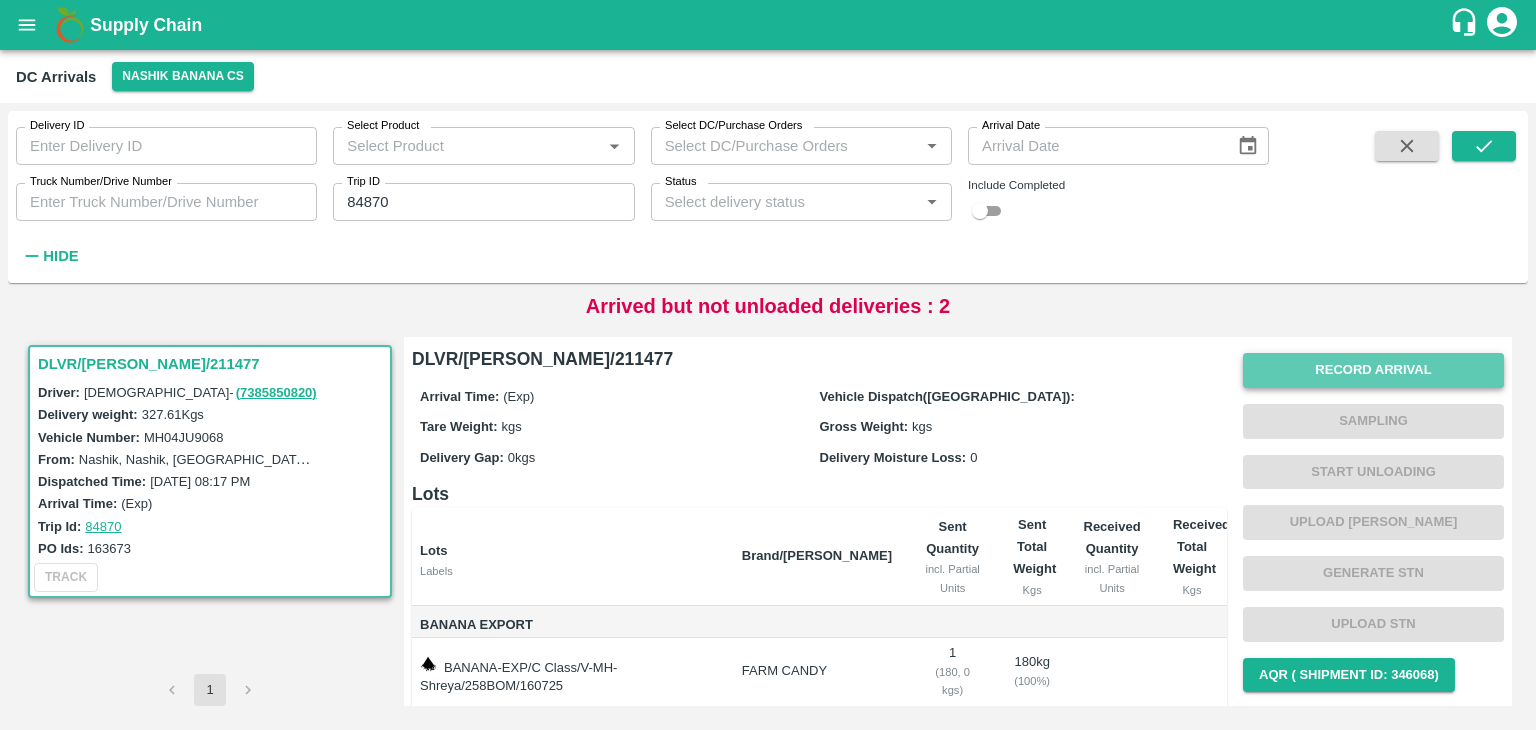 click on "Record Arrival" at bounding box center (1373, 370) 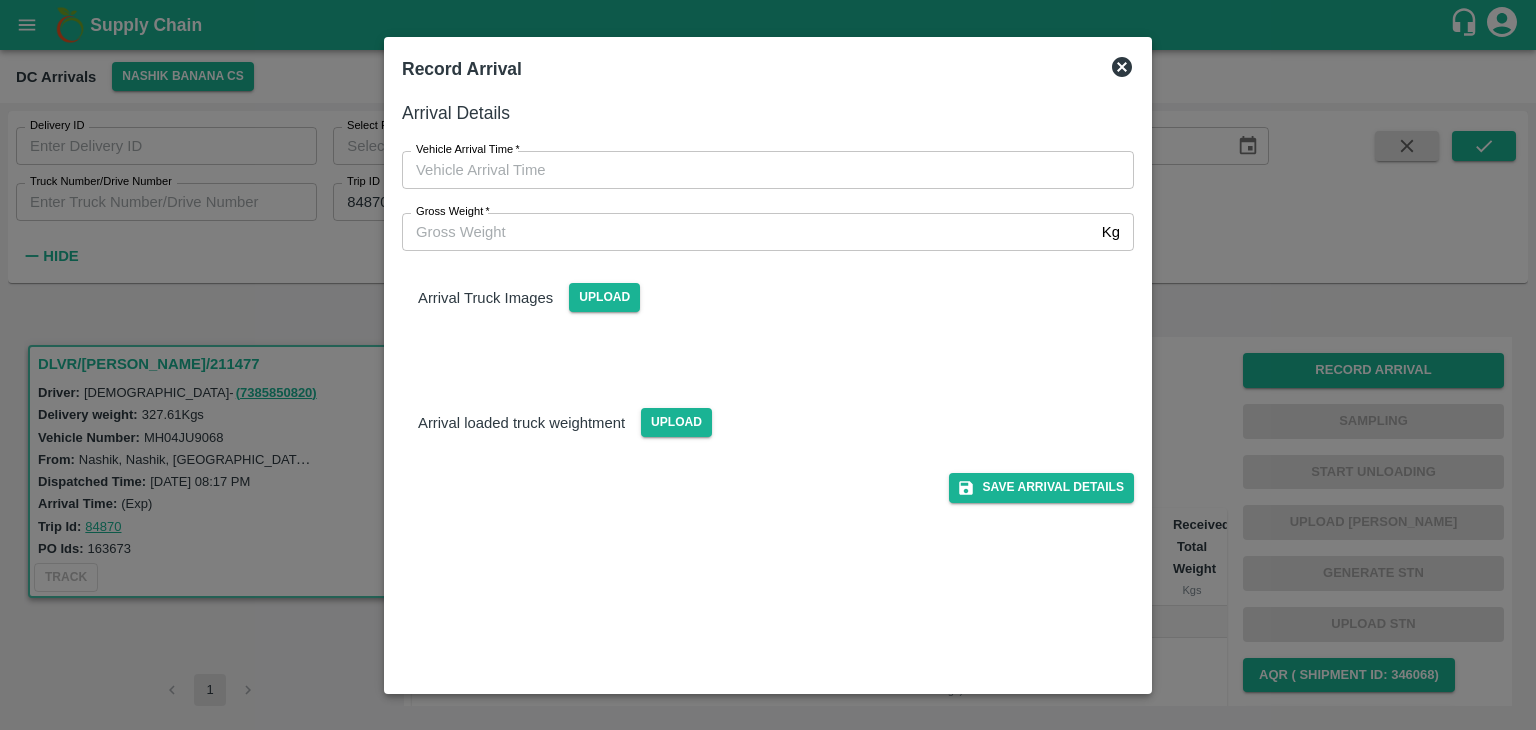 type on "DD/MM/YYYY hh:mm aa" 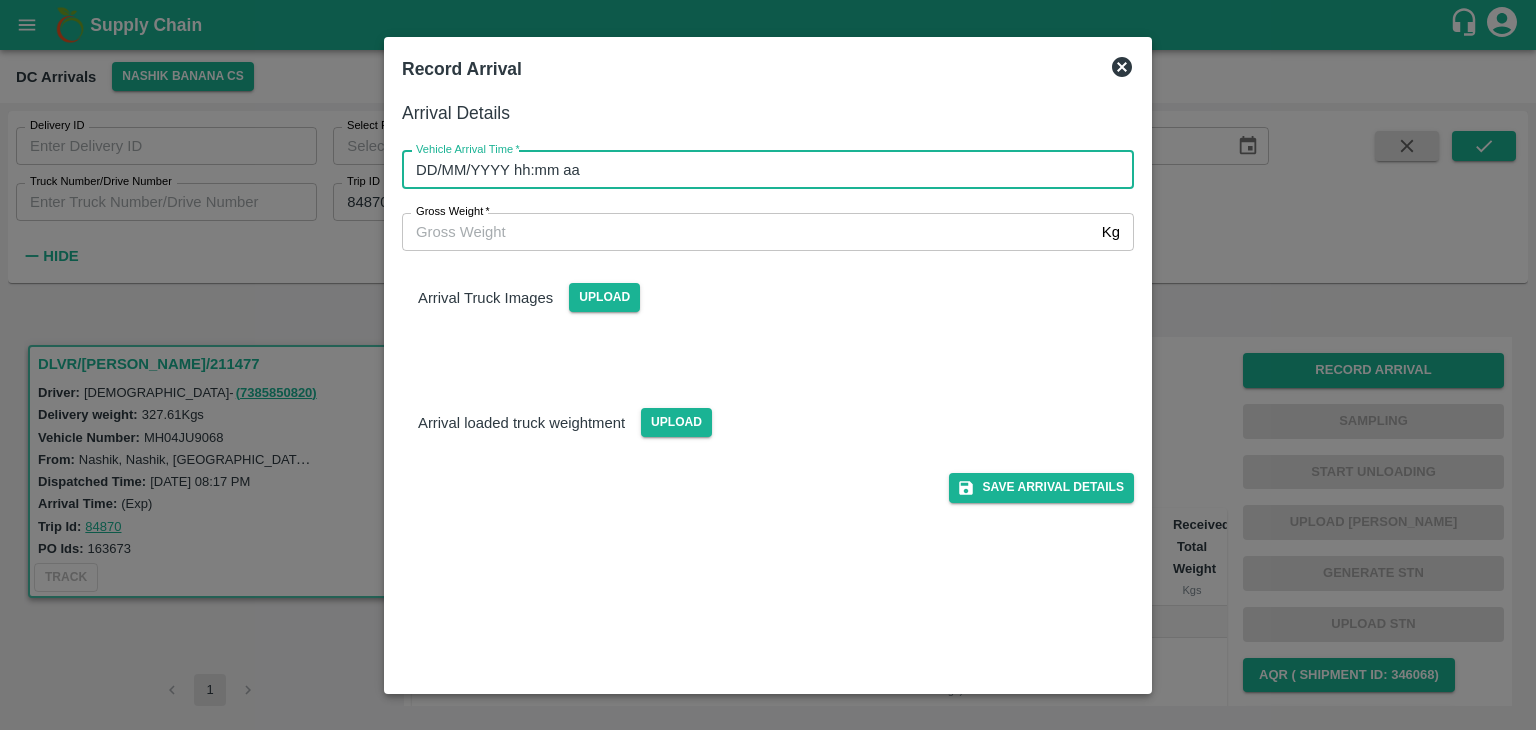 click on "DD/MM/YYYY hh:mm aa" at bounding box center [761, 170] 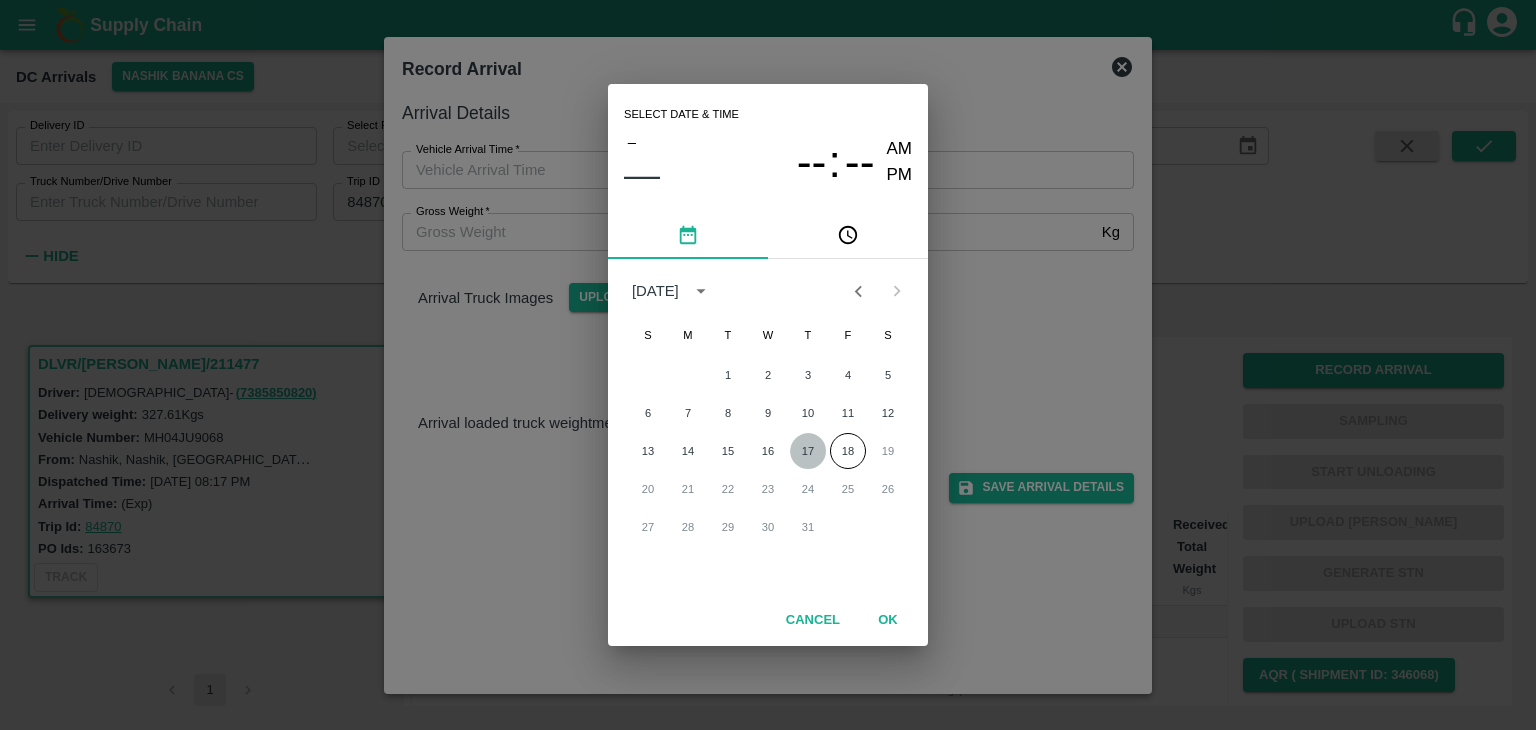 click on "17" at bounding box center (808, 451) 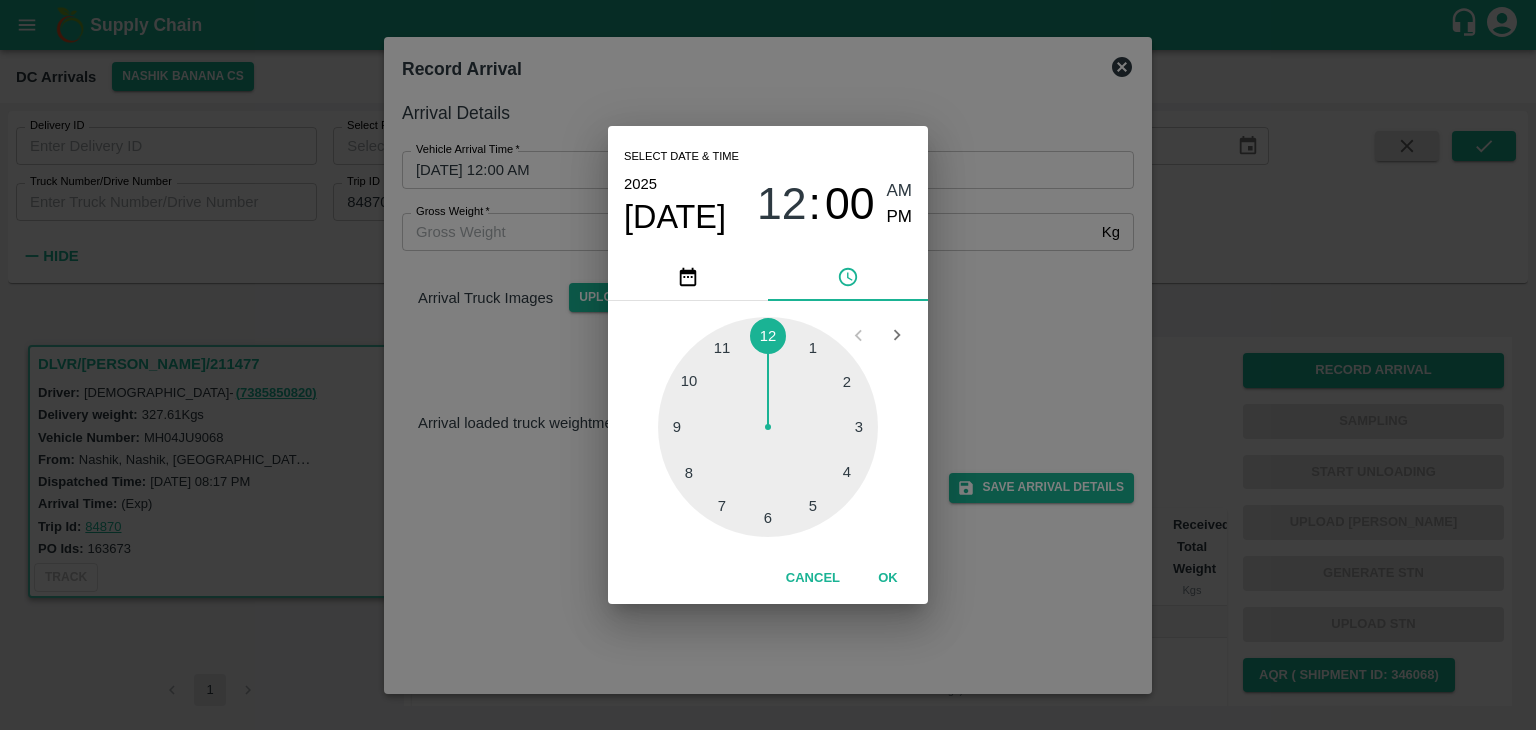 click at bounding box center (768, 427) 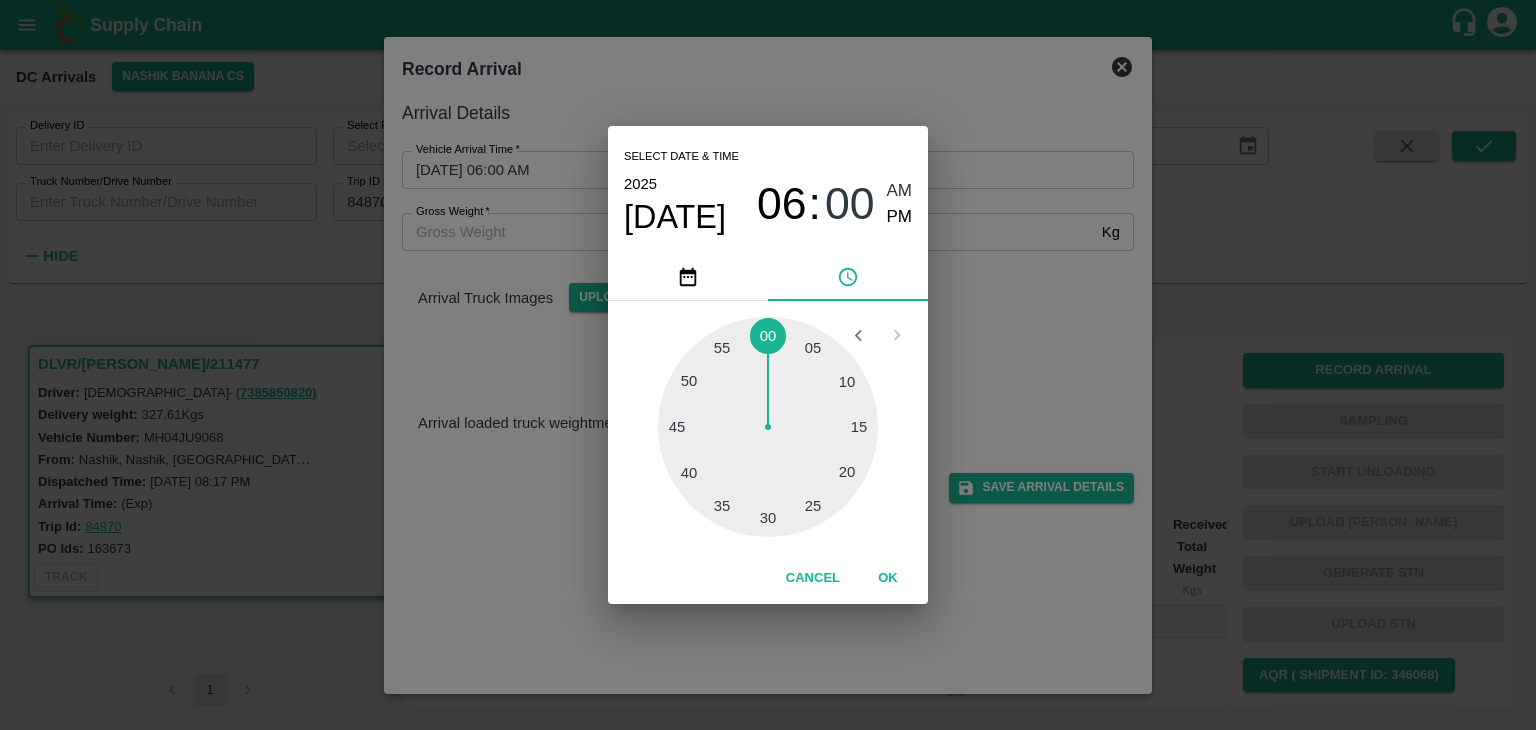 click at bounding box center [768, 427] 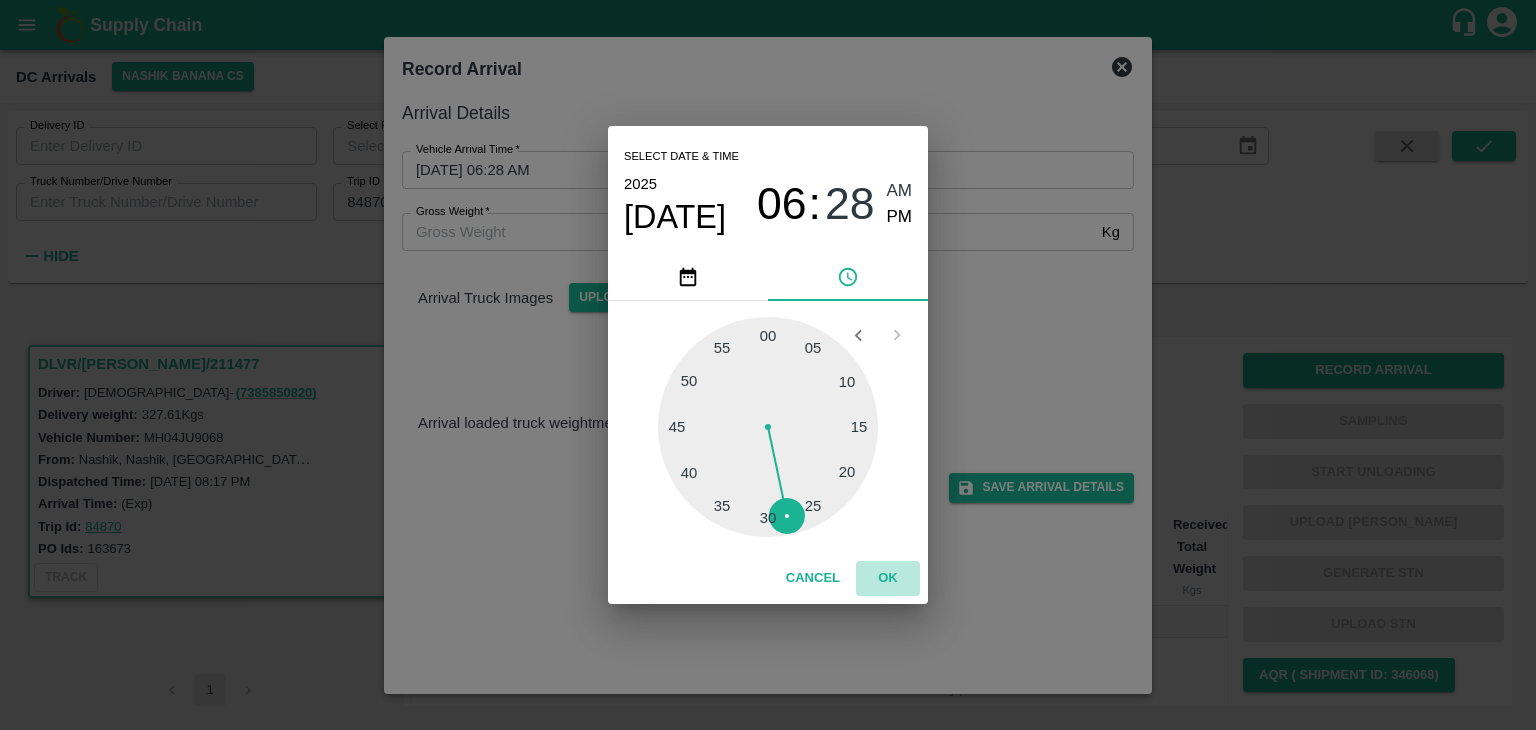 click on "OK" at bounding box center [888, 578] 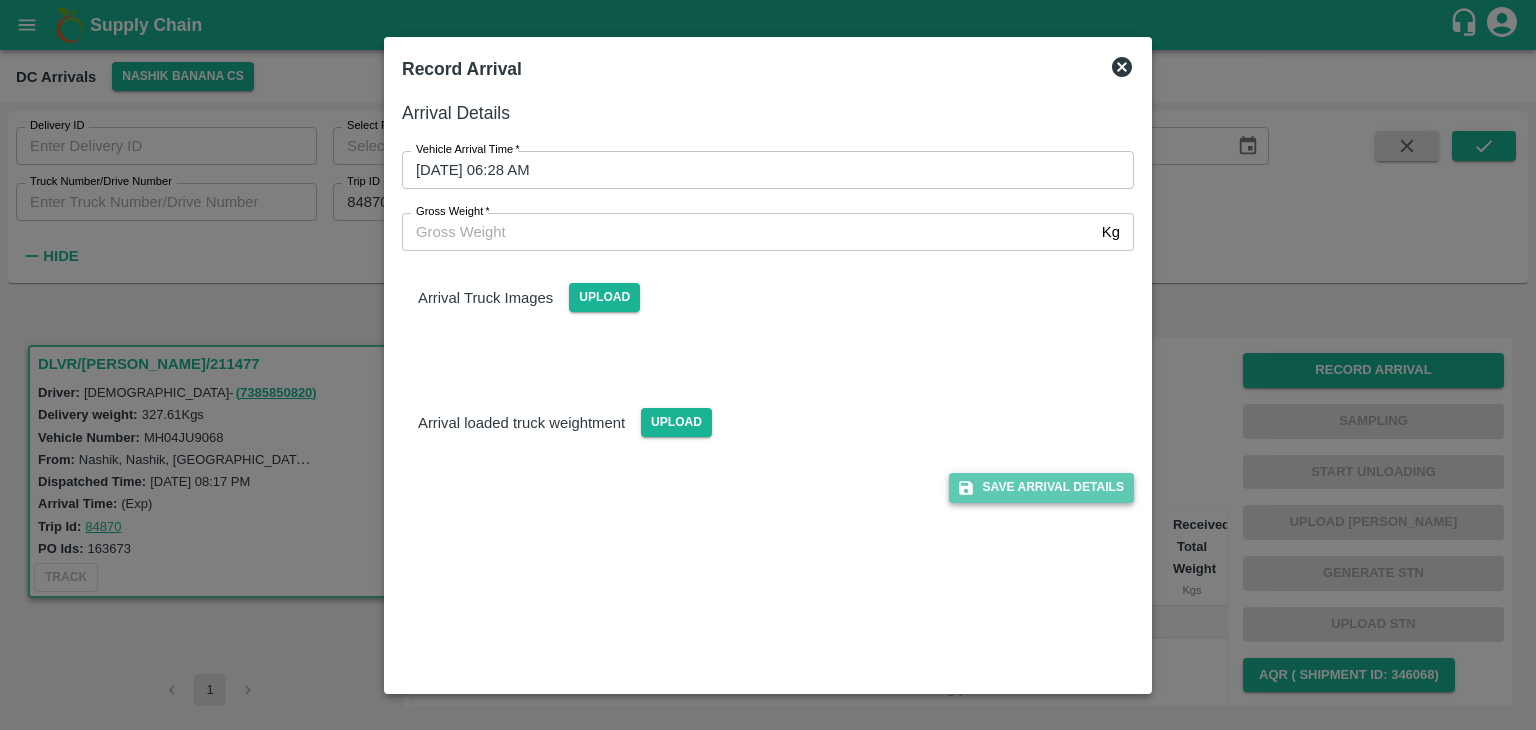 click on "Save Arrival Details" at bounding box center [1041, 487] 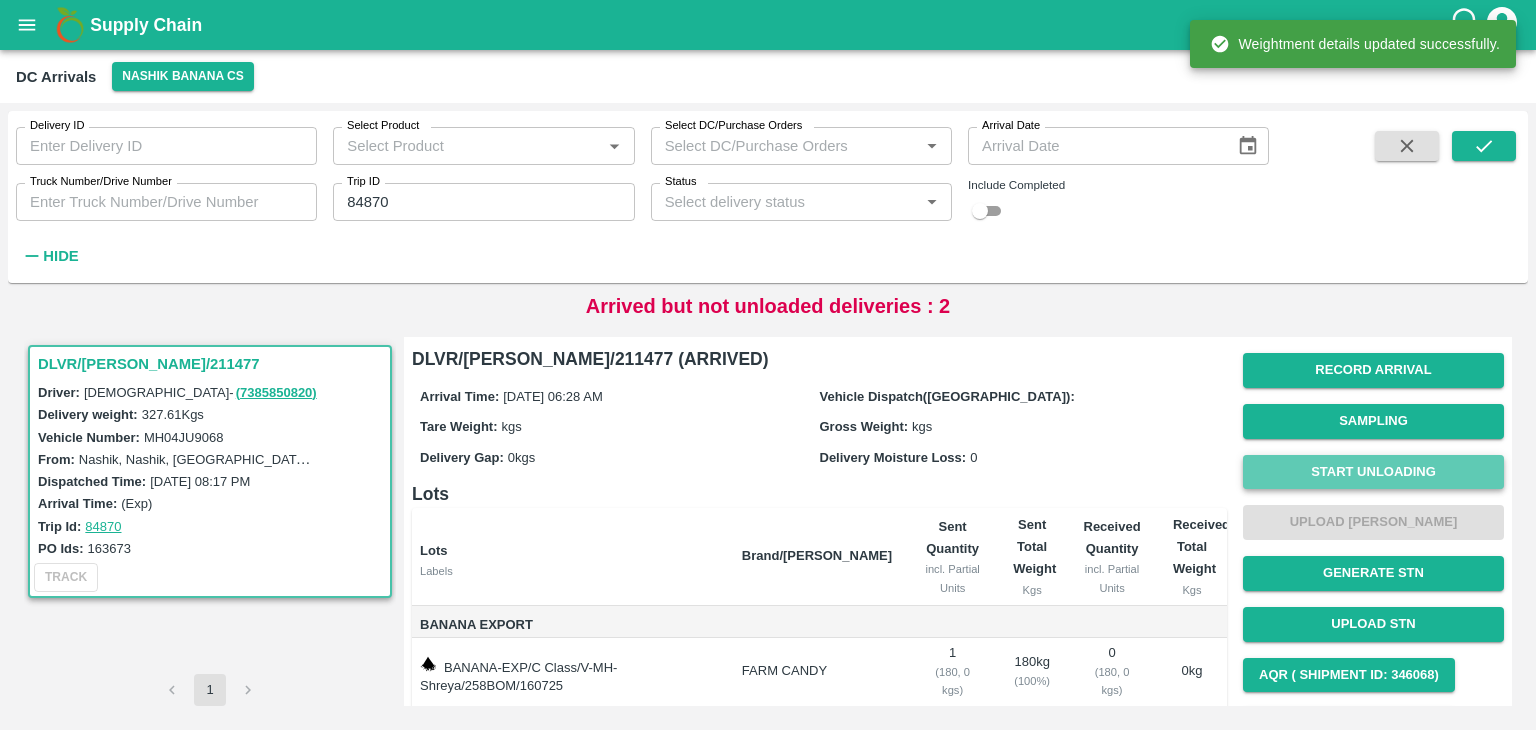 click on "Start Unloading" at bounding box center [1373, 472] 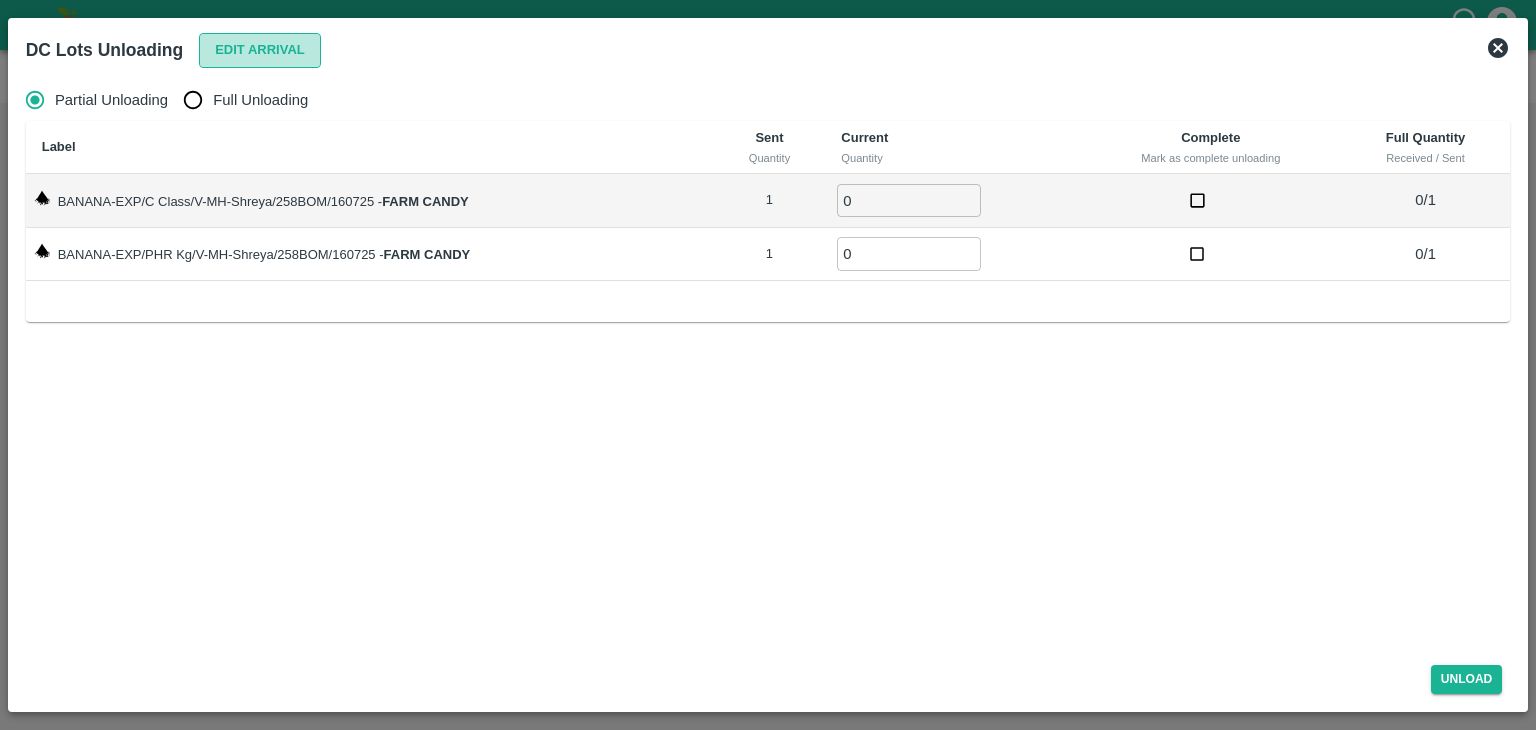 click on "Edit Arrival" at bounding box center [260, 50] 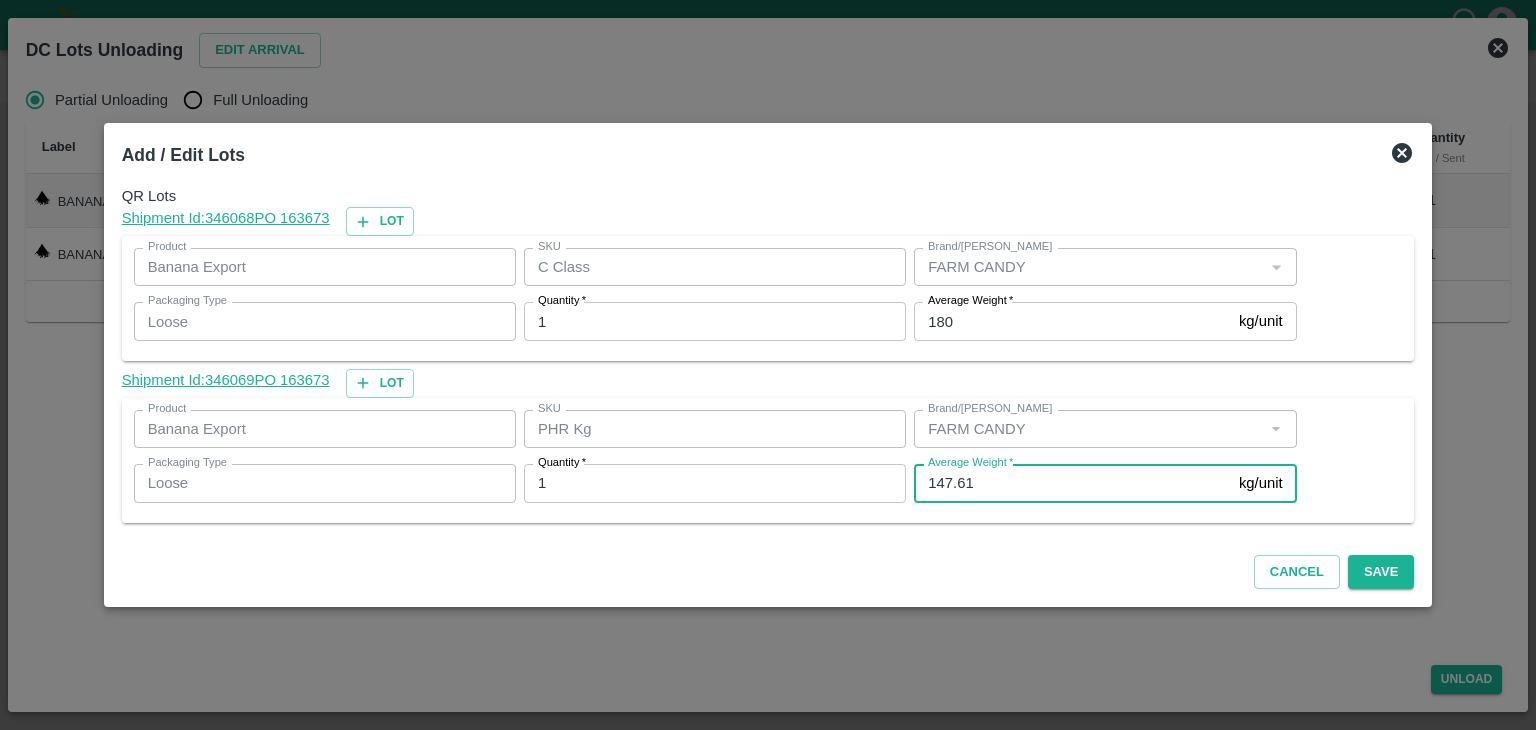 click on "147.61" at bounding box center [1072, 483] 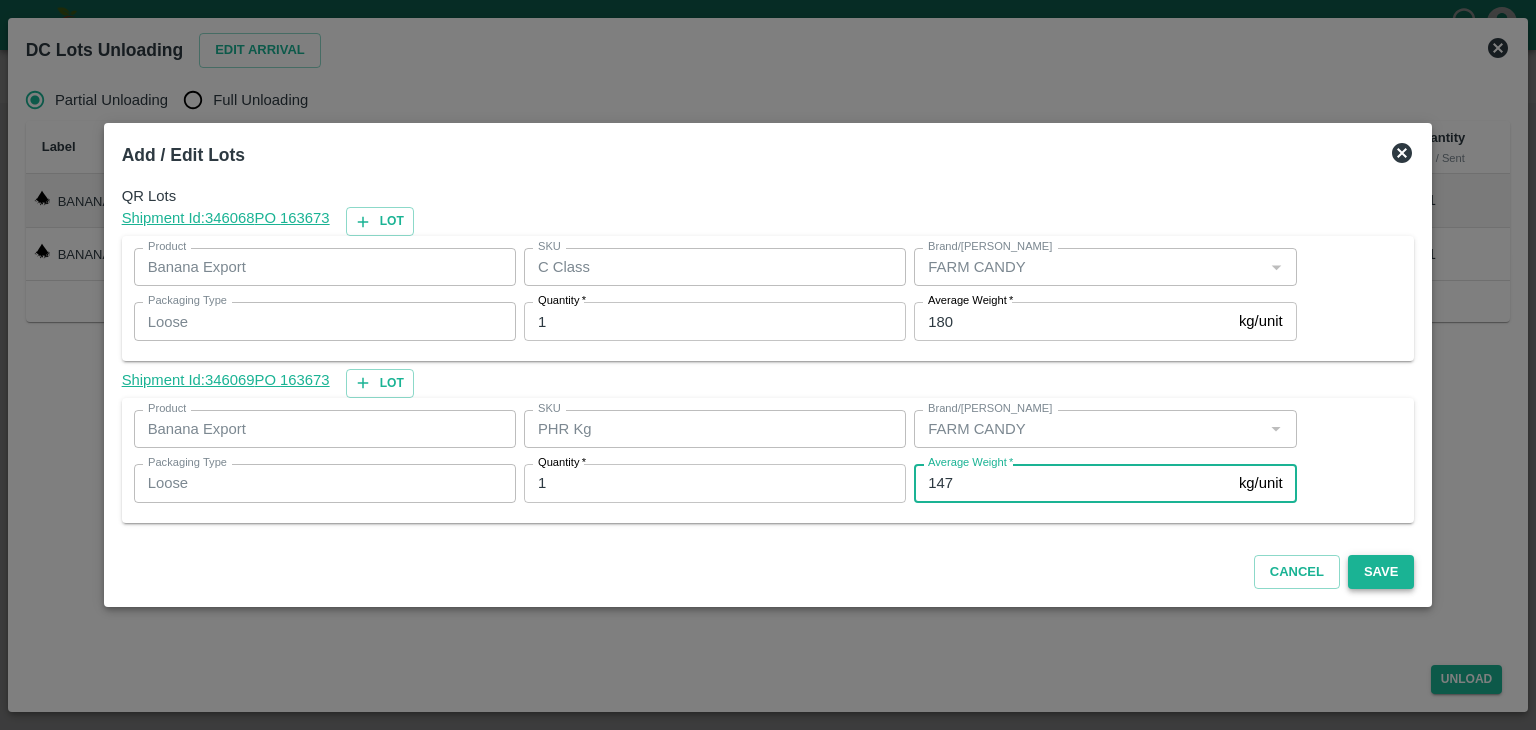 type on "147" 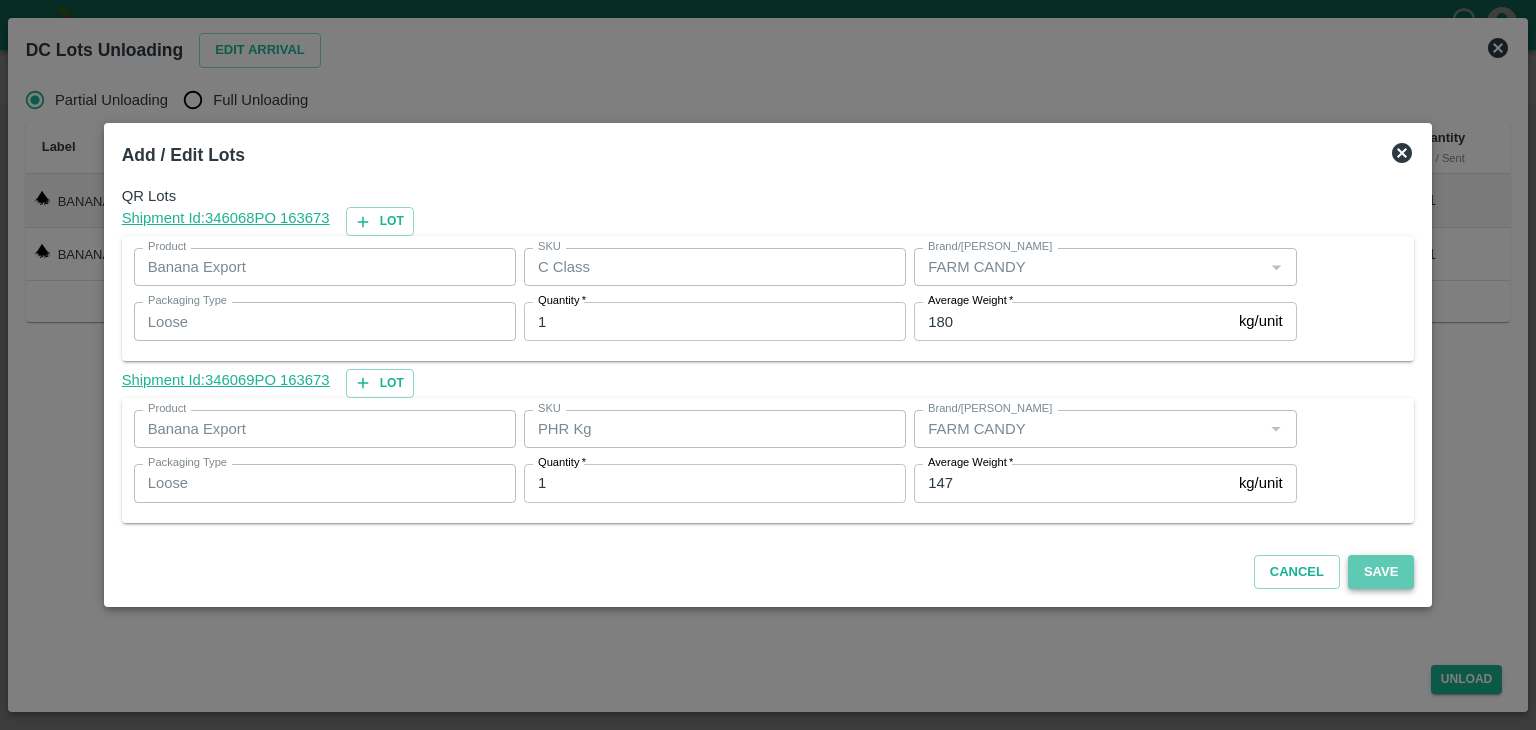 click on "Save" at bounding box center [1381, 572] 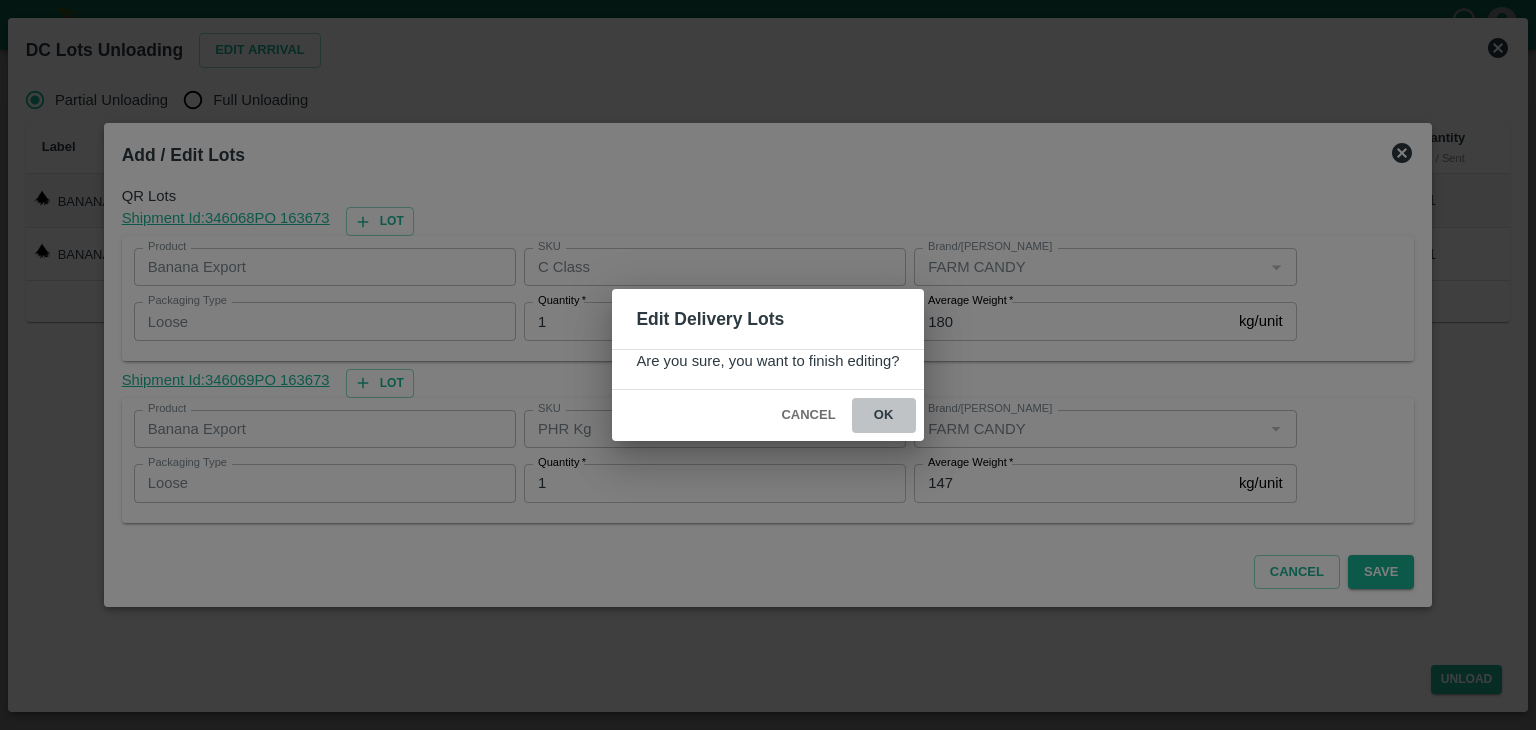 click on "ok" at bounding box center (884, 415) 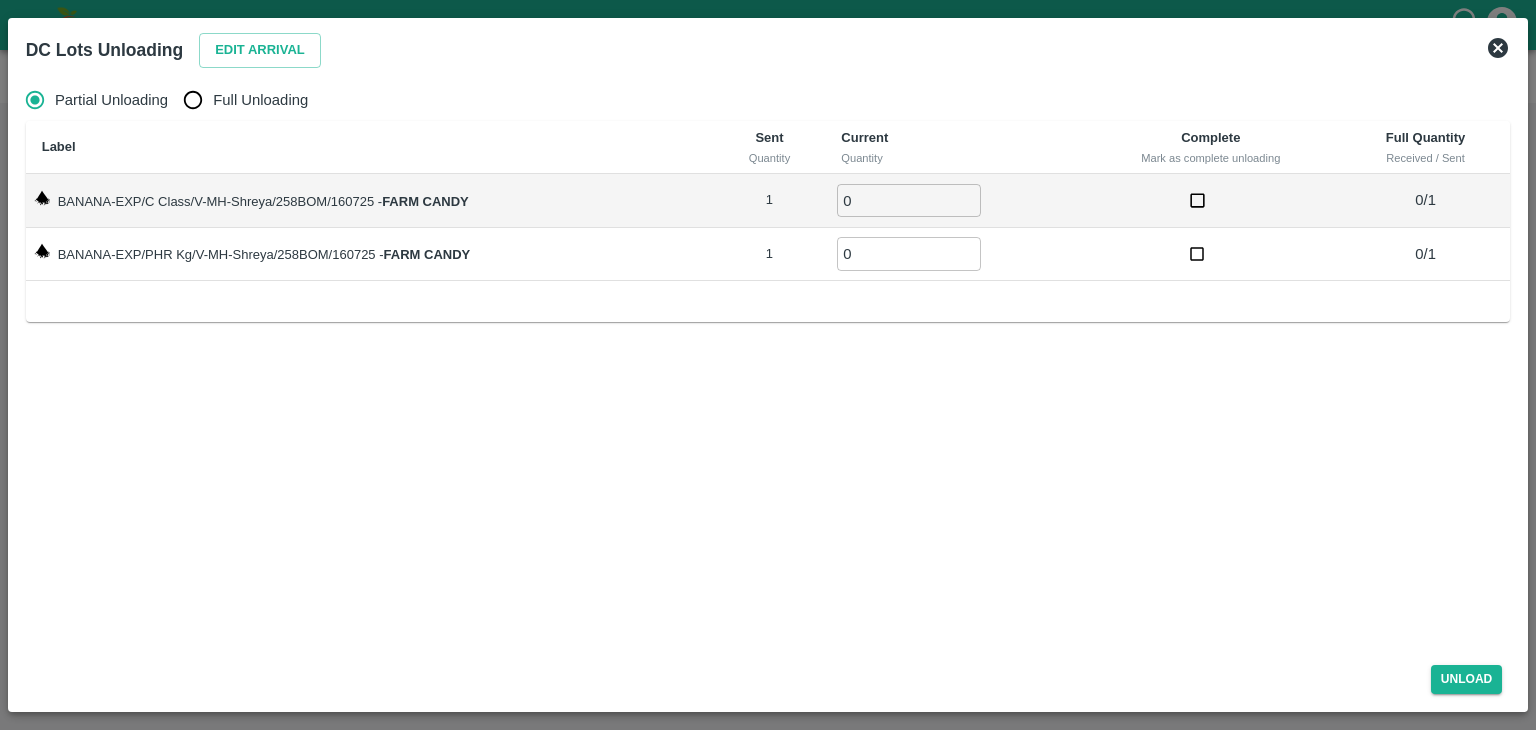 click on "Full Unloading" at bounding box center (260, 100) 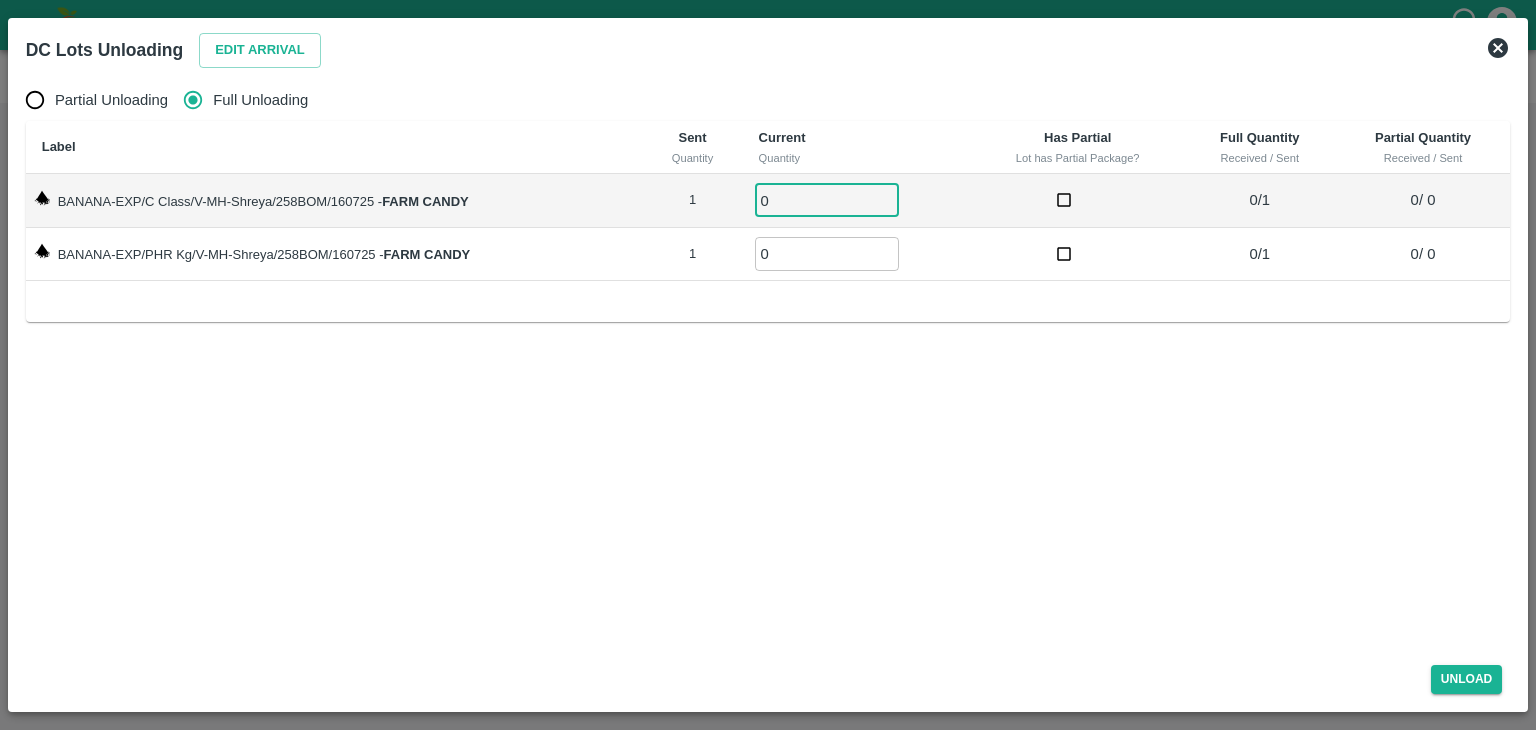 click on "0" at bounding box center [827, 200] 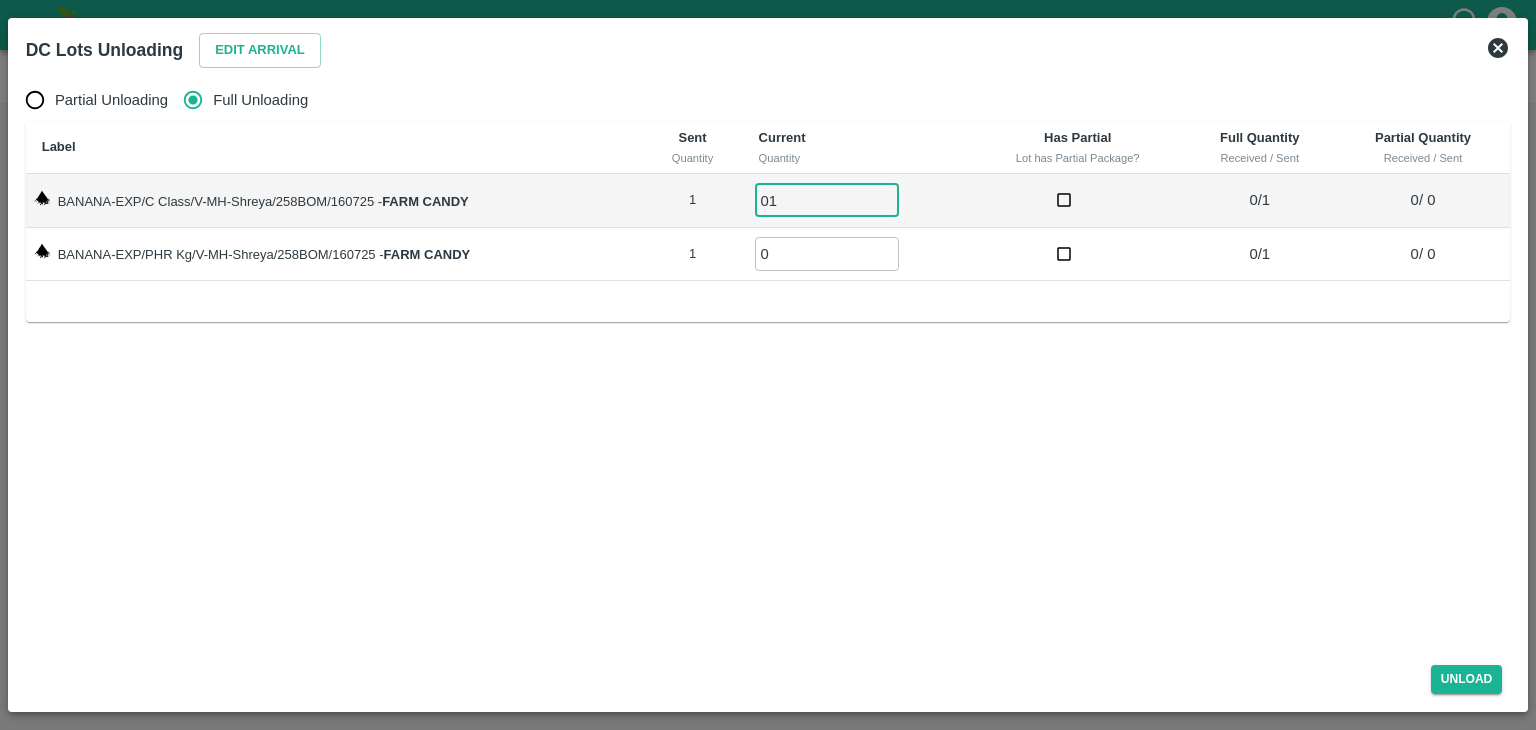 type on "01" 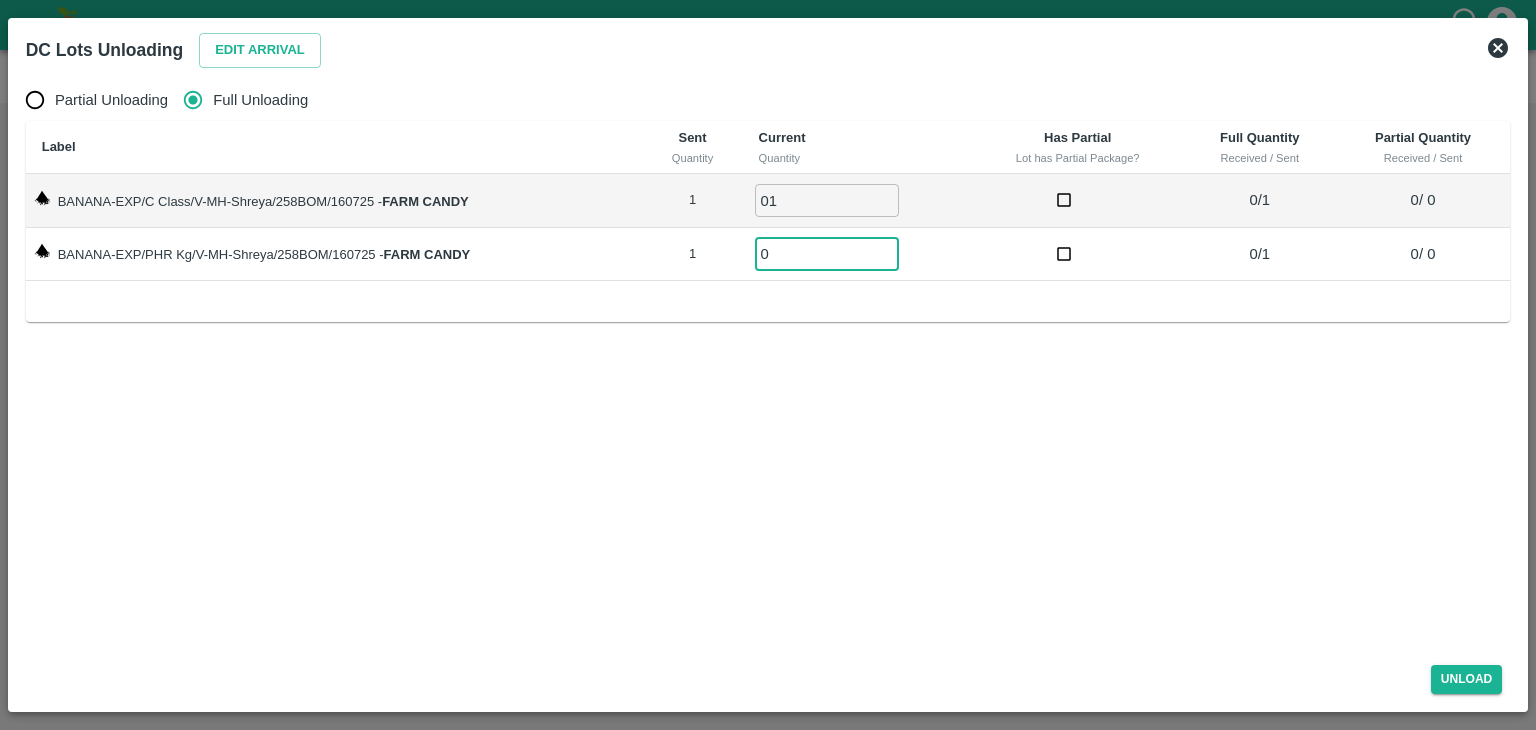 click on "0" at bounding box center [827, 253] 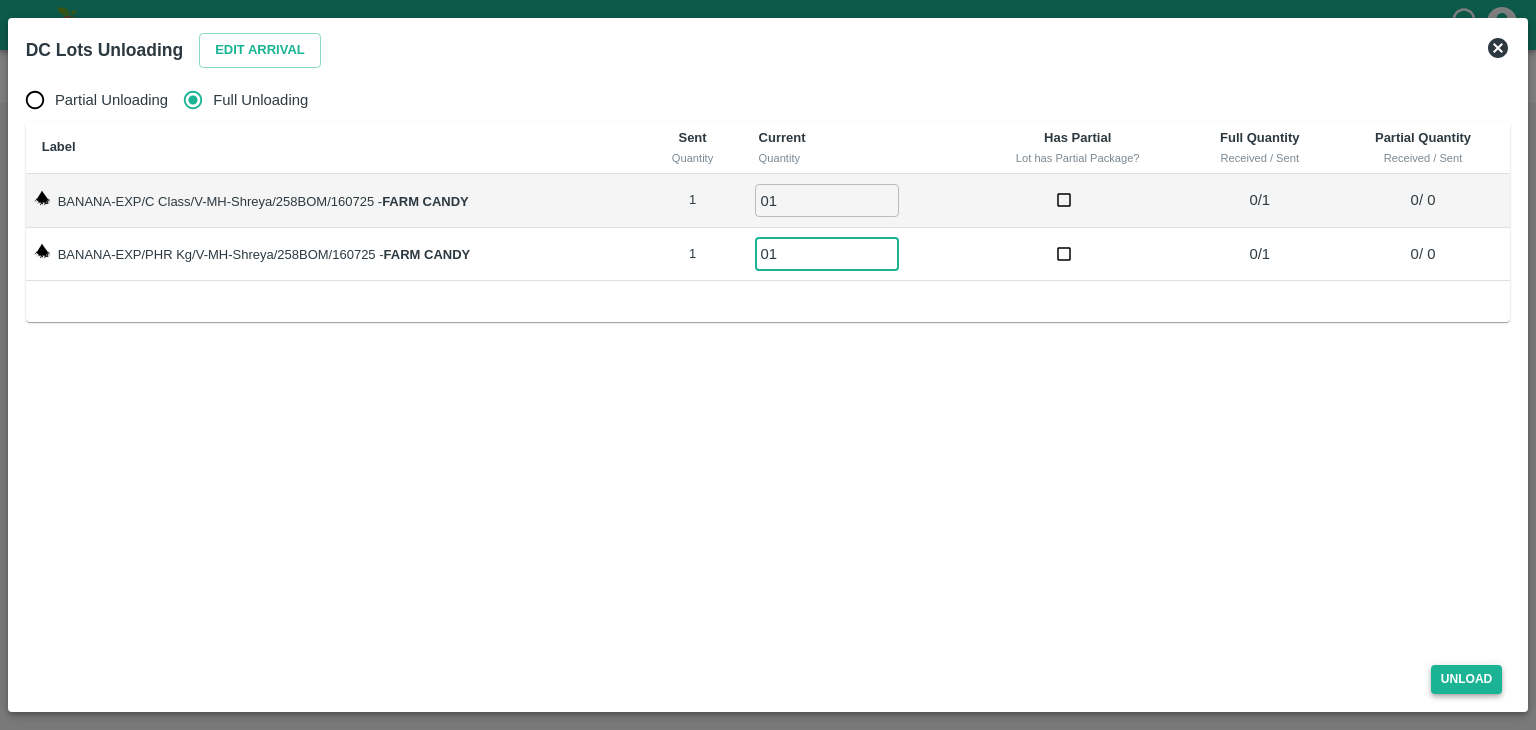 type on "01" 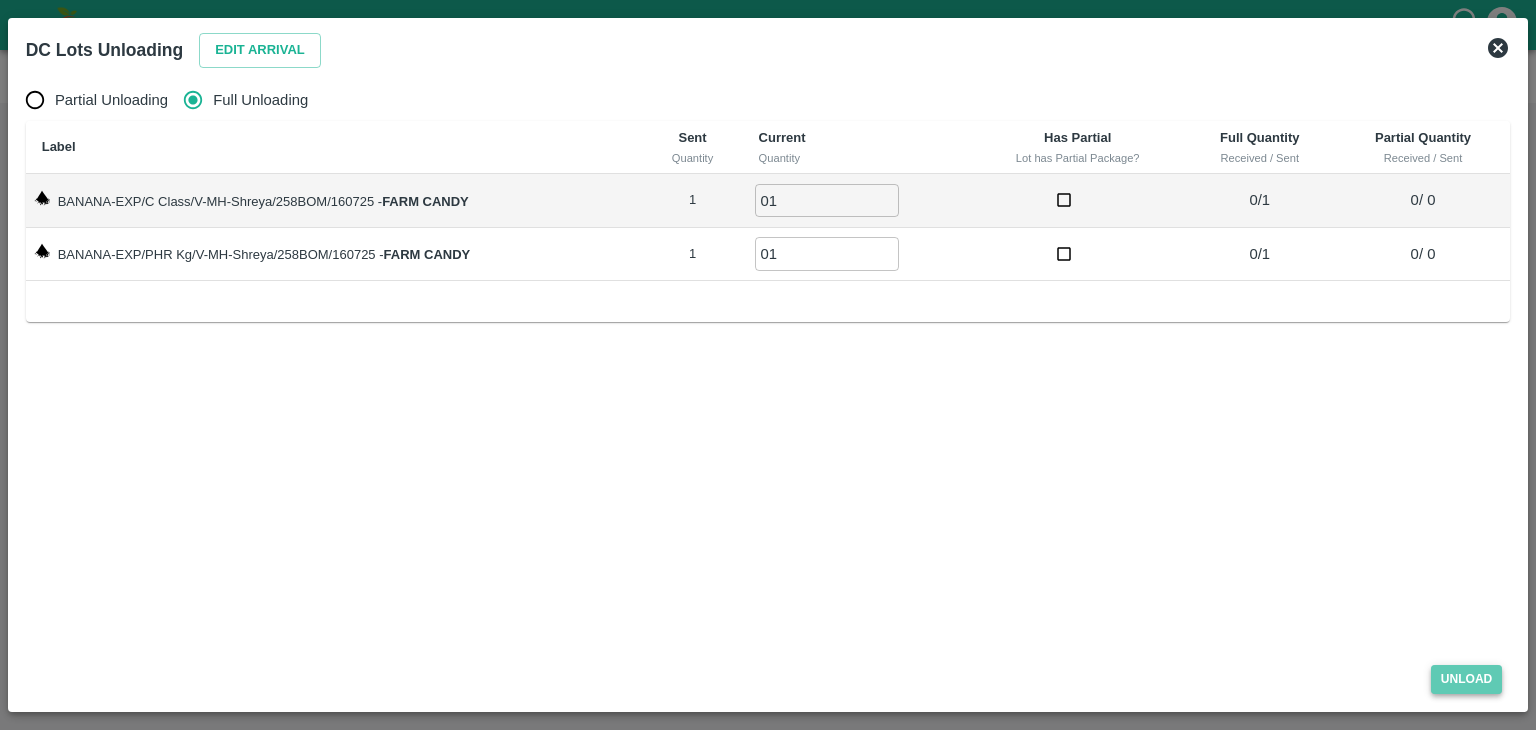 click on "Unload" at bounding box center [1467, 679] 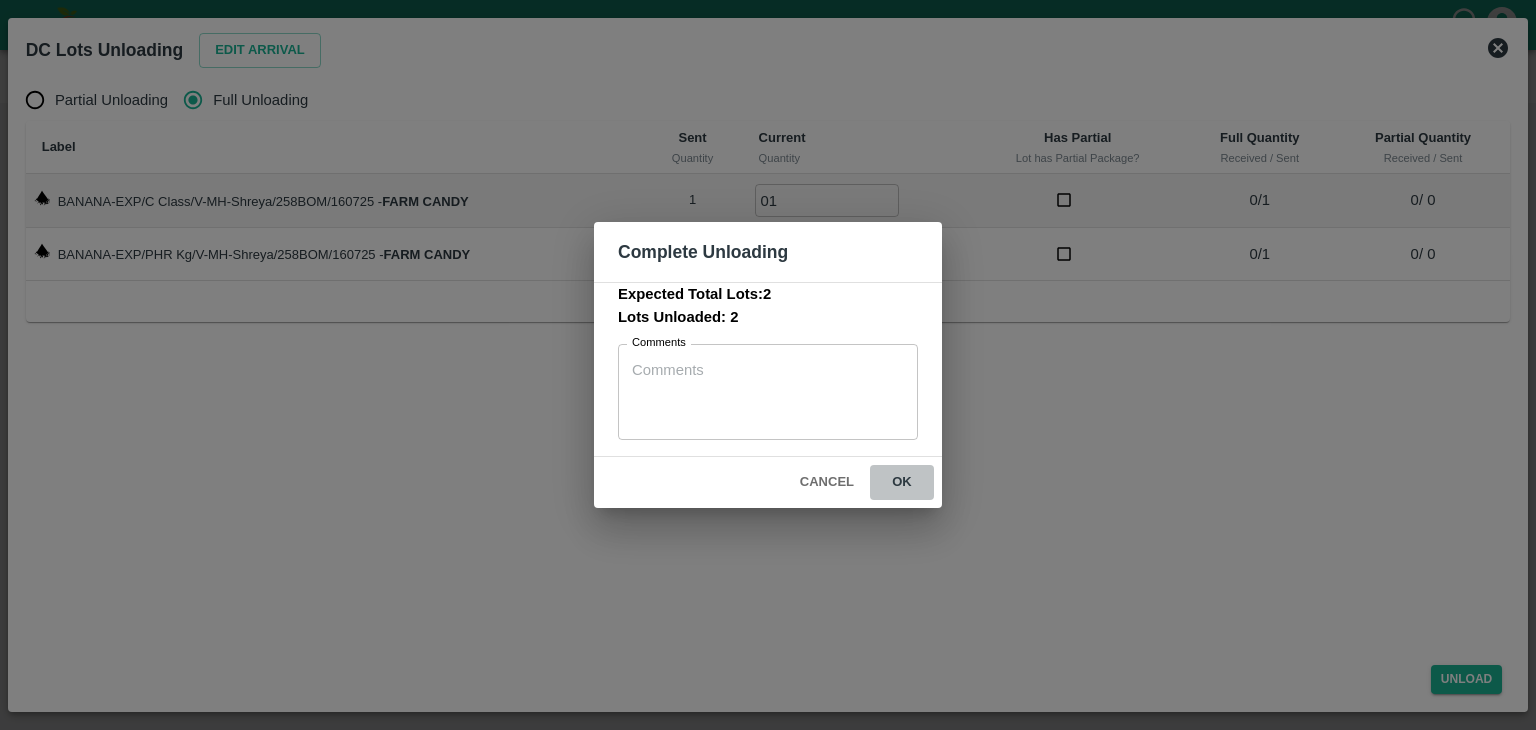 click on "ok" at bounding box center (902, 482) 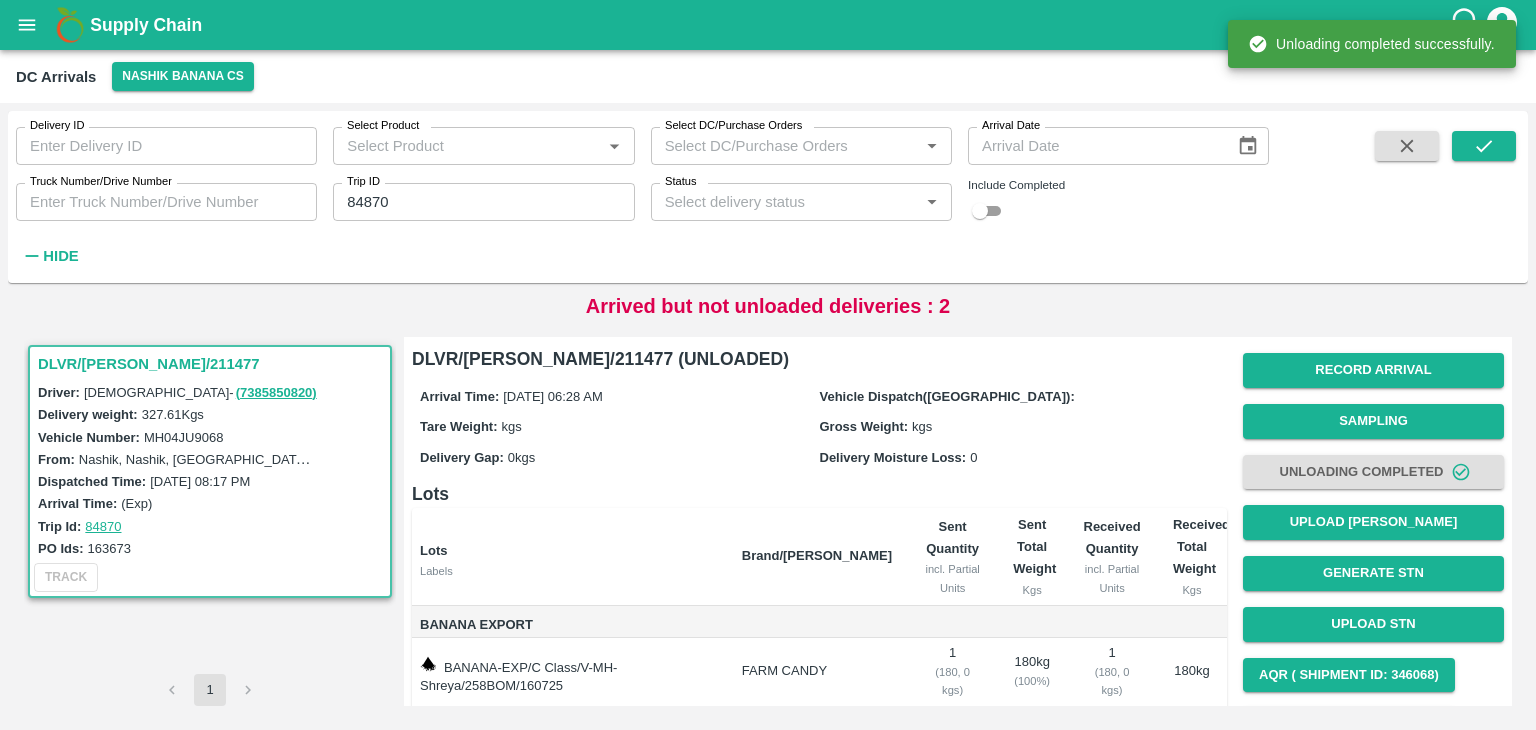 scroll, scrollTop: 104, scrollLeft: 0, axis: vertical 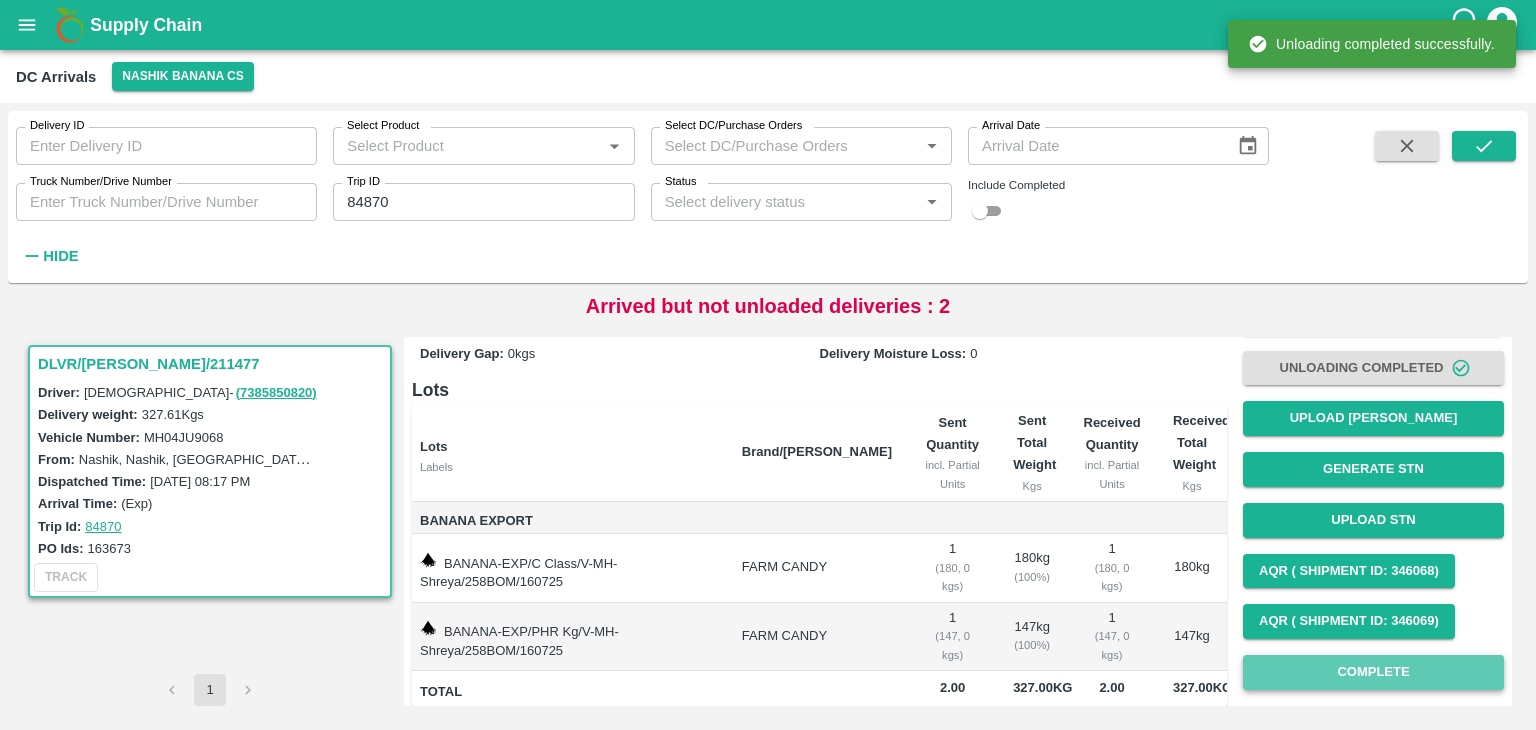 click on "Complete" at bounding box center (1373, 672) 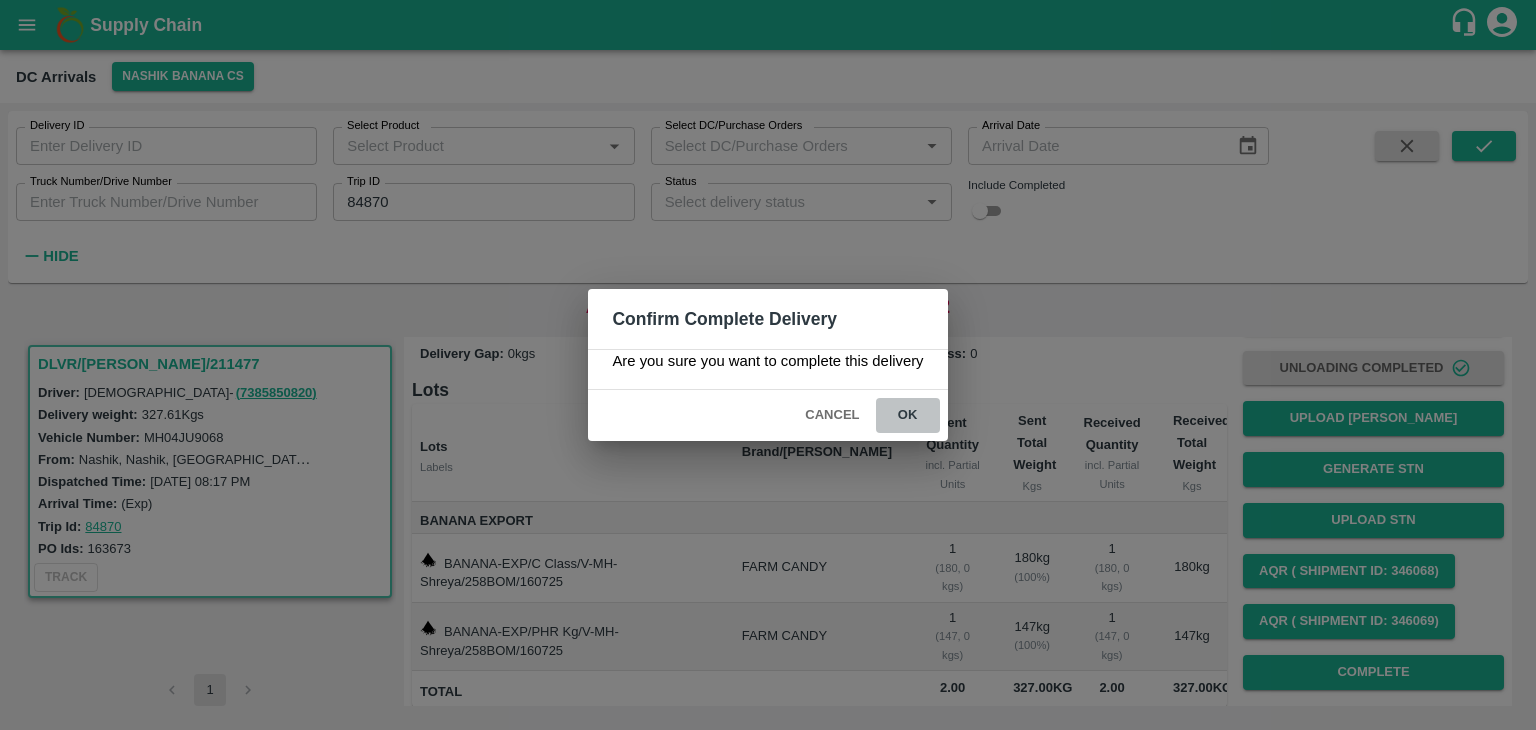 click on "ok" at bounding box center [908, 415] 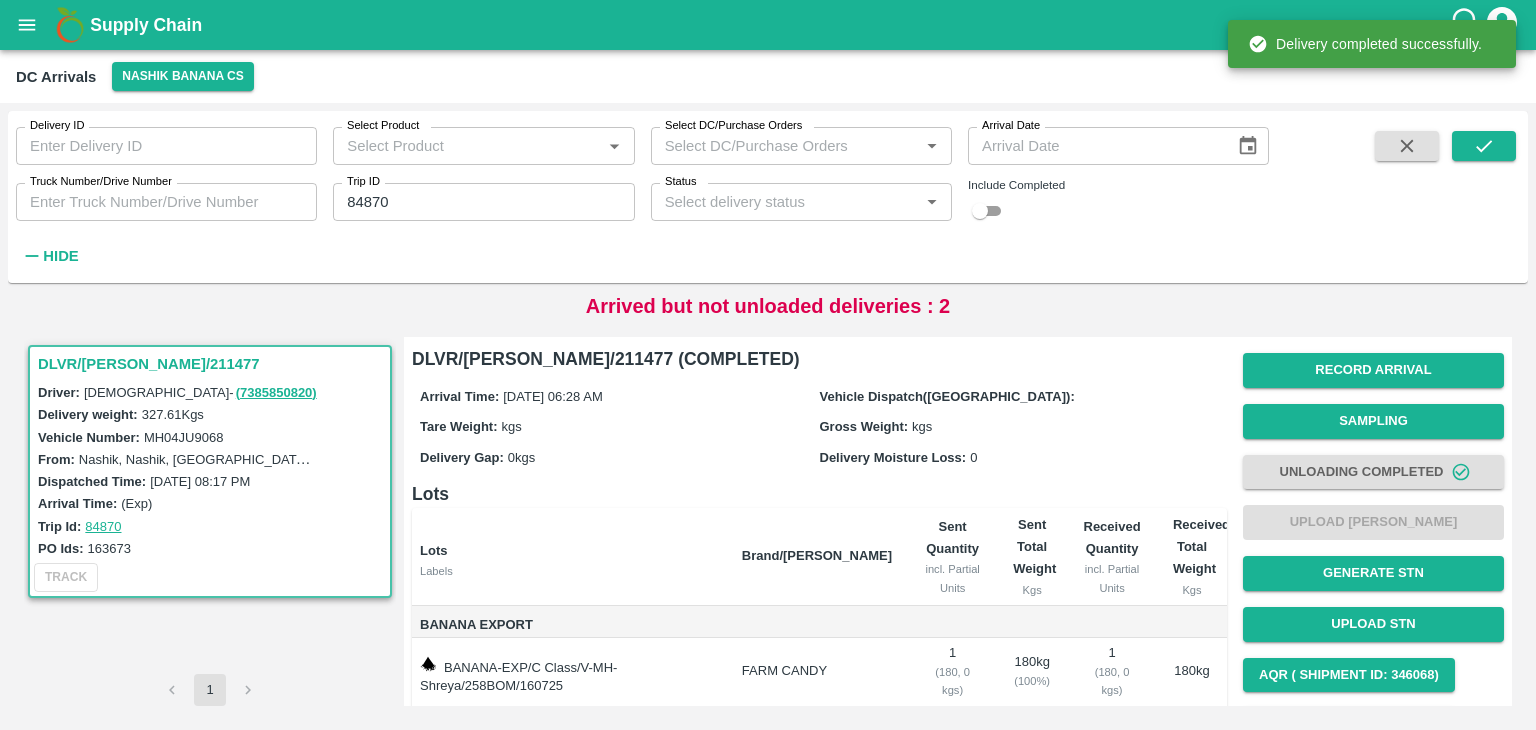 scroll, scrollTop: 104, scrollLeft: 0, axis: vertical 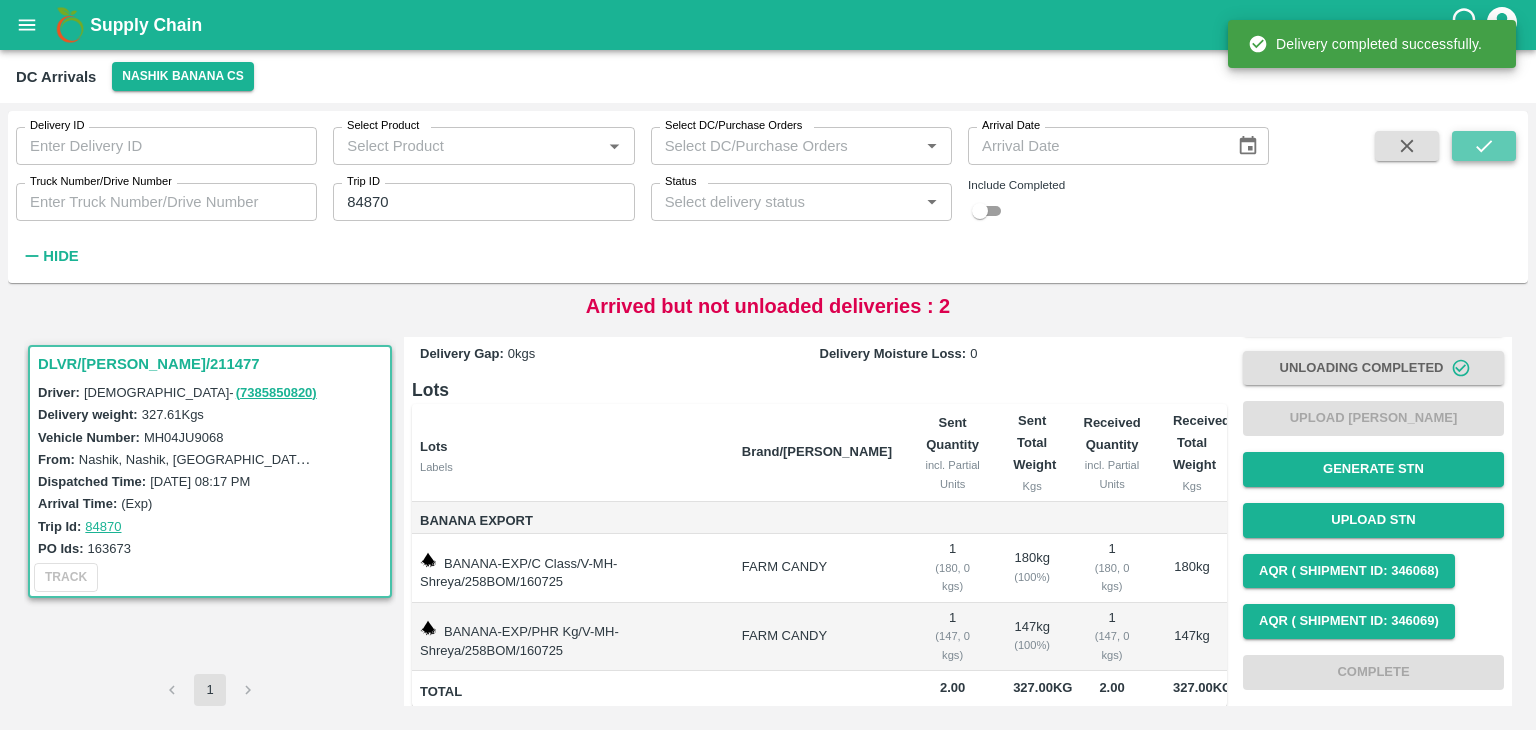 click at bounding box center [1484, 146] 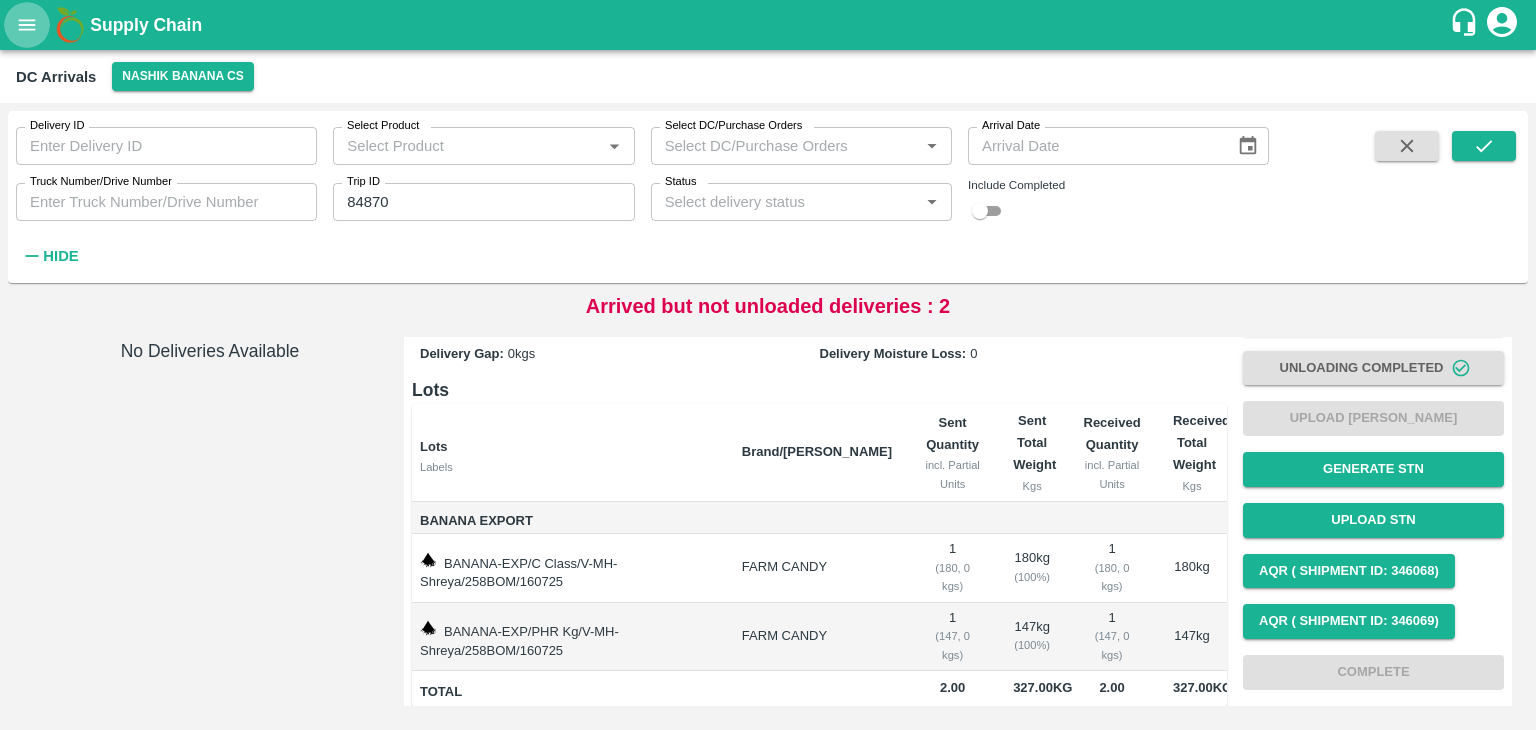 click 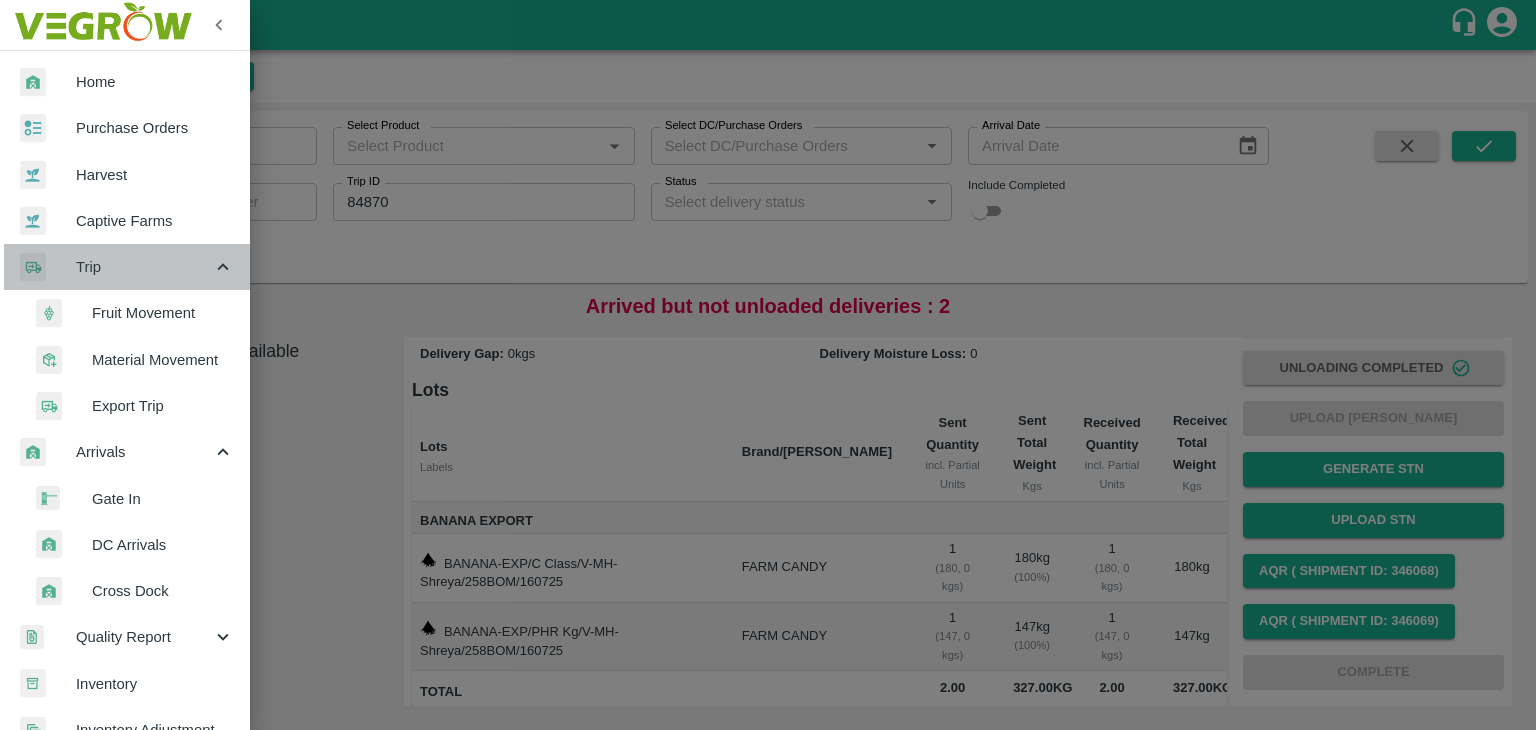 click on "Trip" at bounding box center [144, 267] 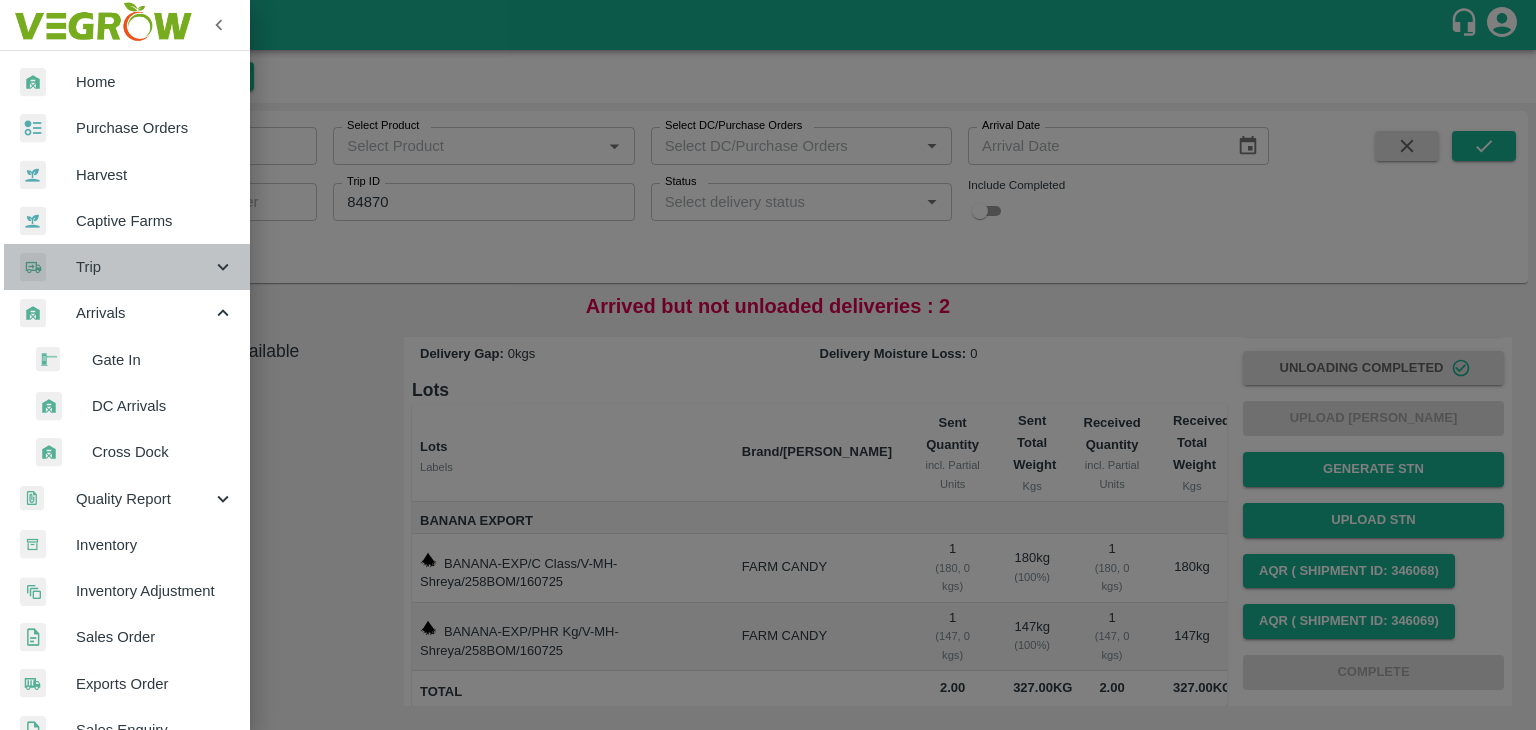 click on "Trip" at bounding box center [144, 267] 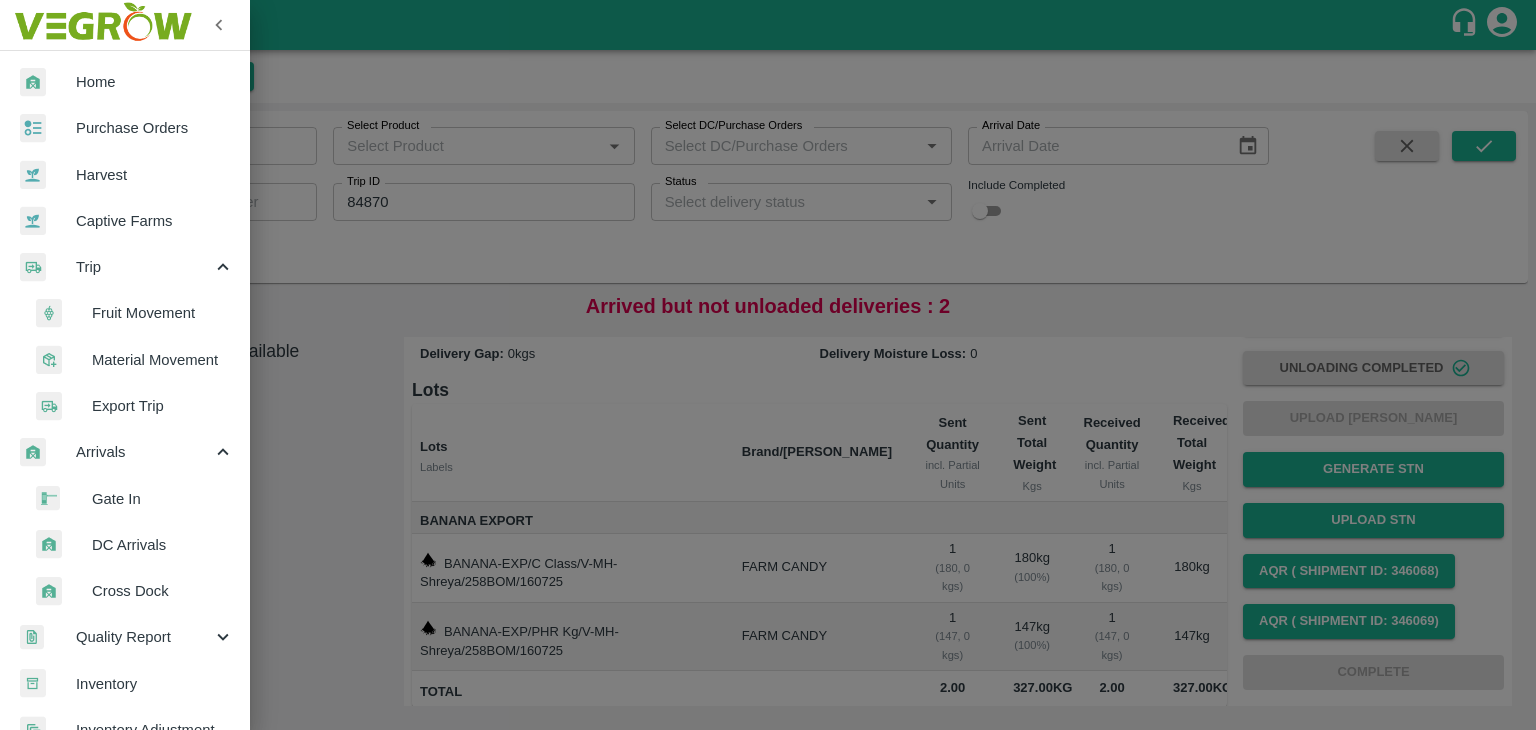 click on "Fruit Movement" at bounding box center (163, 313) 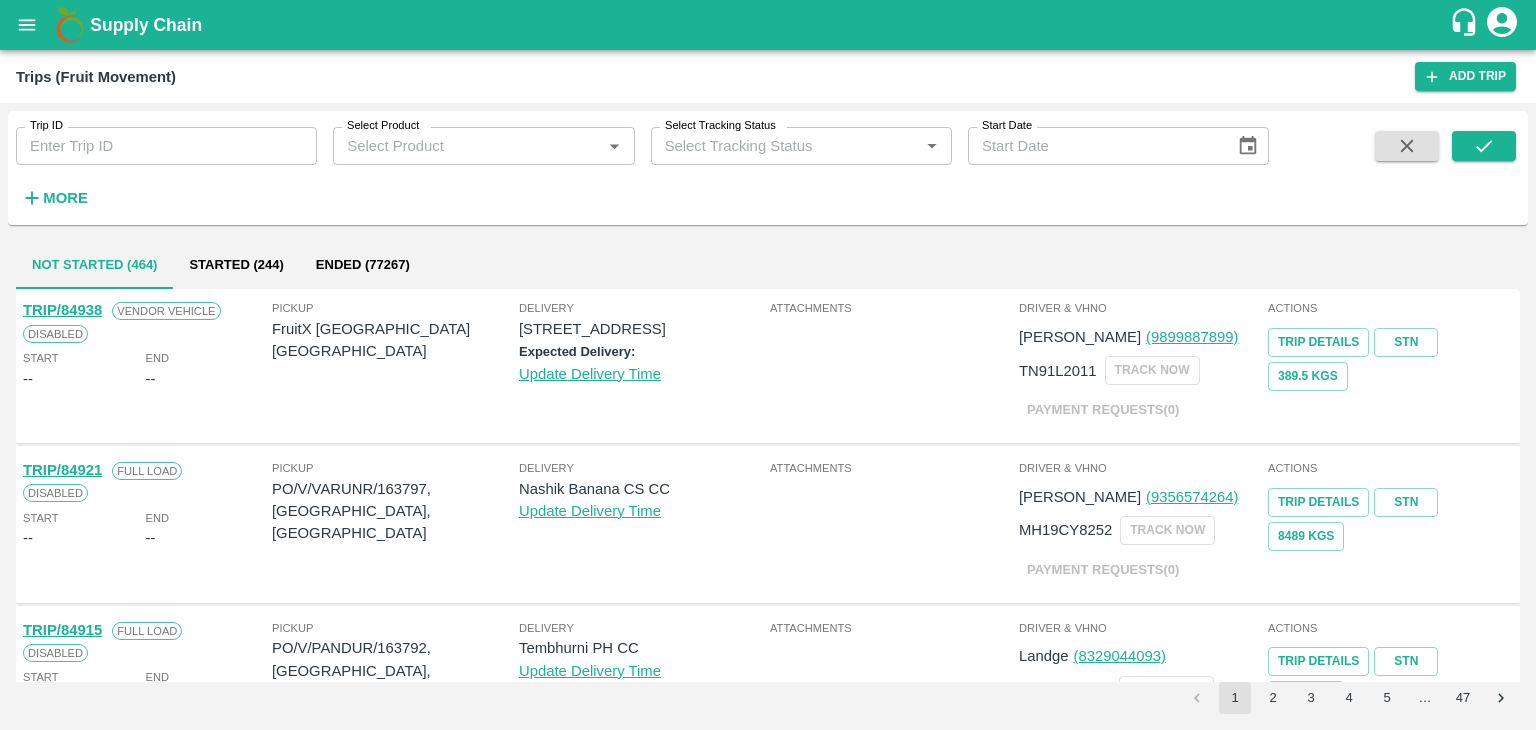 click on "Trip ID" at bounding box center (166, 146) 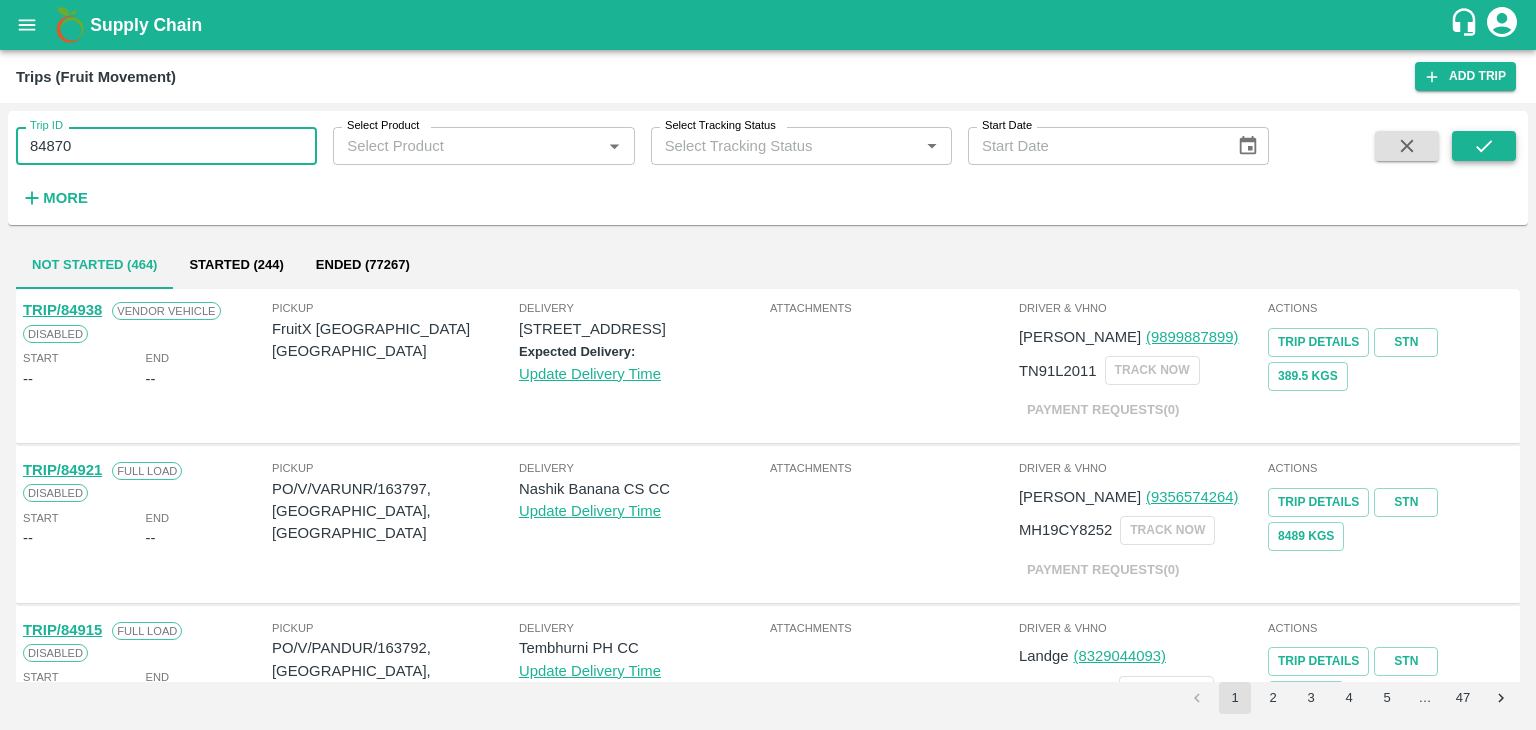 type on "84870" 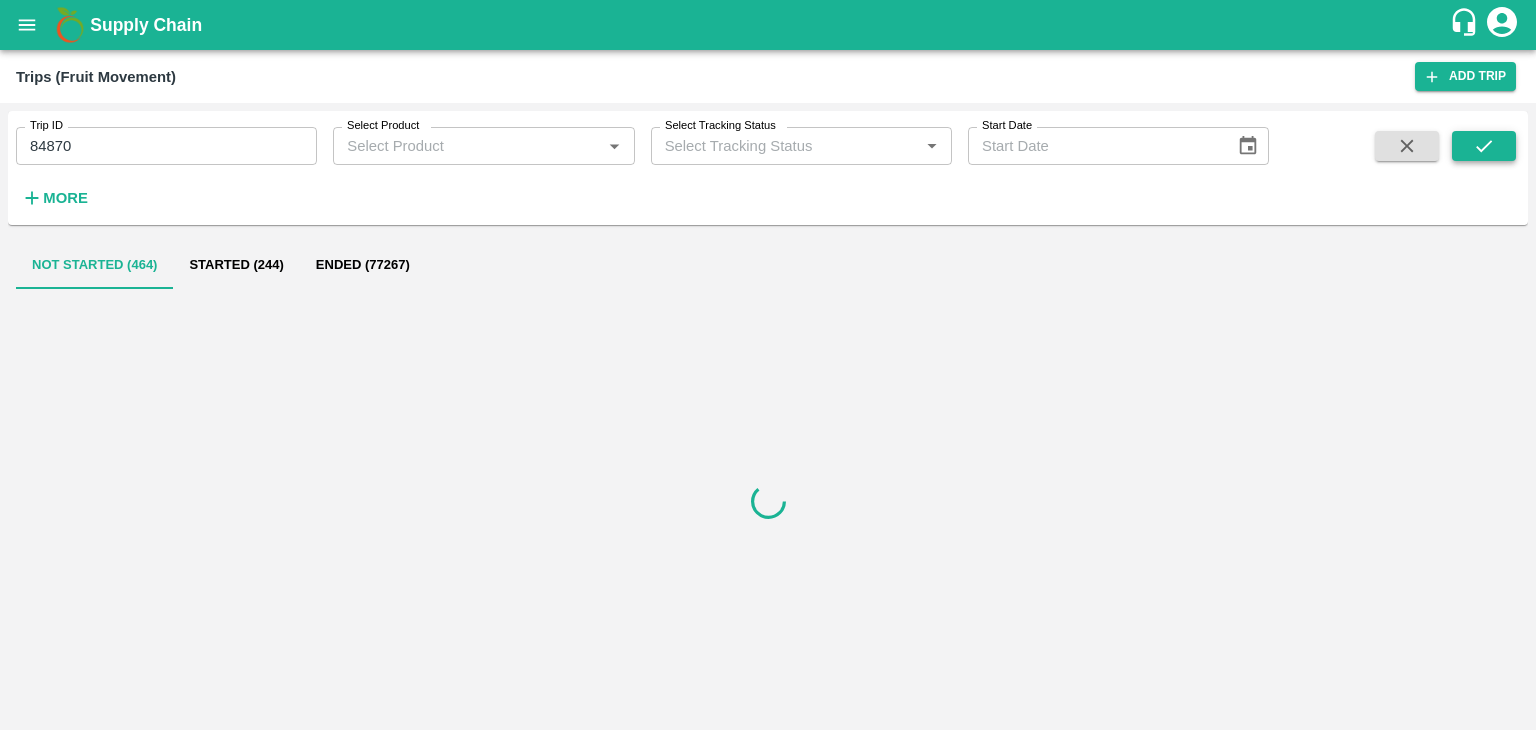 click 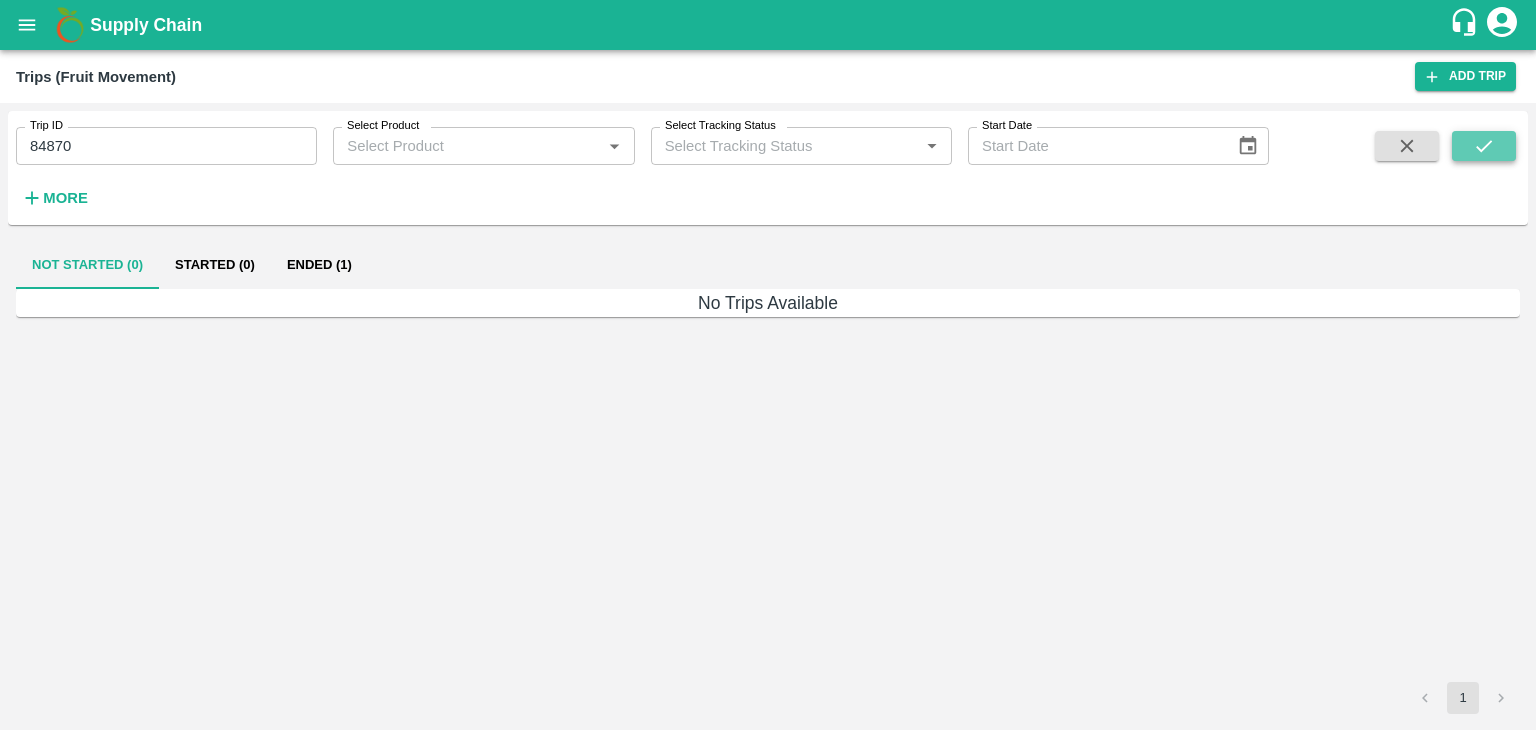click 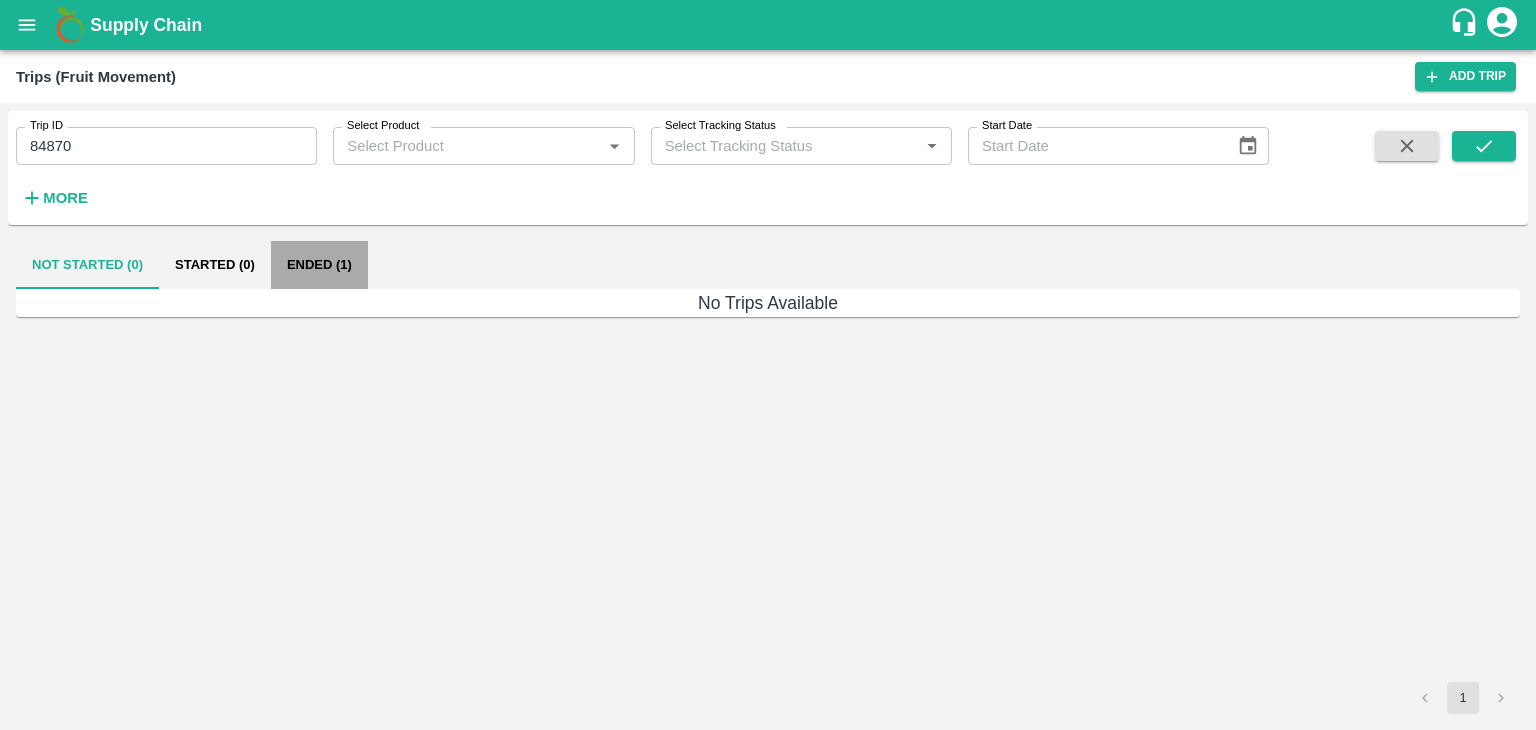 click on "Ended (1)" at bounding box center [319, 265] 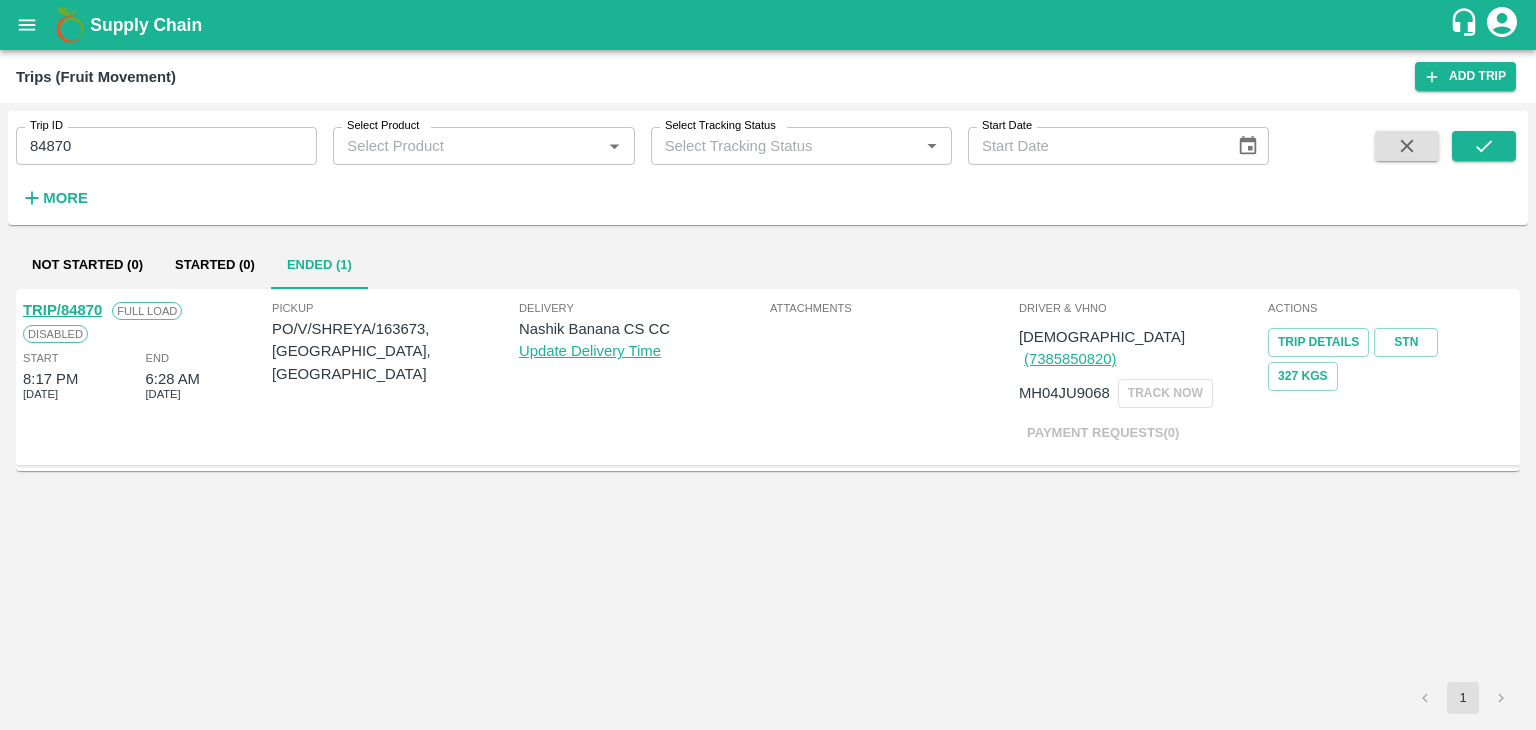 click on "TRIP/84870" at bounding box center [62, 310] 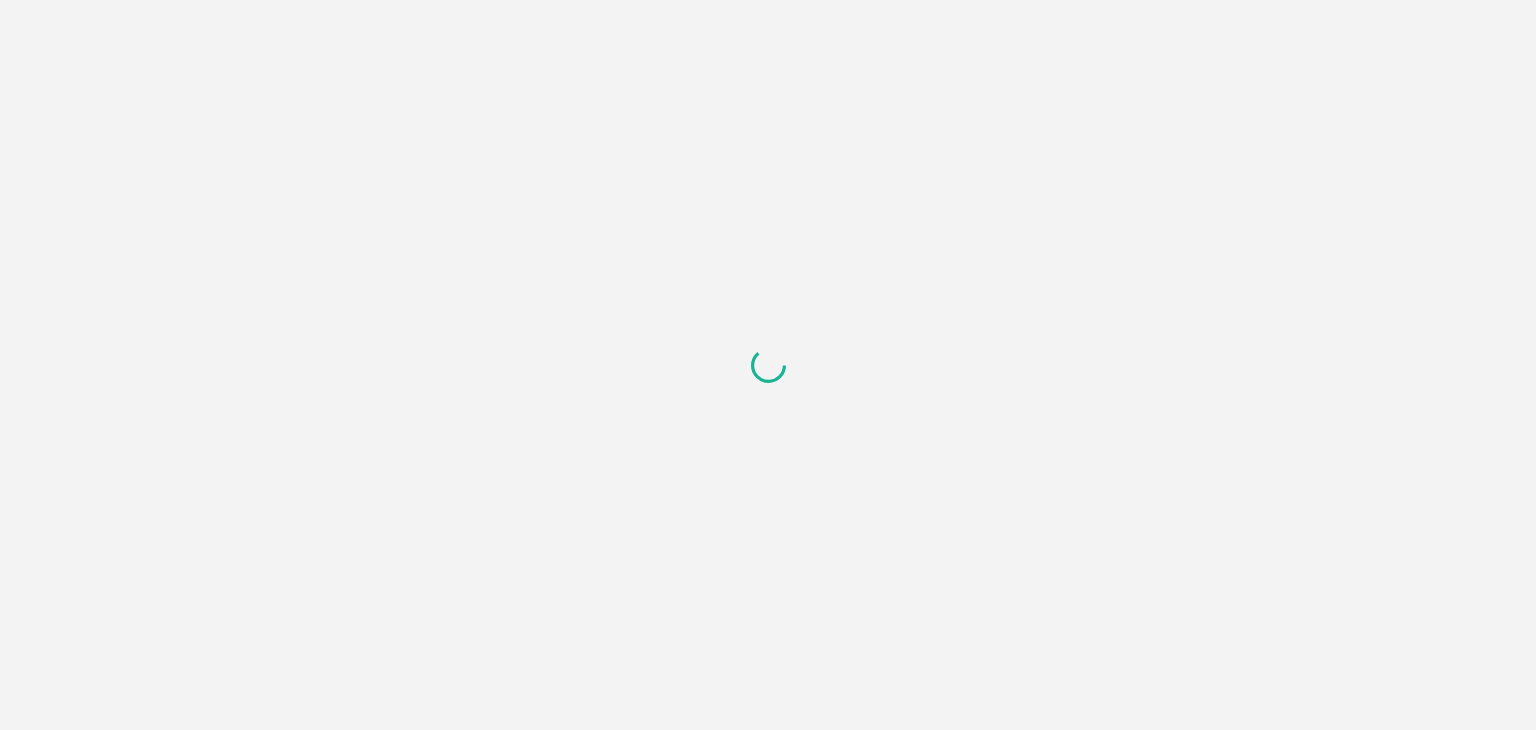 scroll, scrollTop: 0, scrollLeft: 0, axis: both 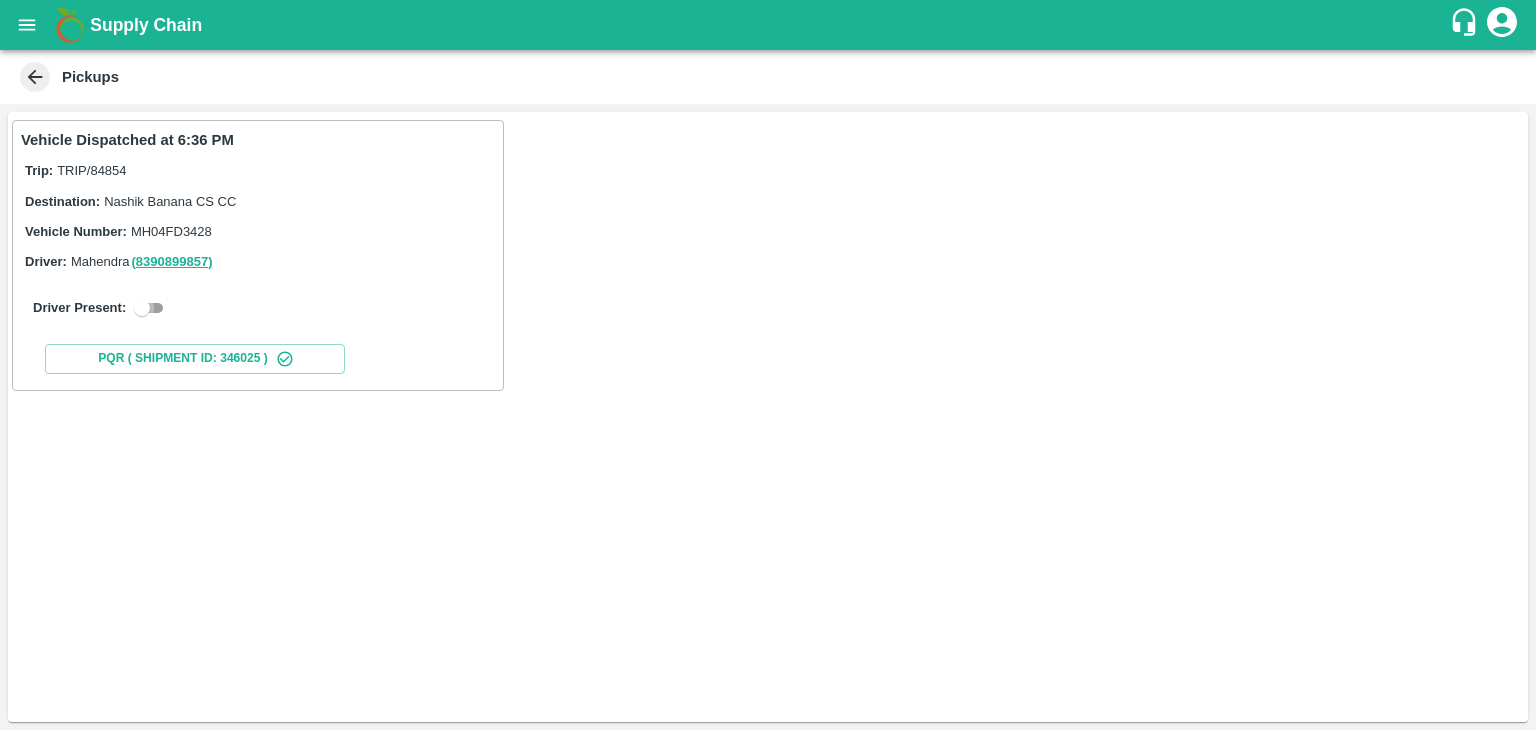 click at bounding box center [142, 308] 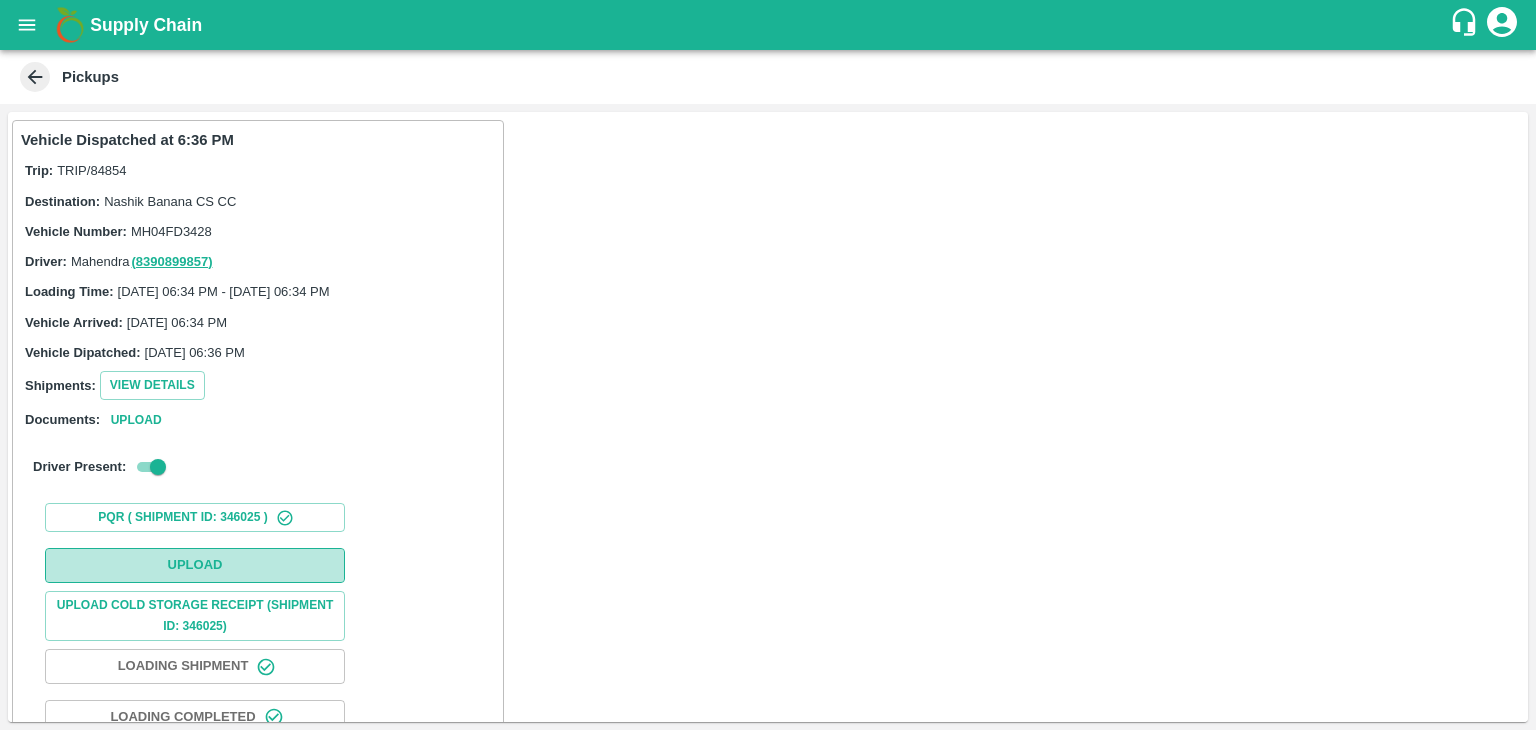 click on "Upload" at bounding box center [195, 565] 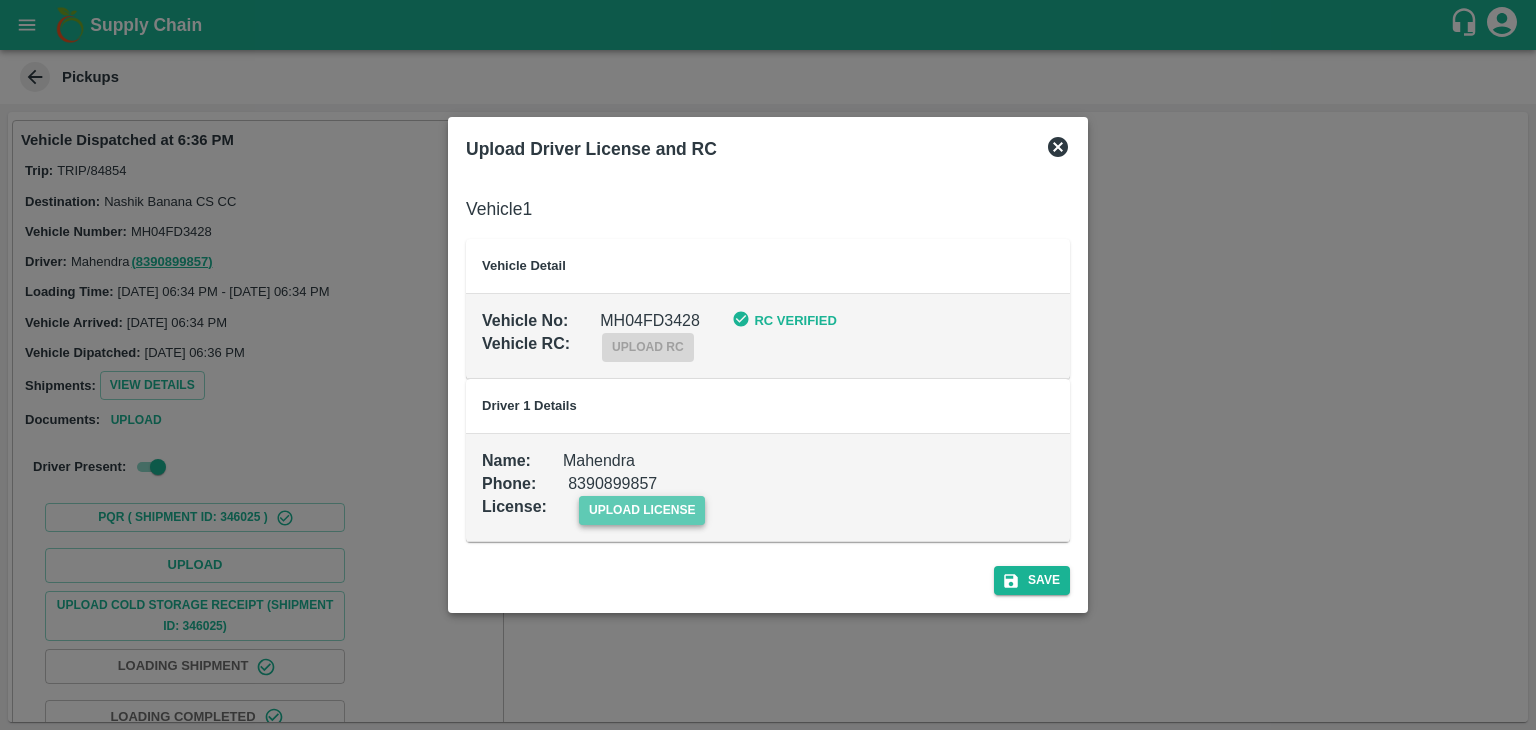 click on "upload license" at bounding box center [642, 510] 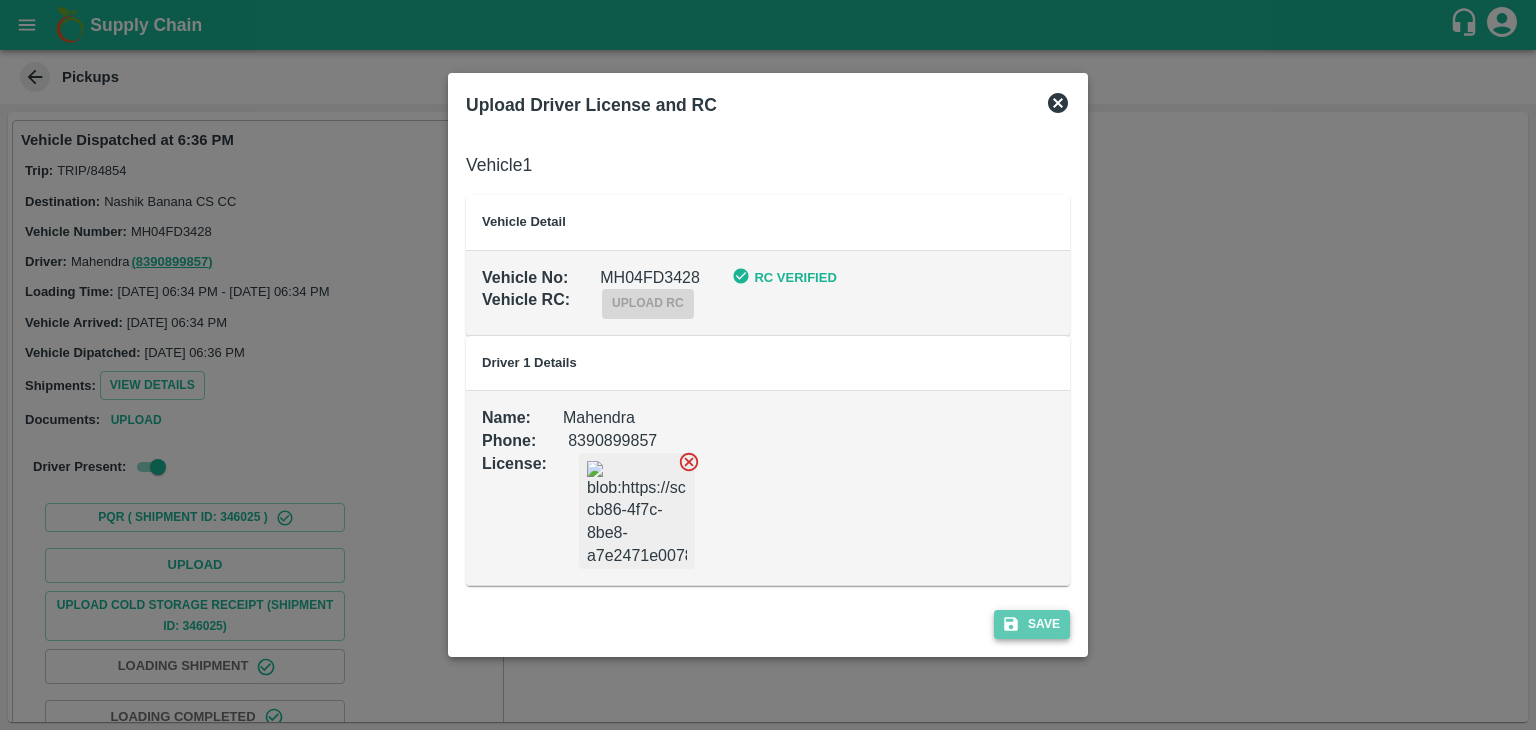 click on "Save" at bounding box center [1032, 624] 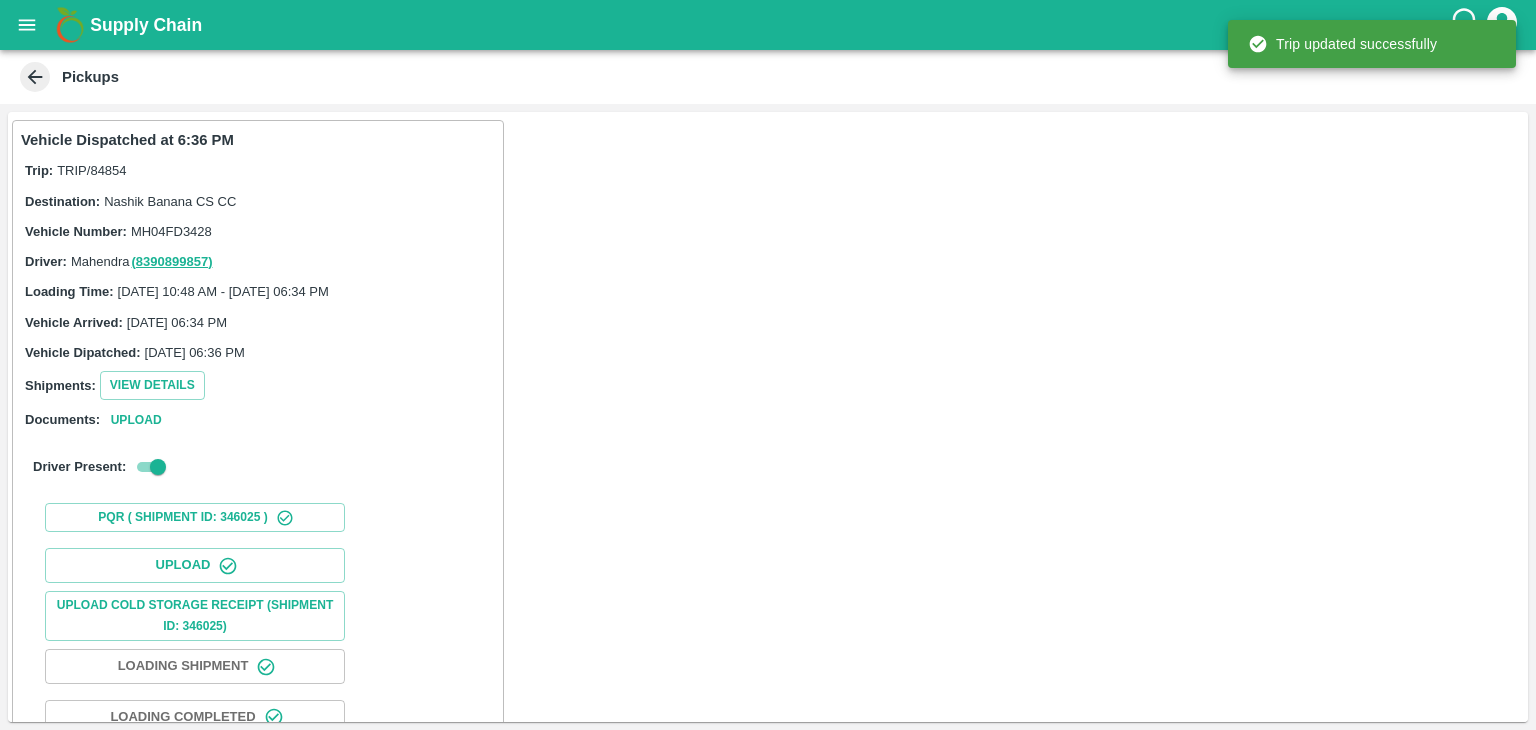 scroll, scrollTop: 209, scrollLeft: 0, axis: vertical 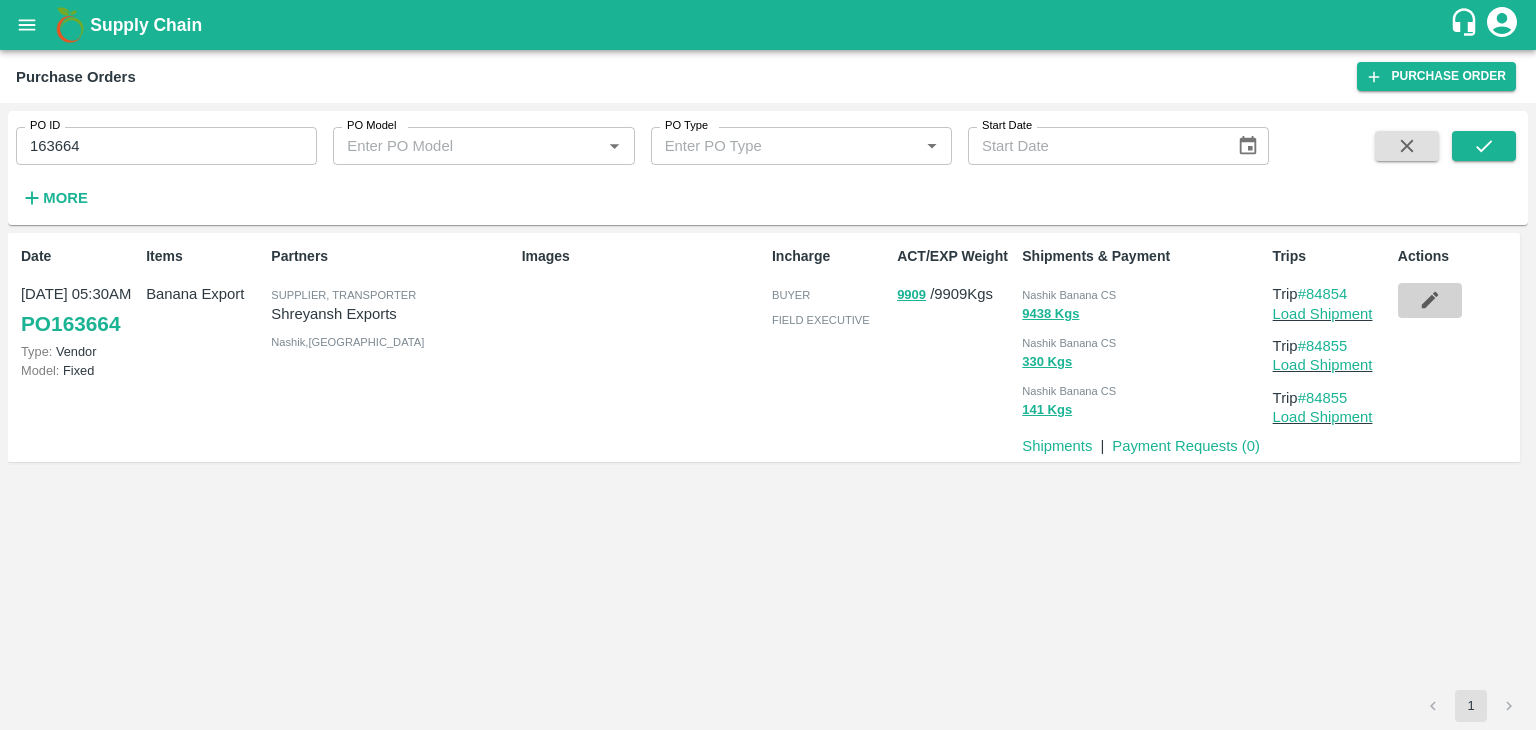 click 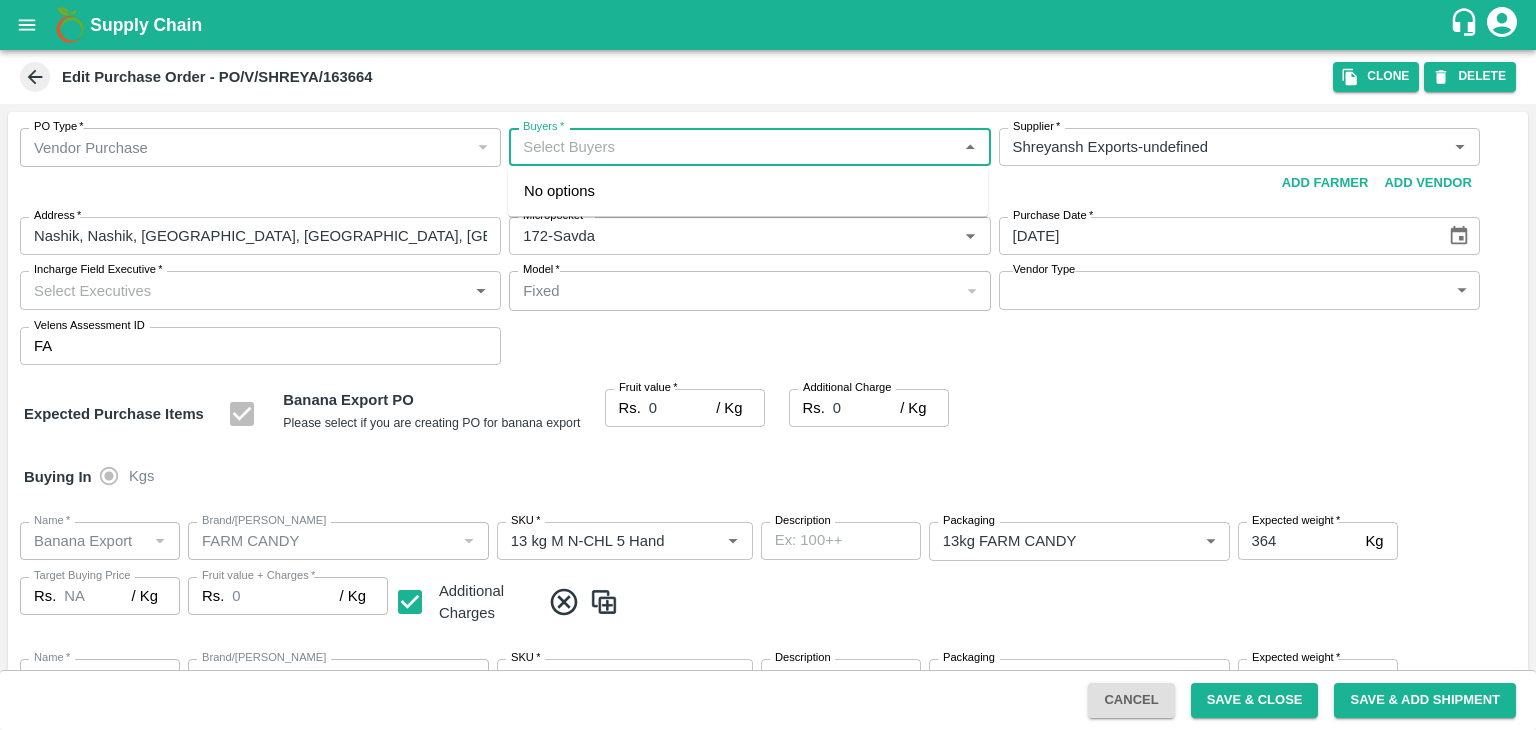 click on "Buyers   *" at bounding box center [733, 147] 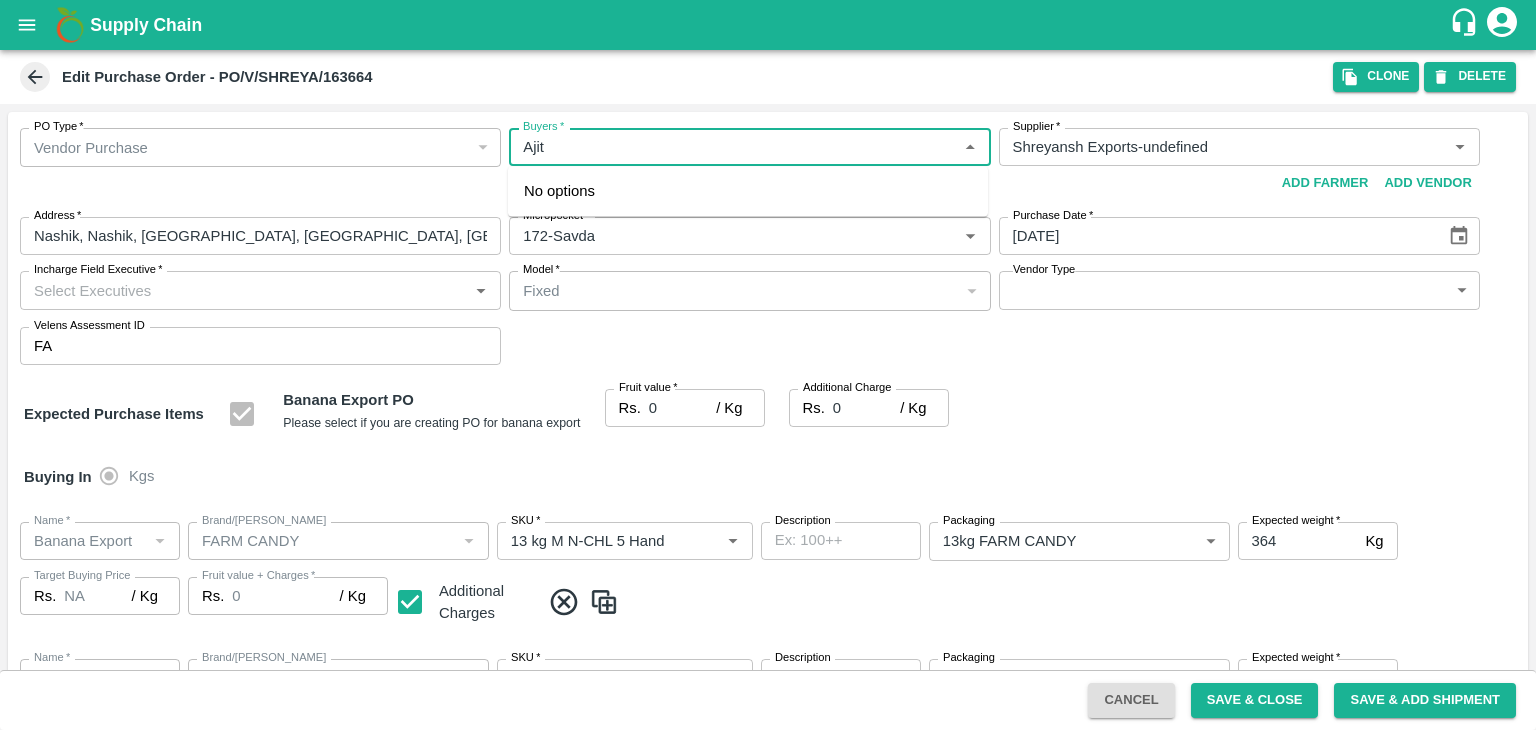 type on "Ajit O" 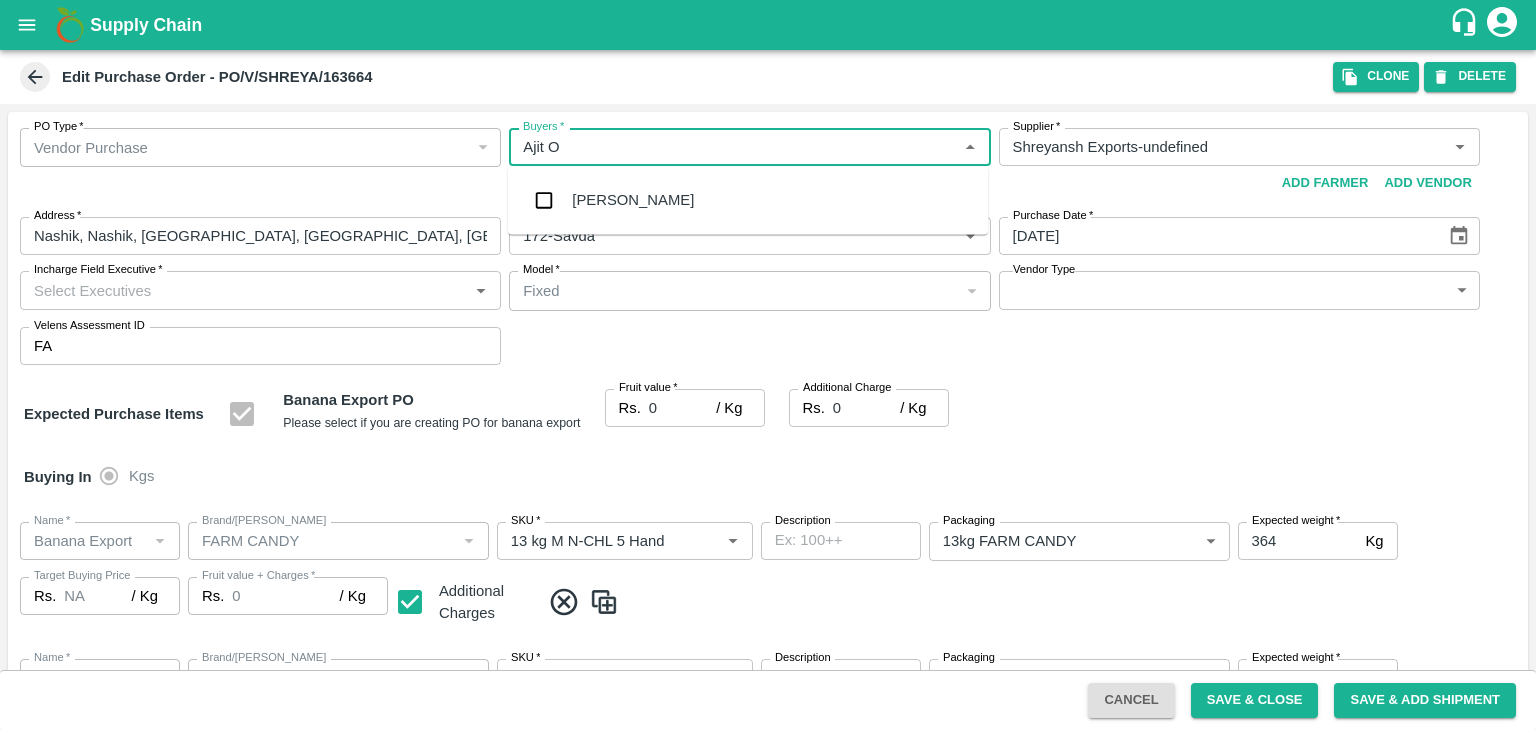 click on "Ajit Otari" at bounding box center (748, 200) 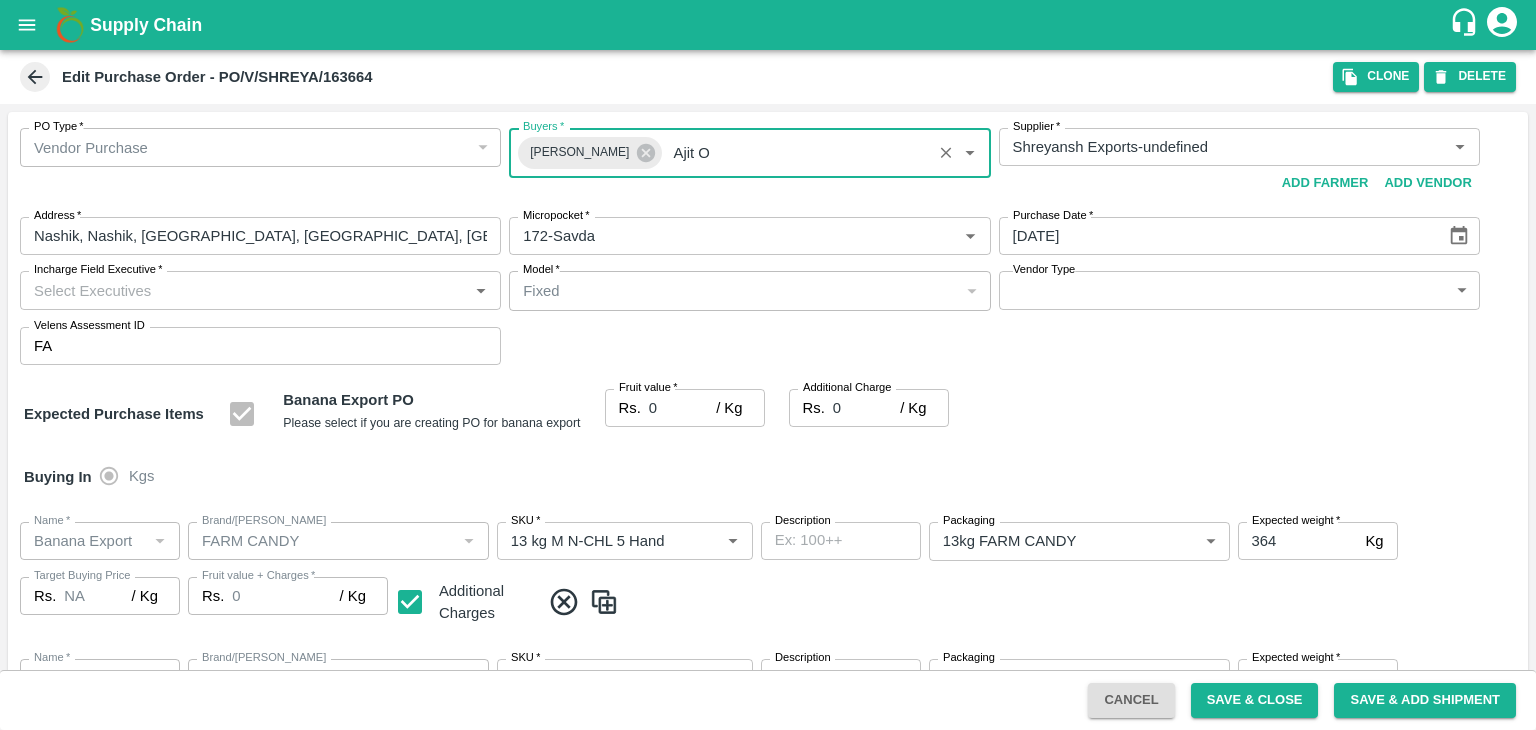 type 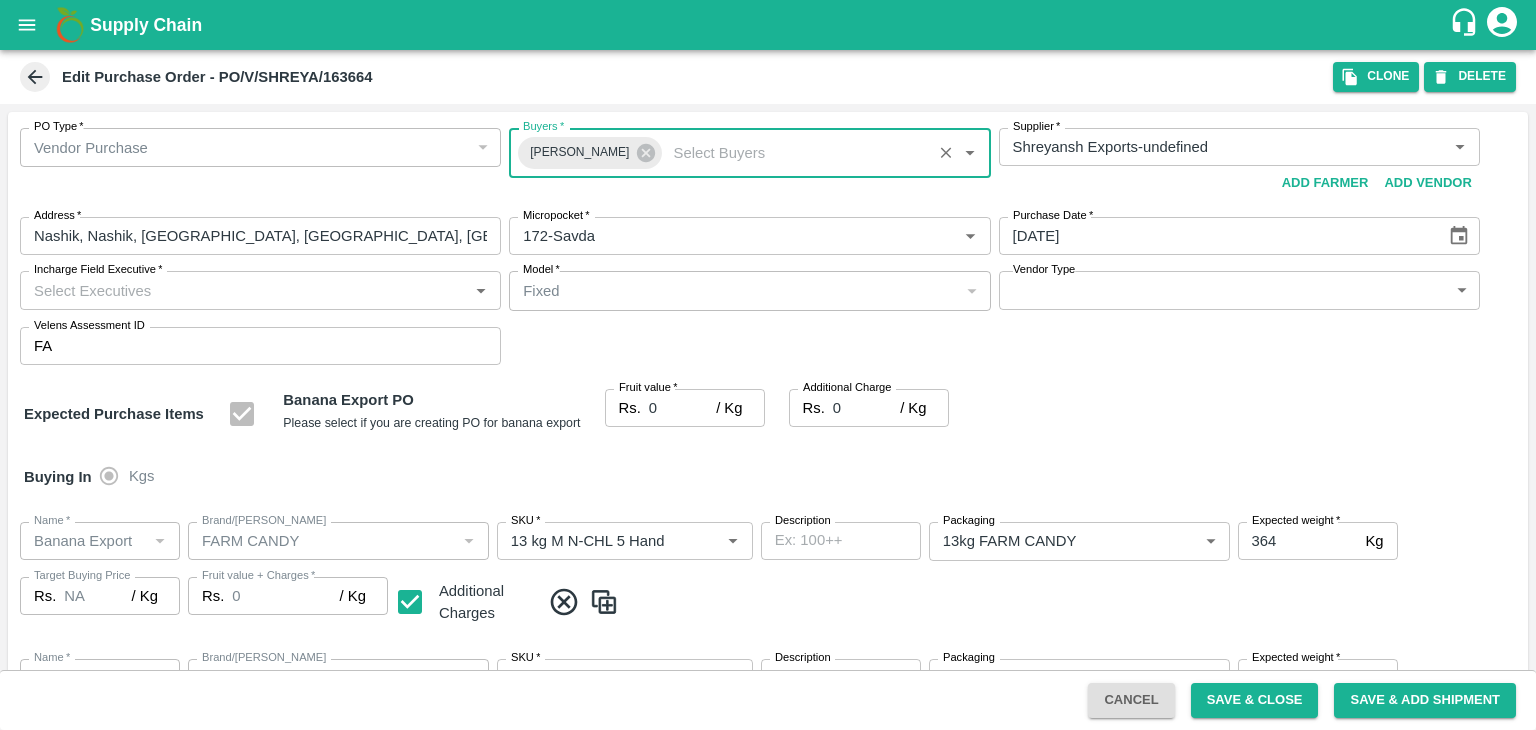 click on "Incharge Field Executive   *" at bounding box center [260, 290] 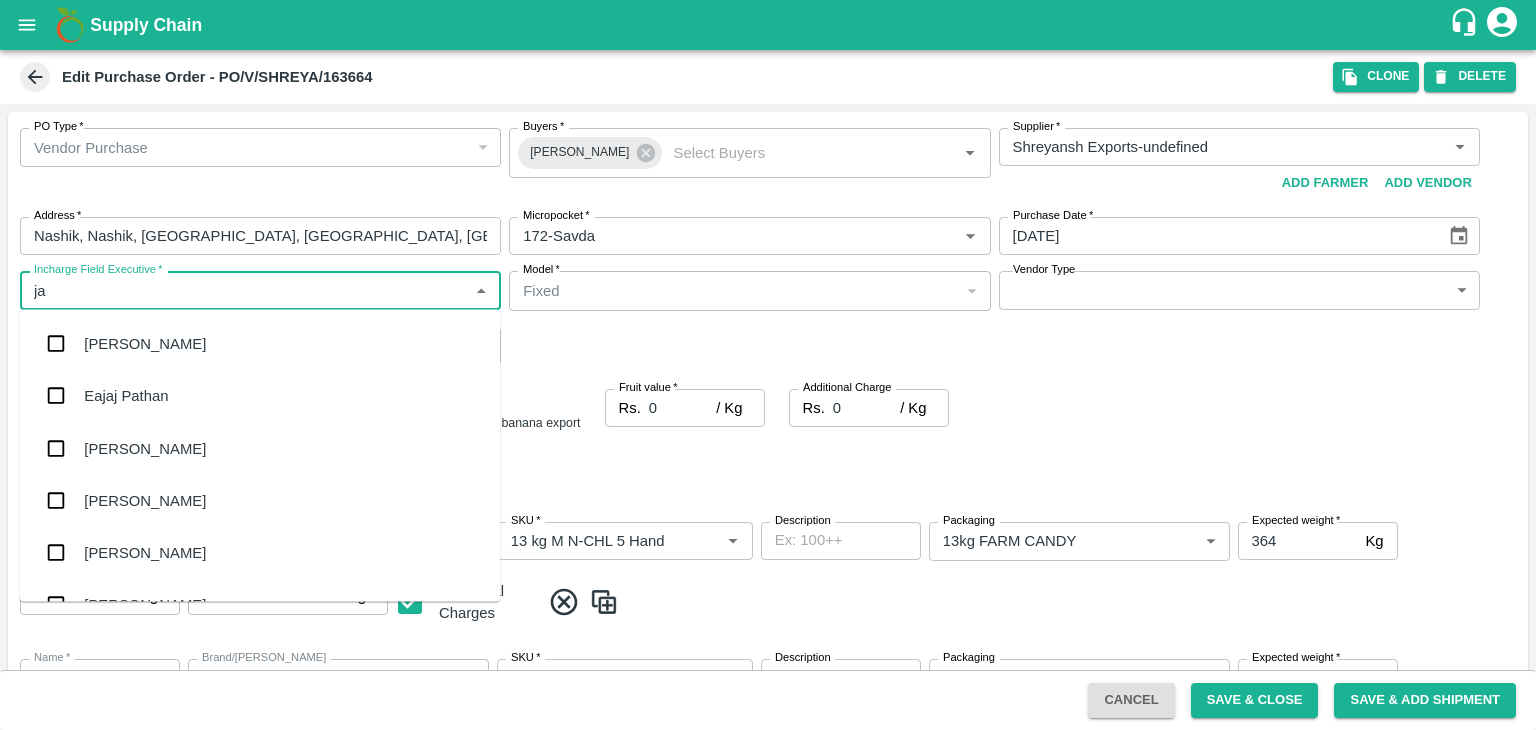 type on "jay" 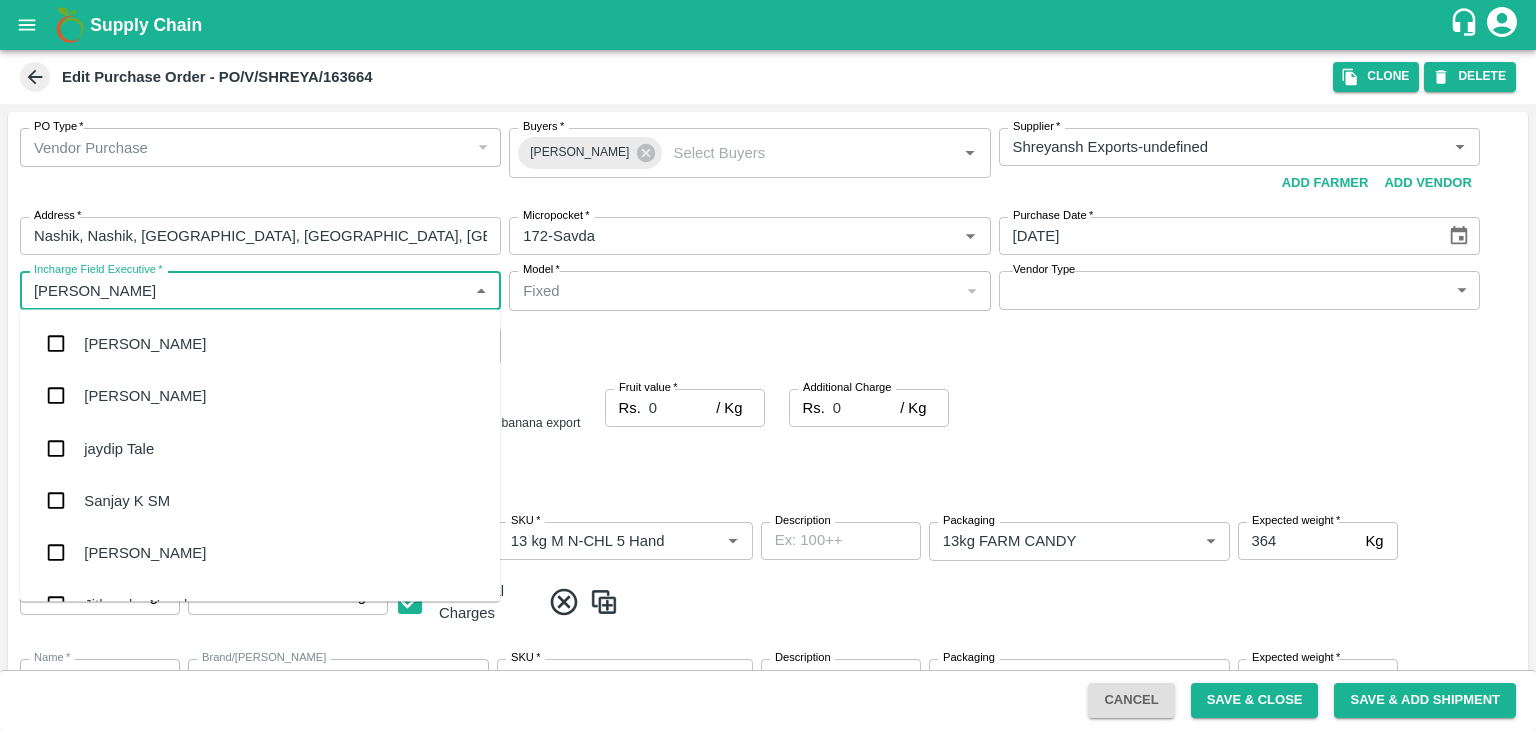 click on "jaydip Tale" at bounding box center [260, 448] 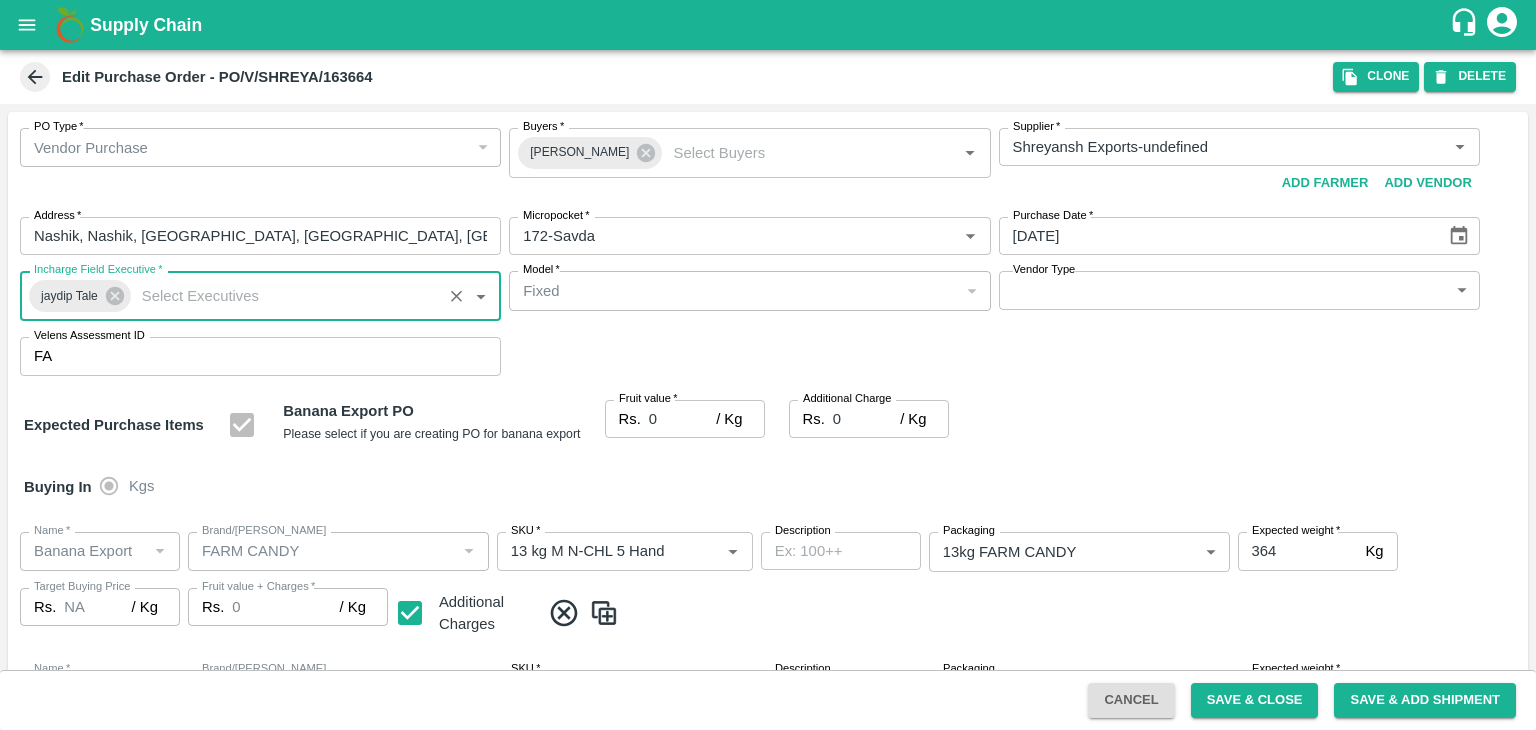 click on "Supply Chain Edit Purchase Order - PO/V/SHREYA/163664 Clone DELETE PO Type   * Vendor Purchase 2 PO Type Buyers   * Ajit Otari Buyers   * Supplier   * Supplier   * Add Vendor Add Farmer Address   * Nashik, Nashik, Nashik, Maharashtra, India Address Micropocket   * Micropocket   * Purchase Date   * 16/07/2025 Purchase Date Incharge Field Executive   * jaydip Tale Incharge Field Executive   * Model   * Fixed Fixed Model Vendor Type ​ Vendor Type Velens Assessment ID FA Velens Assessment ID Expected Purchase Items Banana Export PO Please select if you are creating PO for banana export Fruit value   * Rs. 0 / Kg Fruit value Additional Charge Rs. 0 / Kg Additional Charge Buying In Kgs Name   * Name   * Brand/Marka Brand/Marka SKU   * SKU   * Description x Description Packaging 13kg FARM CANDY 466 Packaging Expected weight   * 364 Kg Expected weight Target Buying Price Rs. NA / Kg Target Buying Price Fruit value + Charges   * Rs. 0 / Kg Fruit value + Charges Name   * Name *" at bounding box center (768, 365) 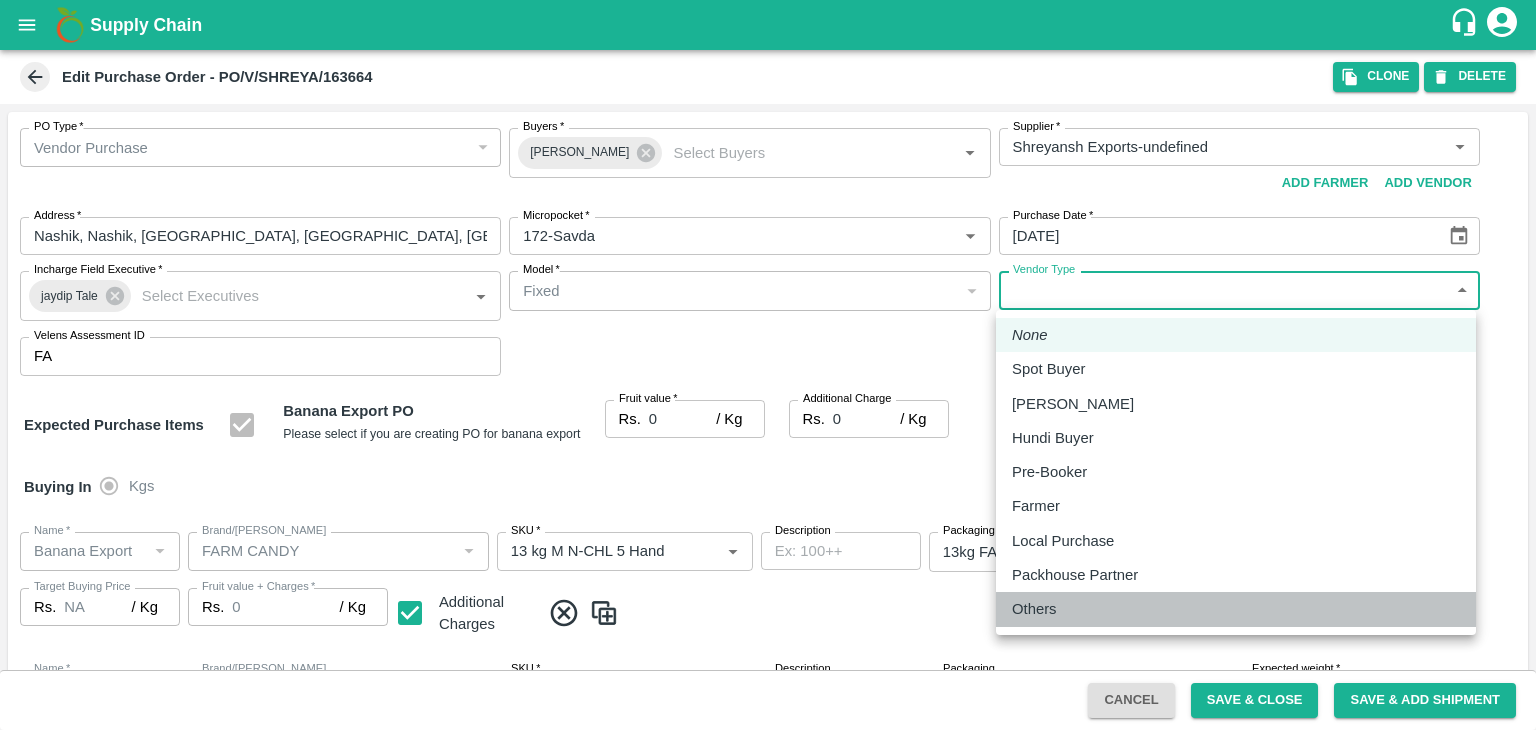 click on "Others" at bounding box center (1236, 609) 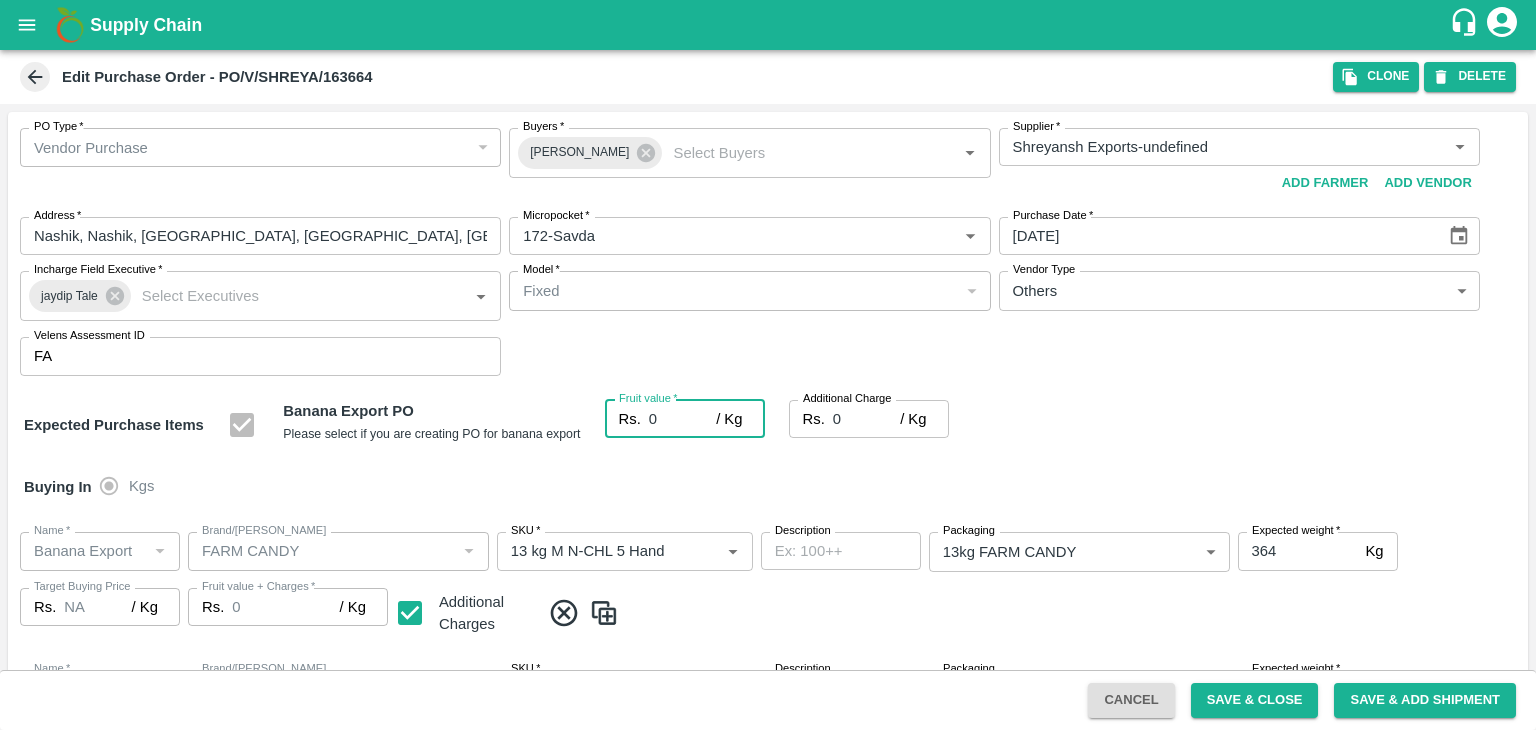 click on "0" at bounding box center (682, 419) 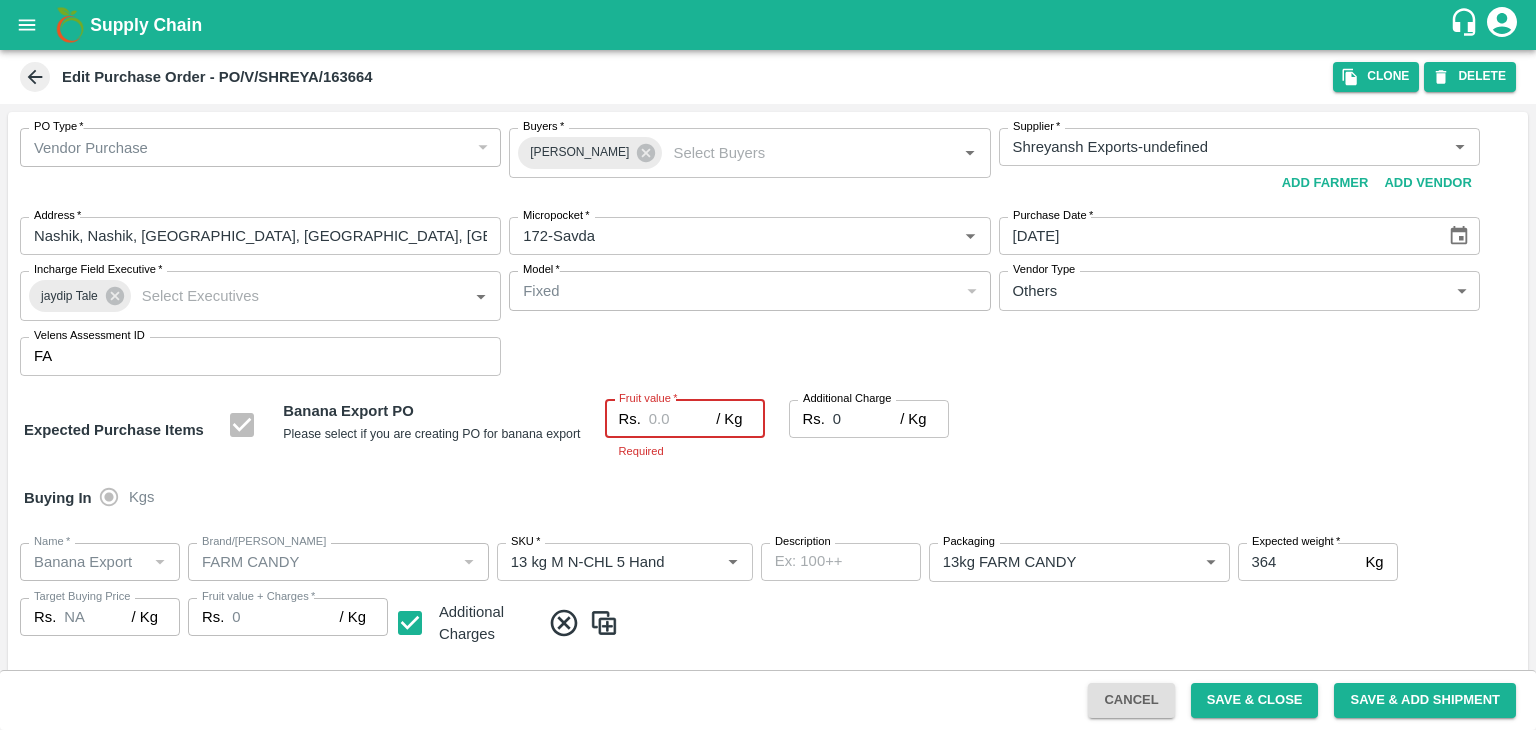 type on "2" 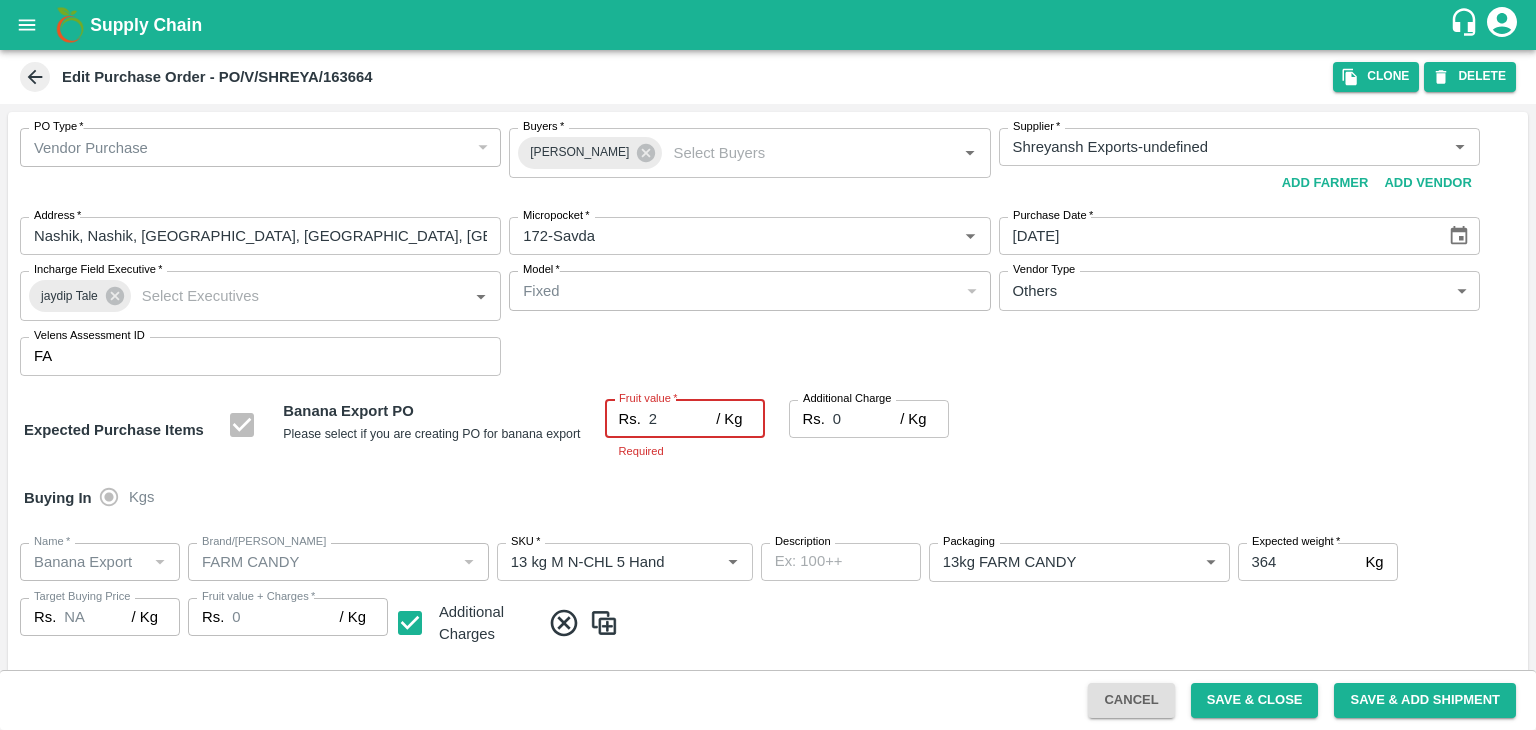 type on "2" 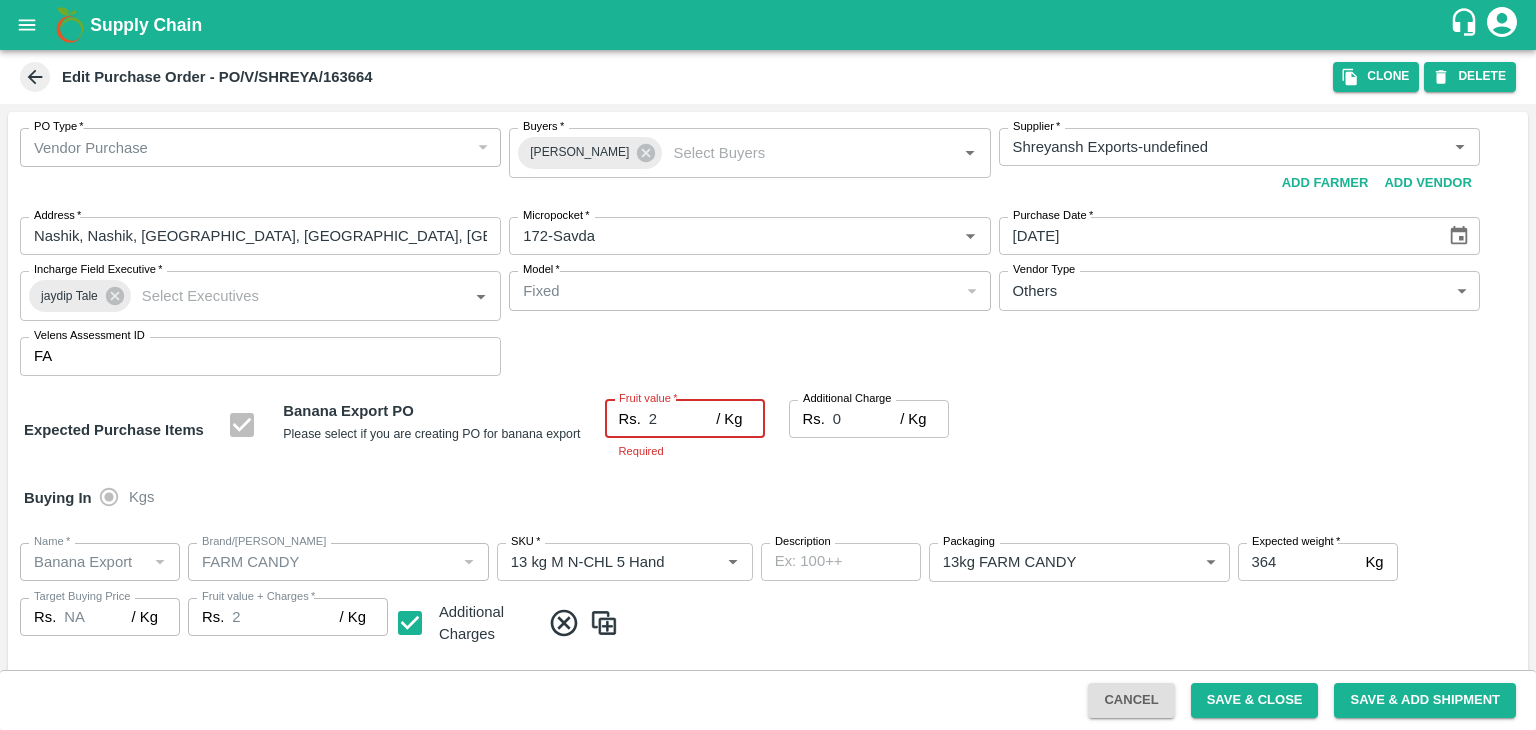 type on "24" 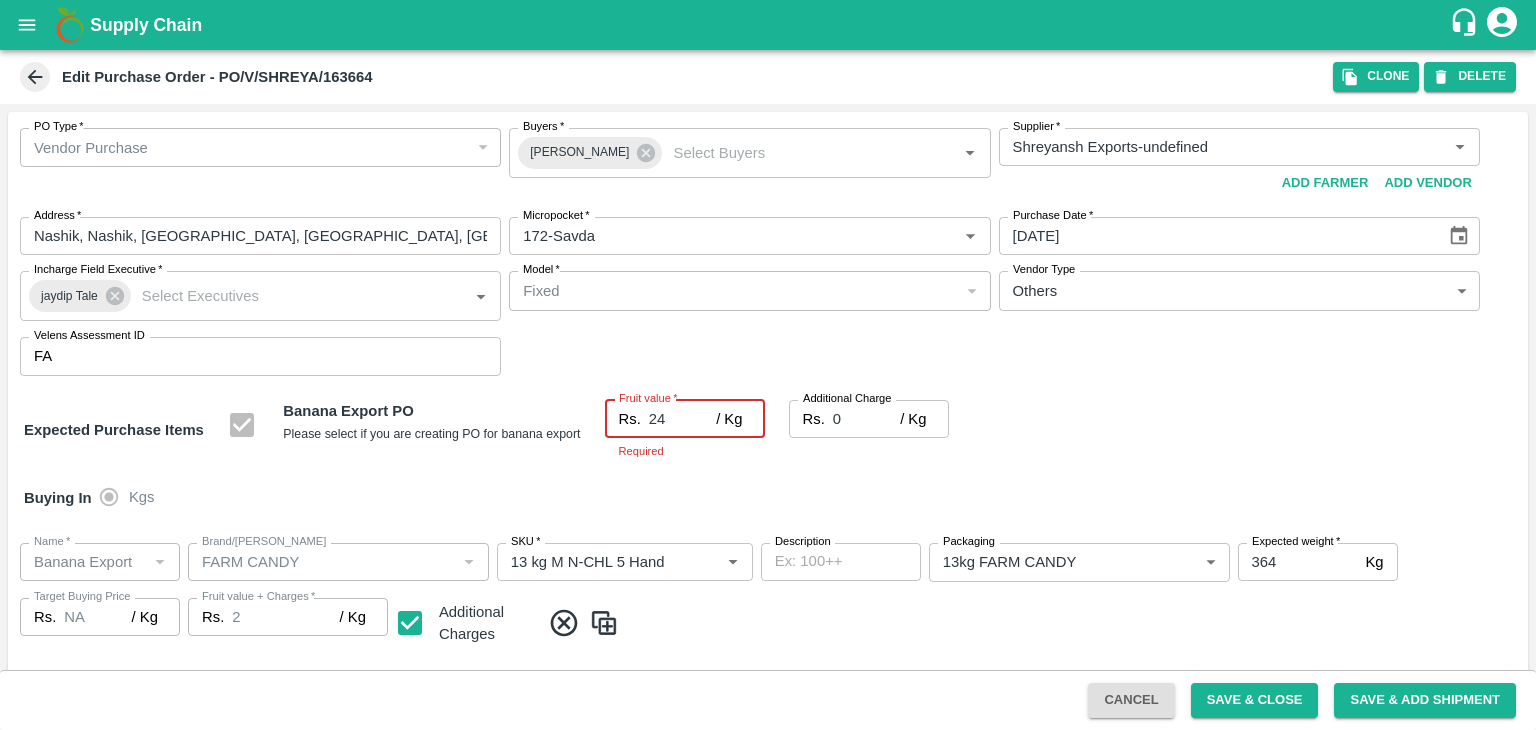 type on "24" 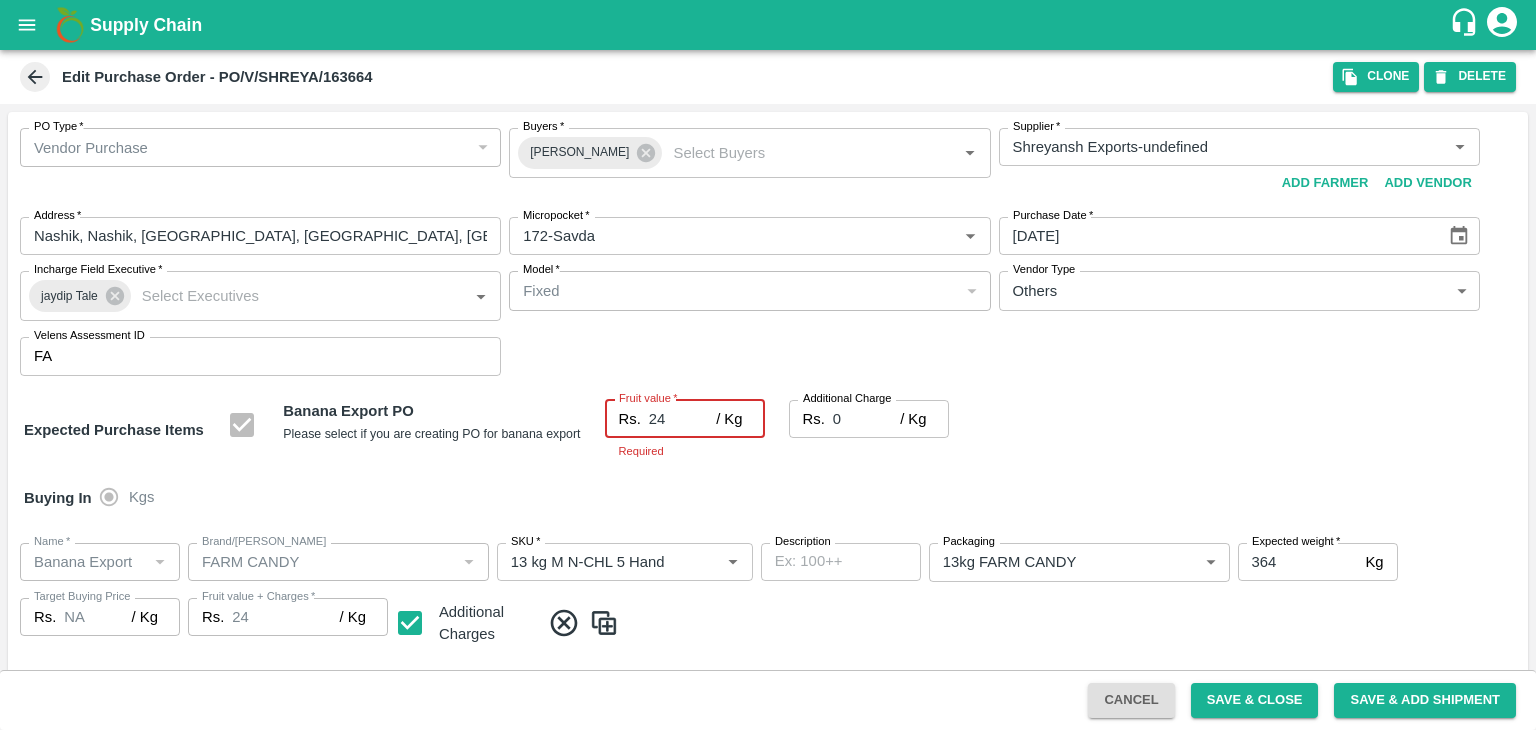type on "24" 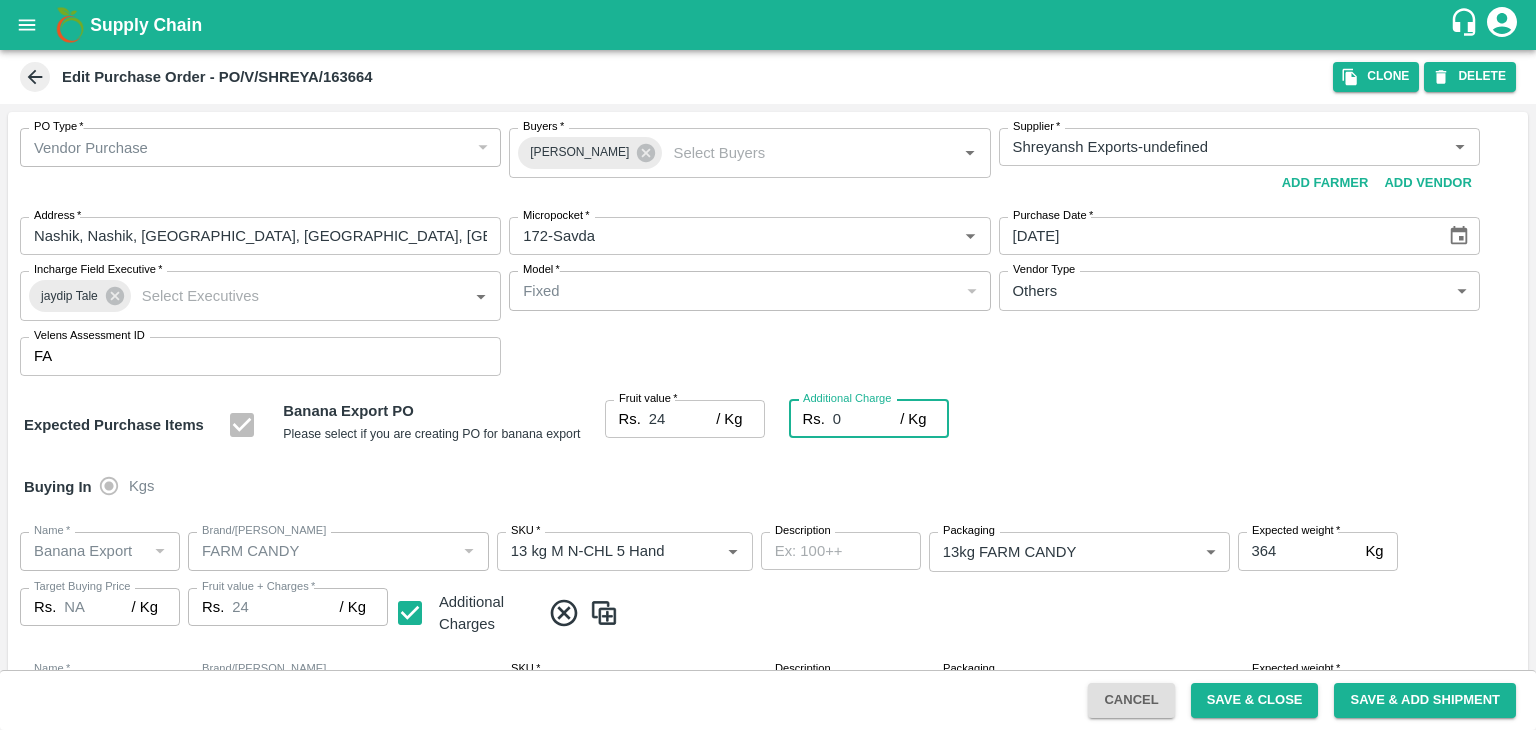 type on "2" 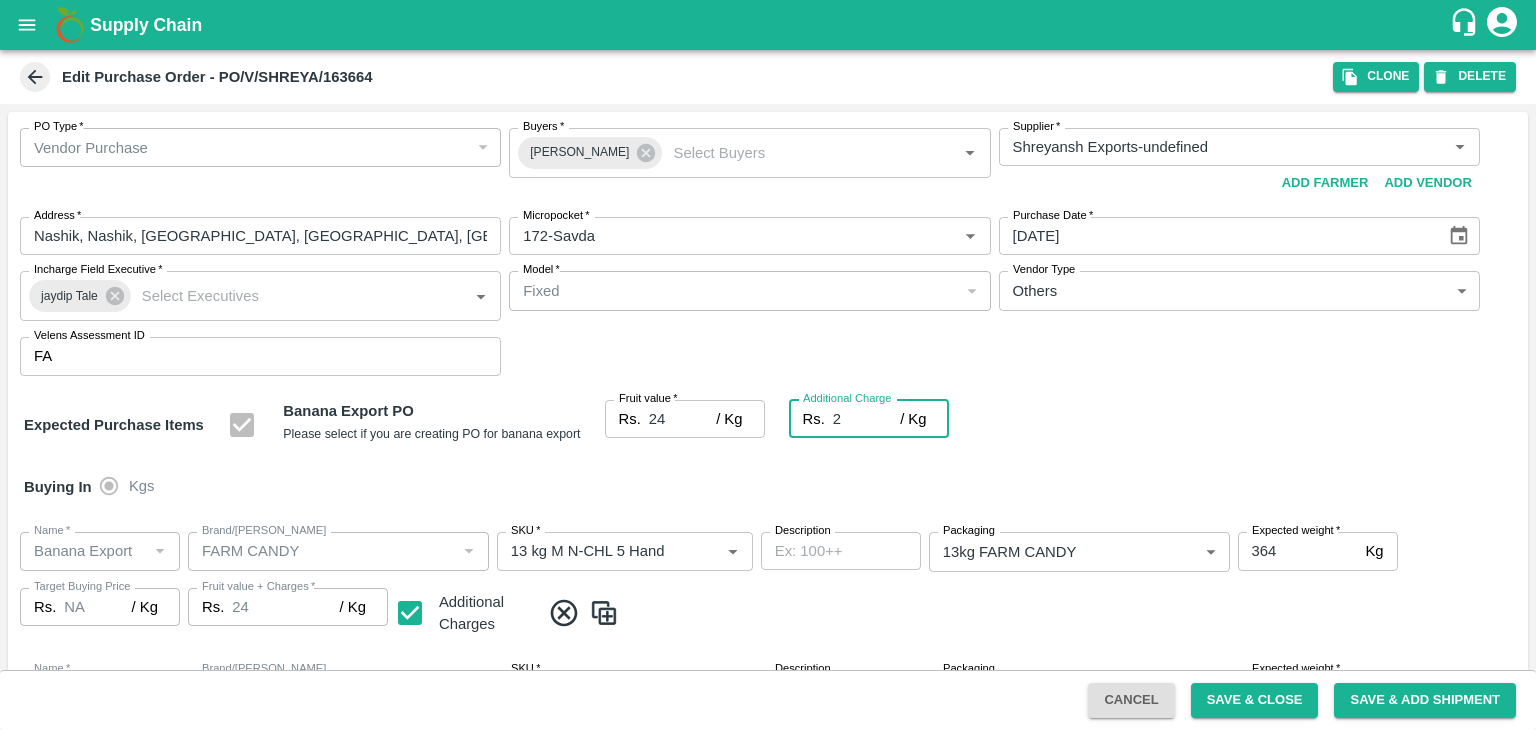 type on "26" 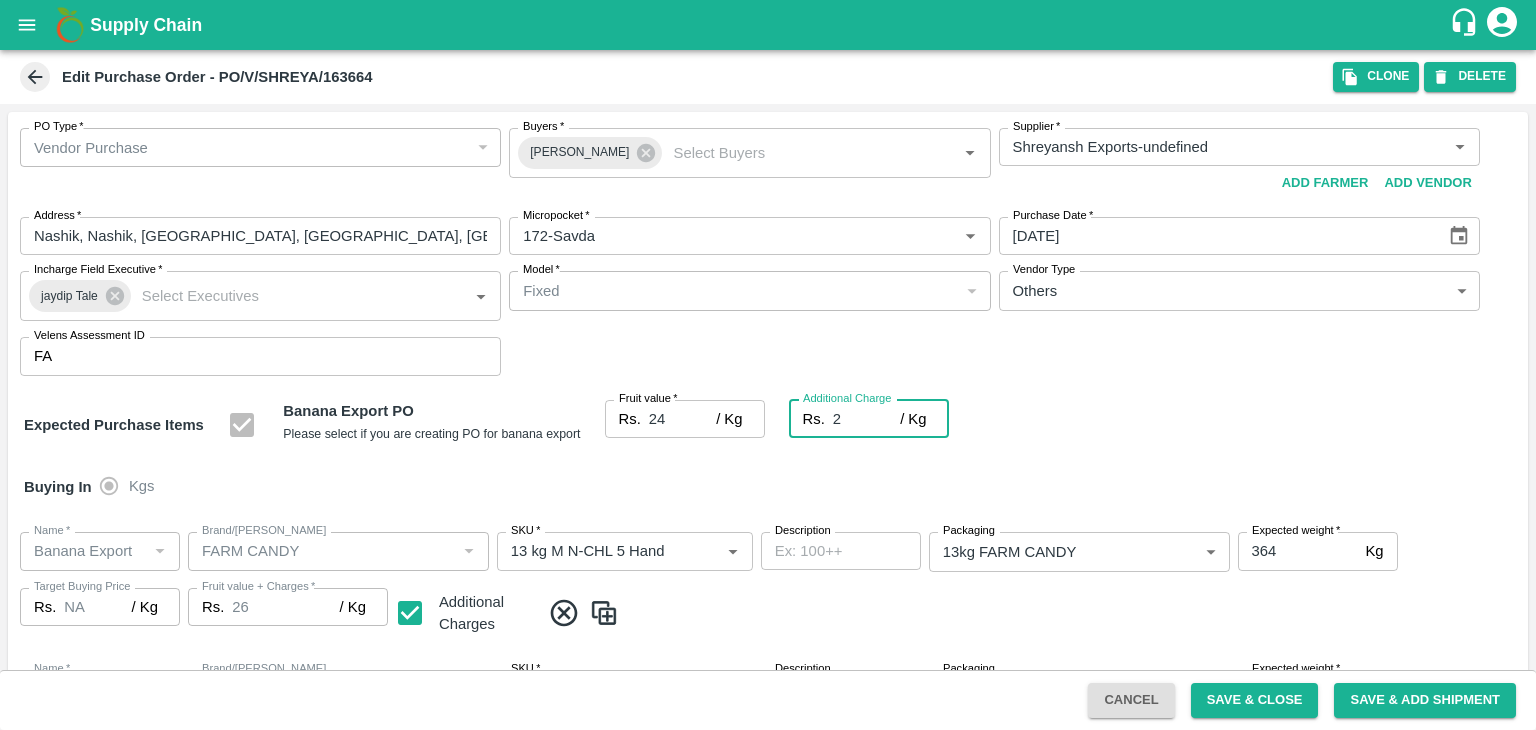 type on "2.7" 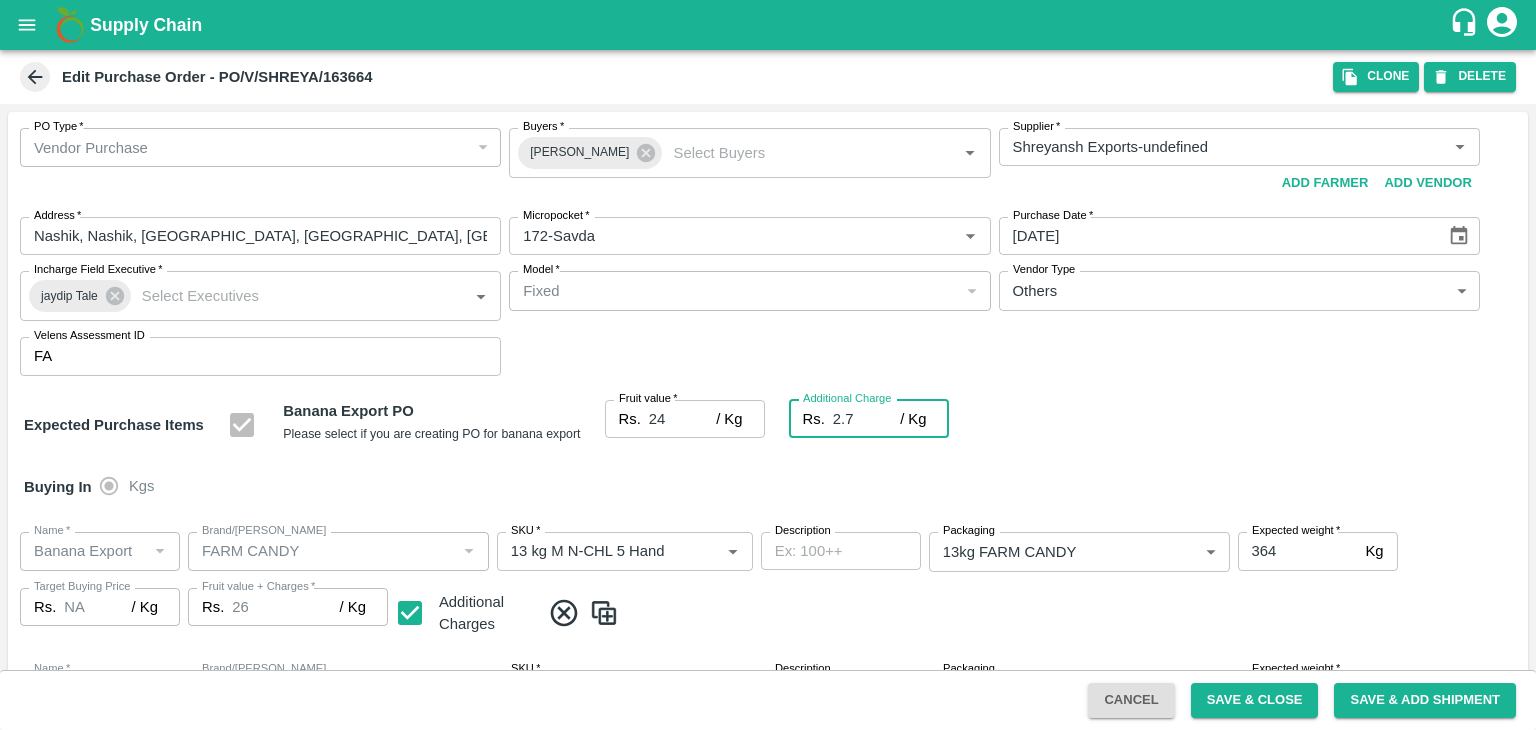 type on "26.7" 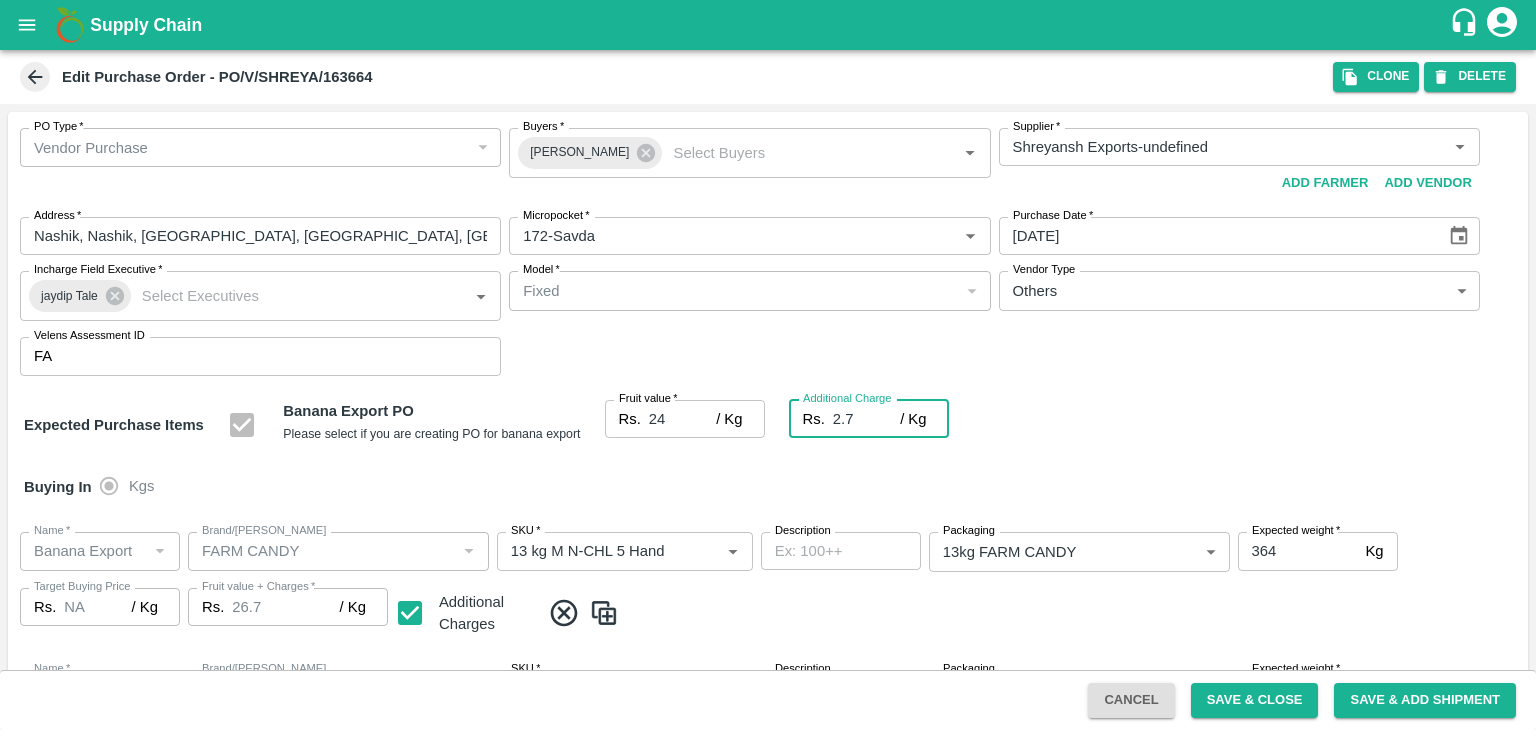 type on "2.75" 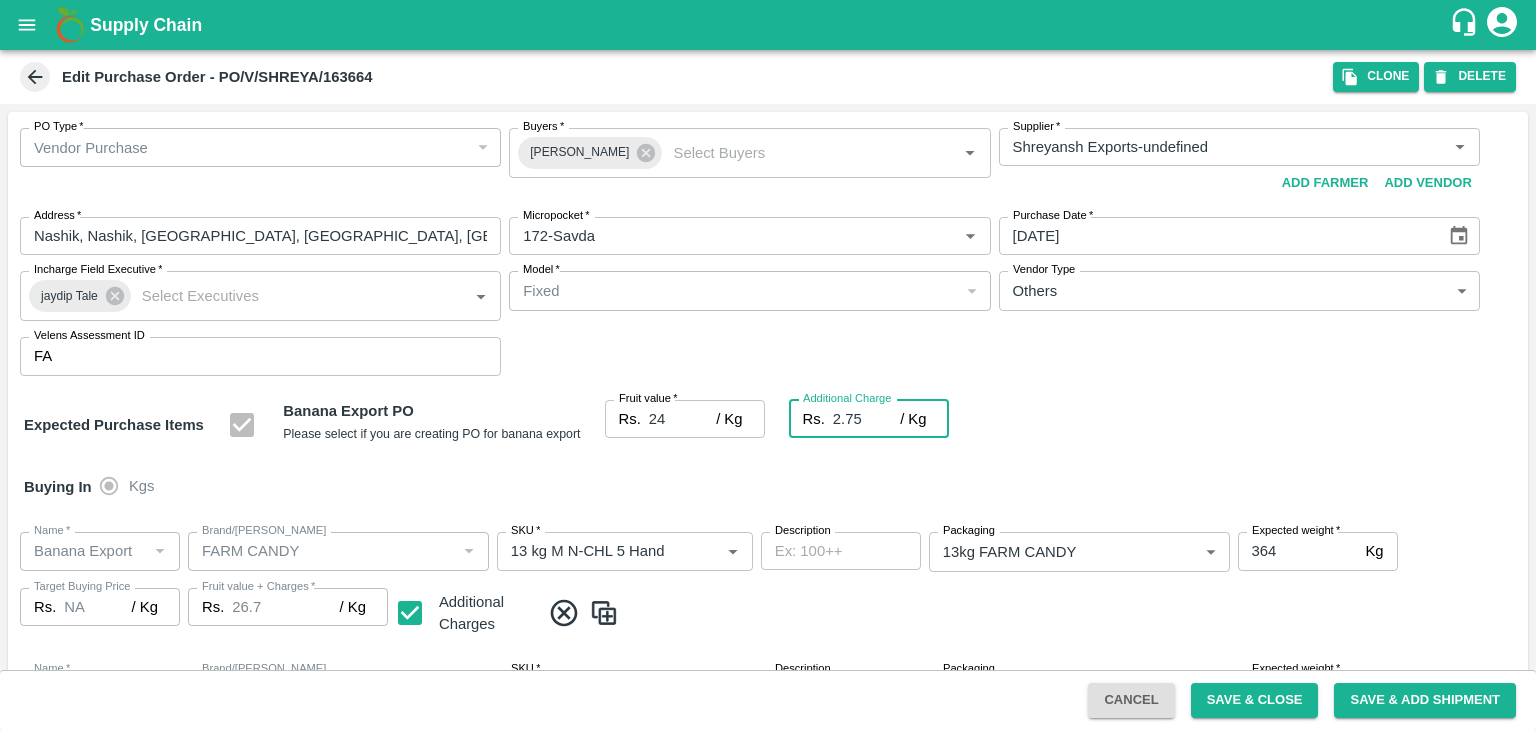 type on "26.75" 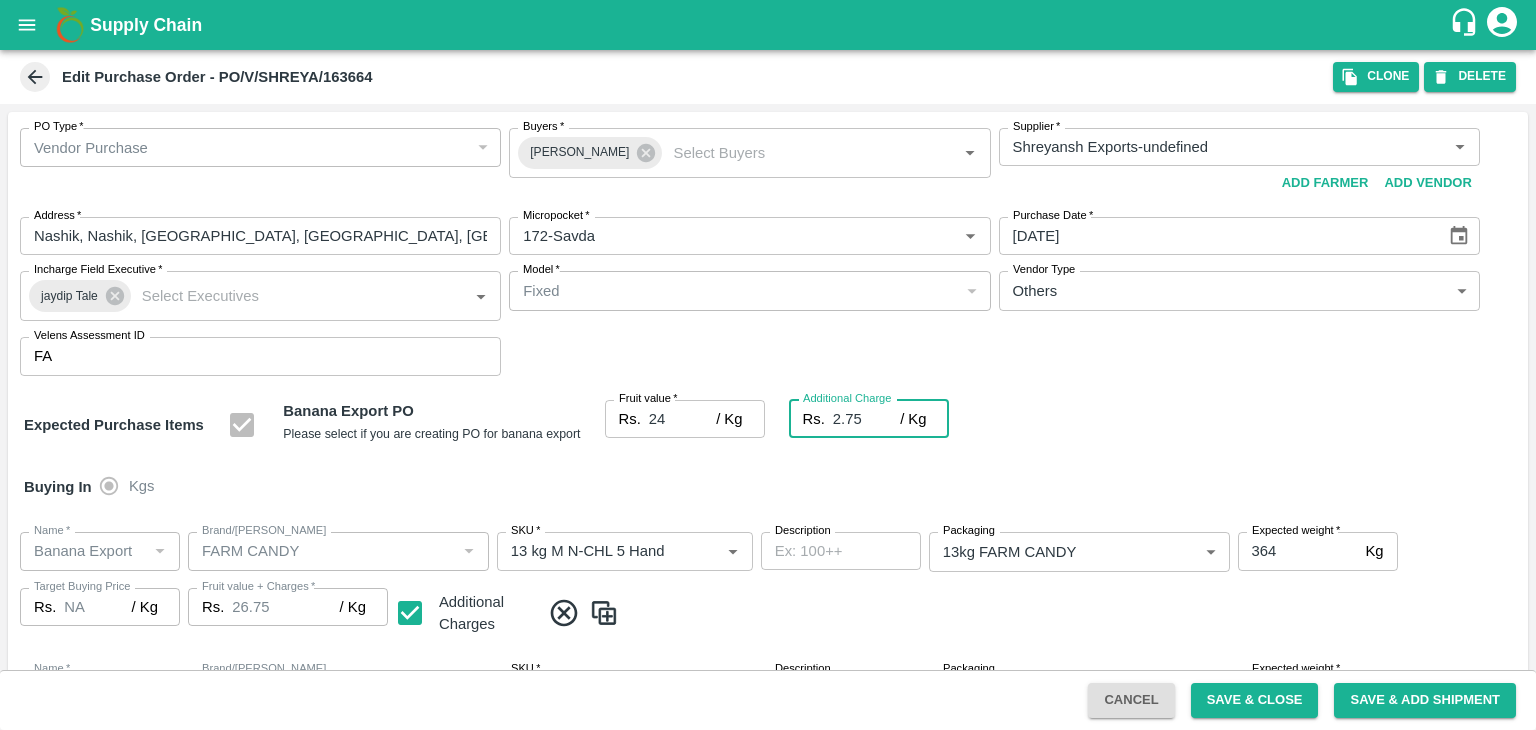 type on "2.75" 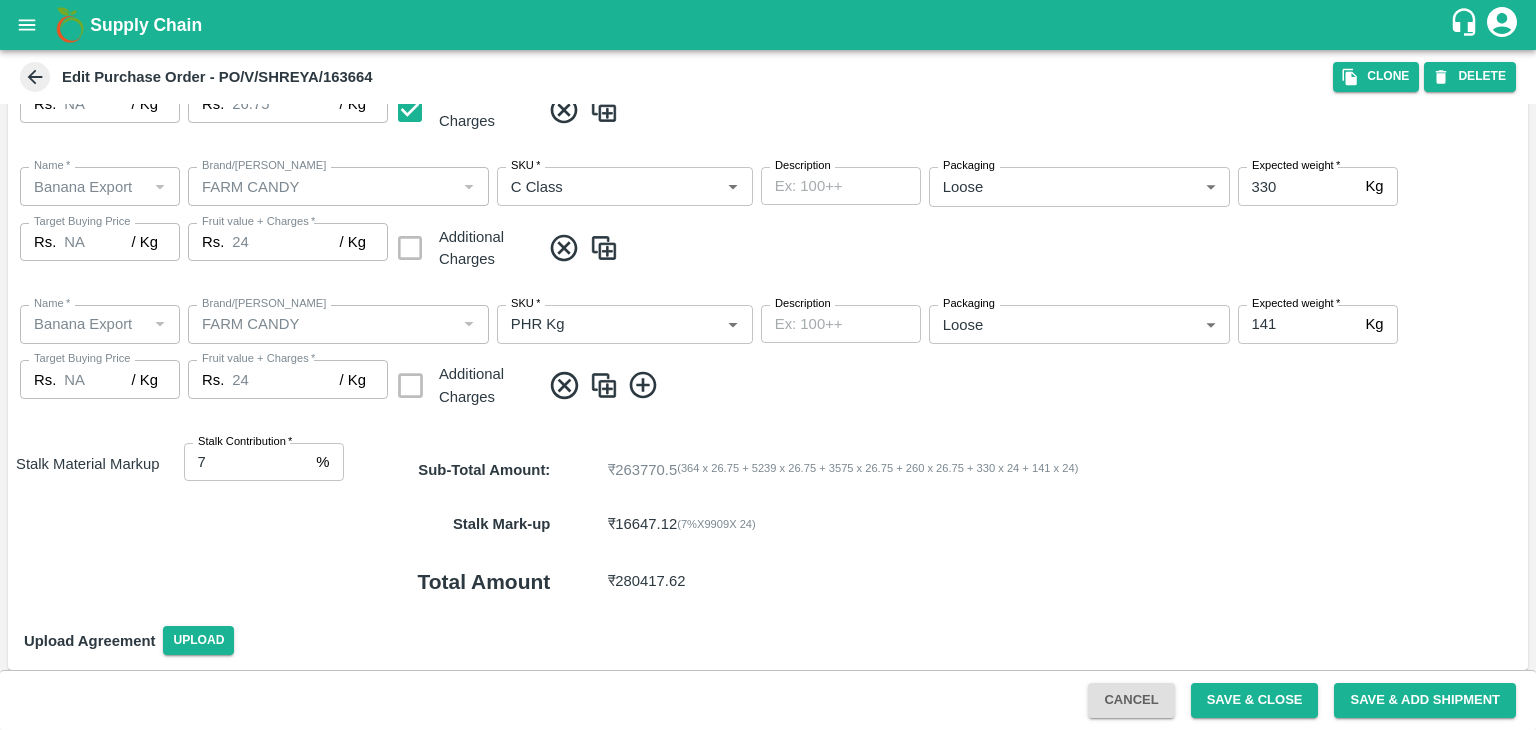 scroll, scrollTop: 923, scrollLeft: 0, axis: vertical 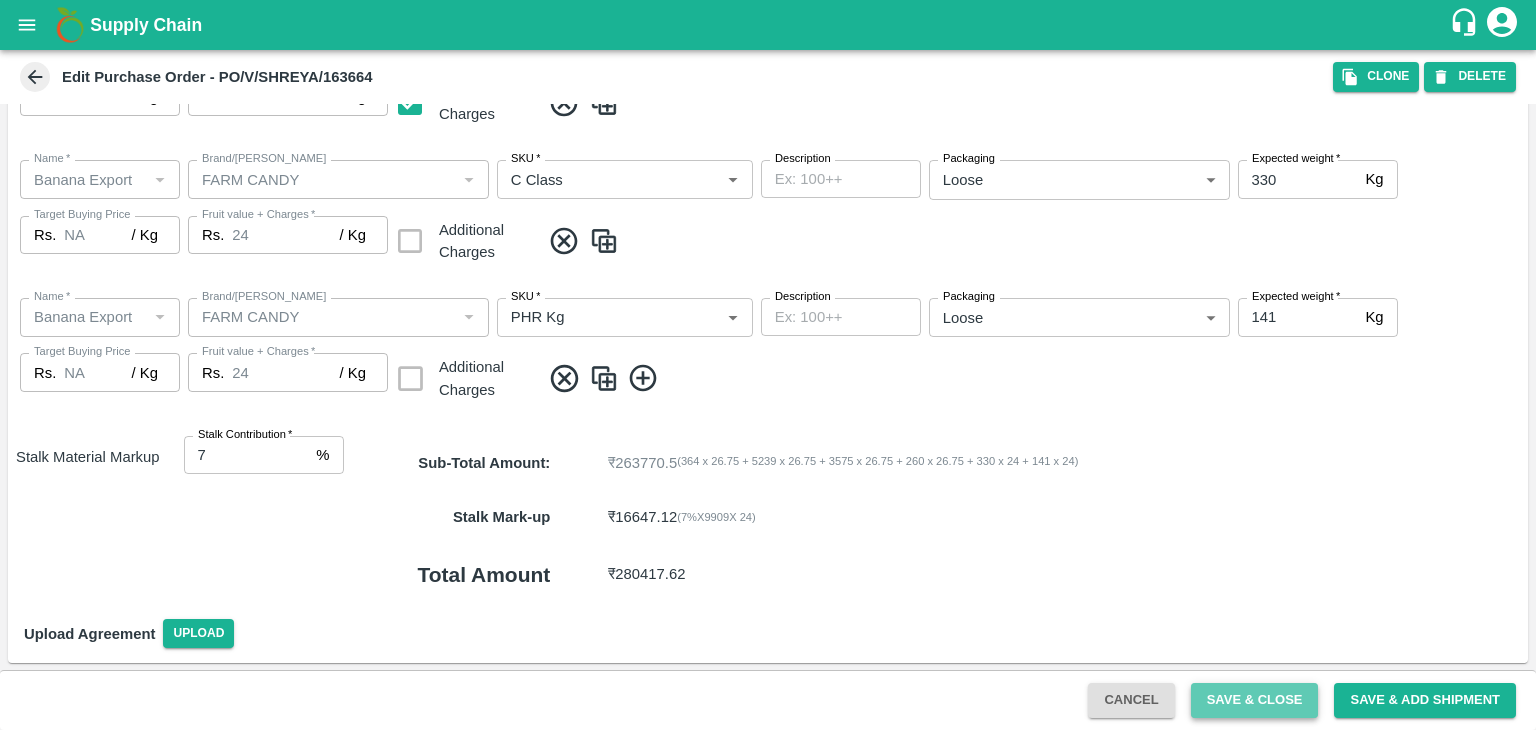 click on "Save & Close" at bounding box center [1255, 700] 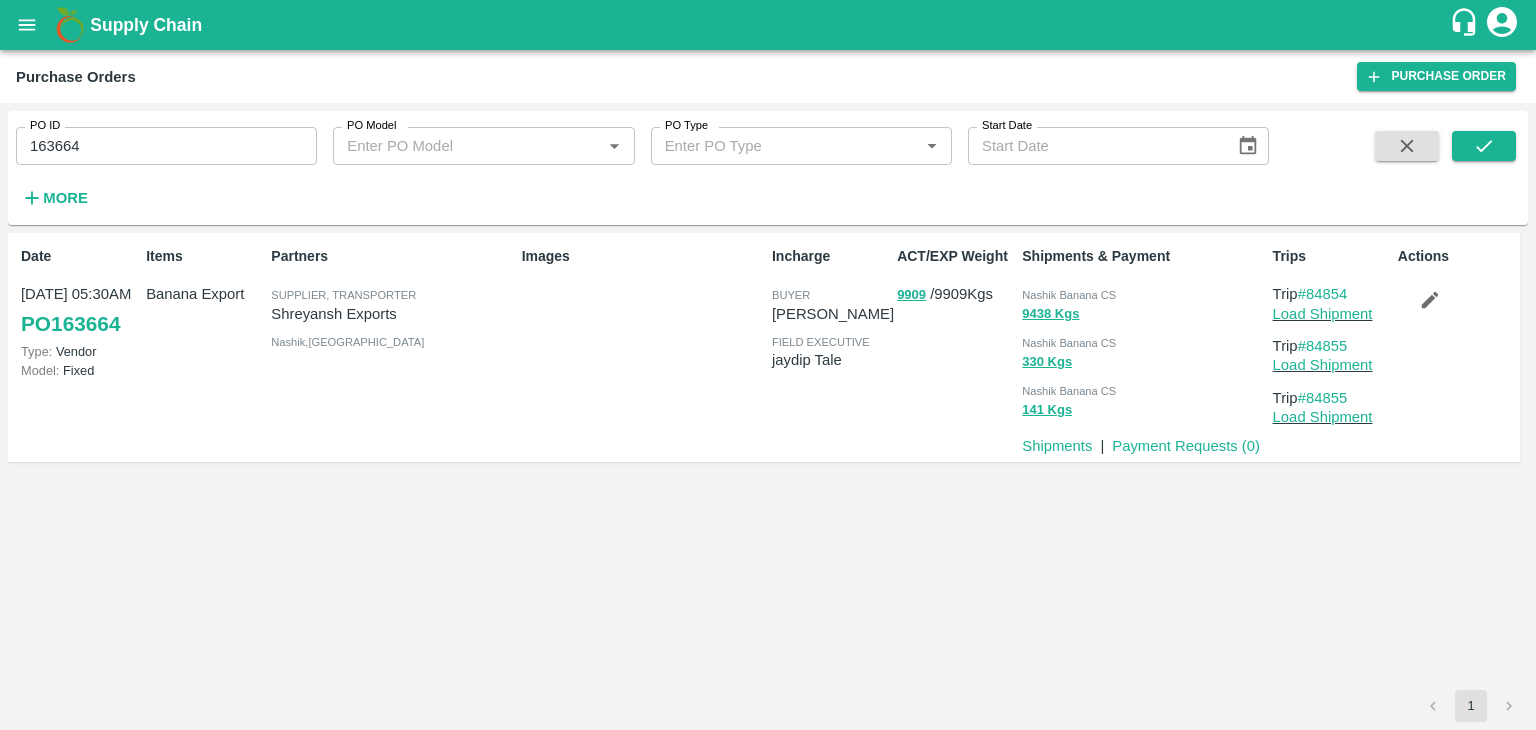 click on "163664" at bounding box center [166, 146] 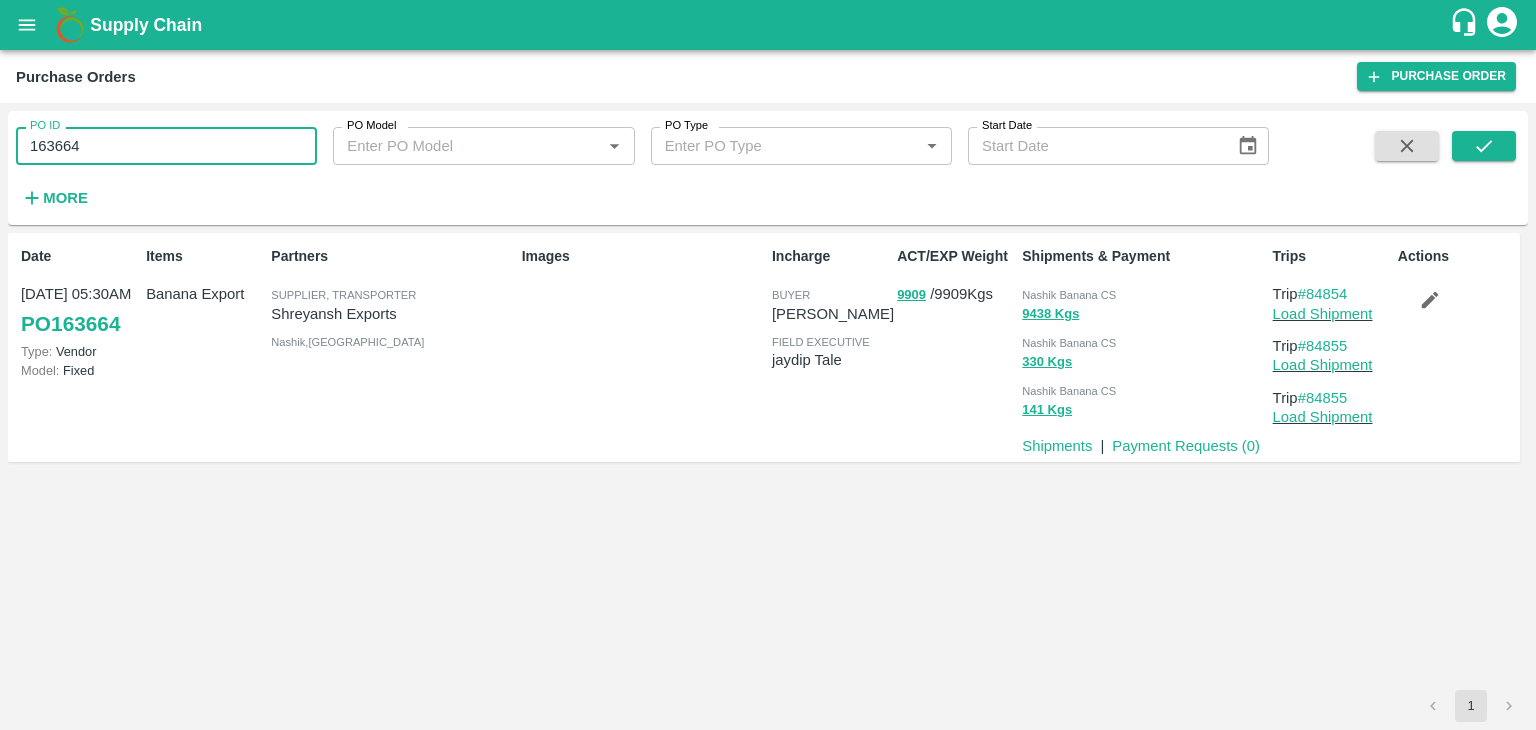 click on "163664" at bounding box center [166, 146] 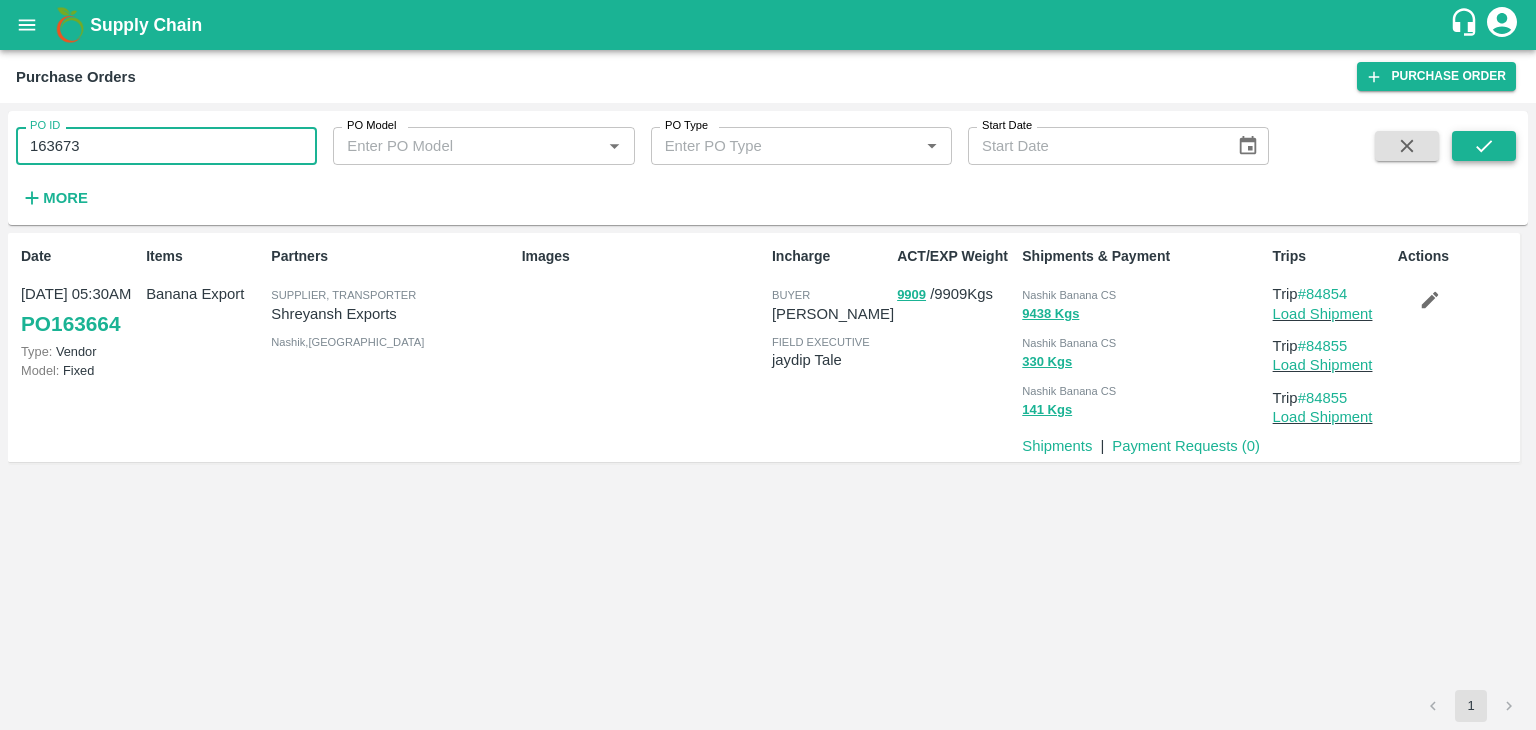 type on "163673" 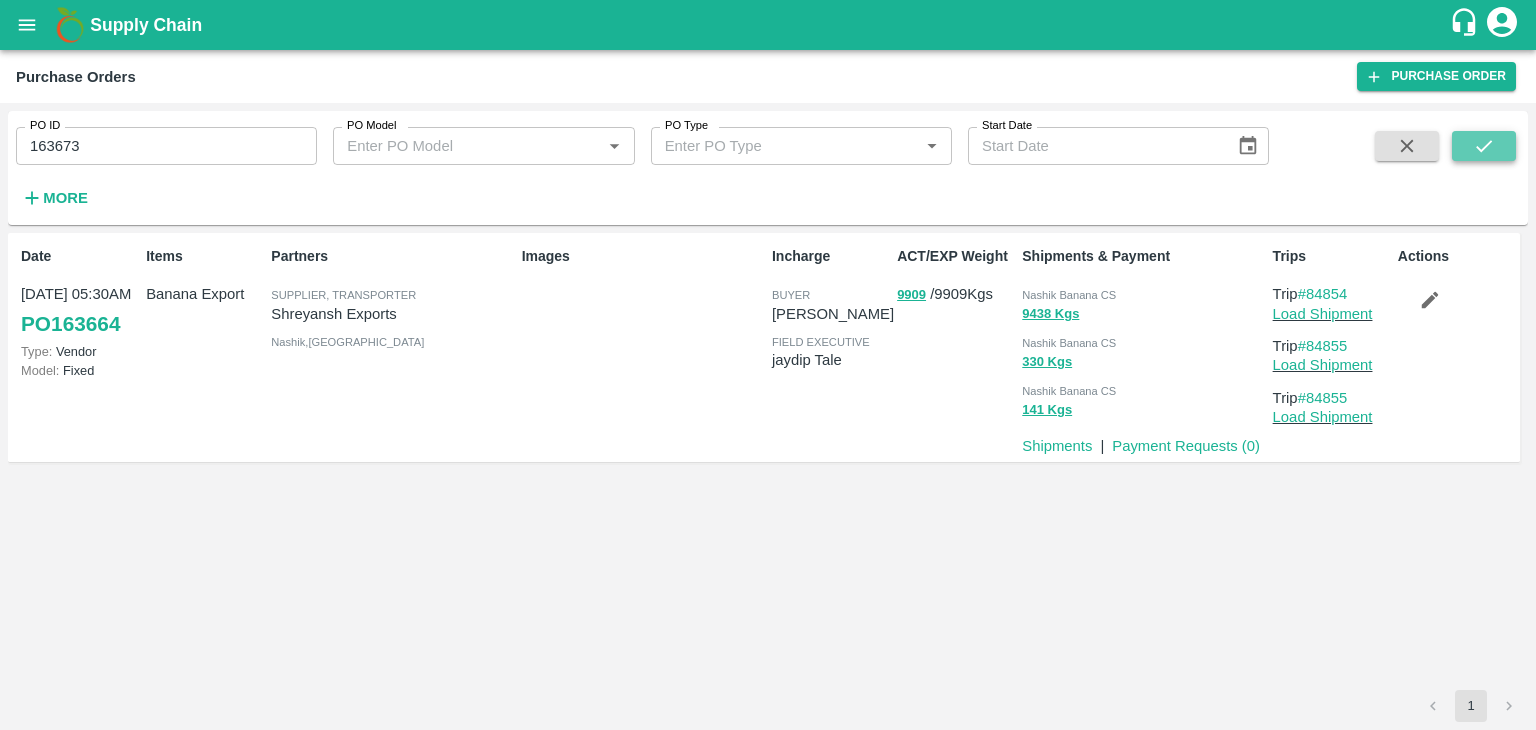 click at bounding box center (1484, 146) 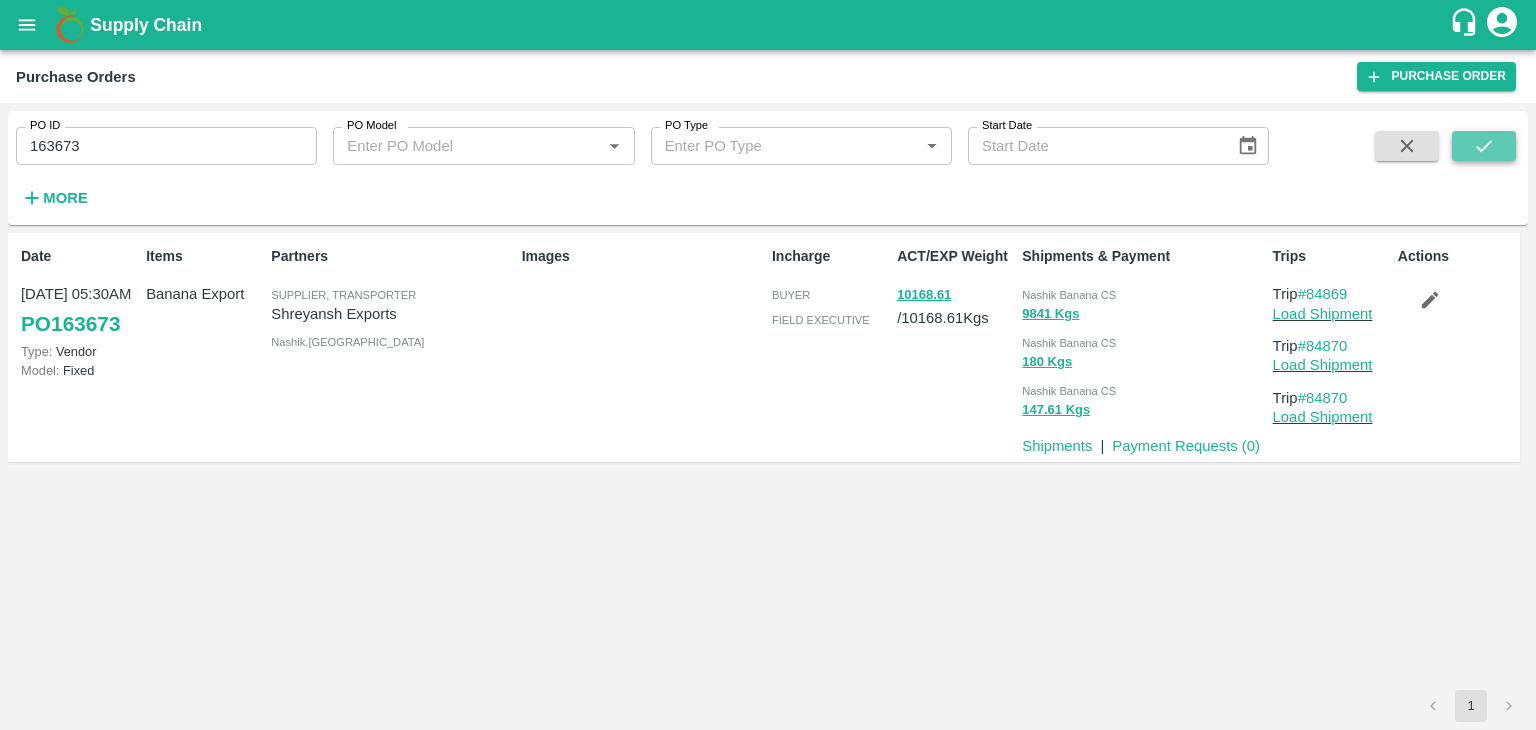 click at bounding box center [1484, 146] 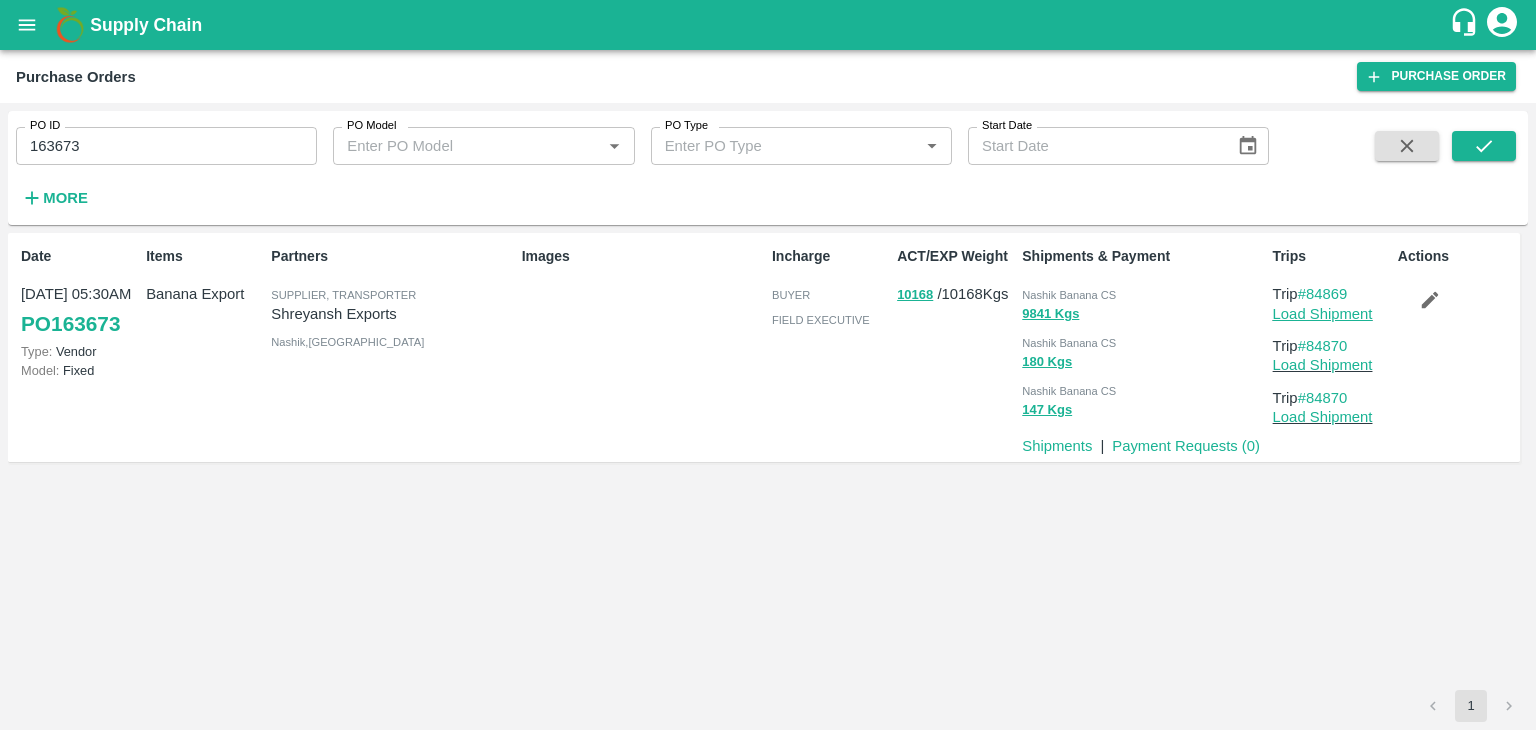 click on "Load Shipment" at bounding box center (1323, 314) 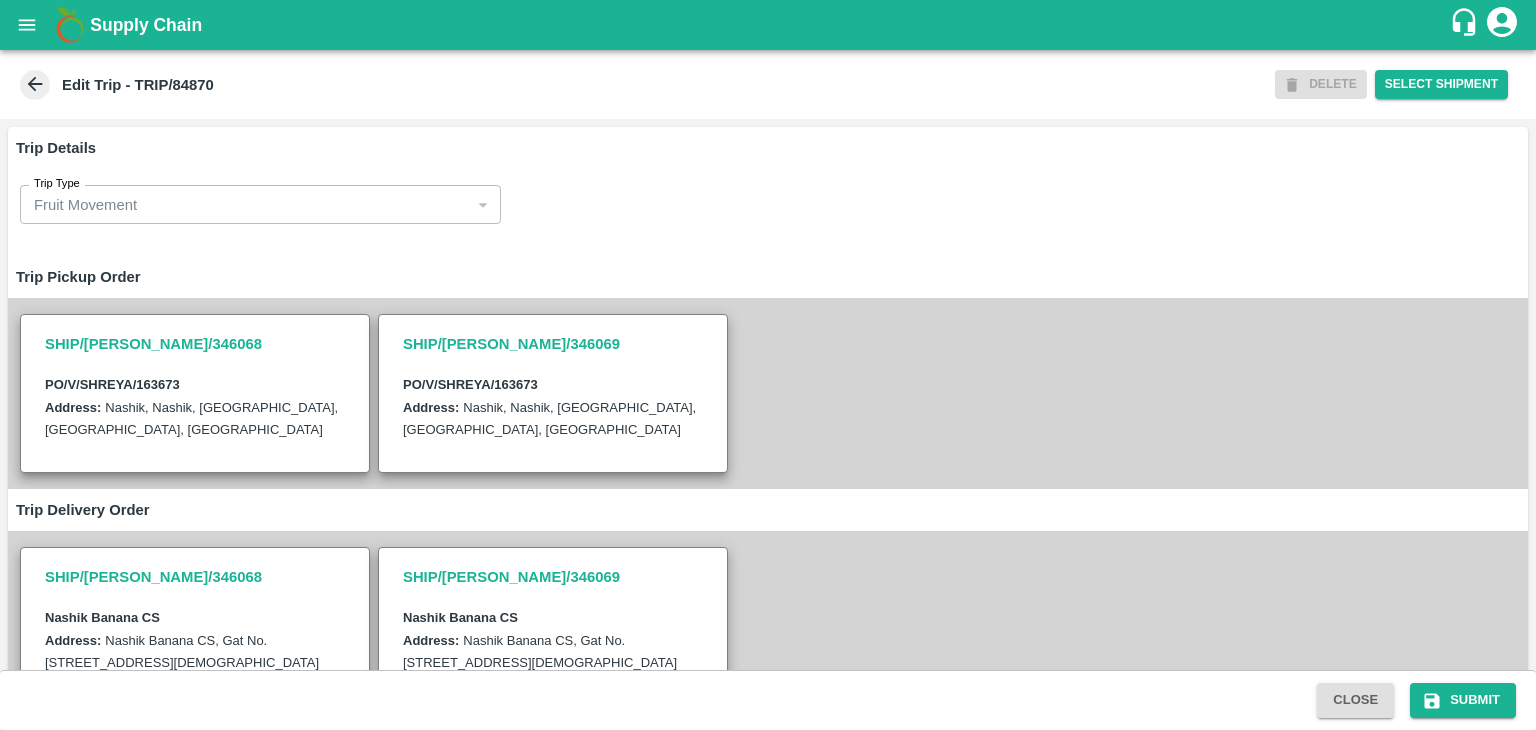 scroll, scrollTop: 0, scrollLeft: 0, axis: both 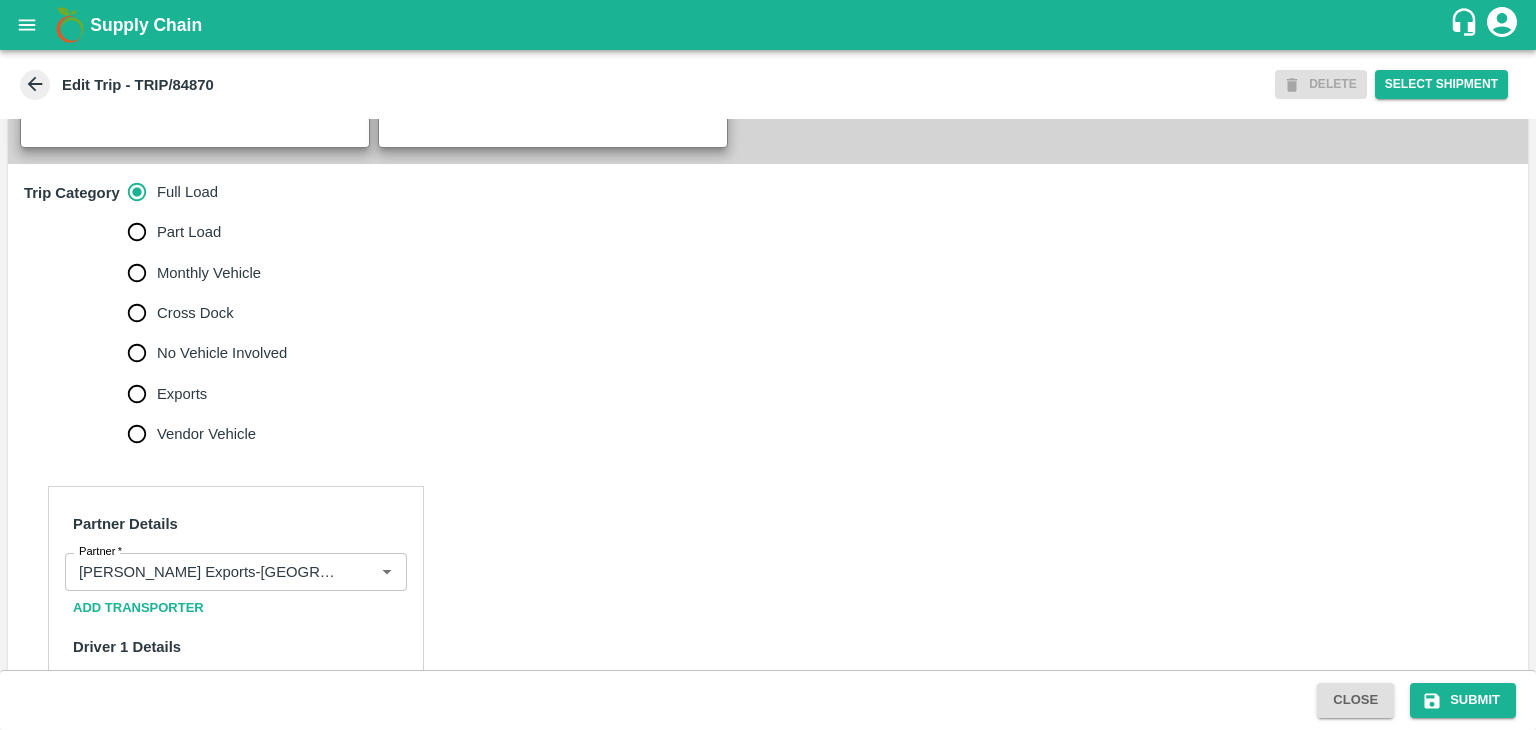 click on "No Vehicle Involved" at bounding box center [222, 353] 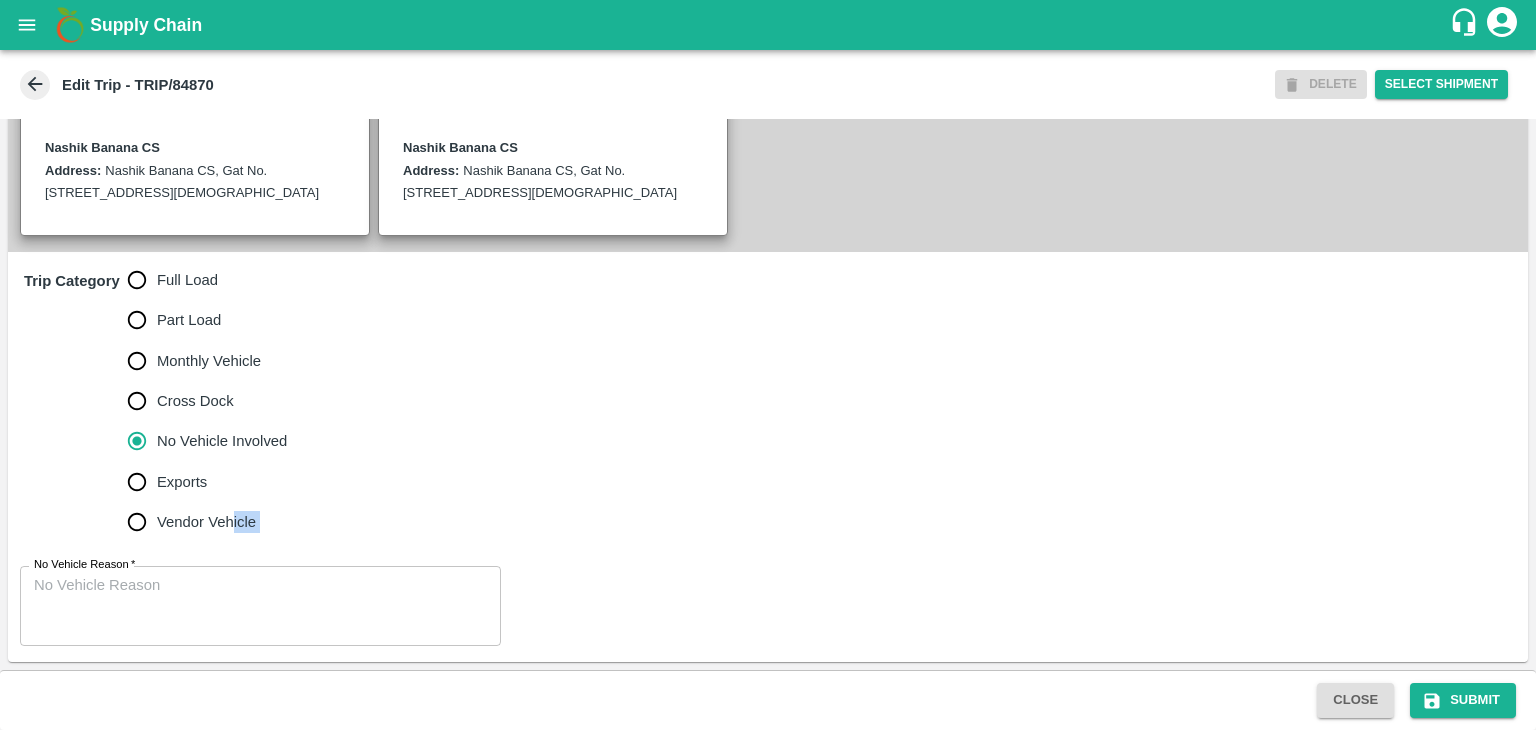 drag, startPoint x: 230, startPoint y: 549, endPoint x: 224, endPoint y: 585, distance: 36.496574 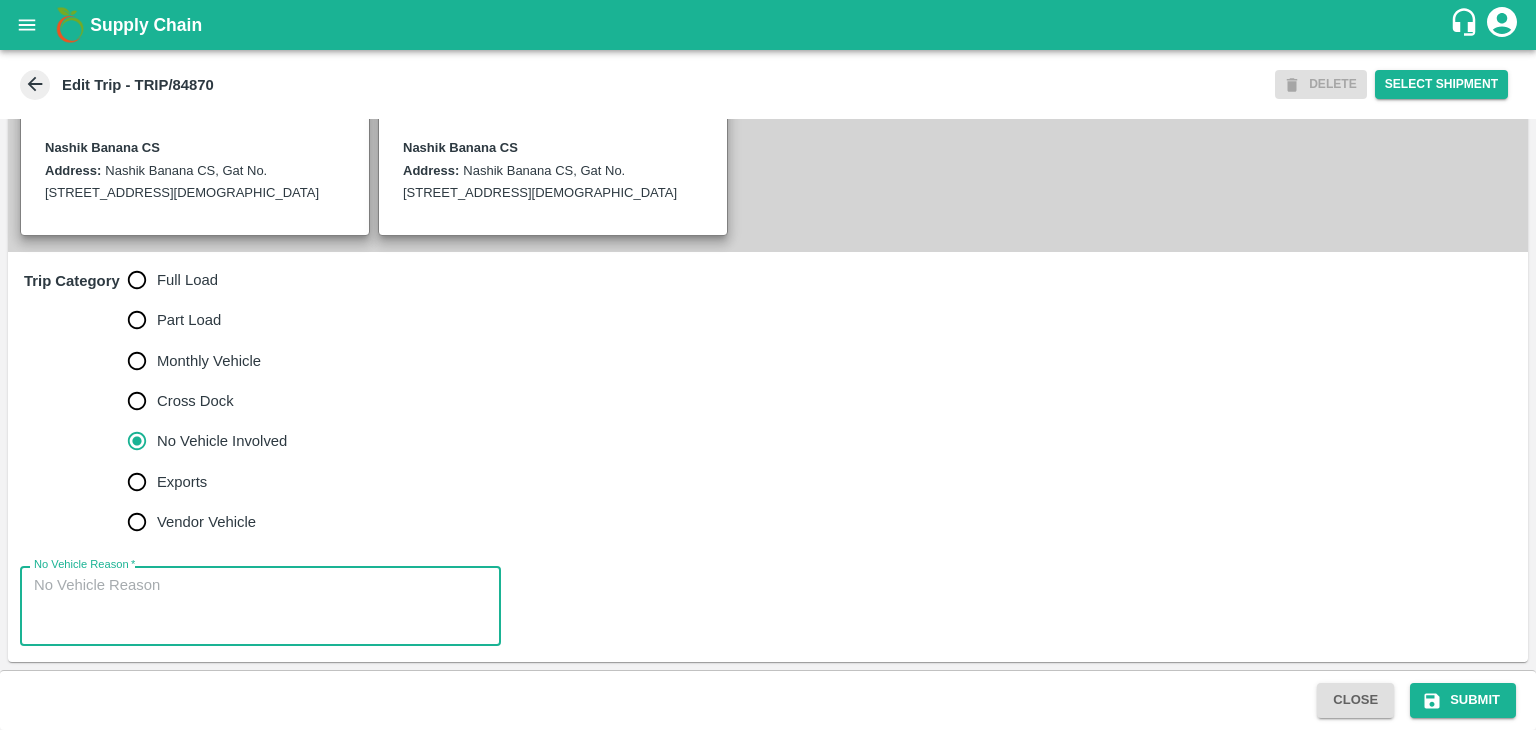 click on "No Vehicle Reason   *" at bounding box center [260, 606] 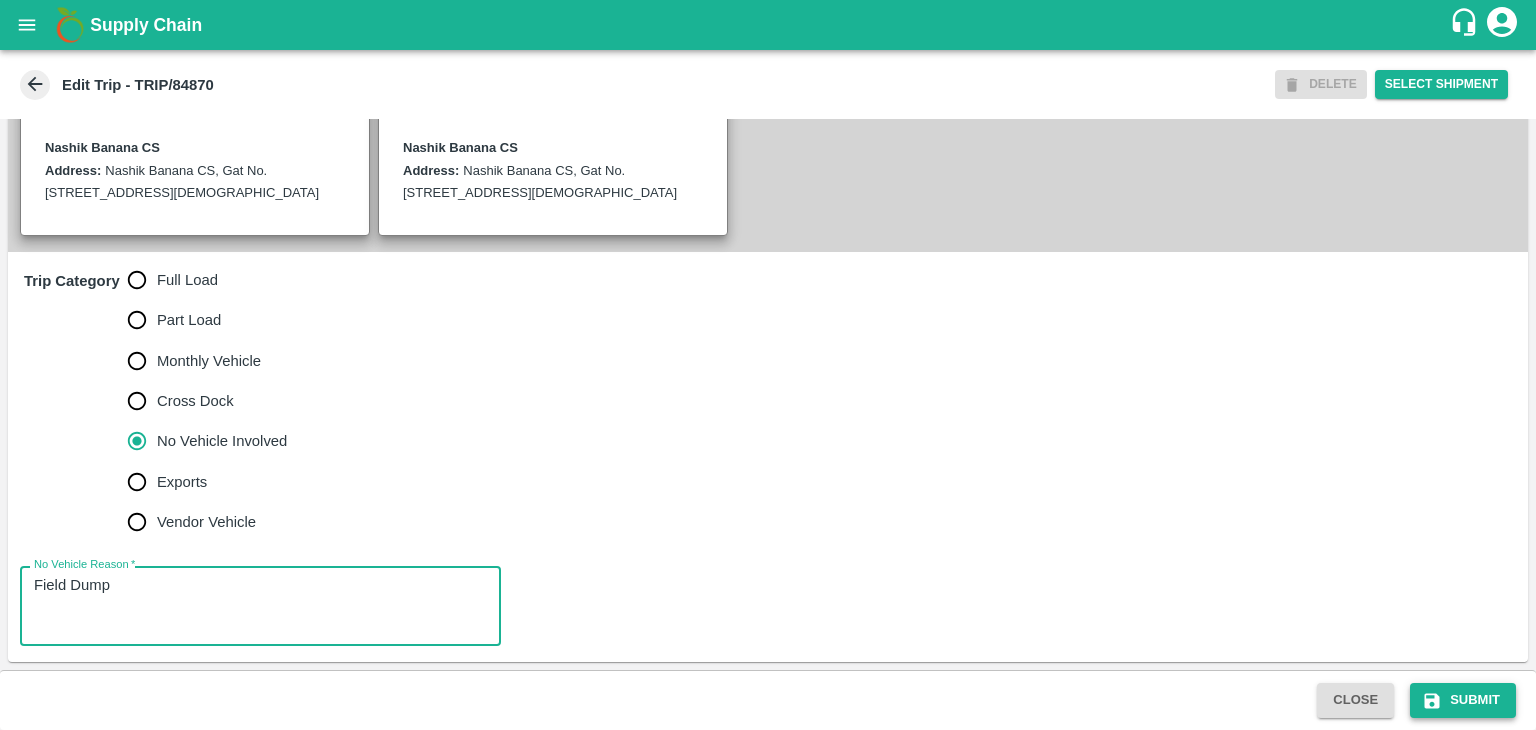 type on "Field Dump" 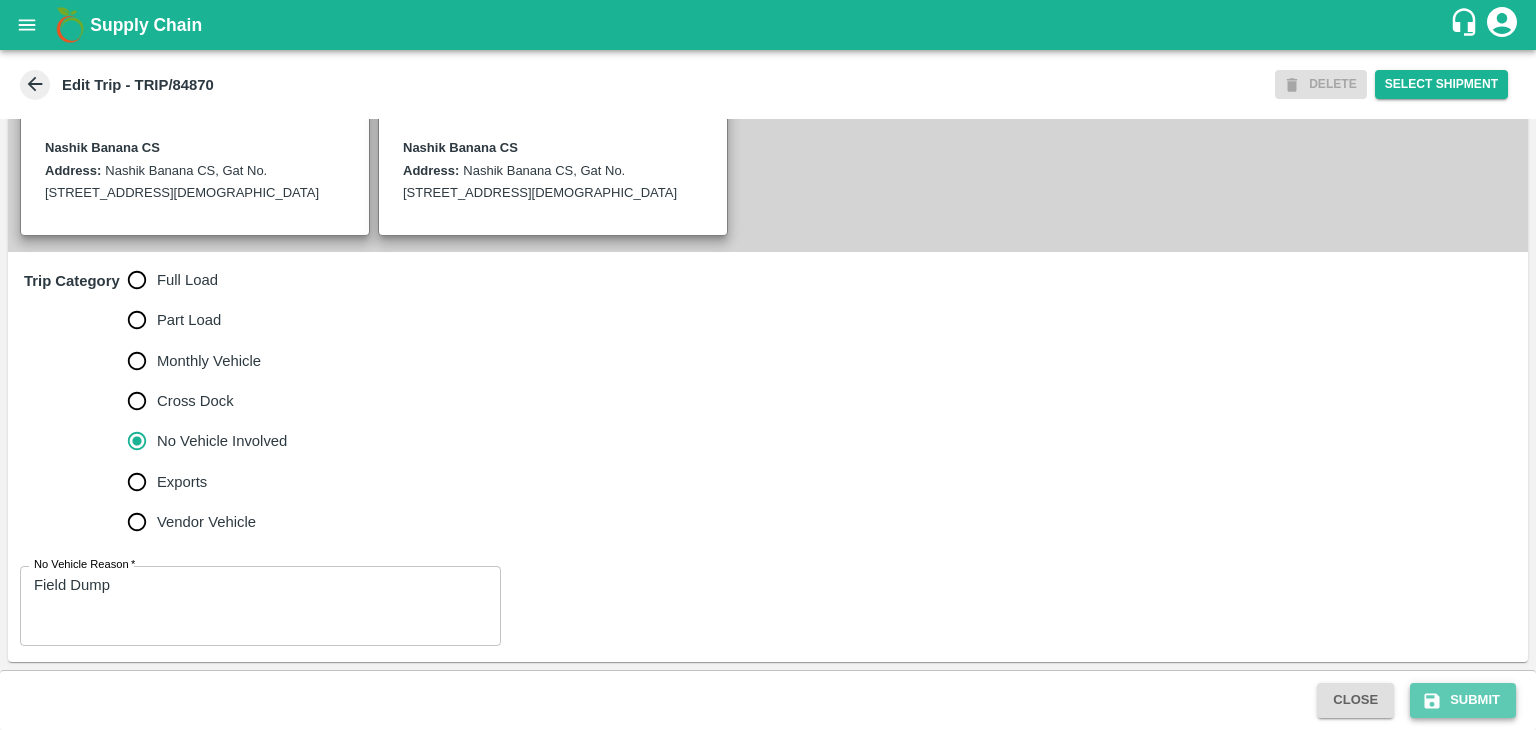 click on "Submit" at bounding box center (1463, 700) 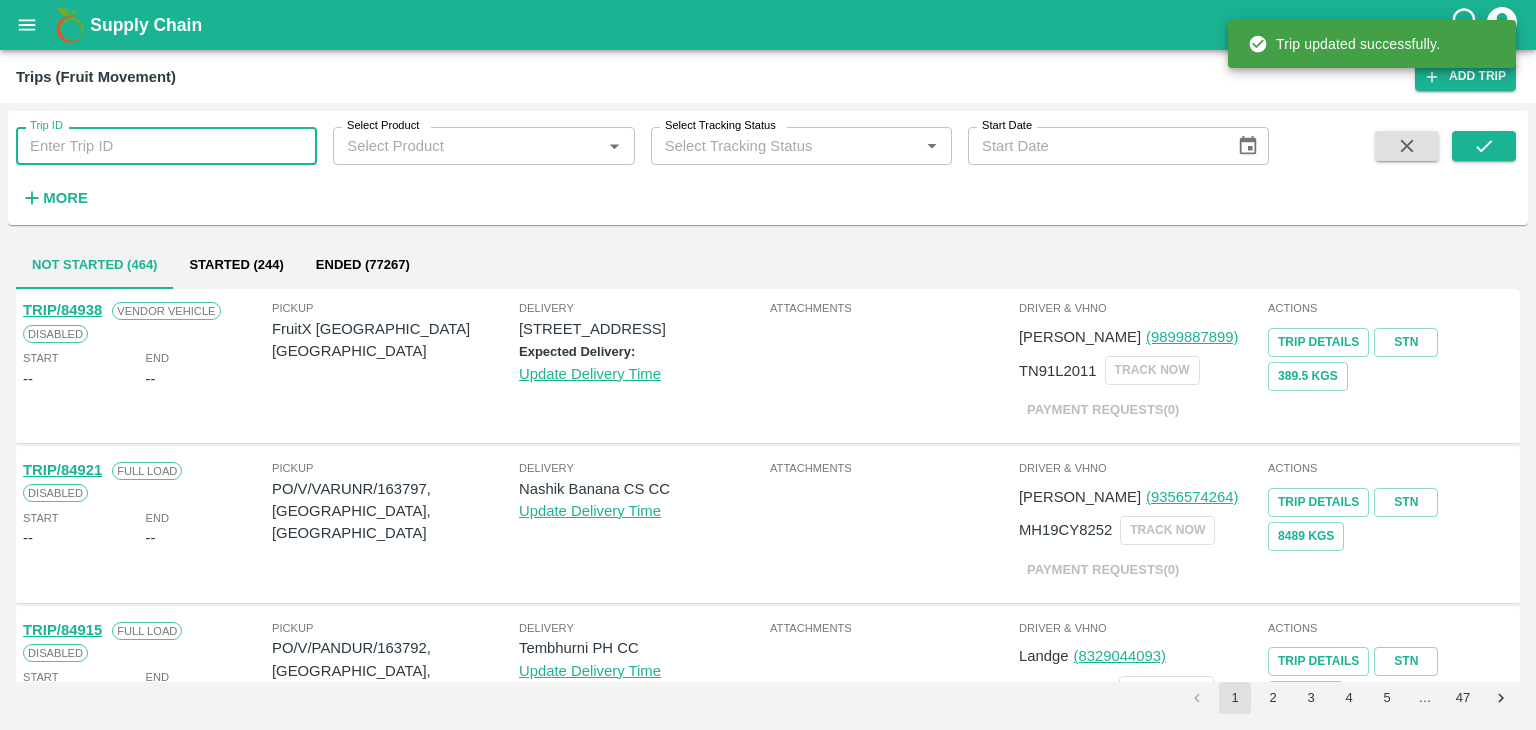 click on "Trip ID" at bounding box center [166, 146] 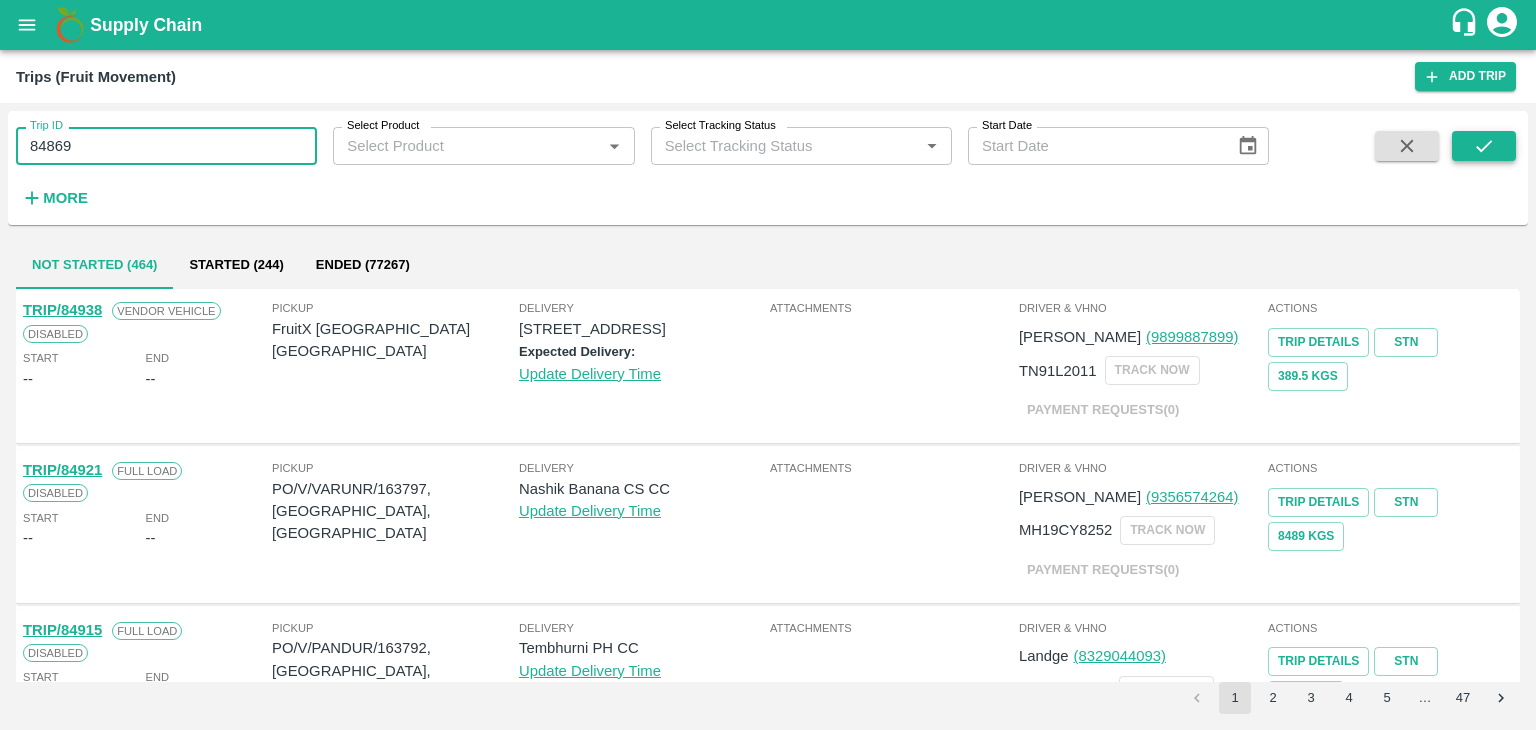 type on "84869" 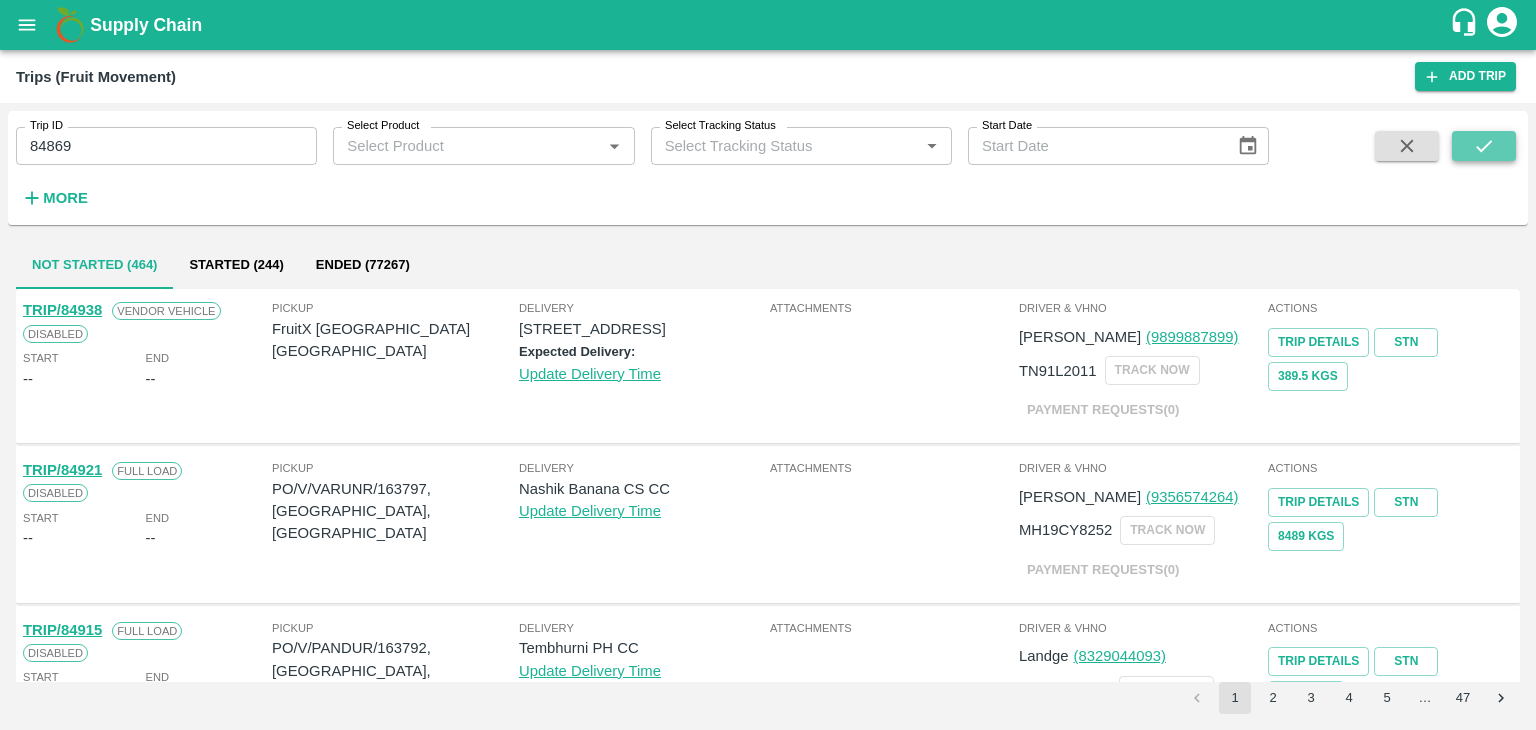 click at bounding box center (1484, 146) 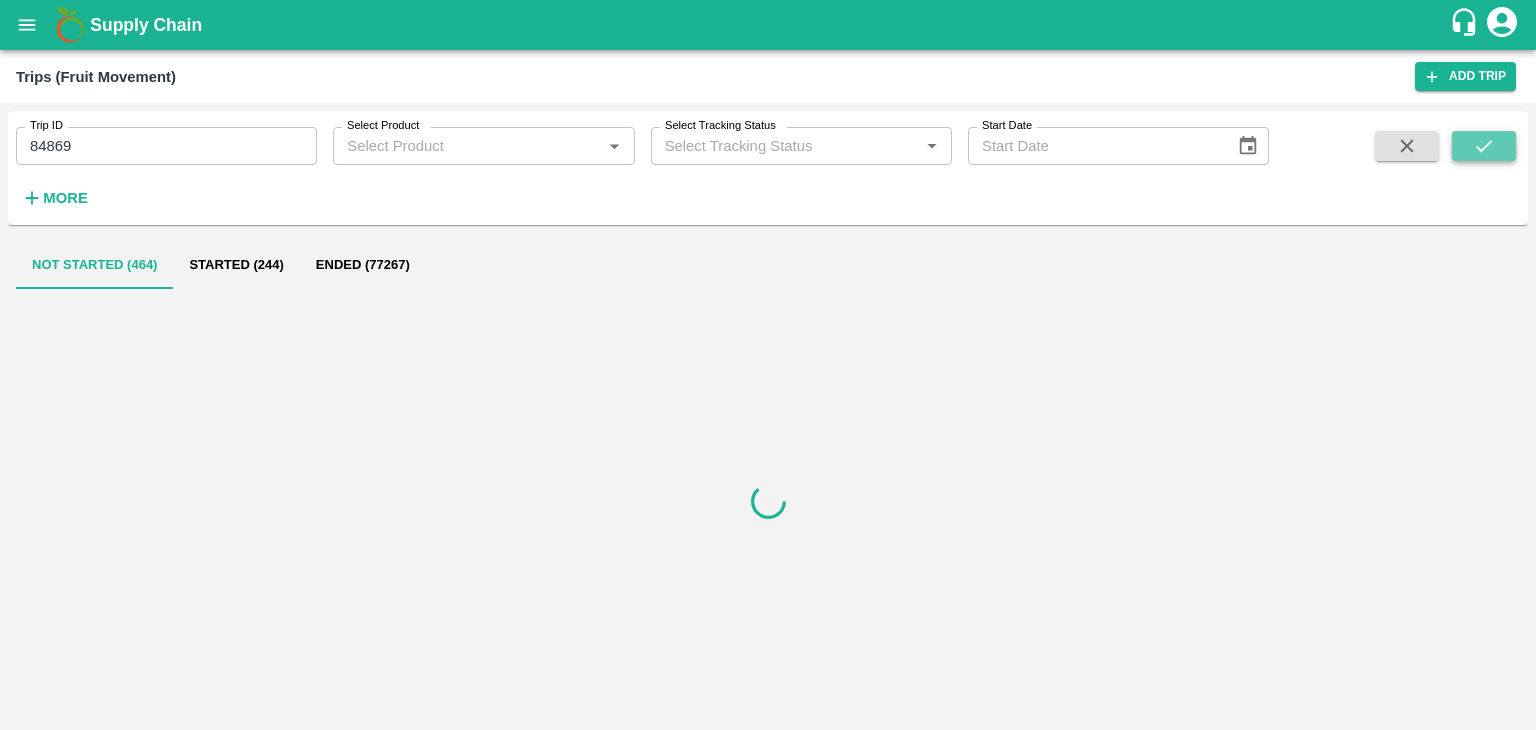 click at bounding box center (1484, 146) 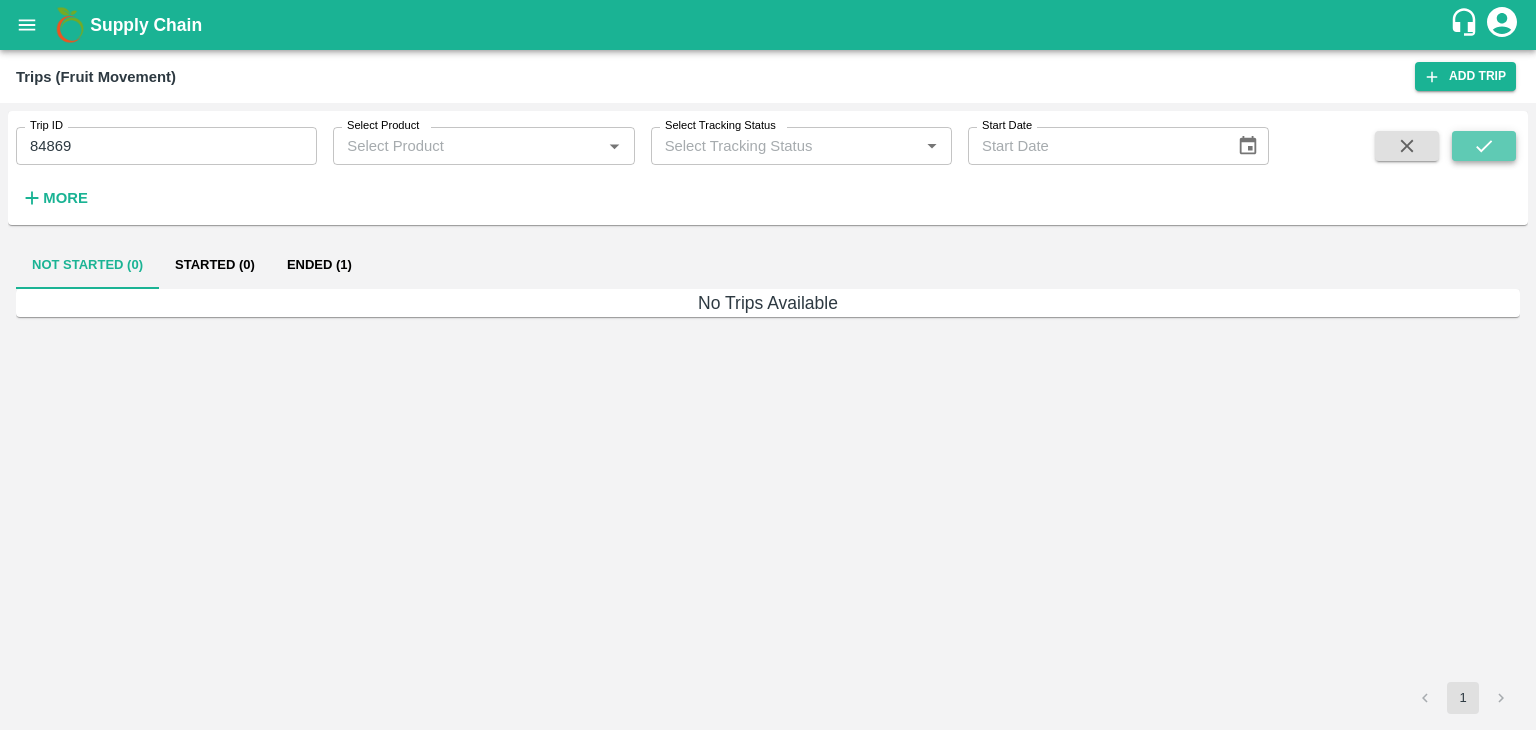 click at bounding box center (1484, 146) 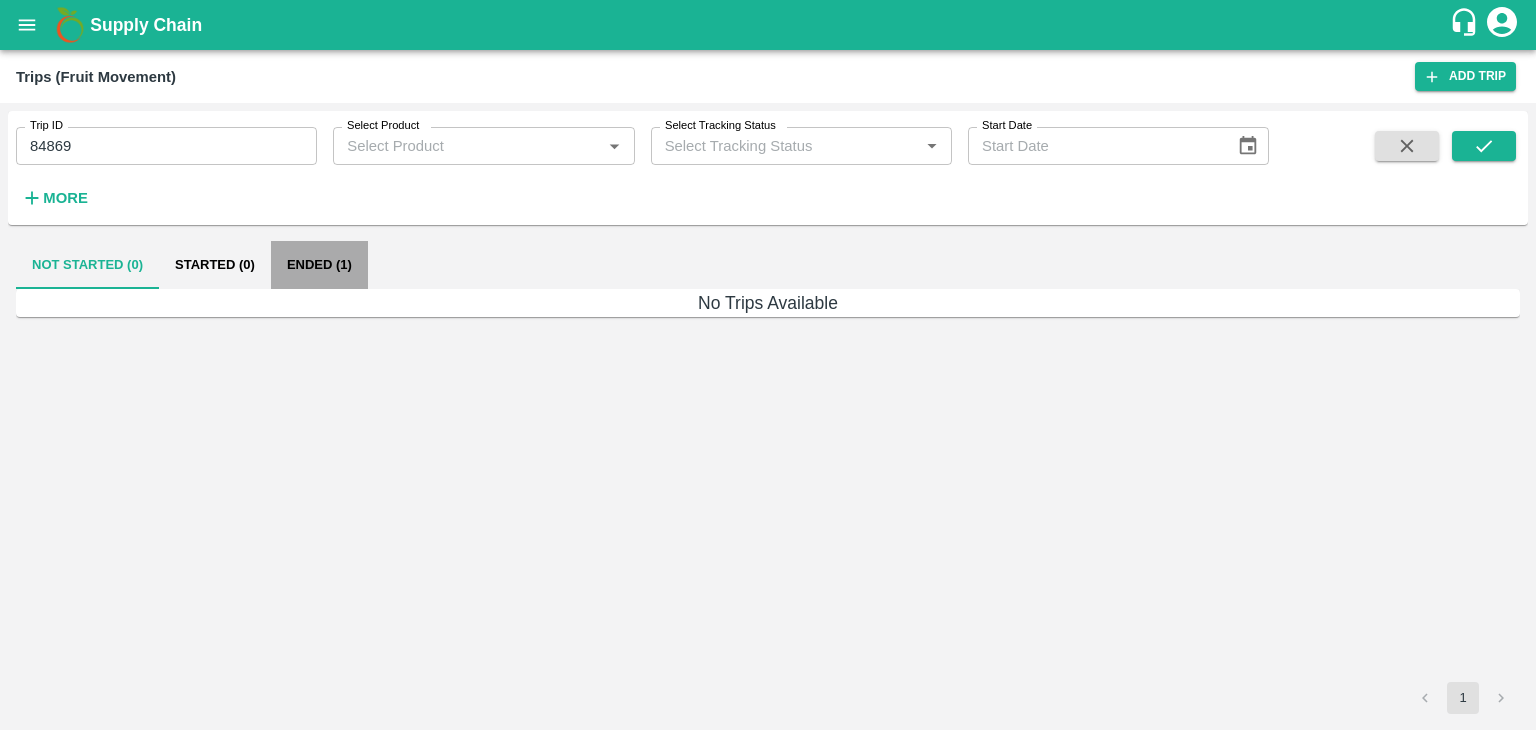 click on "Ended (1)" at bounding box center [319, 265] 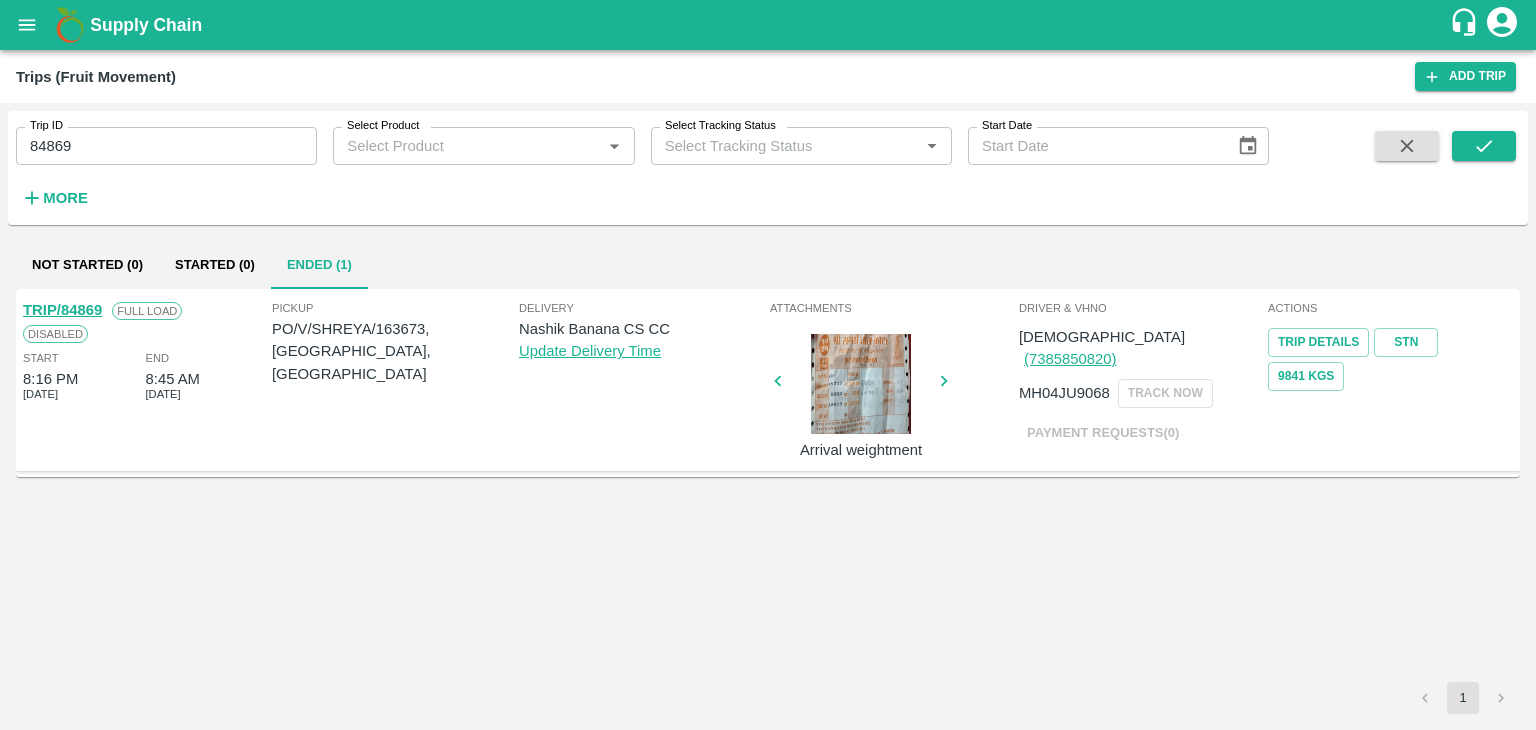 click on "TRIP/84869" at bounding box center [62, 310] 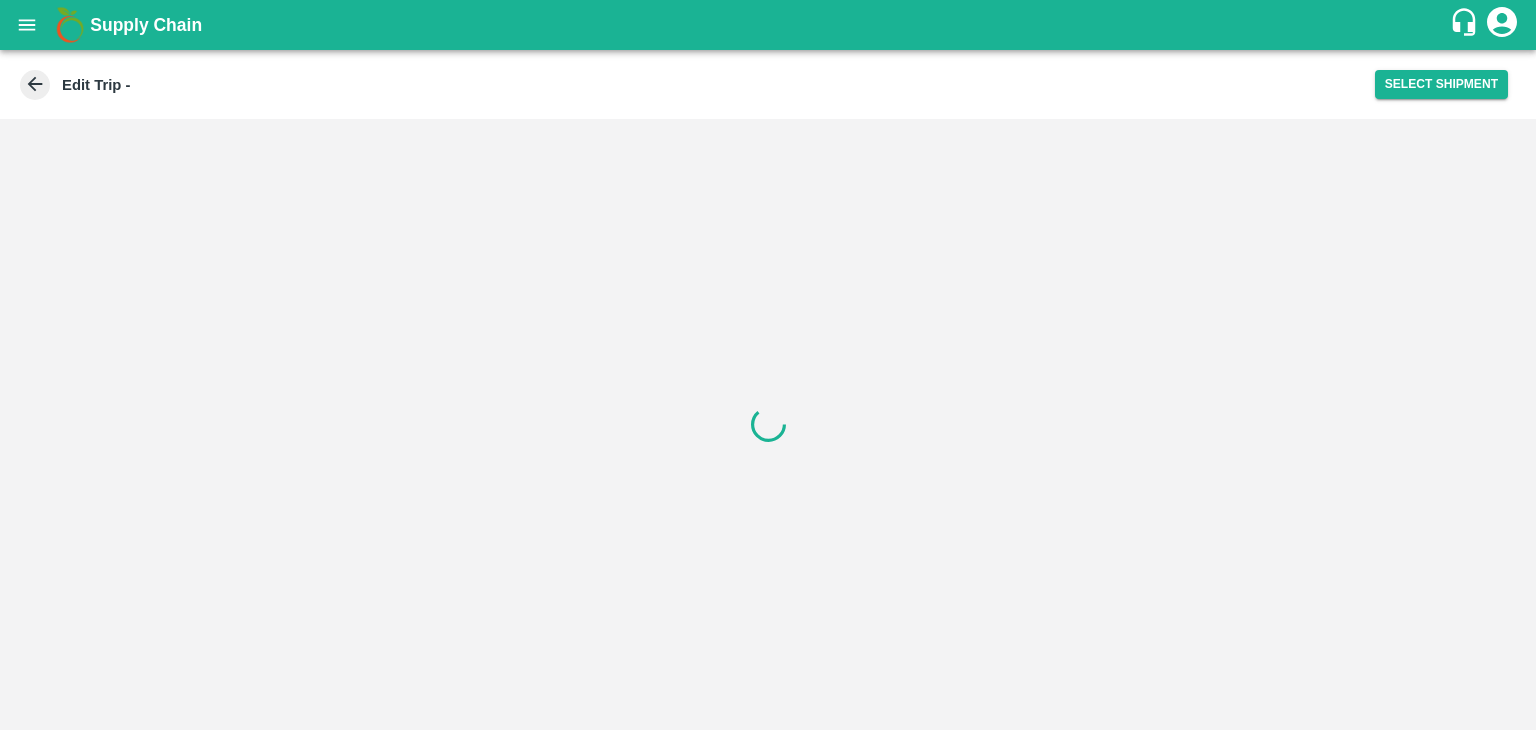 scroll, scrollTop: 0, scrollLeft: 0, axis: both 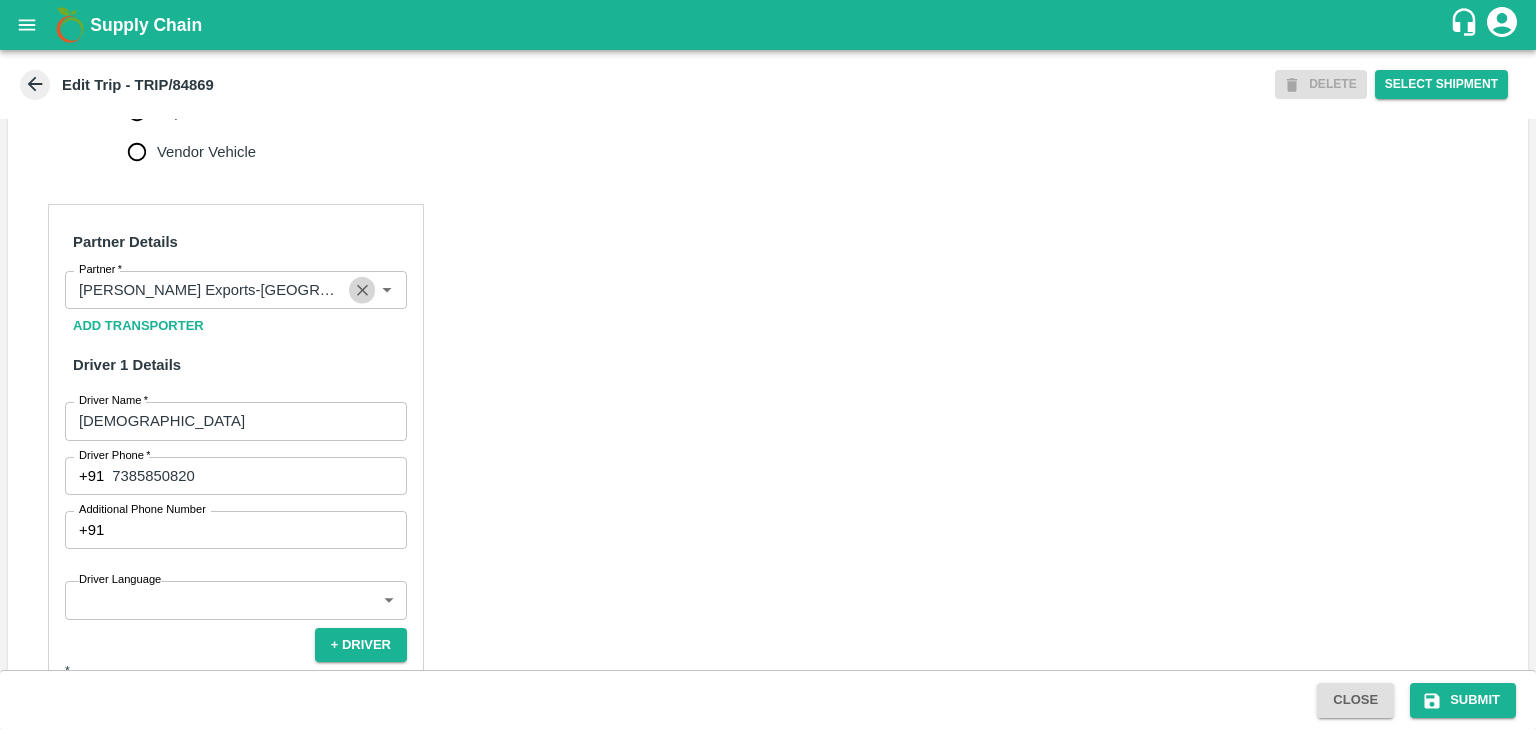 click 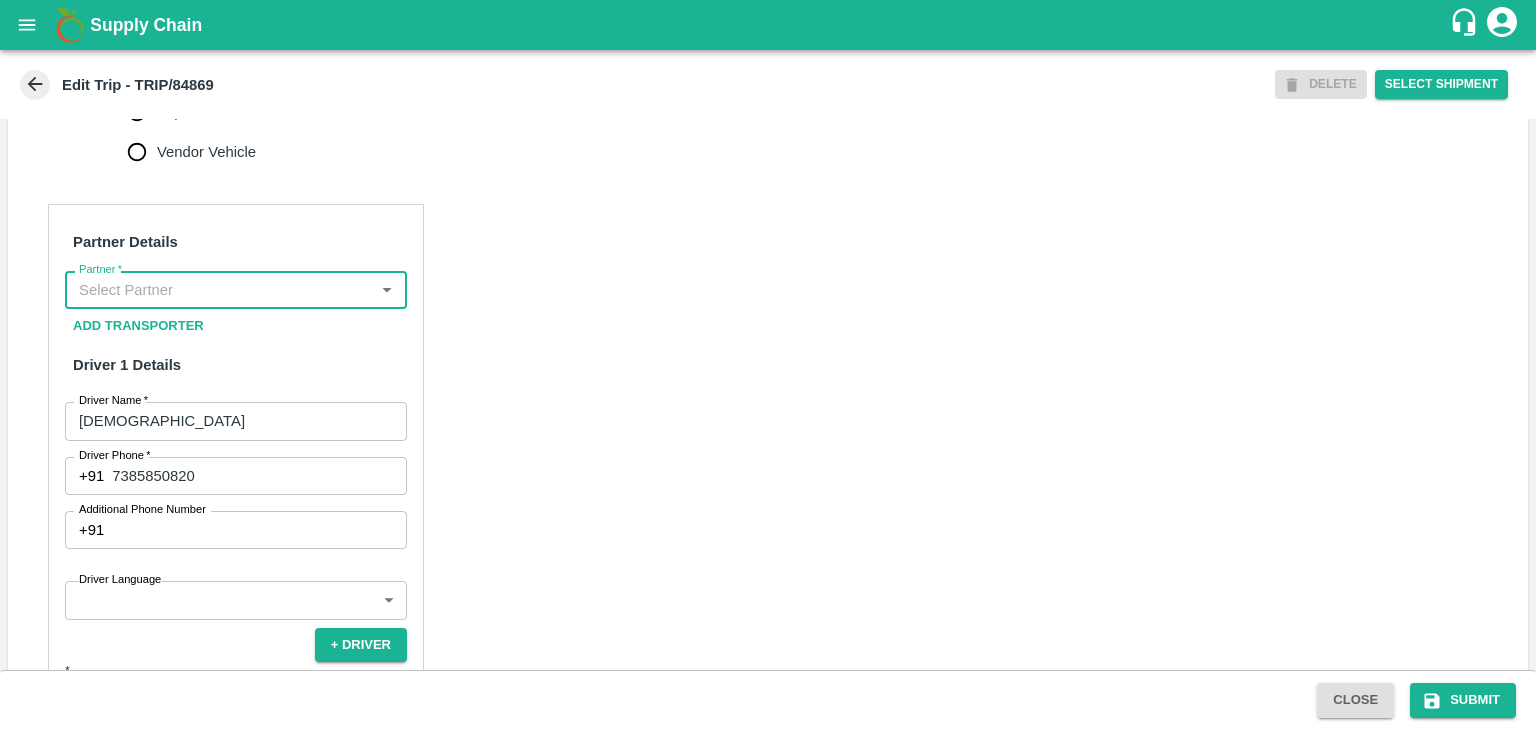scroll, scrollTop: 0, scrollLeft: 0, axis: both 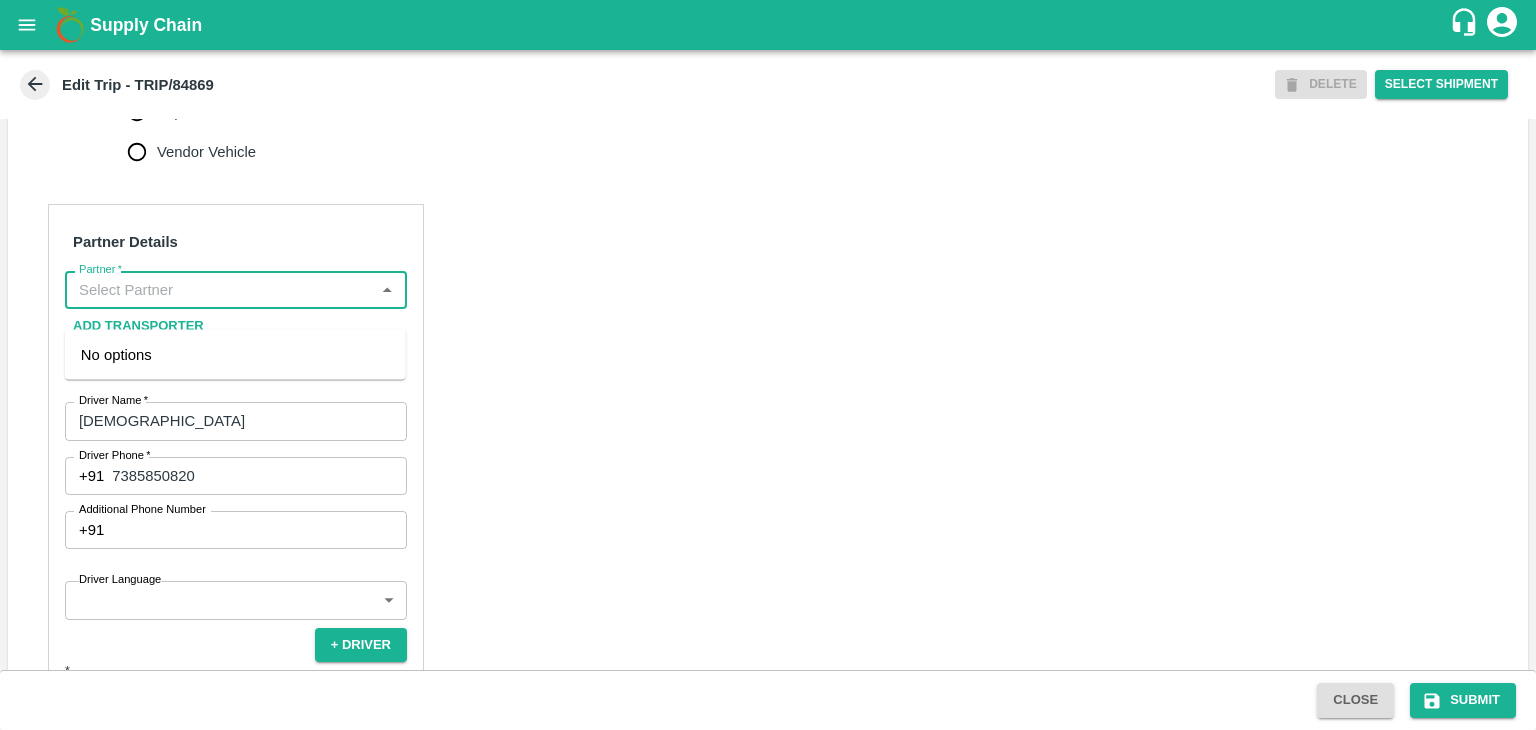 click on "Partner   *" at bounding box center [219, 290] 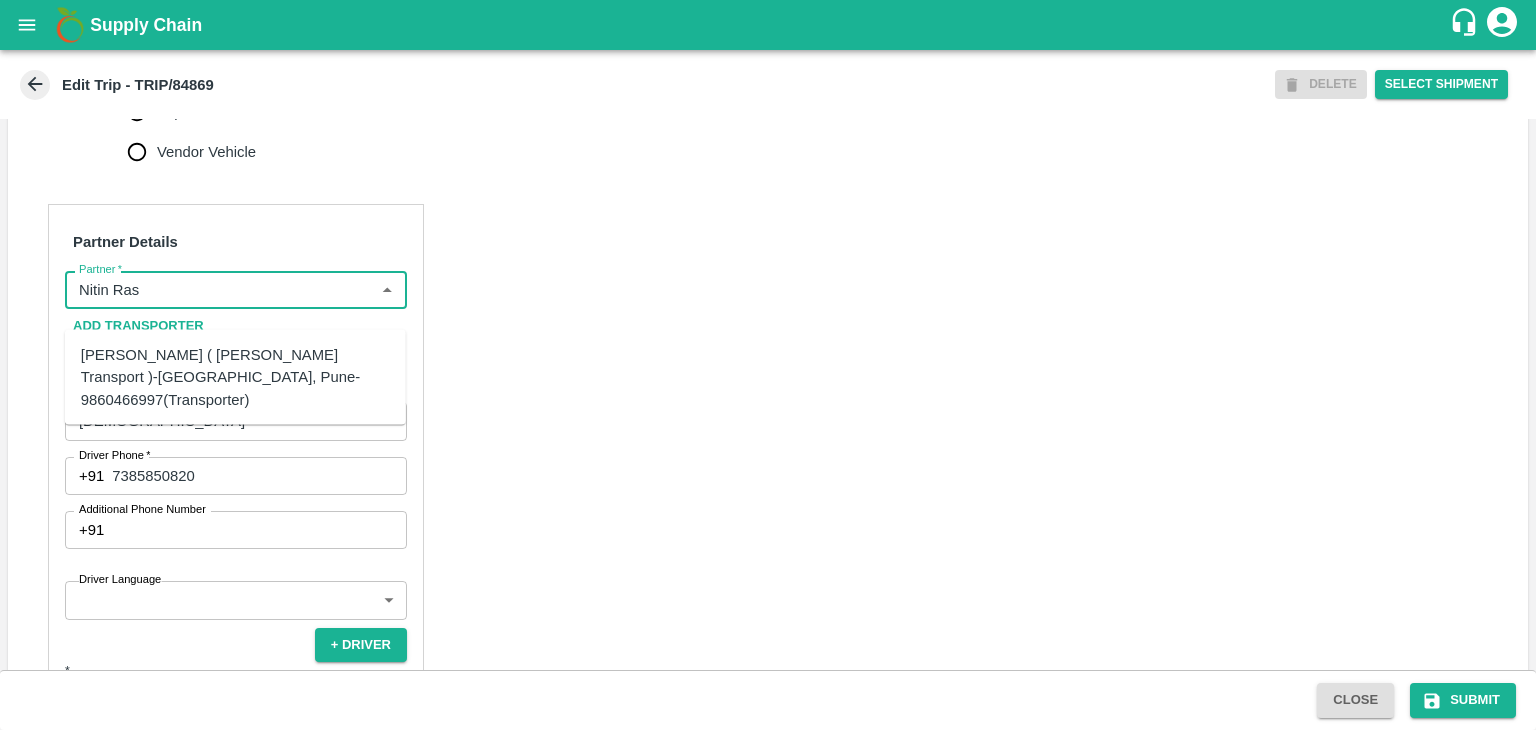 drag, startPoint x: 256, startPoint y: 332, endPoint x: 176, endPoint y: 377, distance: 91.787796 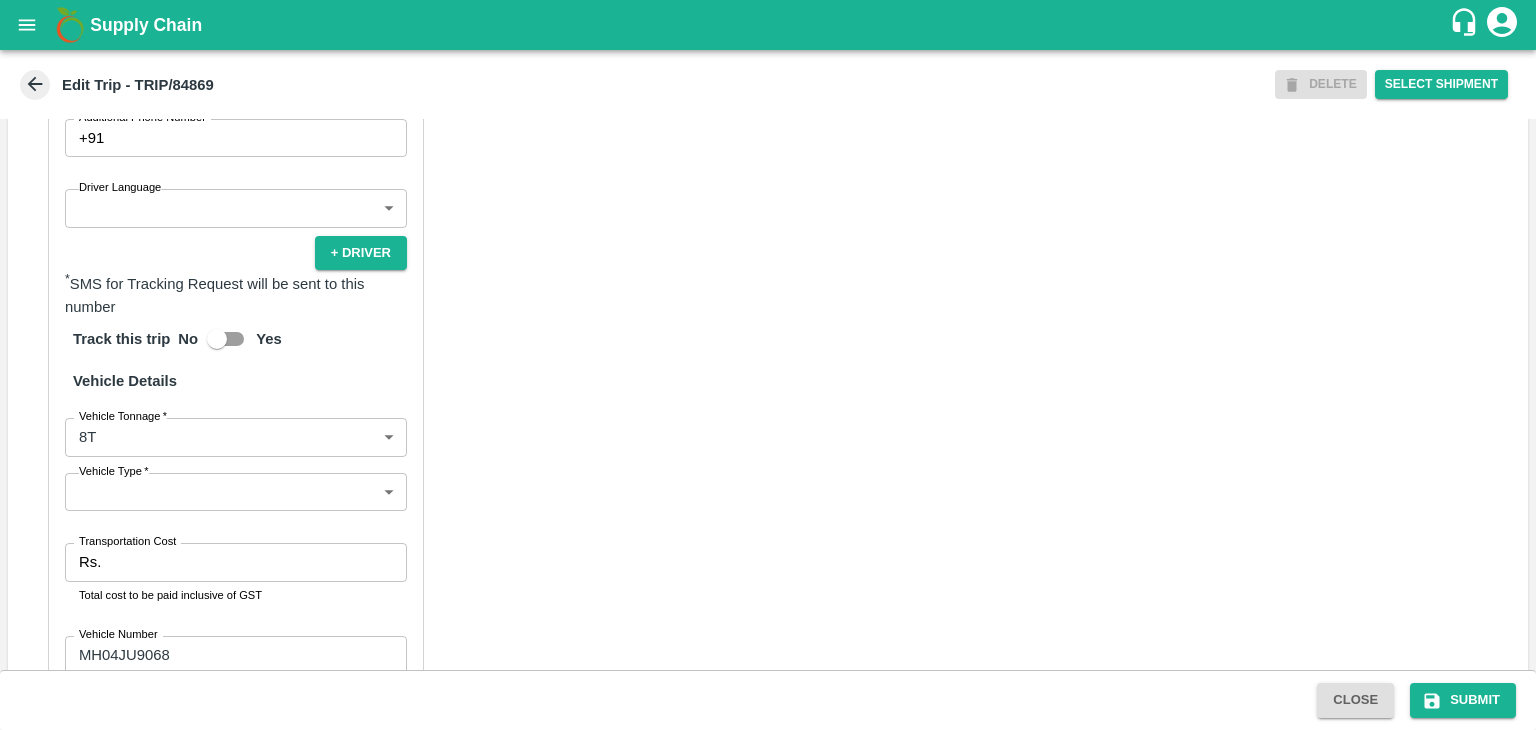 scroll, scrollTop: 1234, scrollLeft: 0, axis: vertical 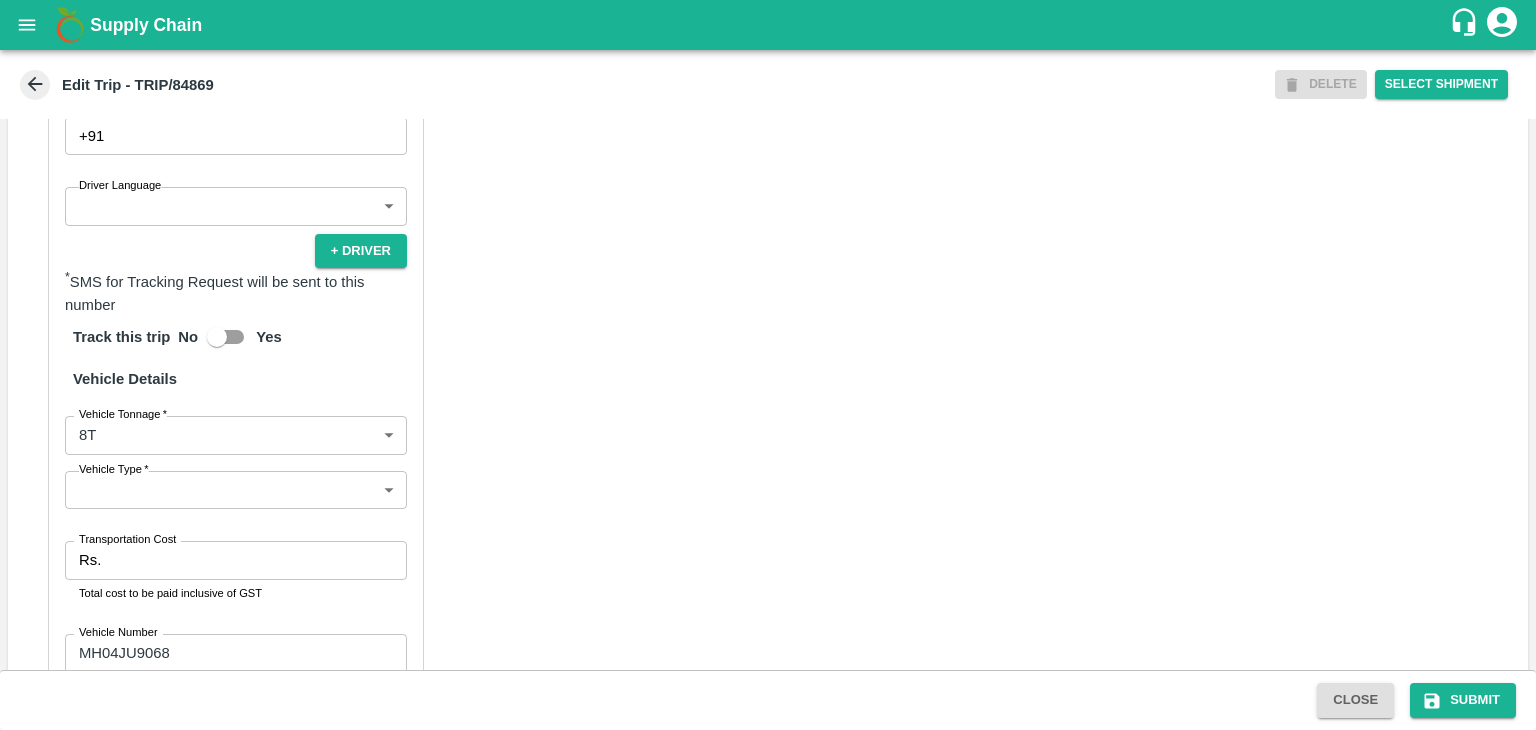 type on "[PERSON_NAME] ( [PERSON_NAME] Transport )-[GEOGRAPHIC_DATA], Pune-9860466997(Transporter)" 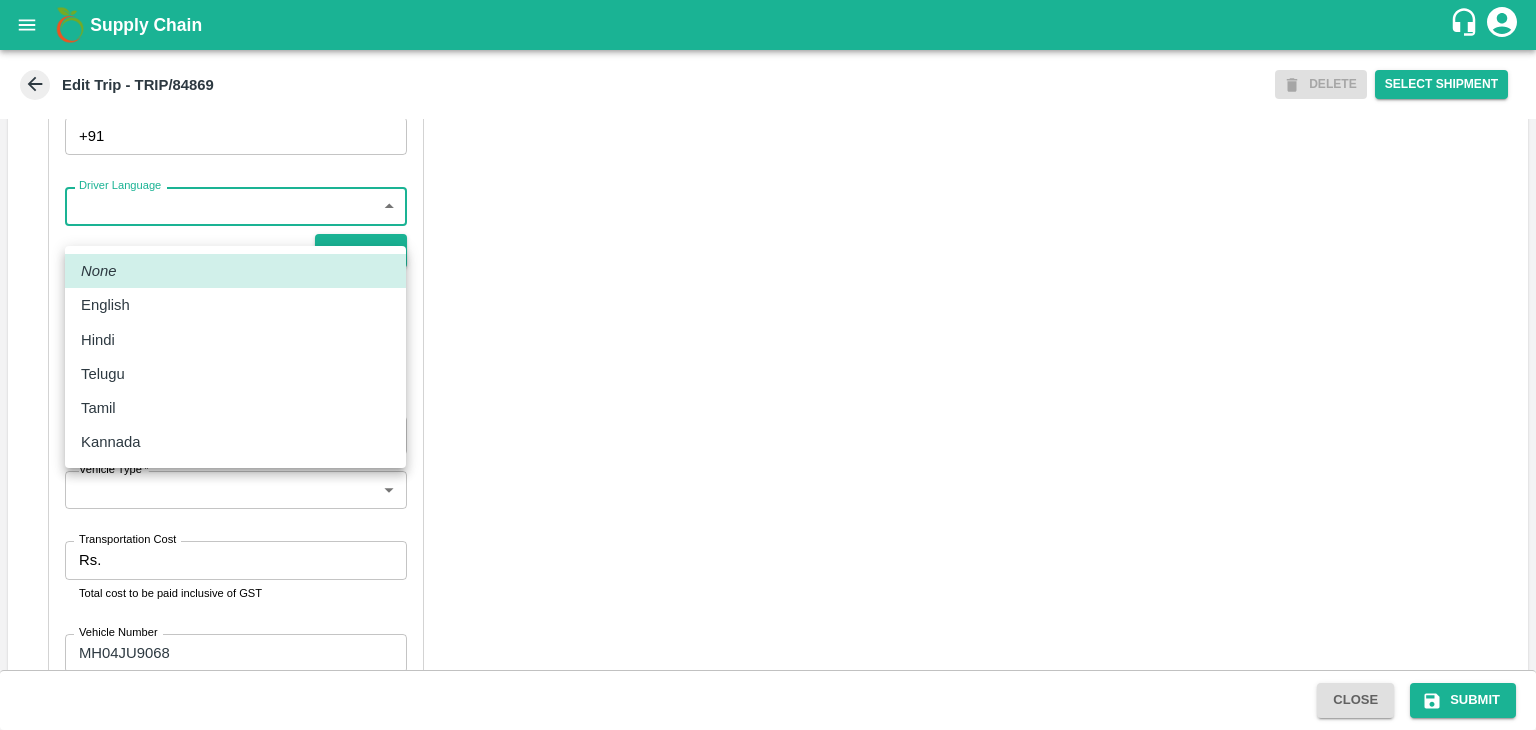 click on "Supply Chain Edit Trip - TRIP/84869 DELETE Select Shipment Trip Details Trip Type Fruit Movement 1 Trip Type Trip Pickup Order SHIP/[PERSON_NAME]/346067 PO/V/SHREYA/163673 Address: [GEOGRAPHIC_DATA], [GEOGRAPHIC_DATA] Trip Delivery Order SHIP/[PERSON_NAME]/346067 Nashik Banana CS Address:  [GEOGRAPHIC_DATA] No. 314/2/1, A/p- Mohadi, Tal- Dindori, Dist- Nashik 422207, [GEOGRAPHIC_DATA], [GEOGRAPHIC_DATA], [GEOGRAPHIC_DATA] Trip Category  Full Load Part Load Monthly Vehicle Cross Dock No Vehicle Involved Exports Vendor Vehicle Partner Details Partner   * Partner Add   Transporter Driver 1 Details Driver Name   * Krishna Driver Name Driver Phone   * [PHONE_NUMBER] Driver Phone Additional Phone Number +91 Additional Phone Number Driver Language ​ Driver Language + Driver * SMS for Tracking Request will be sent to this number Track this trip No Yes Vehicle Details Vehicle Tonnage   * 8T 8000 Vehicle Tonnage Vehicle Type   * ​ Vehicle Type Transportation Cost Rs. Transportation Cost Total cost to be paid inclusive of GST Vehicle Number" at bounding box center (768, 365) 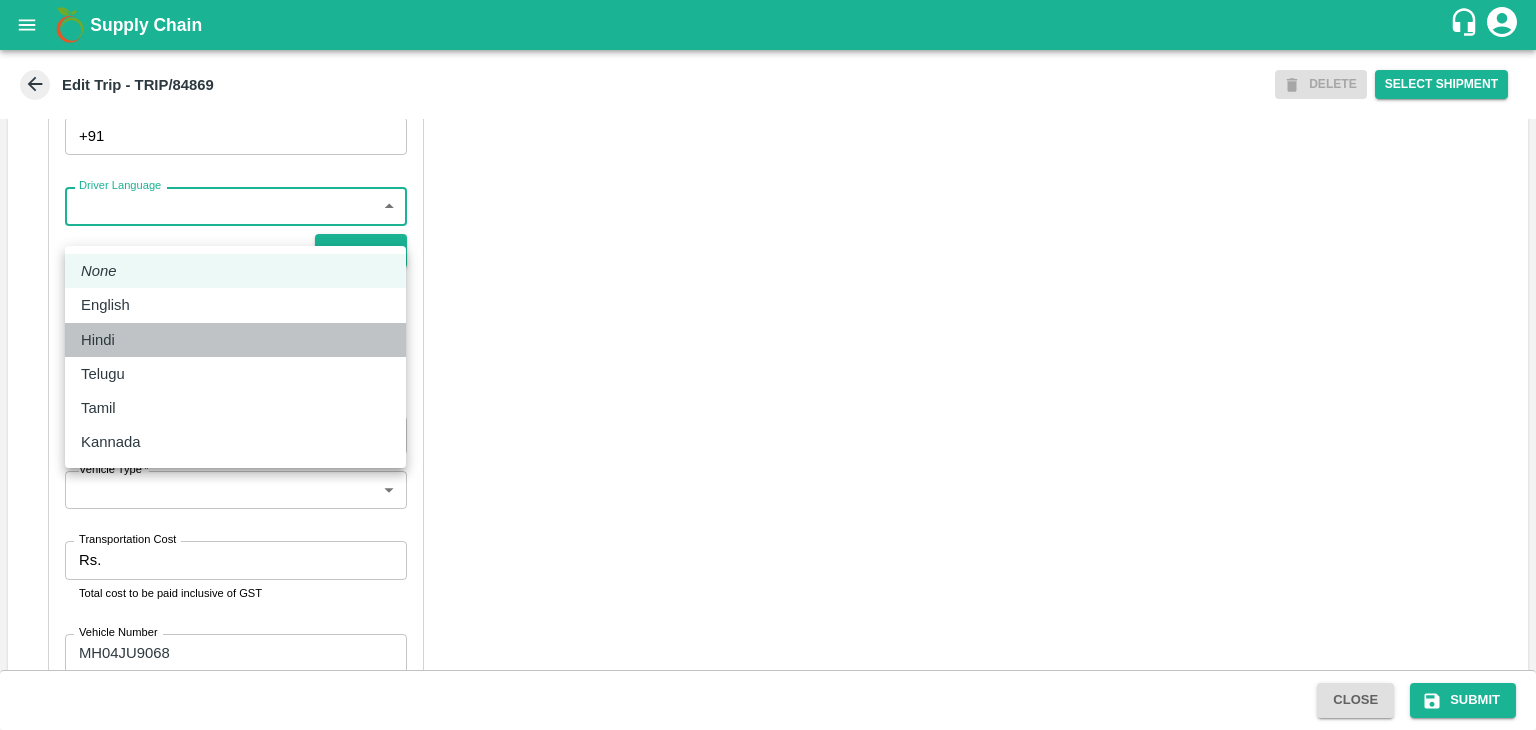 click on "Hindi" at bounding box center [235, 340] 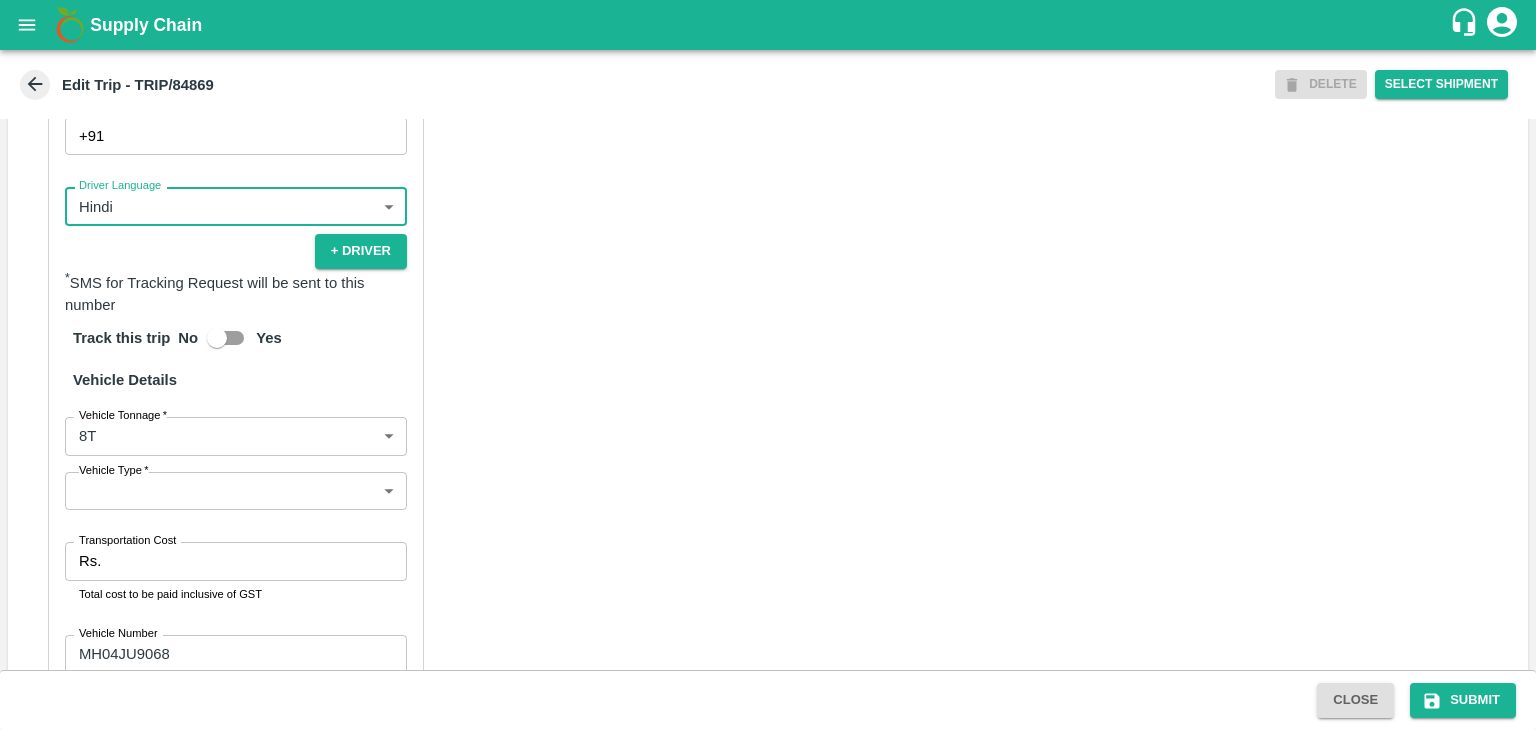 scroll, scrollTop: 1425, scrollLeft: 0, axis: vertical 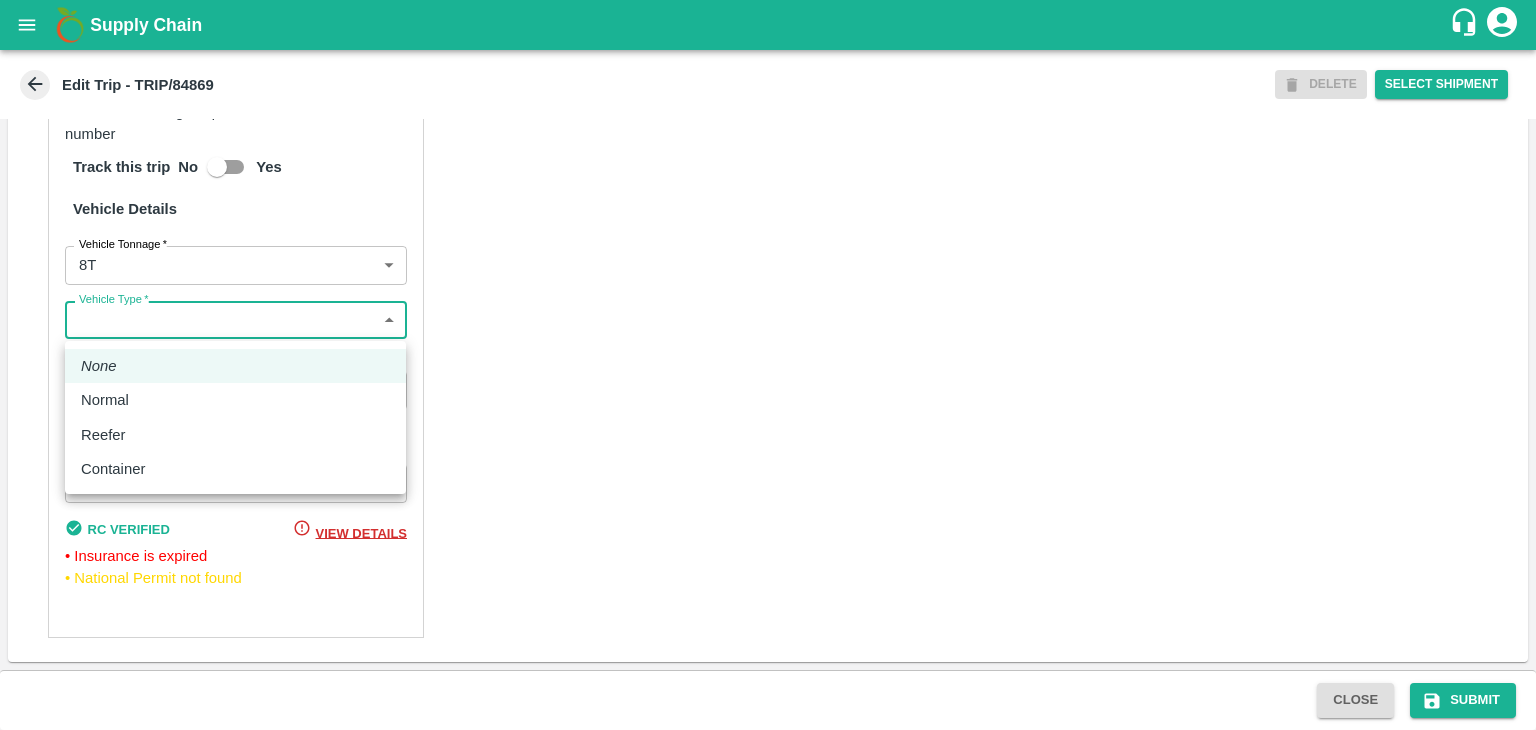 click on "Supply Chain Edit Trip - TRIP/84869 DELETE Select Shipment Trip Details Trip Type Fruit Movement 1 Trip Type Trip Pickup Order SHIP/NASH/346067 PO/V/SHREYA/163673 Address: Nashik, Nashik, Nashik, Maharashtra, India Trip Delivery Order SHIP/NASH/346067 Nashik Banana CS Address:  Nashik Banana CS, Gat No. 314/2/1, A/p- Mohadi, Tal- Dindori, Dist- Nashik 422207, Maharashtra, India., India Trip Category  Full Load Part Load Monthly Vehicle Cross Dock No Vehicle Involved Exports Vendor Vehicle Partner Details Partner   * Partner Add   Transporter Driver 1 Details Driver Name   * Krishna Driver Name Driver Phone   * +91 7385850820 Driver Phone Additional Phone Number +91 Additional Phone Number Driver Language Hindi hi Driver Language + Driver * SMS for Tracking Request will be sent to this number Track this trip No Yes Vehicle Details Vehicle Tonnage   * 8T 8000 Vehicle Tonnage Vehicle Type   * ​ Vehicle Type Transportation Cost Rs. Transportation Cost Total cost to be paid inclusive of GST MH04JU9068" at bounding box center [768, 365] 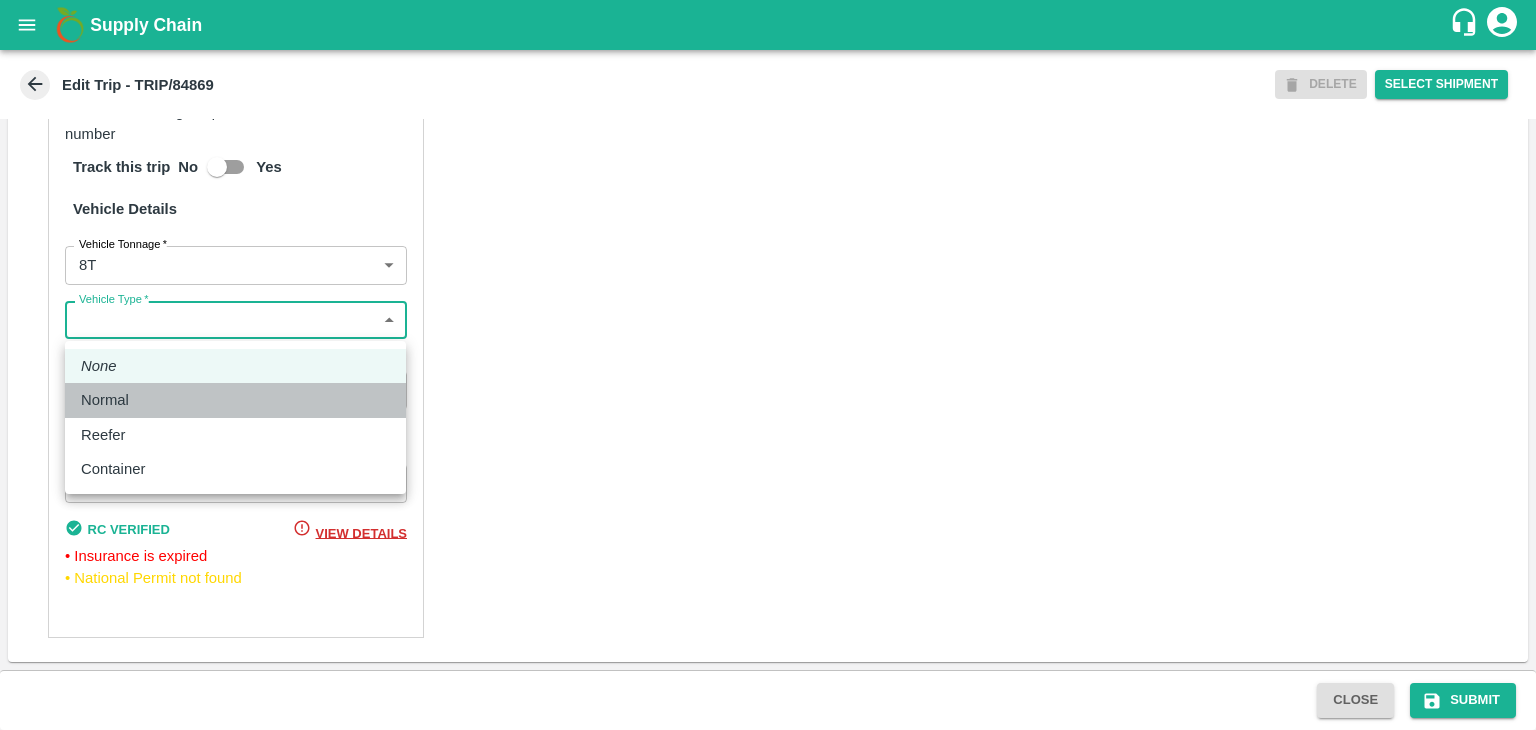 click on "Normal" at bounding box center [105, 400] 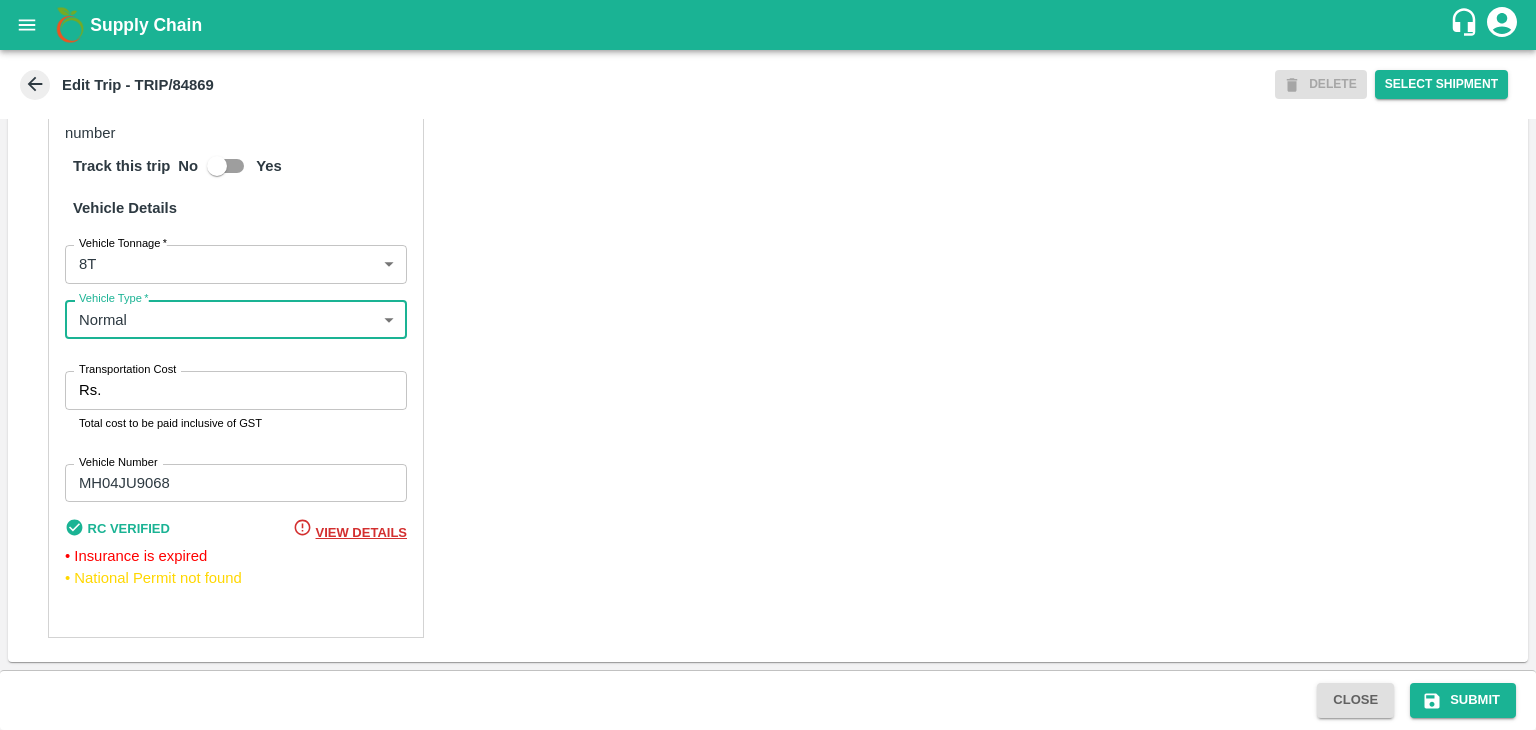 scroll, scrollTop: 1426, scrollLeft: 0, axis: vertical 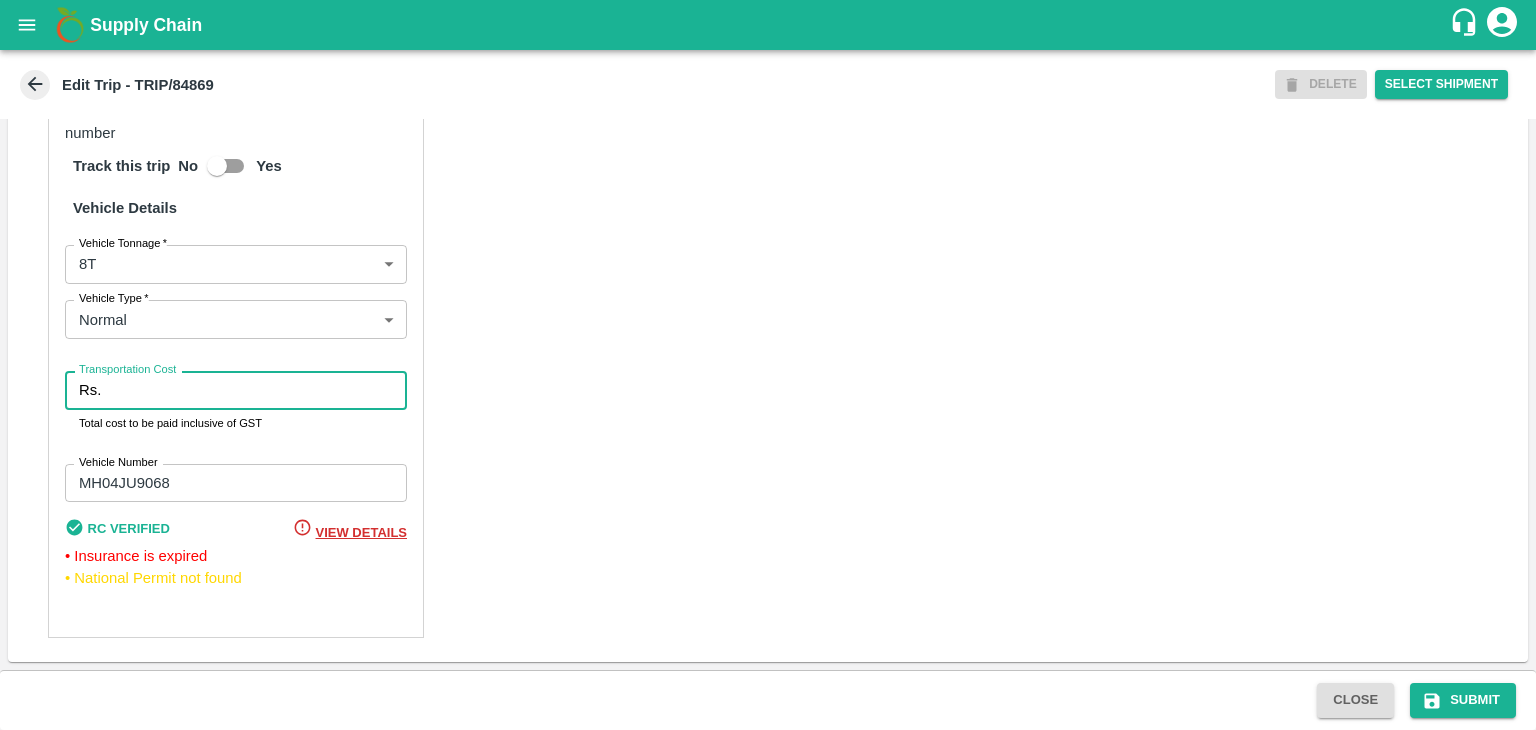 click on "Transportation Cost" at bounding box center [258, 390] 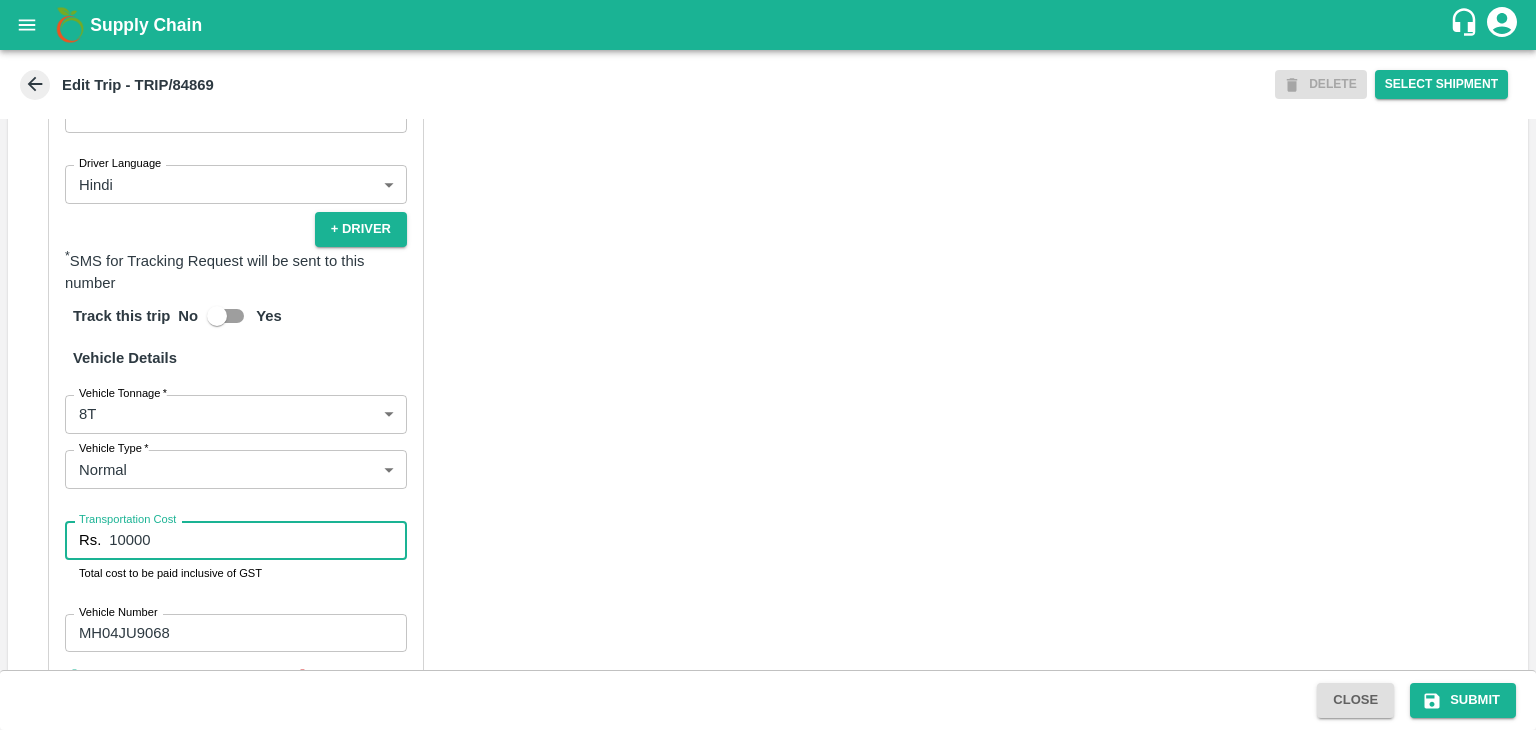 scroll, scrollTop: 1426, scrollLeft: 0, axis: vertical 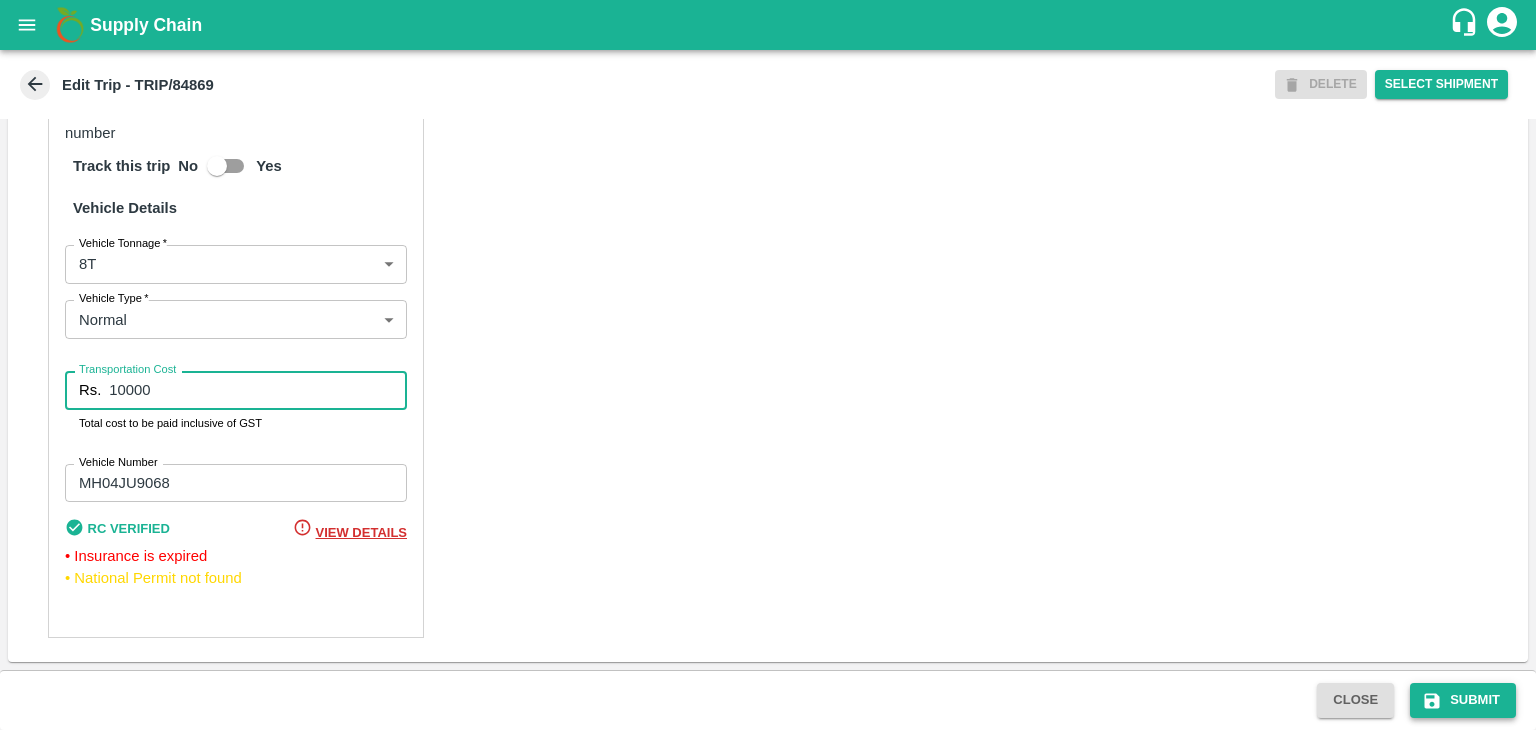 type on "10000" 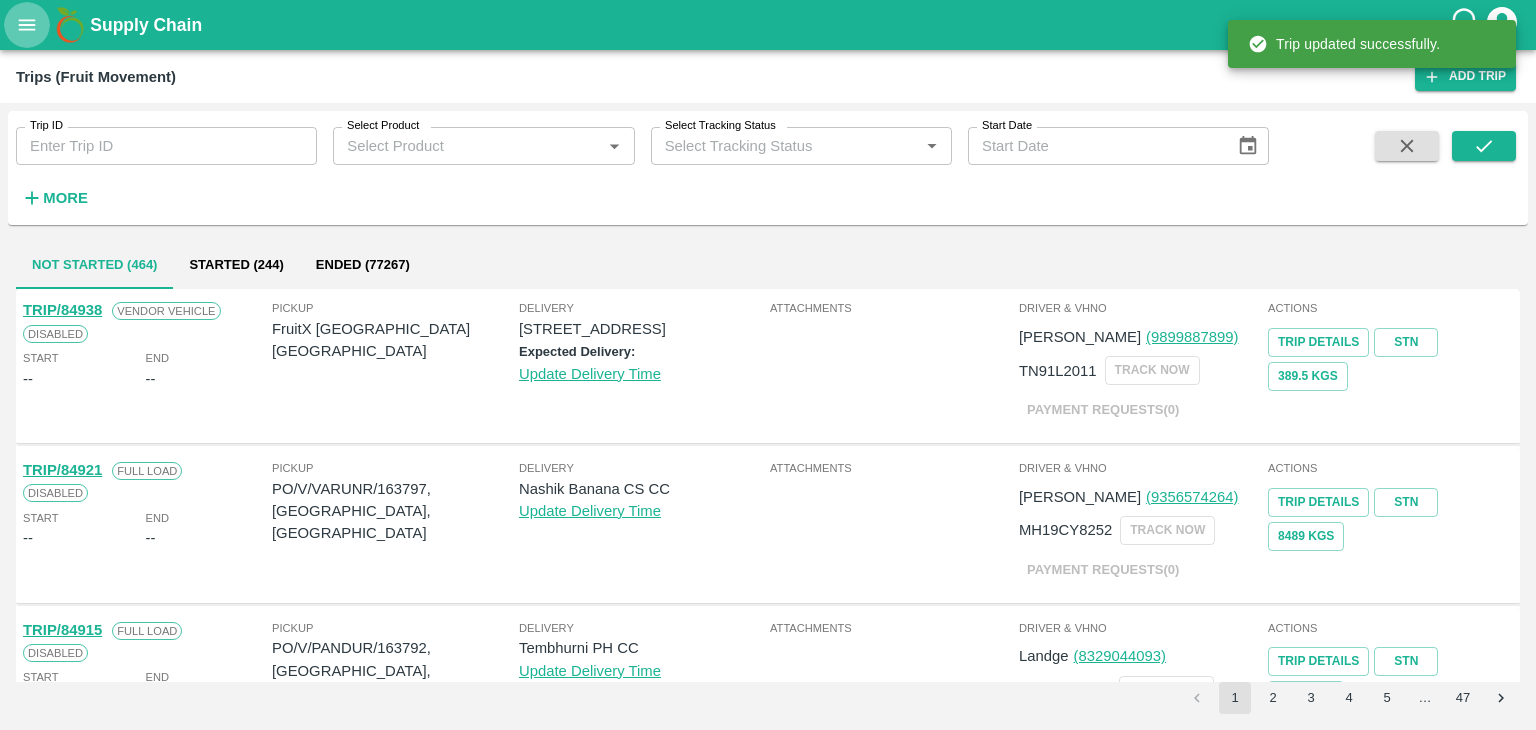 click 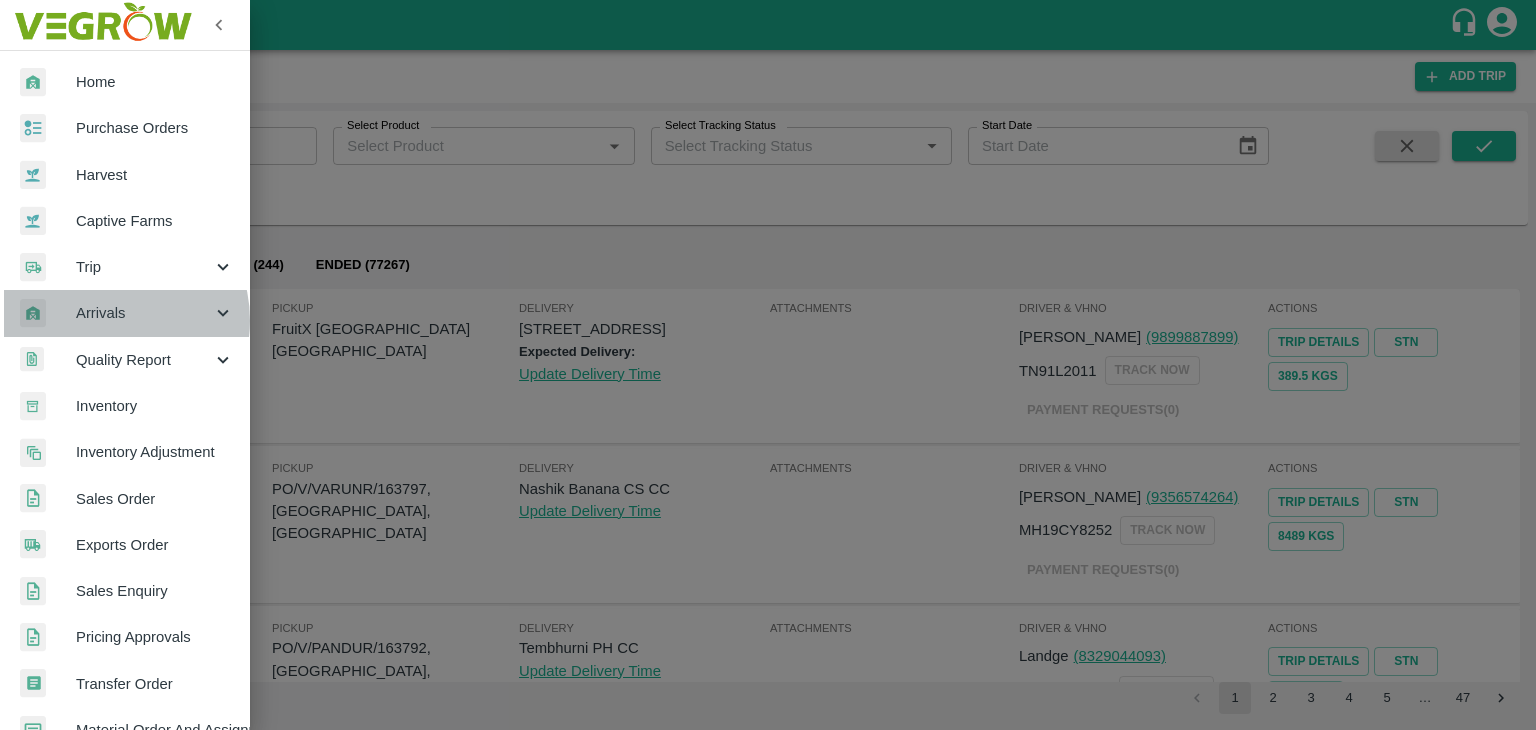 click on "Arrivals" at bounding box center [144, 313] 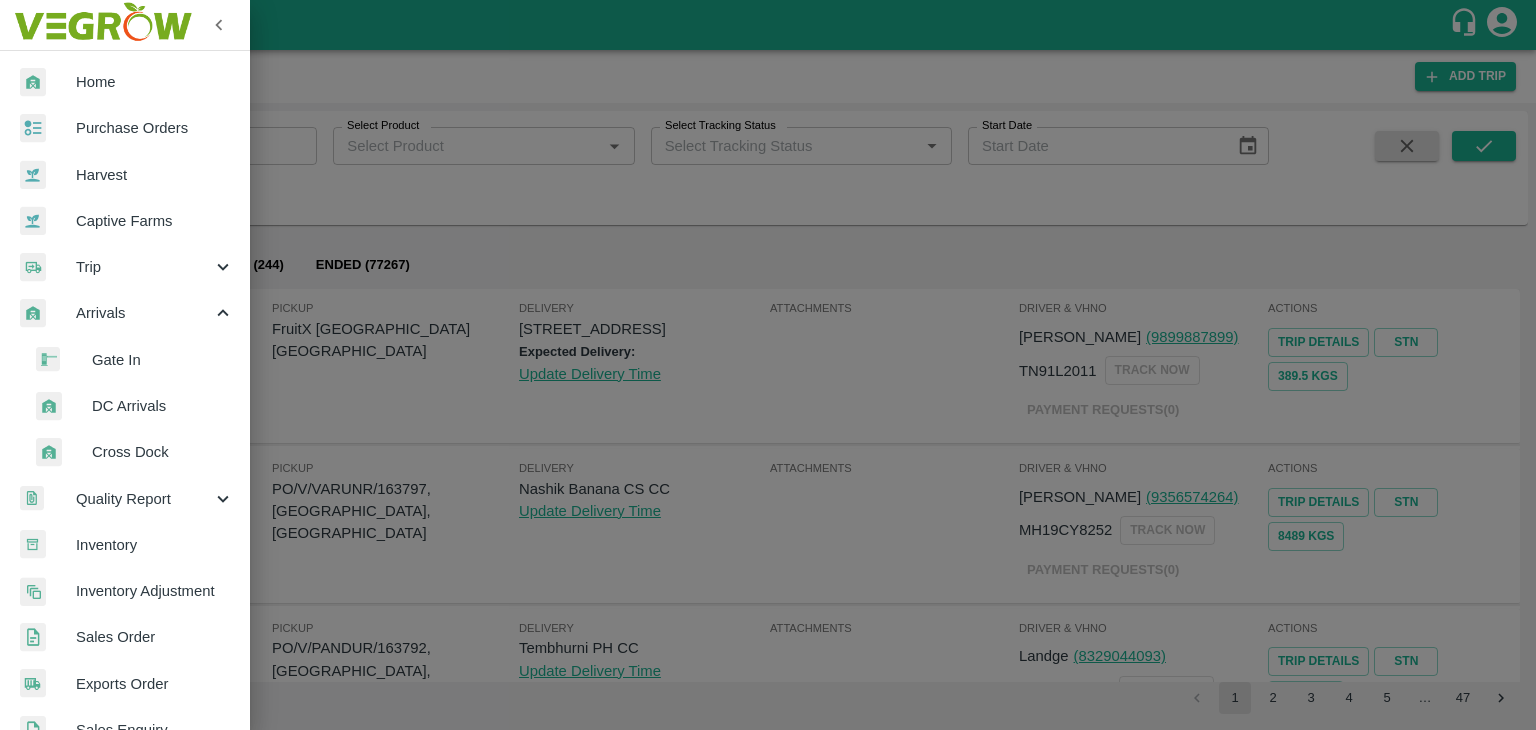 click on "DC Arrivals" at bounding box center (163, 406) 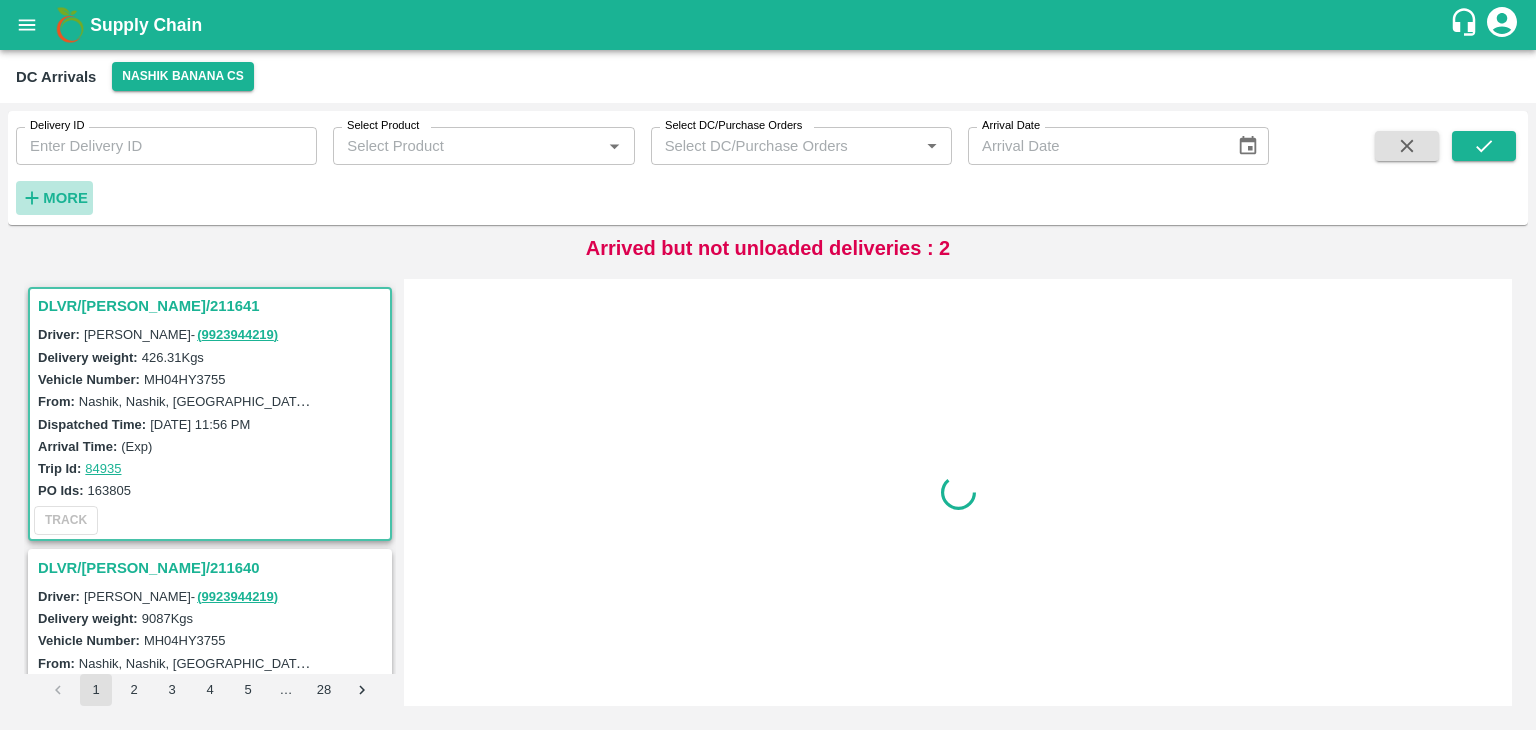 click on "More" at bounding box center (65, 198) 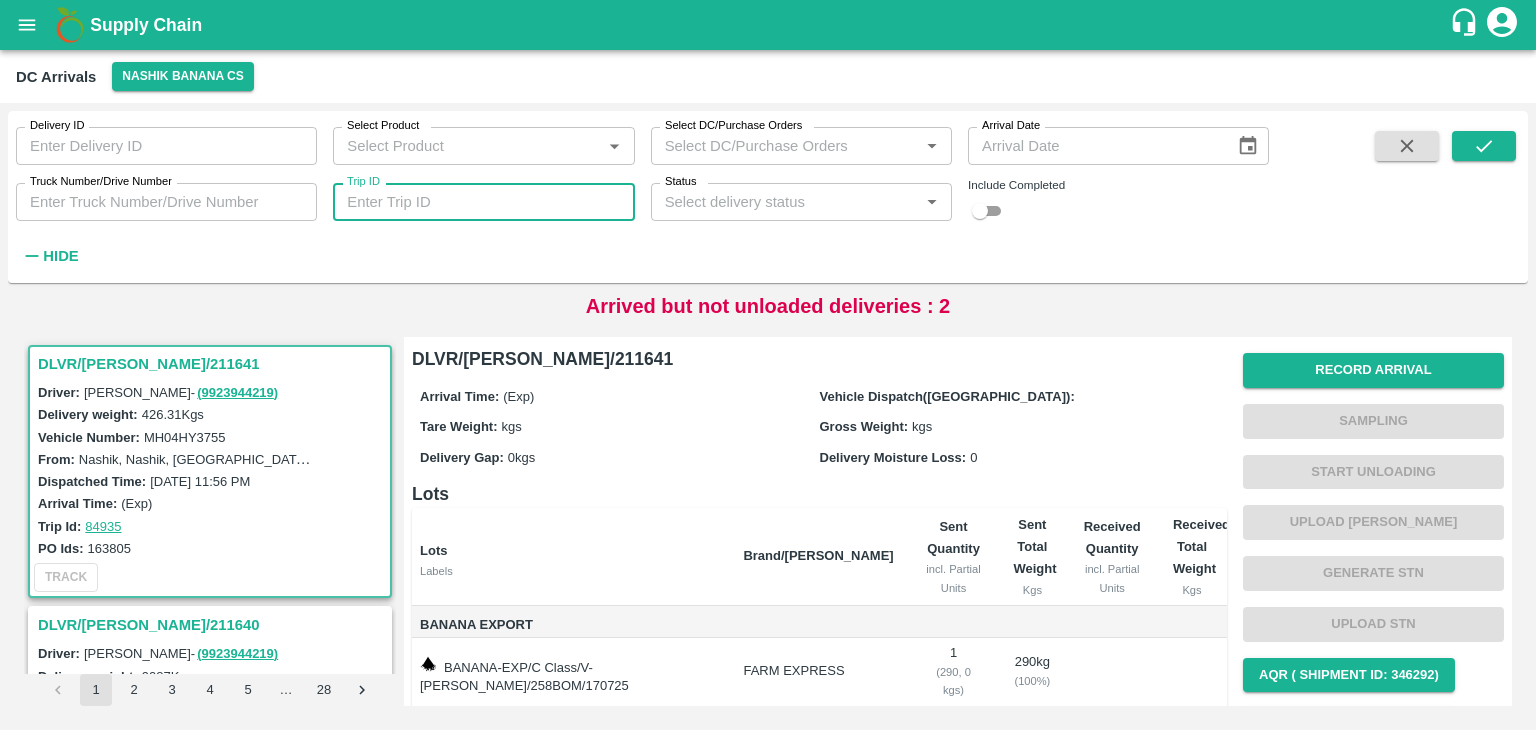 click on "Trip ID" at bounding box center [483, 202] 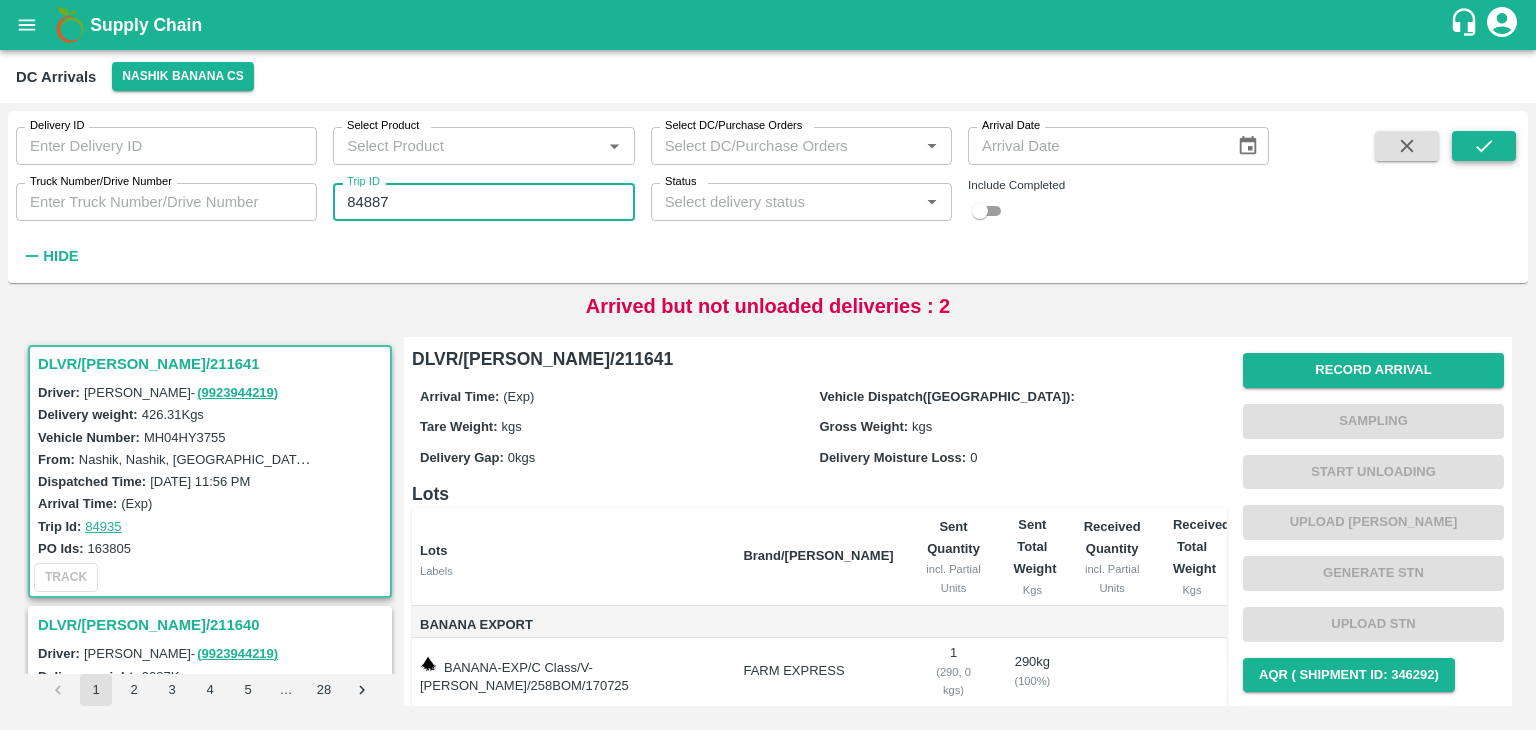 type on "84887" 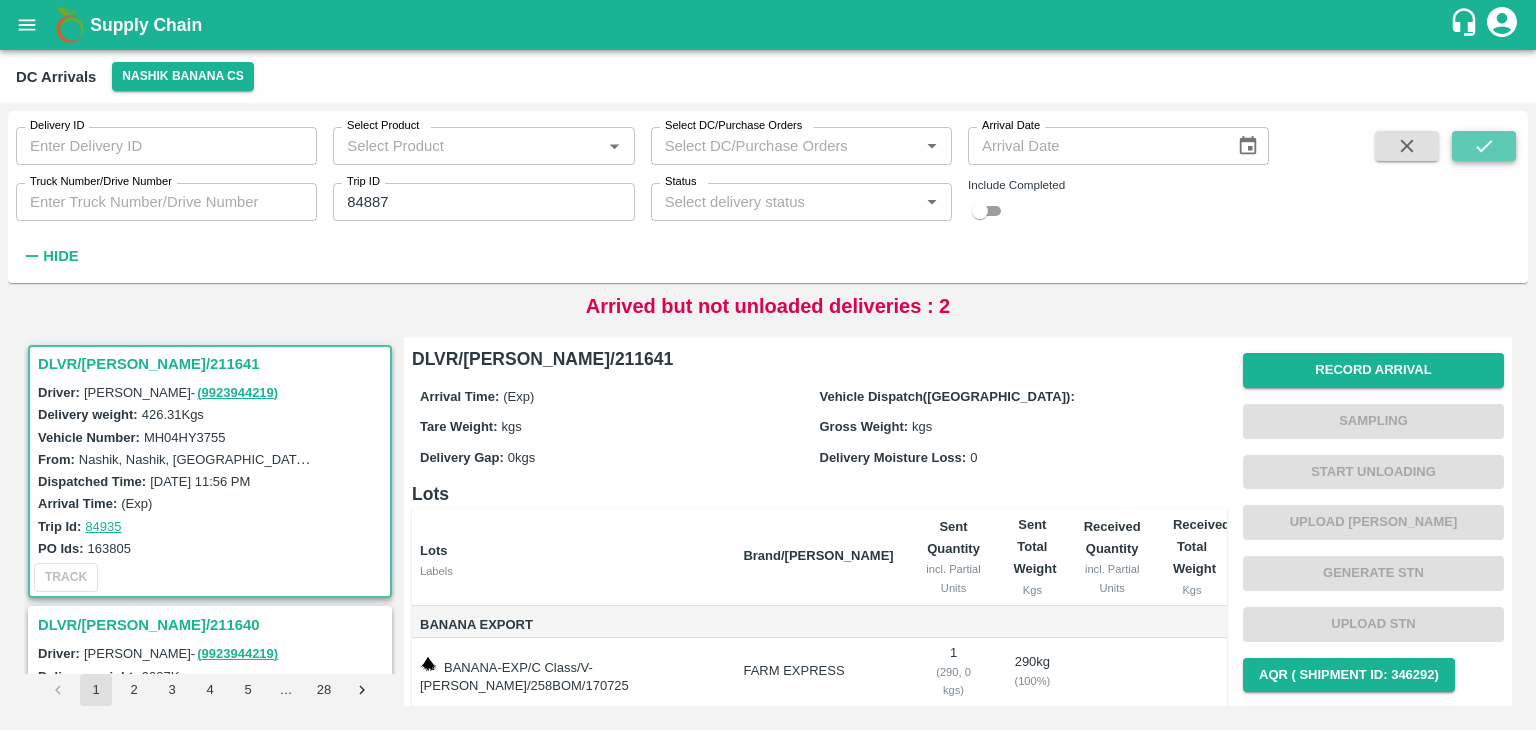 click at bounding box center [1484, 146] 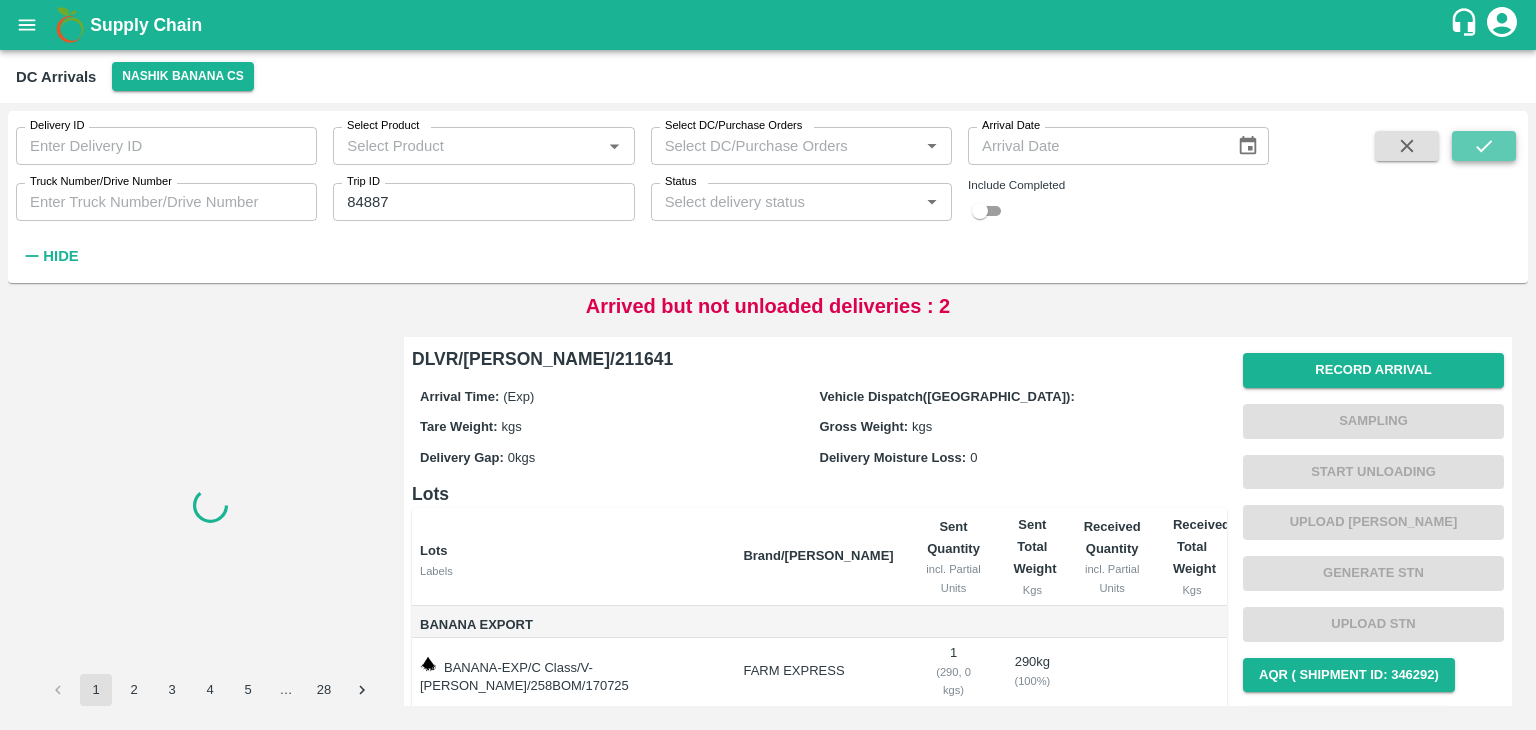 click at bounding box center [1484, 146] 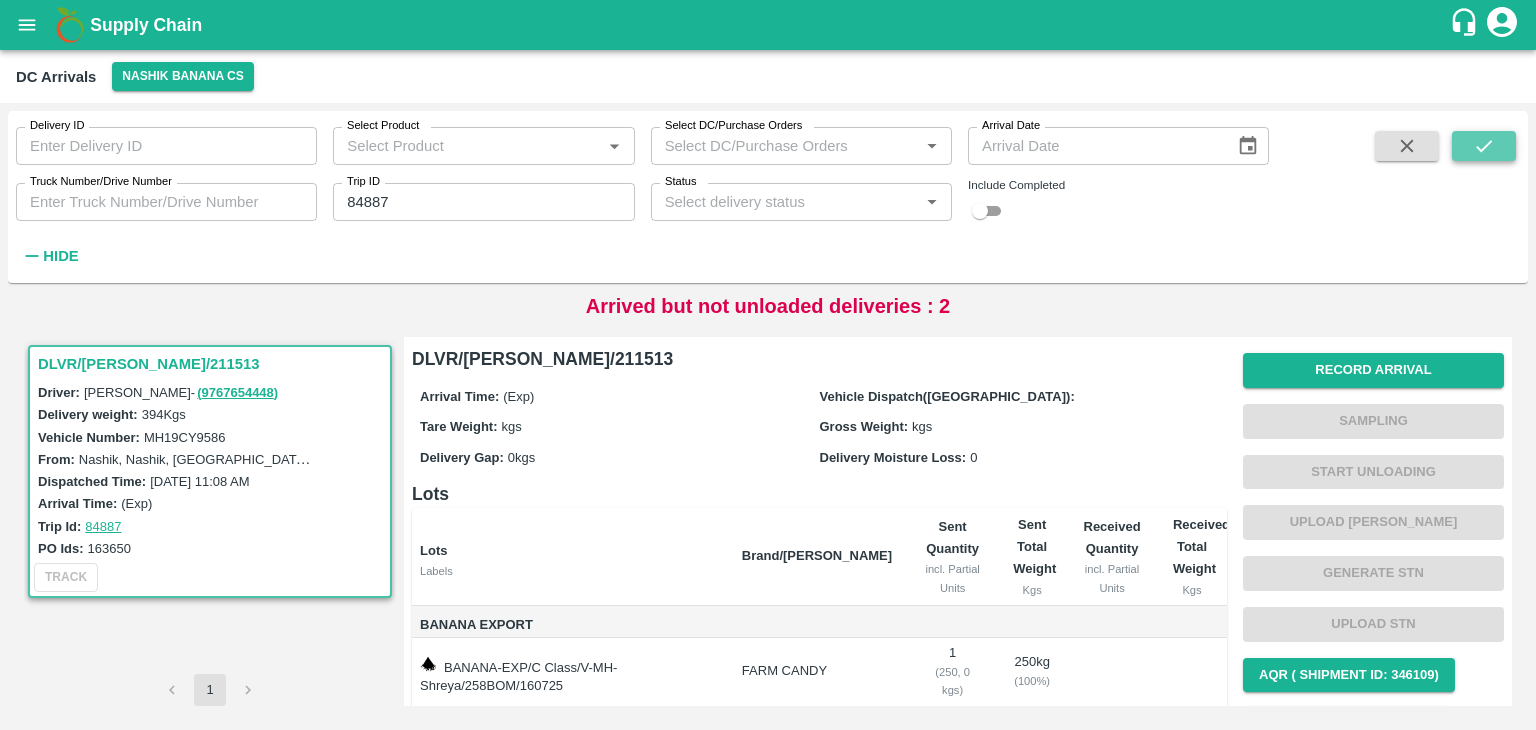 click at bounding box center [1484, 146] 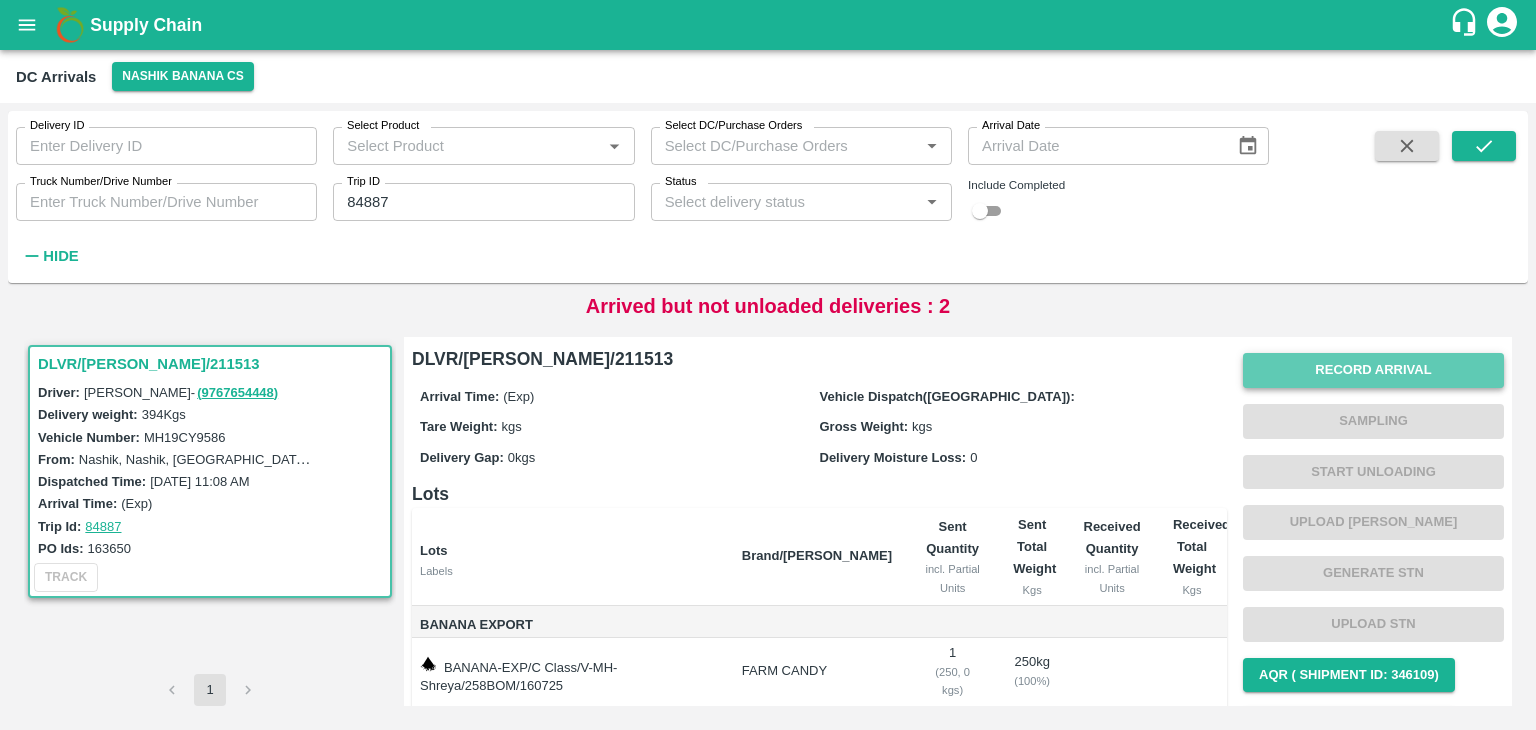 click on "Record Arrival" at bounding box center [1373, 370] 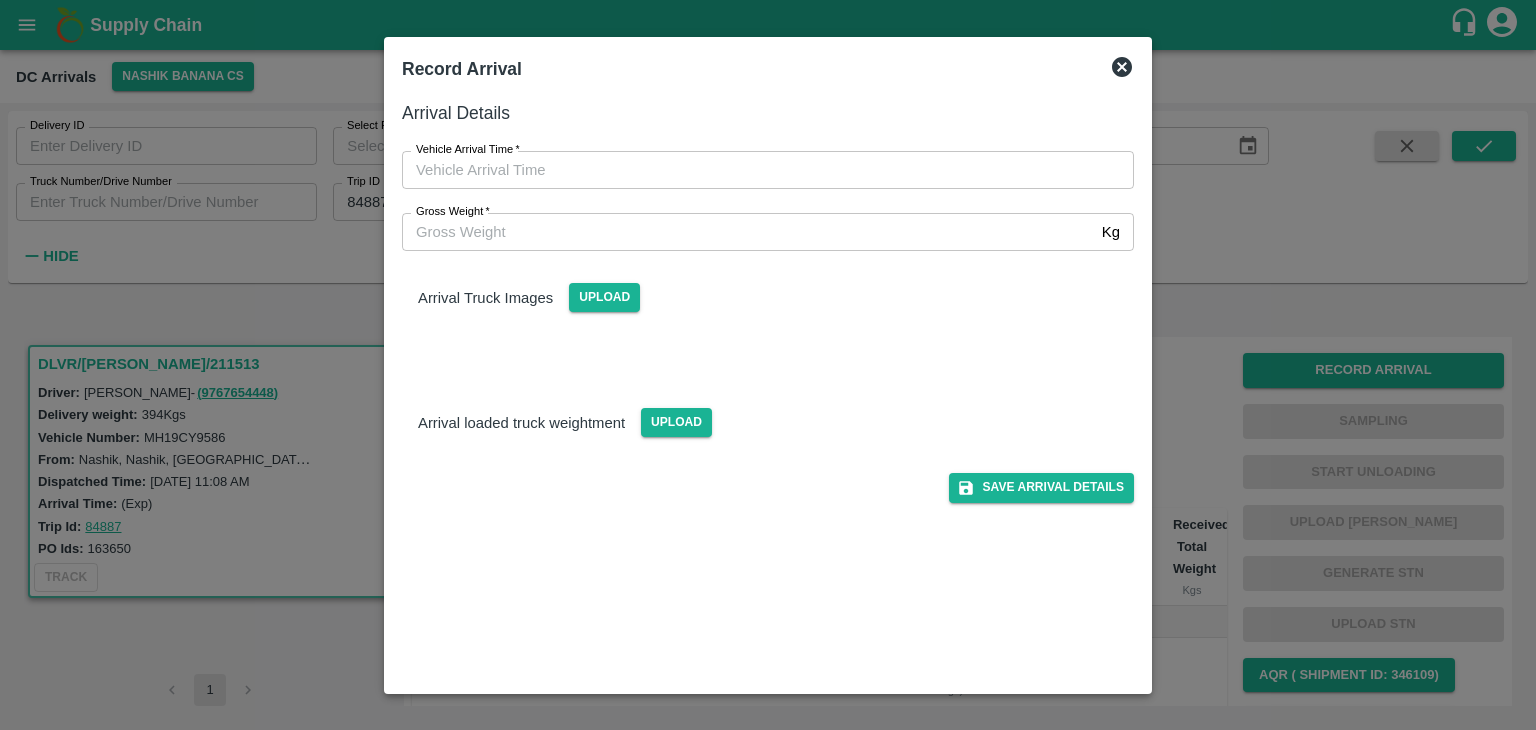 type on "DD/MM/YYYY hh:mm aa" 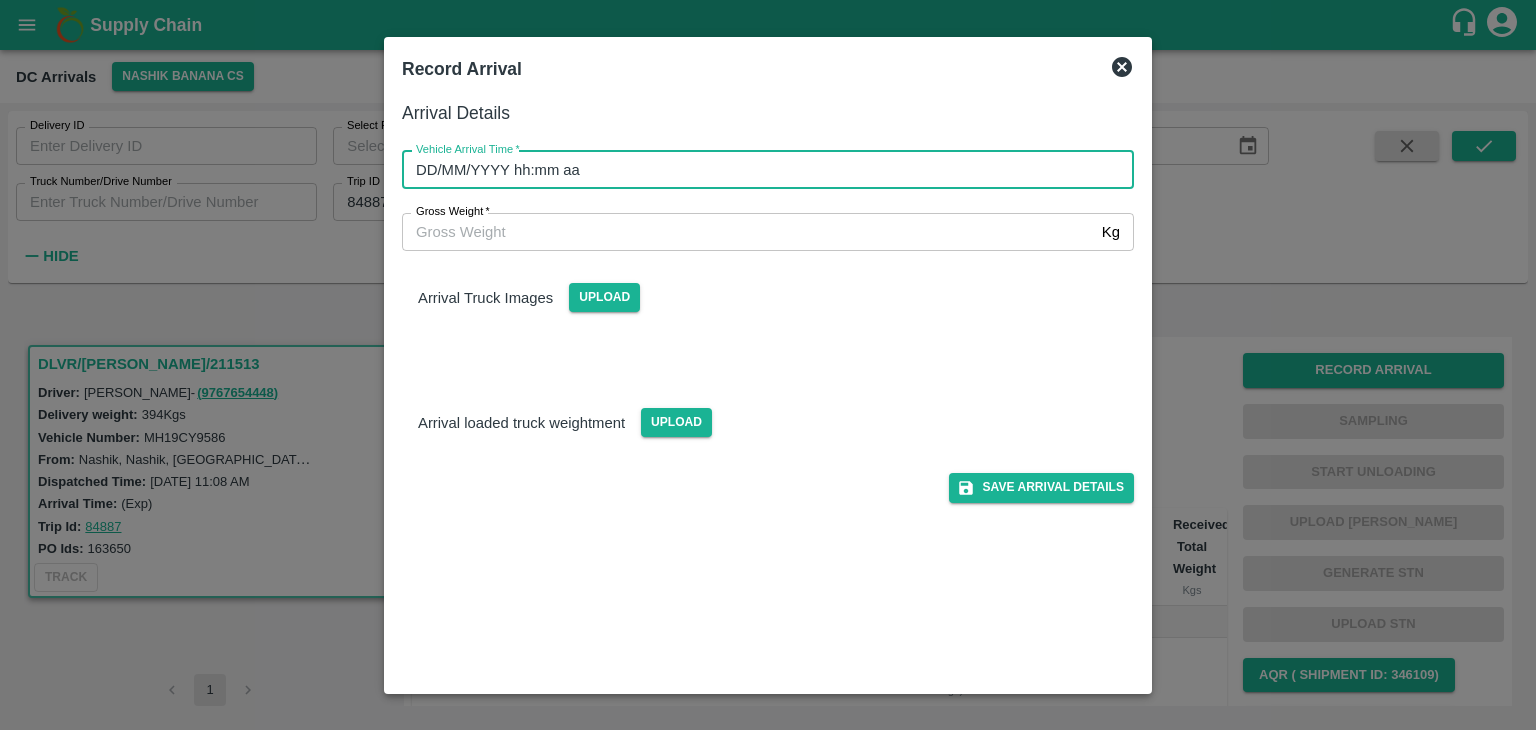 click on "DD/MM/YYYY hh:mm aa" at bounding box center [761, 170] 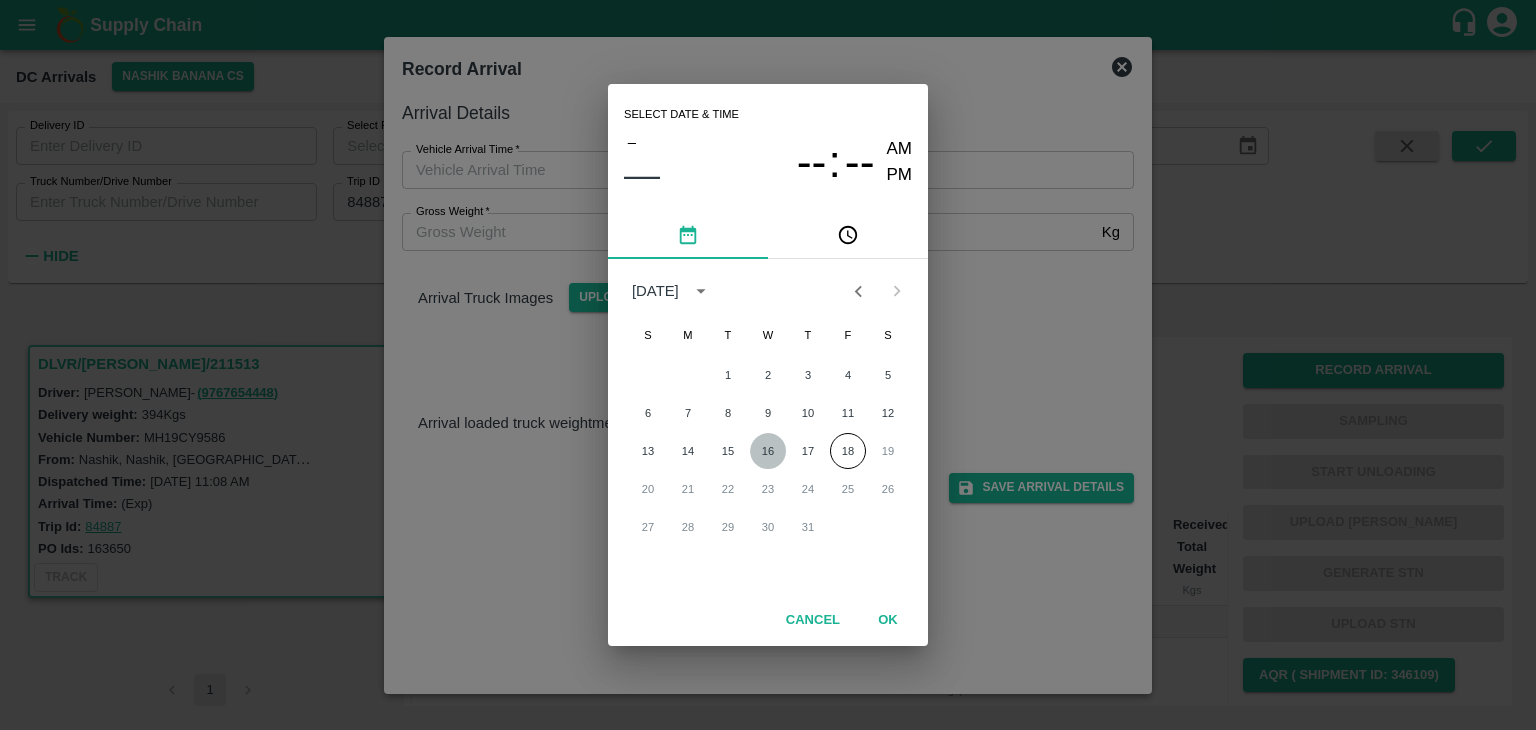 click on "16" at bounding box center (768, 451) 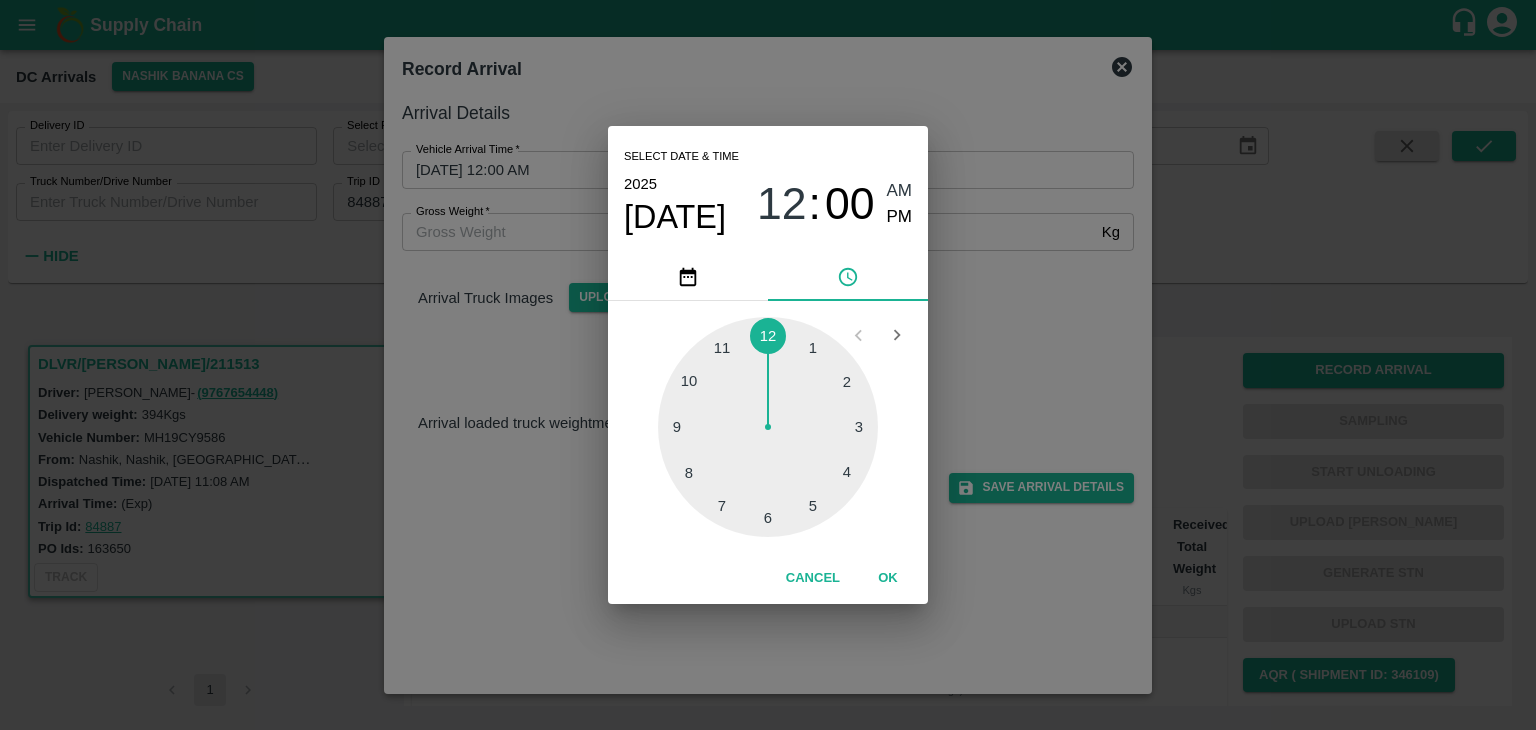 click at bounding box center [768, 427] 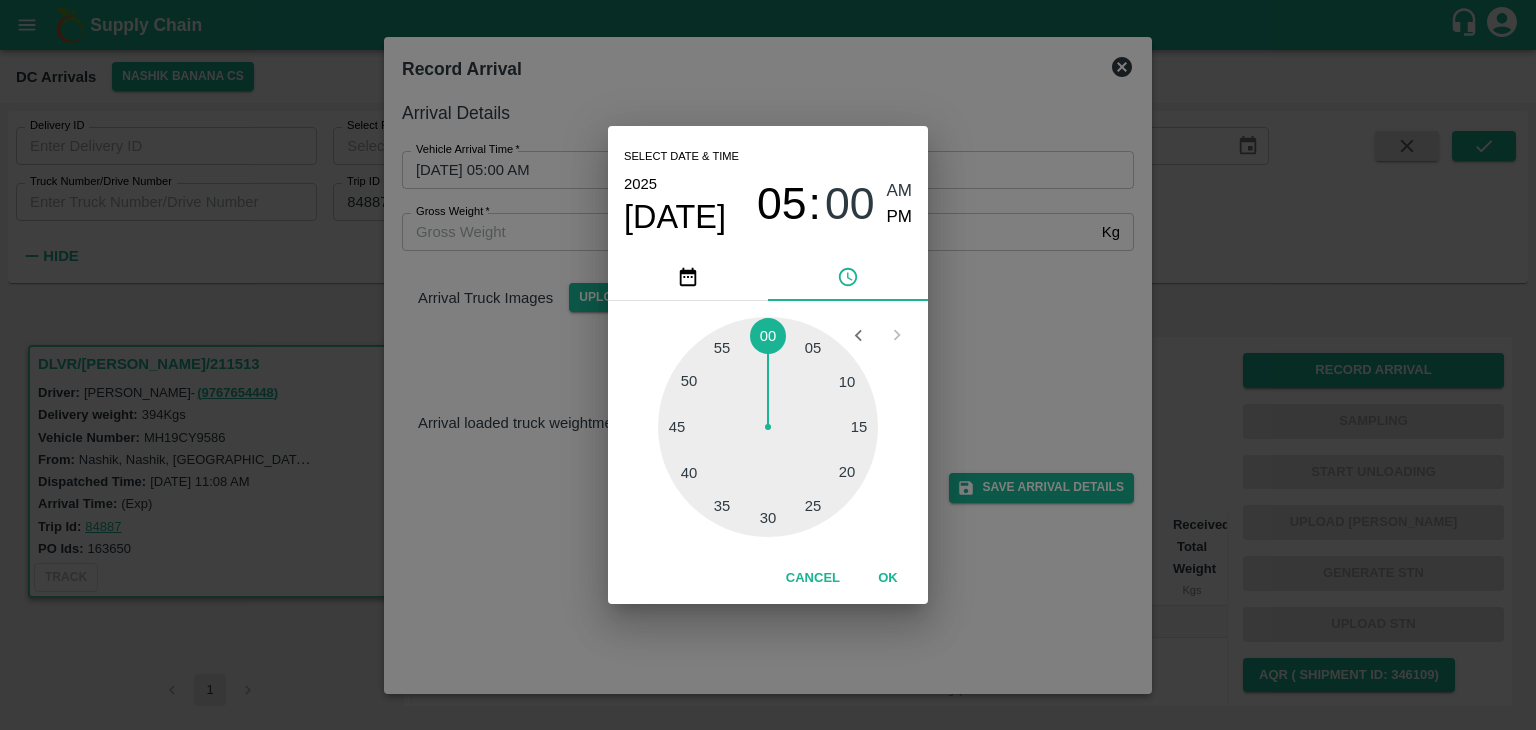 click at bounding box center (768, 427) 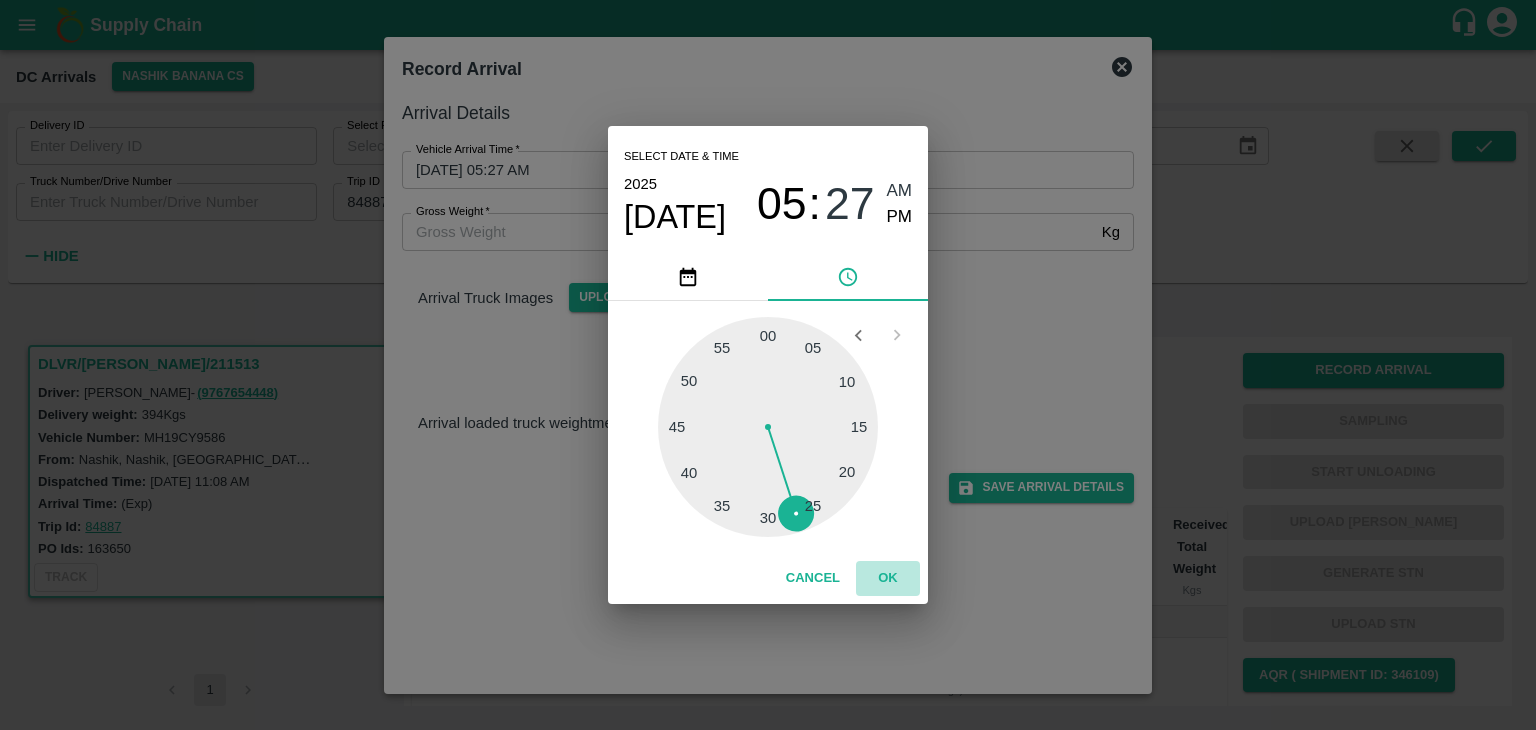 click on "OK" at bounding box center (888, 578) 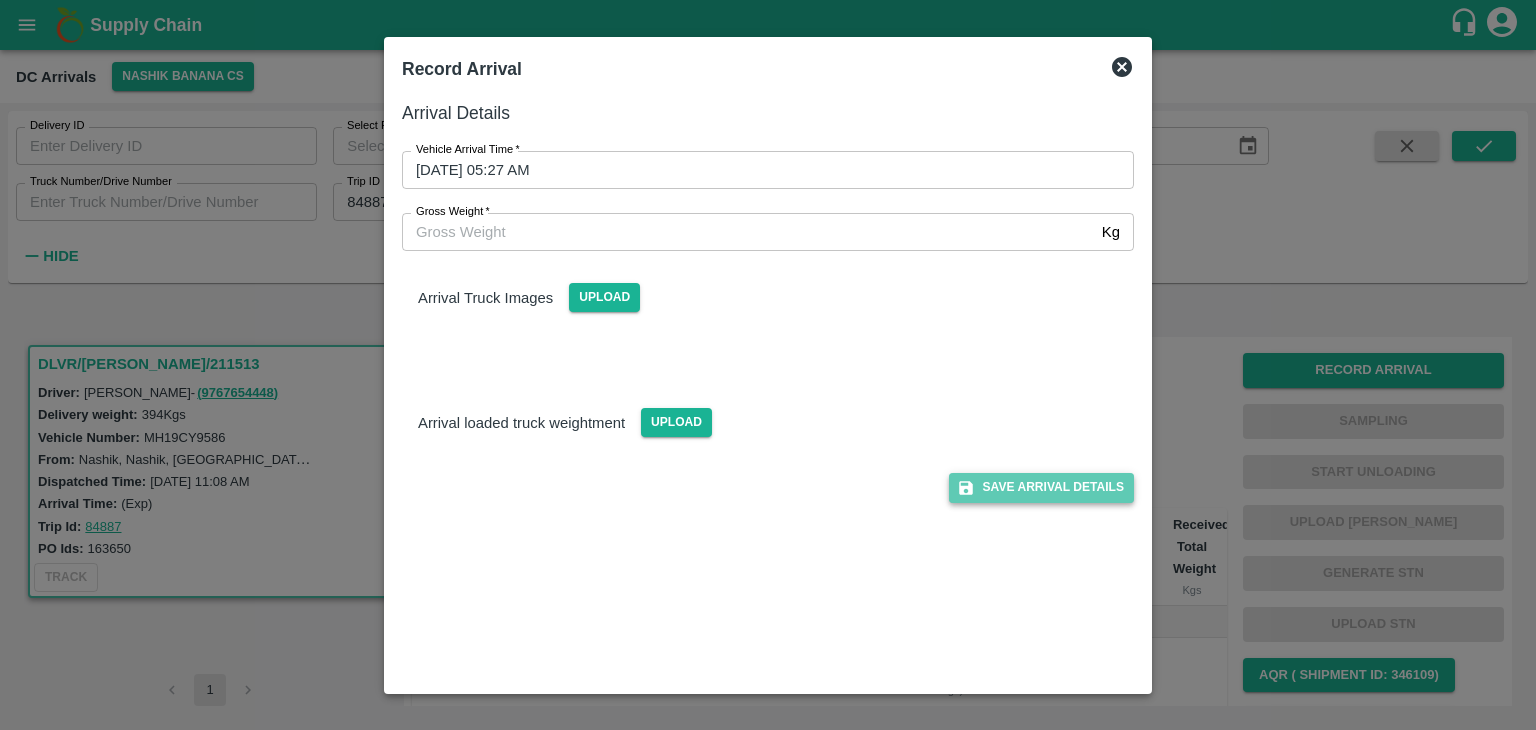 click on "Save Arrival Details" at bounding box center (1041, 487) 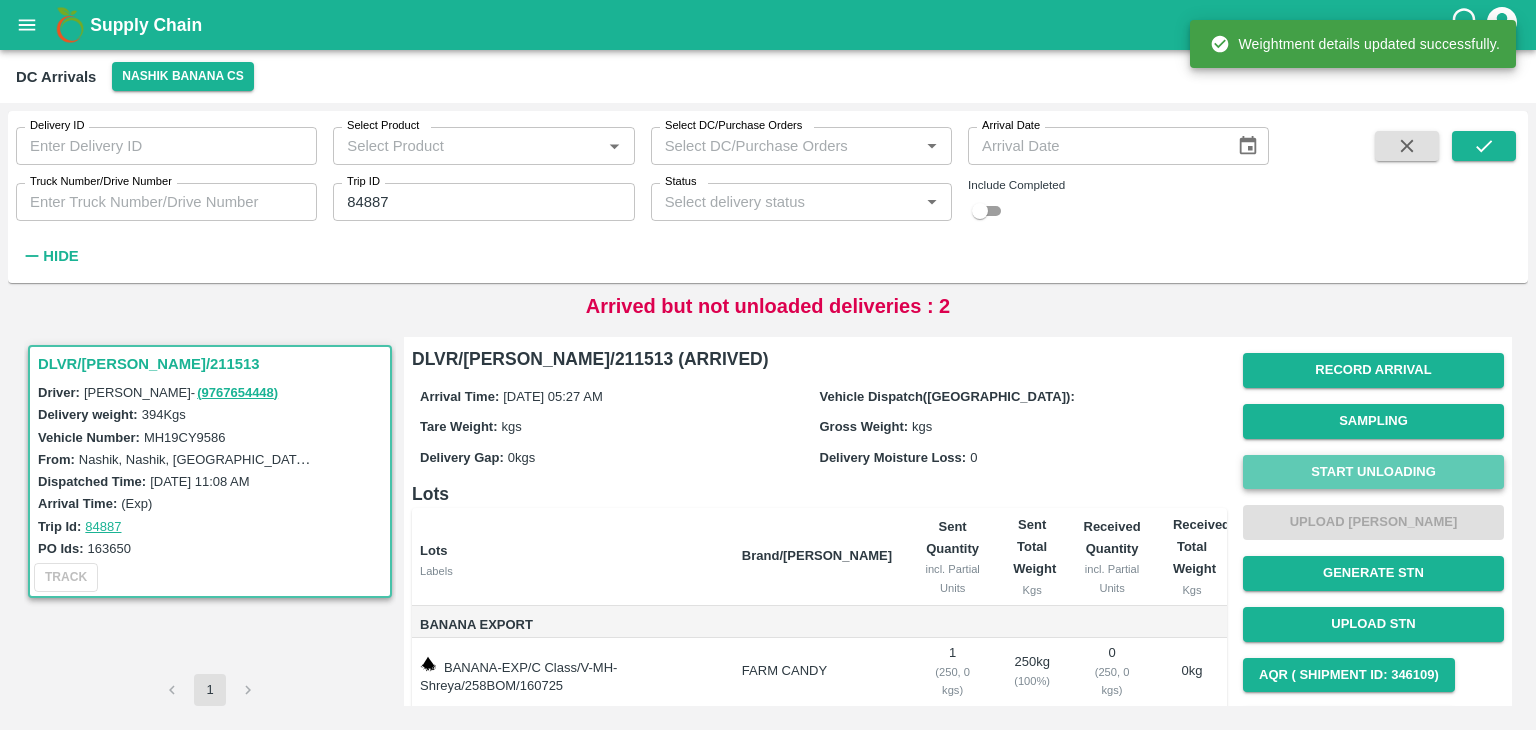 click on "Start Unloading" at bounding box center (1373, 472) 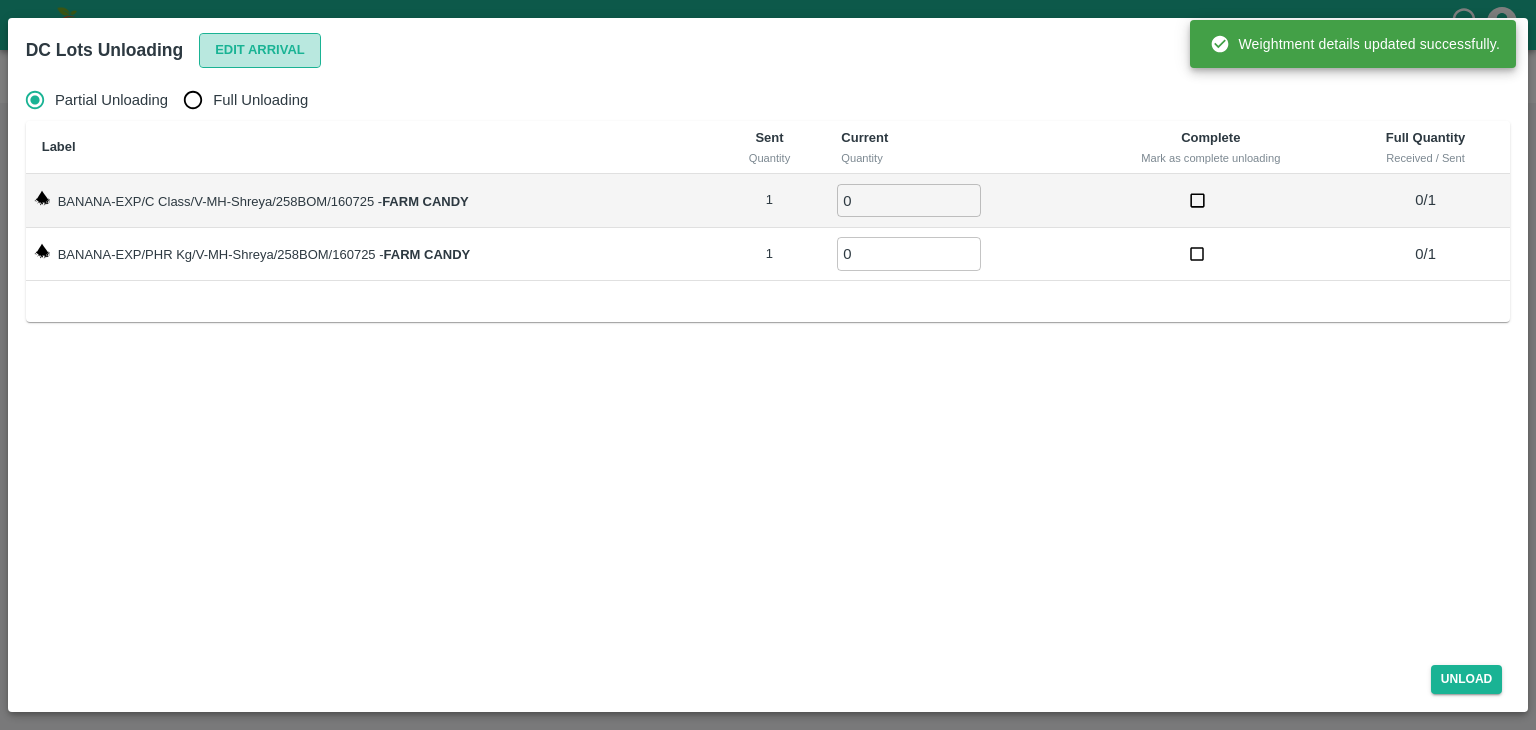 click on "Edit Arrival" at bounding box center (260, 50) 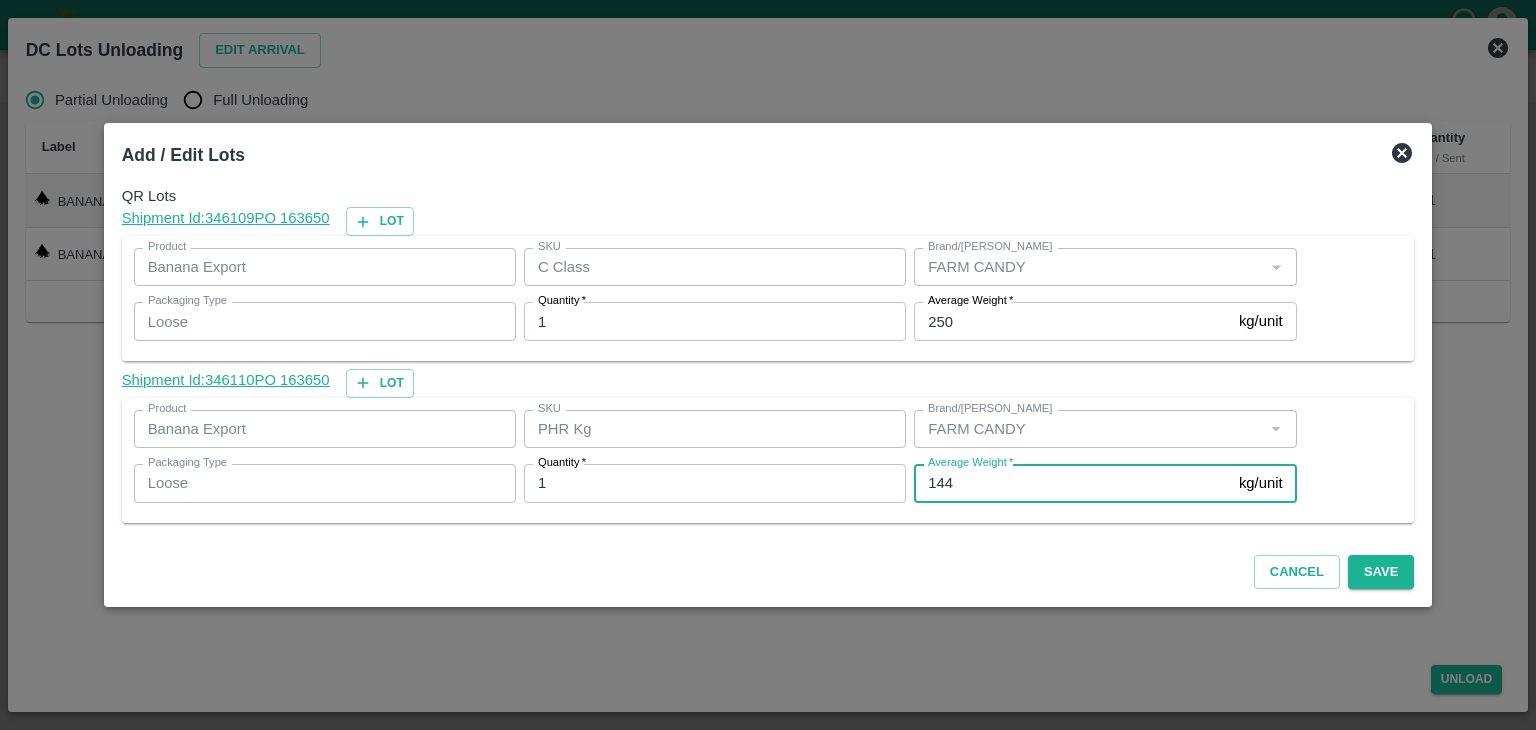 click on "144" at bounding box center [1072, 483] 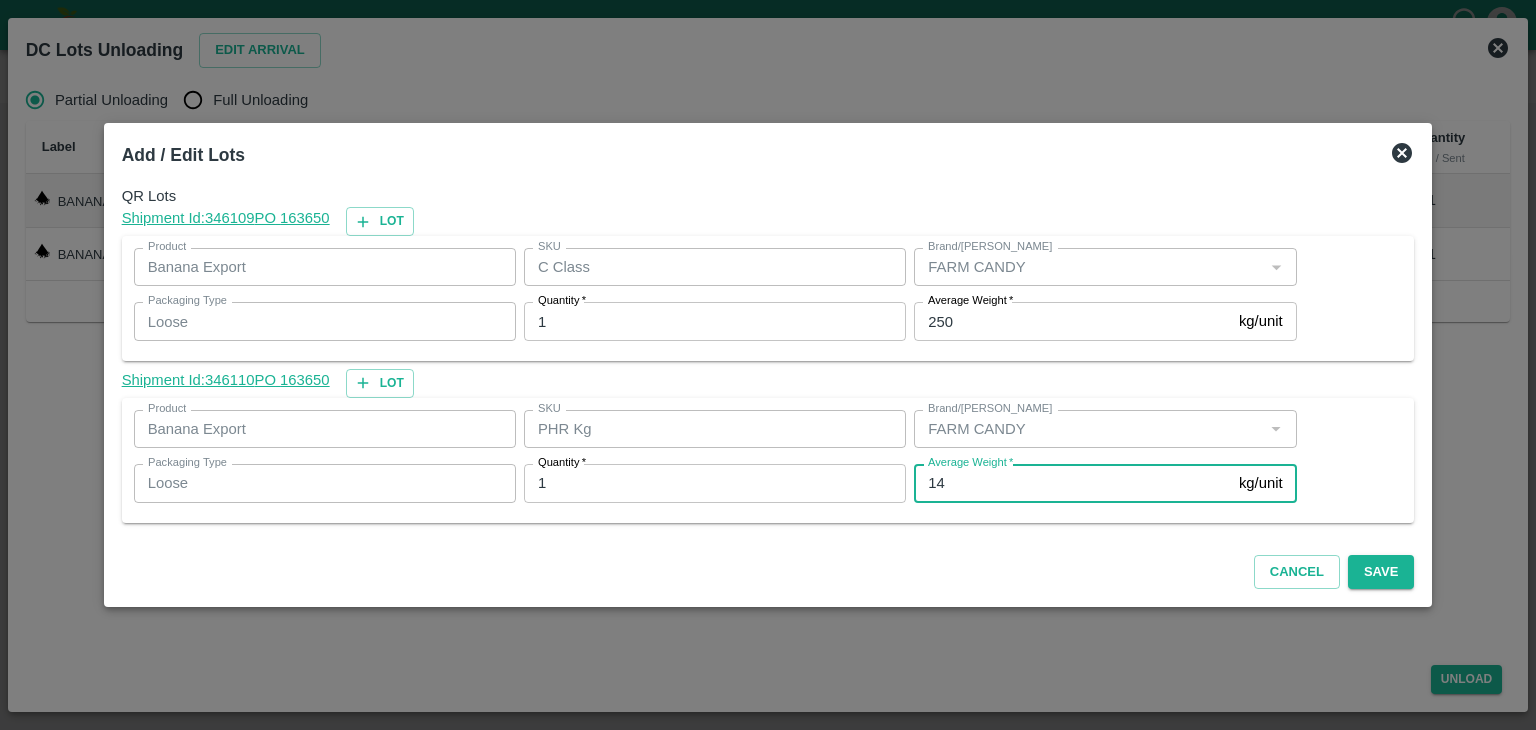 type on "1" 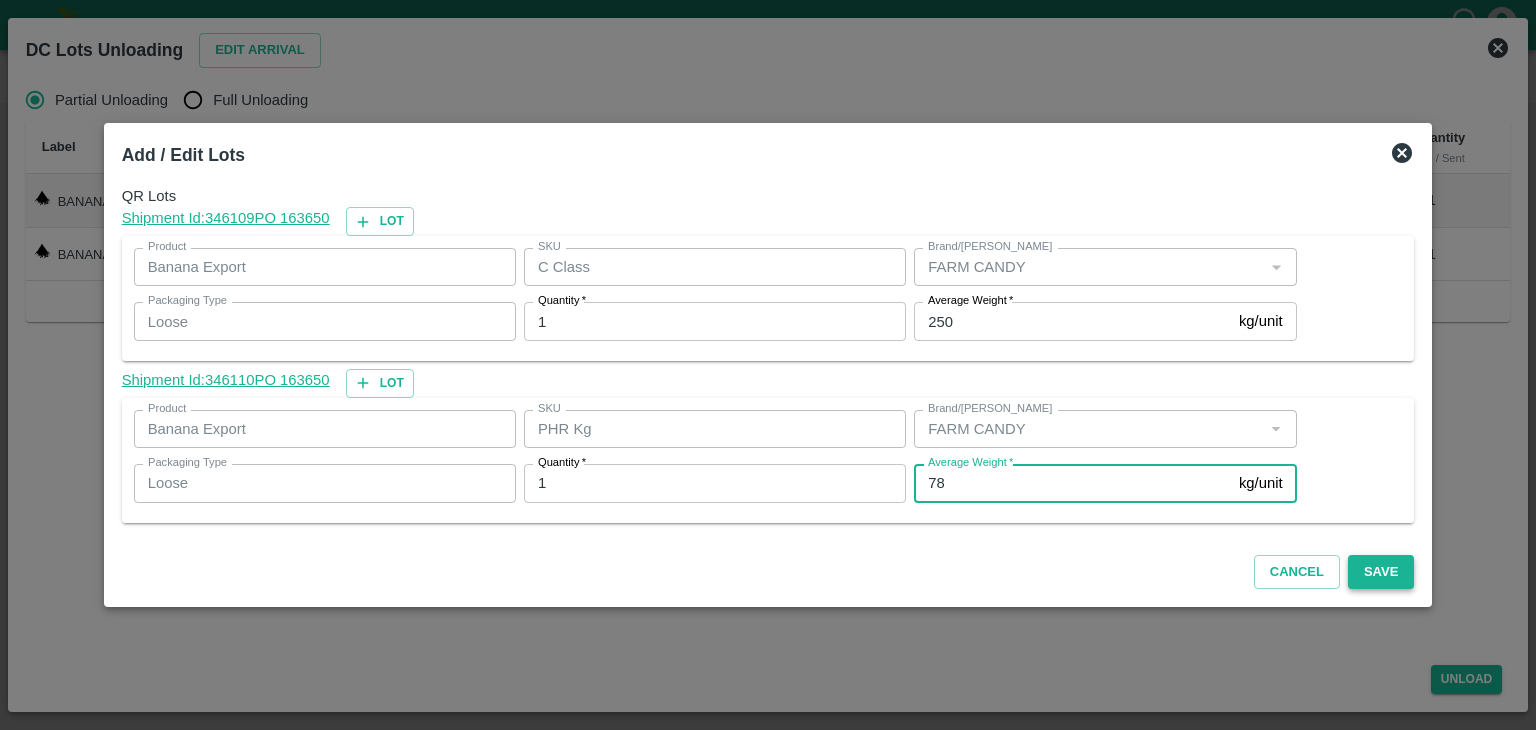 type on "78" 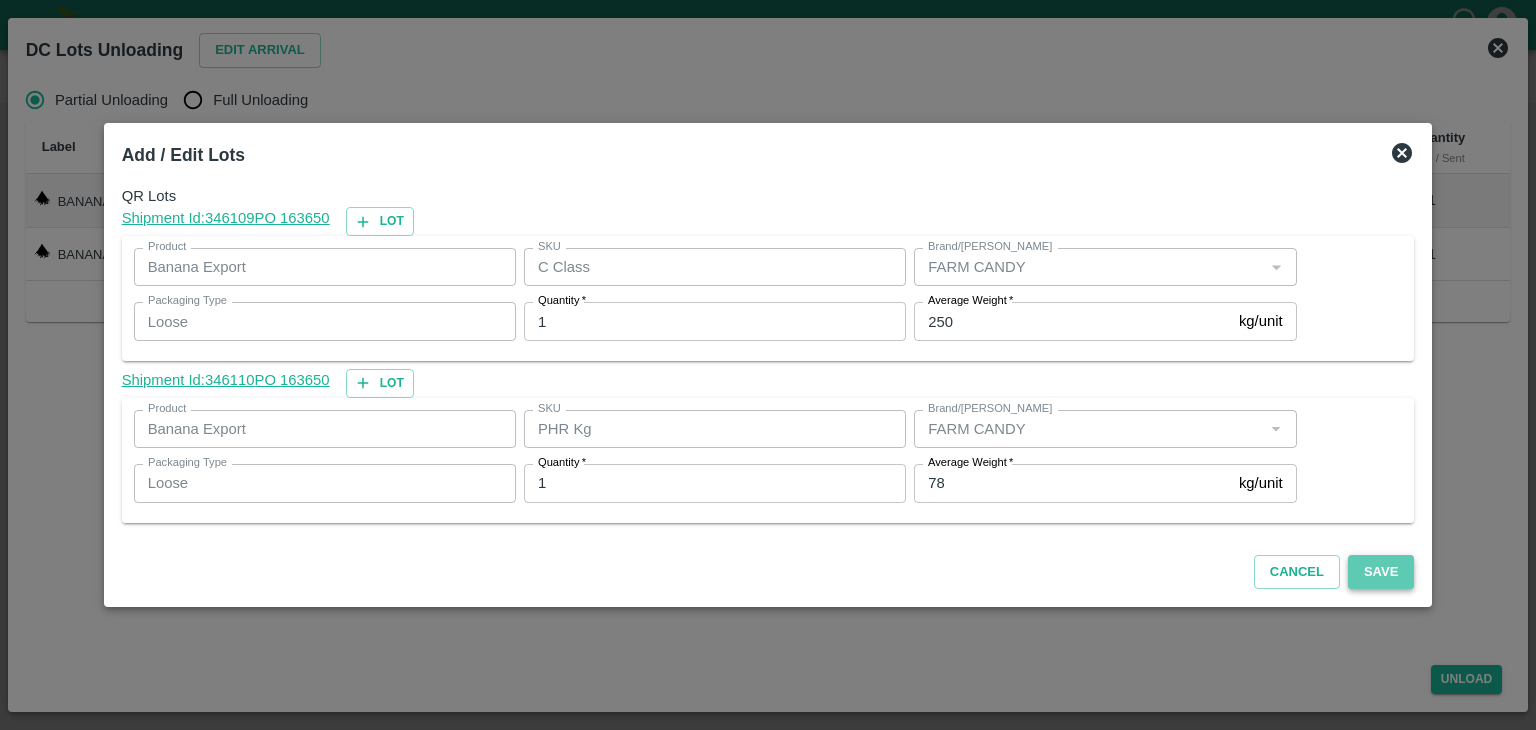 click on "Save" at bounding box center [1381, 572] 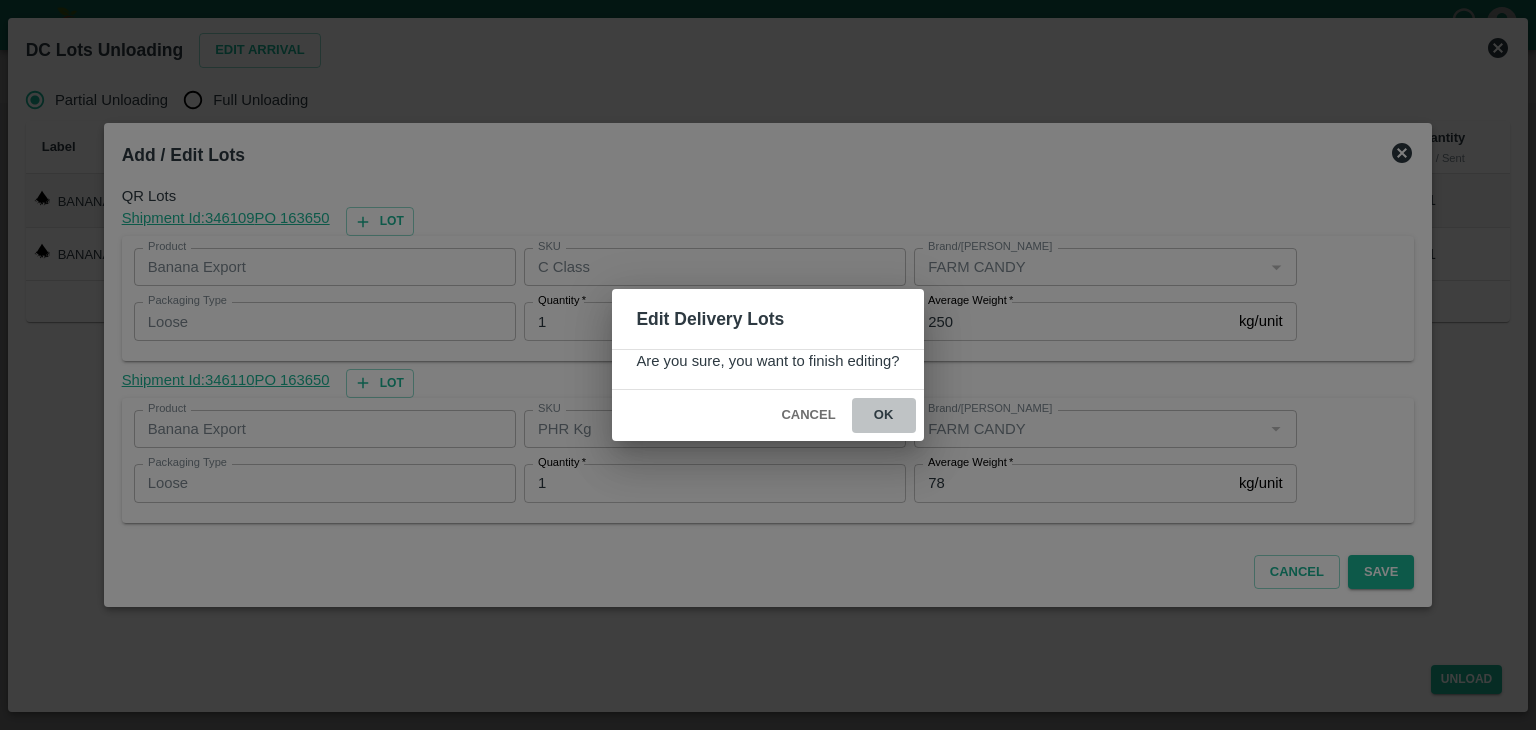 click on "ok" at bounding box center (884, 415) 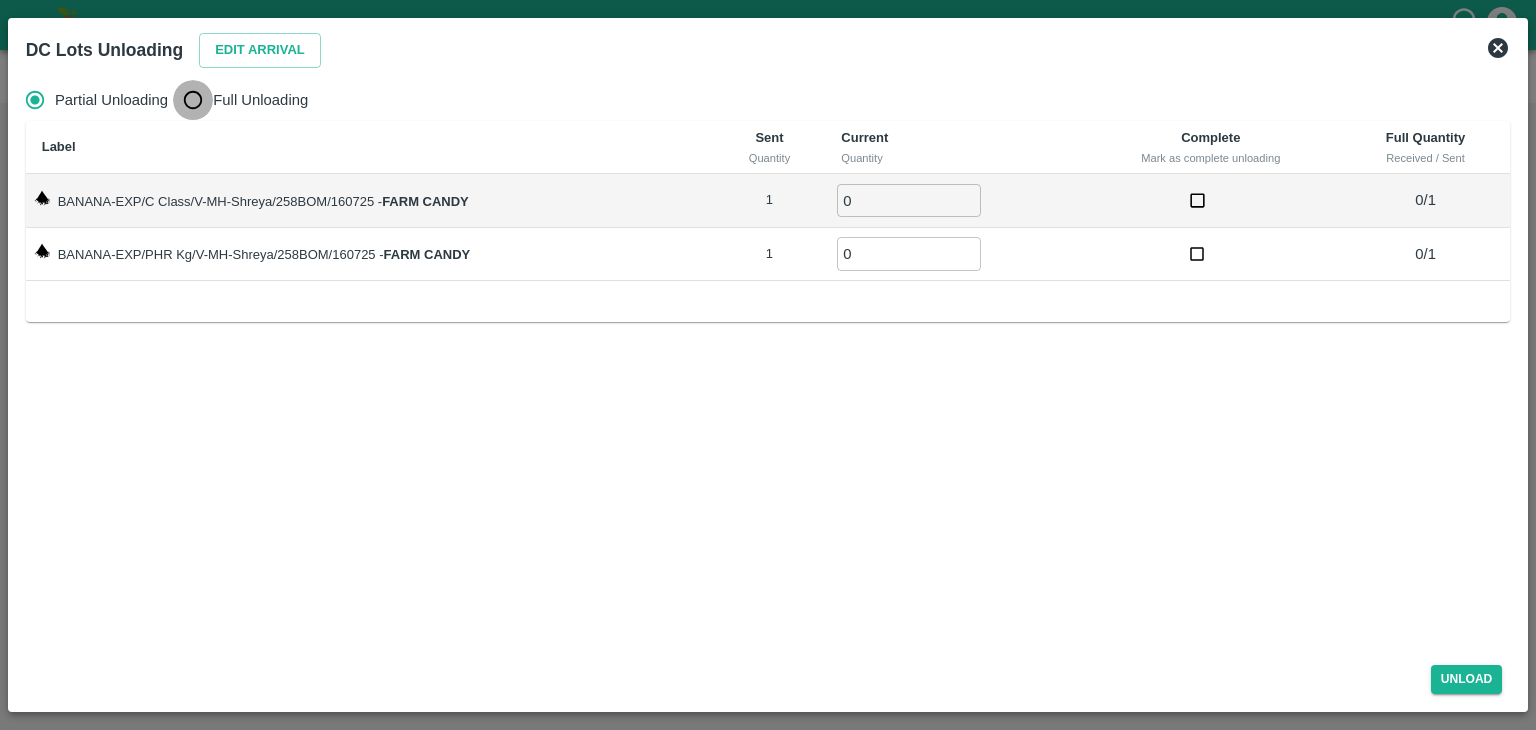 click on "Full Unloading" at bounding box center [193, 100] 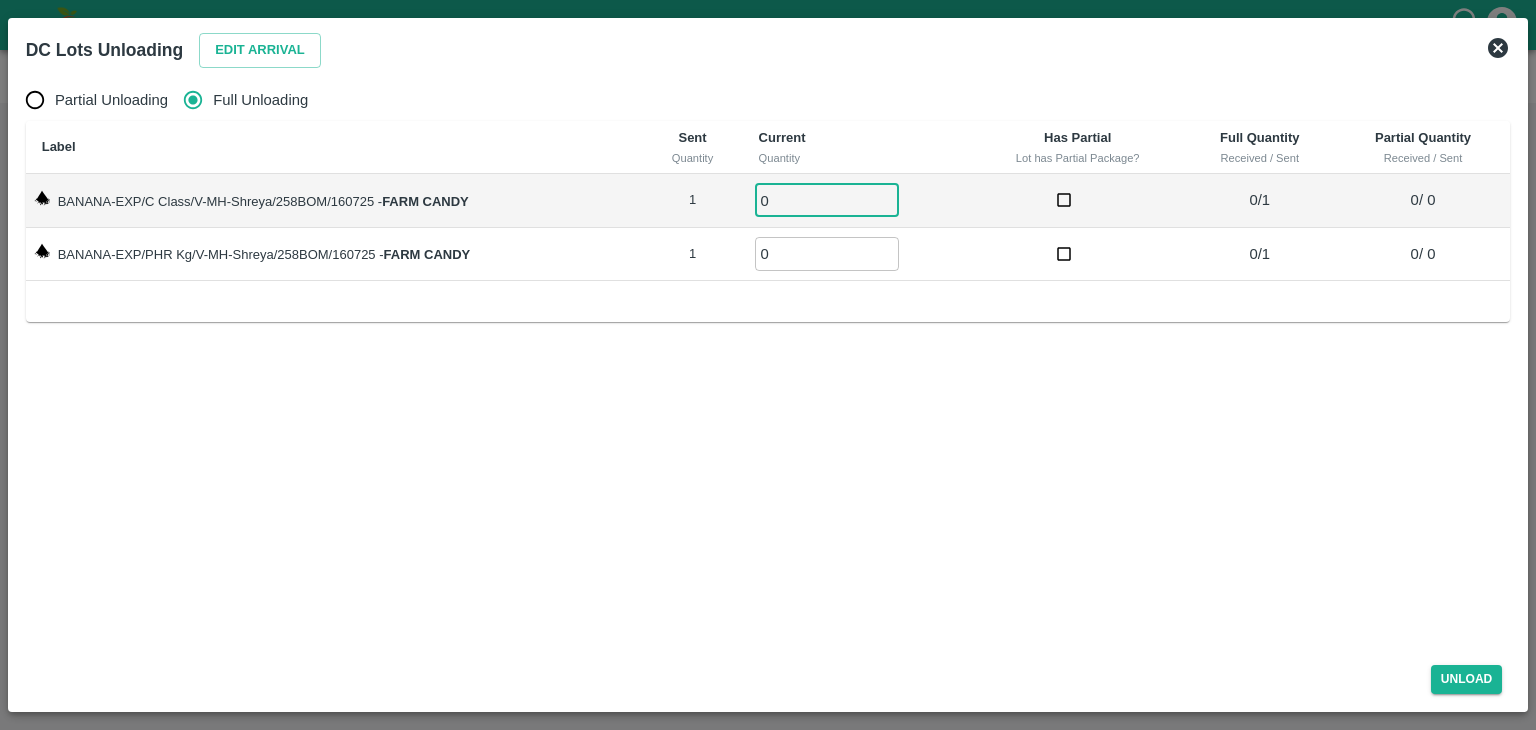 click on "0" at bounding box center [827, 200] 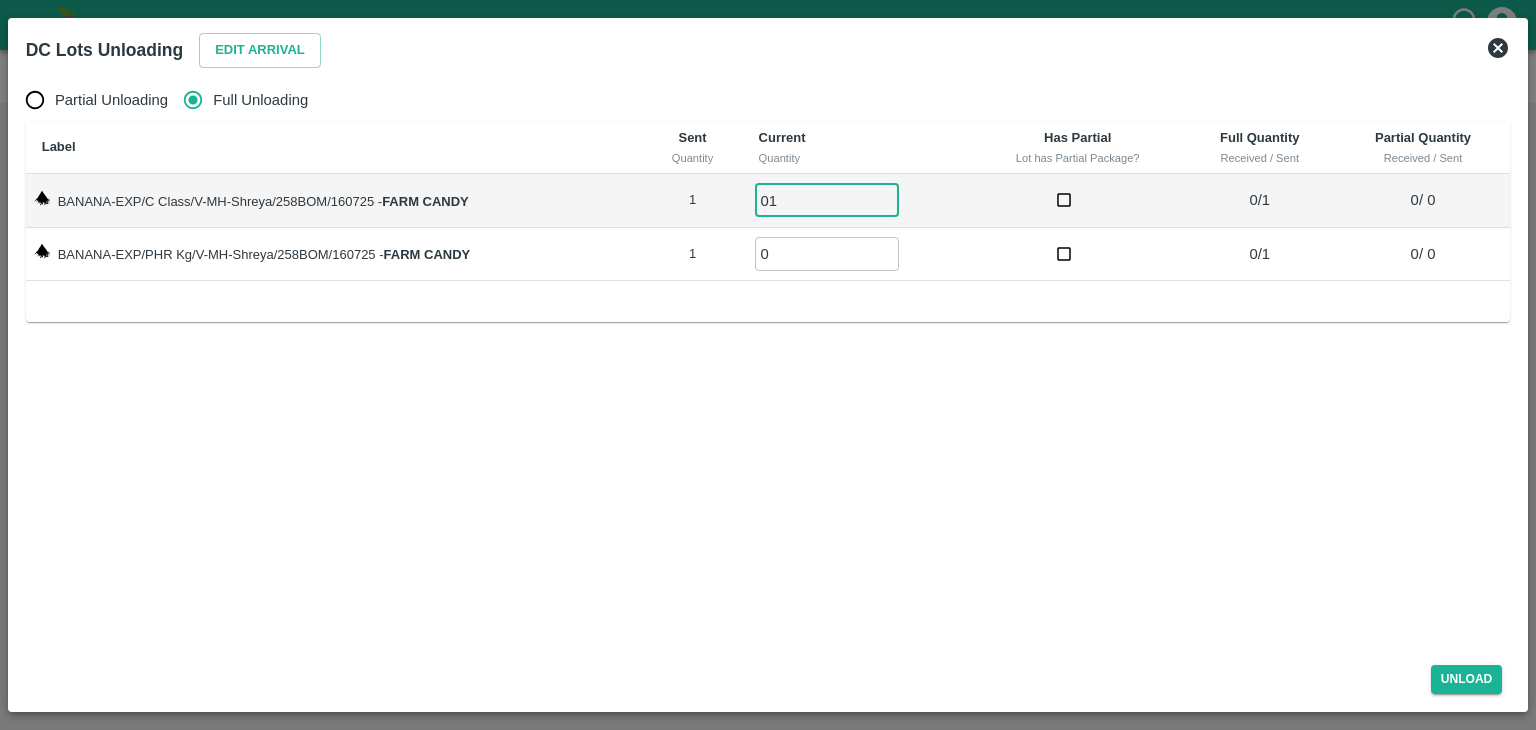 type on "01" 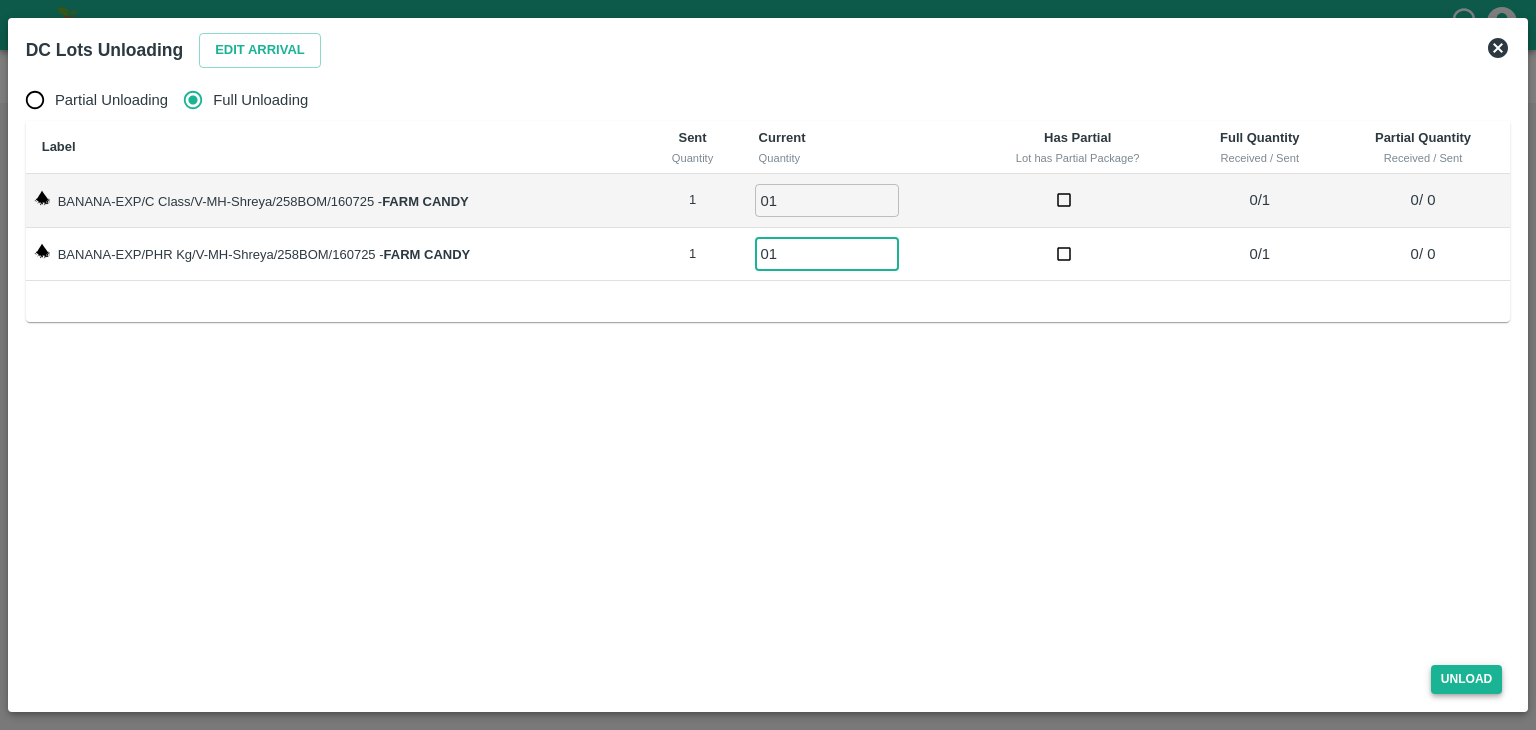 type on "01" 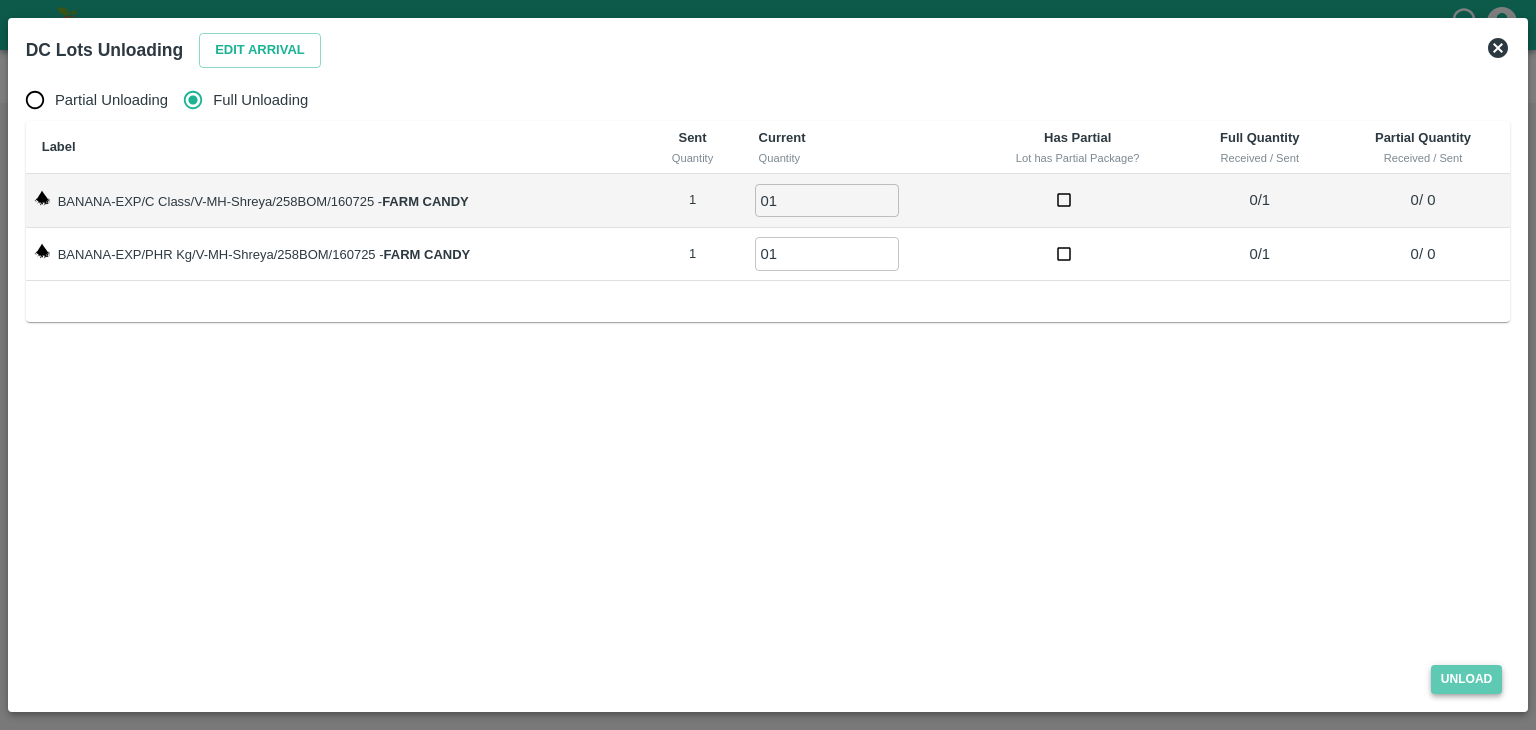 click on "Unload" at bounding box center (1467, 679) 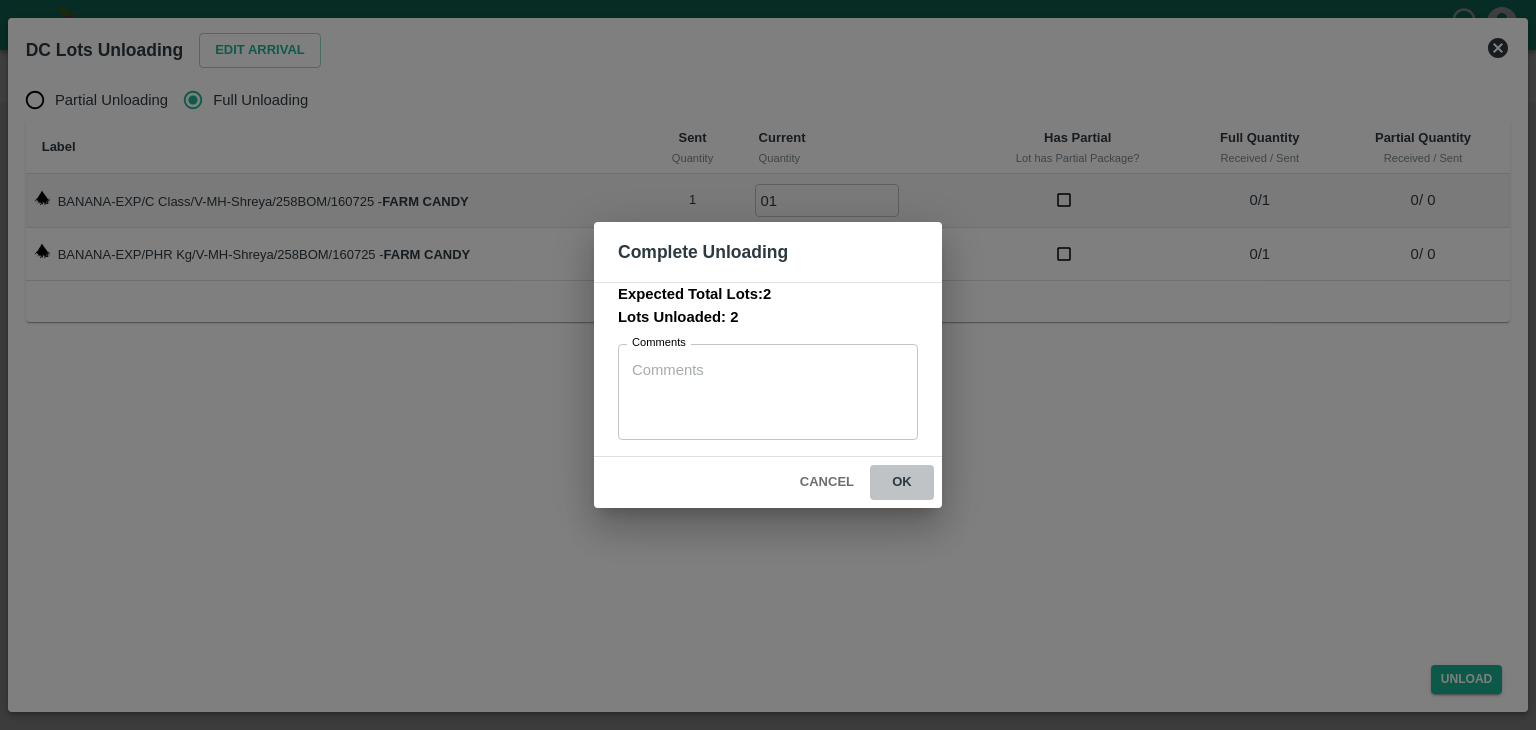 click on "ok" at bounding box center (902, 482) 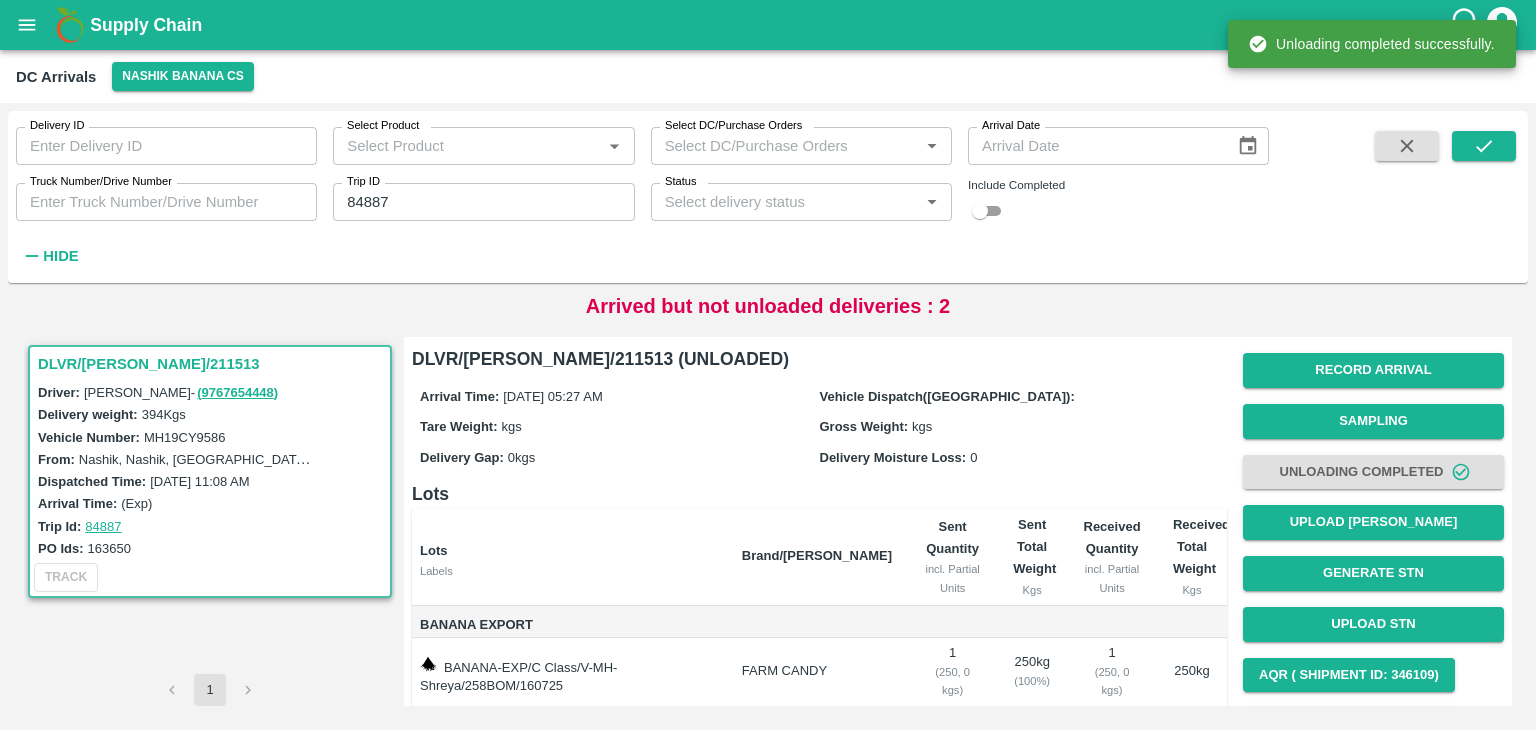 scroll, scrollTop: 104, scrollLeft: 0, axis: vertical 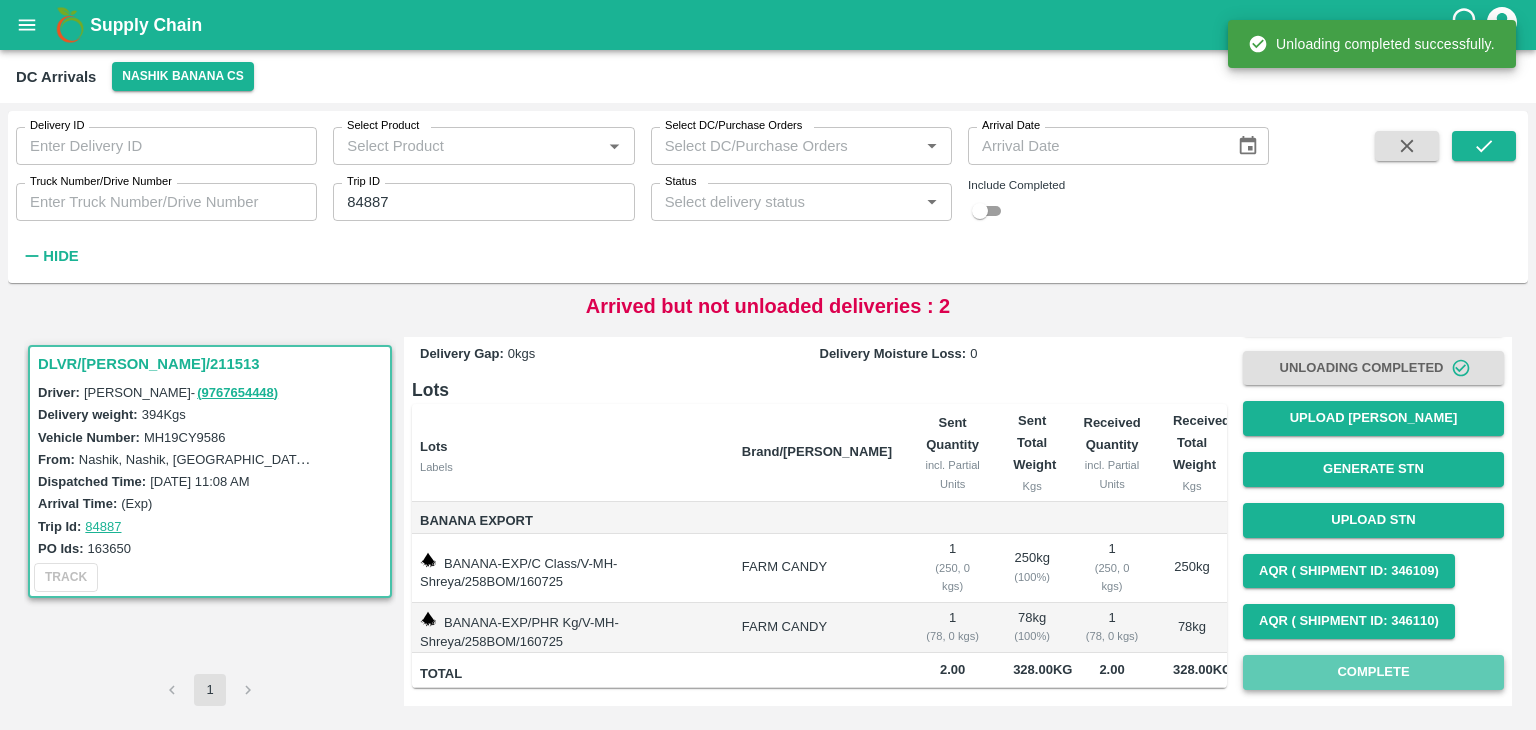 click on "Complete" at bounding box center [1373, 672] 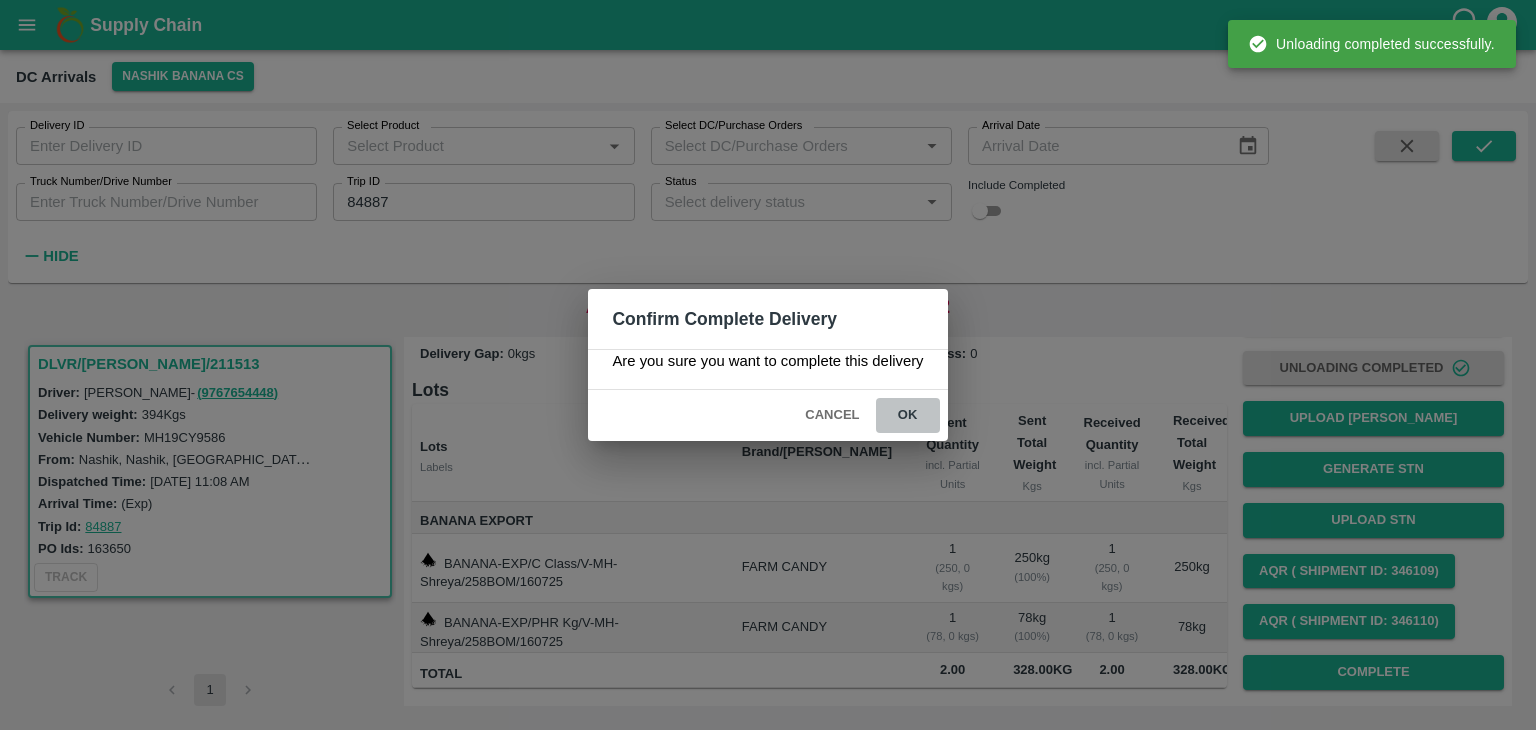 click on "ok" at bounding box center [908, 415] 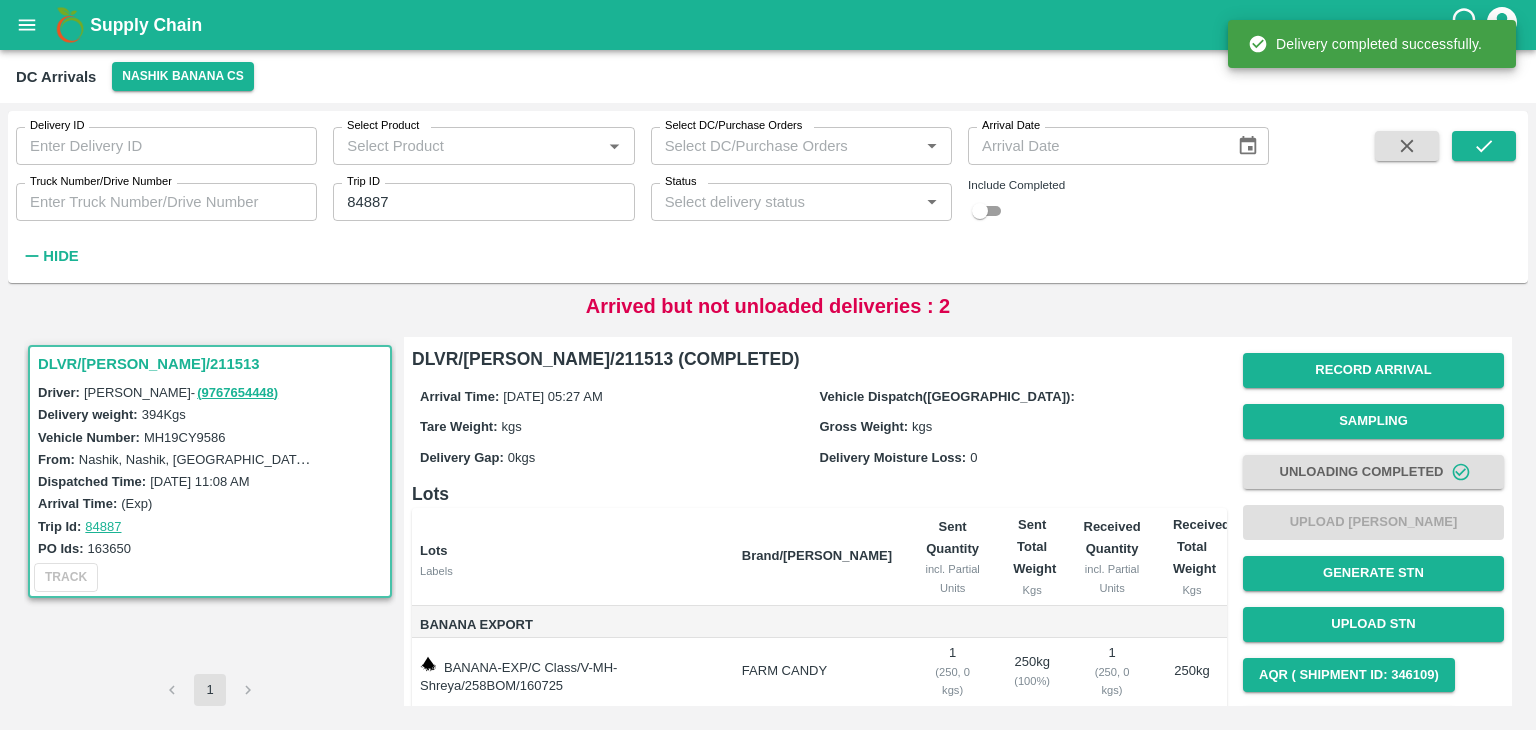 scroll, scrollTop: 104, scrollLeft: 0, axis: vertical 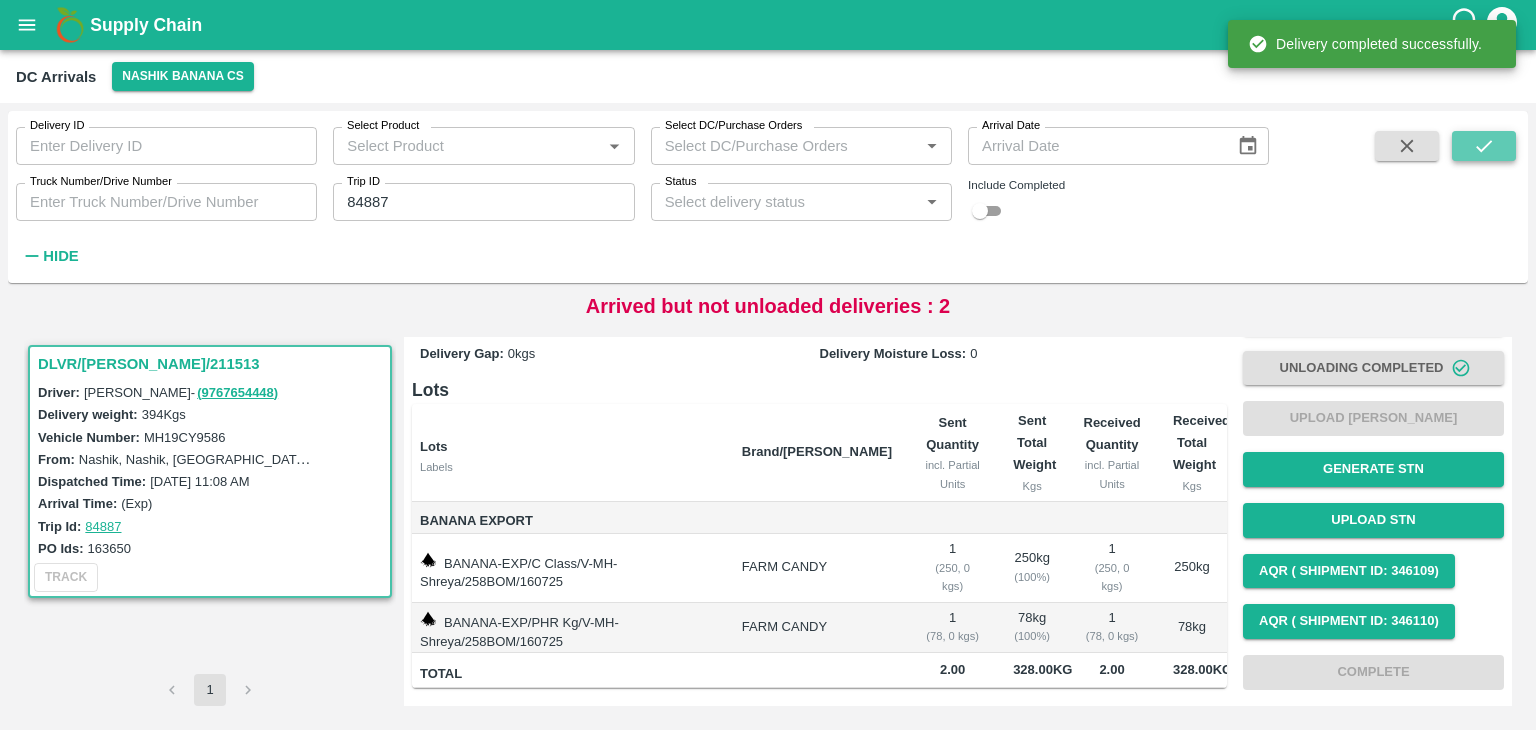 click 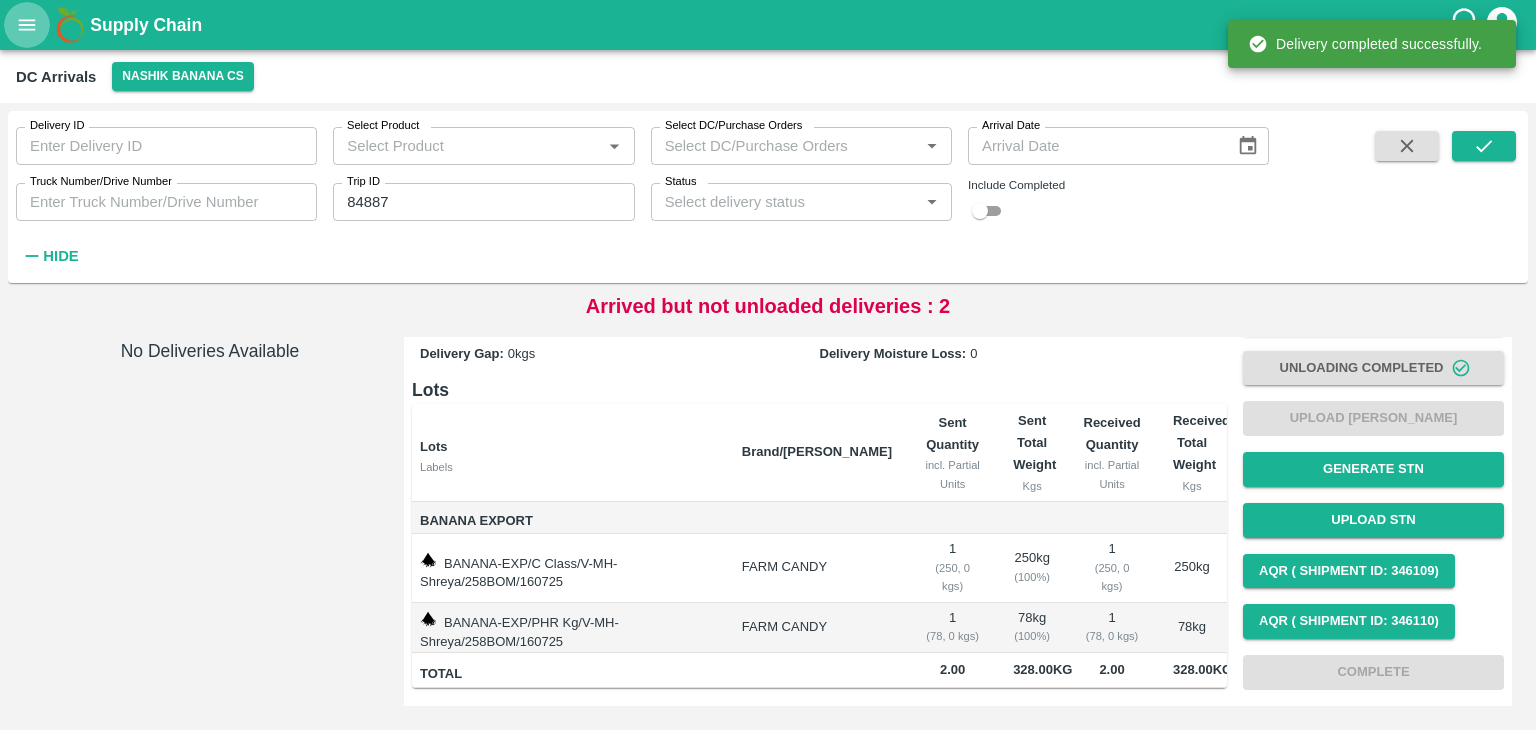 click 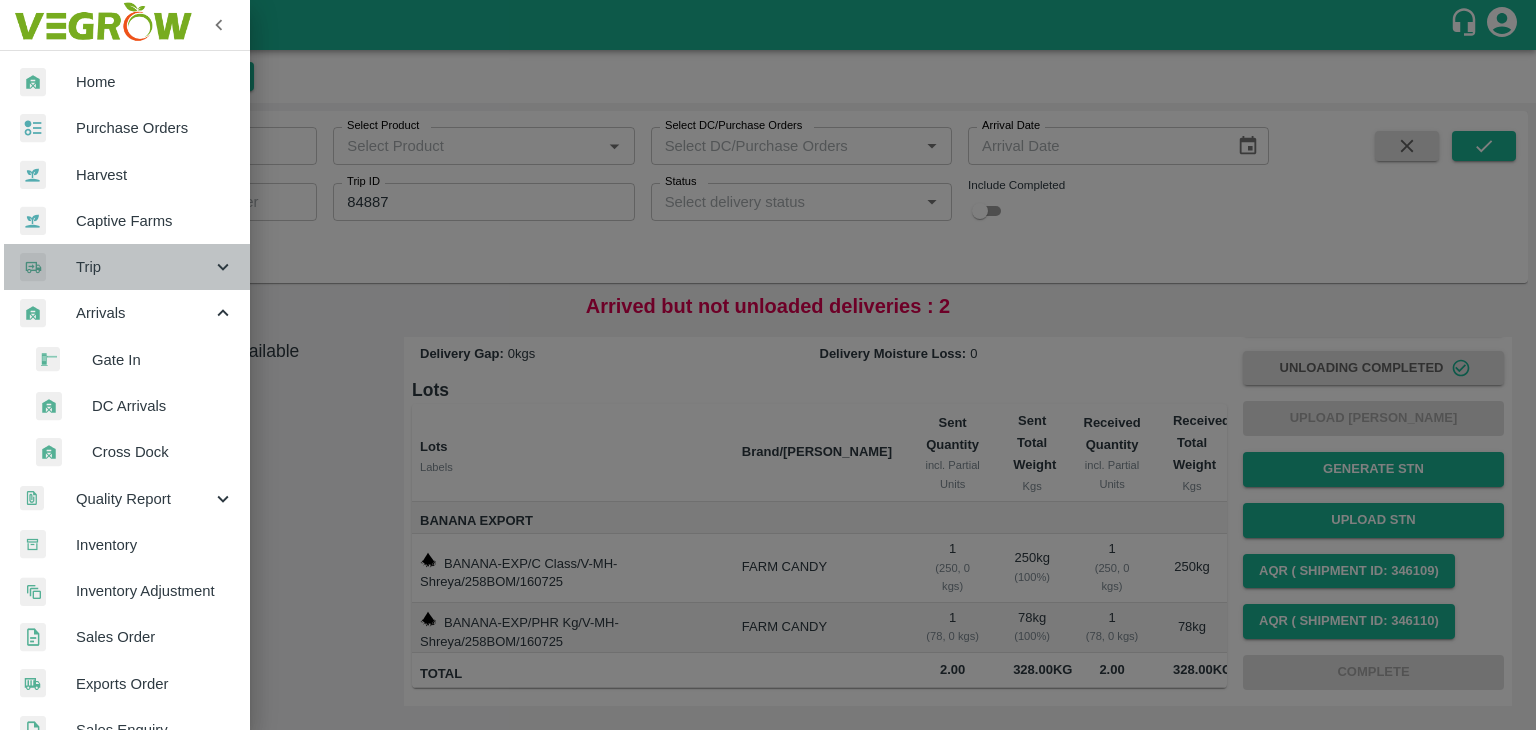 click on "Trip" at bounding box center [125, 267] 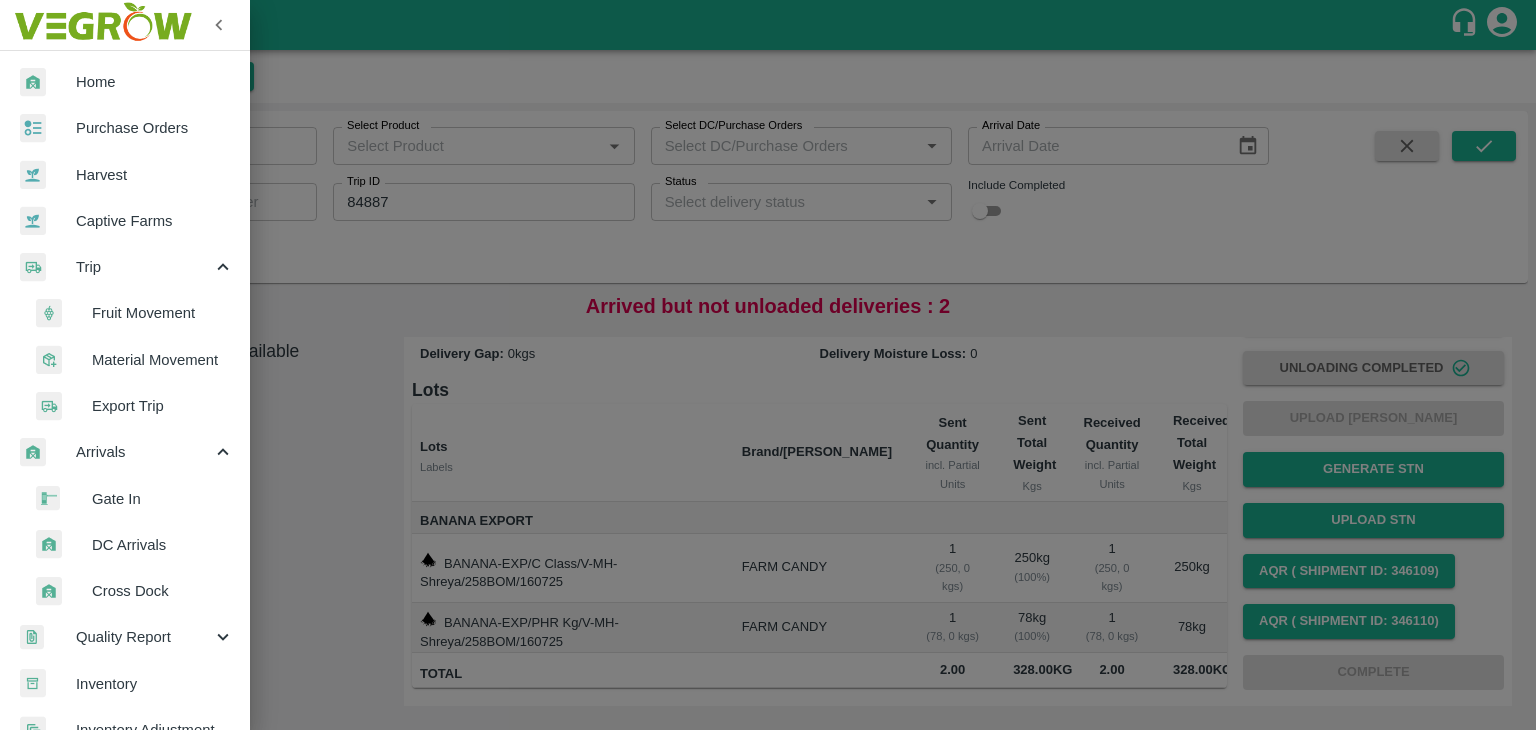 click on "Fruit Movement" at bounding box center (163, 313) 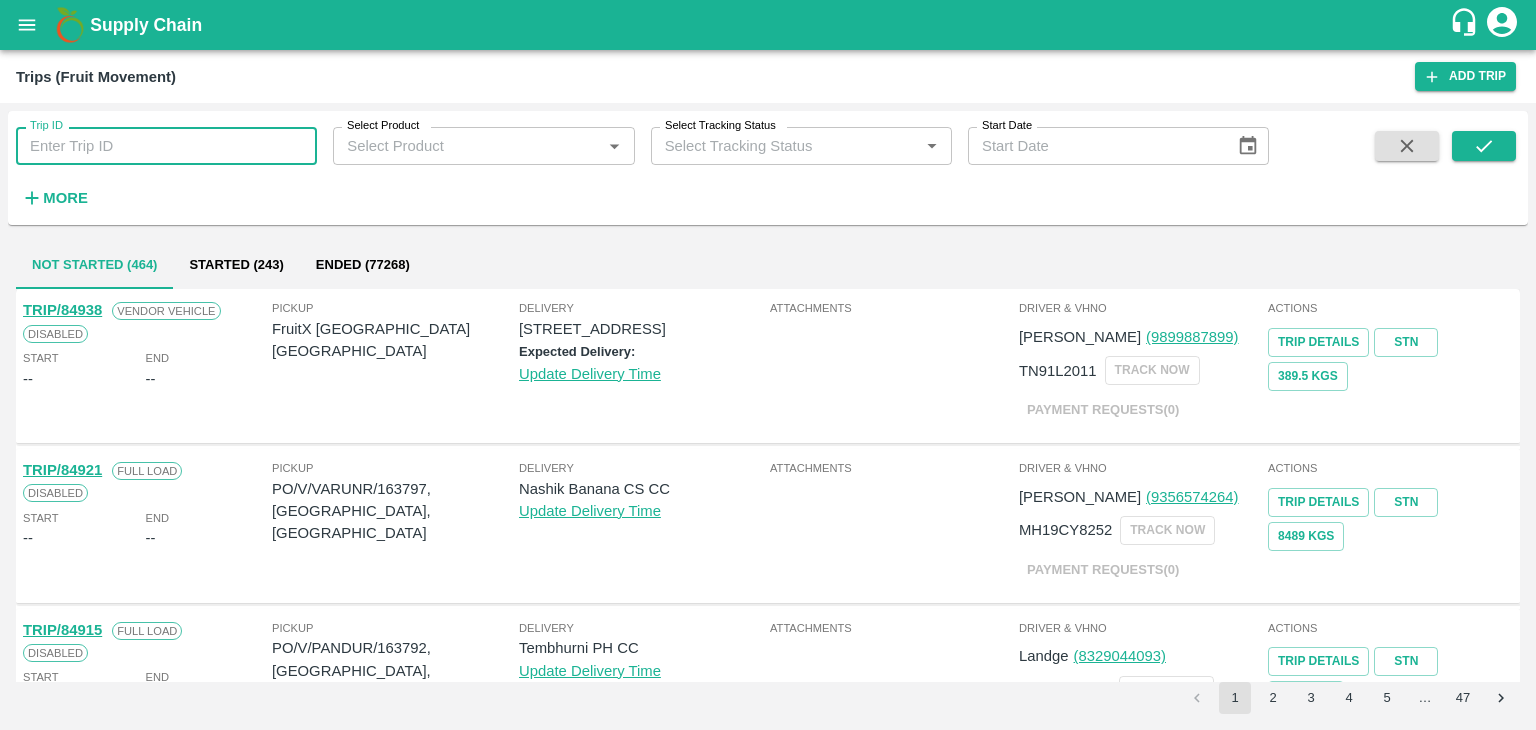 drag, startPoint x: 205, startPoint y: 126, endPoint x: 208, endPoint y: 154, distance: 28.160255 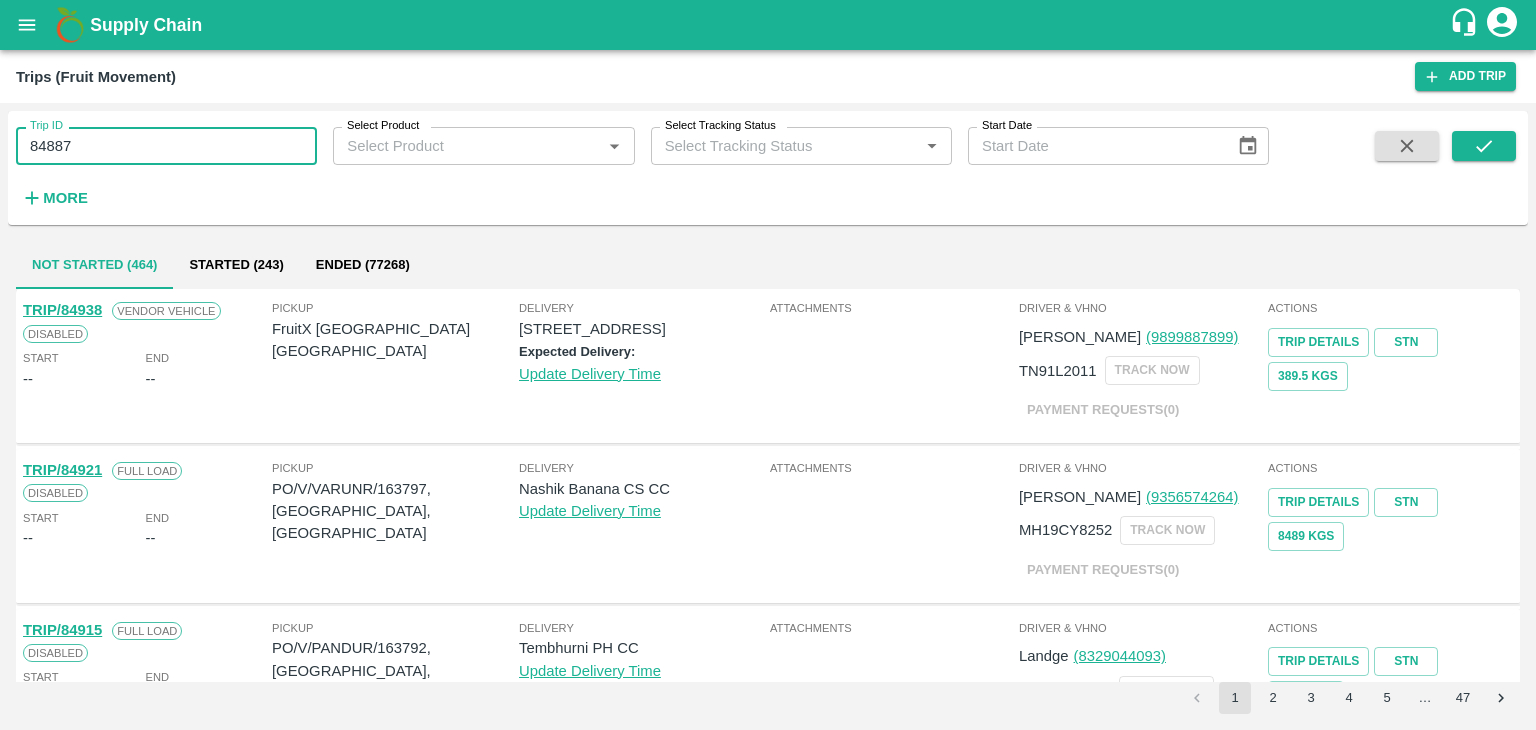 type on "84887" 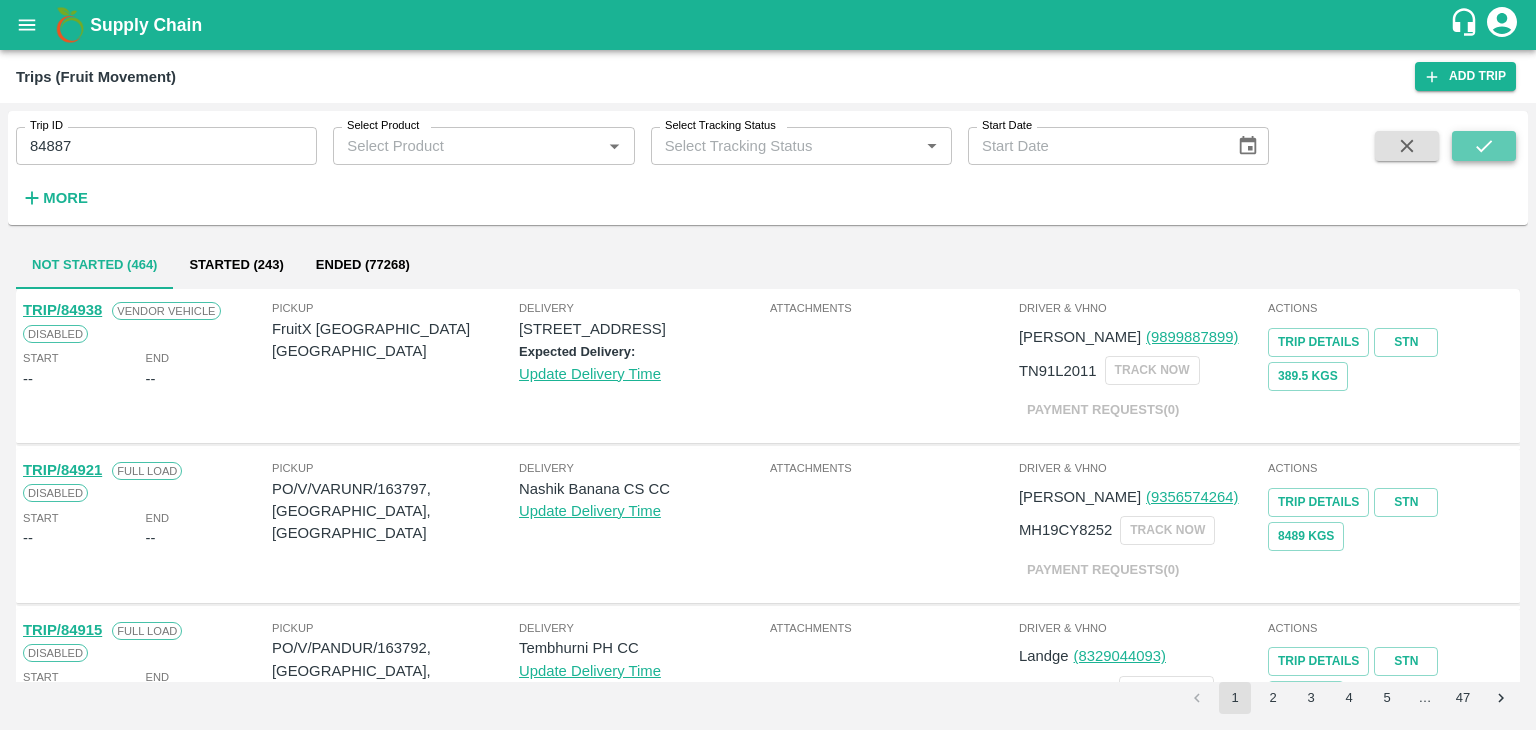 click at bounding box center (1484, 146) 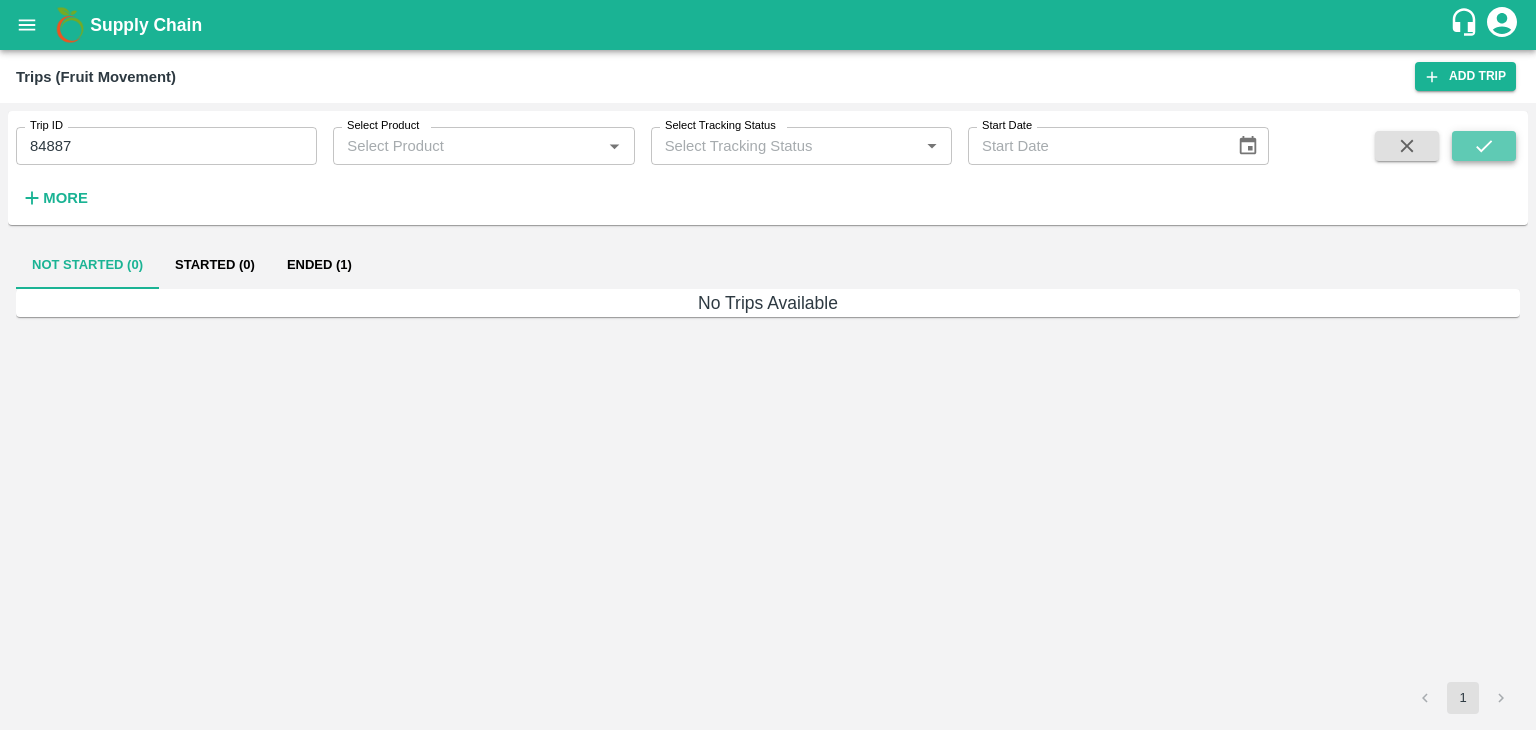 click at bounding box center [1484, 146] 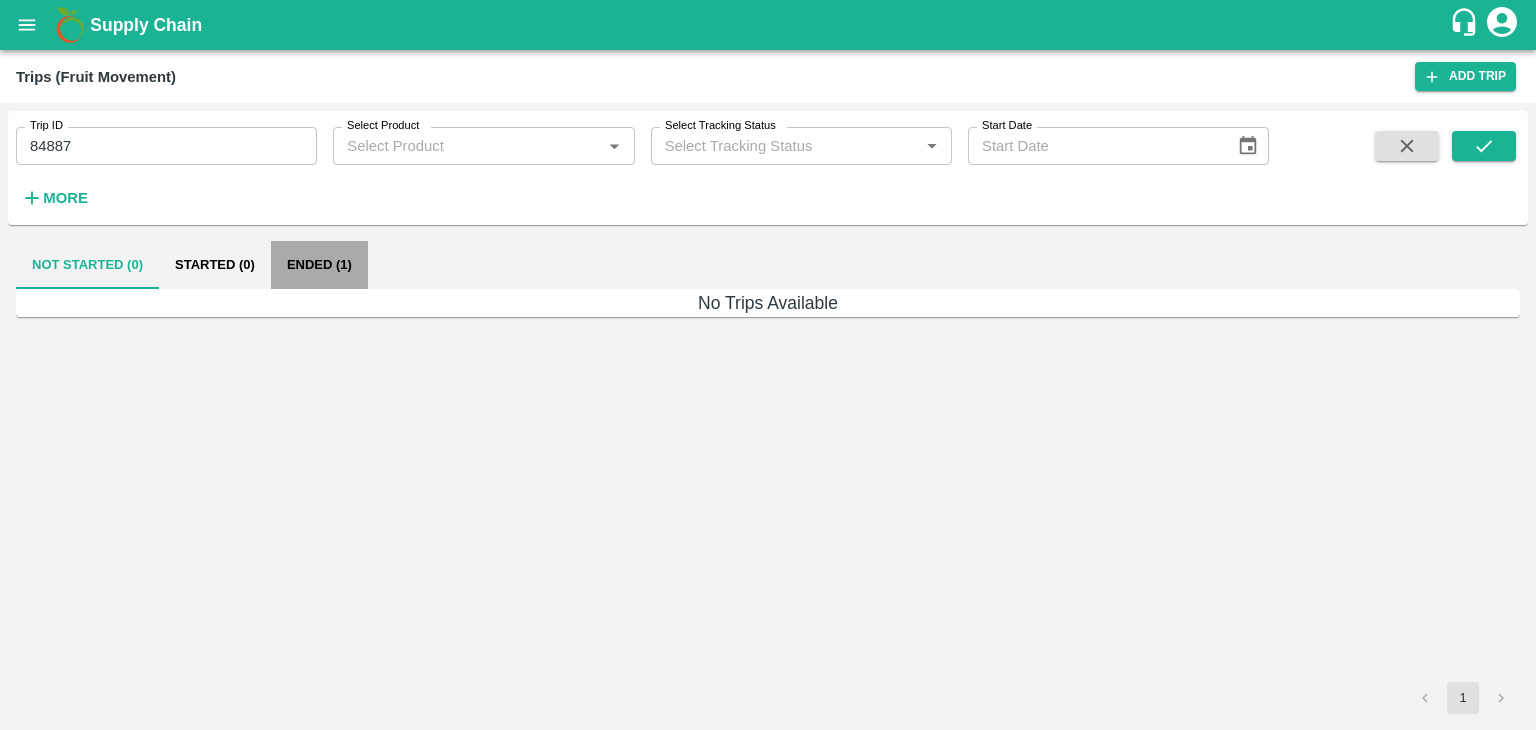 click on "Ended (1)" at bounding box center [319, 265] 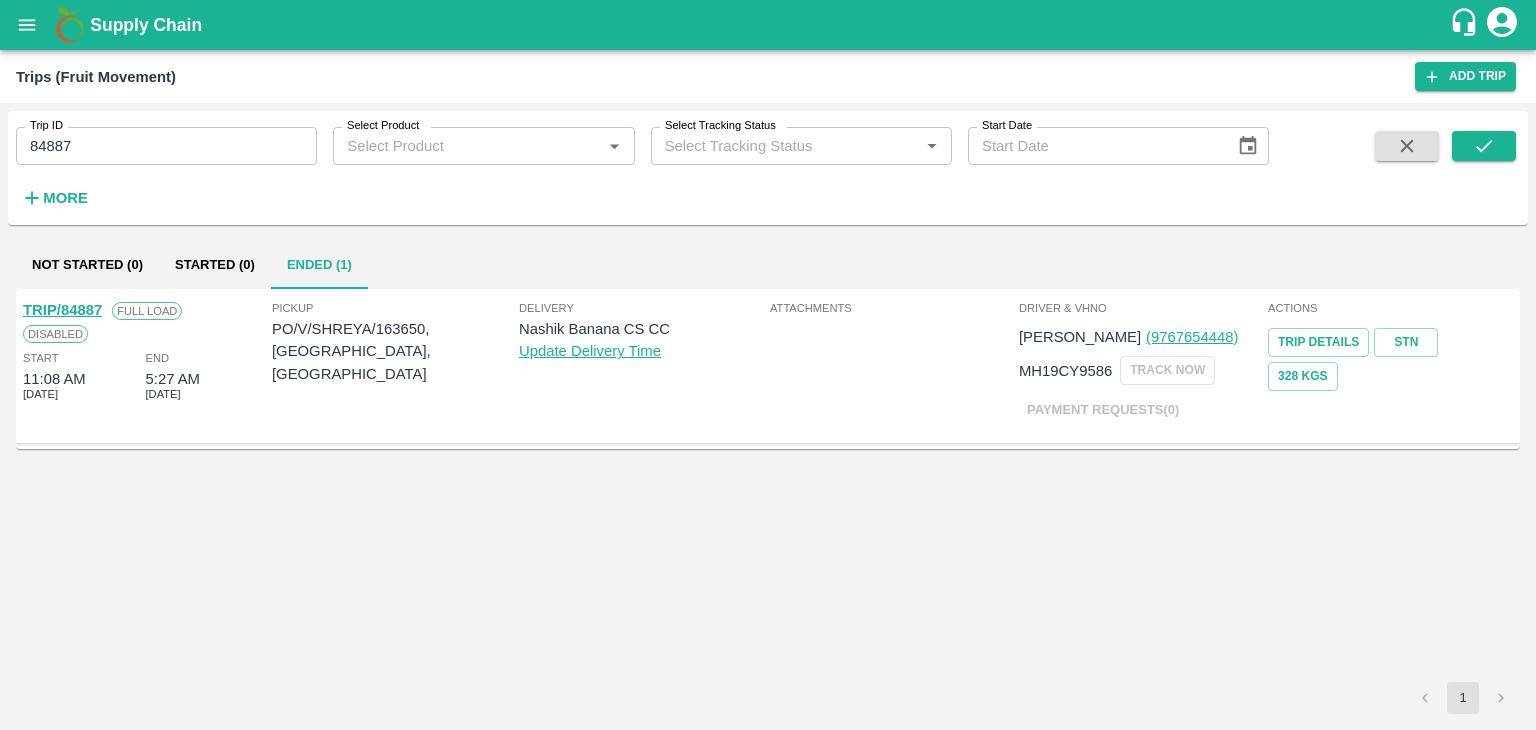 click on "TRIP/84887" at bounding box center (62, 310) 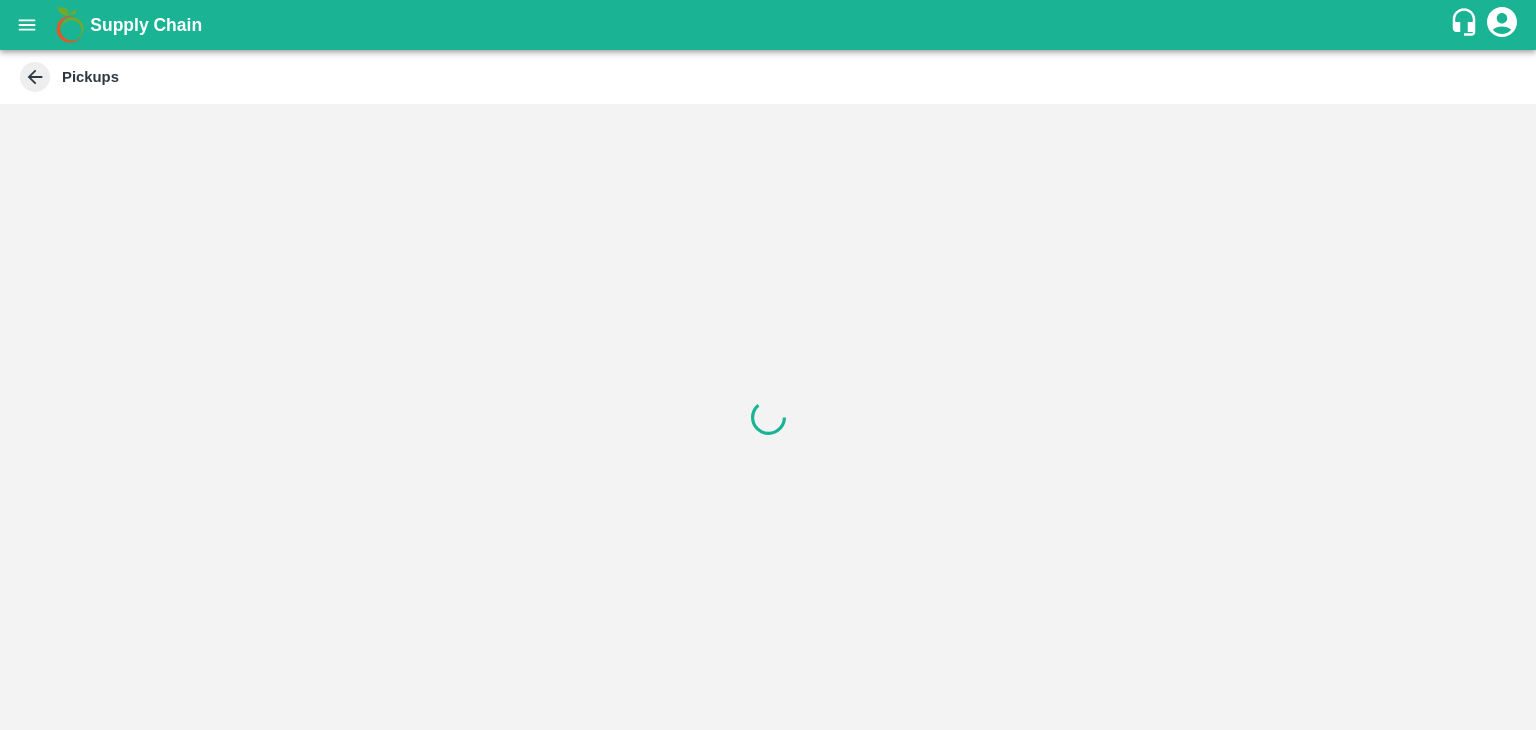 scroll, scrollTop: 0, scrollLeft: 0, axis: both 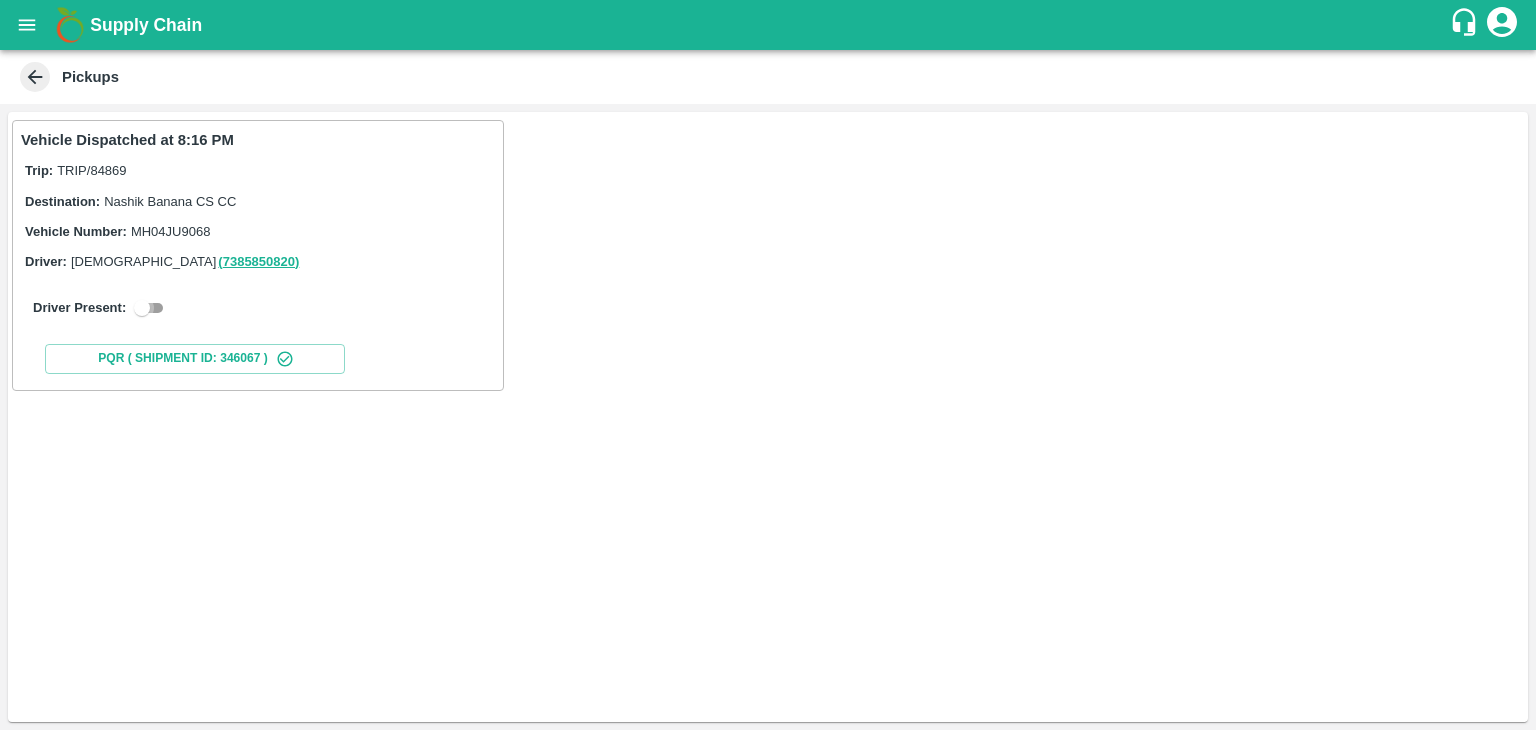 click at bounding box center [142, 308] 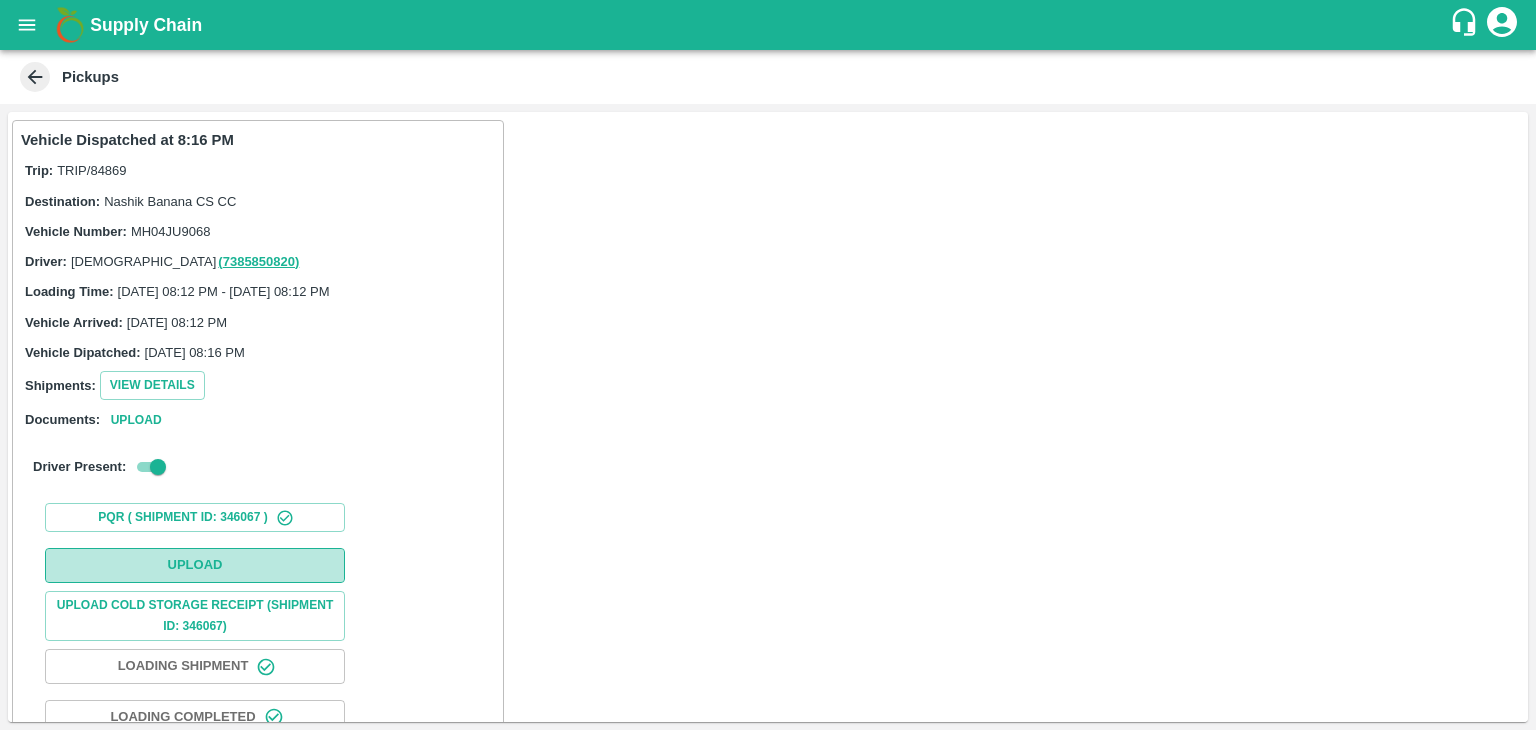 click on "Upload" at bounding box center [195, 565] 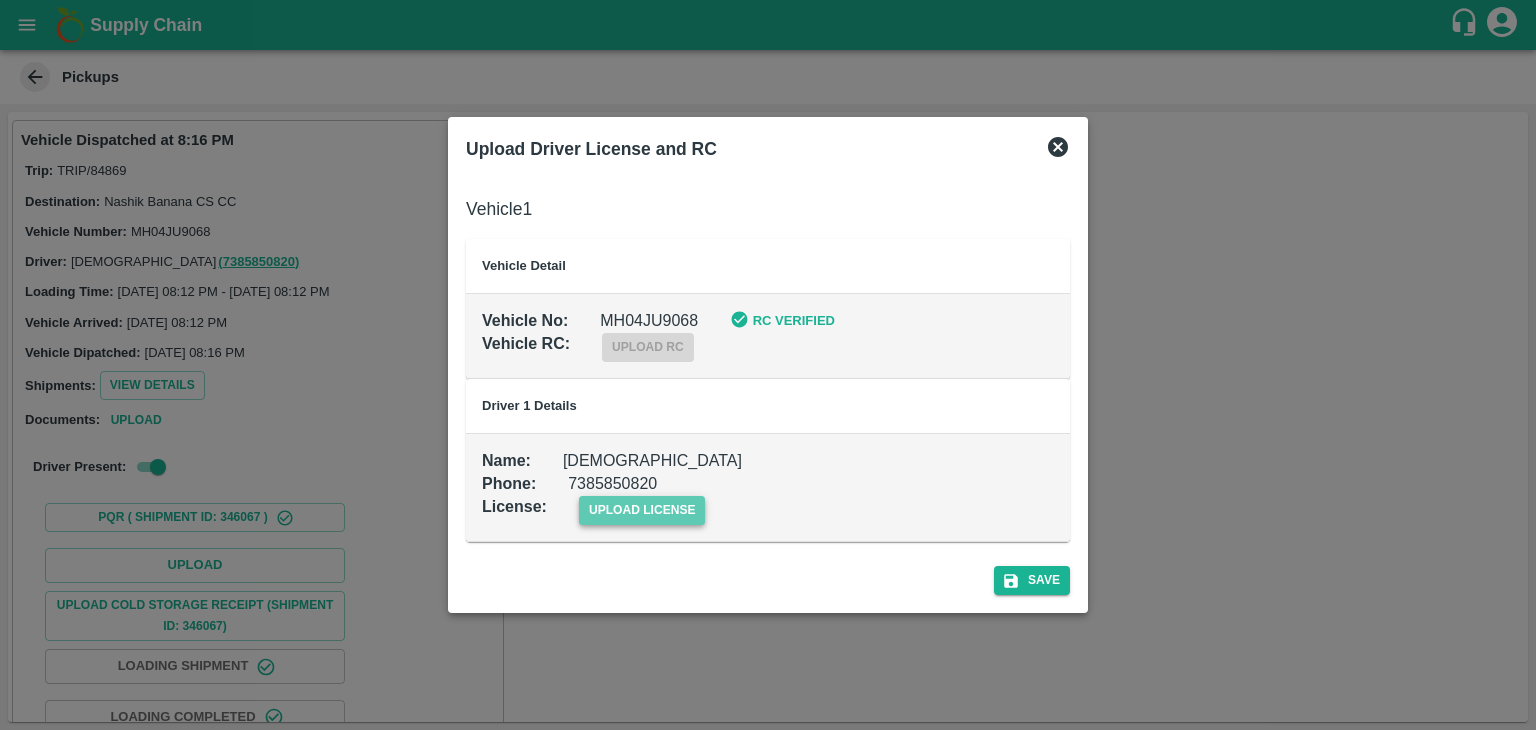 click on "upload license" at bounding box center [642, 510] 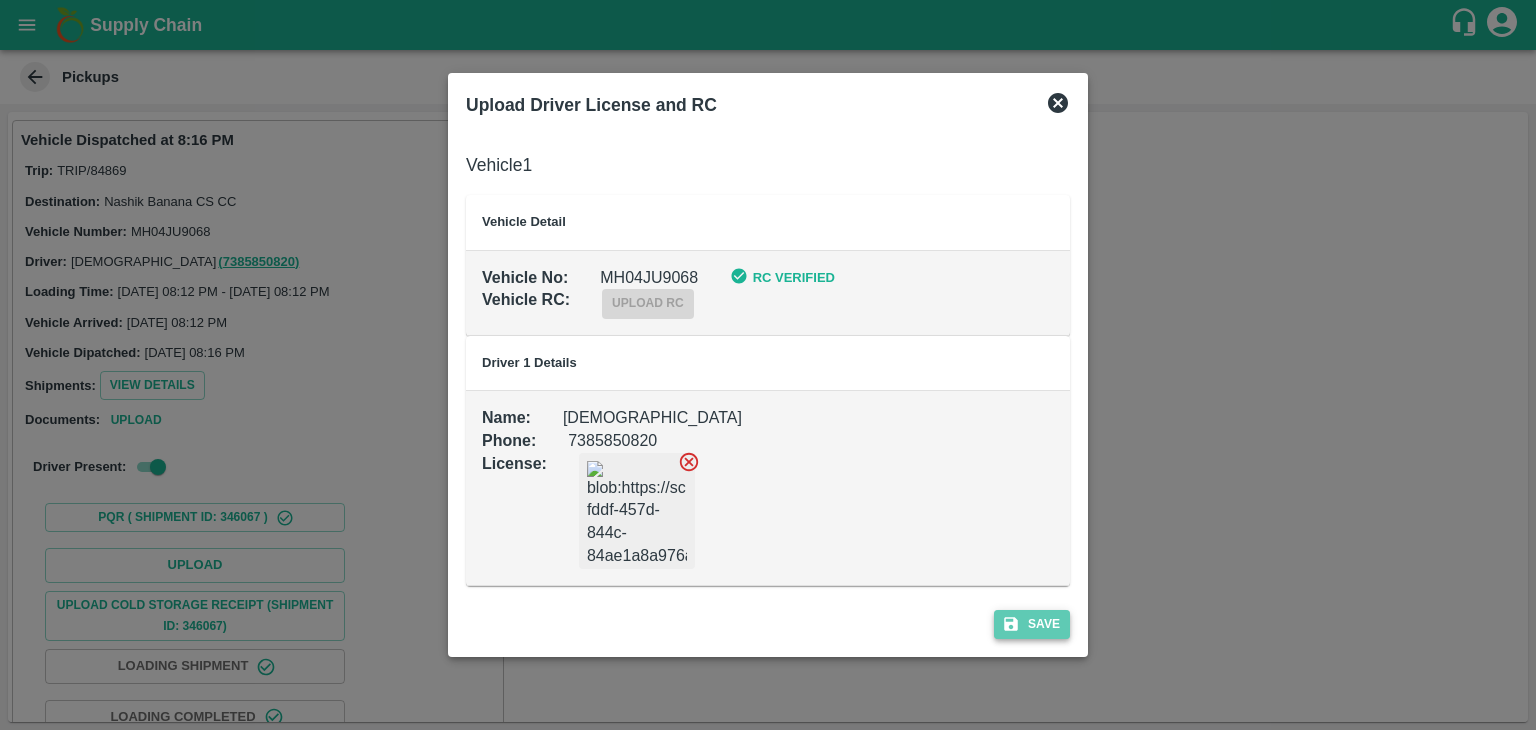 click on "Save" at bounding box center [1032, 624] 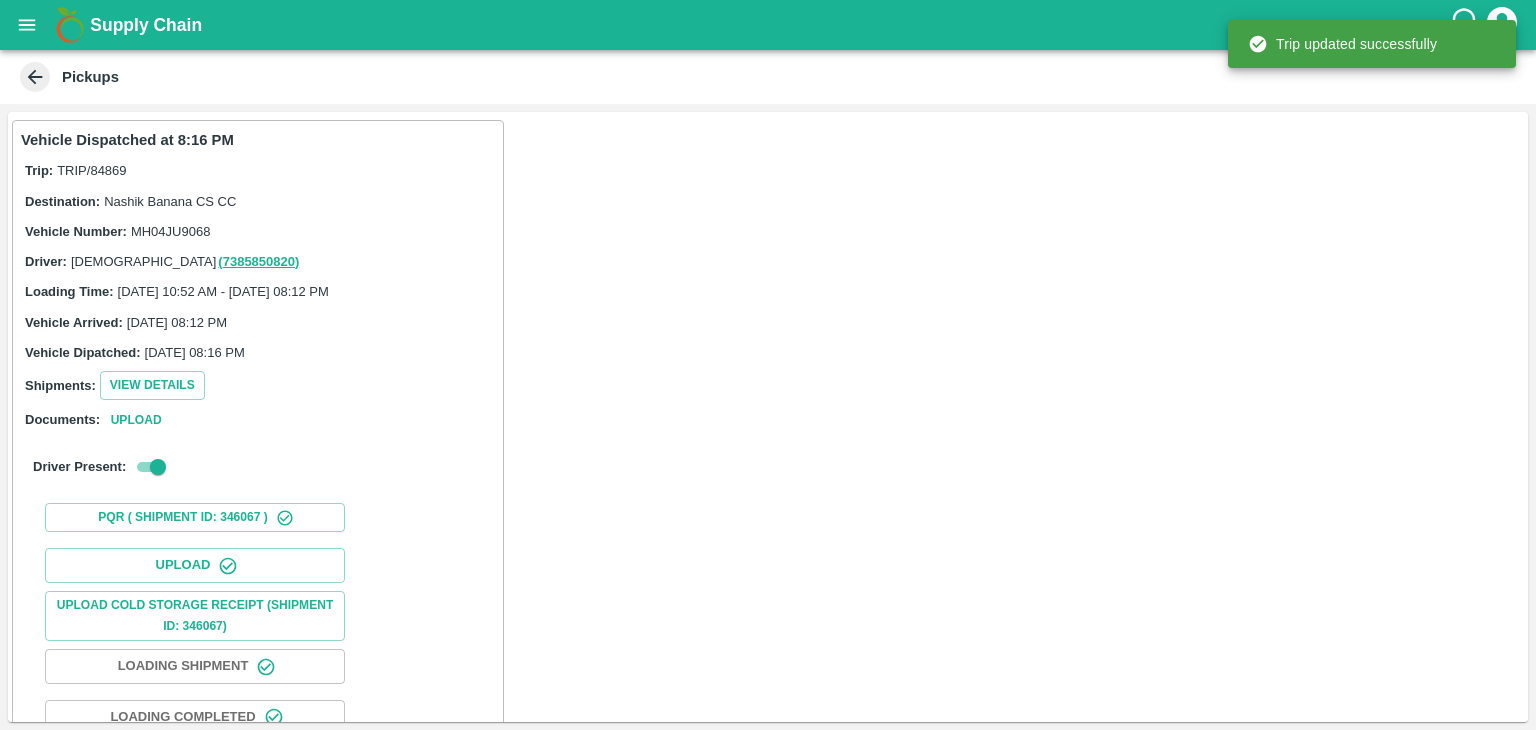 scroll, scrollTop: 209, scrollLeft: 0, axis: vertical 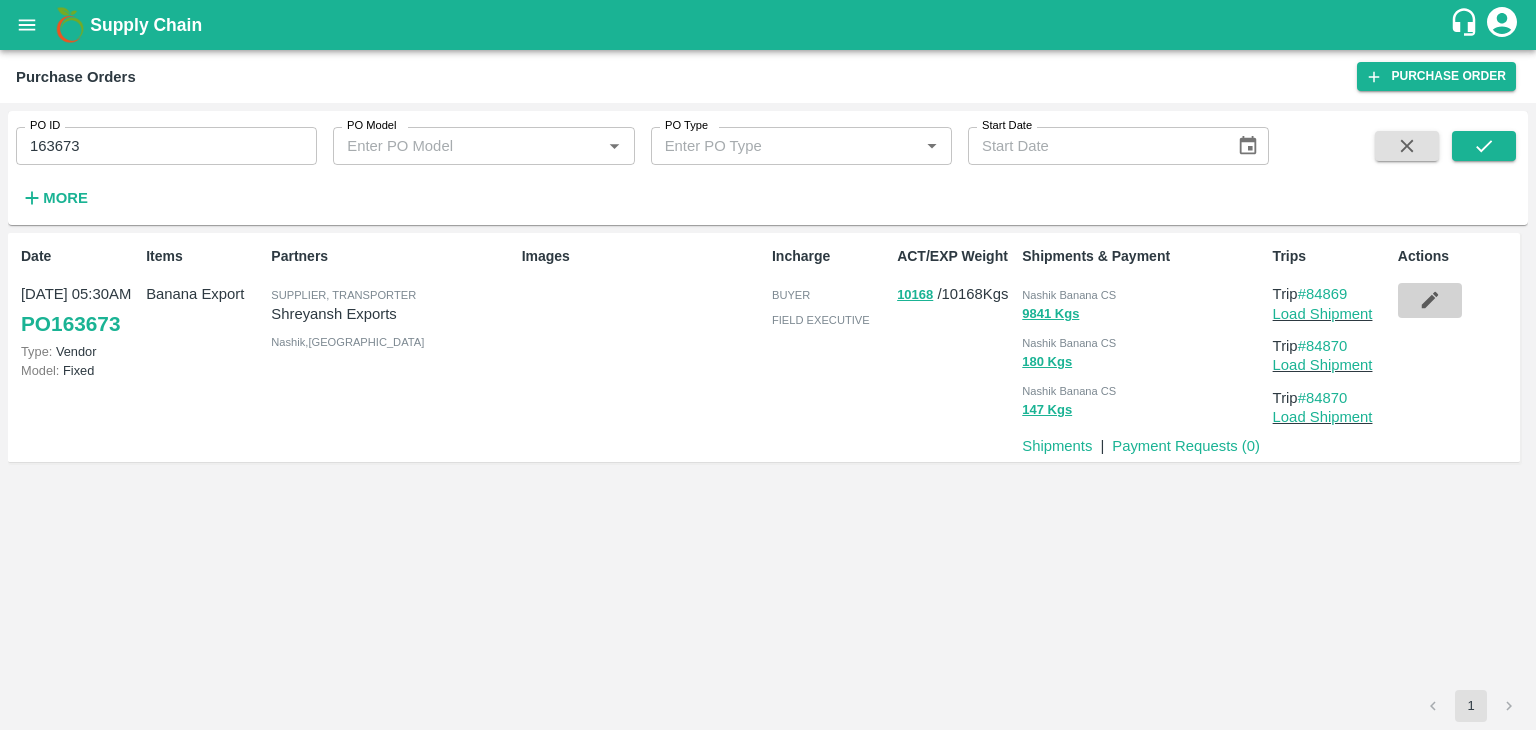 click 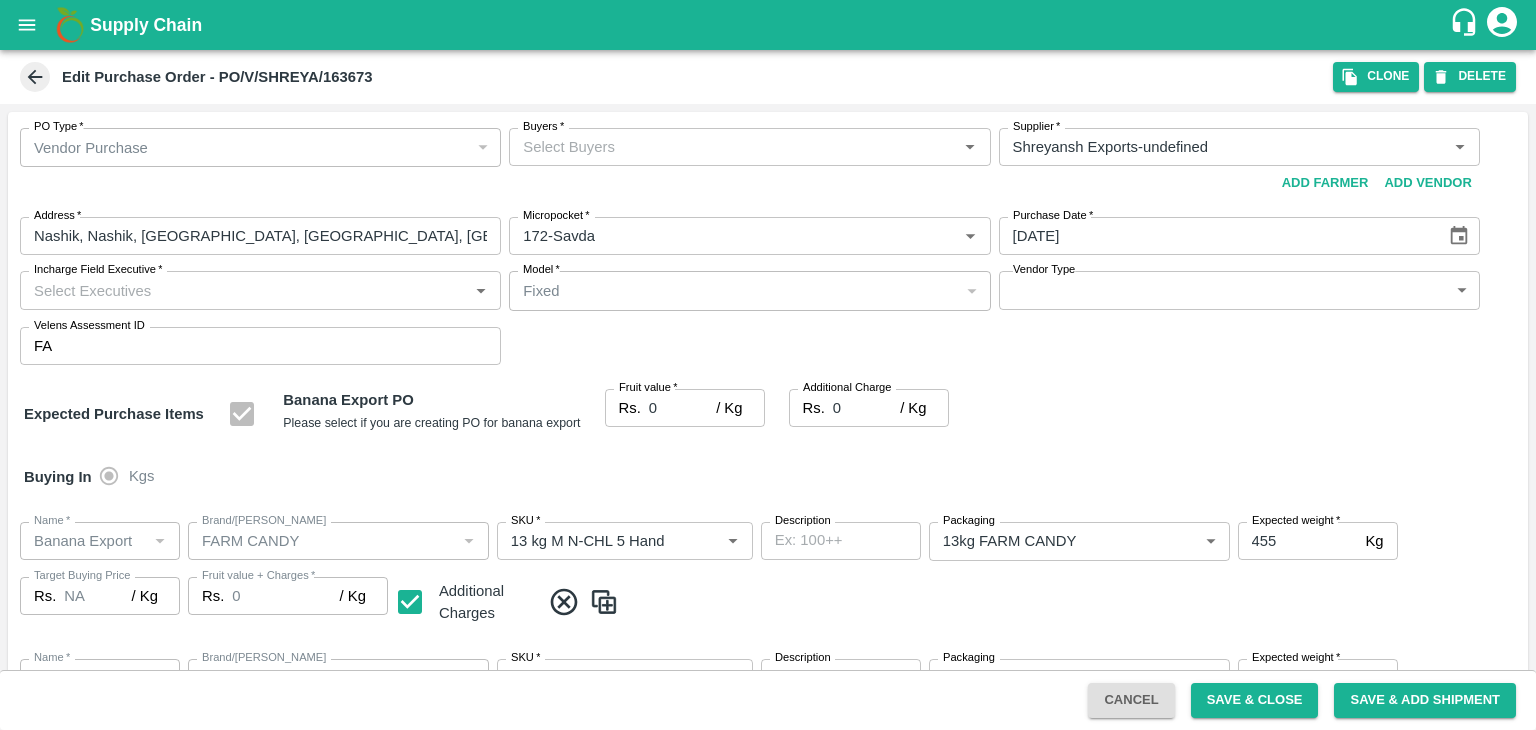 click on "Buyers   *" at bounding box center (733, 147) 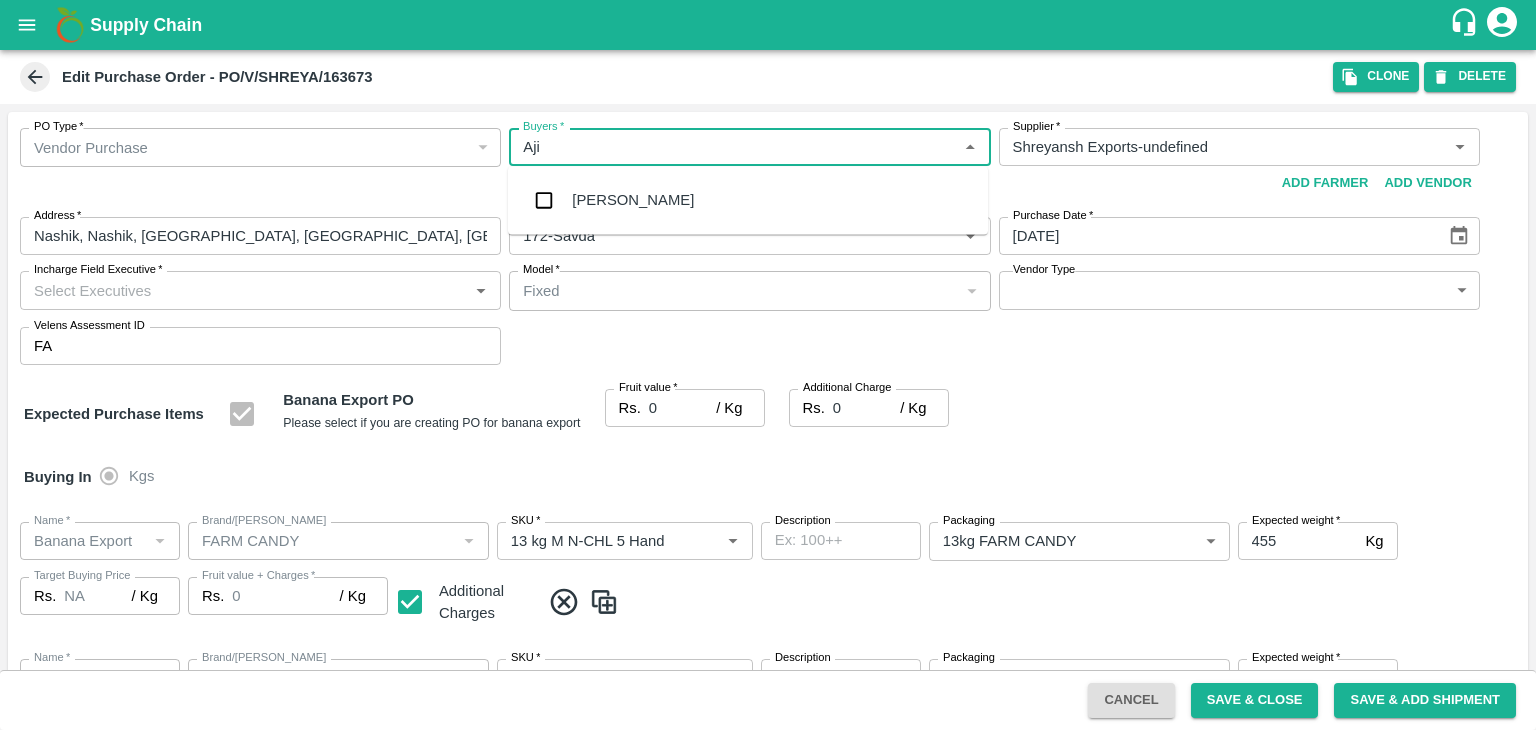 type on "Ajit" 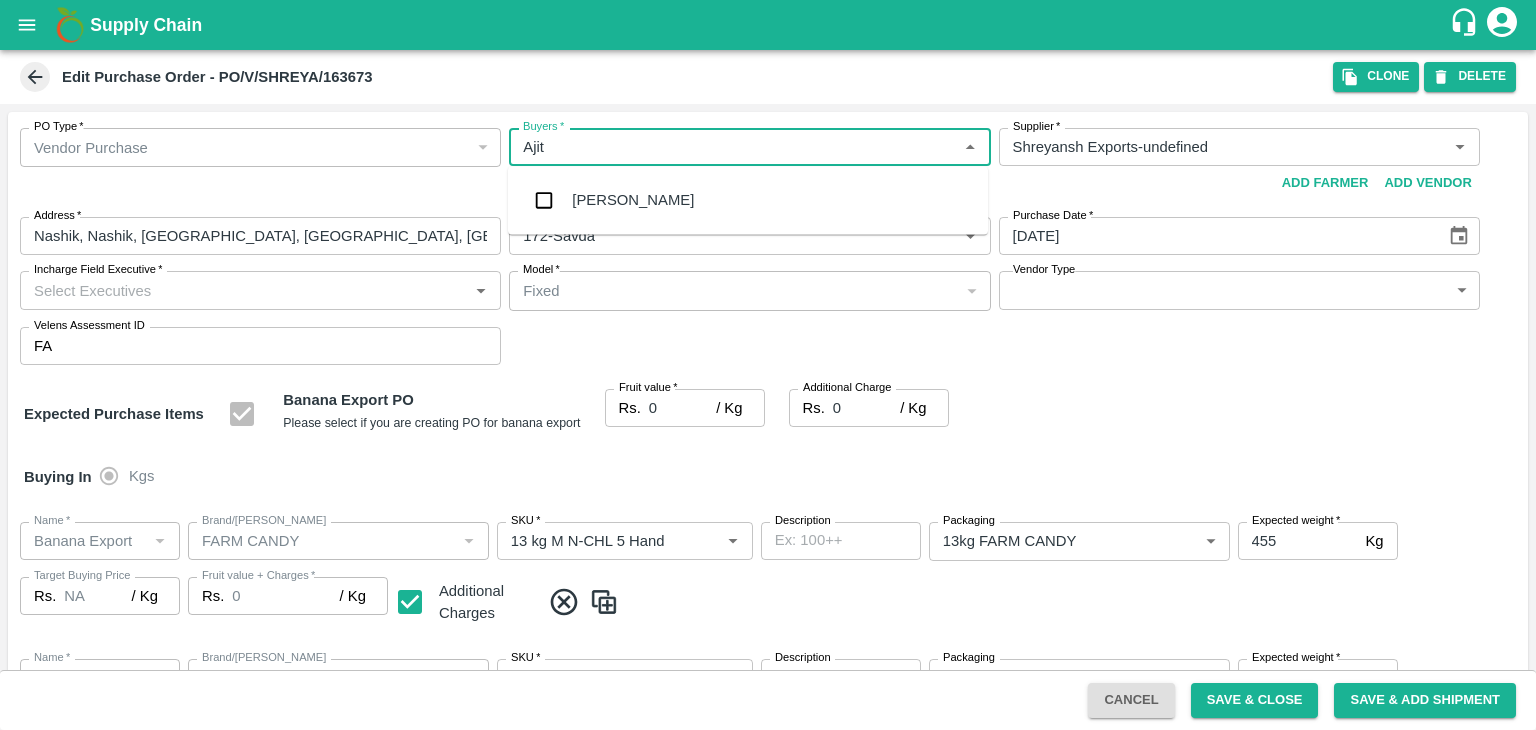 click on "Ajit Otari" at bounding box center [633, 200] 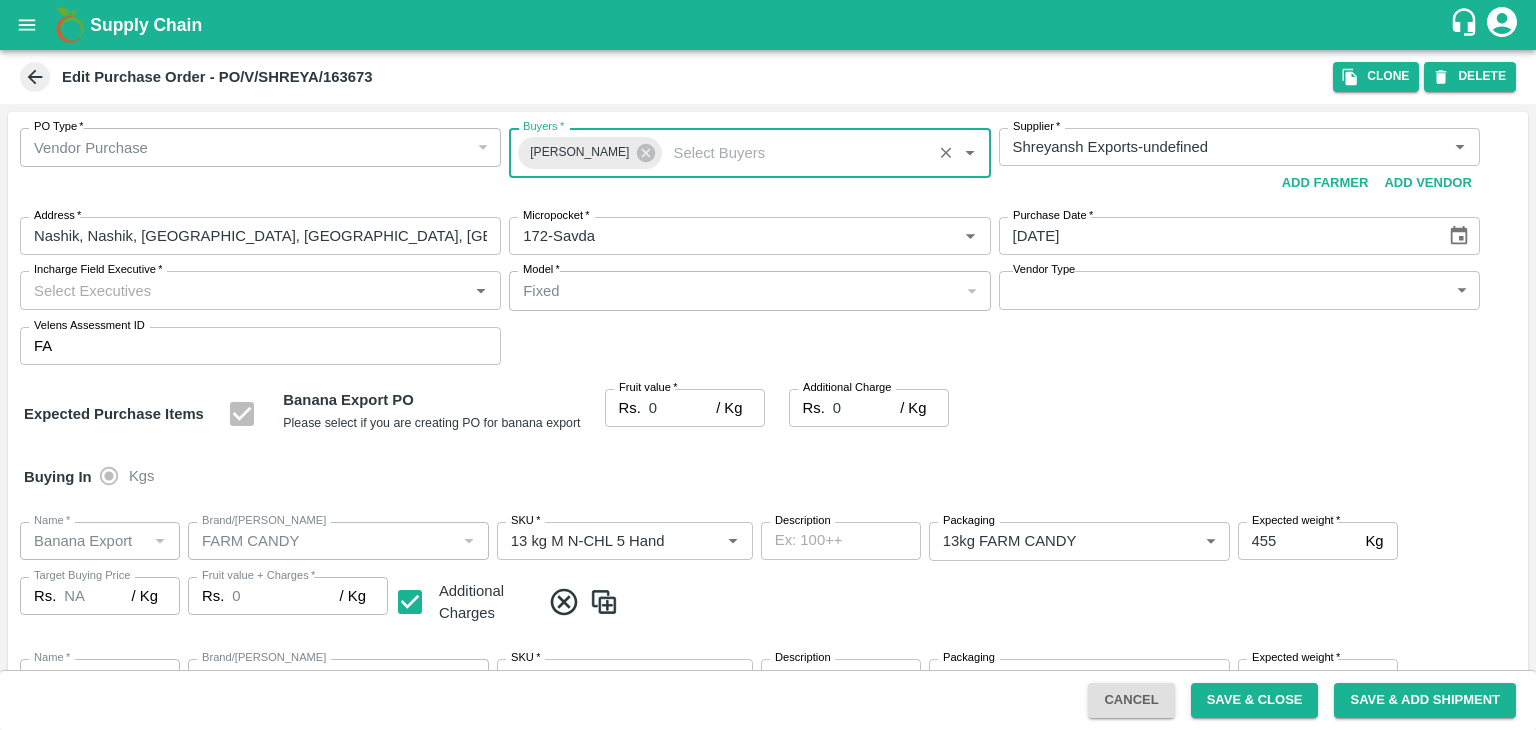 click on "Supply Chain Edit Purchase Order - PO/V/SHREYA/163673 Clone DELETE PO Type   * Vendor Purchase 2 PO Type Buyers   * Ajit Otari Buyers   * Supplier   * Supplier   * Add Vendor Add Farmer Address   * Nashik, Nashik, Nashik, Maharashtra, India Address Micropocket   * Micropocket   * Purchase Date   * 16/07/2025 Purchase Date Incharge Field Executive   * Incharge Field Executive   * Model   * Fixed Fixed Model Vendor Type ​ Vendor Type Velens Assessment ID FA Velens Assessment ID Expected Purchase Items Banana Export PO Please select if you are creating PO for banana export Fruit value   * Rs. 0 / Kg Fruit value Additional Charge Rs. 0 / Kg Additional Charge Buying In Kgs Name   * Name   * Brand/Marka Brand/Marka SKU   * SKU   * Description x Description Packaging 13kg FARM CANDY 466 Packaging Expected weight   * 455 Kg Expected weight Target Buying Price Rs. NA / Kg Target Buying Price Fruit value + Charges   * Rs. 0 / Kg Fruit value + Charges Additional Charges Name   *" at bounding box center (768, 365) 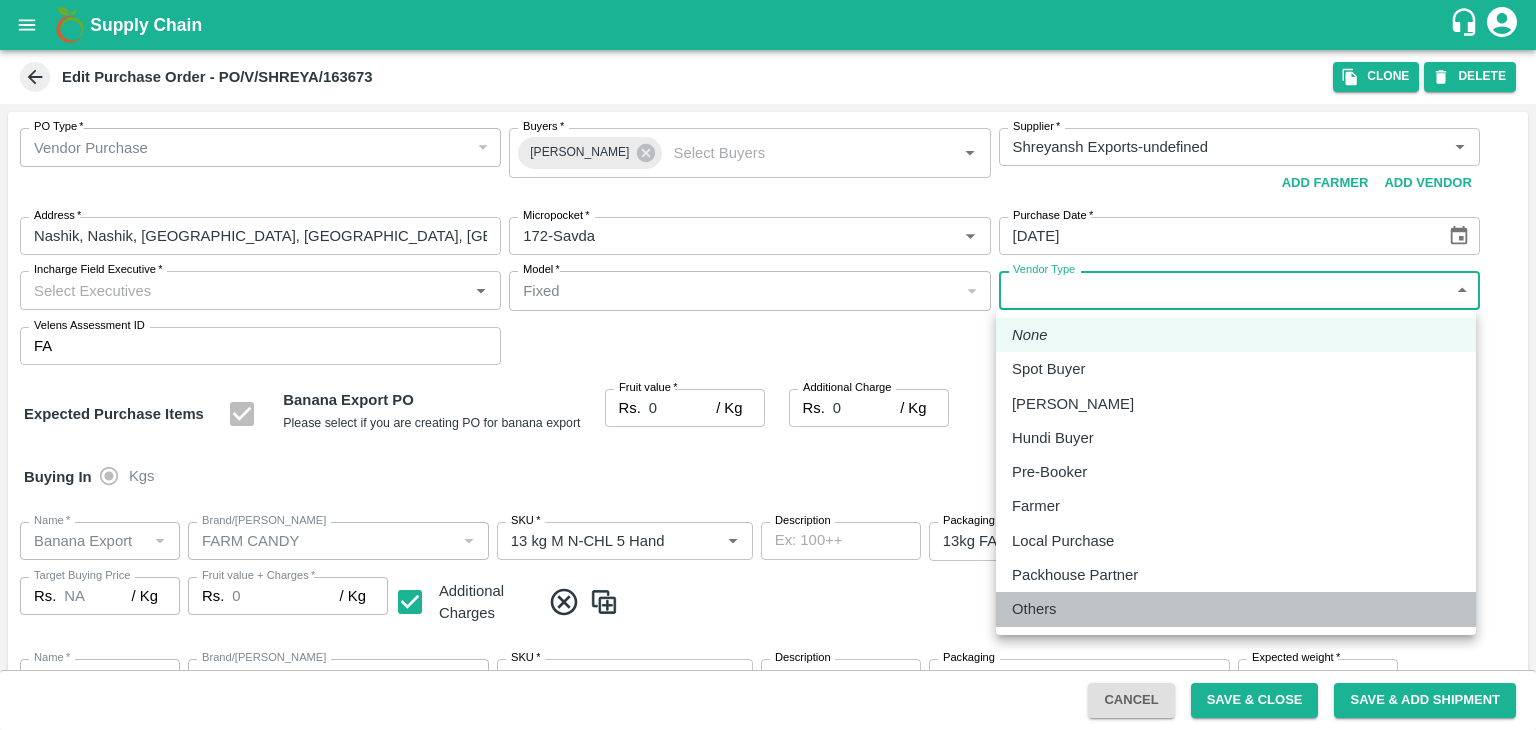 click on "Others" at bounding box center [1236, 609] 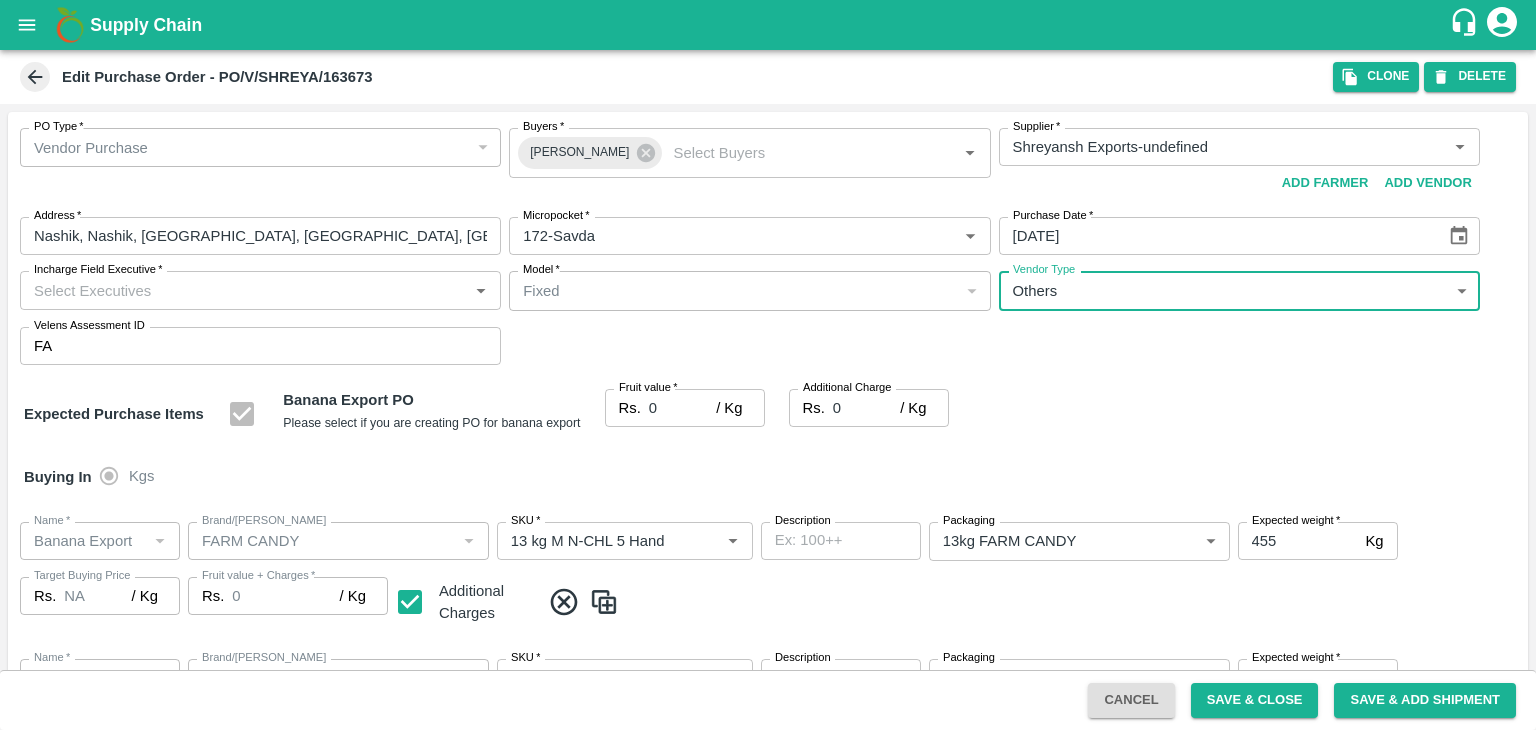 click on "Incharge Field Executive   *" at bounding box center [244, 290] 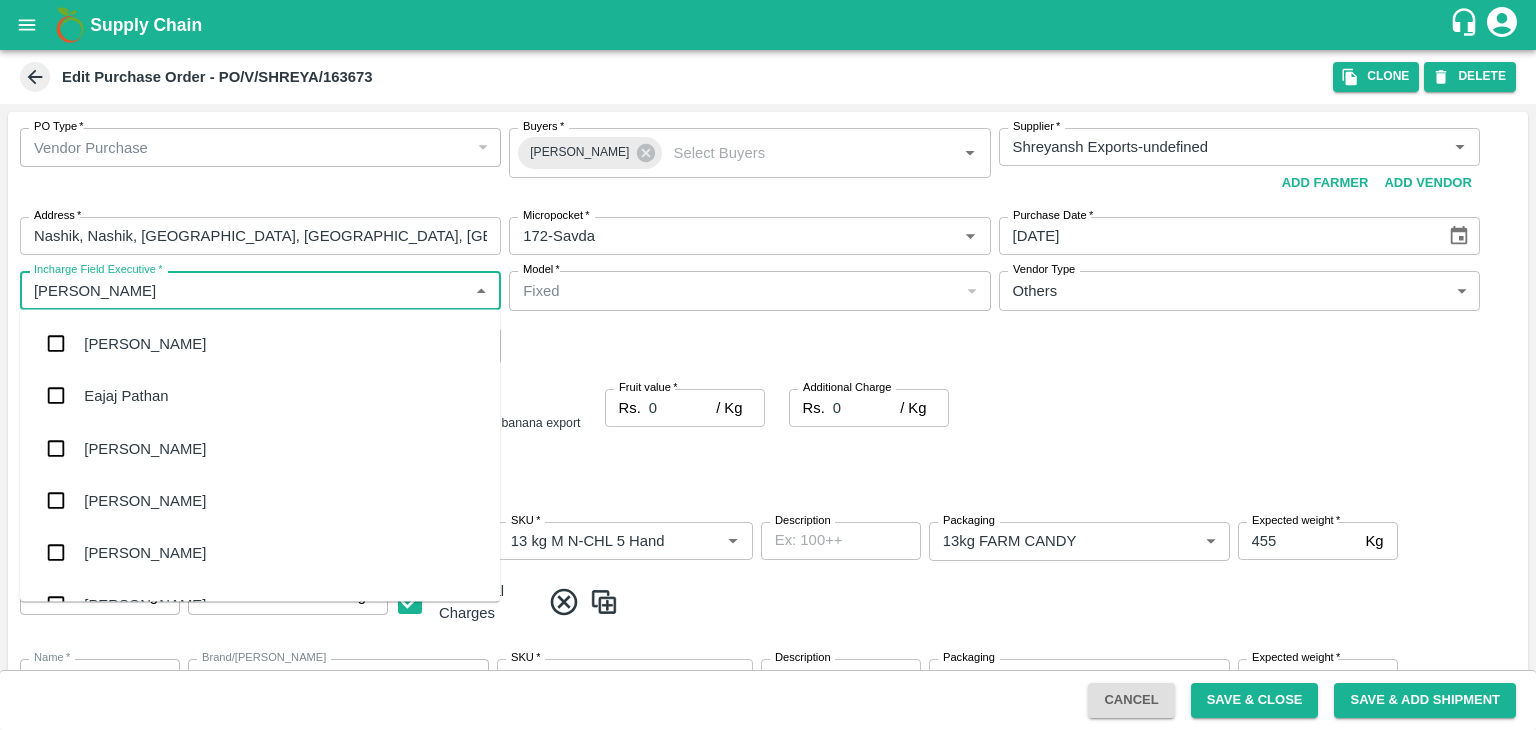 type on "Jay" 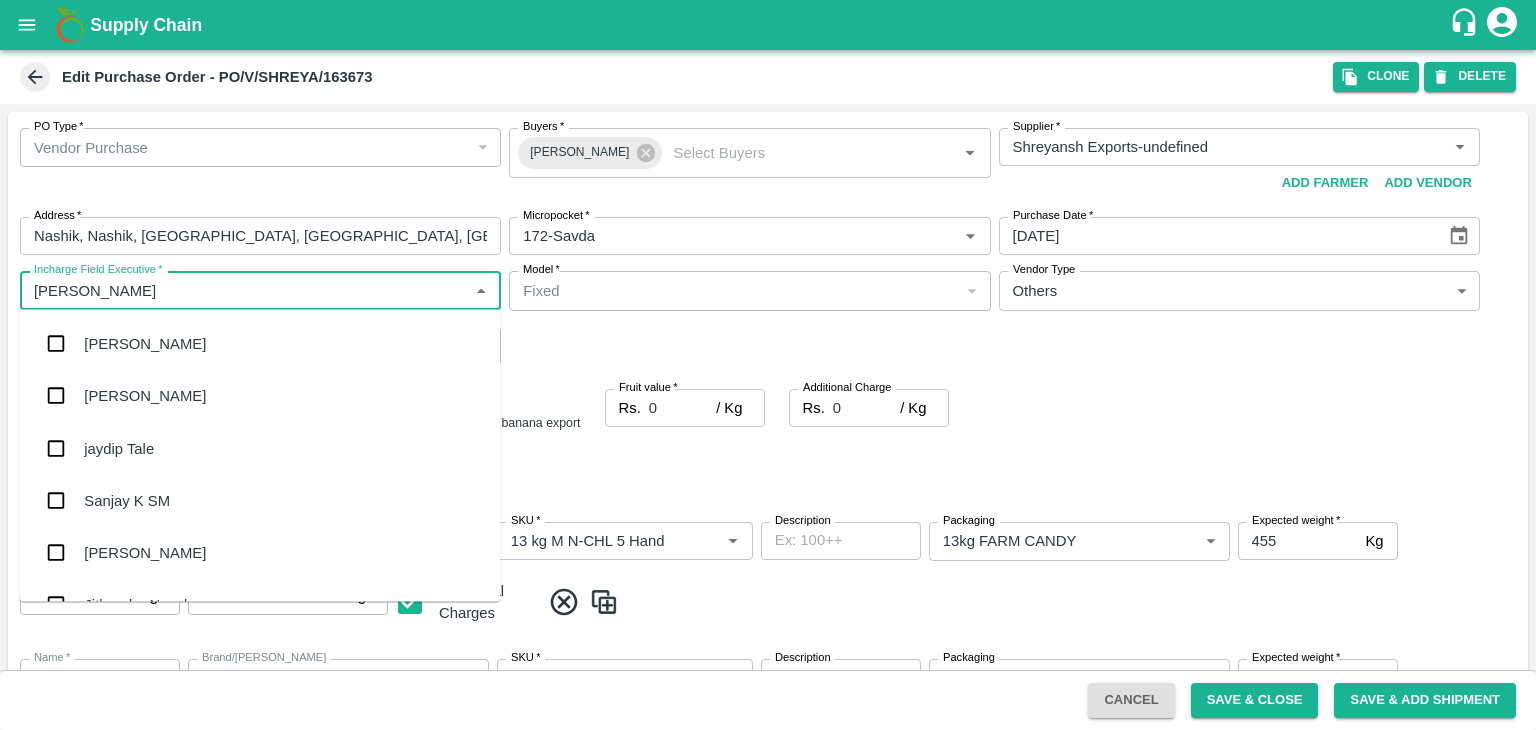 click on "jaydip Tale" at bounding box center [260, 448] 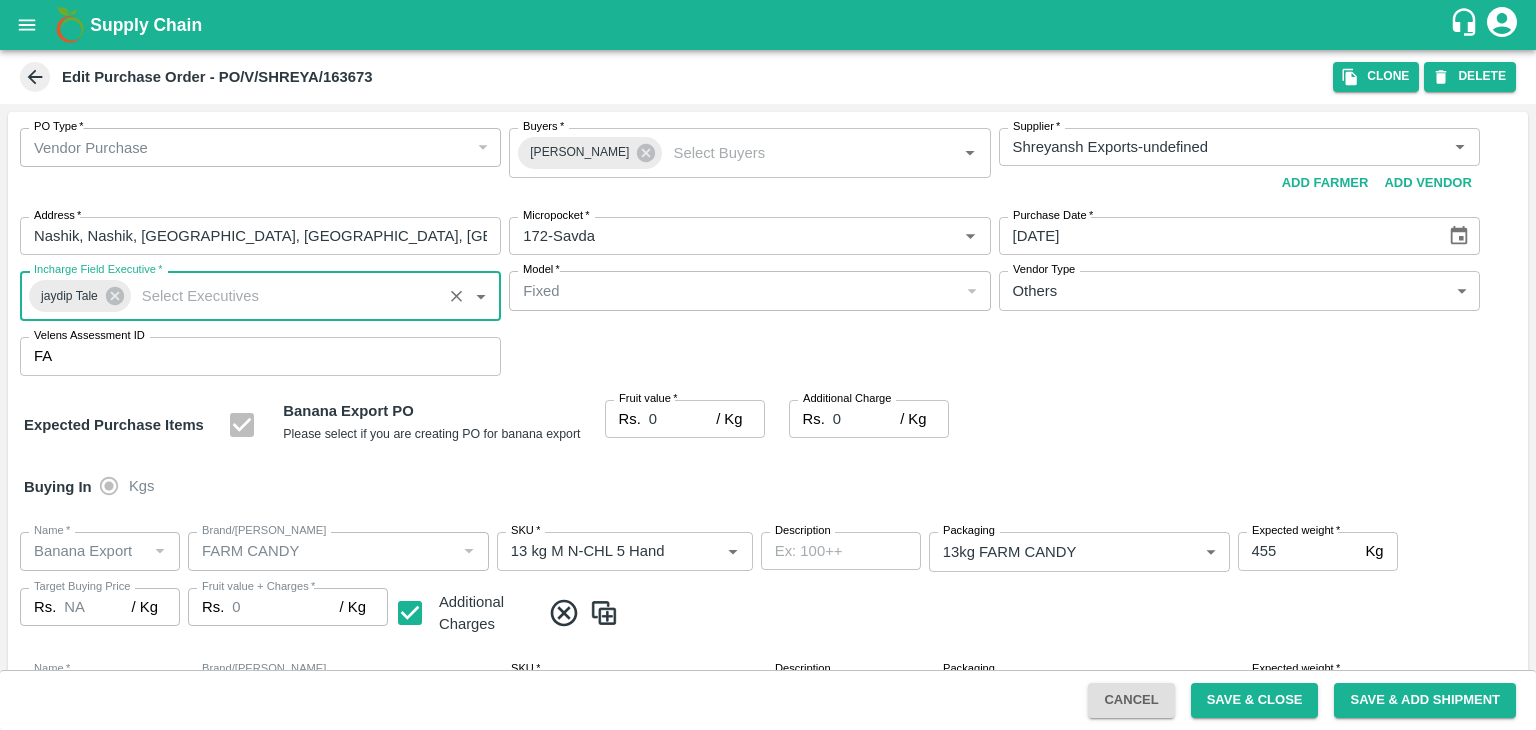 click on "0" at bounding box center [682, 419] 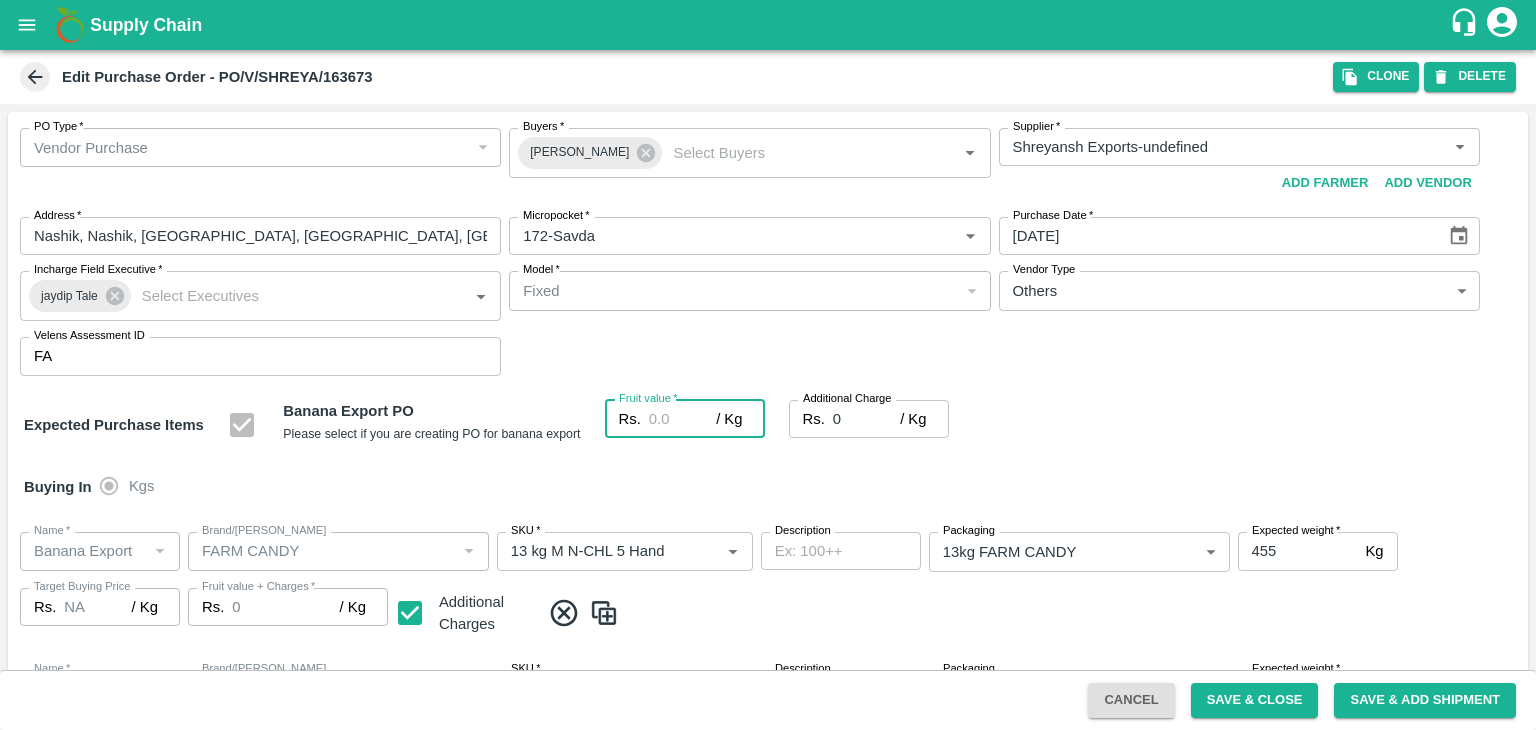 type on "2" 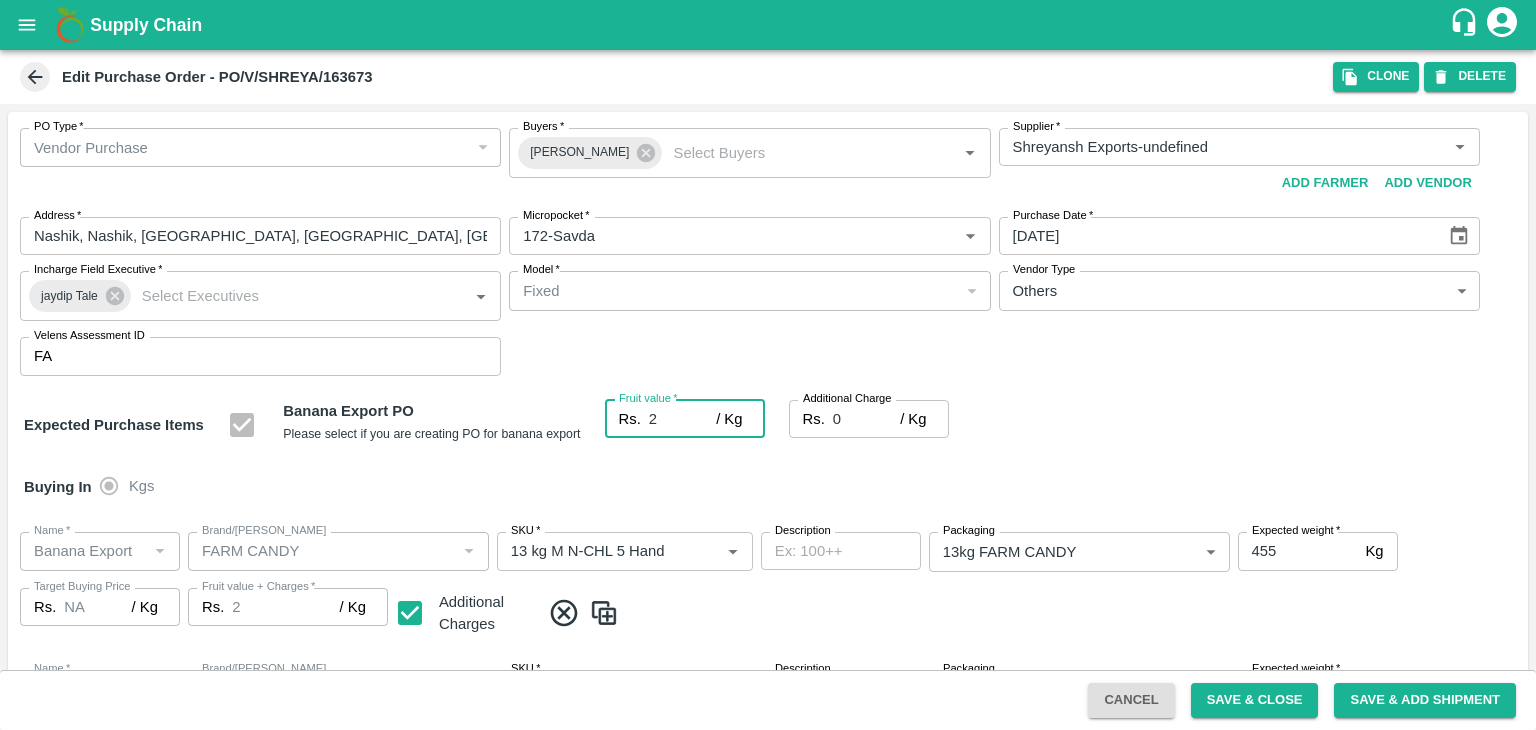 type on "2" 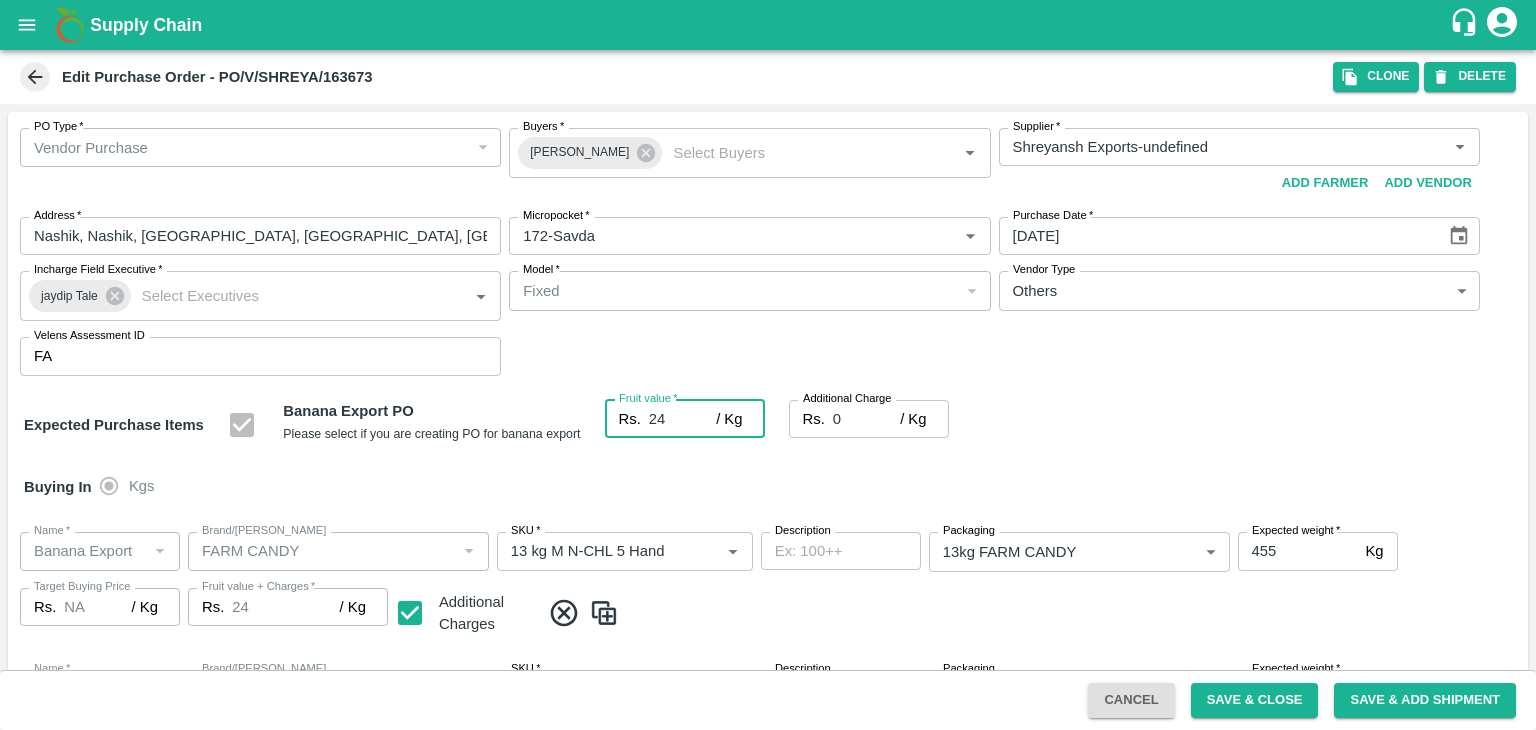 type on "24" 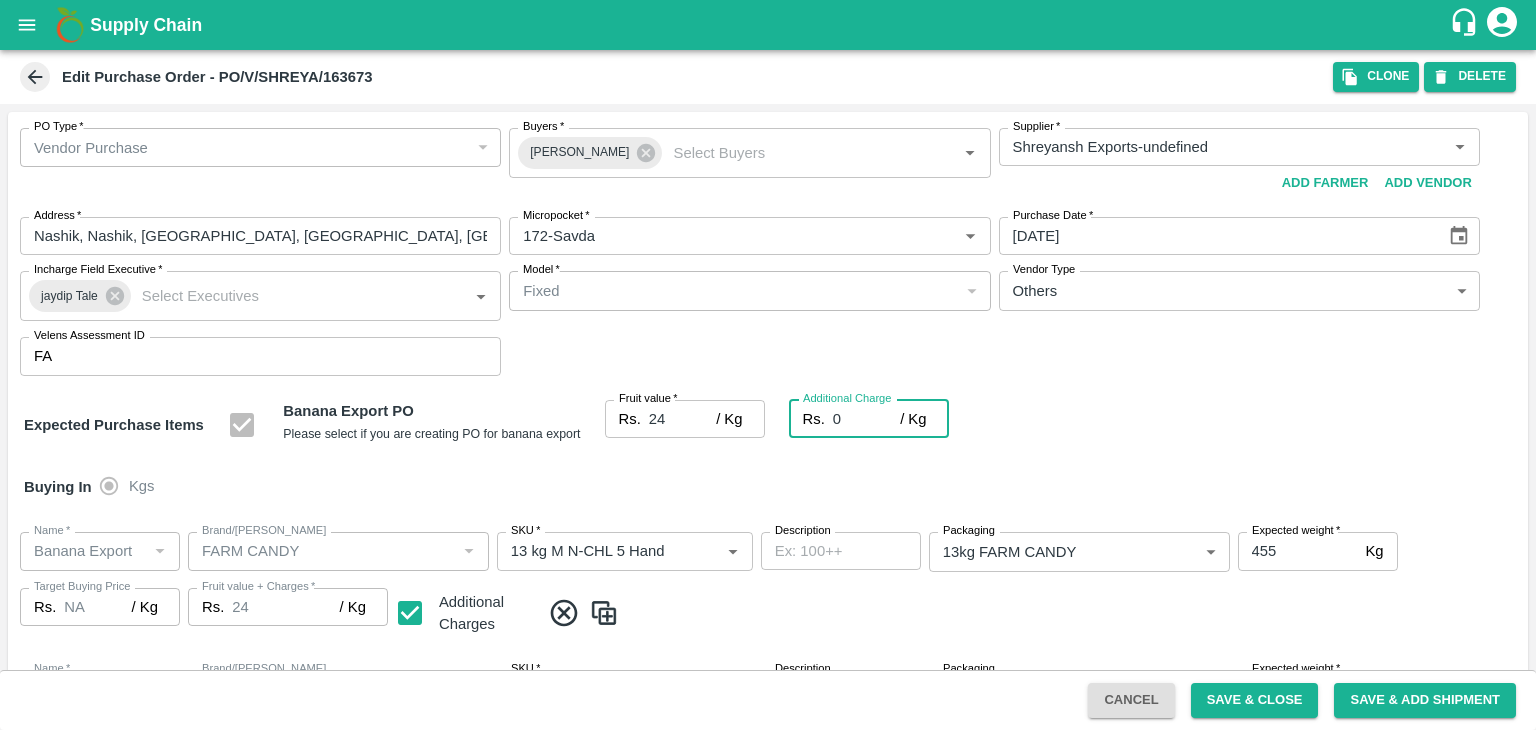 type on "2" 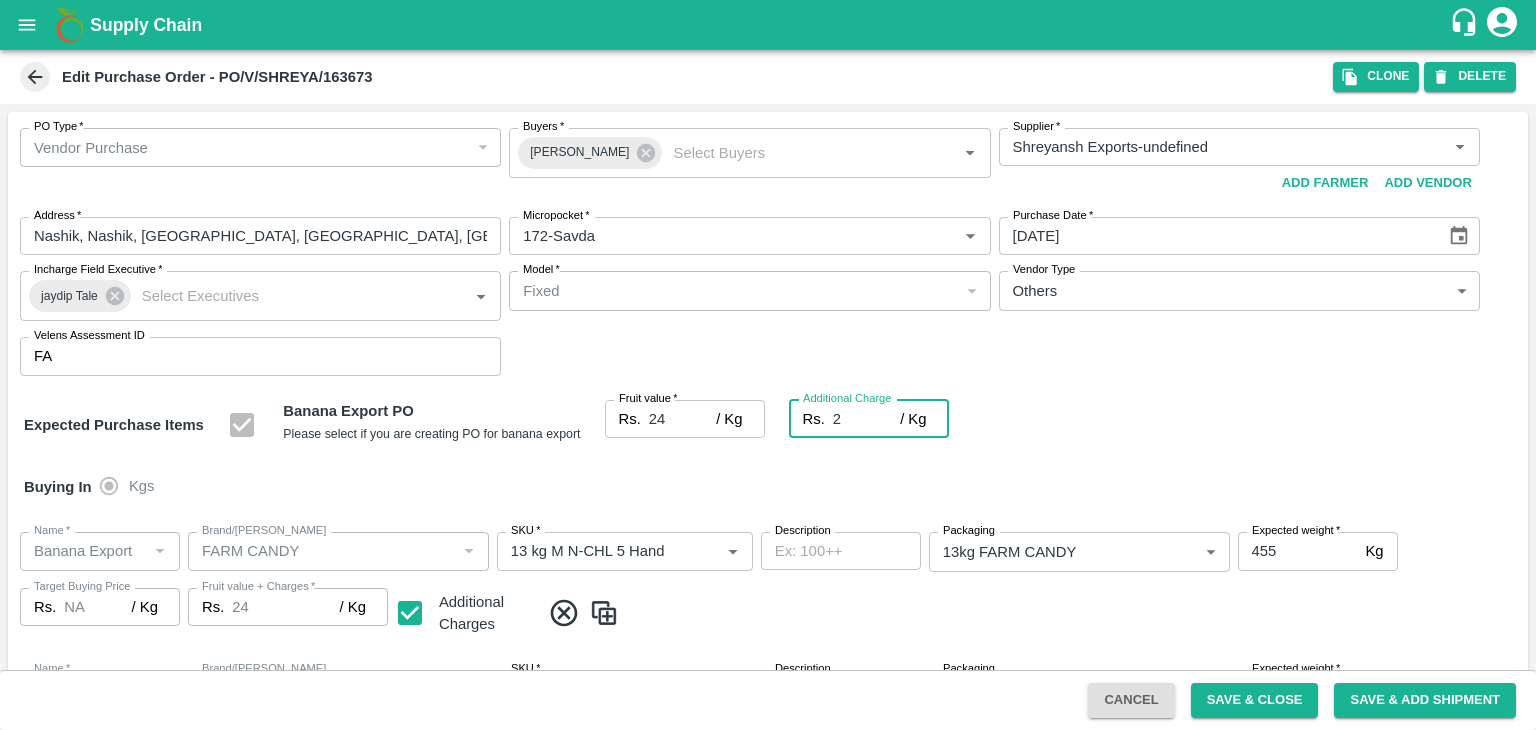 type on "26" 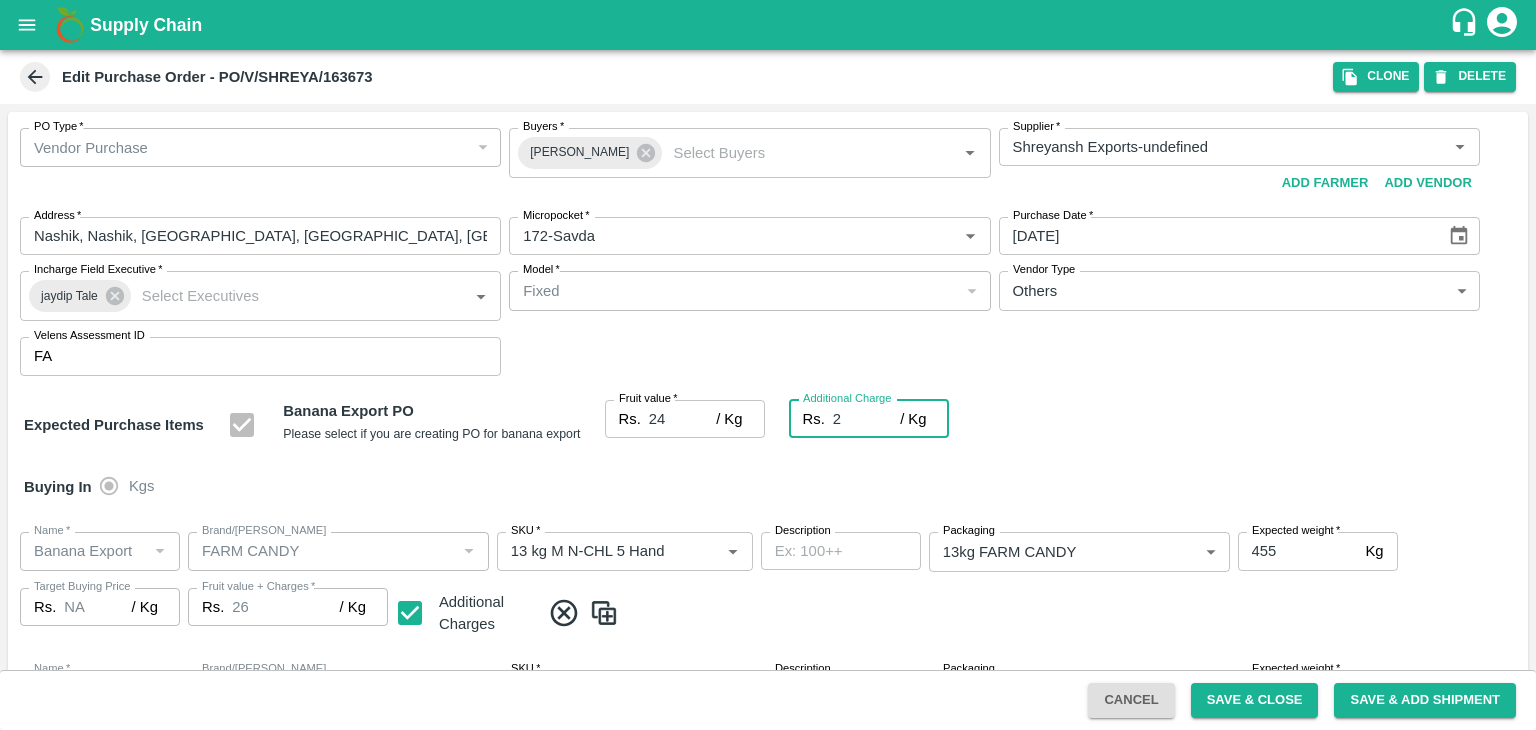 type on "2.7" 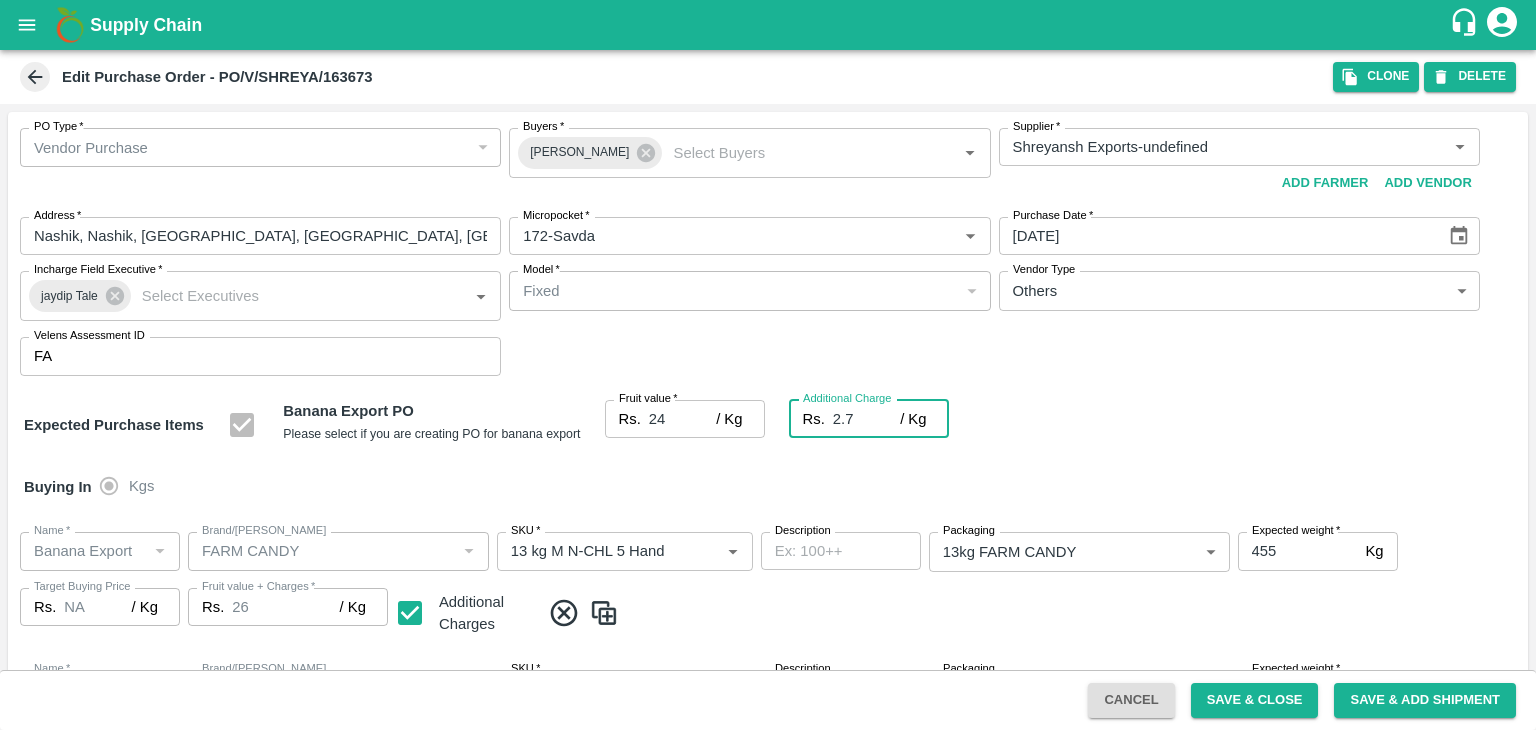 type on "26.7" 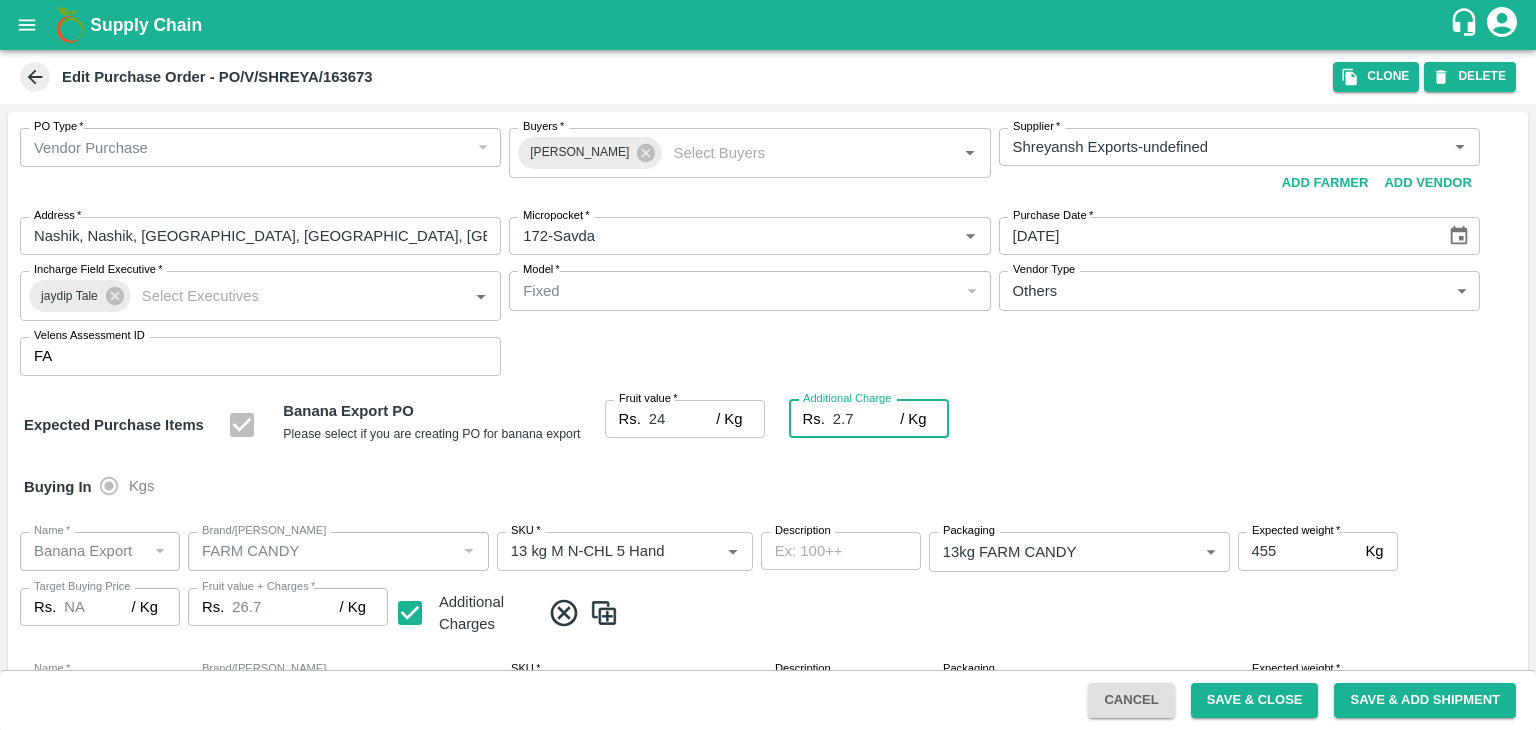 type on "2.75" 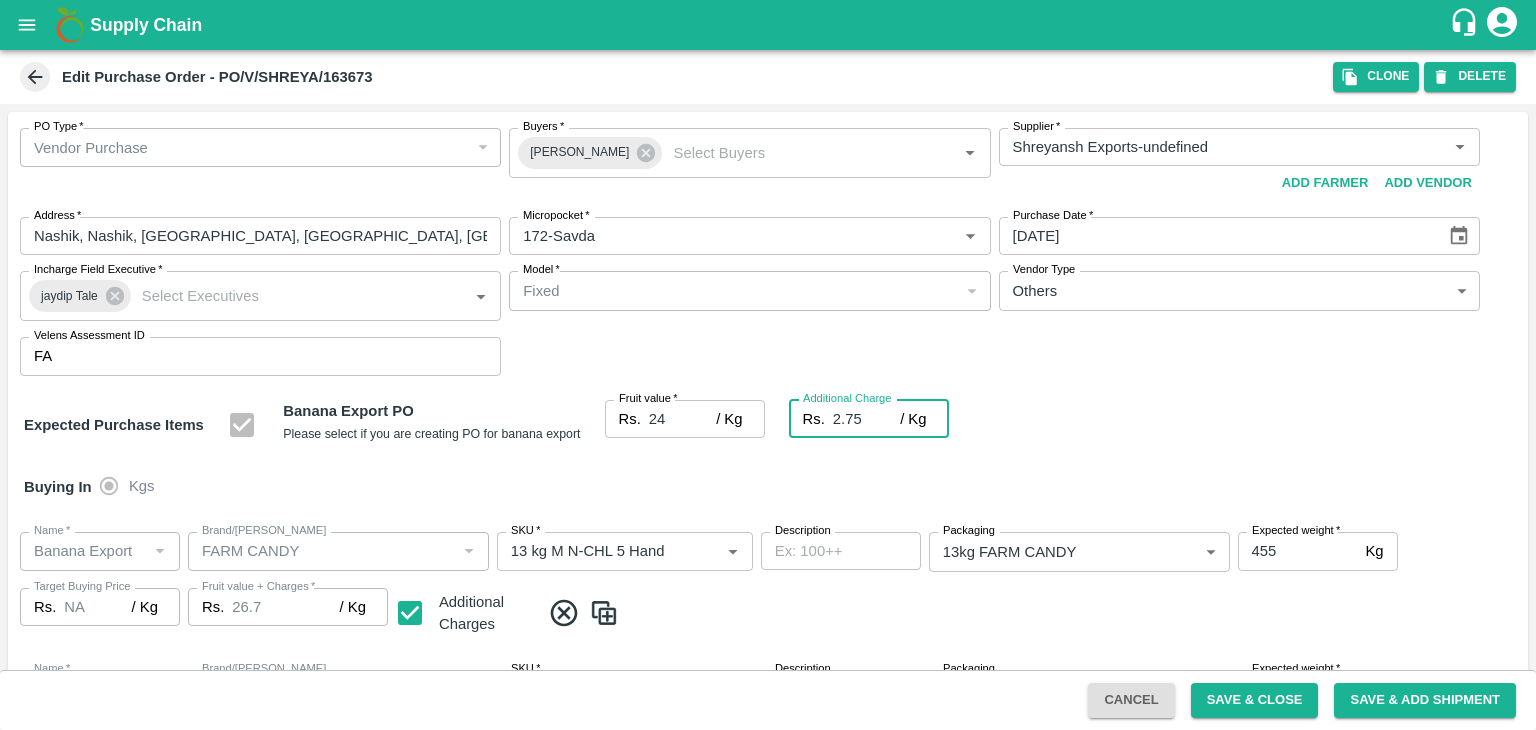 type on "26.75" 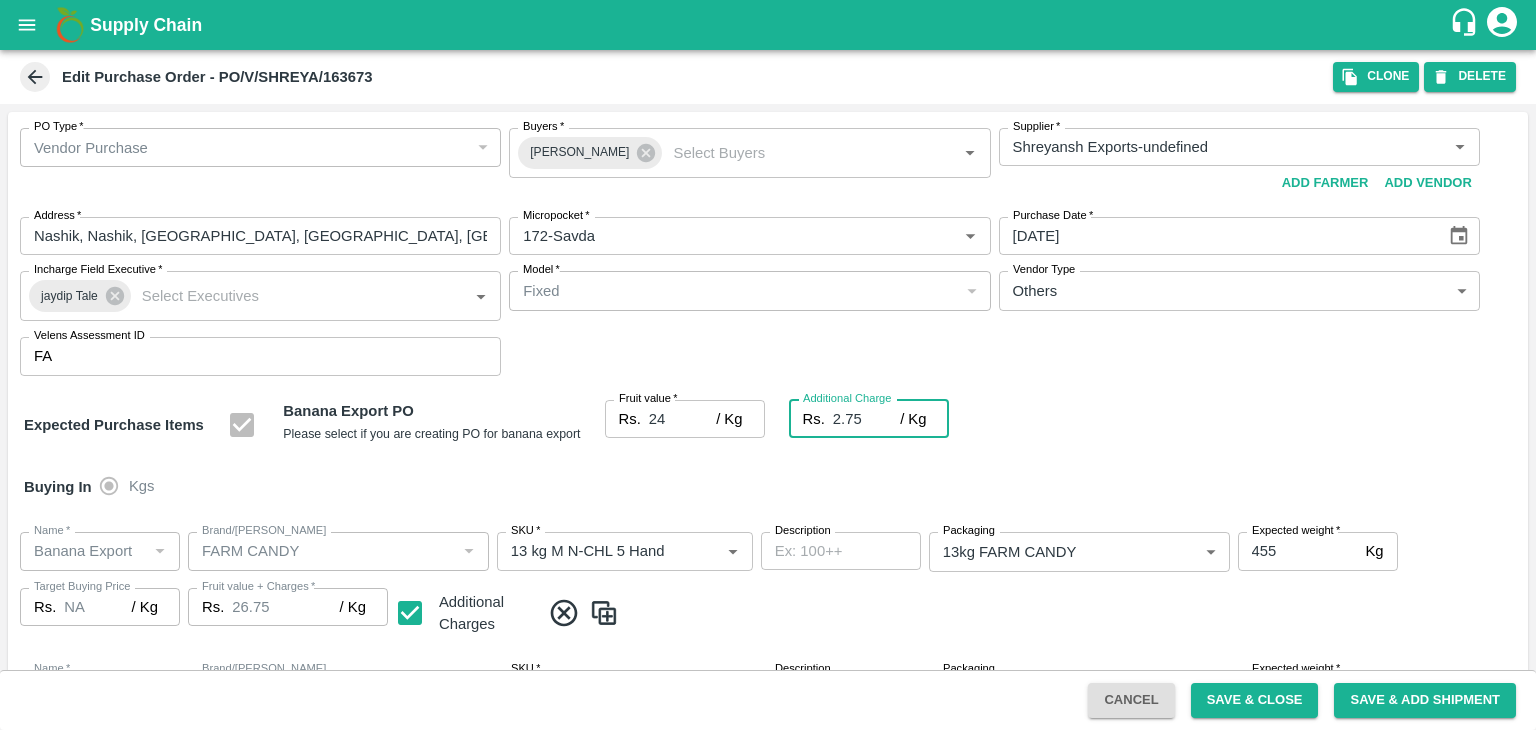 type on "2.75" 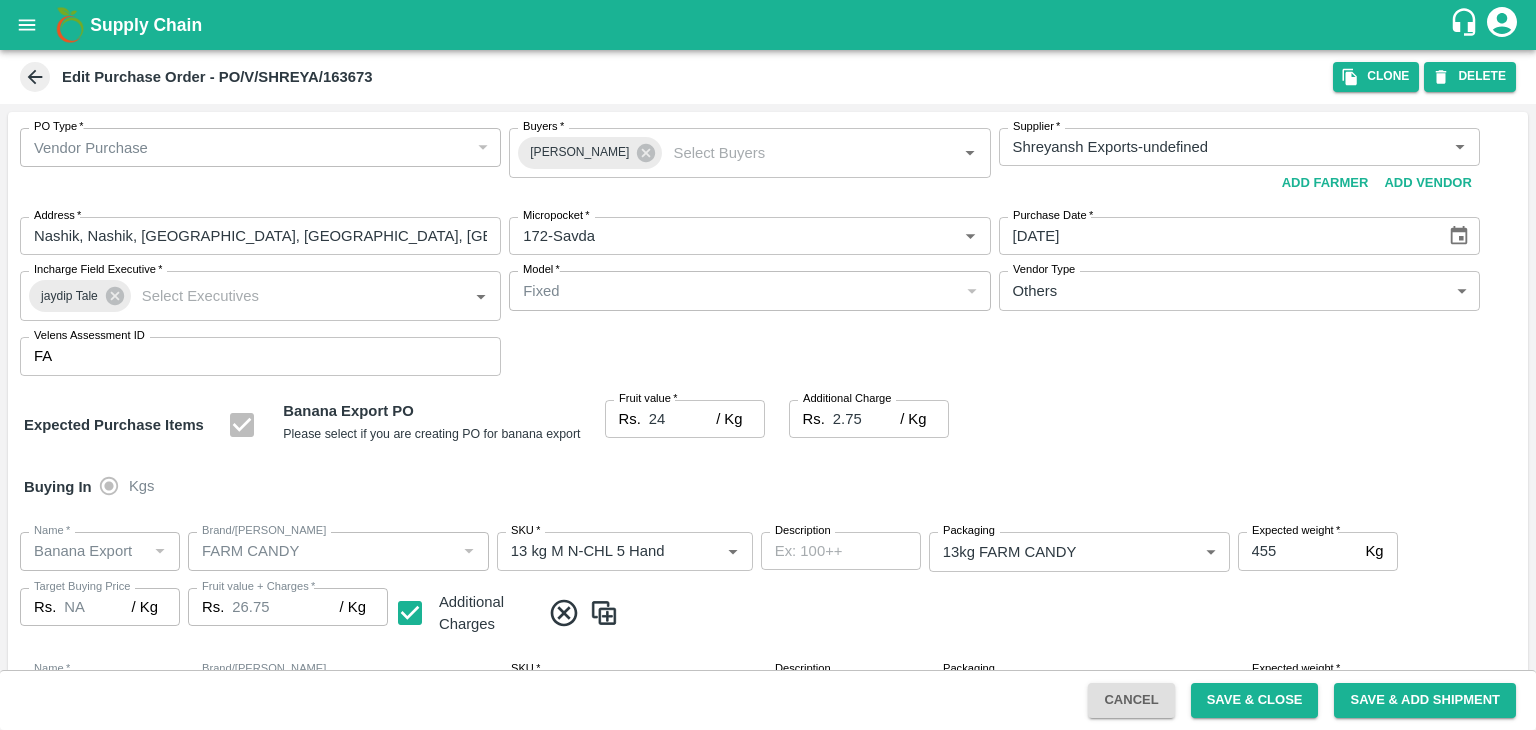 scroll, scrollTop: 923, scrollLeft: 0, axis: vertical 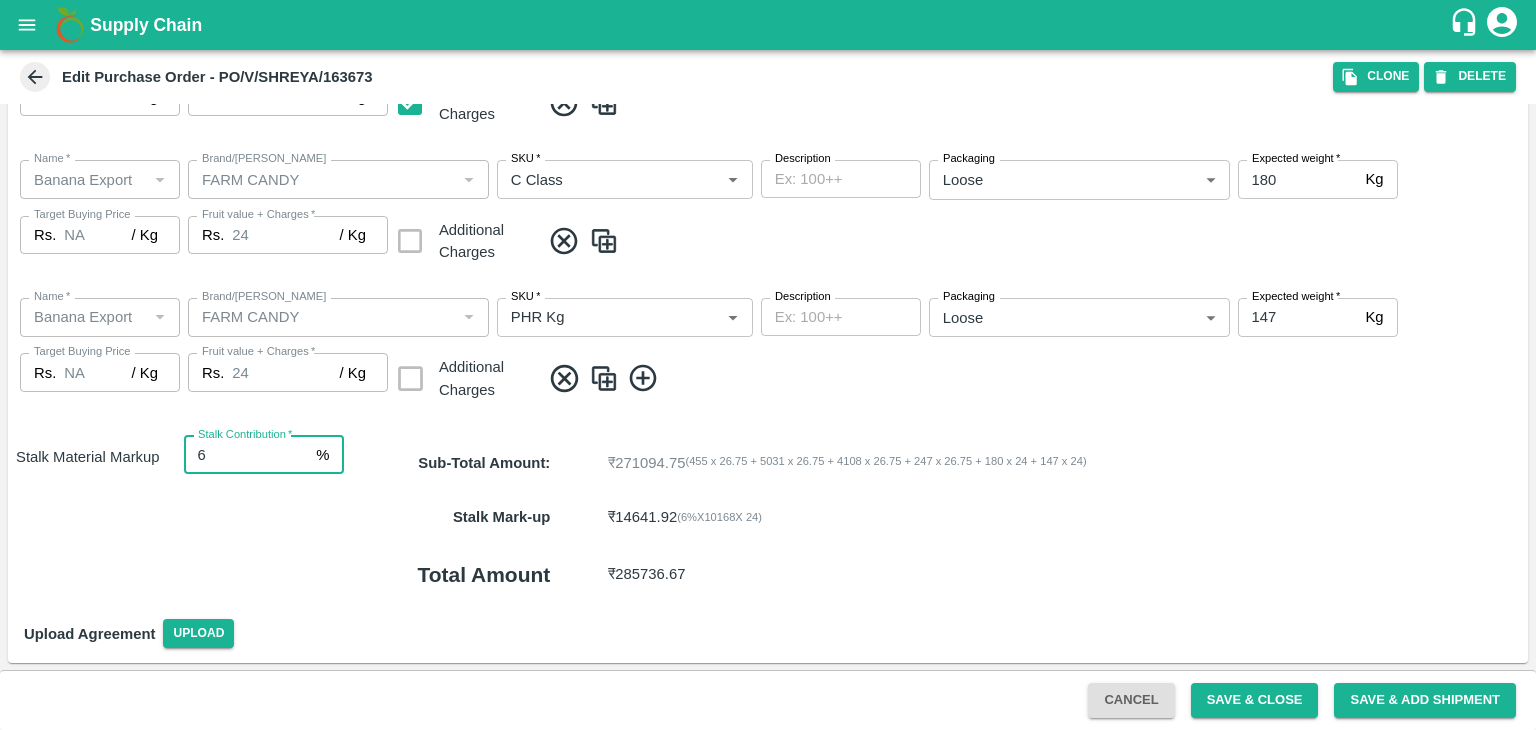 click on "6" at bounding box center (246, 455) 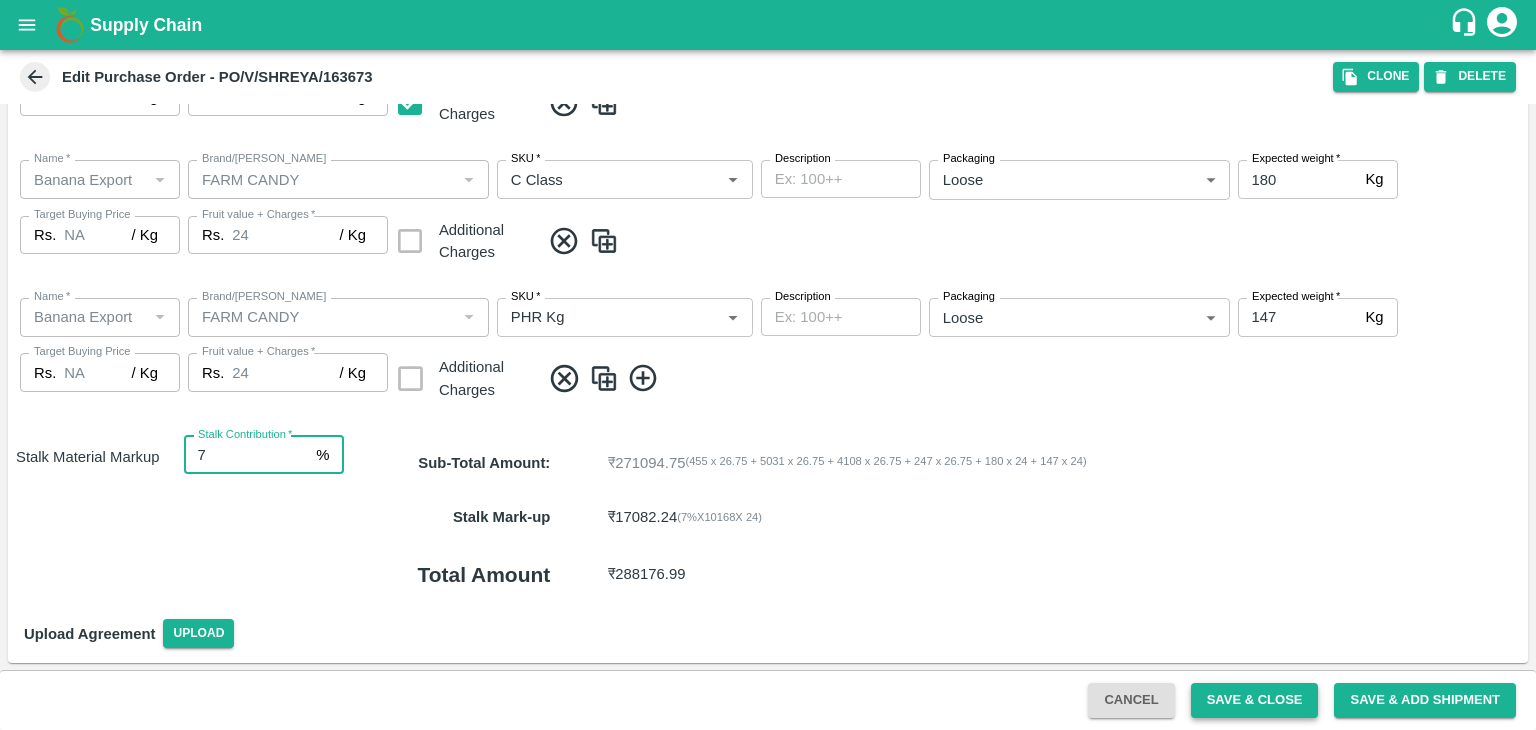 type on "7" 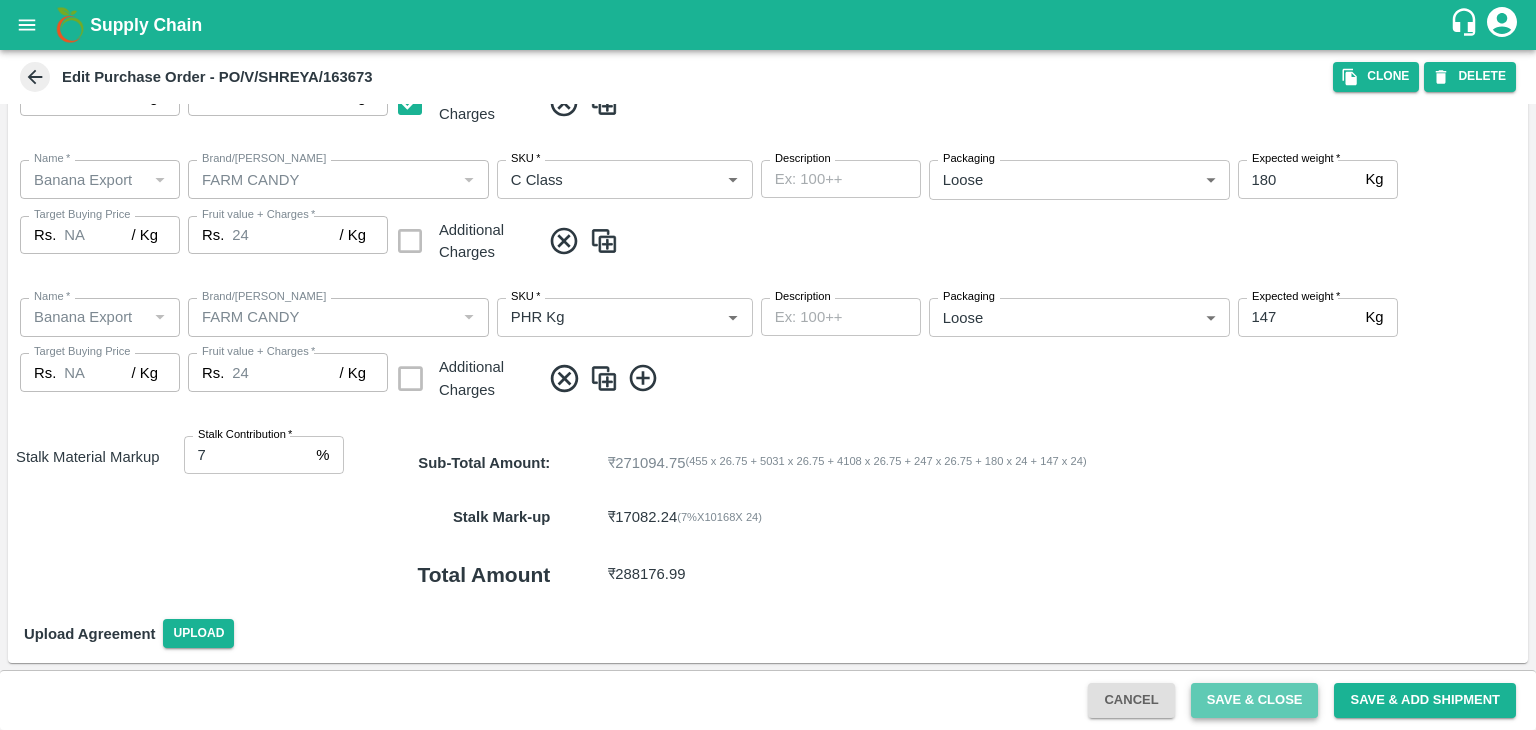 click on "Save & Close" at bounding box center (1255, 700) 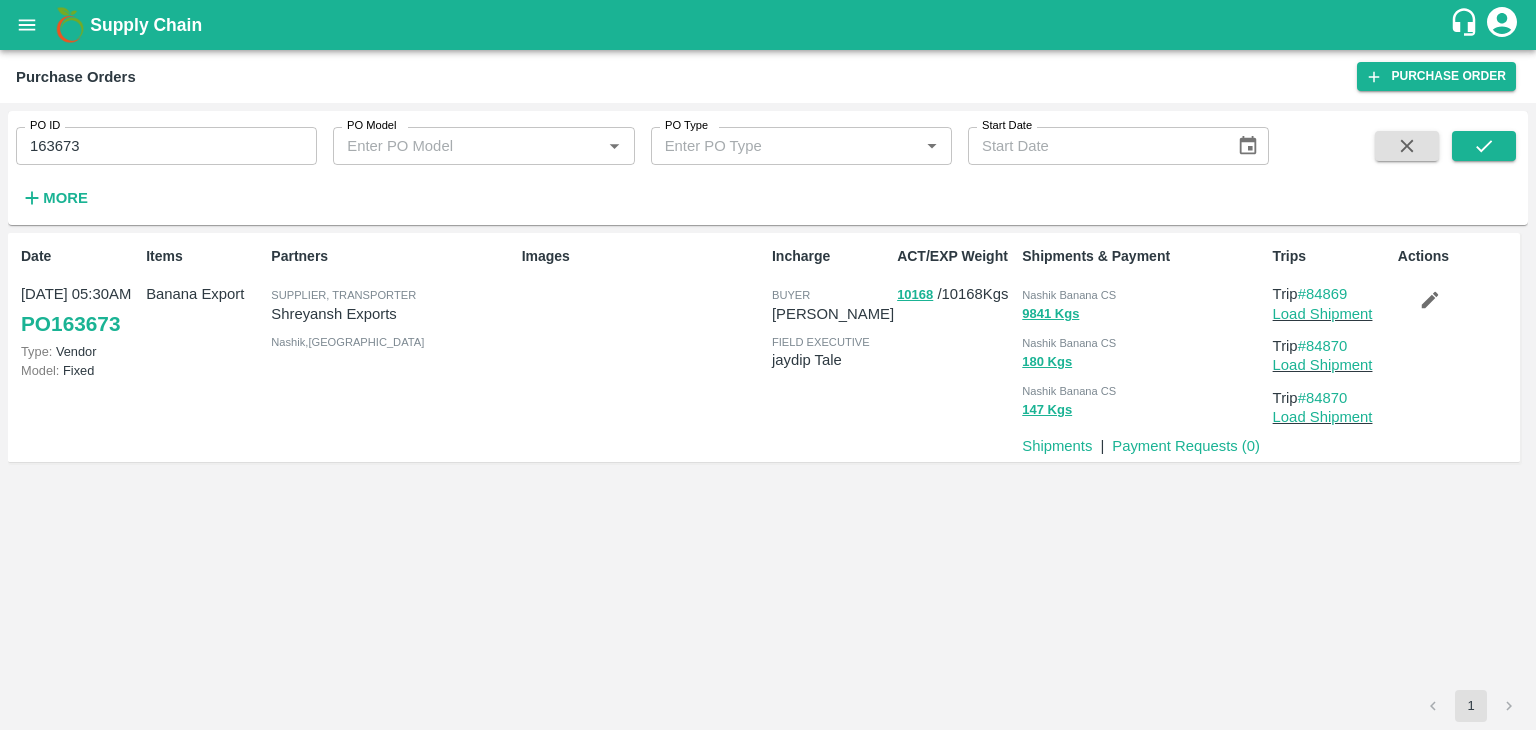 click on "163673" at bounding box center (166, 146) 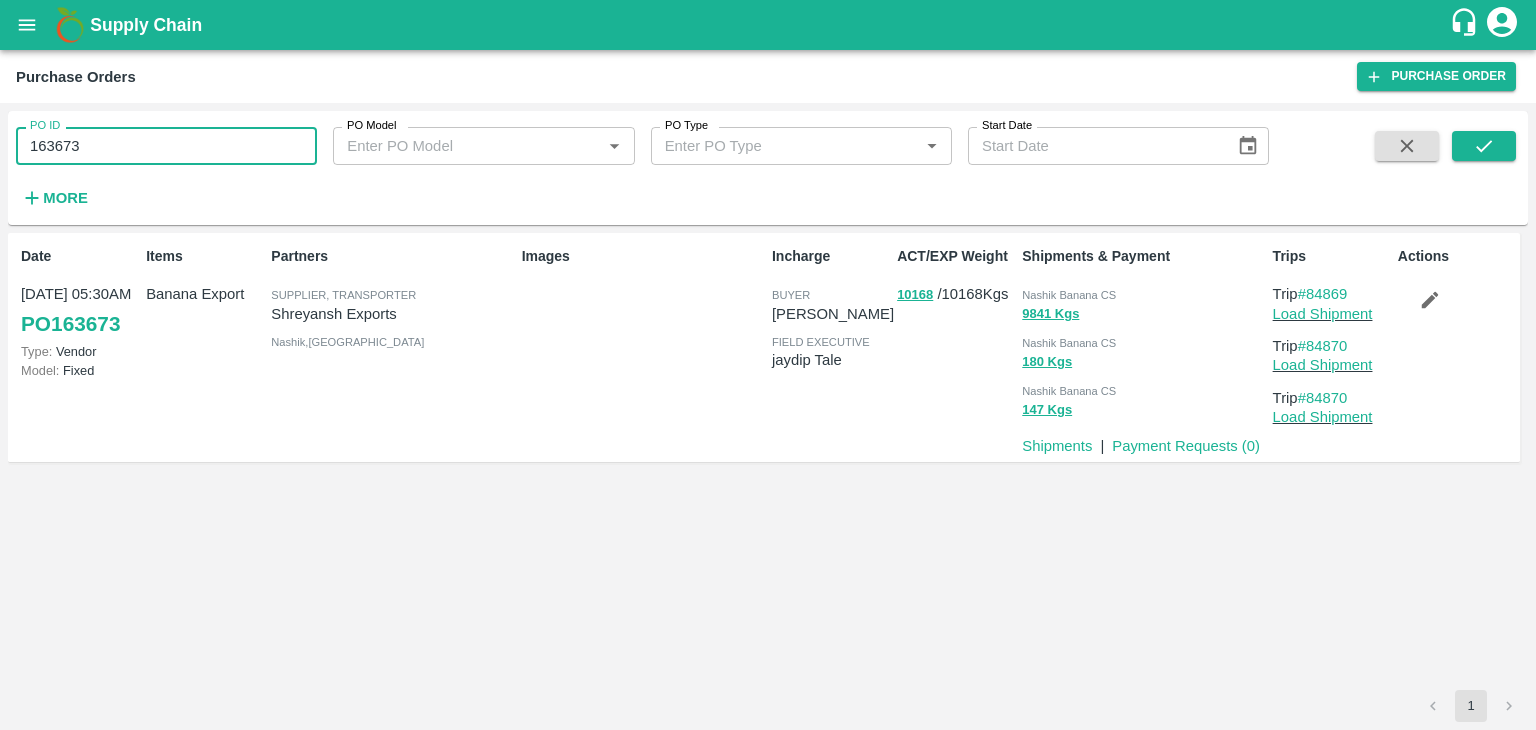 click on "163673" at bounding box center (166, 146) 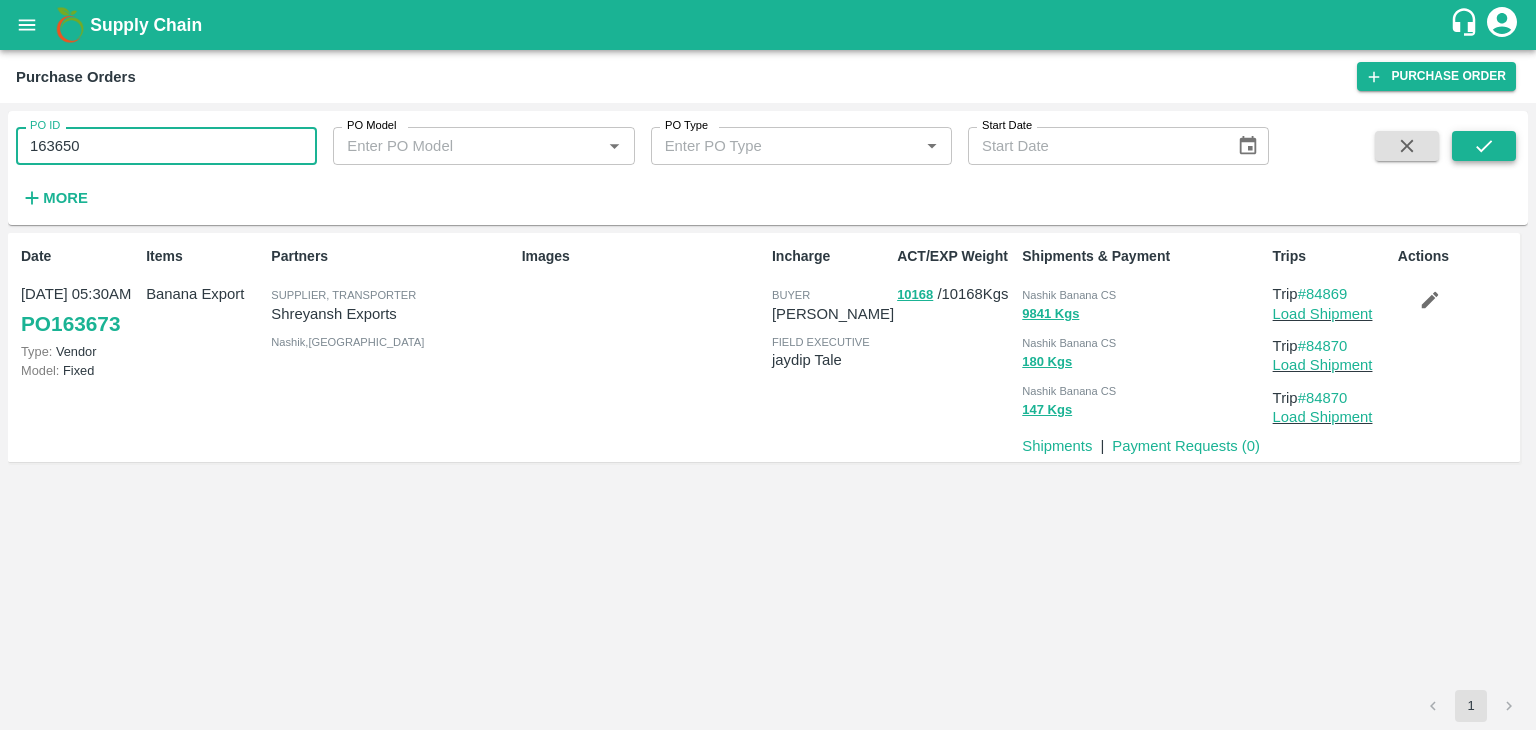 type on "163650" 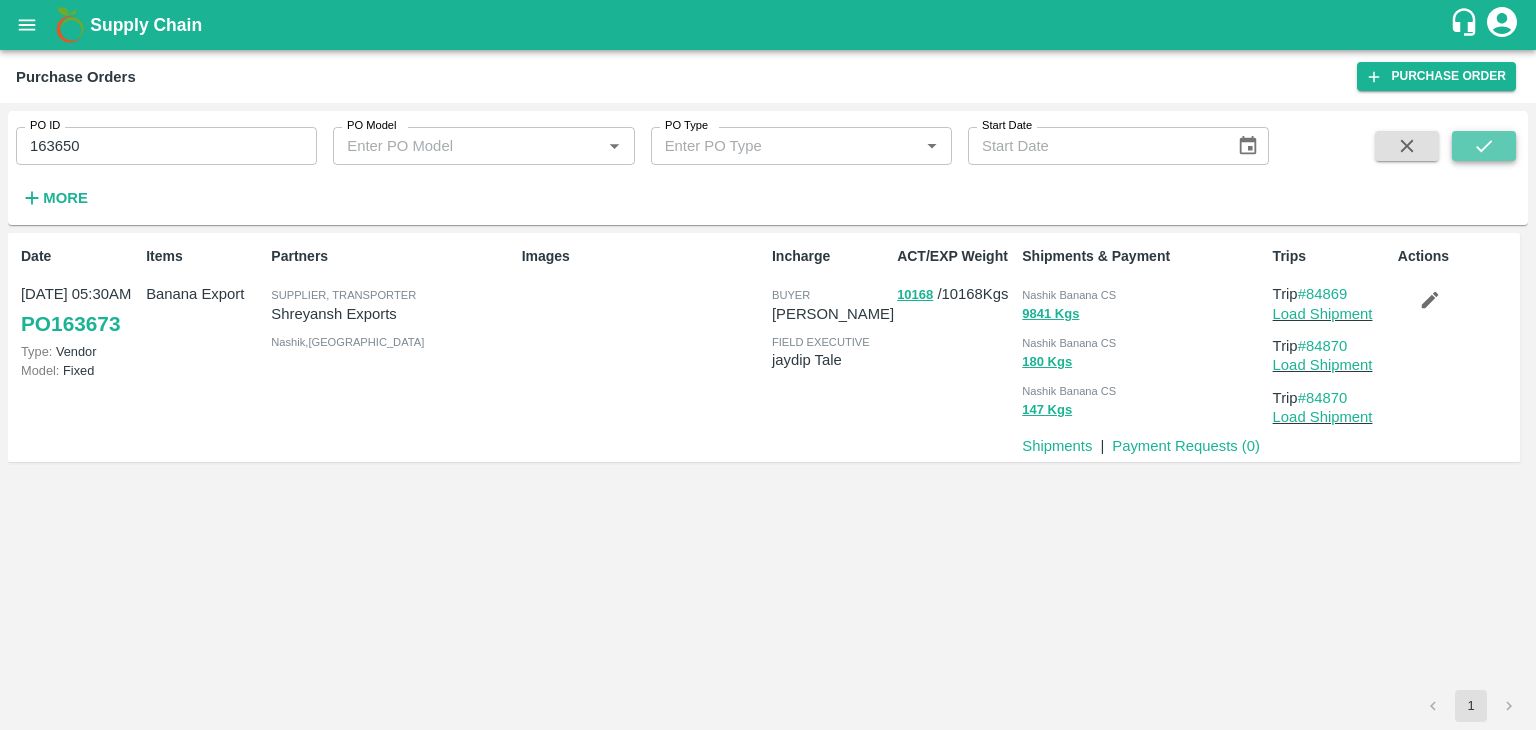 click 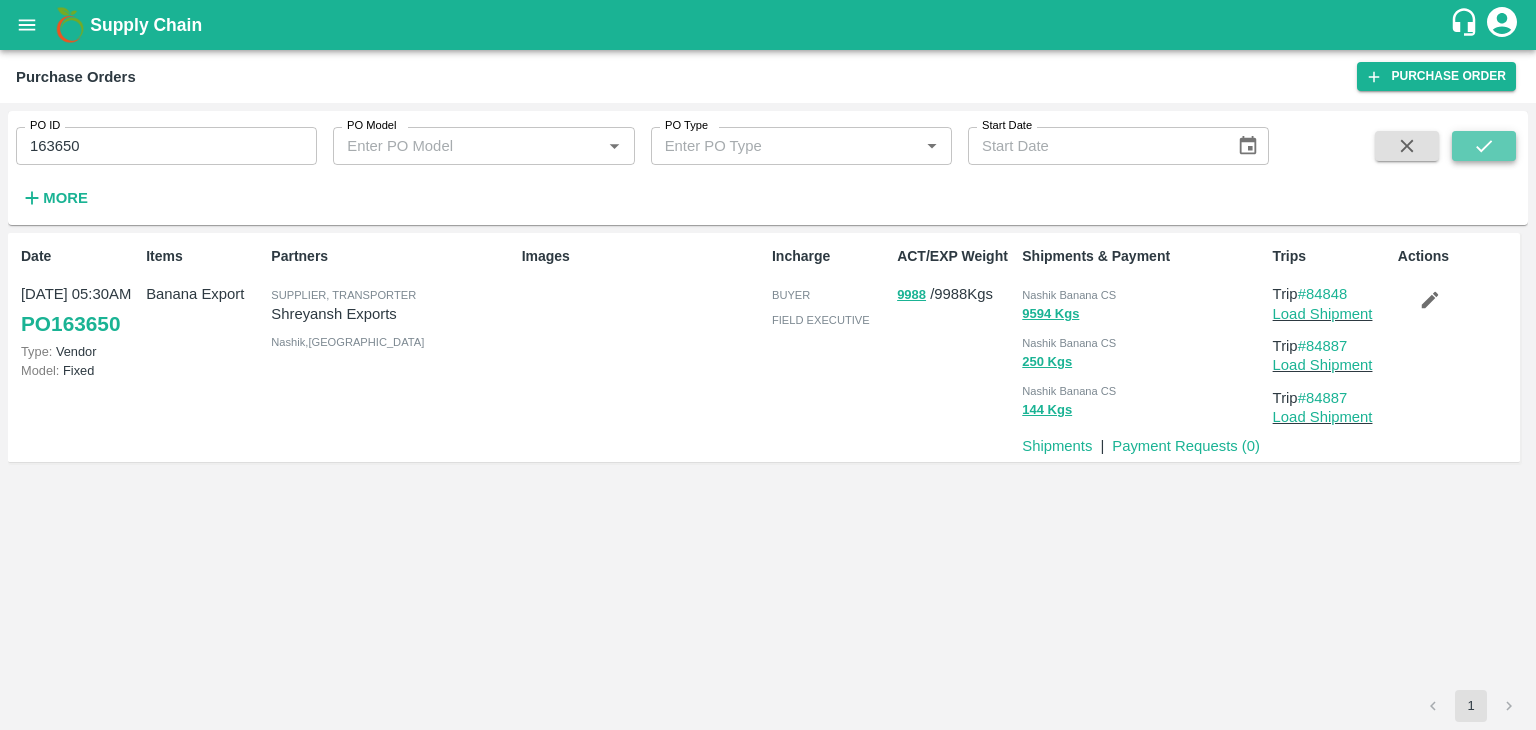 click 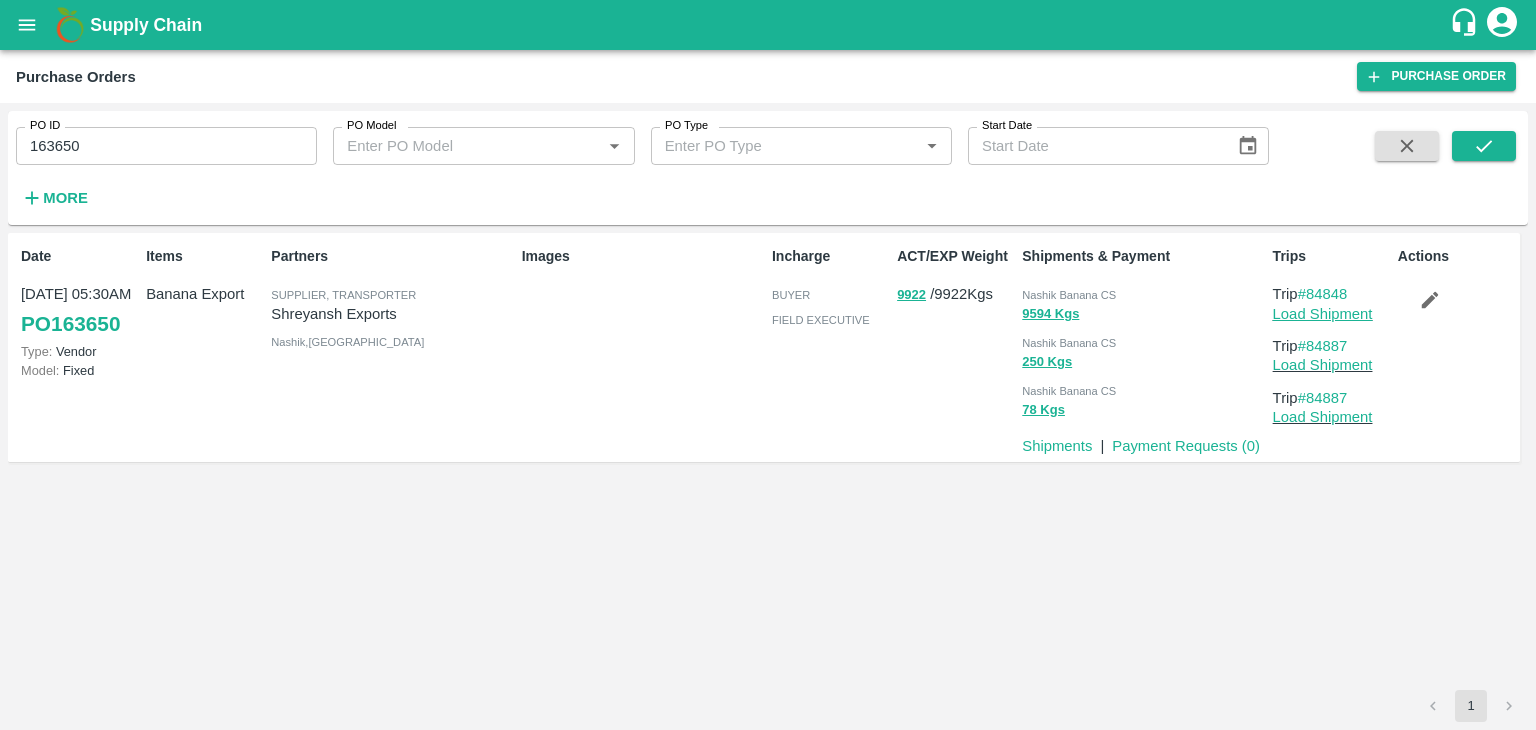 click on "Load Shipment" at bounding box center (1323, 314) 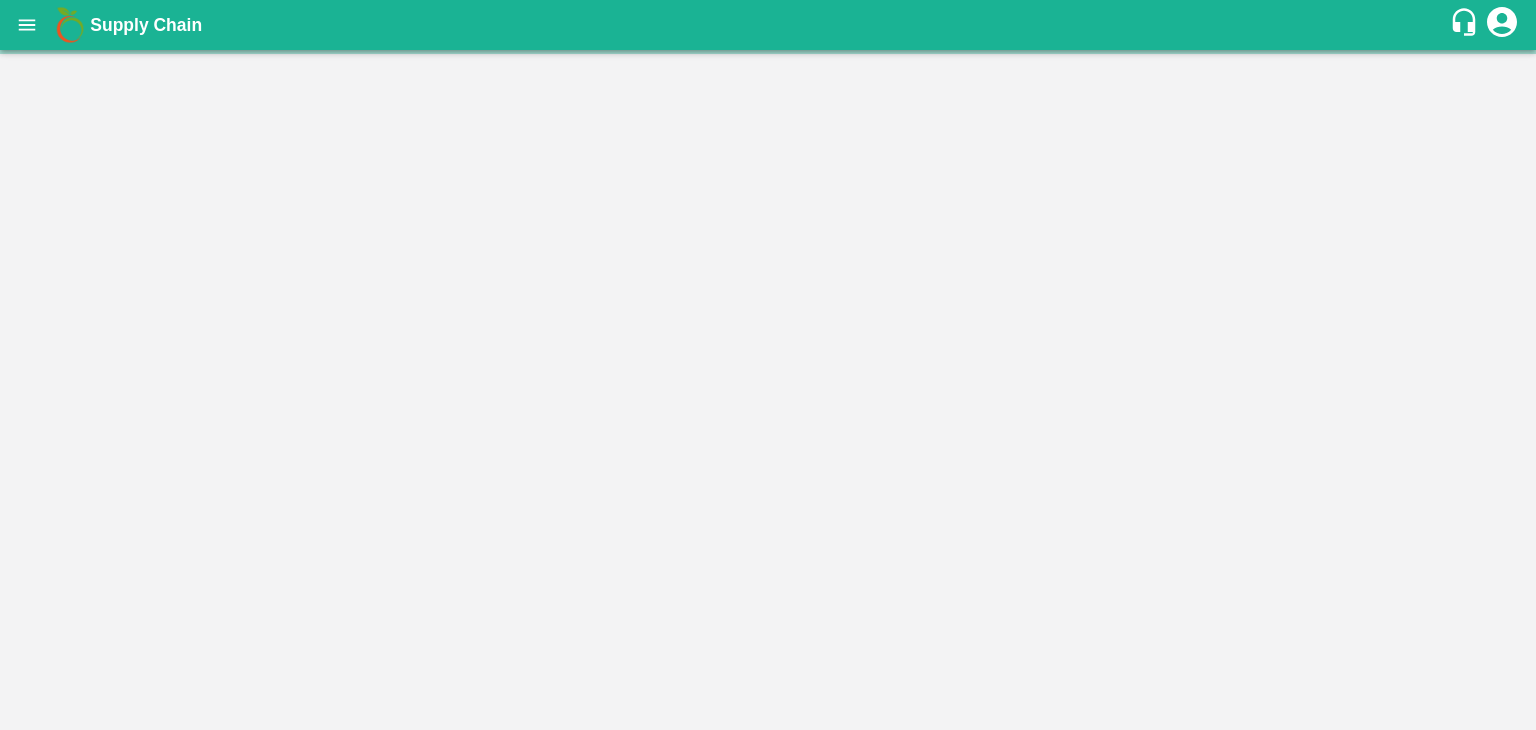 scroll, scrollTop: 0, scrollLeft: 0, axis: both 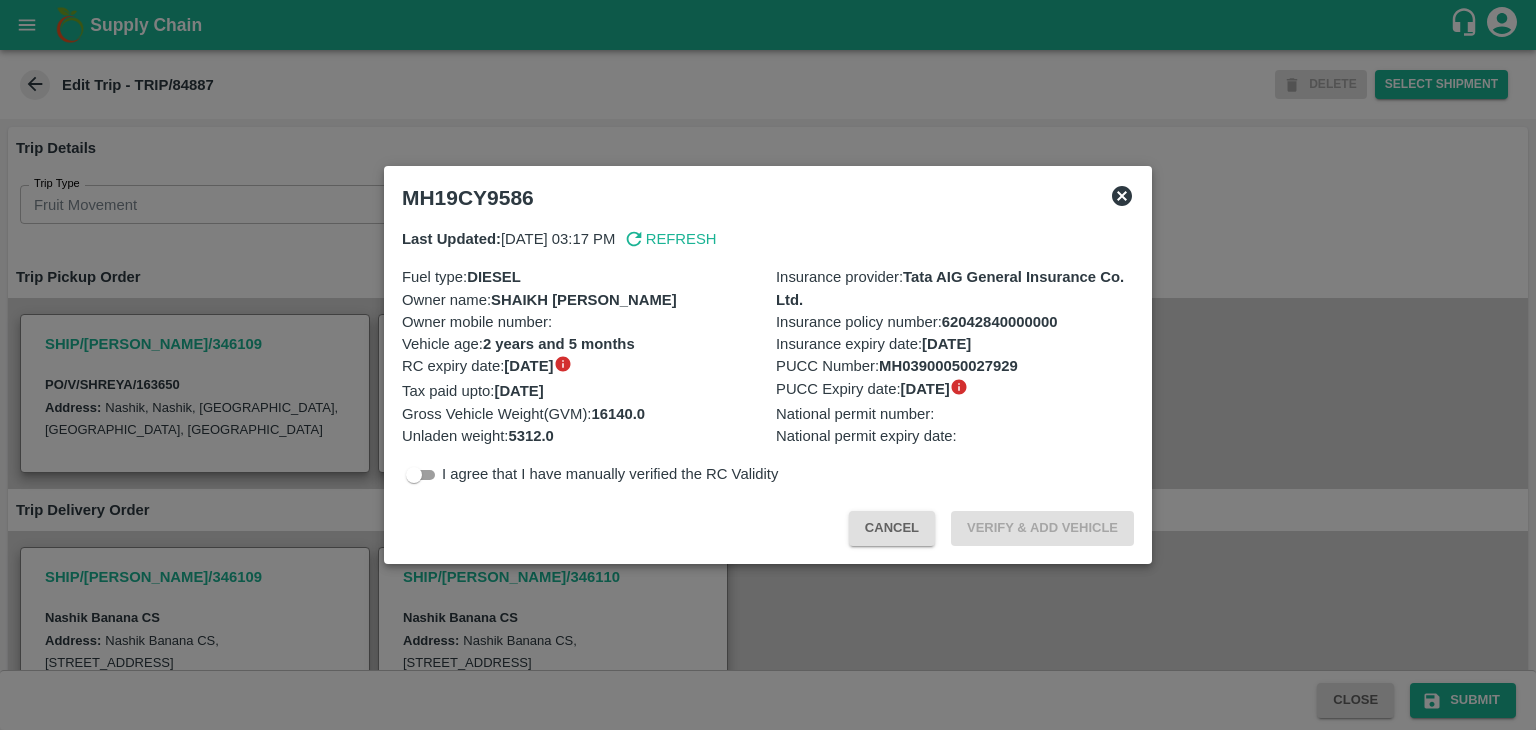 click at bounding box center [768, 365] 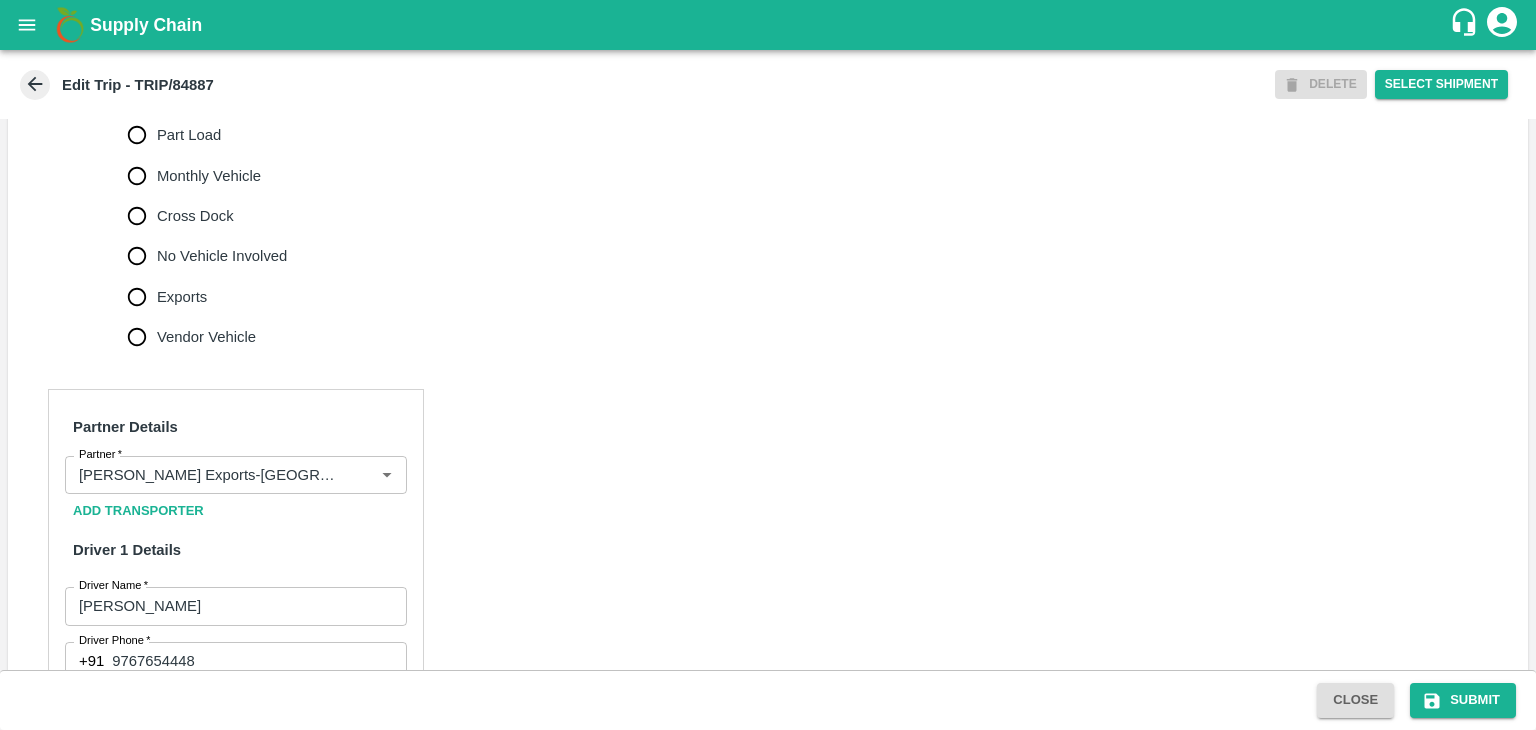 scroll, scrollTop: 656, scrollLeft: 0, axis: vertical 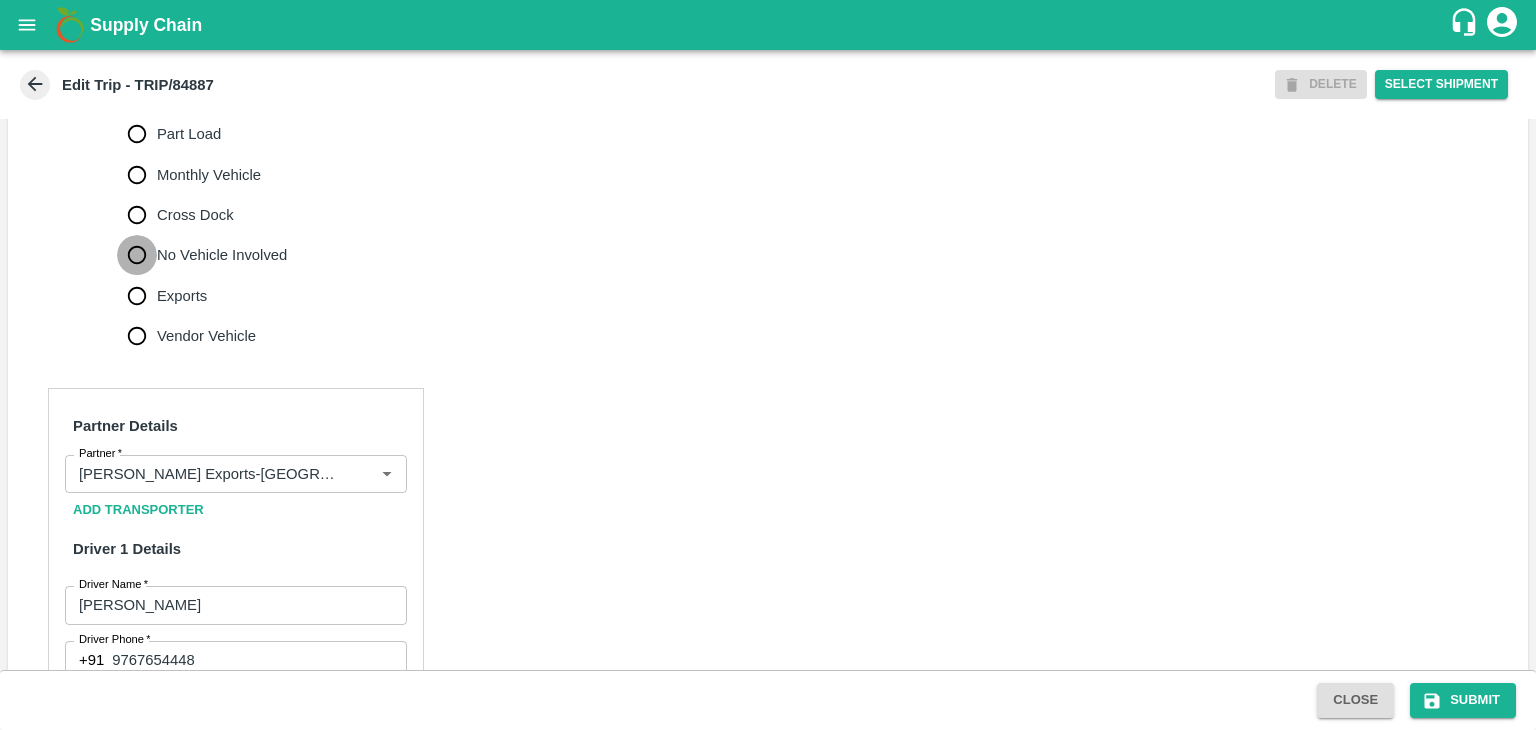 click on "No Vehicle Involved" at bounding box center [137, 255] 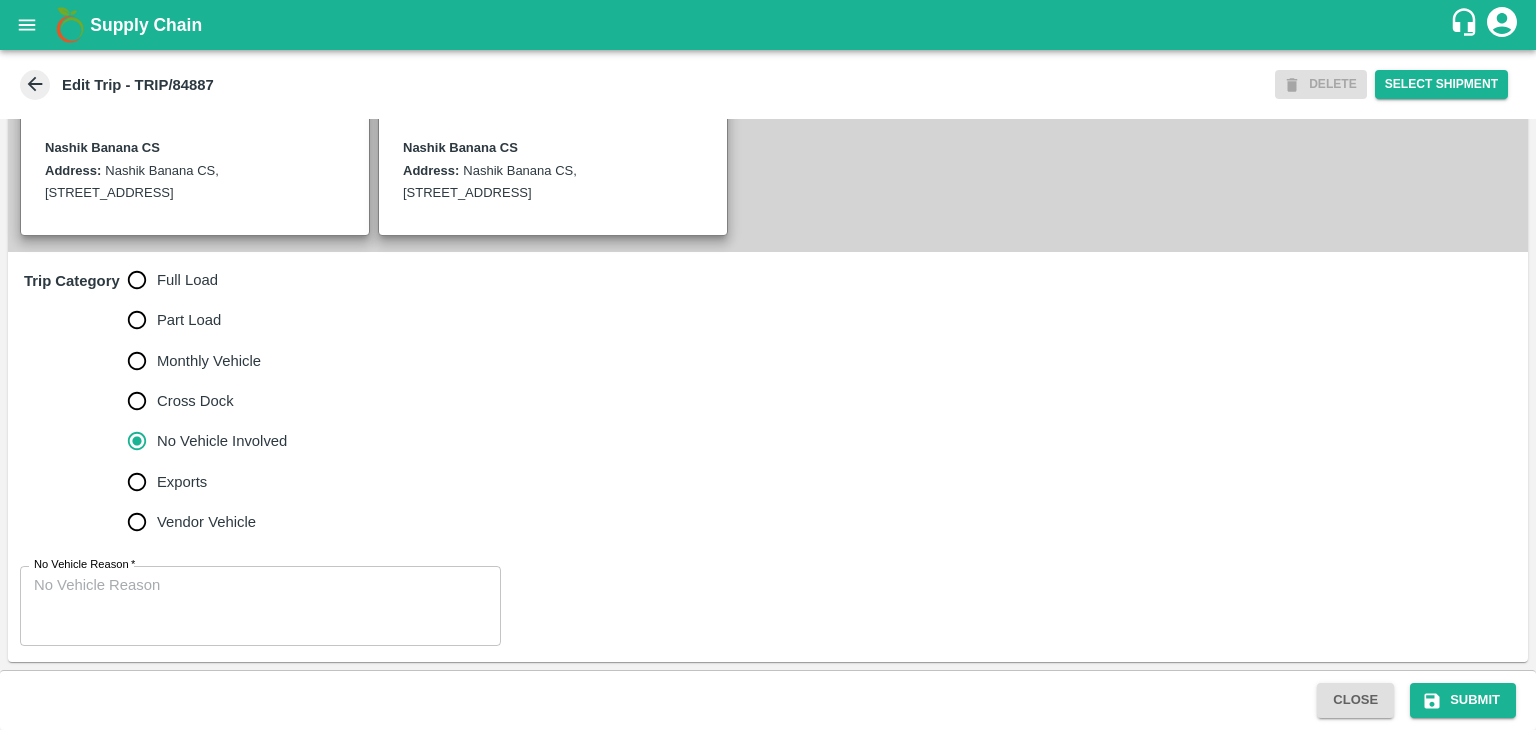 scroll, scrollTop: 491, scrollLeft: 0, axis: vertical 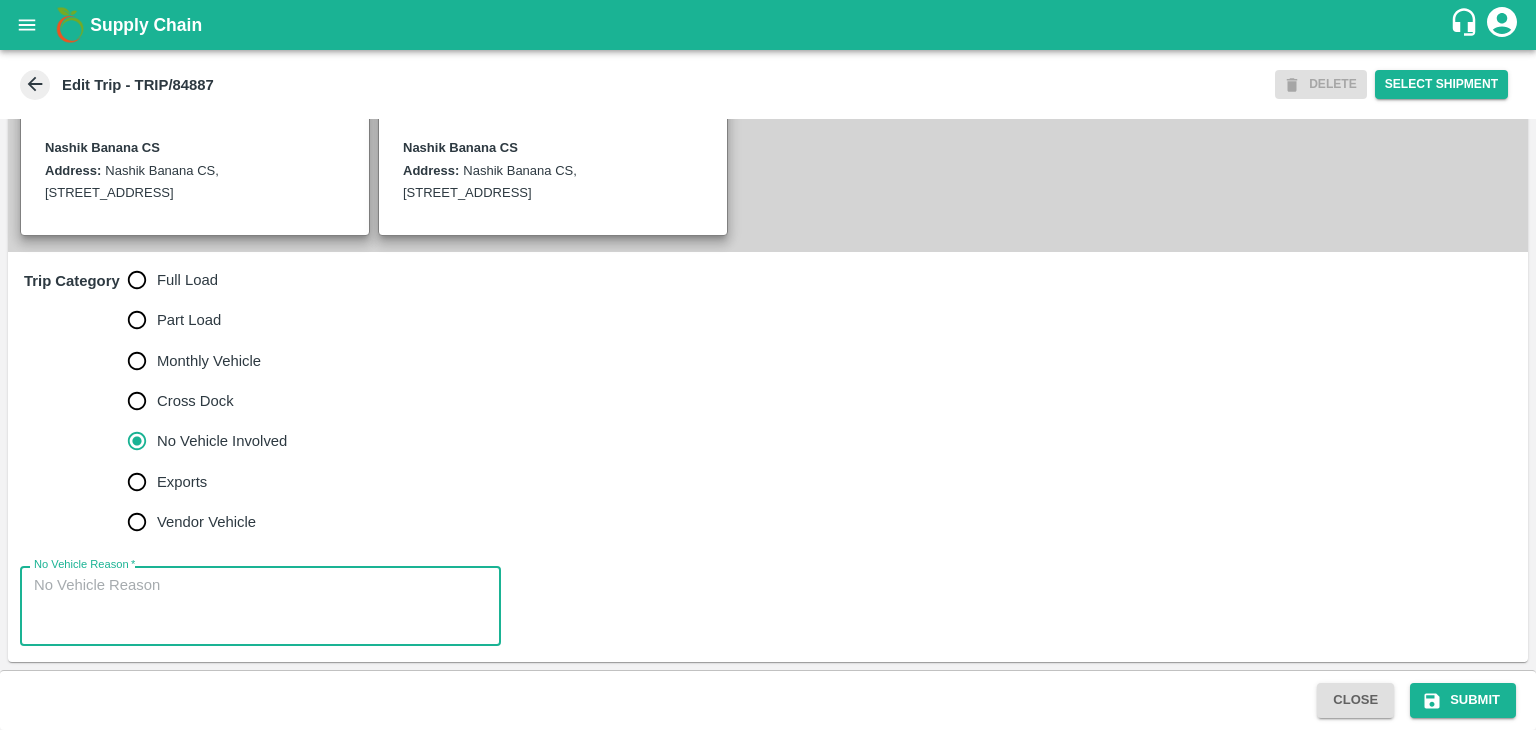 click on "No Vehicle Reason   *" at bounding box center (260, 606) 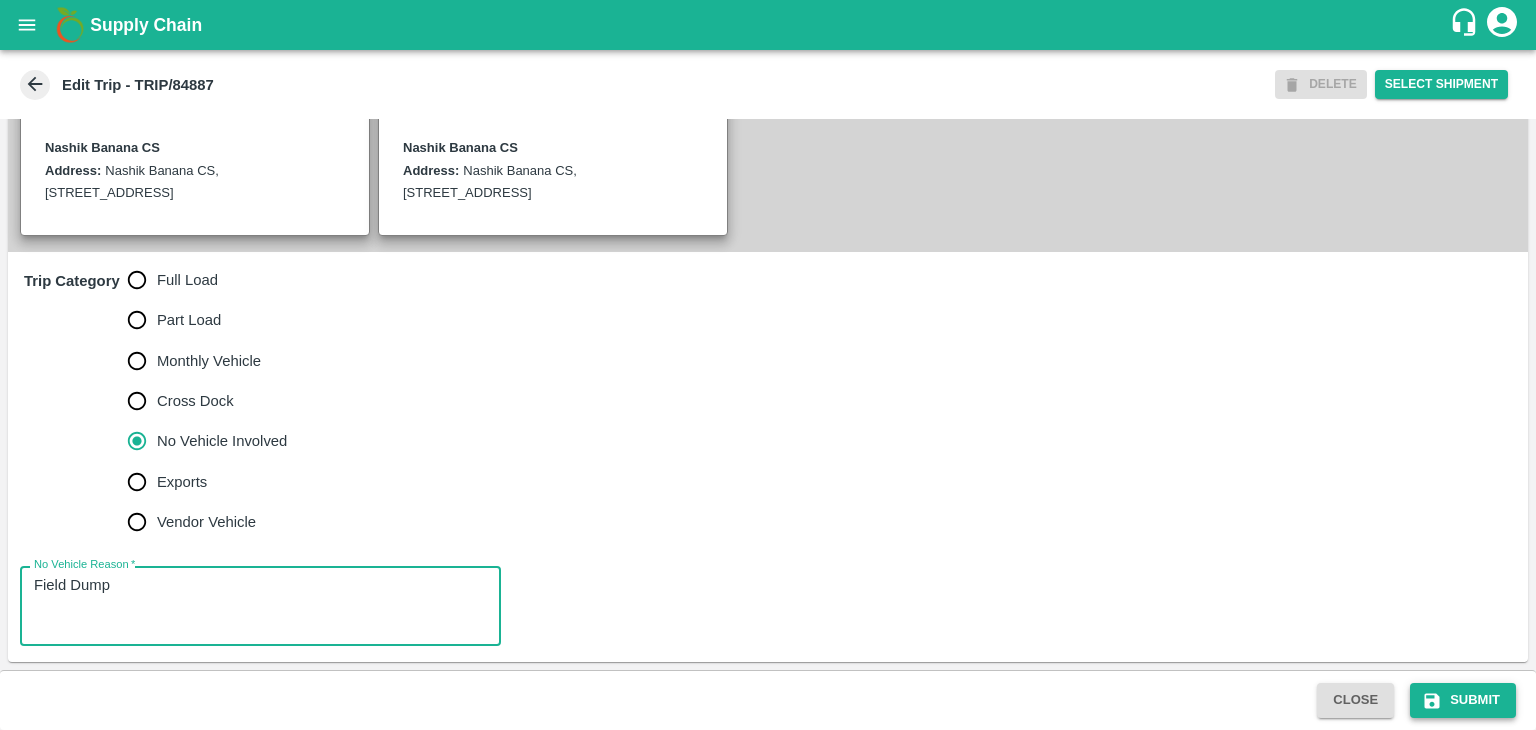 type on "Field Dump" 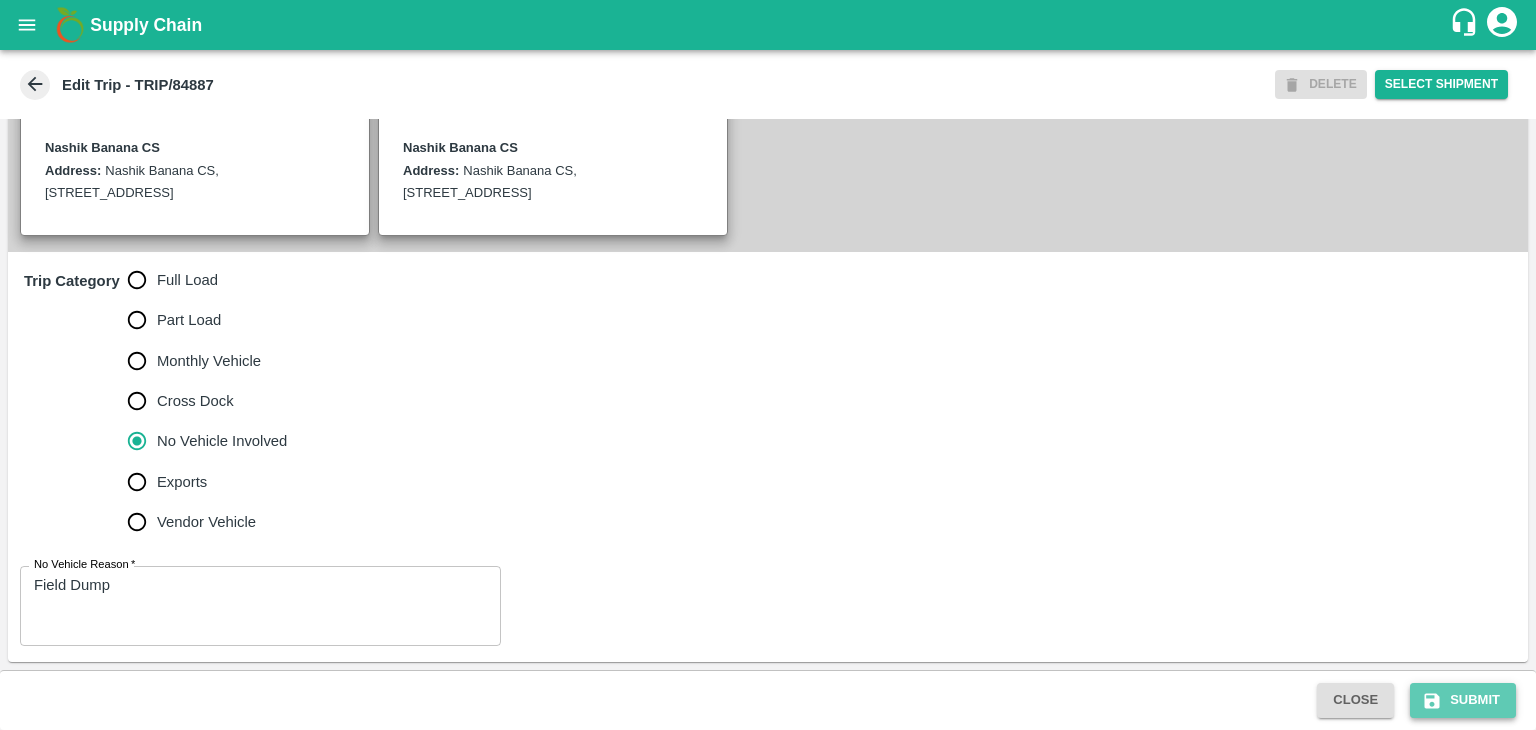click on "Submit" at bounding box center (1463, 700) 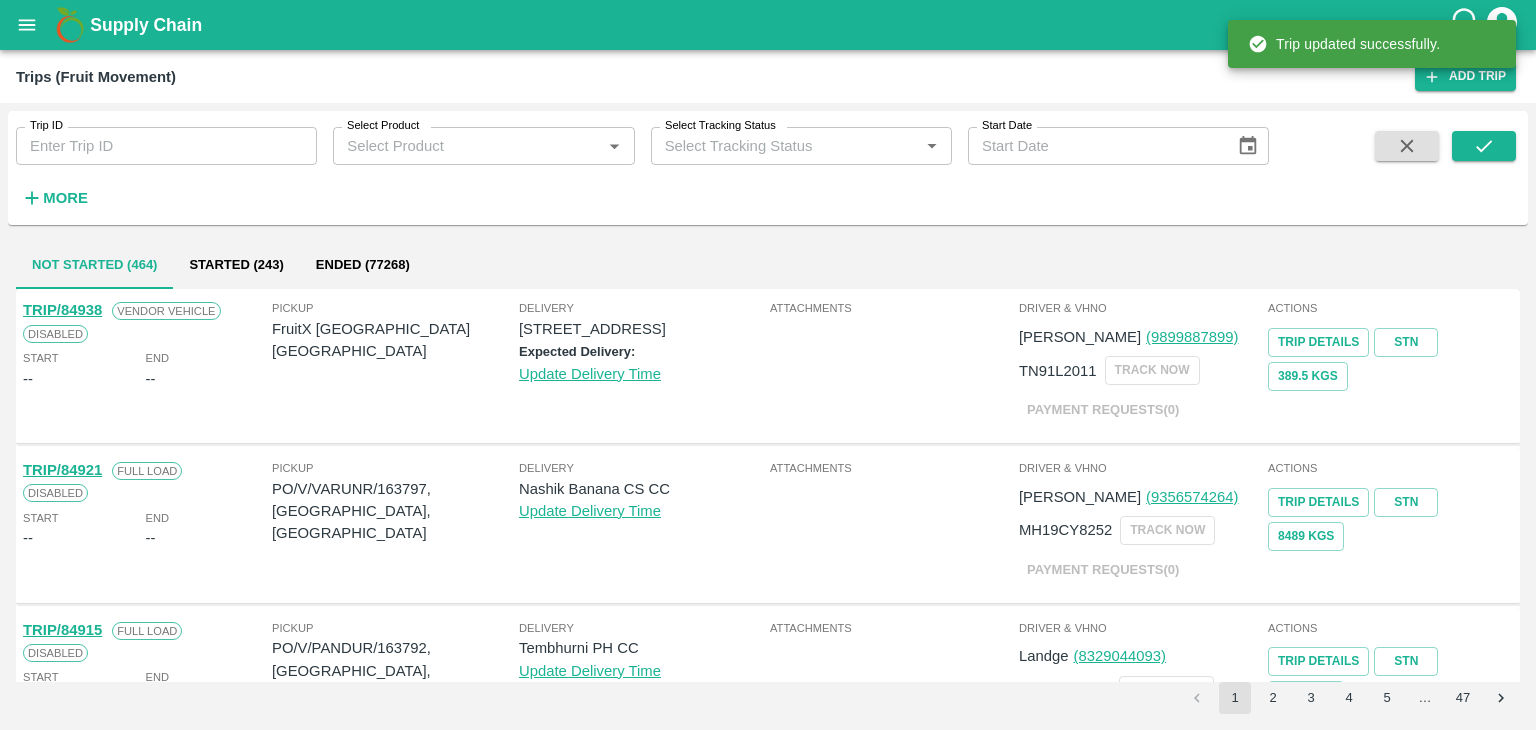 scroll, scrollTop: 1160, scrollLeft: 0, axis: vertical 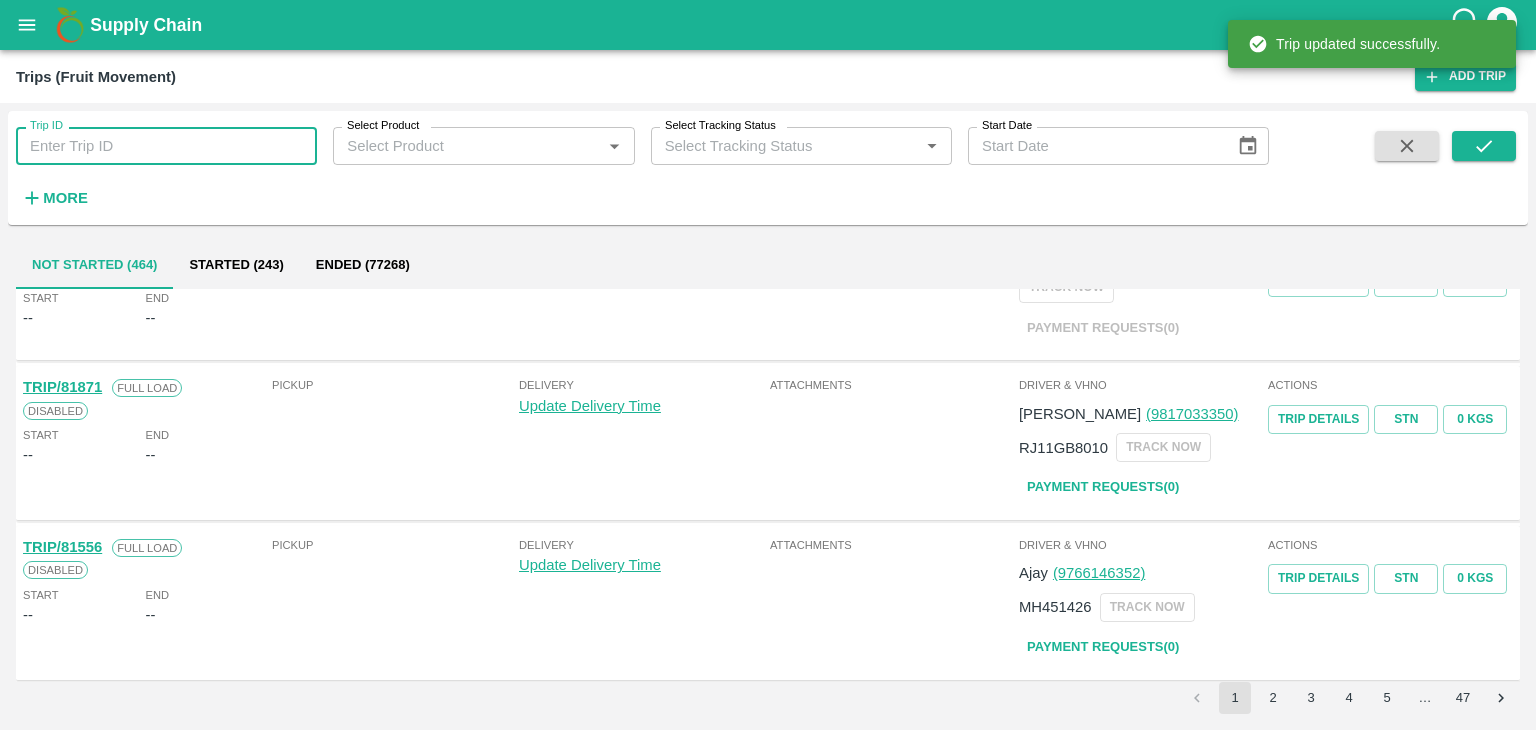 click on "Trip ID" at bounding box center [166, 146] 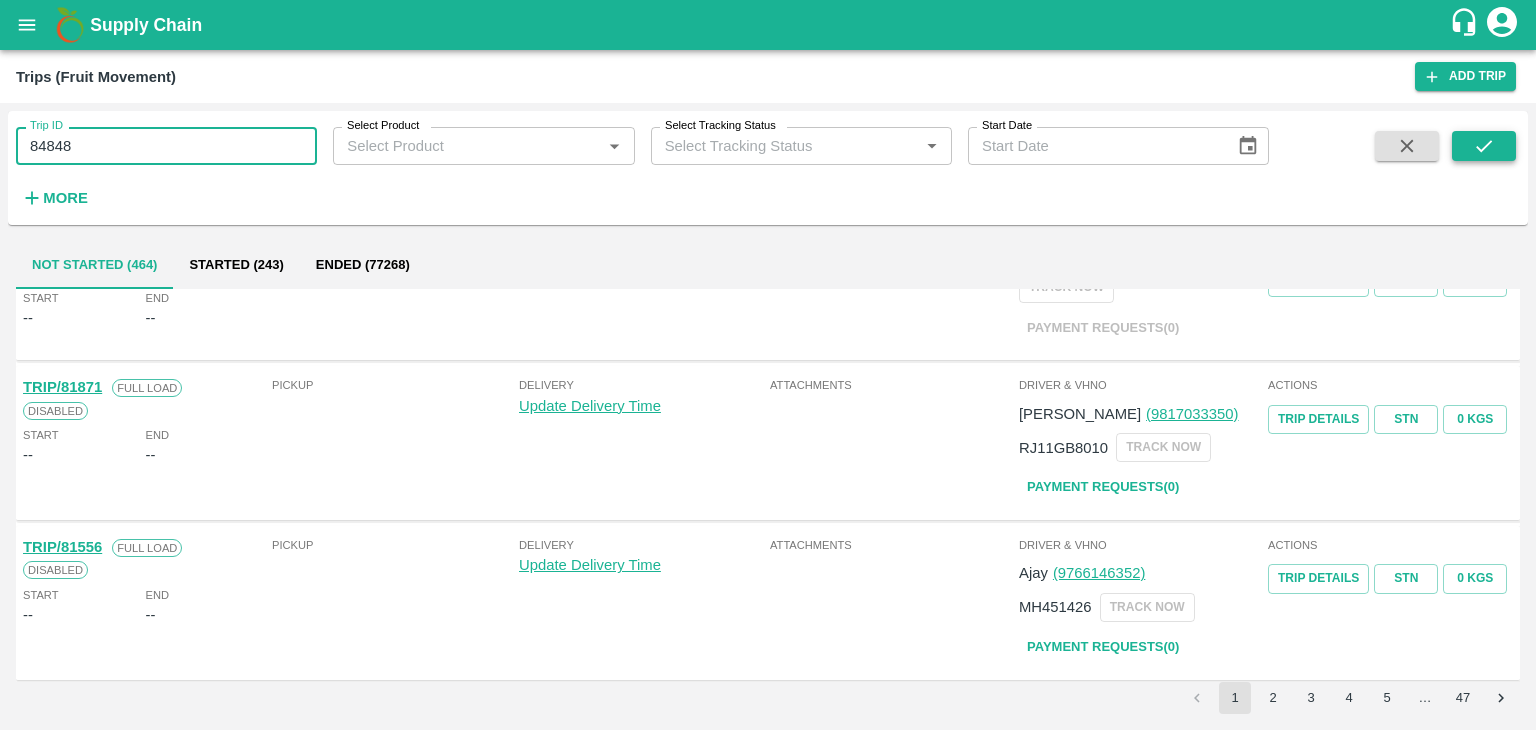 type on "84848" 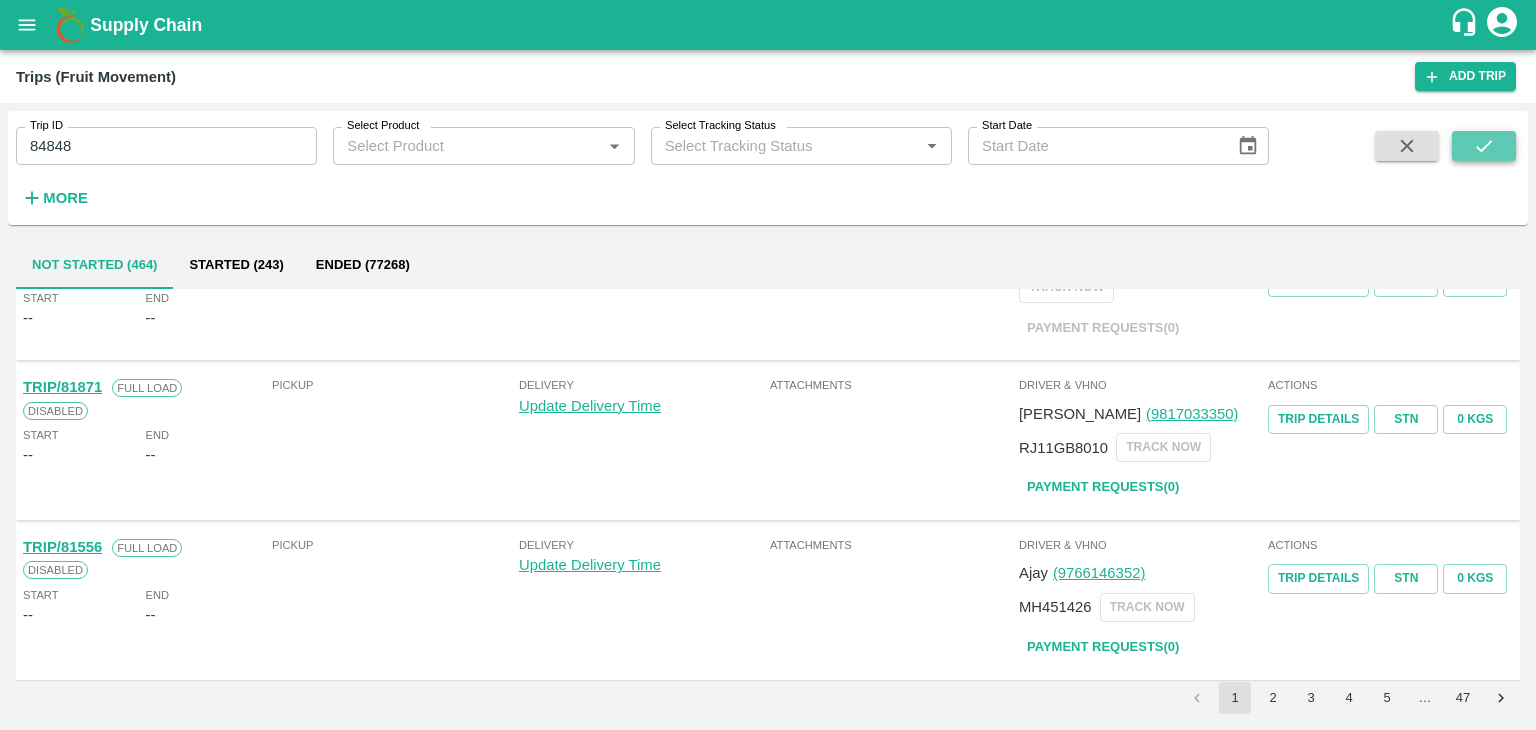 click at bounding box center (1484, 146) 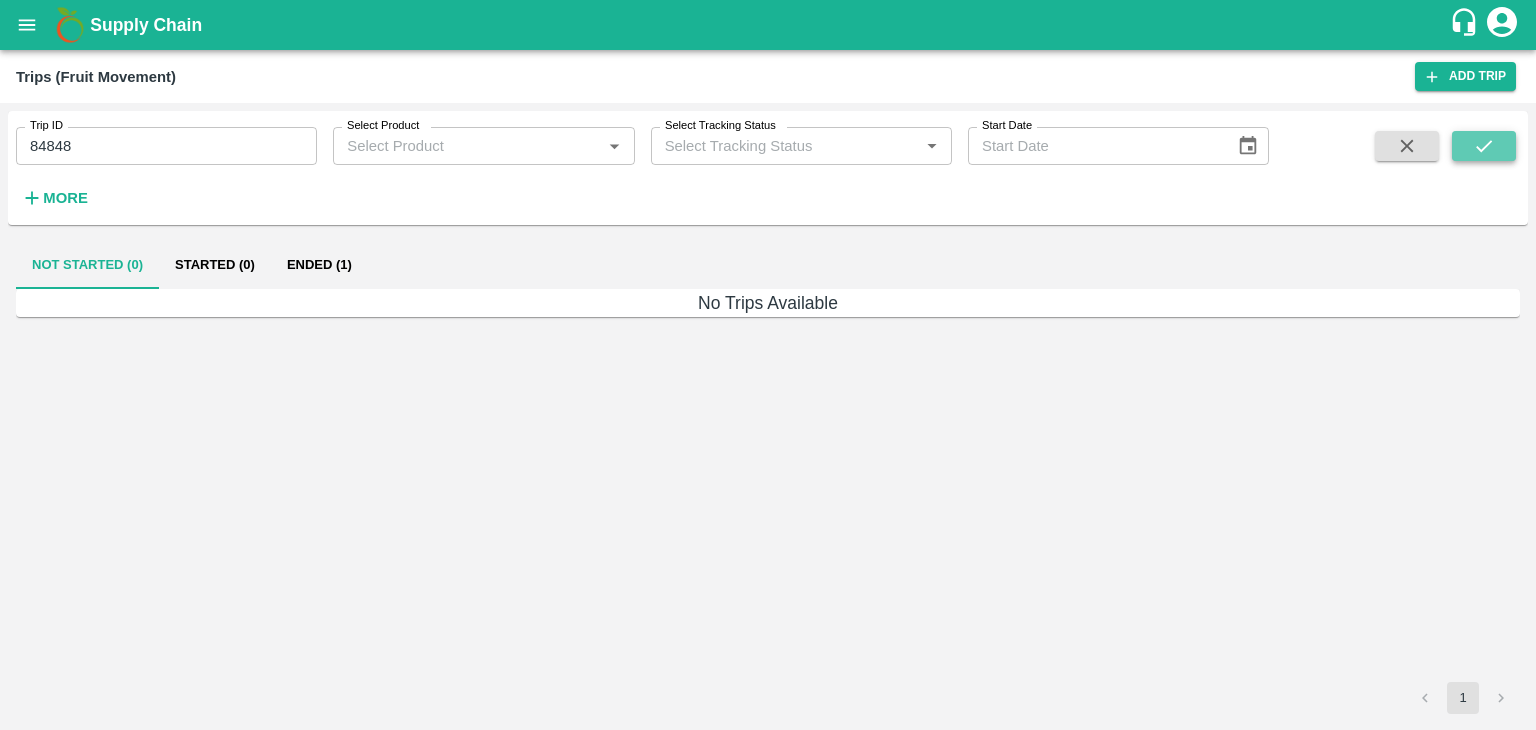 click at bounding box center (1484, 146) 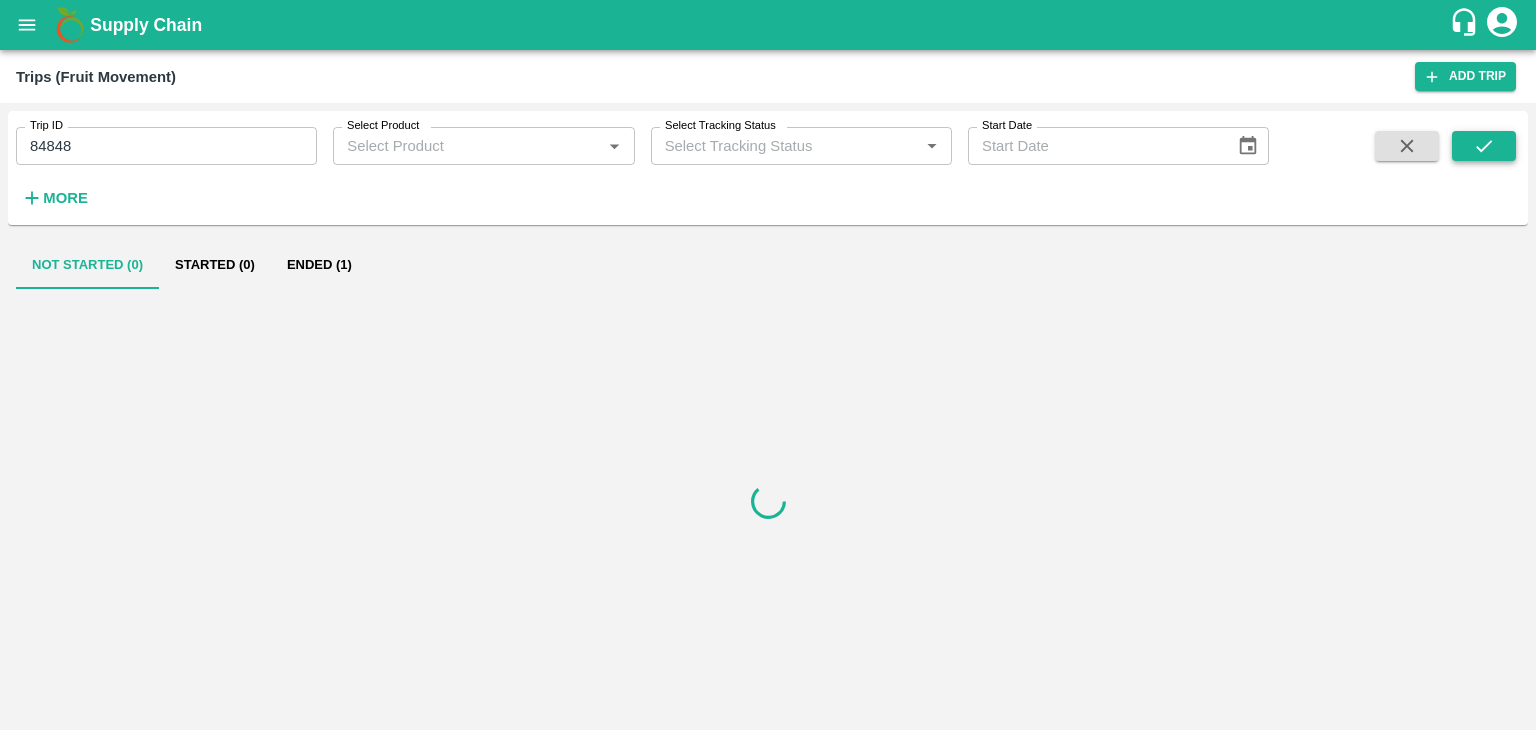 click at bounding box center [1484, 146] 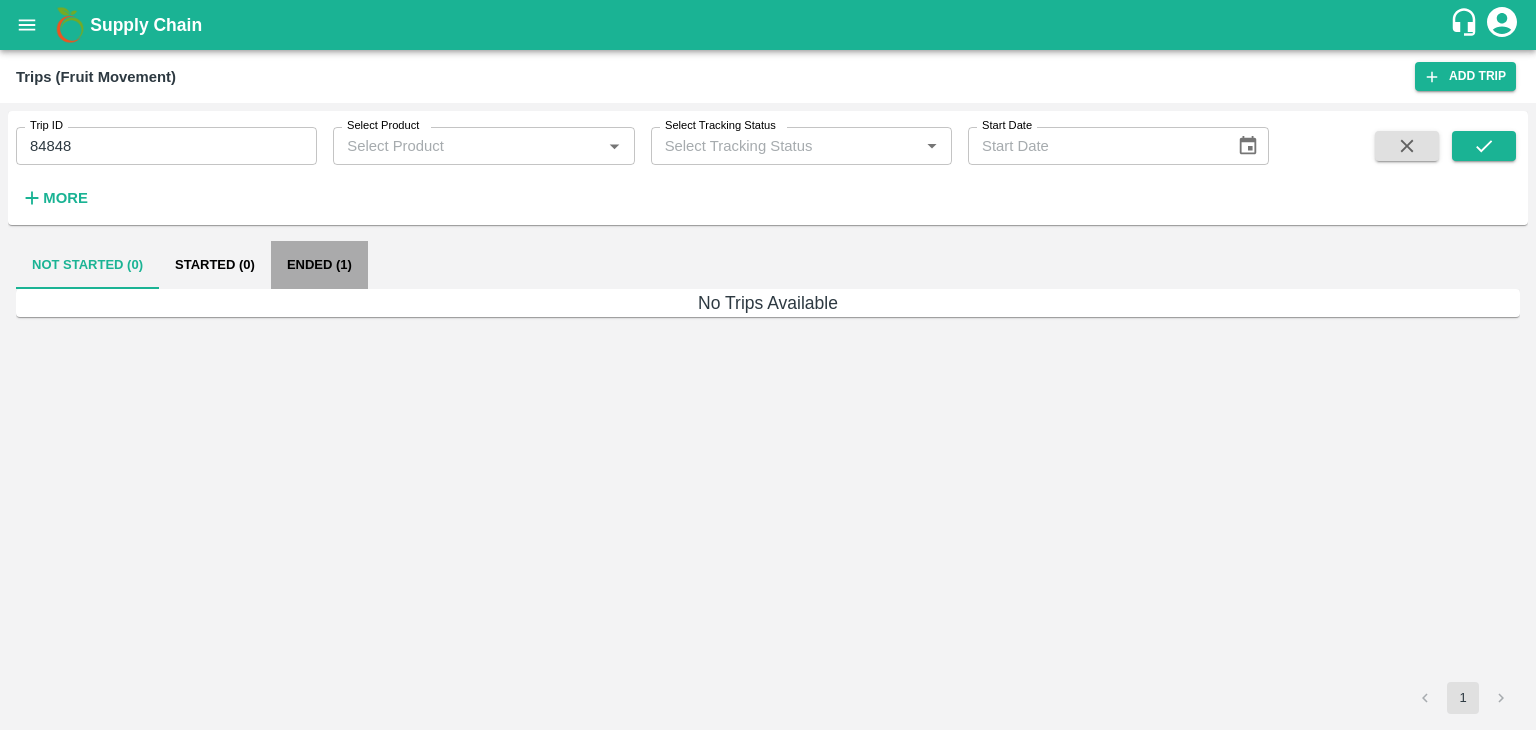 click on "Ended (1)" at bounding box center [319, 265] 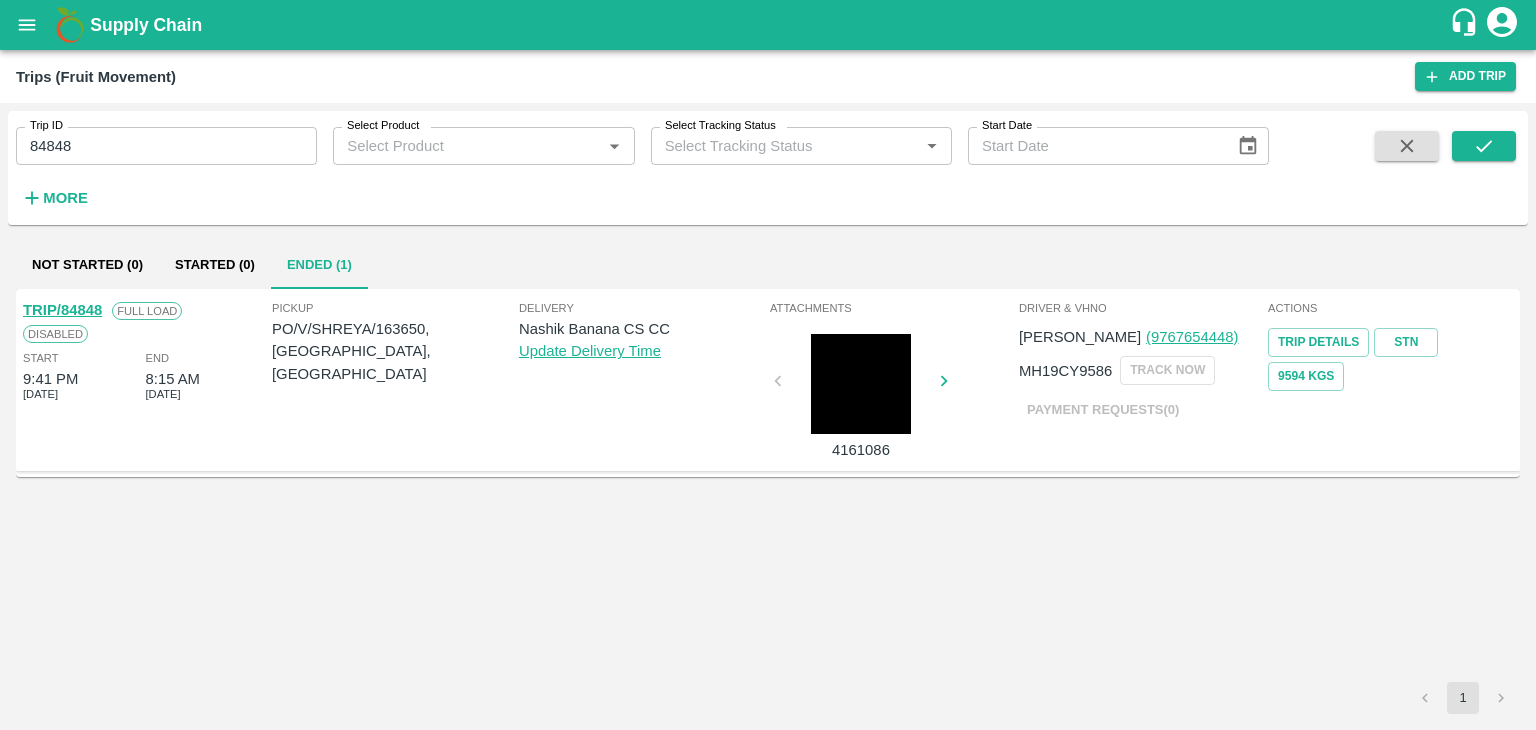 click on "TRIP/84848" at bounding box center (62, 310) 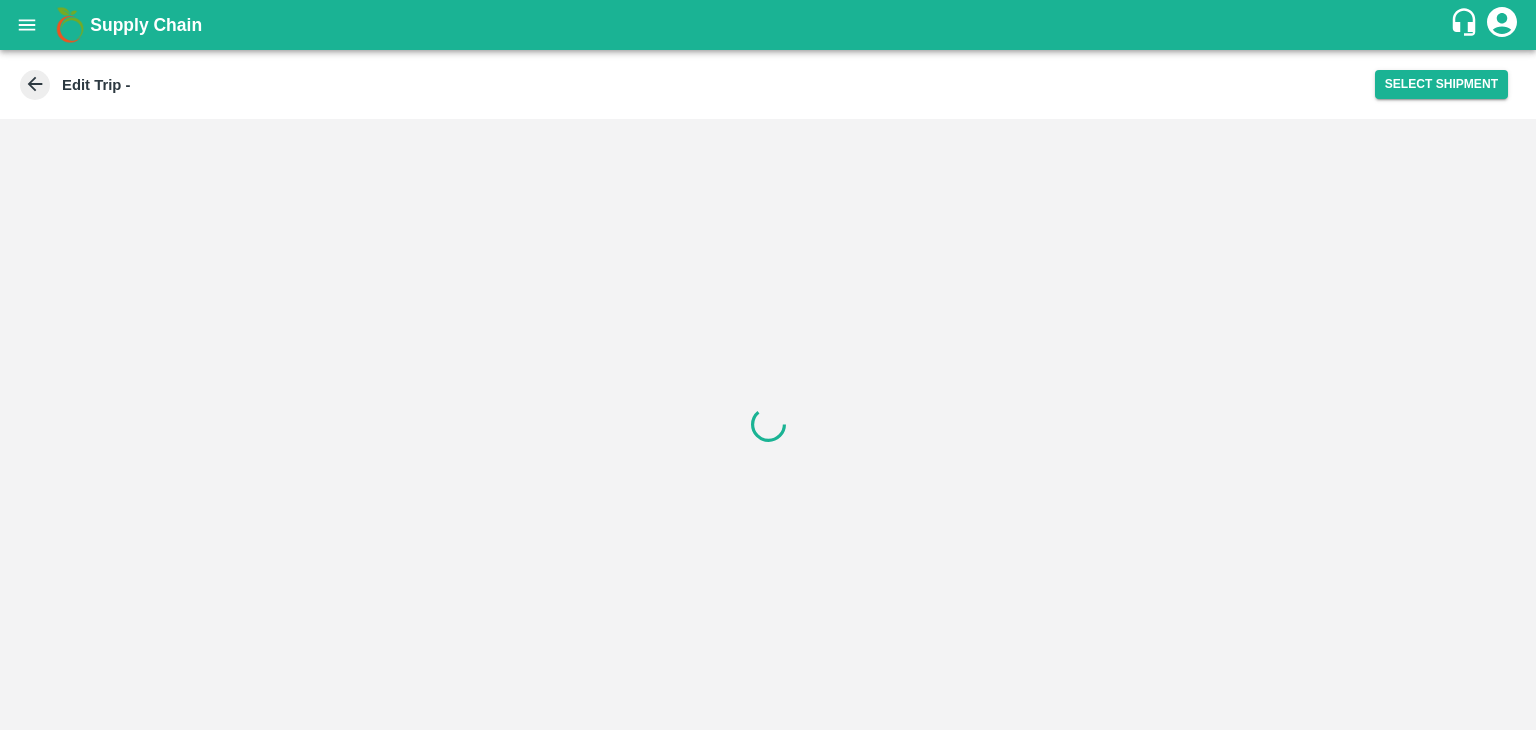 scroll, scrollTop: 0, scrollLeft: 0, axis: both 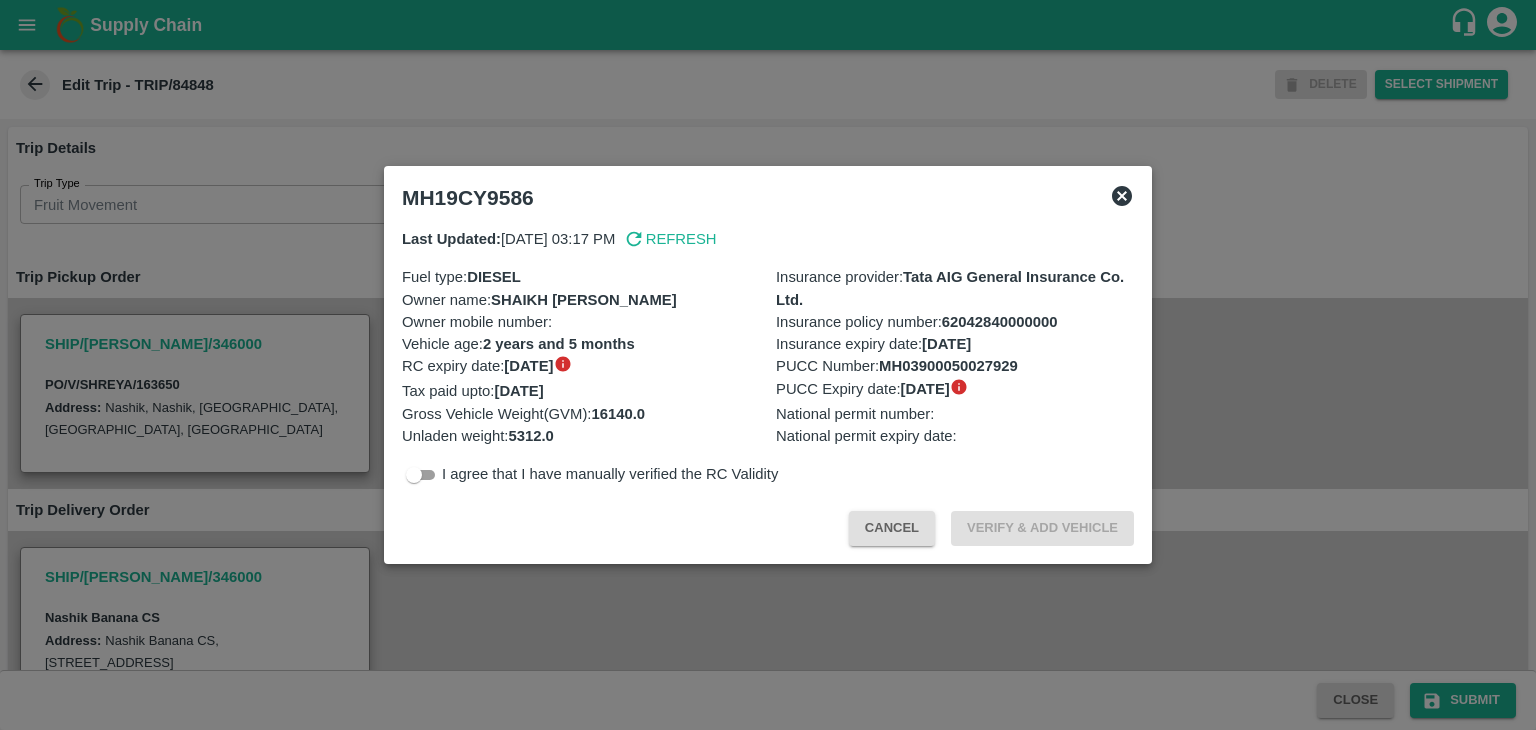 click at bounding box center [768, 365] 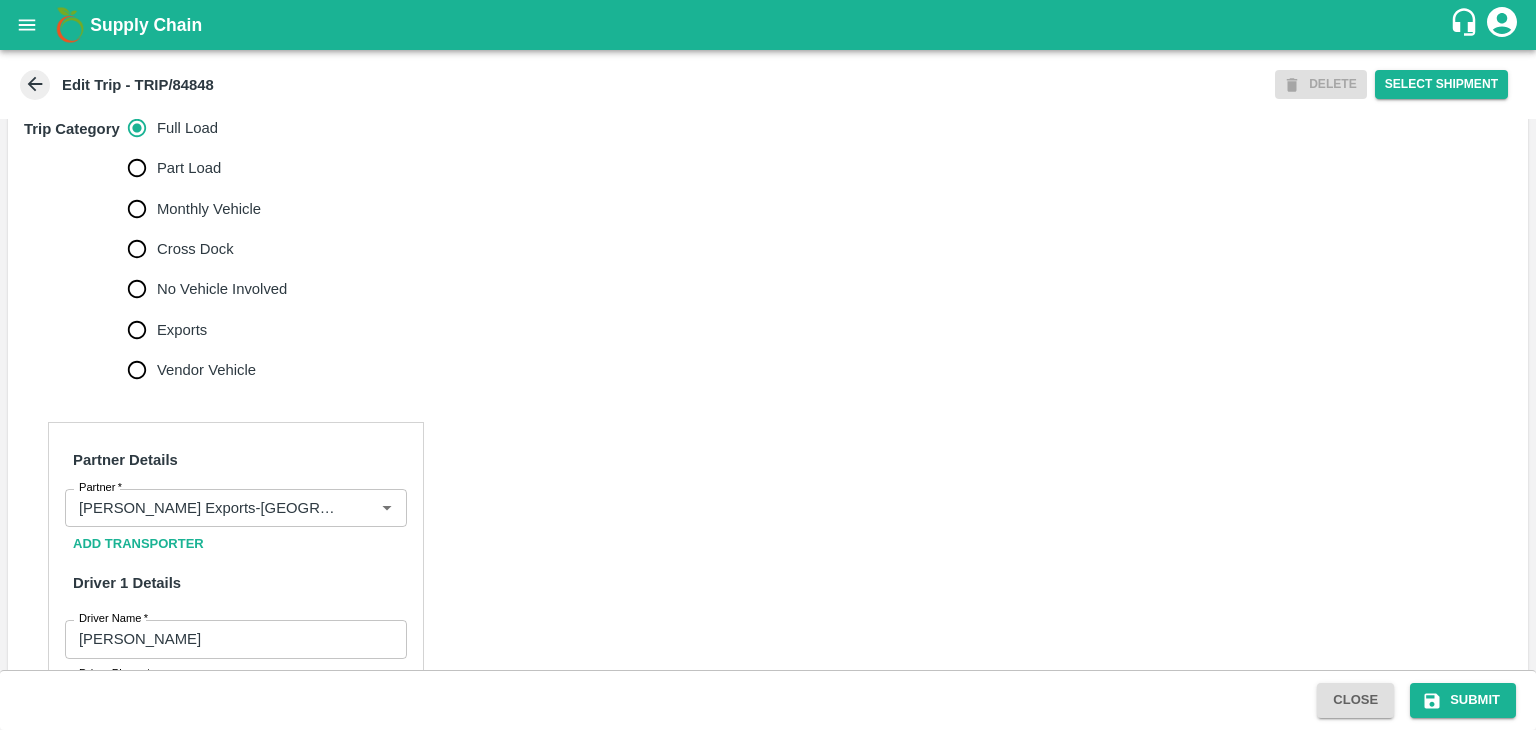 scroll, scrollTop: 626, scrollLeft: 0, axis: vertical 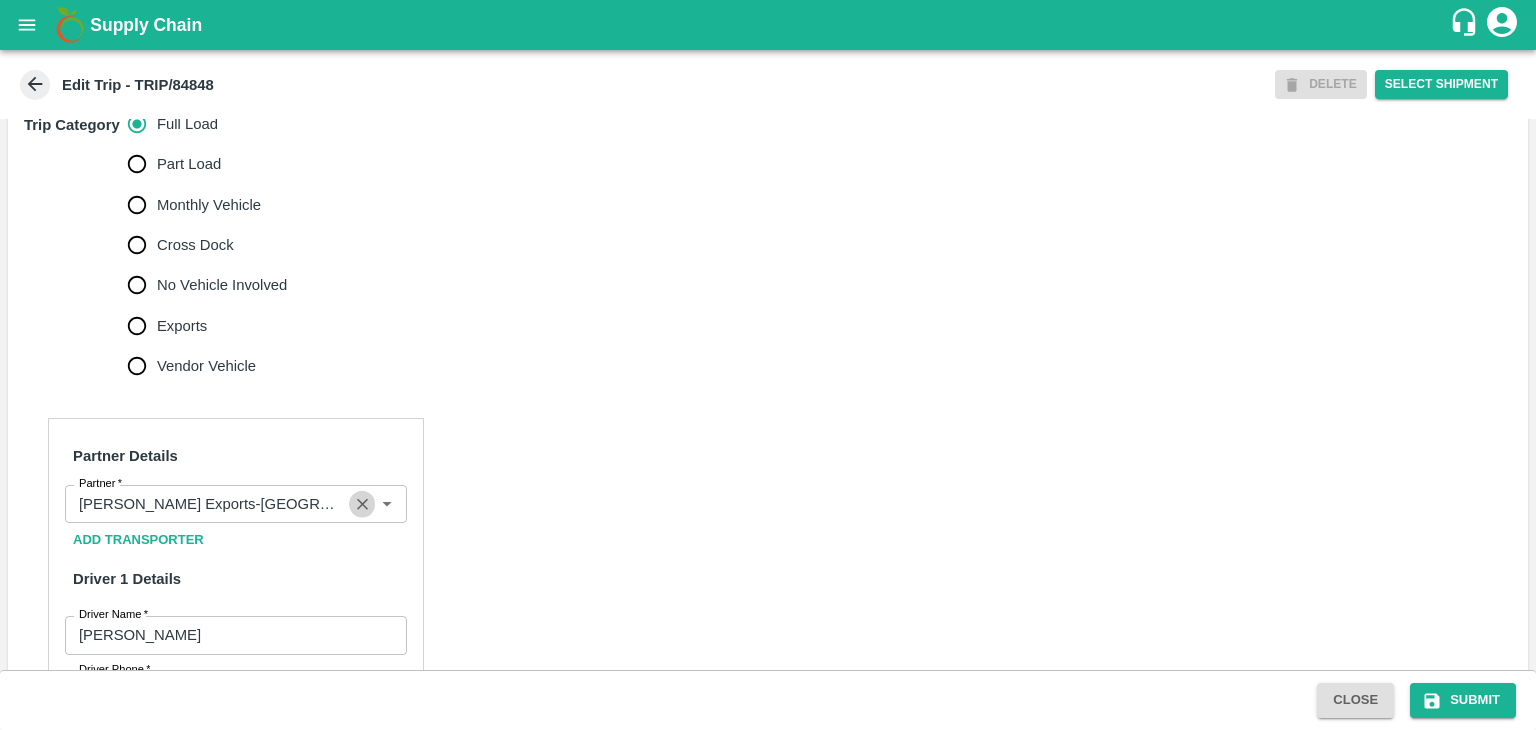 drag, startPoint x: 359, startPoint y: 527, endPoint x: 306, endPoint y: 527, distance: 53 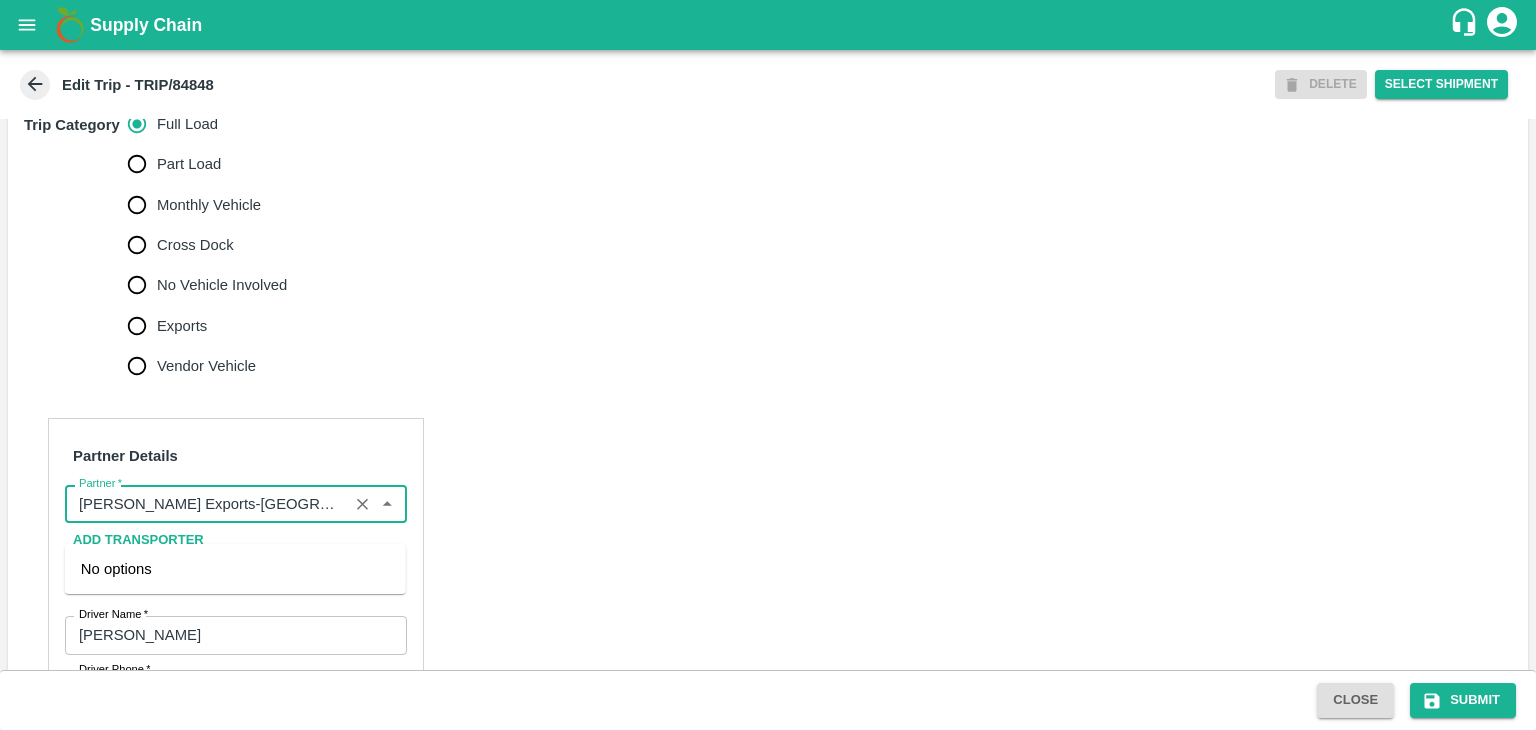 scroll, scrollTop: 0, scrollLeft: 210, axis: horizontal 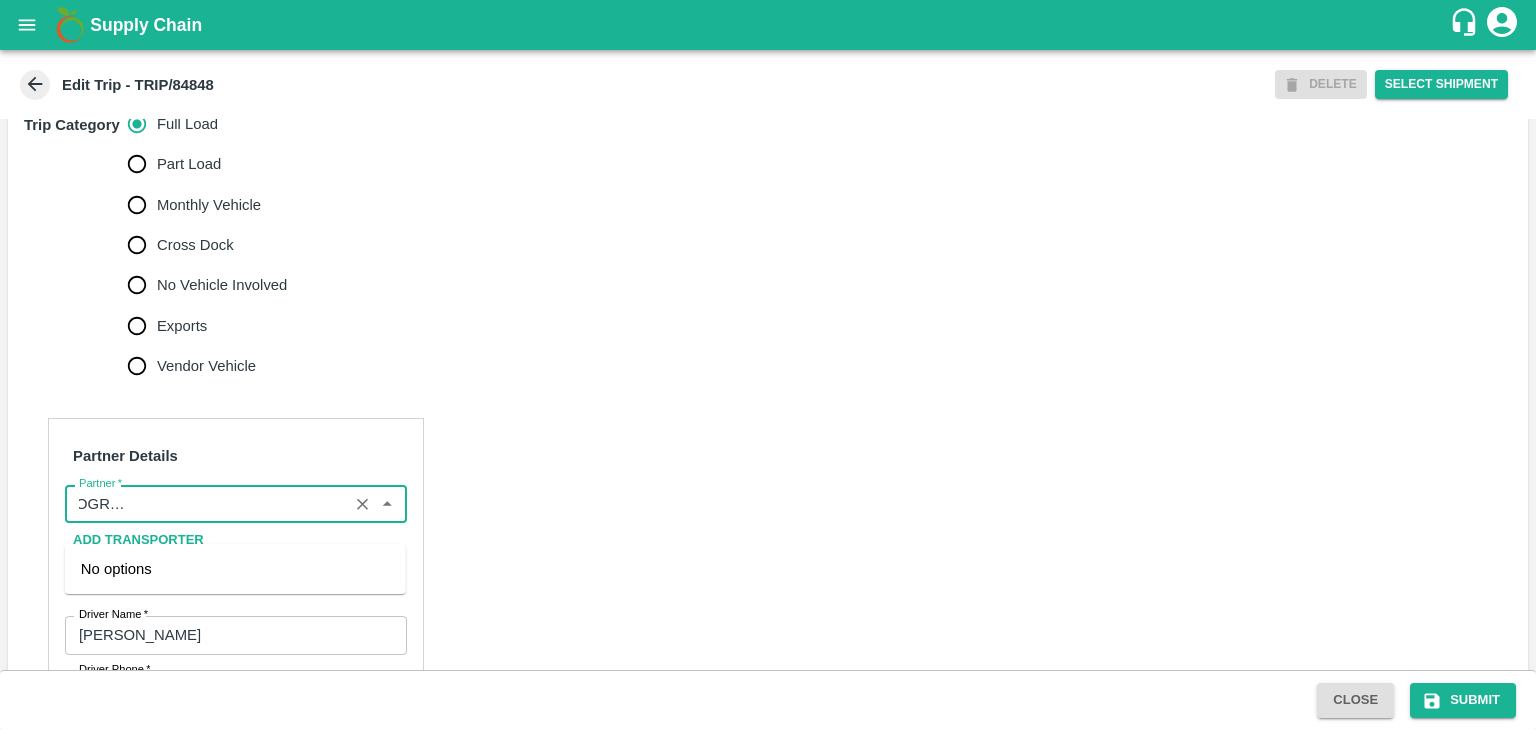 click on "Partner   *" at bounding box center [206, 504] 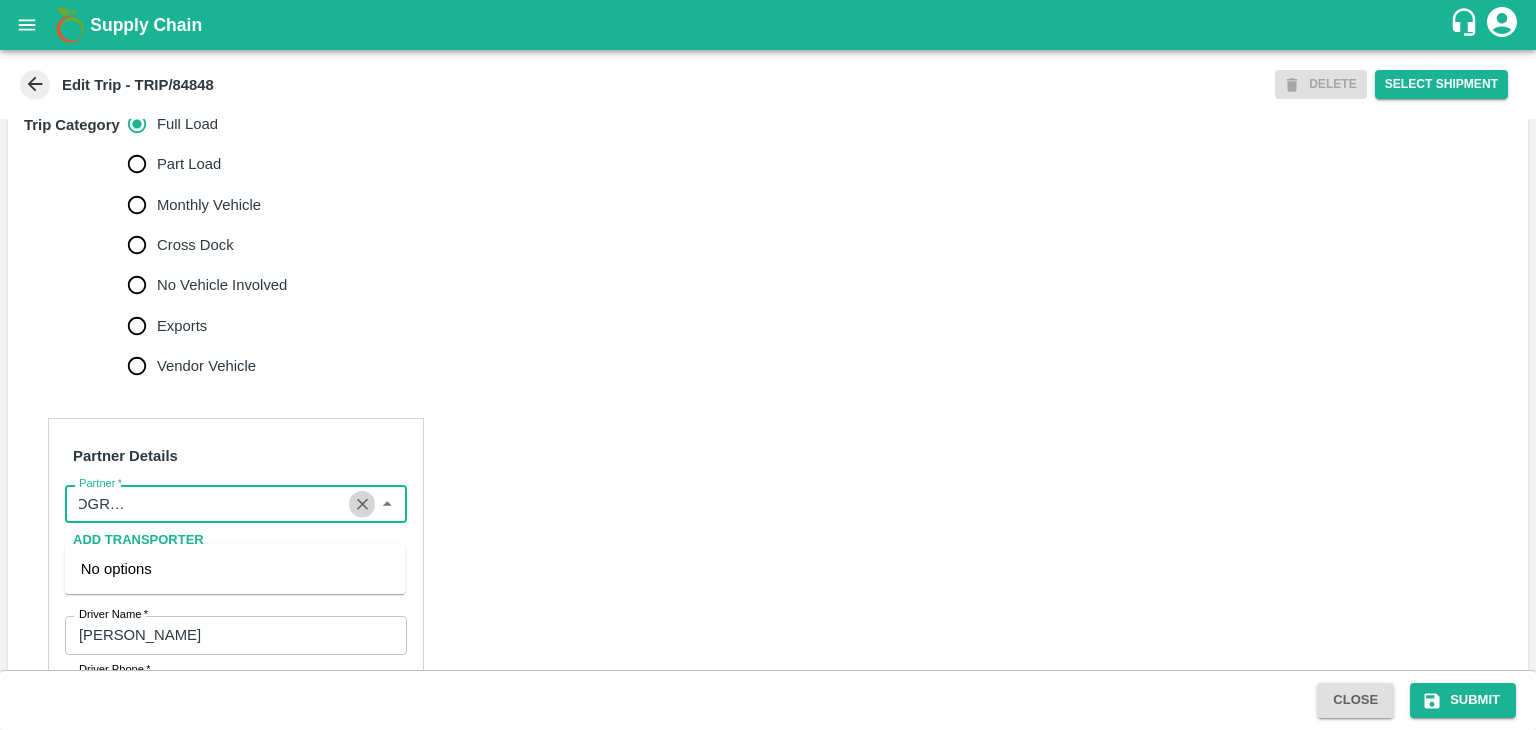 click 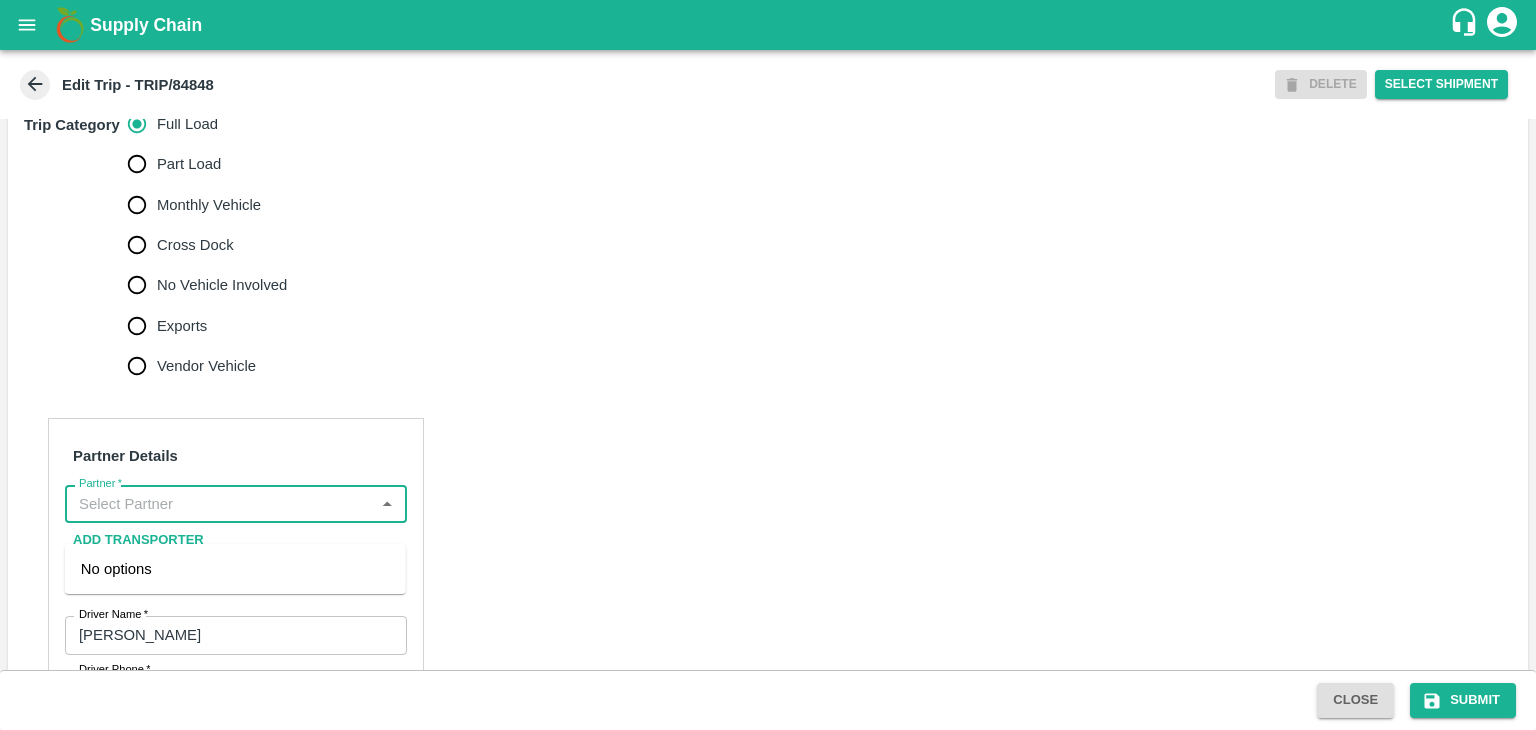 scroll, scrollTop: 0, scrollLeft: 0, axis: both 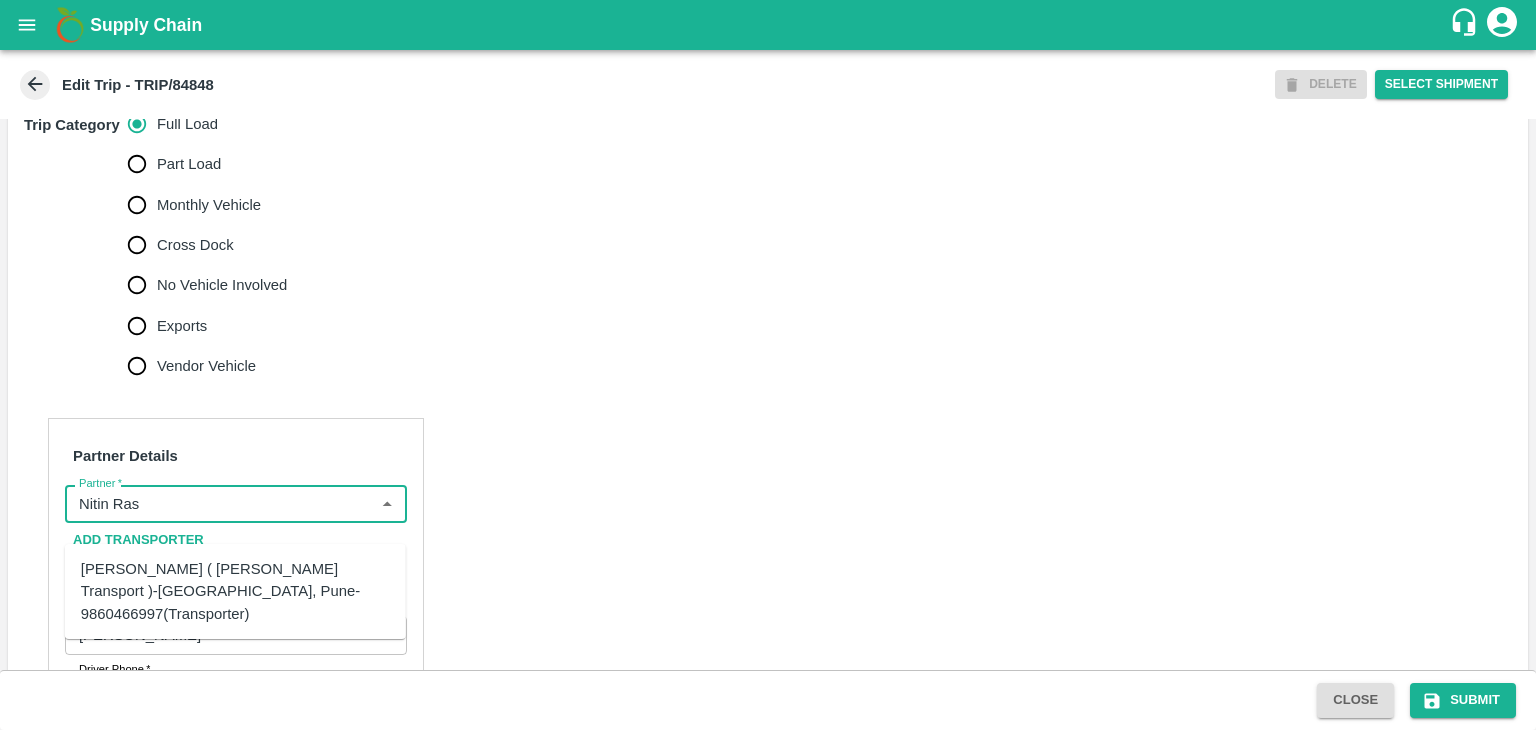 click on "[PERSON_NAME] ( [PERSON_NAME] Transport )-[GEOGRAPHIC_DATA], Pune-9860466997(Transporter)" at bounding box center (235, 591) 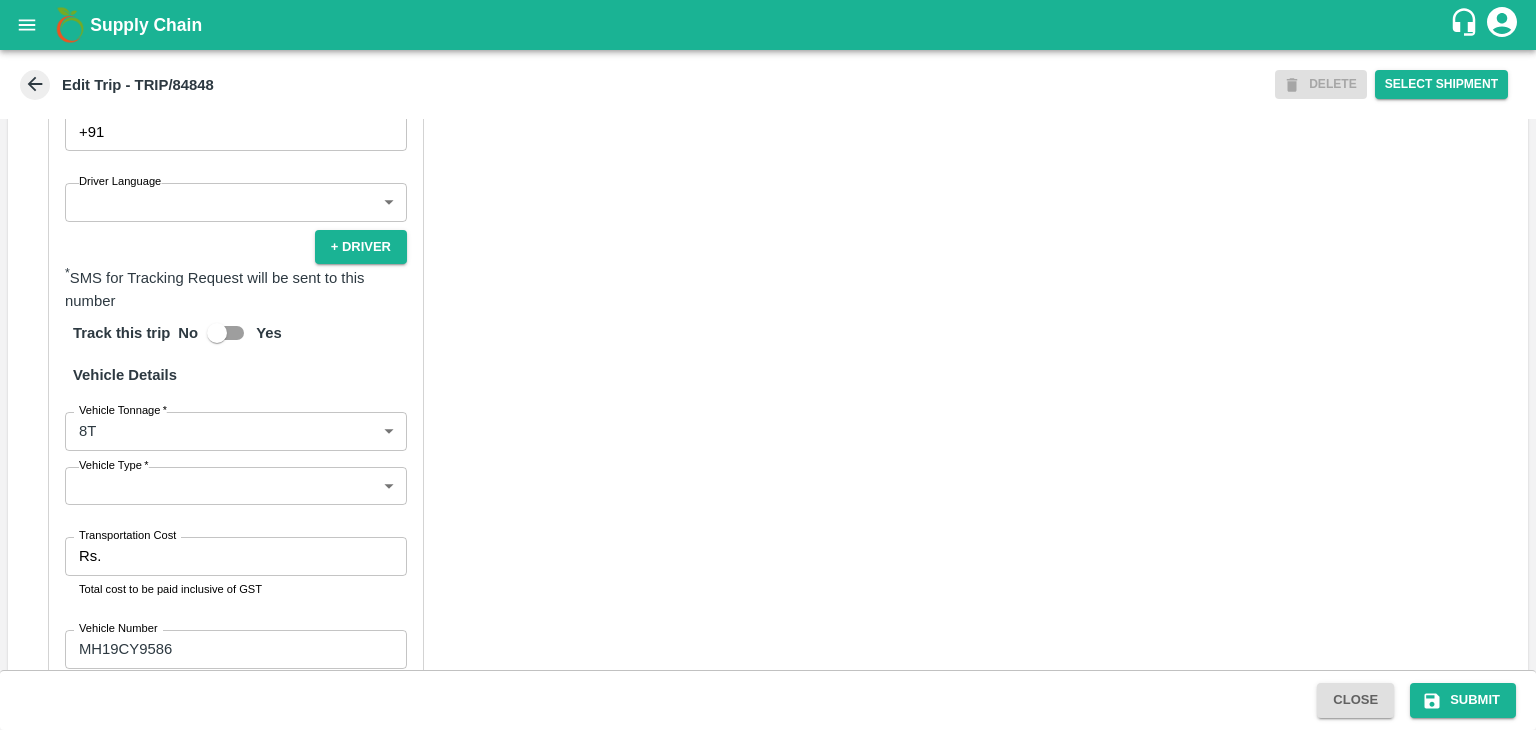 scroll, scrollTop: 1240, scrollLeft: 0, axis: vertical 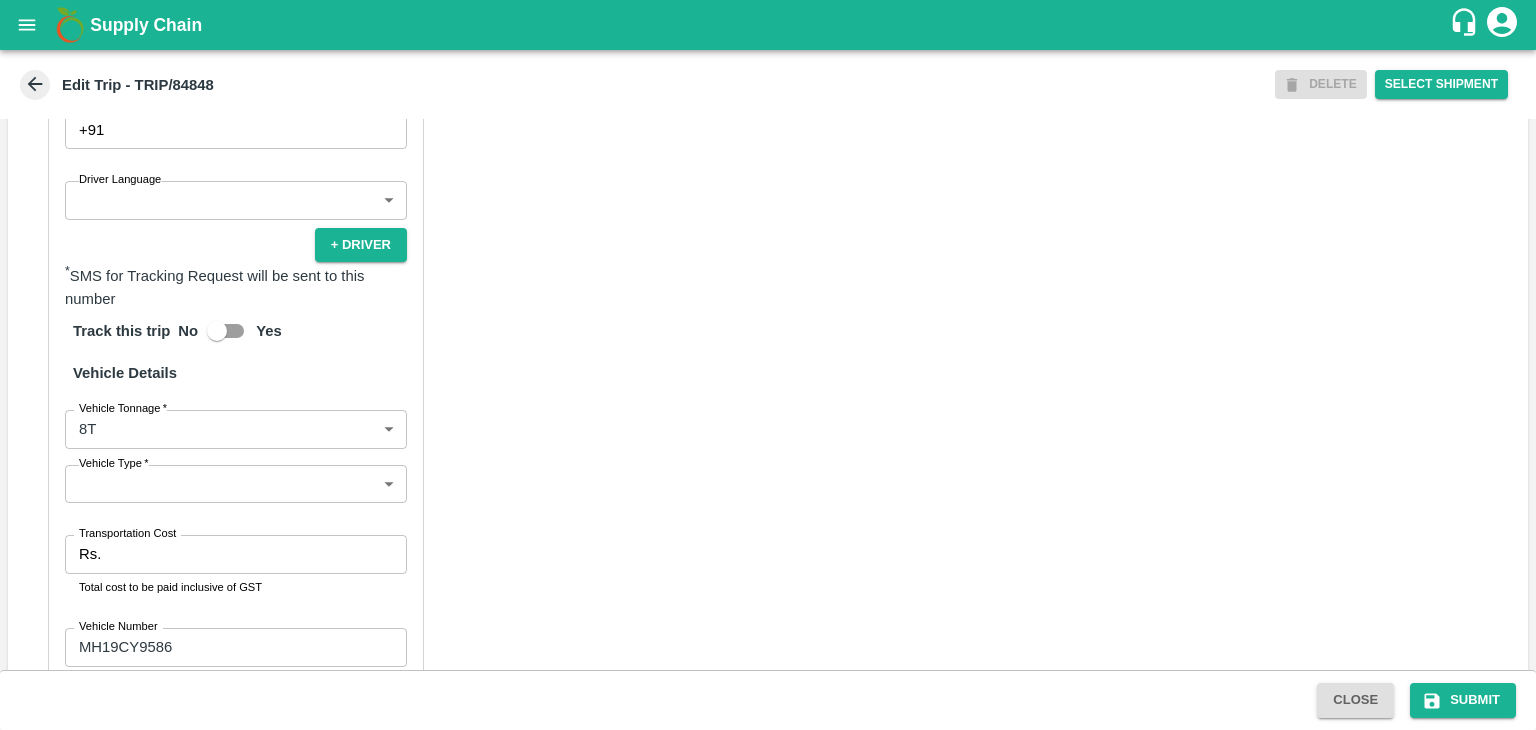 type on "[PERSON_NAME] ( [PERSON_NAME] Transport )-[GEOGRAPHIC_DATA], Pune-9860466997(Transporter)" 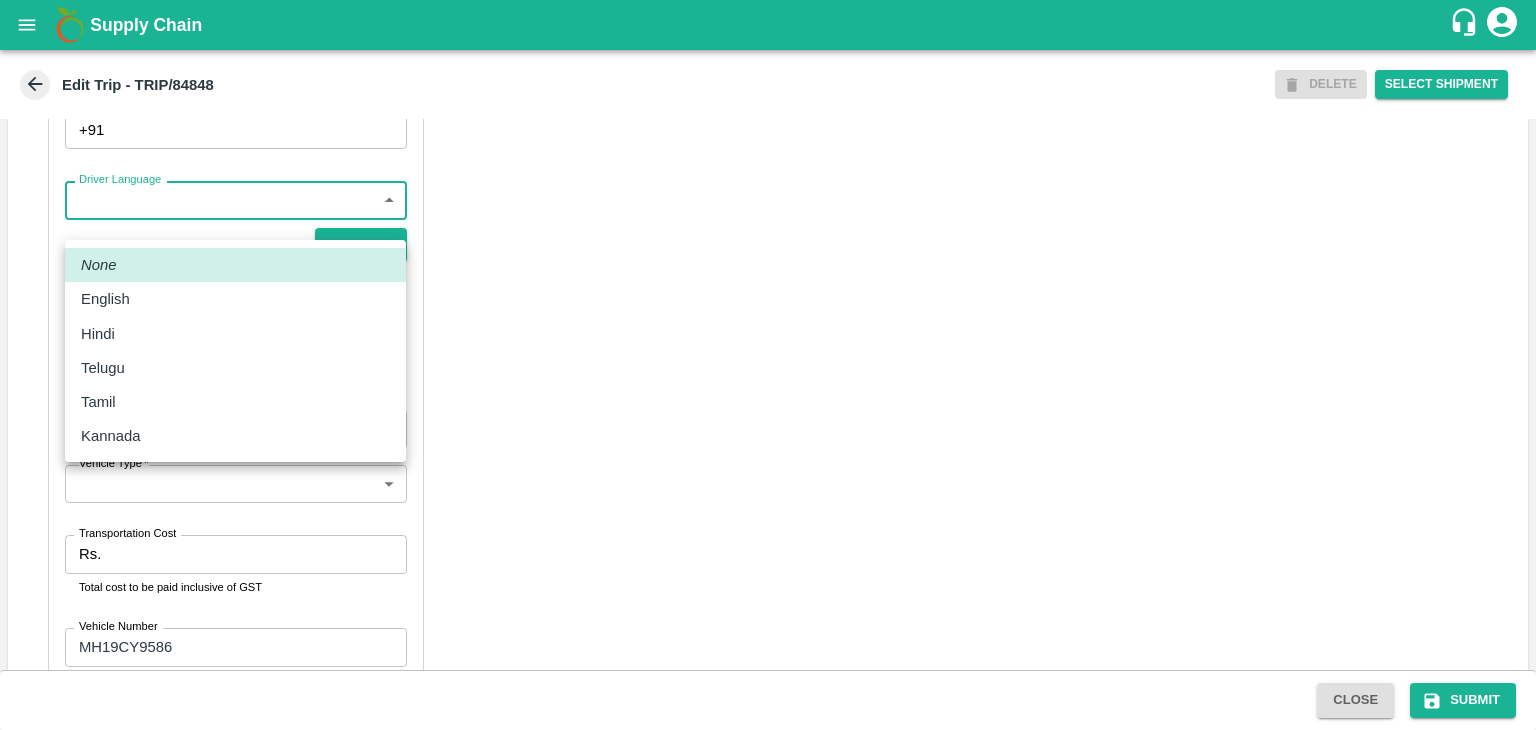click on "Supply Chain Edit Trip - TRIP/84848 DELETE Select Shipment Trip Details Trip Type Fruit Movement 1 Trip Type Trip Pickup Order SHIP/[PERSON_NAME]/346000 PO/V/SHREYA/163650 Address: [GEOGRAPHIC_DATA], [GEOGRAPHIC_DATA] Trip Delivery Order SHIP/[PERSON_NAME]/346000 Nashik Banana CS Address:  [GEOGRAPHIC_DATA] No. 314/2/1, A/p- Mohadi, Tal- Dindori, Dist- Nashik 422207, [GEOGRAPHIC_DATA], [GEOGRAPHIC_DATA], [GEOGRAPHIC_DATA] Trip Category  Full Load Part Load Monthly Vehicle Cross Dock No Vehicle Involved Exports Vendor Vehicle Partner Details Partner   * Partner Add   Transporter Driver 1 Details Driver Name   * [PERSON_NAME] Driver Name Driver Phone   * [PHONE_NUMBER] Driver Phone Additional Phone Number +91 Additional Phone Number Driver Language ​ Driver Language + Driver * SMS for Tracking Request will be sent to this number Track this trip No Yes Vehicle Details Vehicle Tonnage   * 8T 8000 Vehicle Tonnage Vehicle Type   * ​ Vehicle Type Transportation Cost Rs. Transportation Cost Total cost to be paid inclusive of GST Vehicle Number" at bounding box center [768, 365] 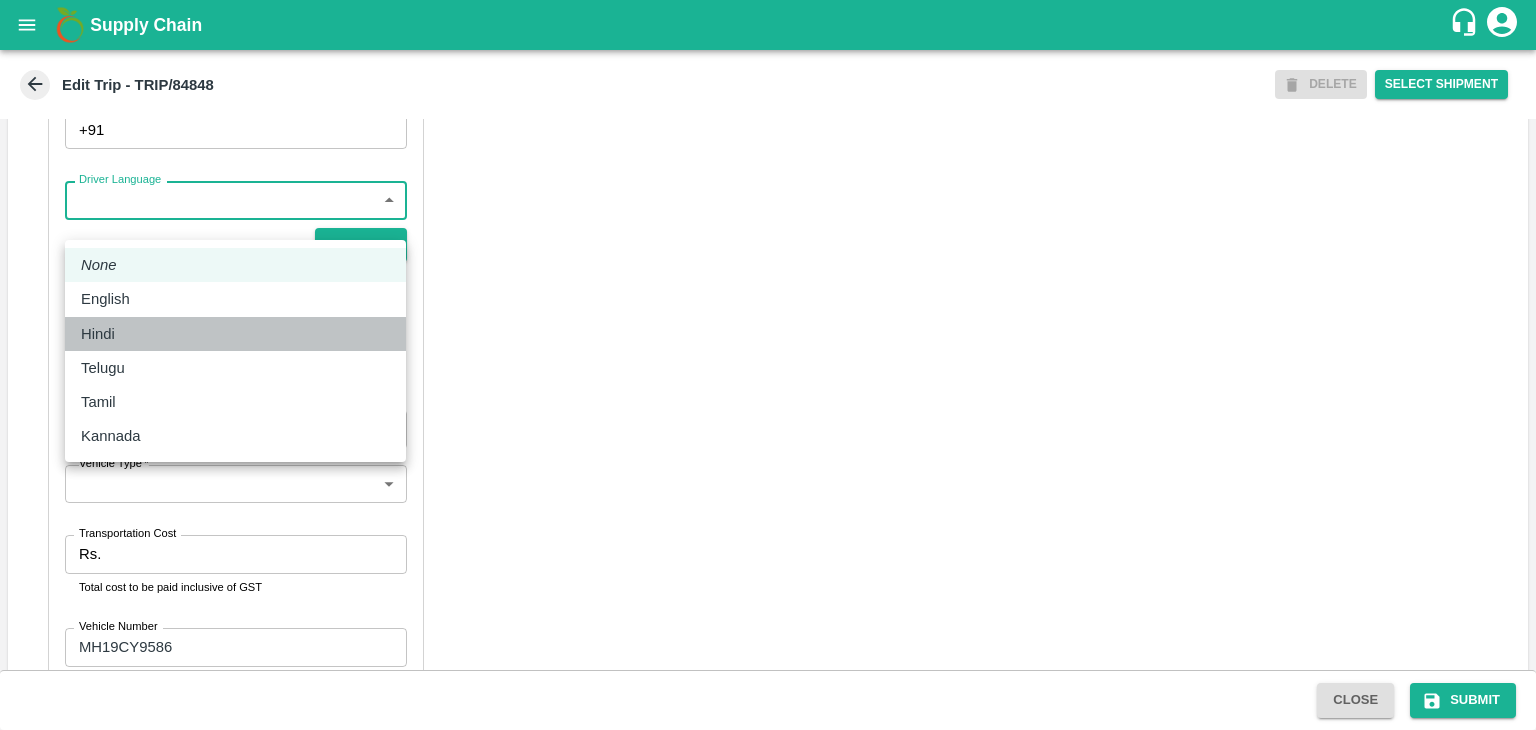 click on "Hindi" at bounding box center [235, 334] 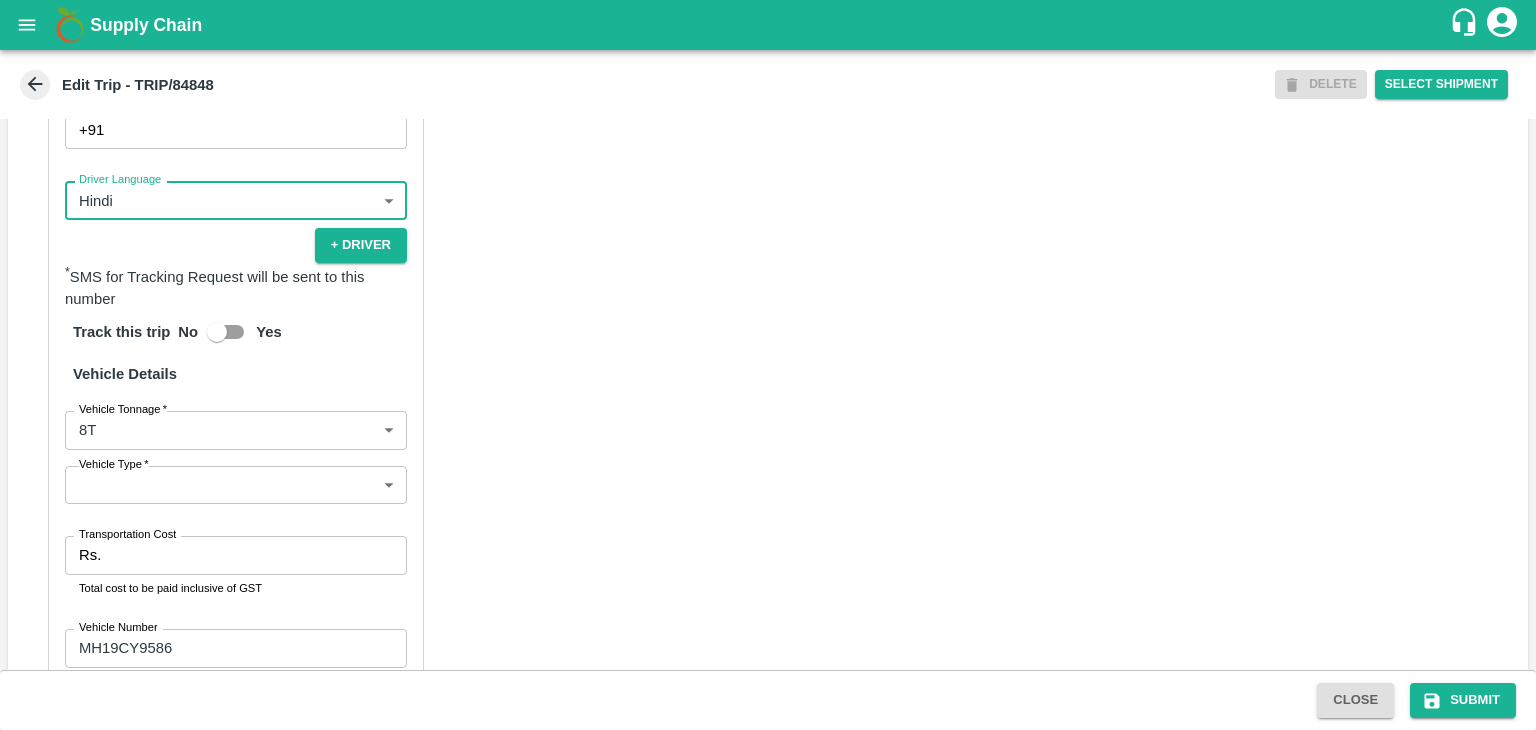 scroll, scrollTop: 1384, scrollLeft: 0, axis: vertical 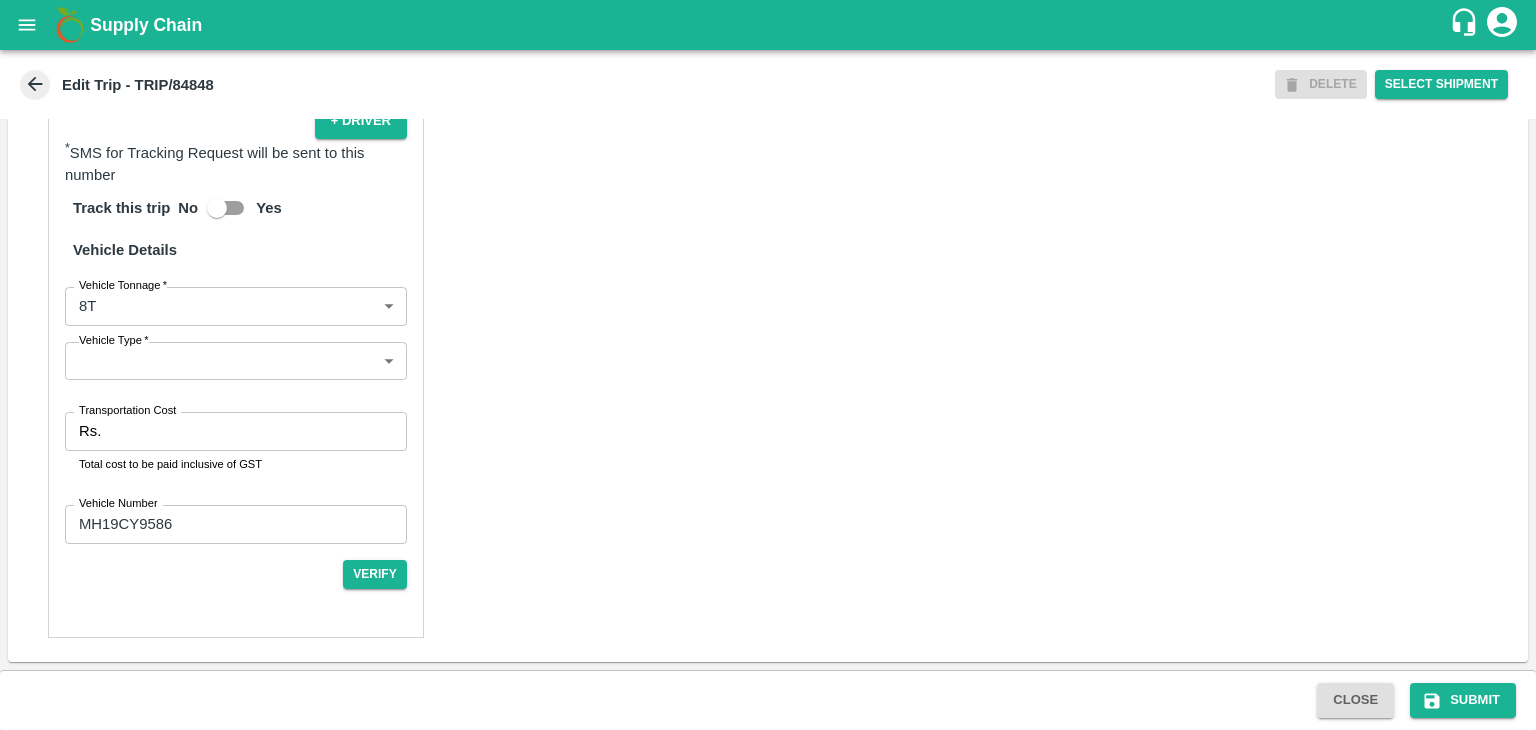 click on "Supply Chain Edit Trip - TRIP/84848 DELETE Select Shipment Trip Details Trip Type Fruit Movement 1 Trip Type Trip Pickup Order SHIP/[PERSON_NAME]/346000 PO/V/SHREYA/163650 Address: [GEOGRAPHIC_DATA], [GEOGRAPHIC_DATA] Trip Delivery Order SHIP/[PERSON_NAME]/346000 Nashik Banana CS Address:  [GEOGRAPHIC_DATA] No. 314/2/1, A/p- Mohadi, Tal- Dindori, Dist- Nashik 422207, [GEOGRAPHIC_DATA], [GEOGRAPHIC_DATA], [GEOGRAPHIC_DATA] Trip Category  Full Load Part Load Monthly Vehicle Cross Dock No Vehicle Involved Exports Vendor Vehicle Partner Details Partner   * Partner Add   Transporter Driver 1 Details Driver Name   * [PERSON_NAME] Driver Name Driver Phone   * [PHONE_NUMBER] Driver Phone Additional Phone Number +91 Additional Phone Number Driver Language Hindi hi Driver Language + Driver * SMS for Tracking Request will be sent to this number Track this trip No Yes Vehicle Details Vehicle Tonnage   * 8T 8000 Vehicle Tonnage Vehicle Type   * ​ Vehicle Type Transportation Cost Rs. Transportation Cost Total cost to be paid inclusive of GST MH19CY9586" at bounding box center [768, 365] 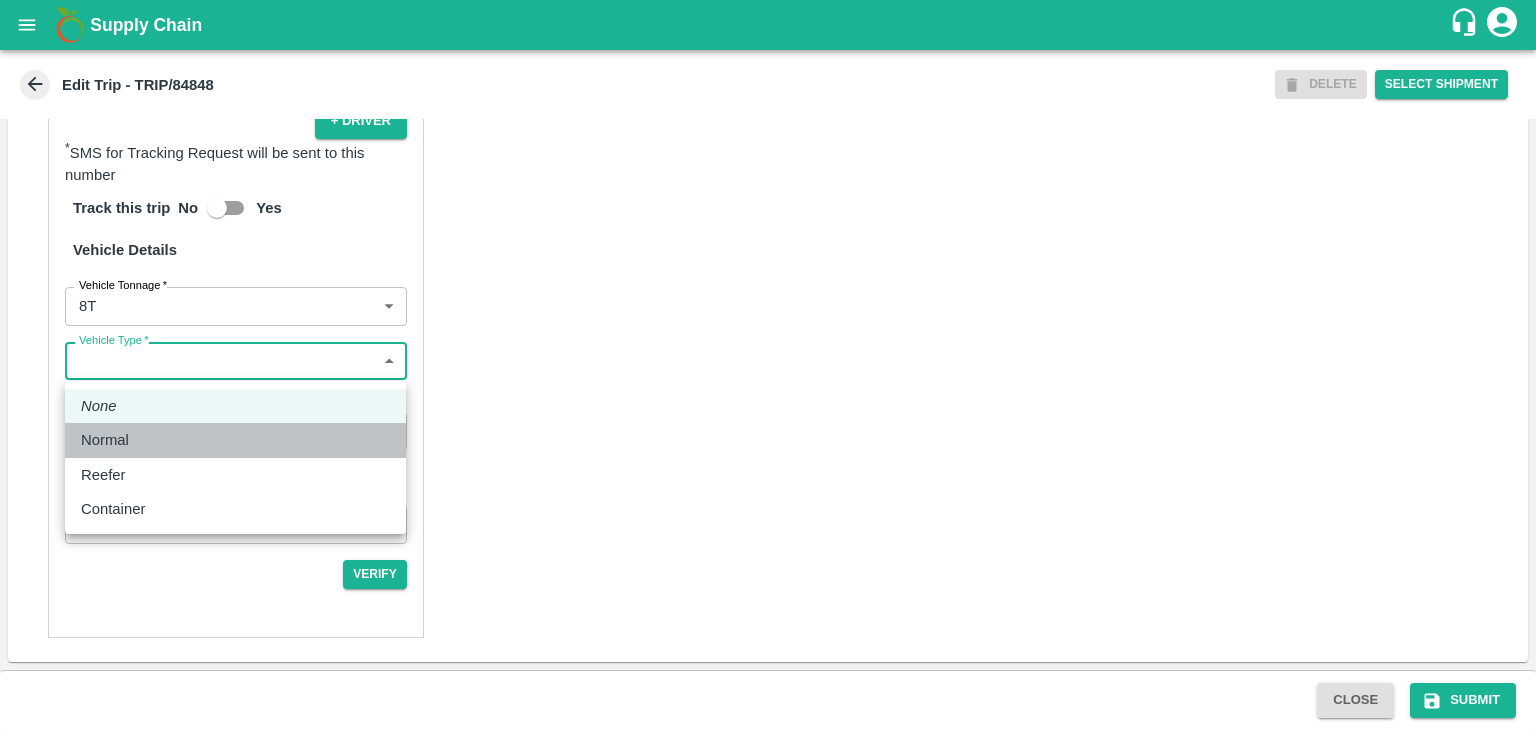 click on "Normal" at bounding box center (235, 440) 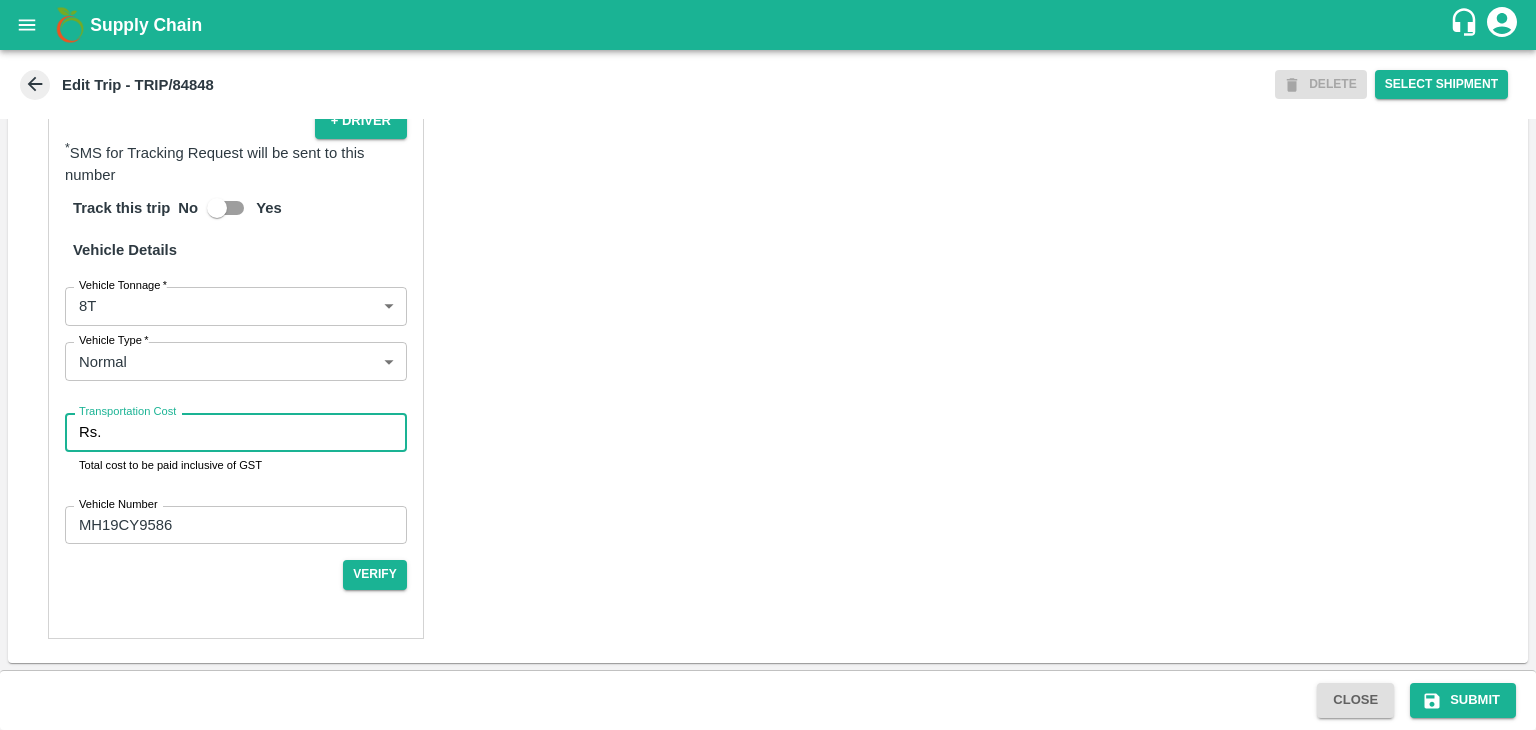 click on "Transportation Cost" at bounding box center [258, 432] 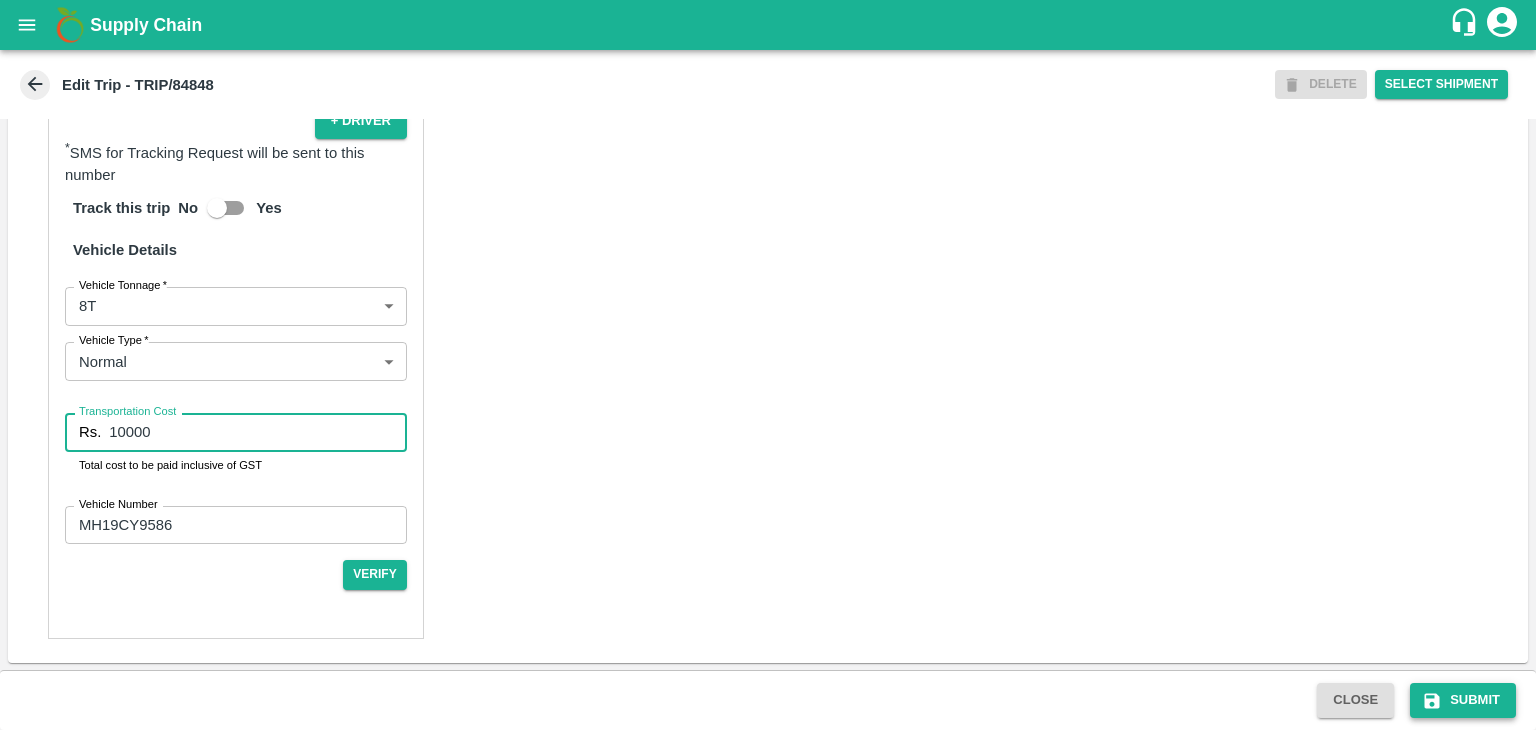 type on "10000" 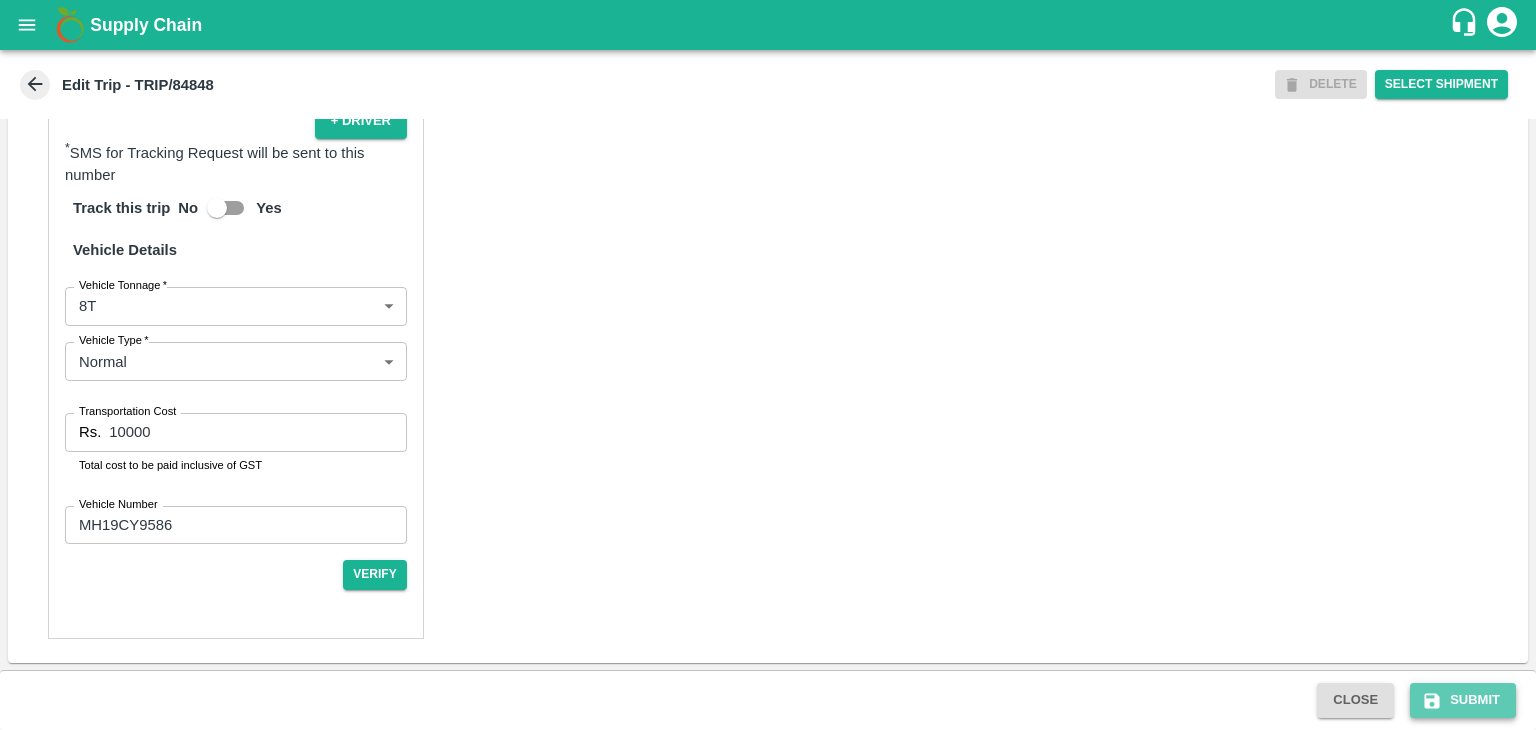 click on "Submit" at bounding box center (1463, 700) 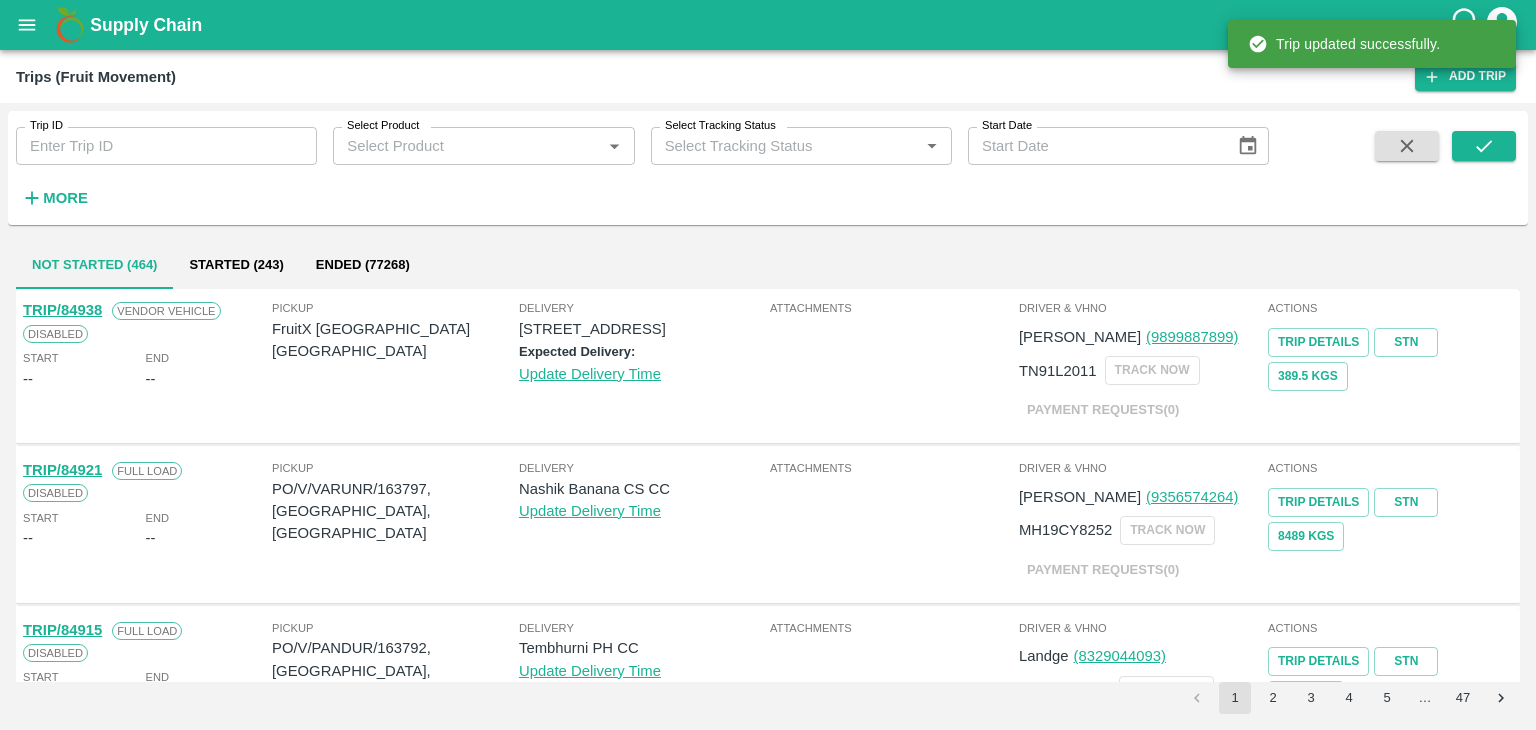 click on "Trip ID" at bounding box center [166, 146] 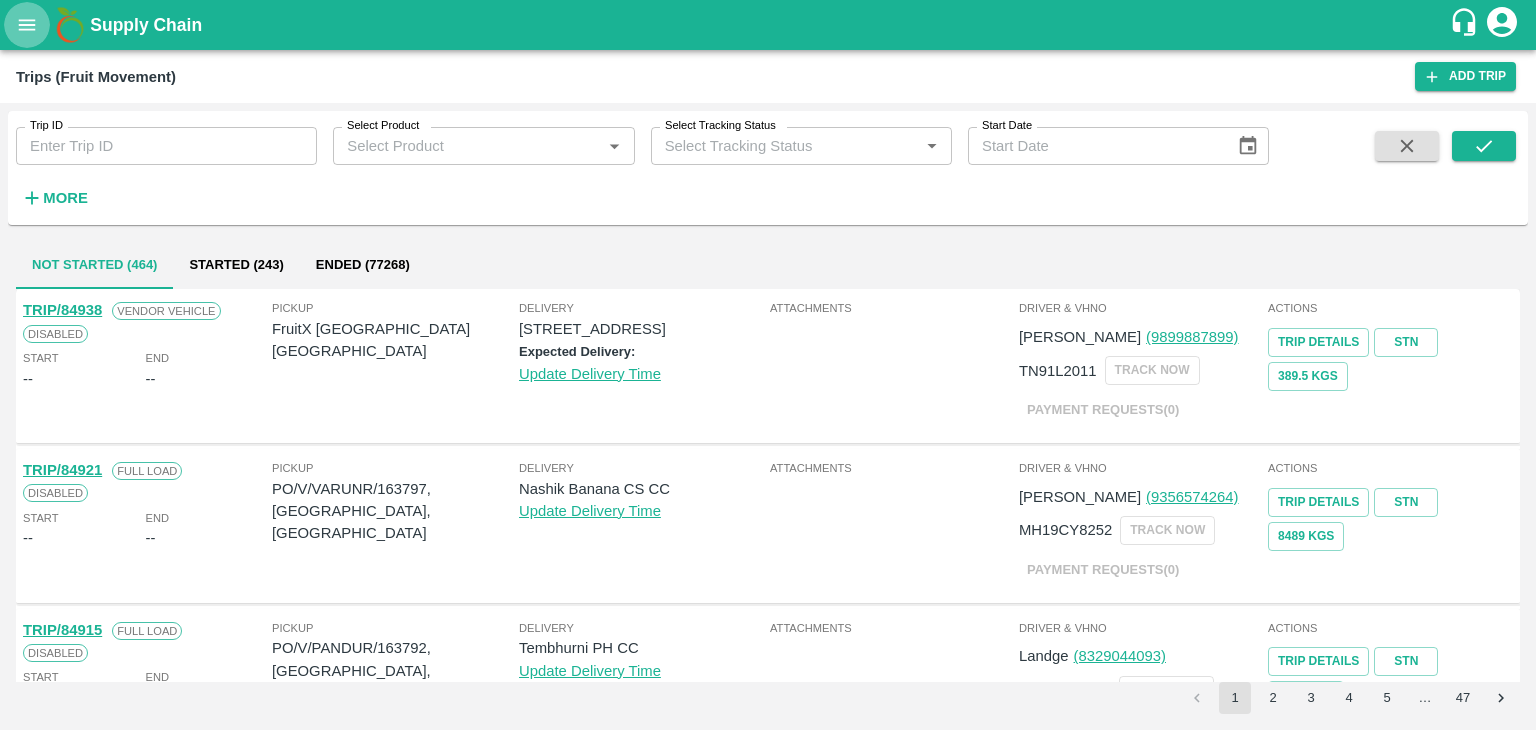 click 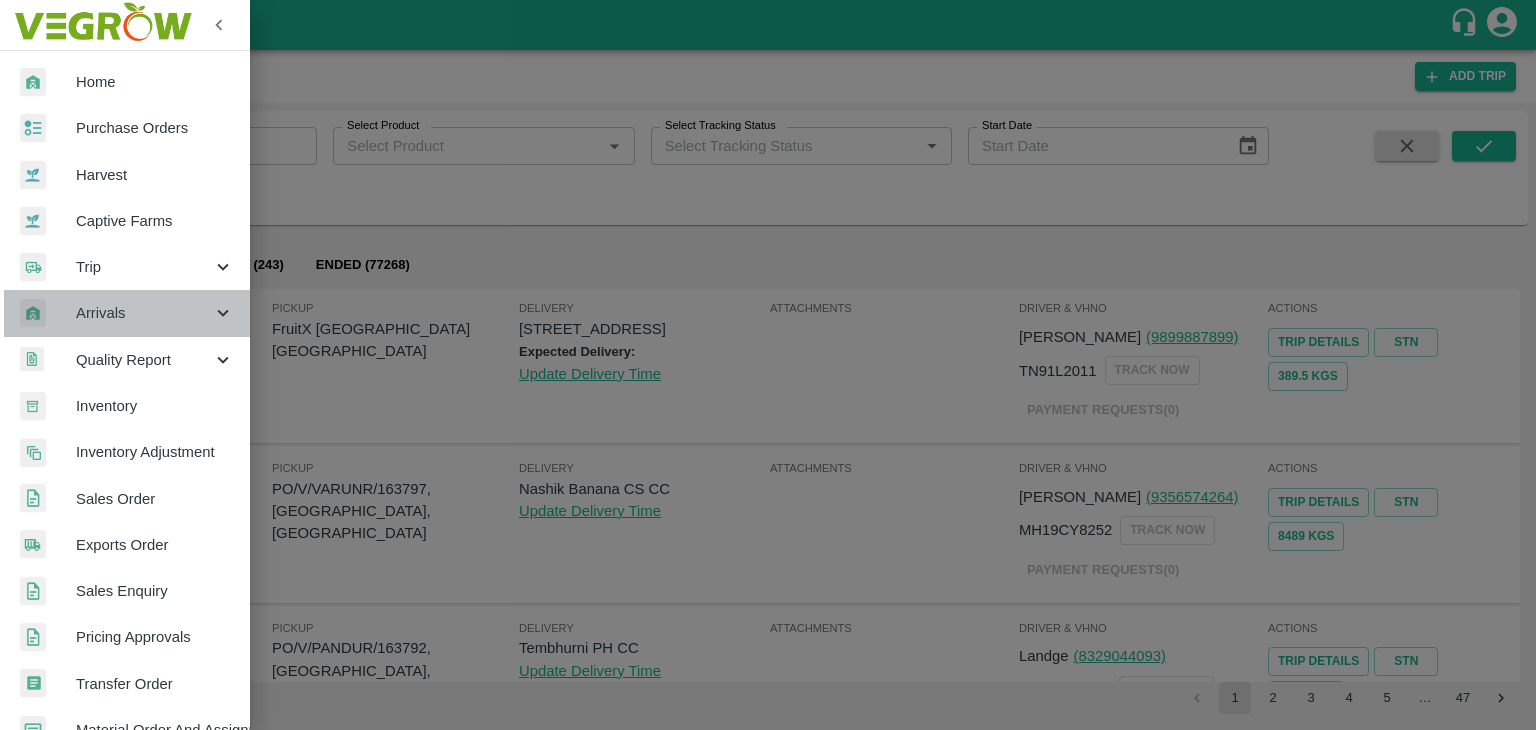 click on "Arrivals" at bounding box center [144, 313] 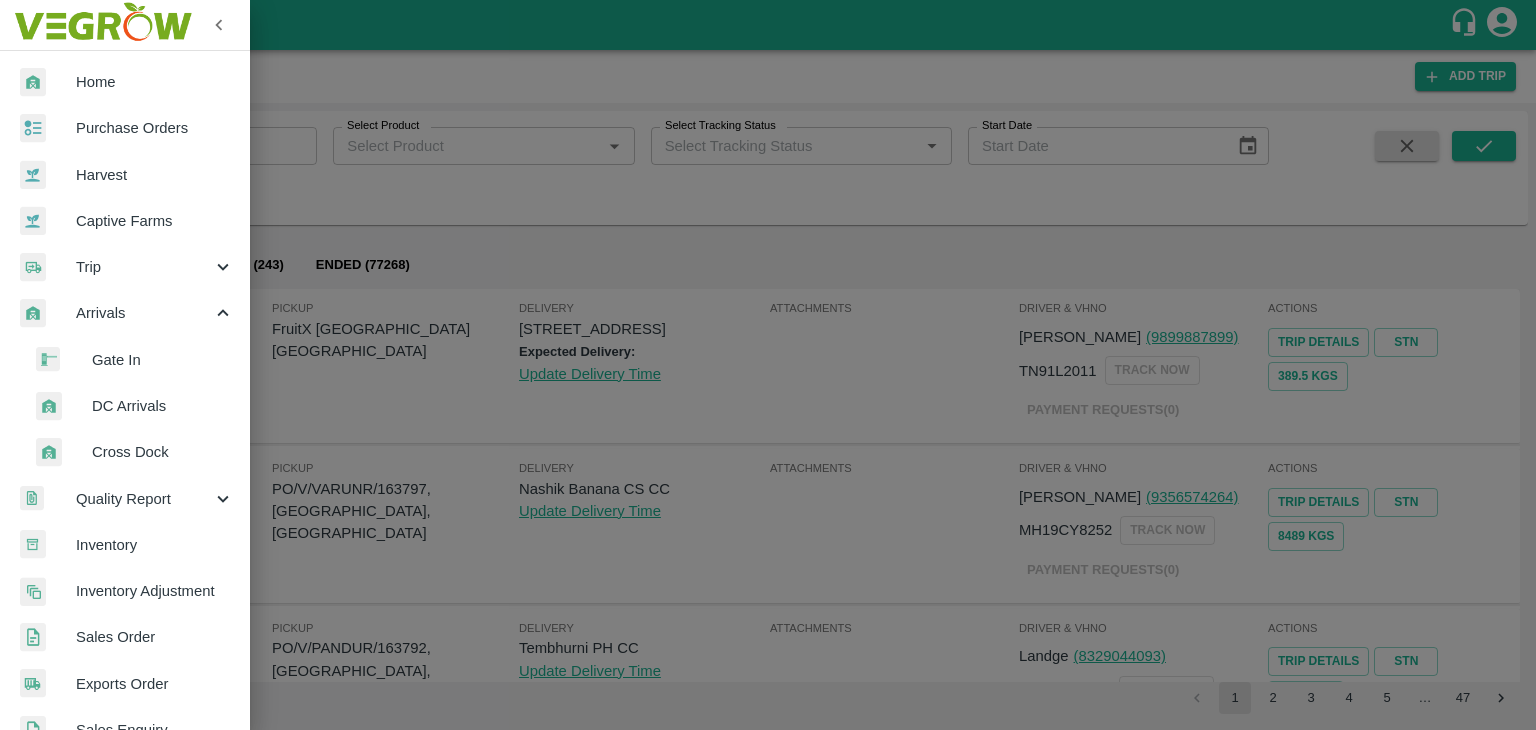 click on "DC Arrivals" at bounding box center (163, 406) 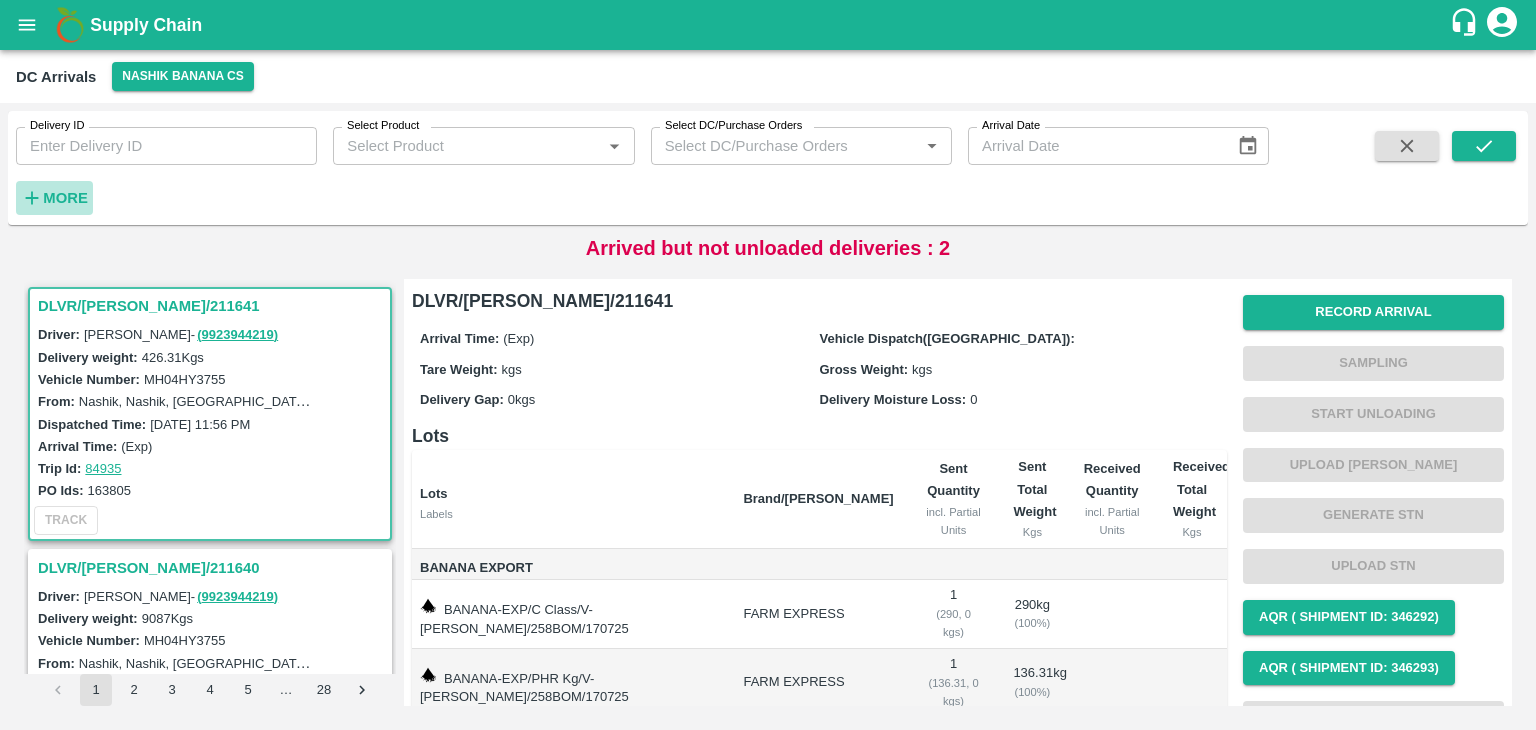 click on "More" at bounding box center (65, 198) 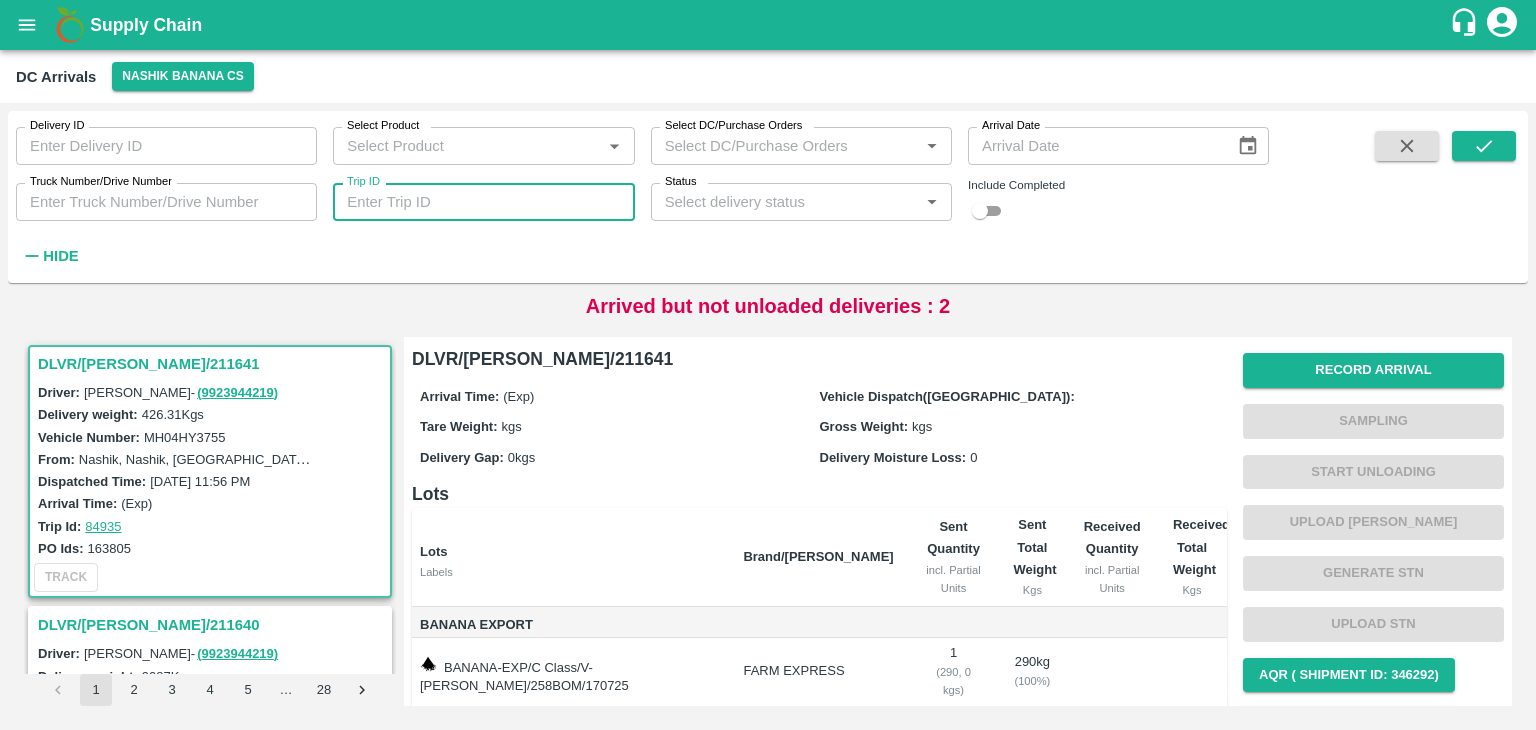 click on "Trip ID" at bounding box center [483, 202] 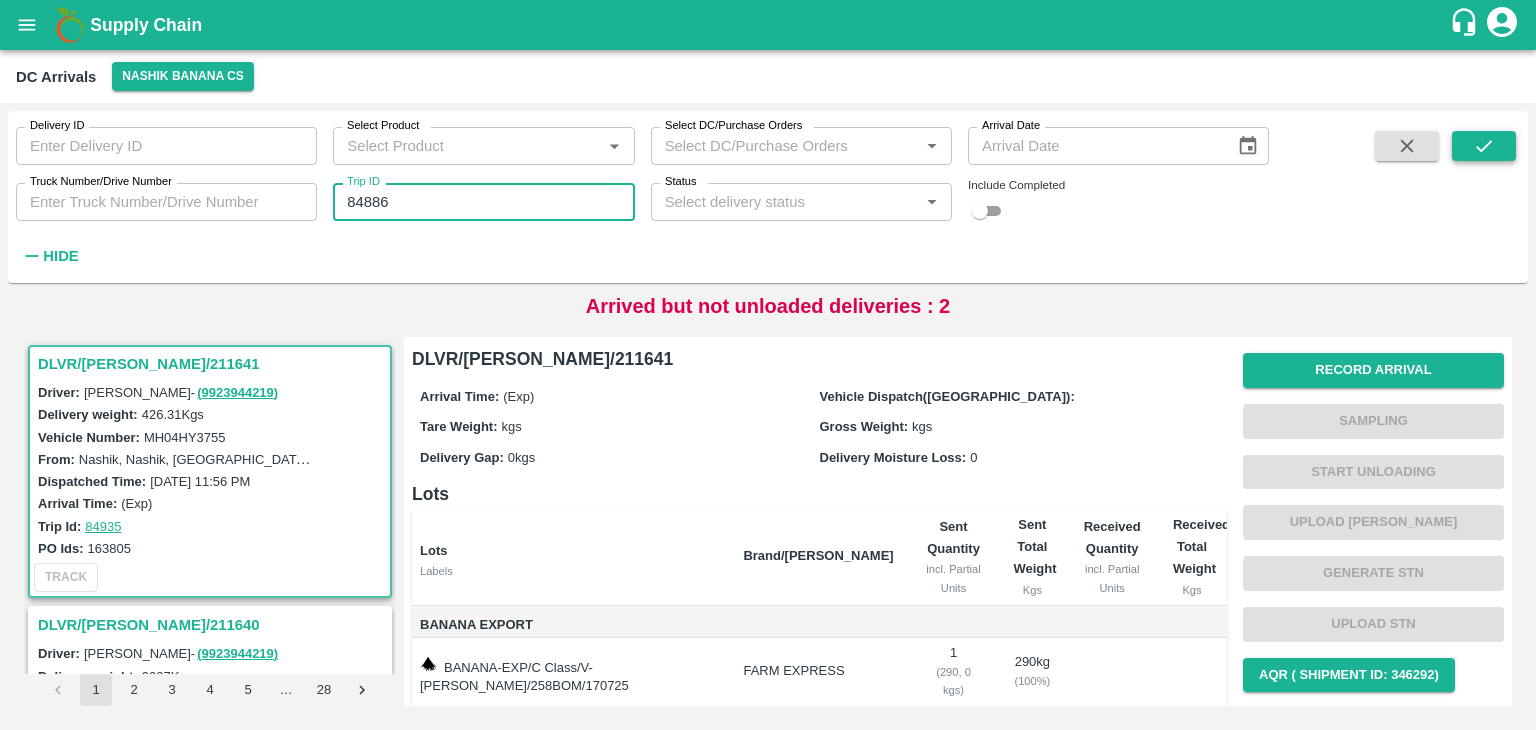 type on "84886" 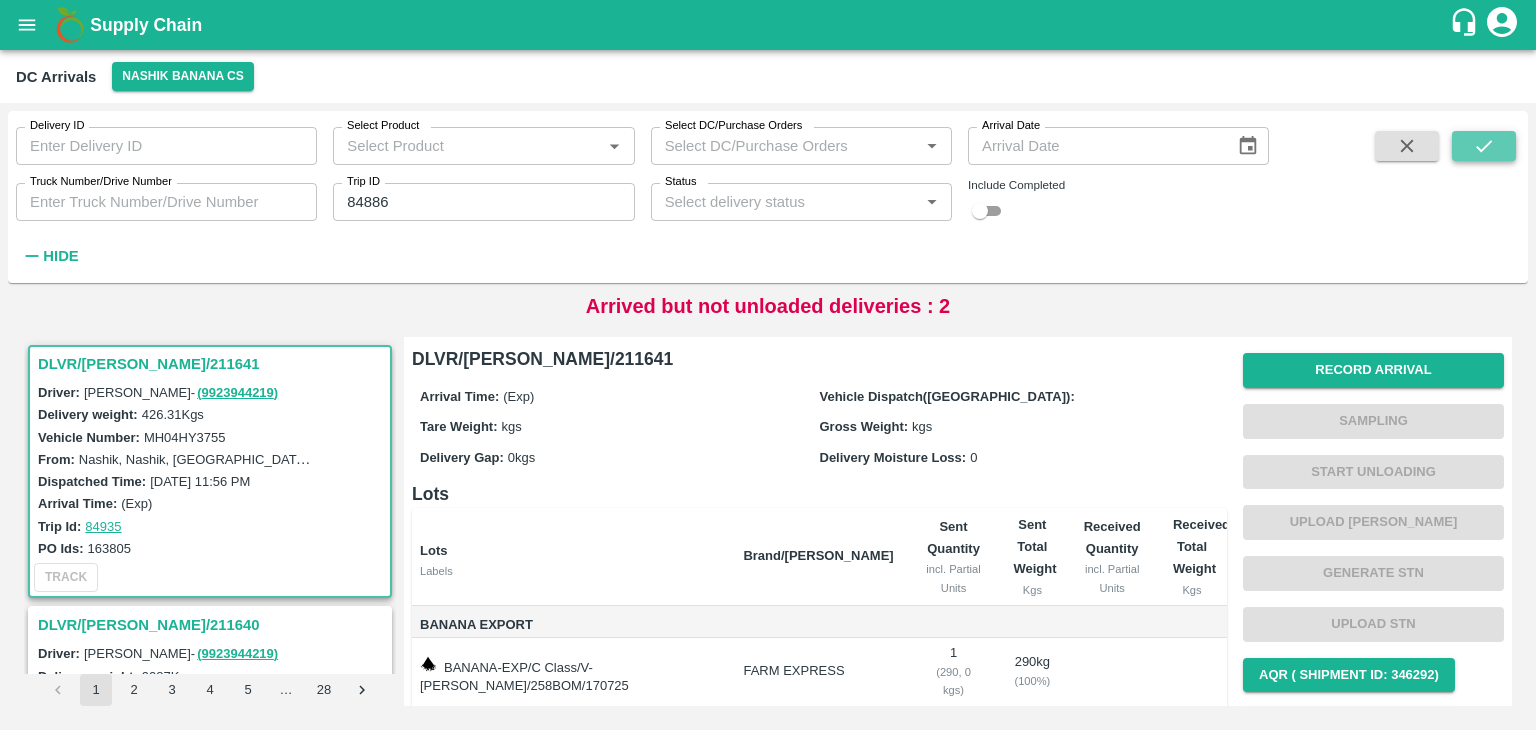 click at bounding box center (1484, 146) 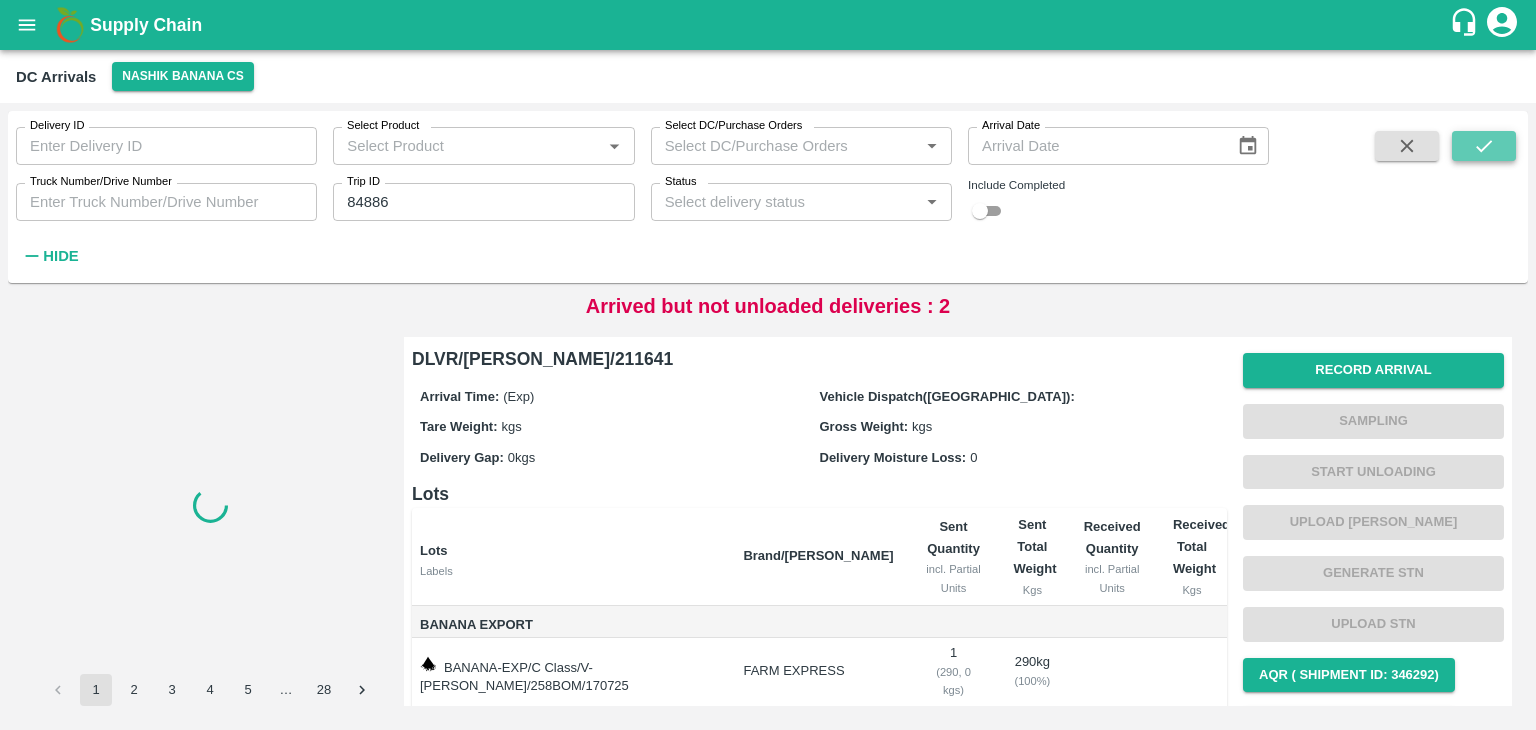 click at bounding box center (1484, 146) 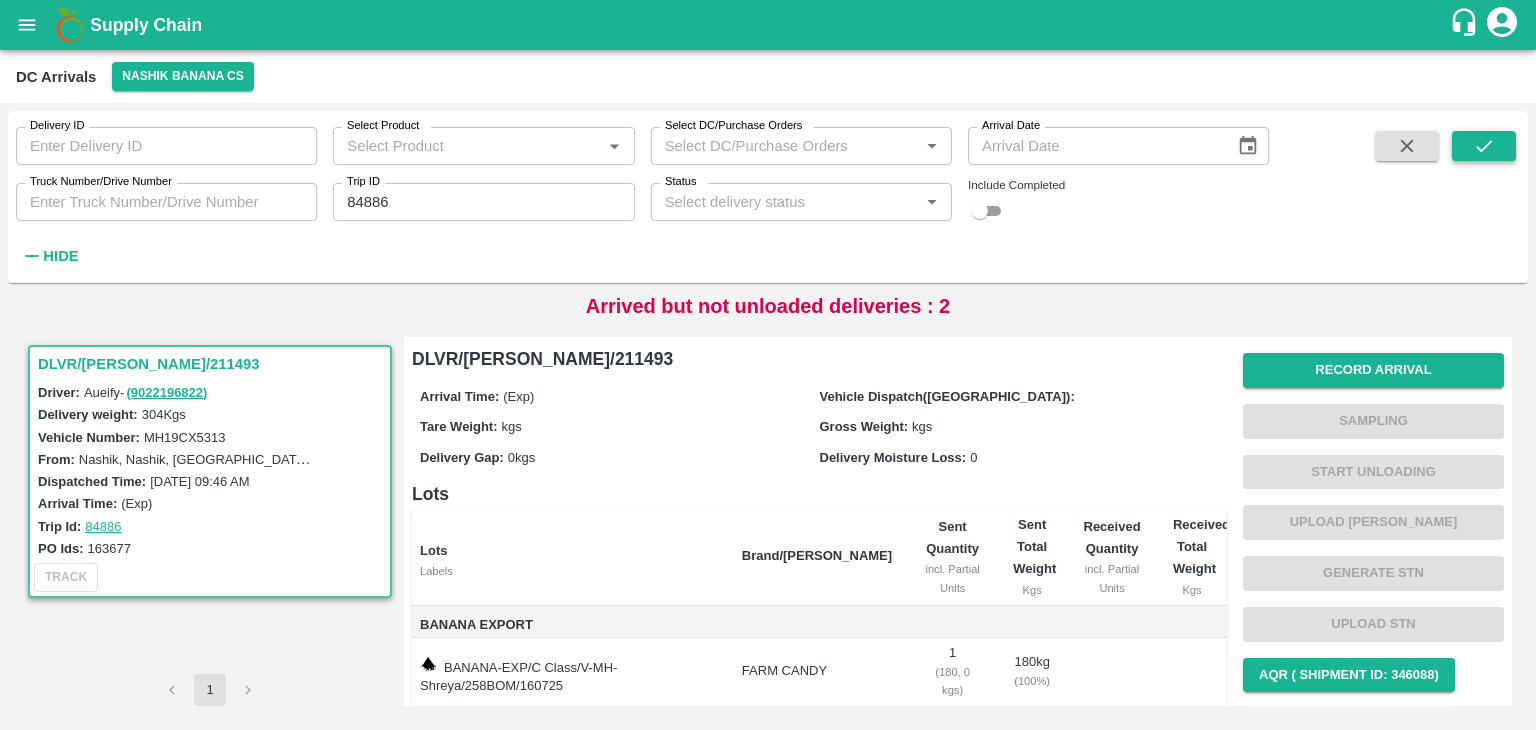 click at bounding box center (1484, 146) 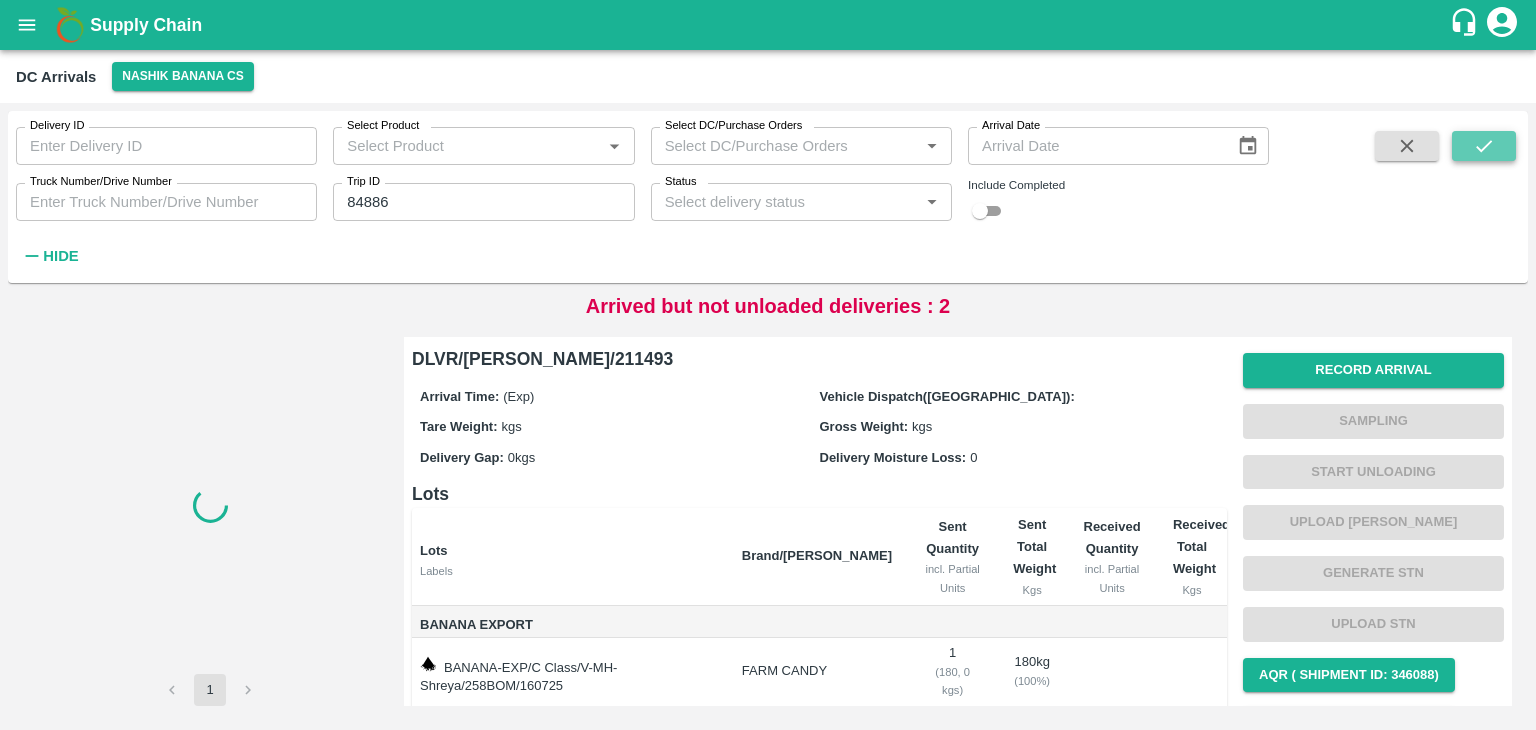 click at bounding box center [1484, 146] 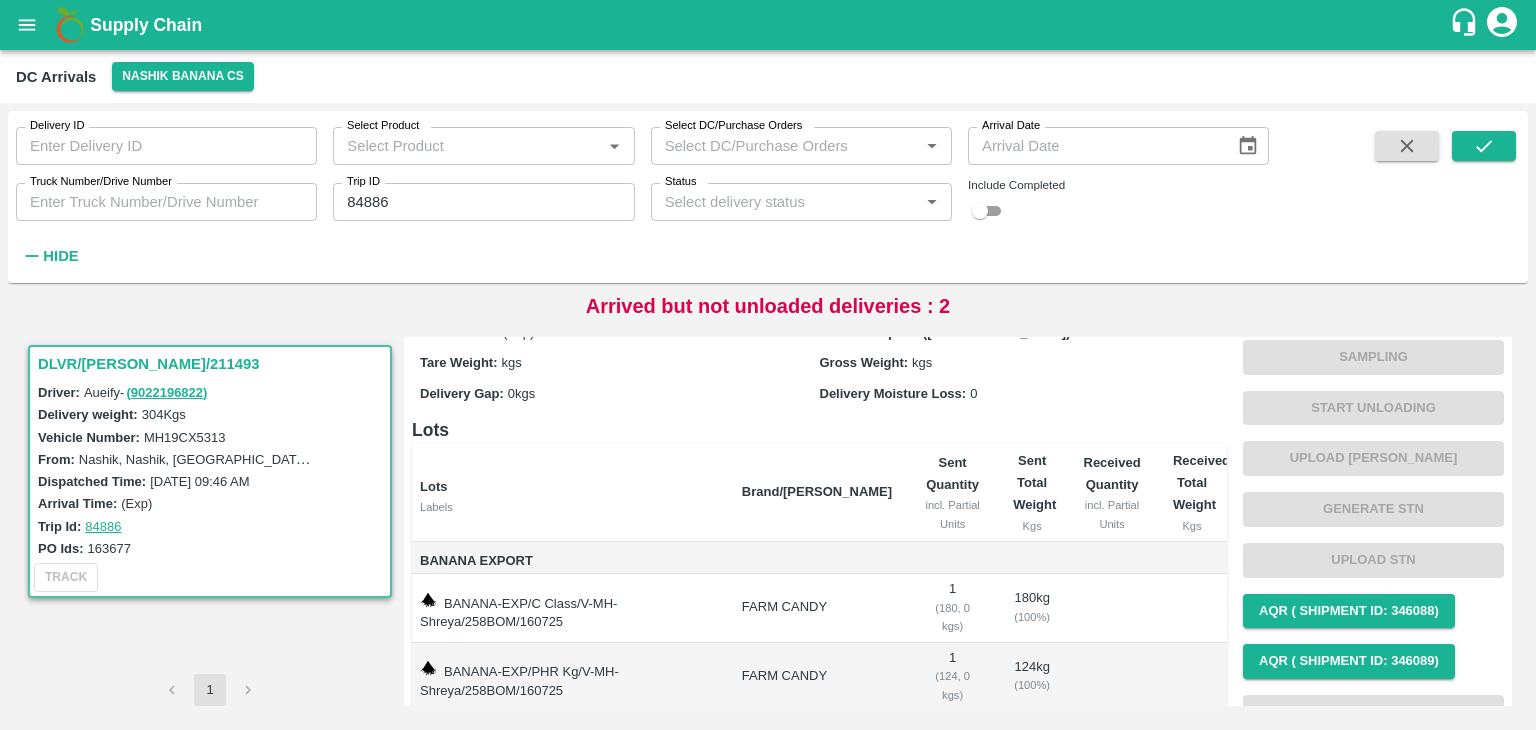 scroll, scrollTop: 0, scrollLeft: 0, axis: both 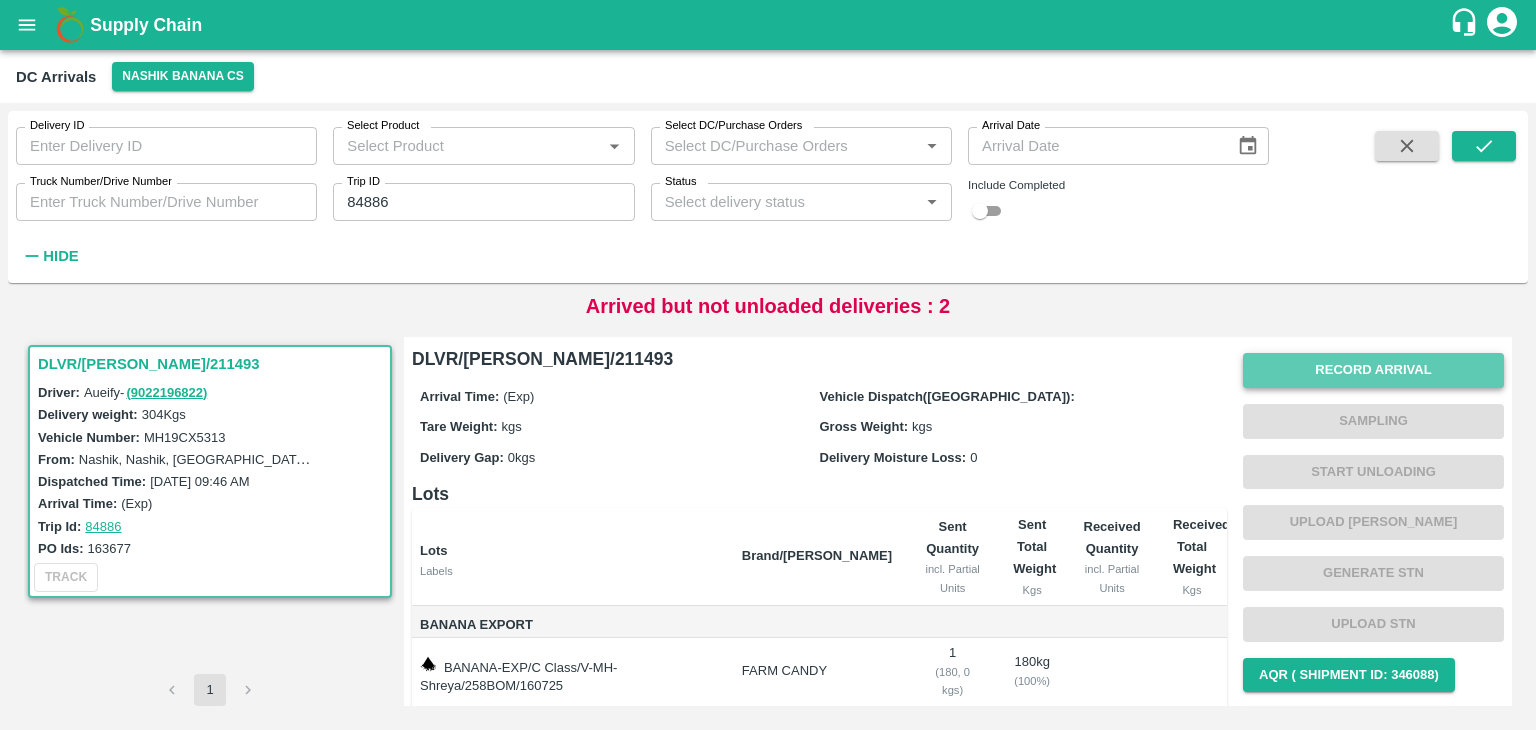 click on "Record Arrival" at bounding box center (1373, 370) 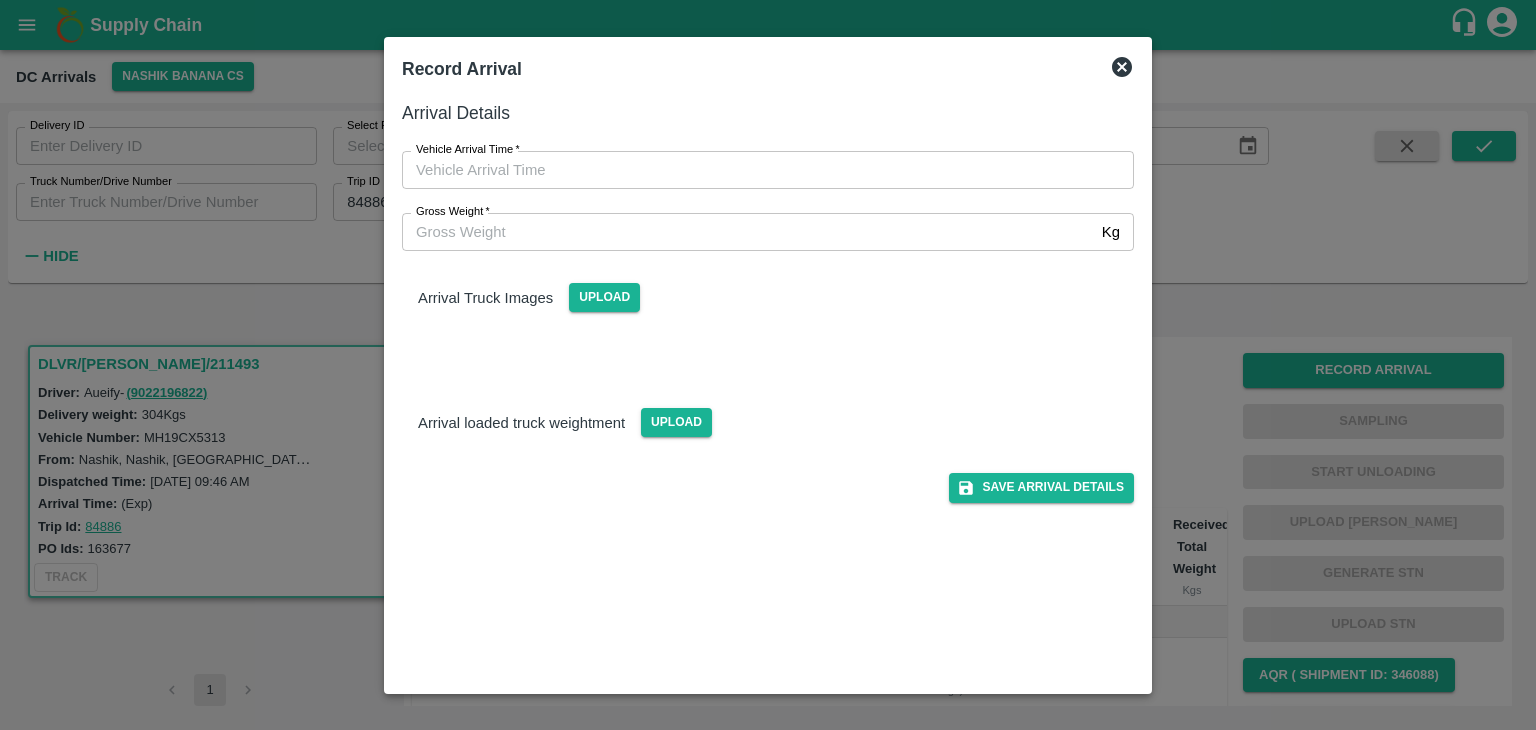 type on "DD/MM/YYYY hh:mm aa" 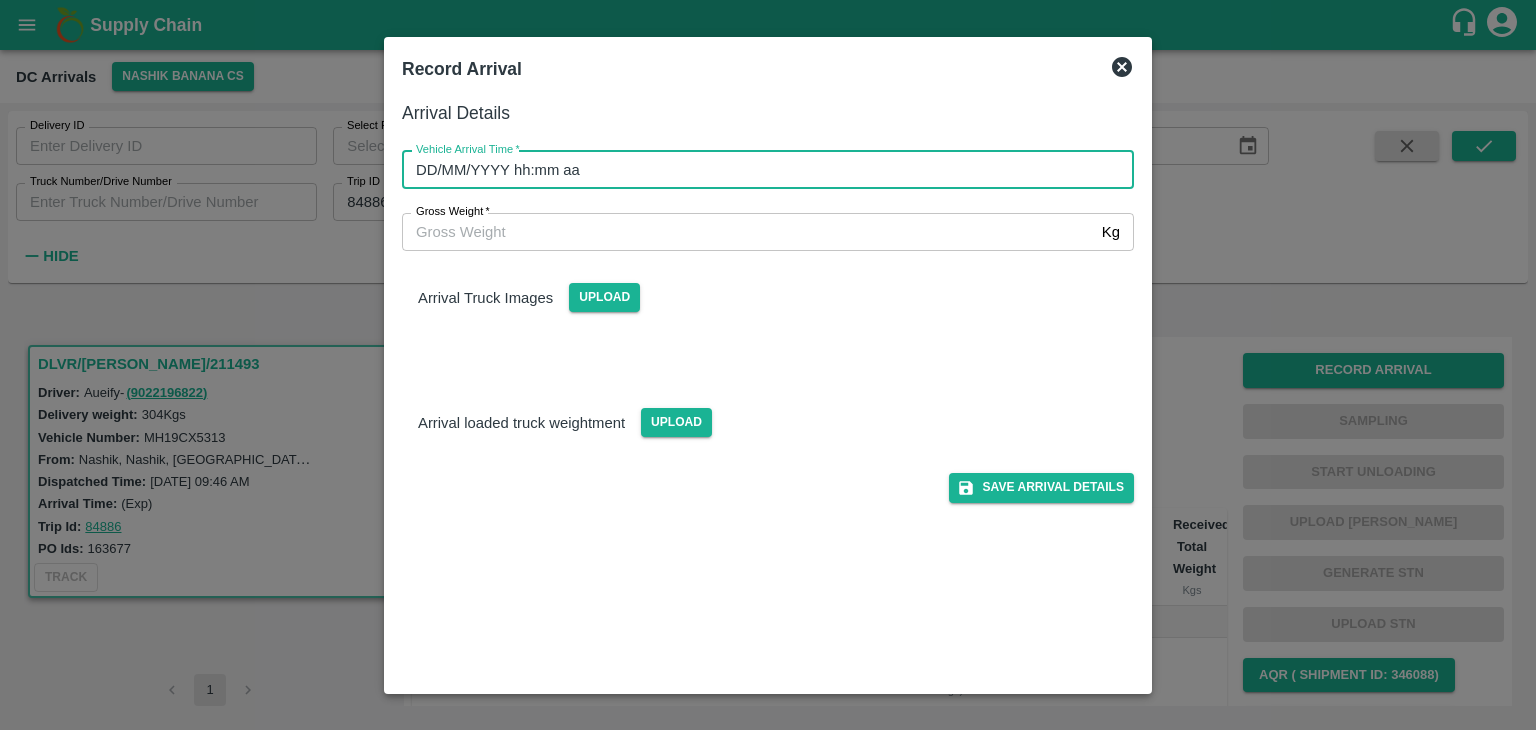click on "DD/MM/YYYY hh:mm aa" at bounding box center (761, 170) 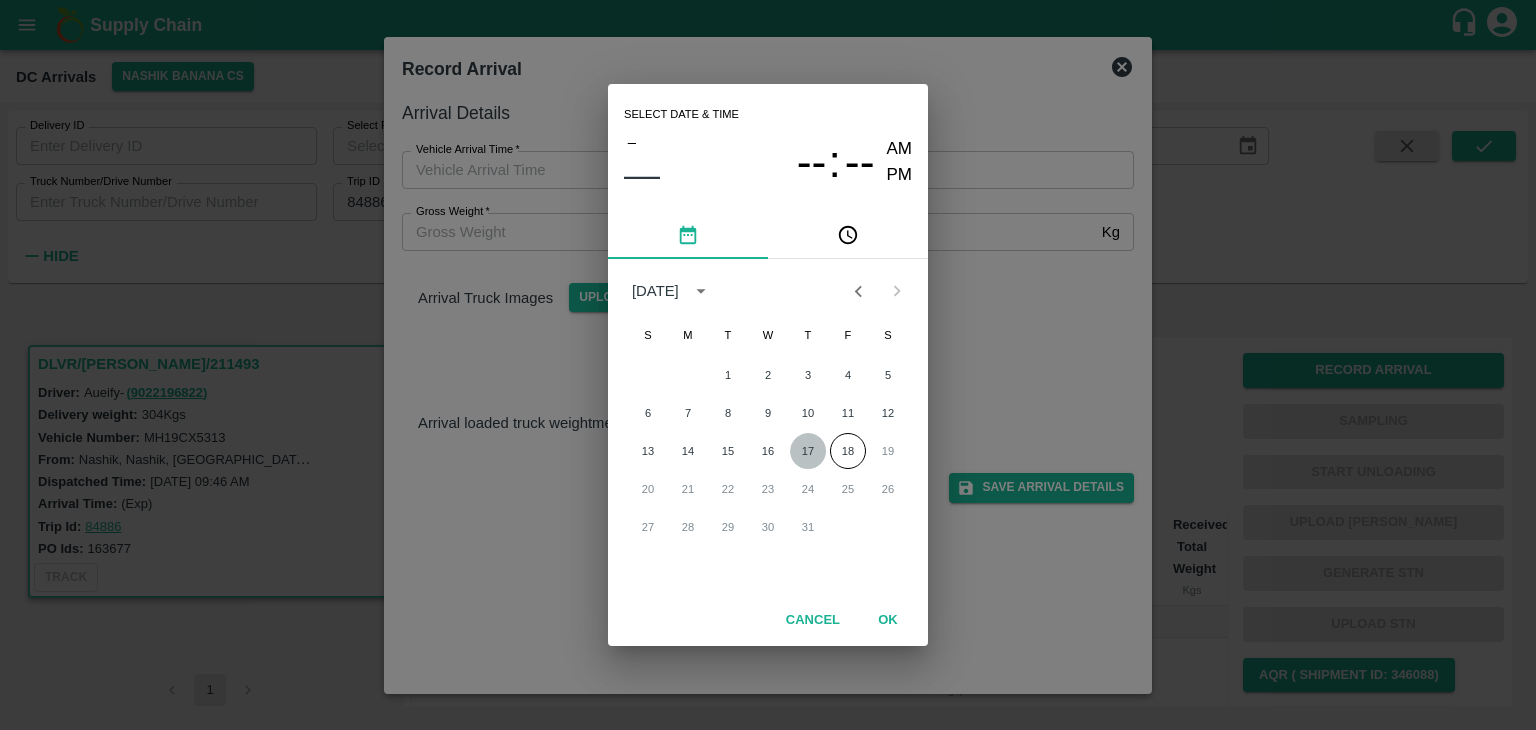 click on "17" at bounding box center [808, 451] 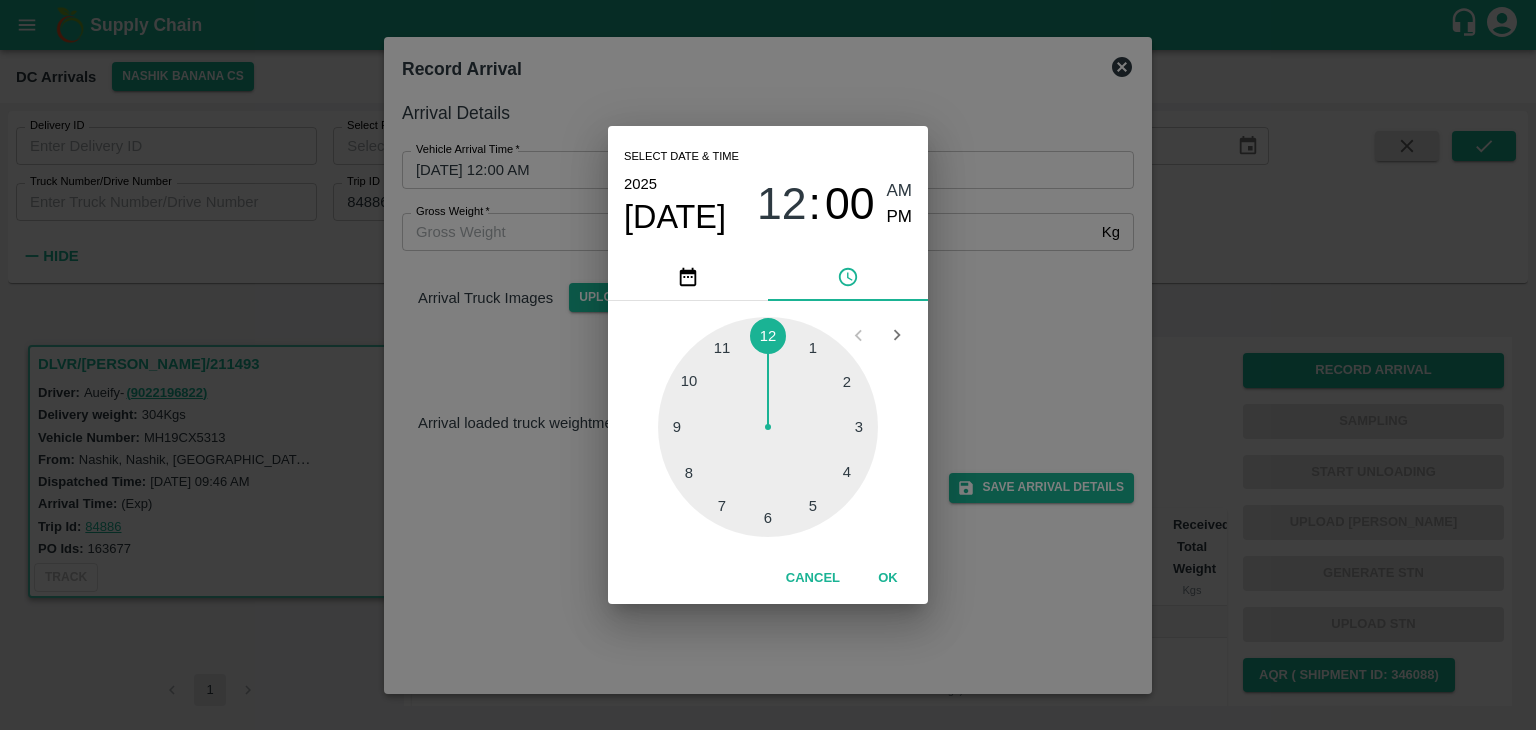 click at bounding box center (768, 427) 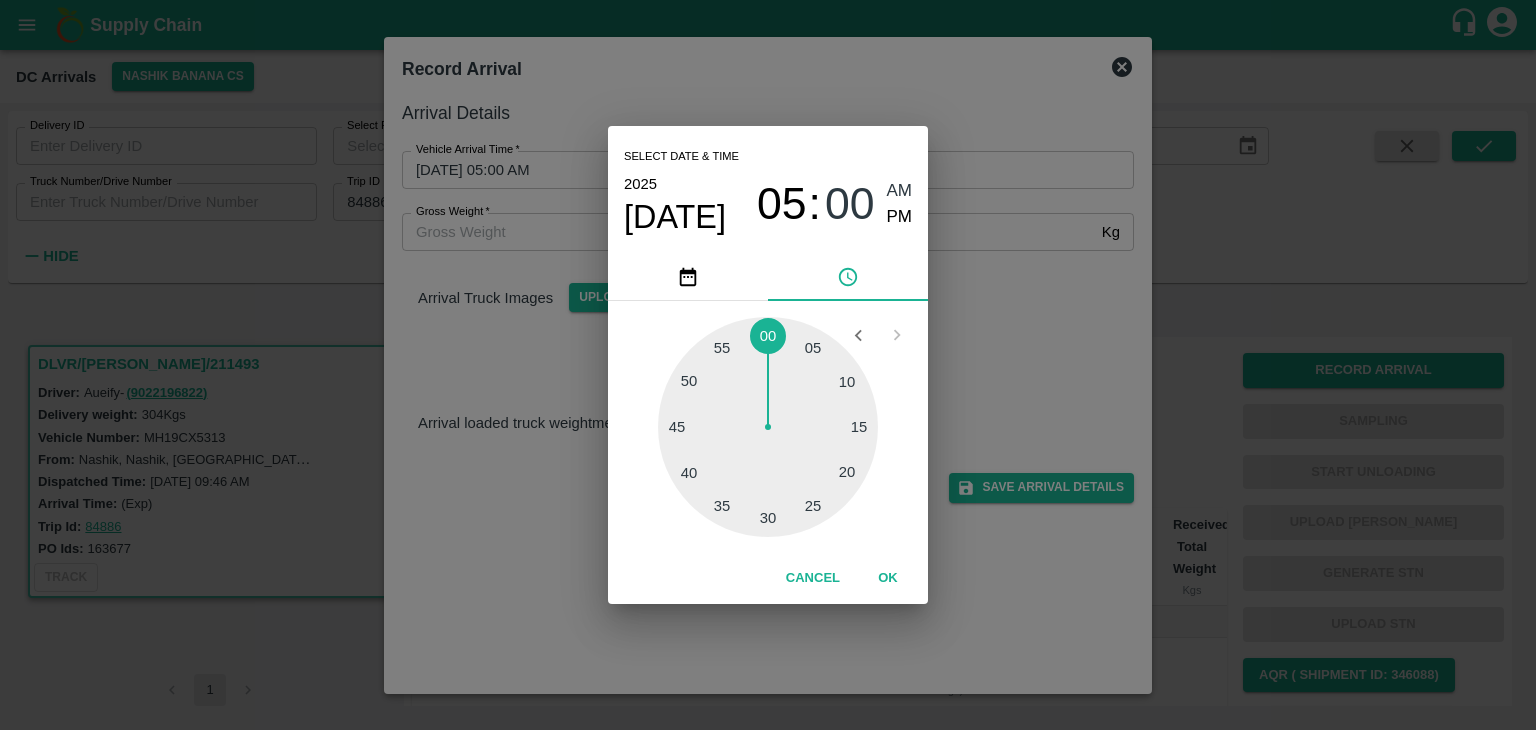 click at bounding box center (768, 427) 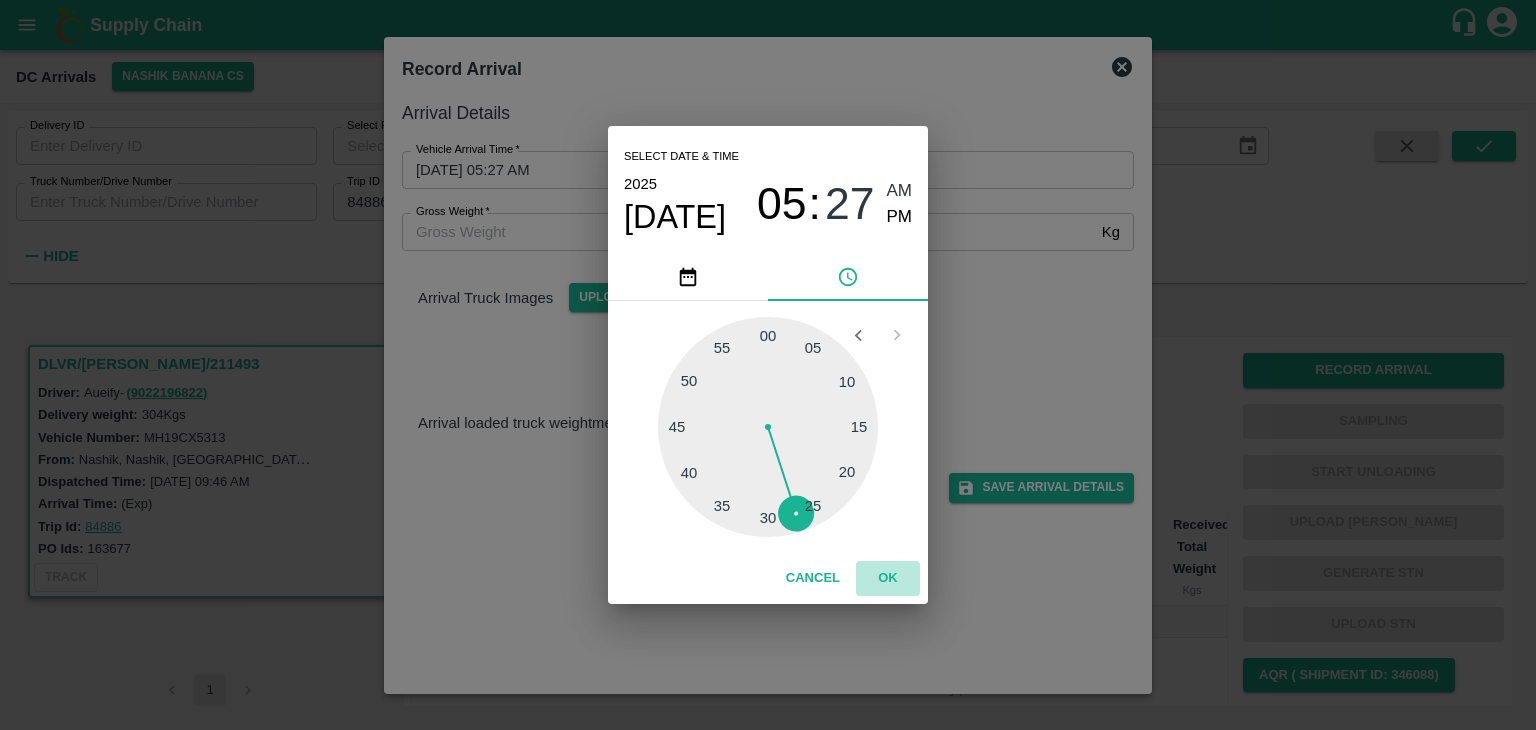click on "OK" at bounding box center (888, 578) 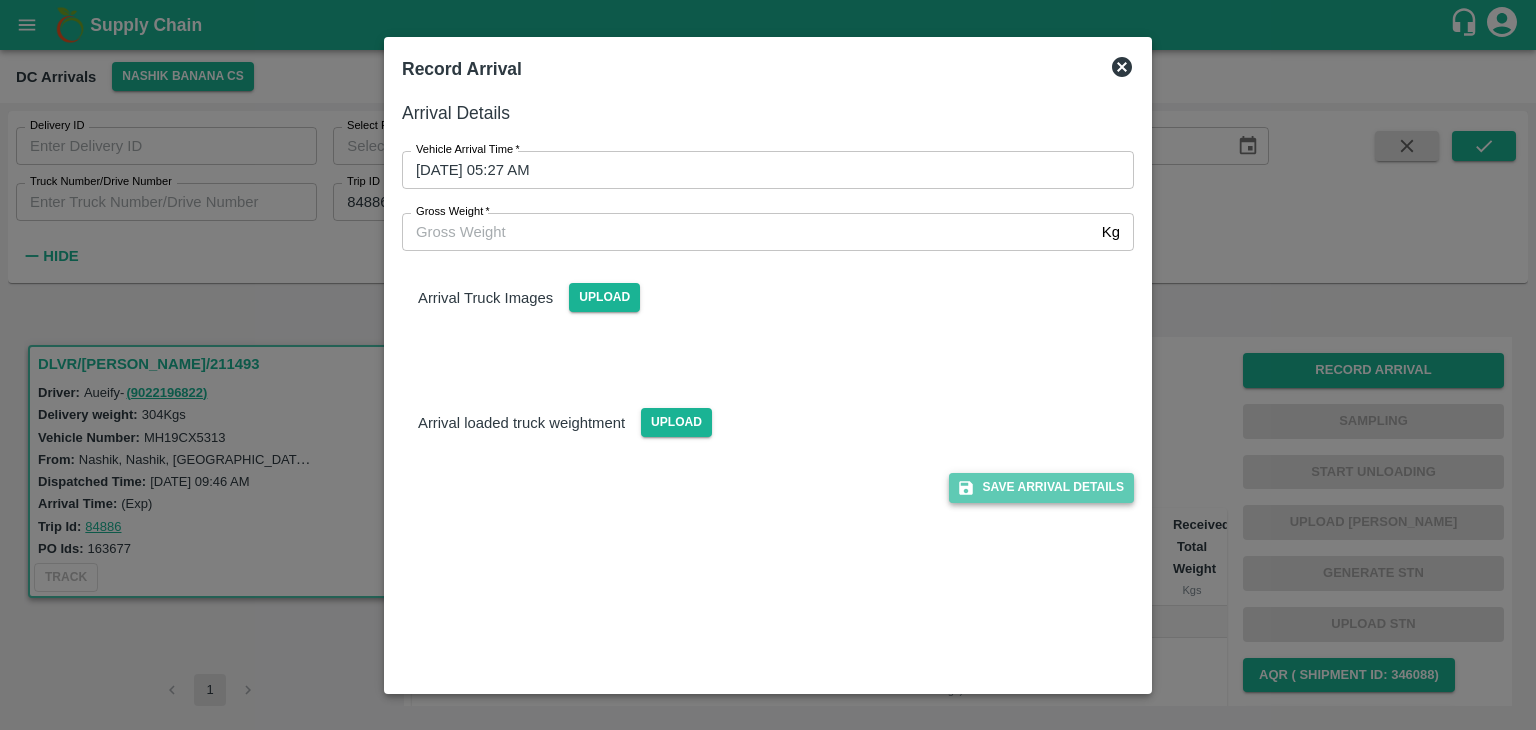 click on "Save Arrival Details" at bounding box center [1041, 487] 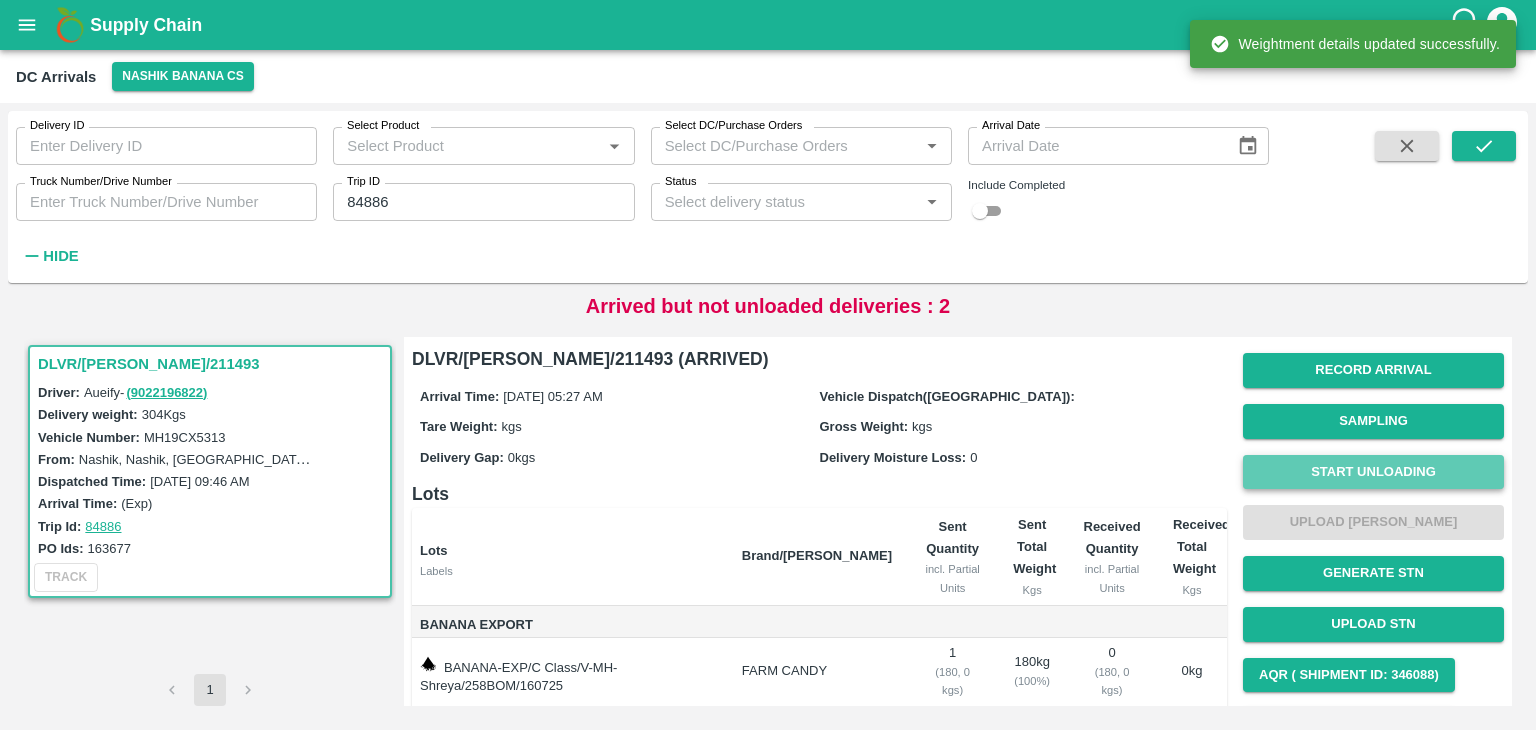 click on "Start Unloading" at bounding box center [1373, 472] 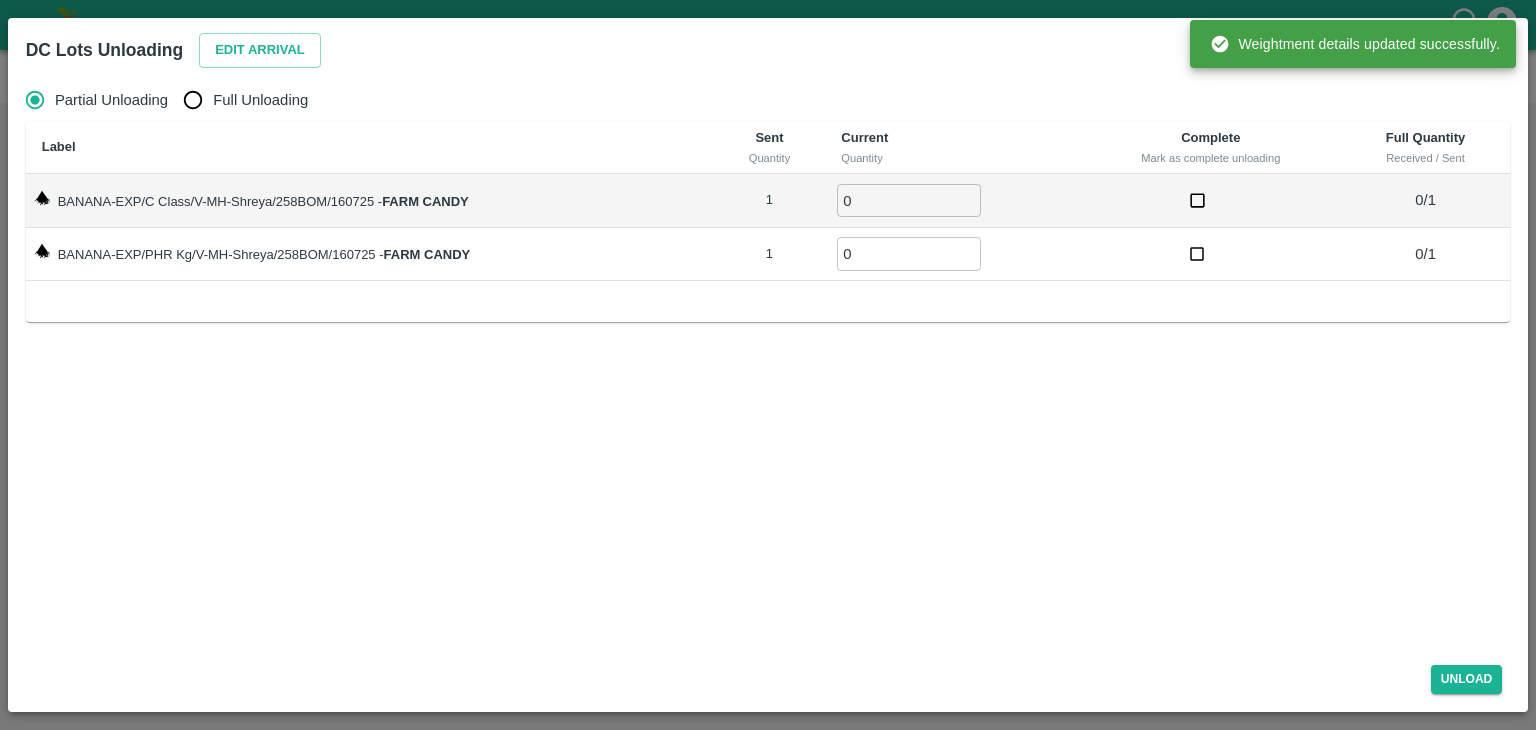 click on "Edit Arrival" at bounding box center [256, 46] 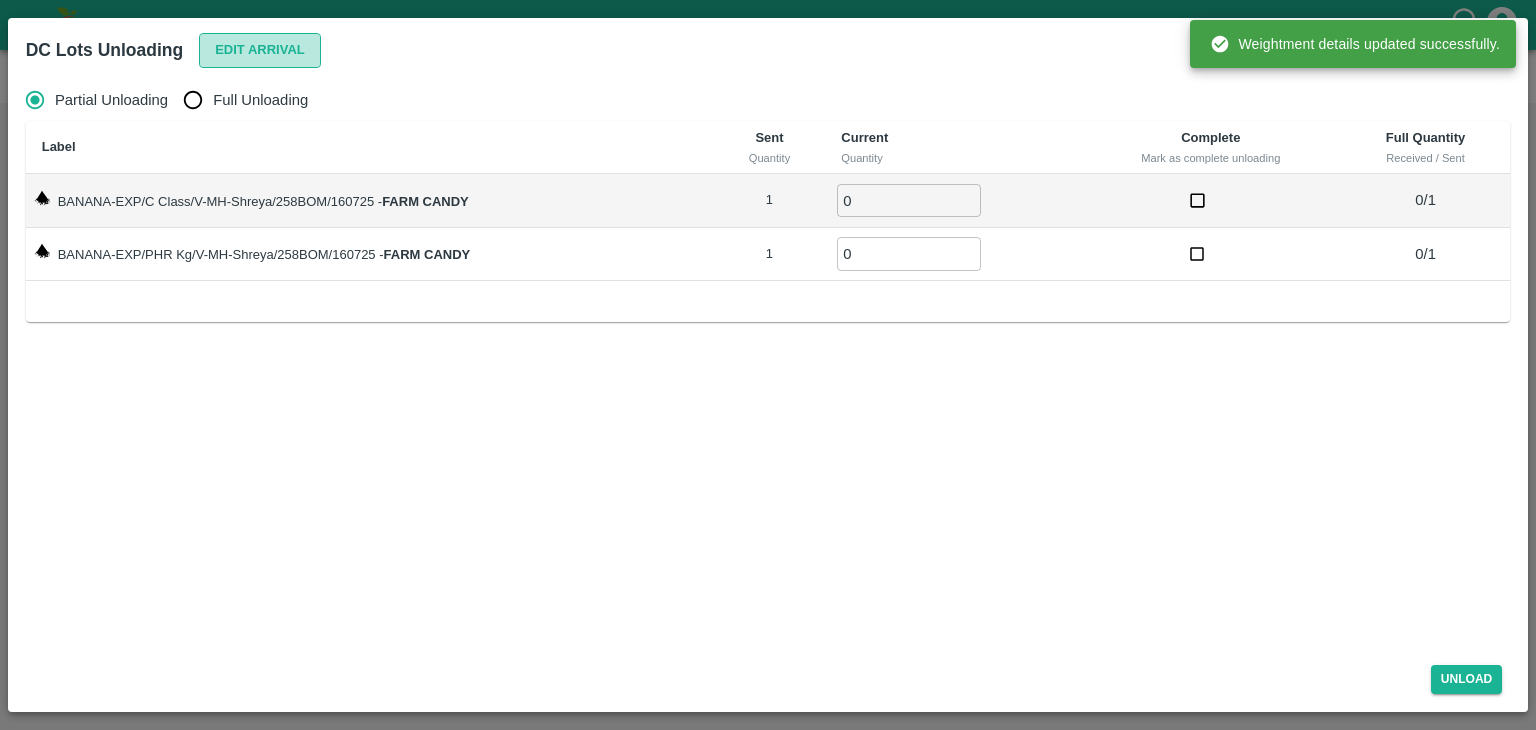 click on "Edit Arrival" at bounding box center (260, 50) 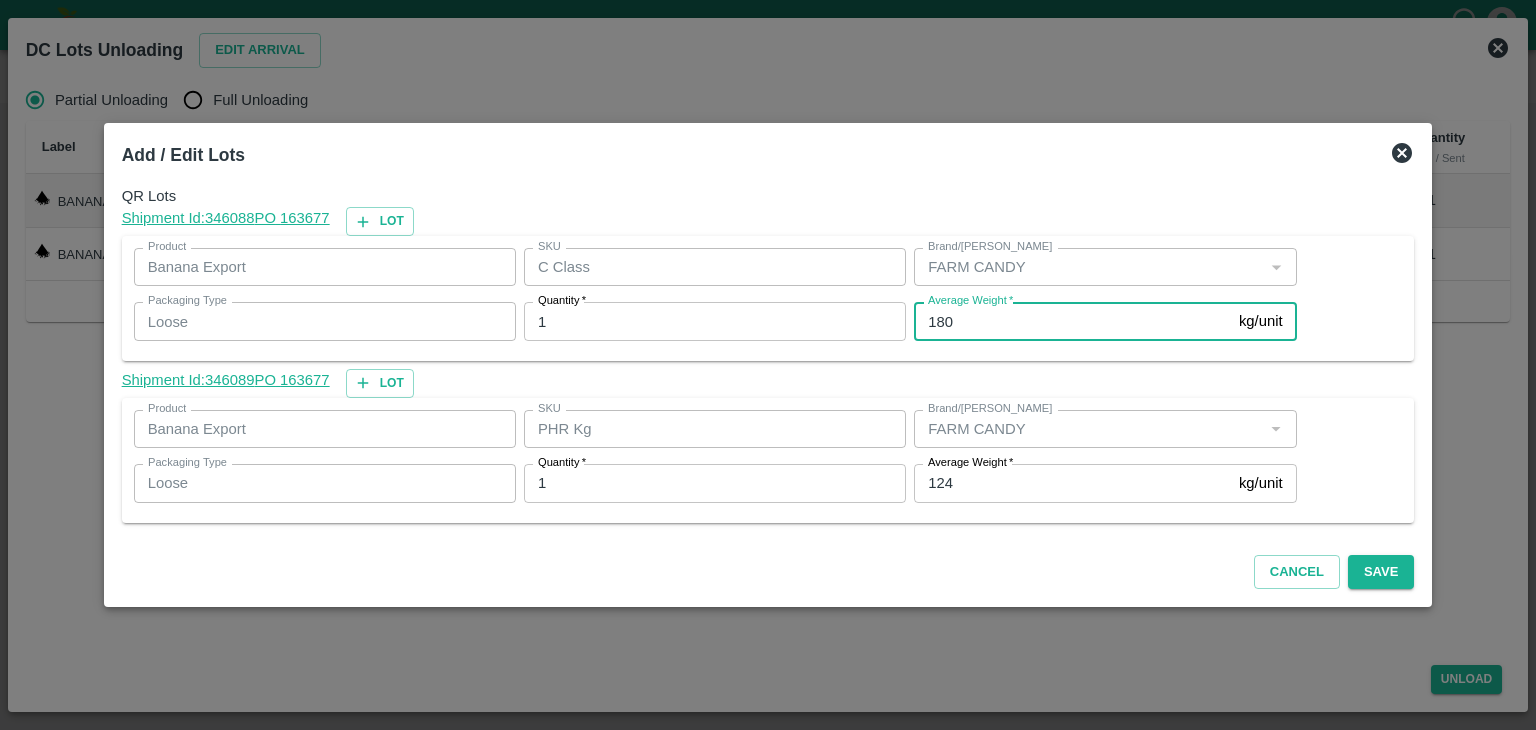 click on "180" at bounding box center (1072, 321) 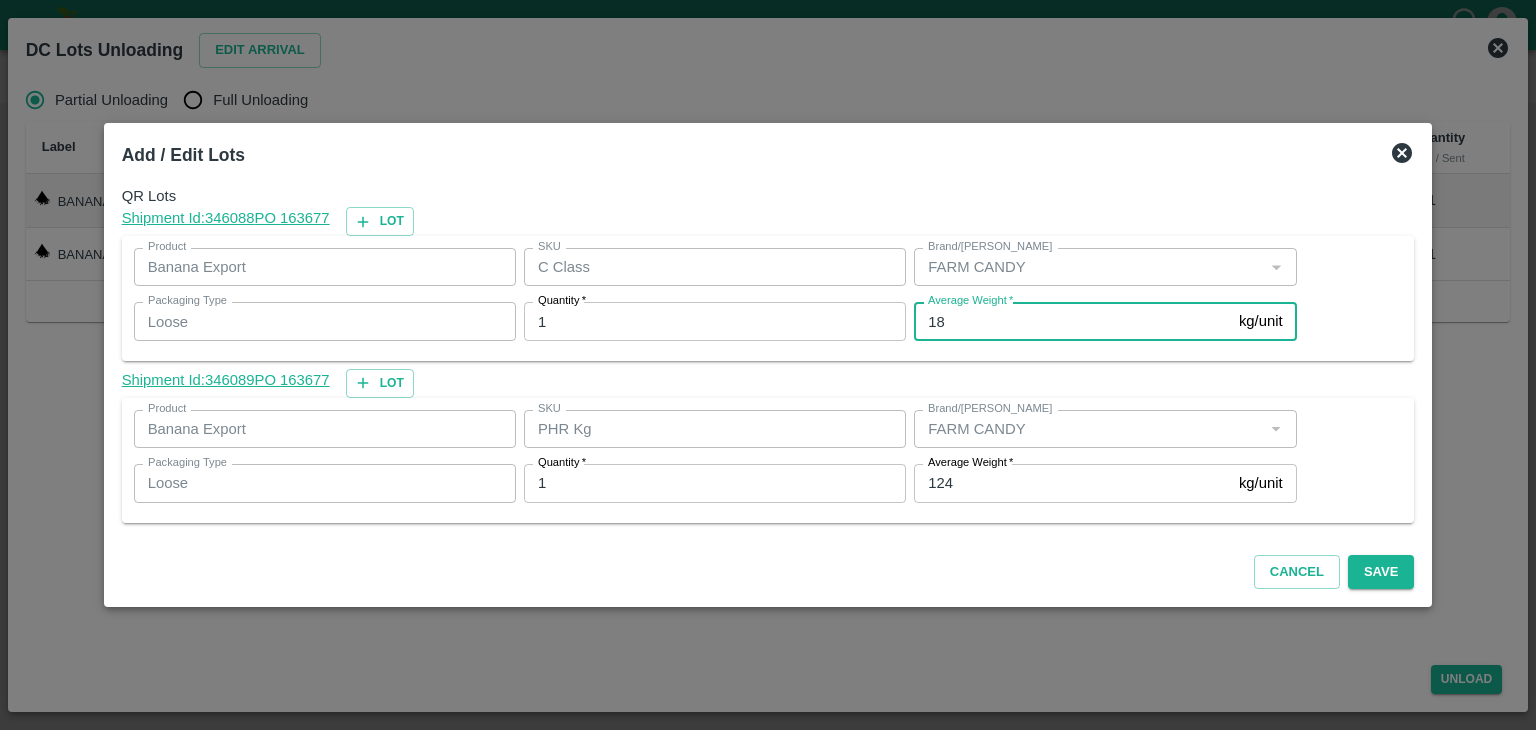 type on "1" 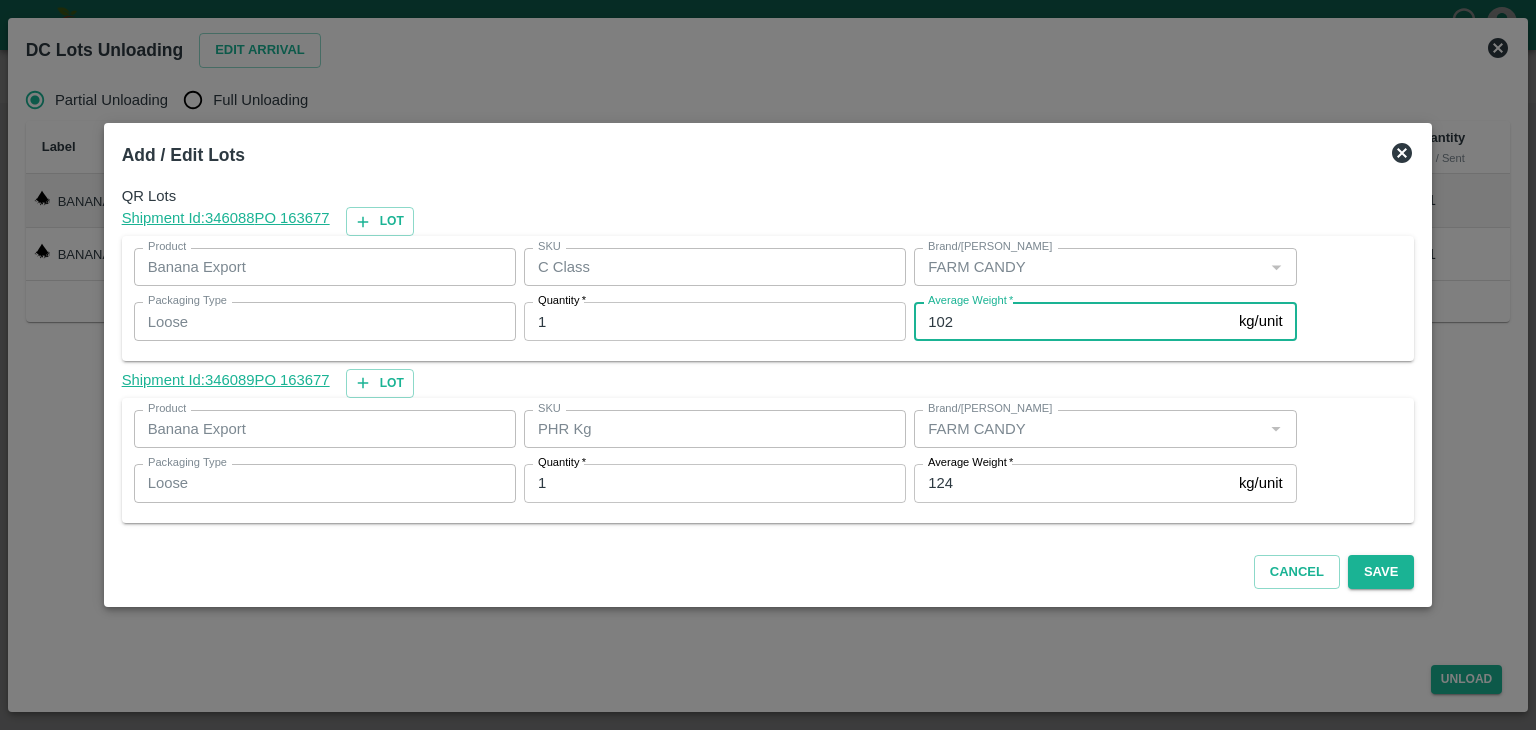 type on "102" 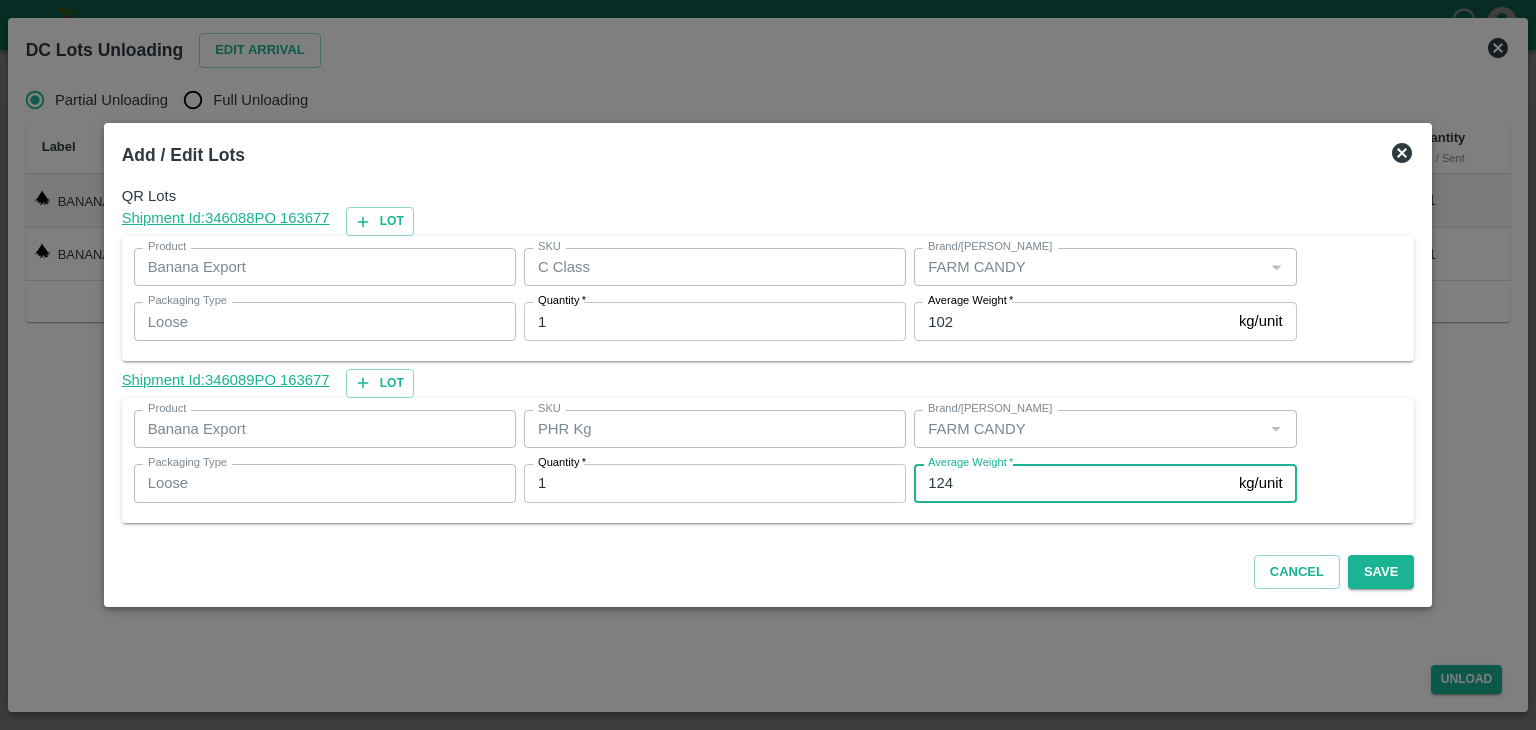 click on "124" at bounding box center [1072, 483] 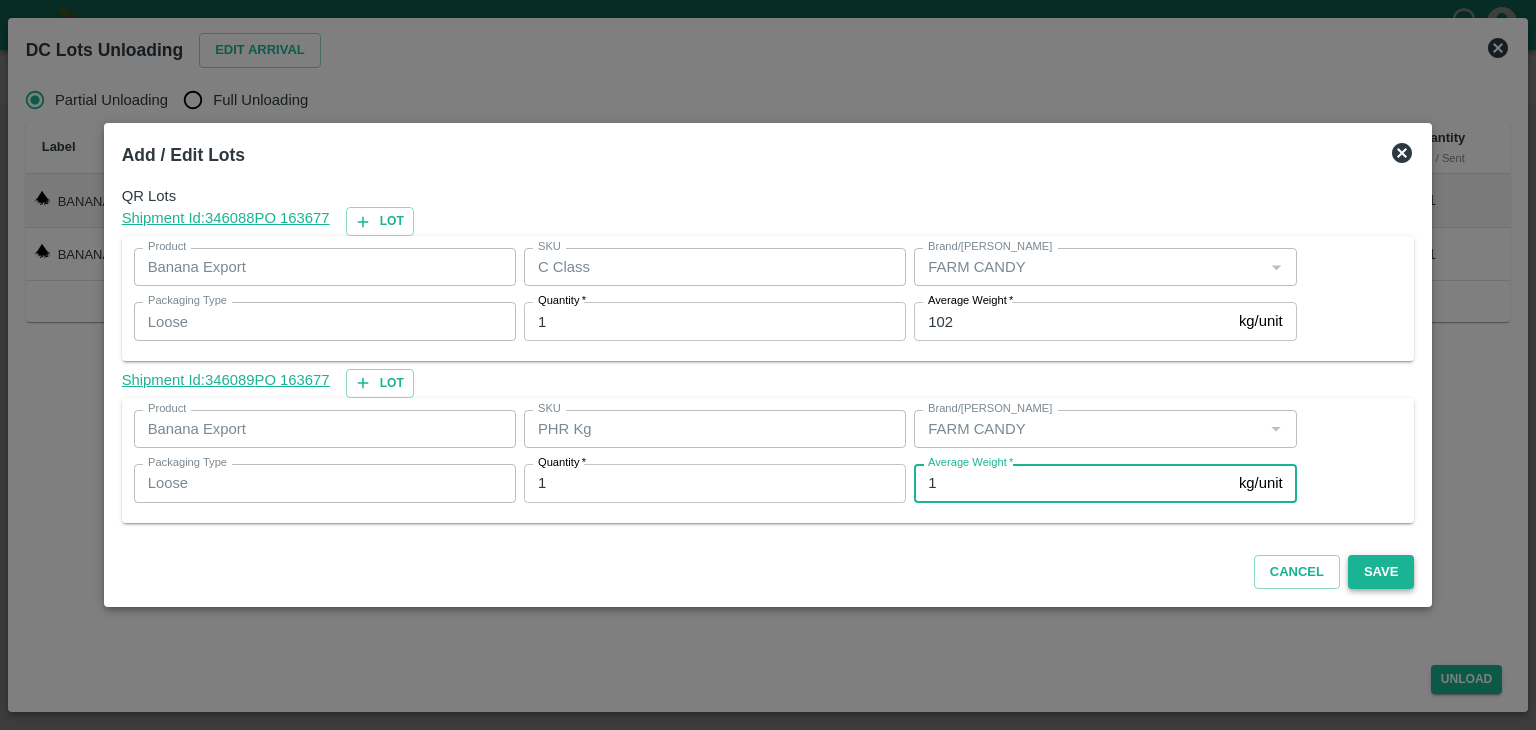 type on "1" 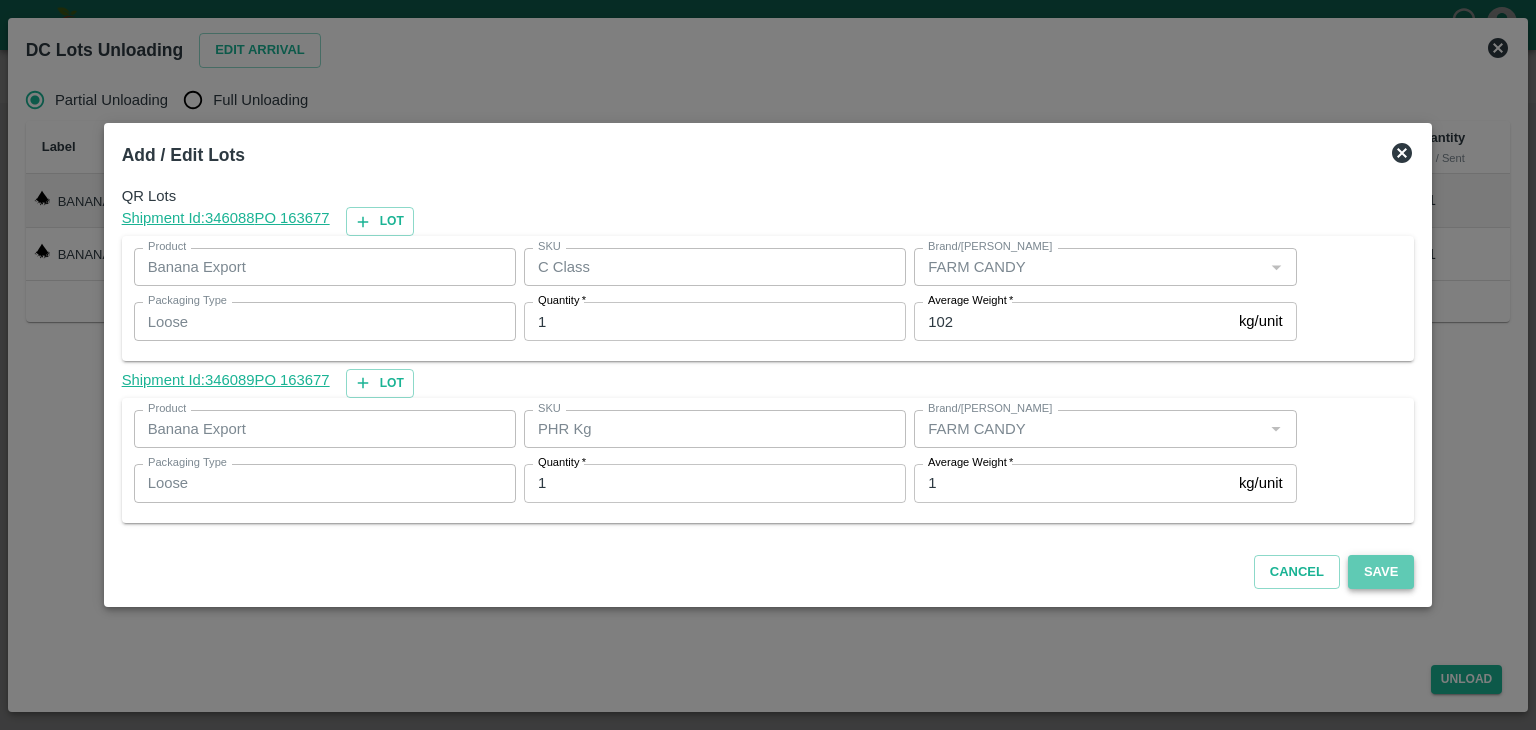 click on "Save" at bounding box center [1381, 572] 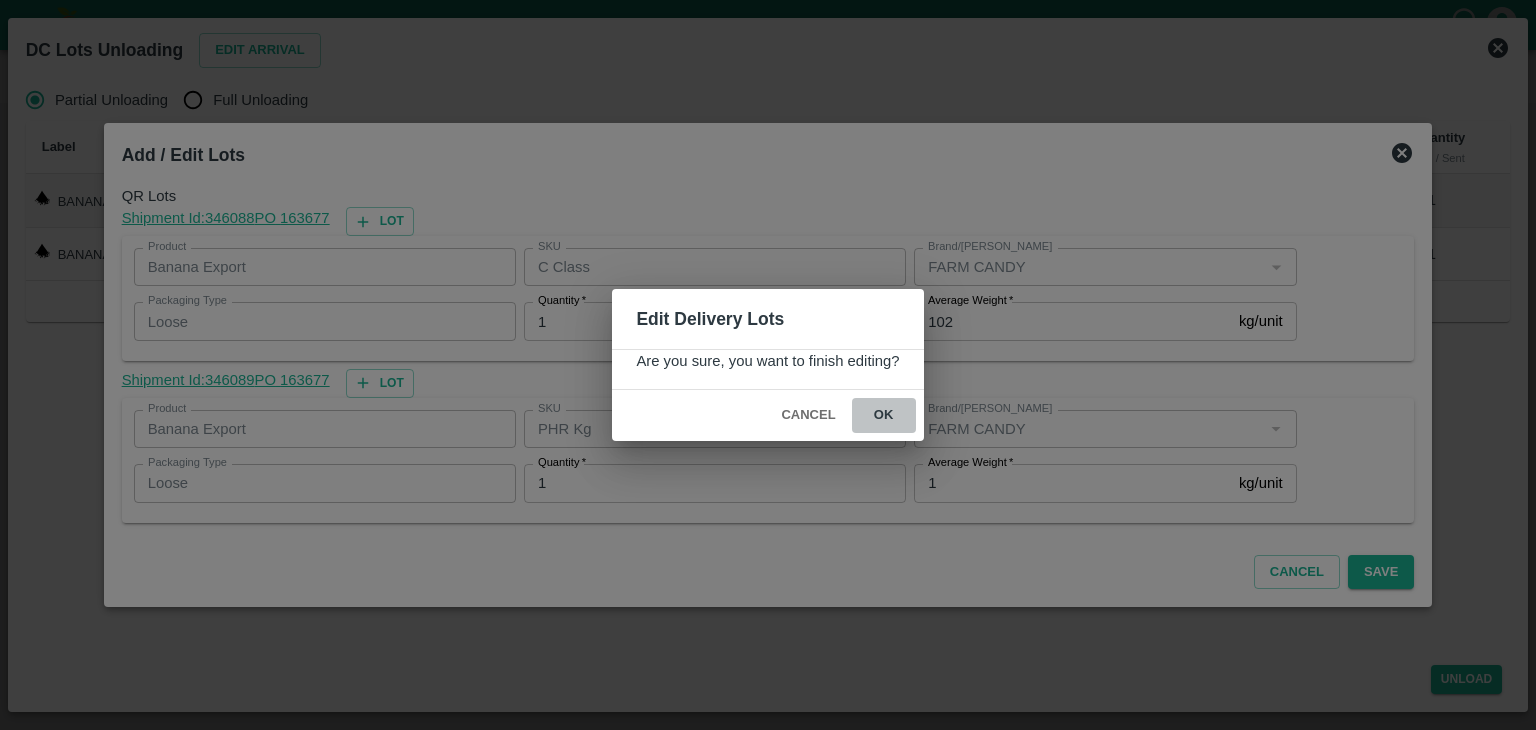 click on "ok" at bounding box center (884, 415) 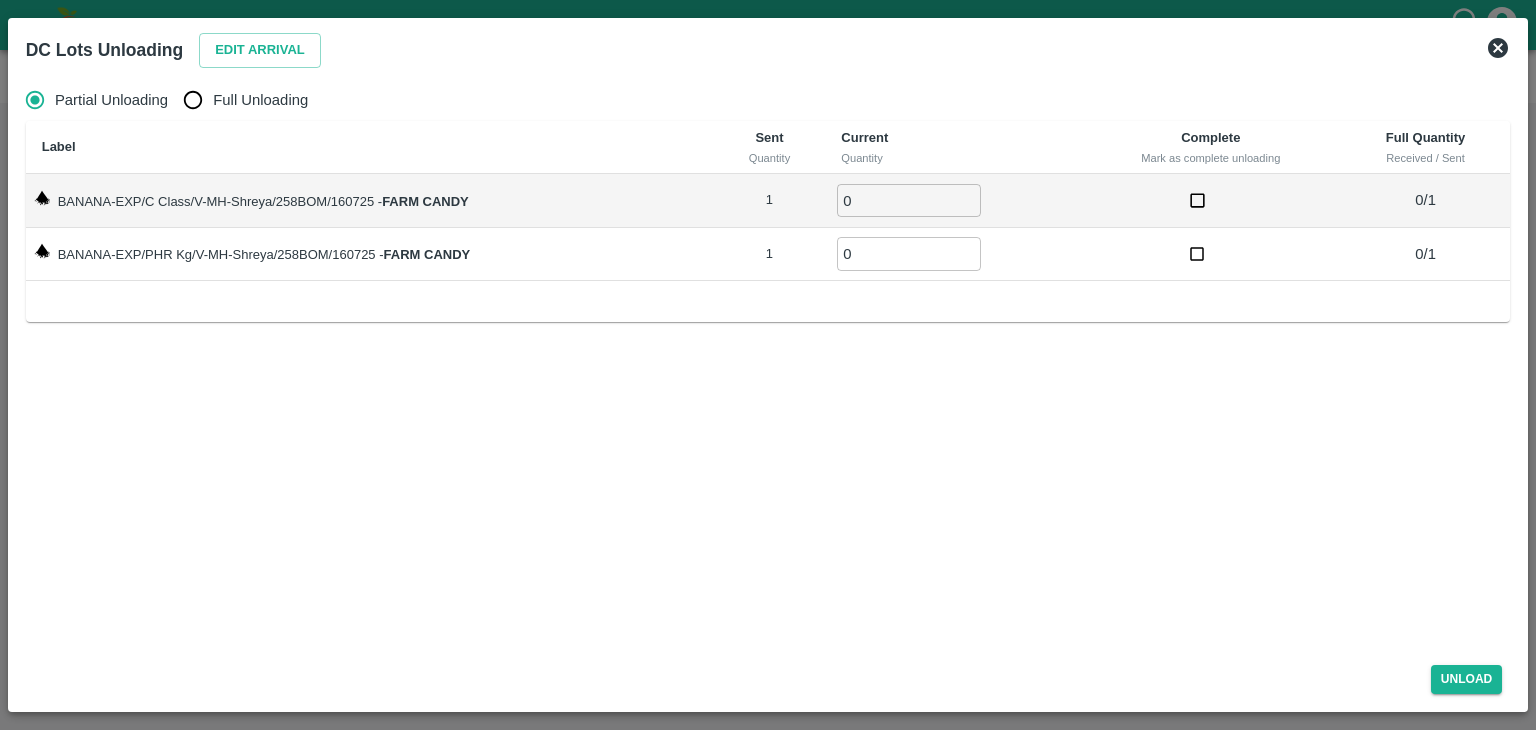 click on "Full Unloading" at bounding box center [260, 100] 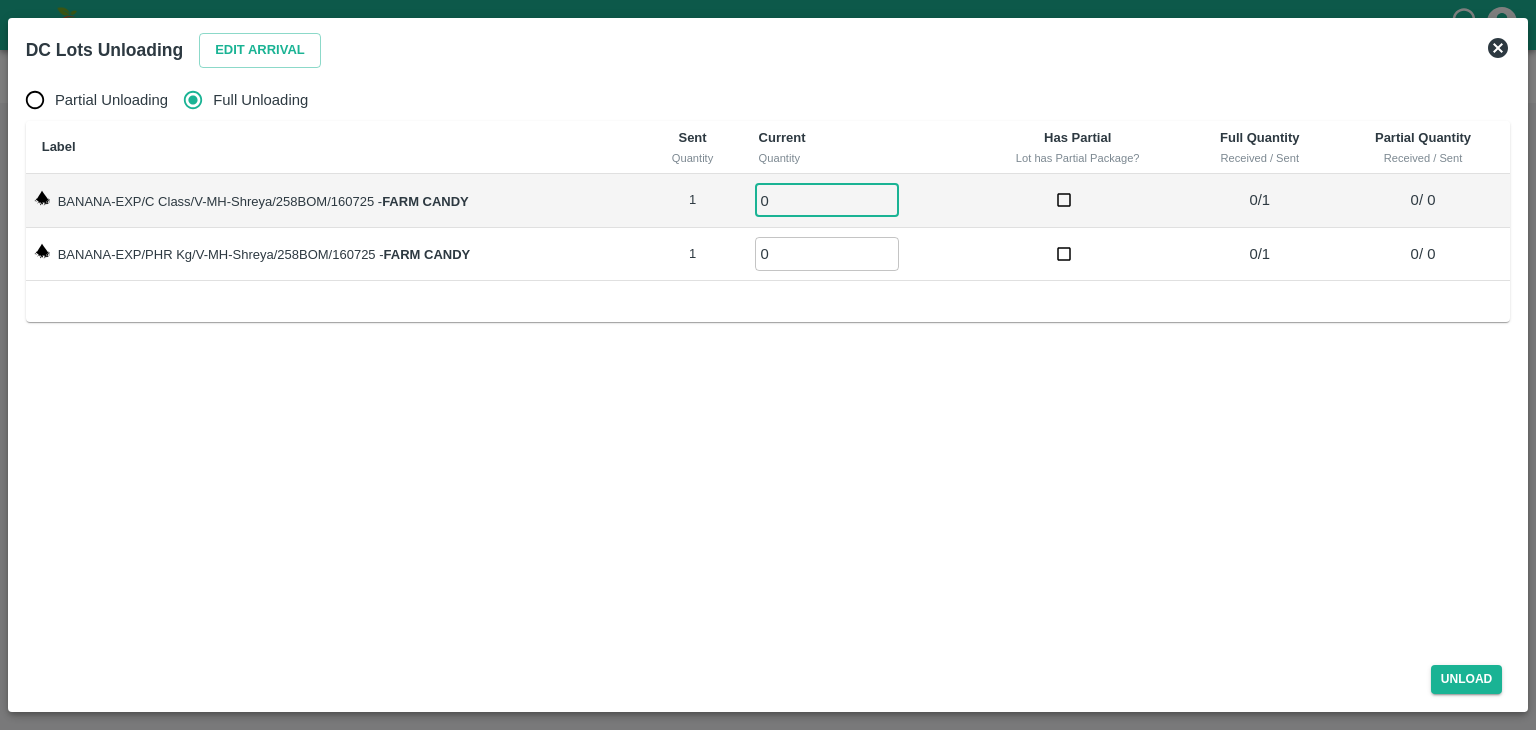 click on "0" at bounding box center [827, 200] 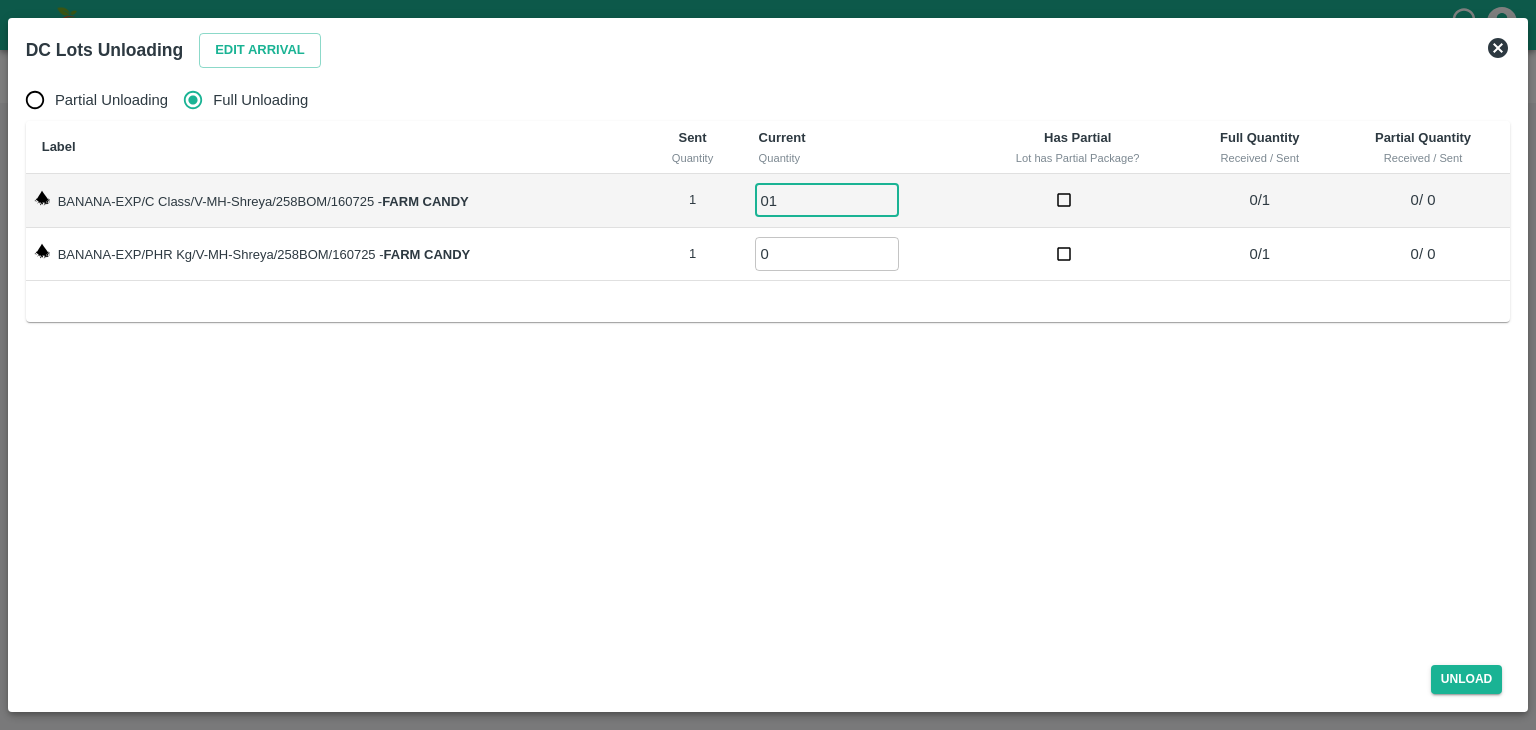 type on "01" 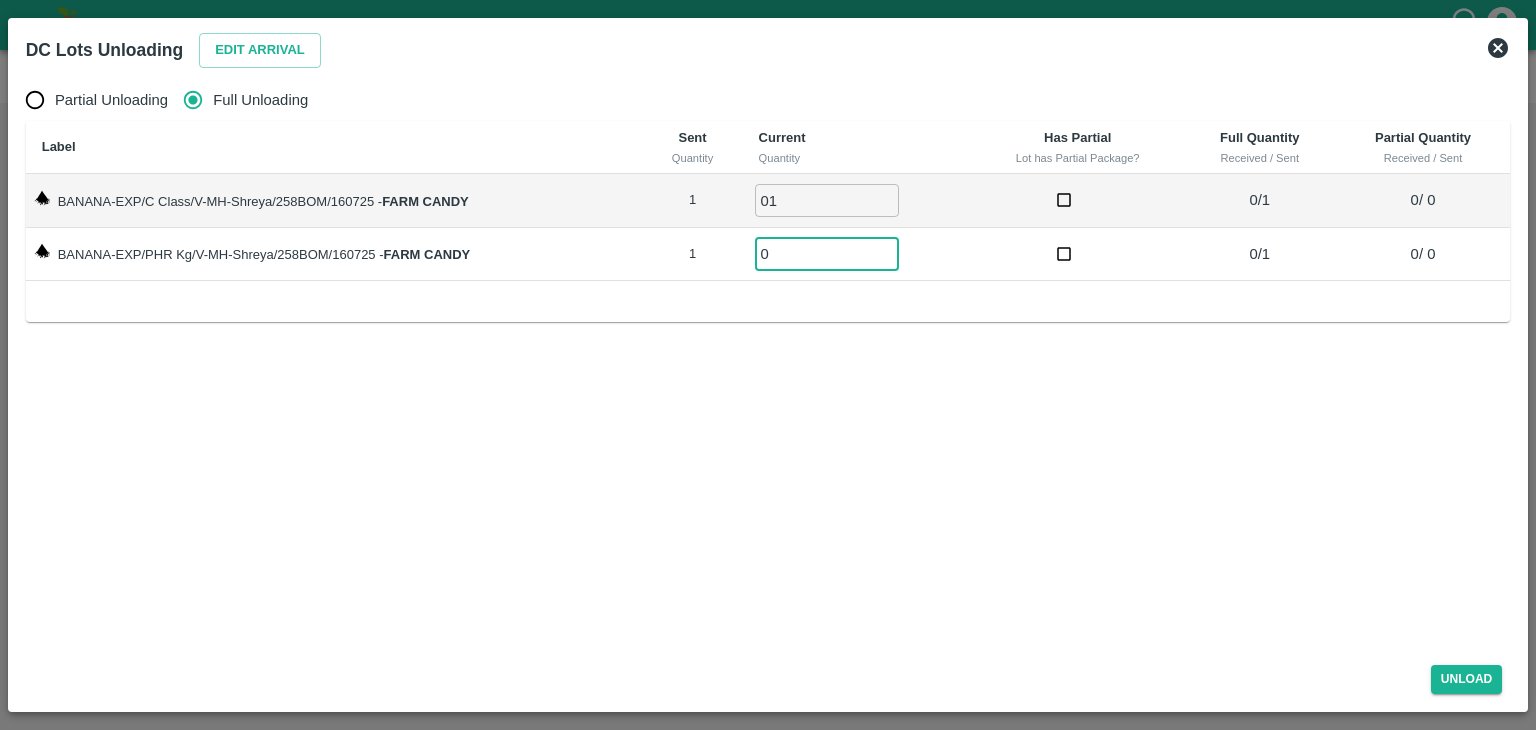 click on "0" at bounding box center (827, 253) 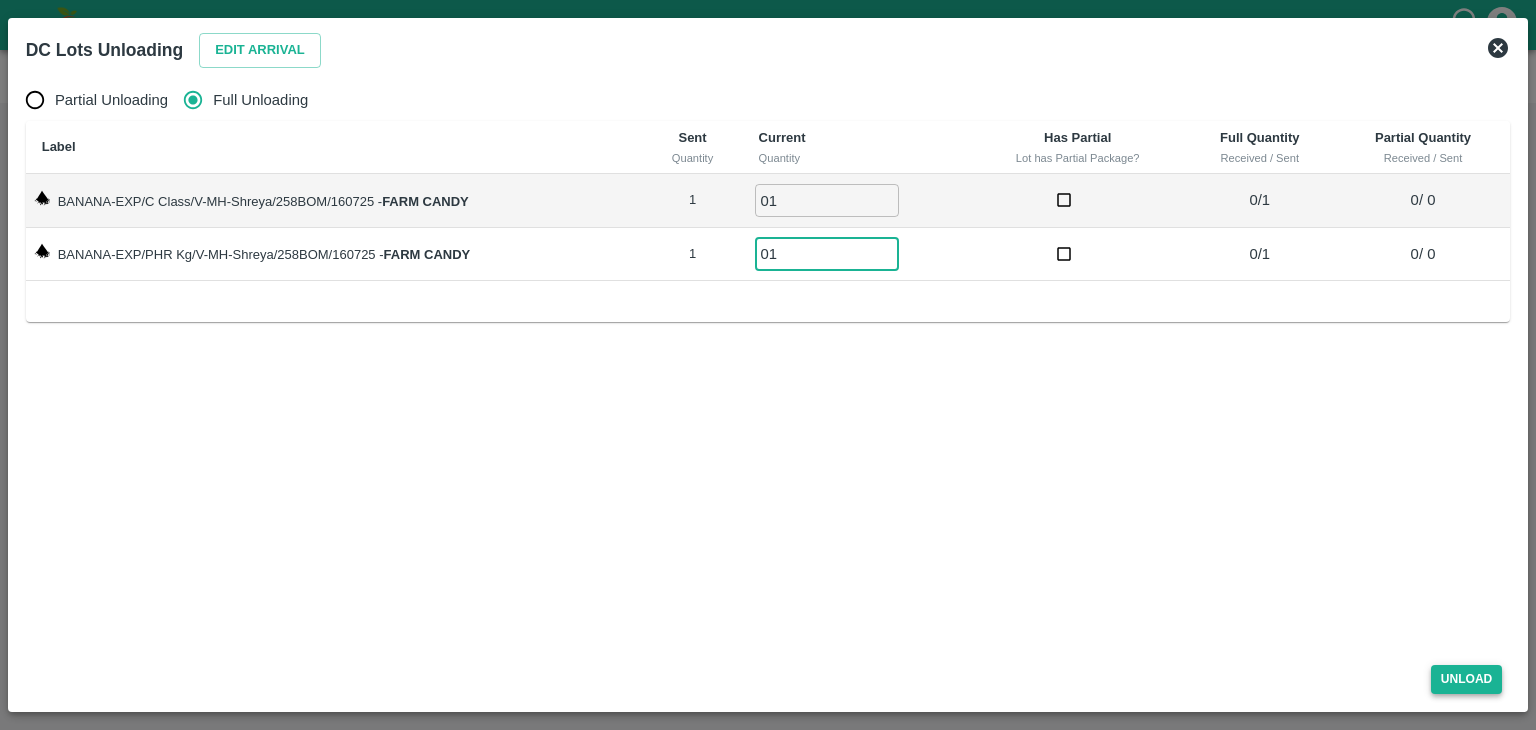 type on "01" 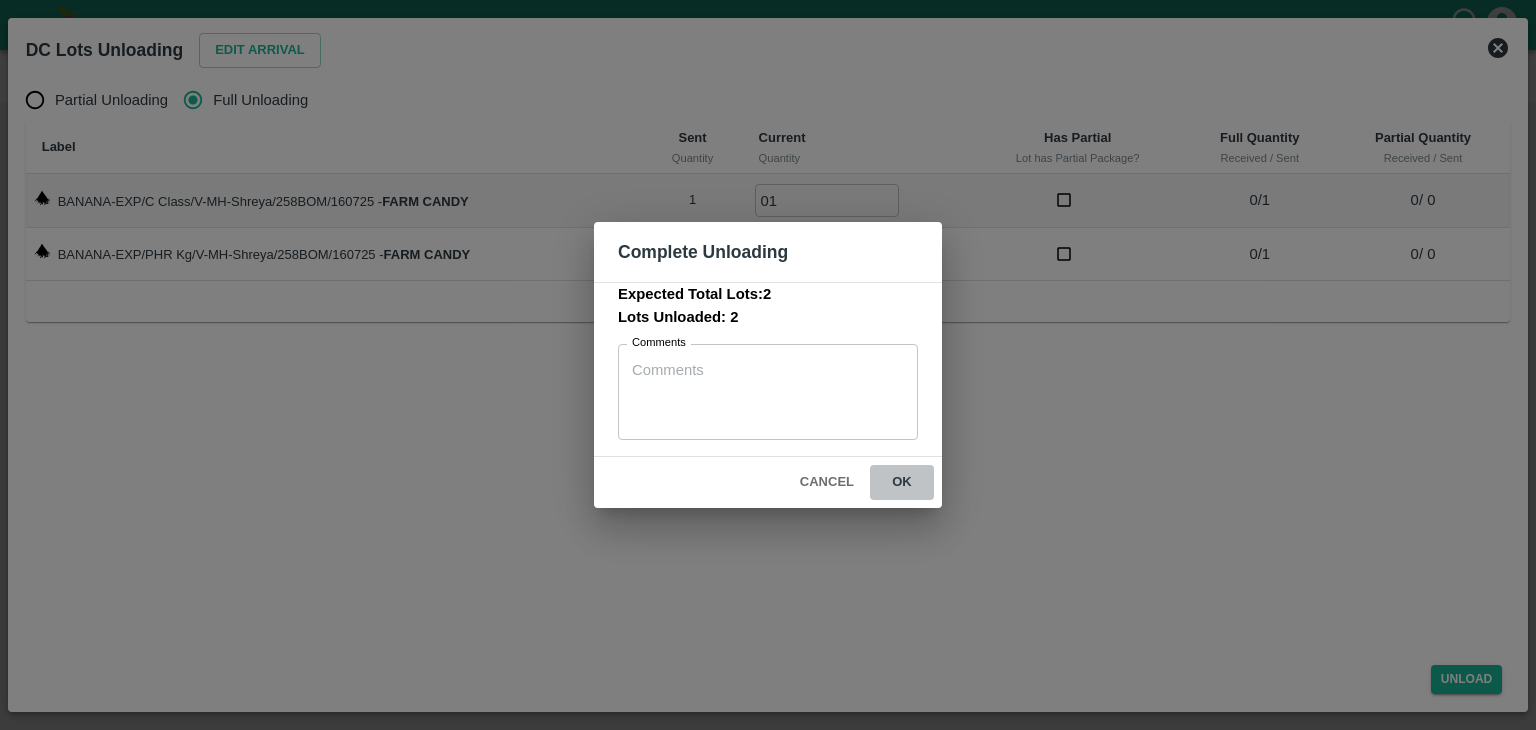 click on "ok" at bounding box center [902, 482] 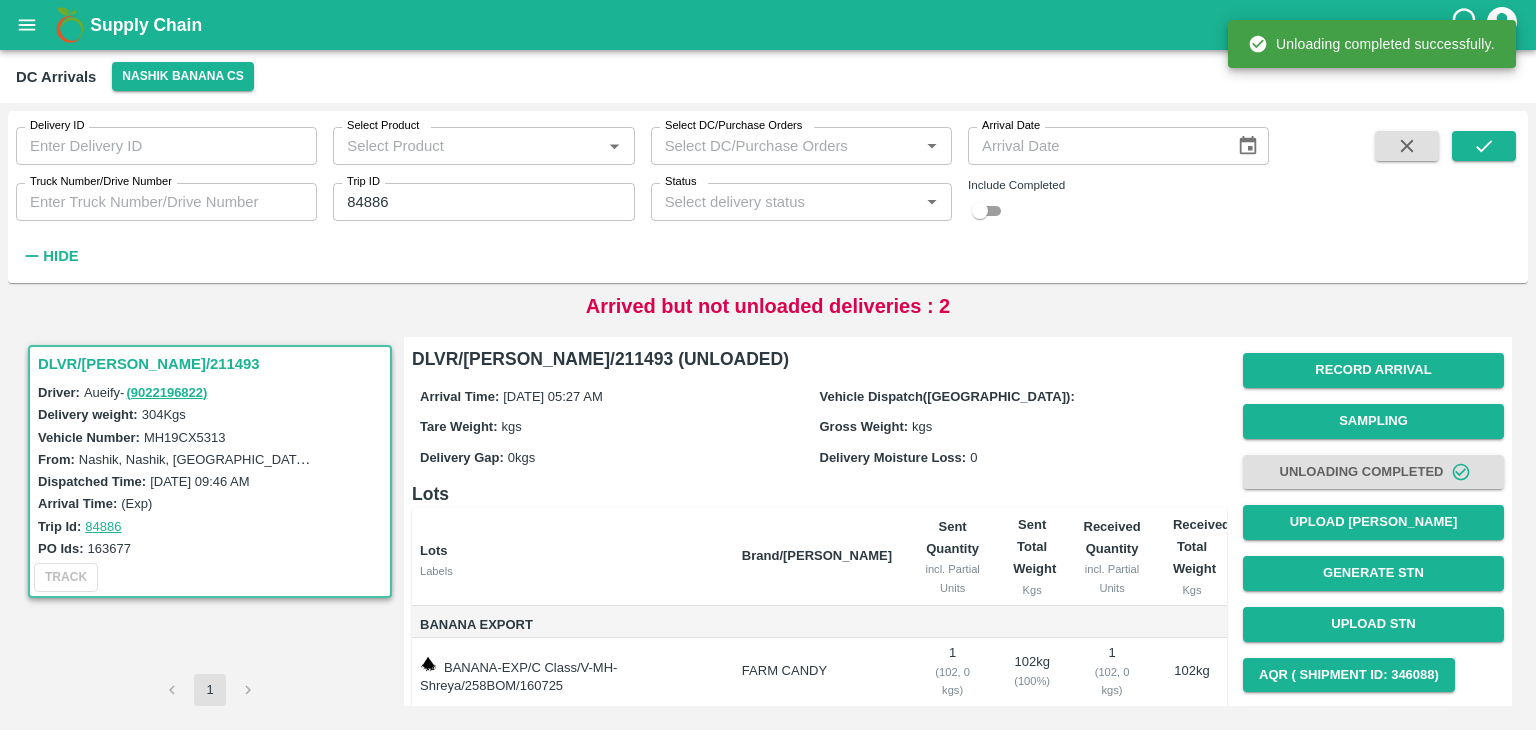 scroll, scrollTop: 104, scrollLeft: 0, axis: vertical 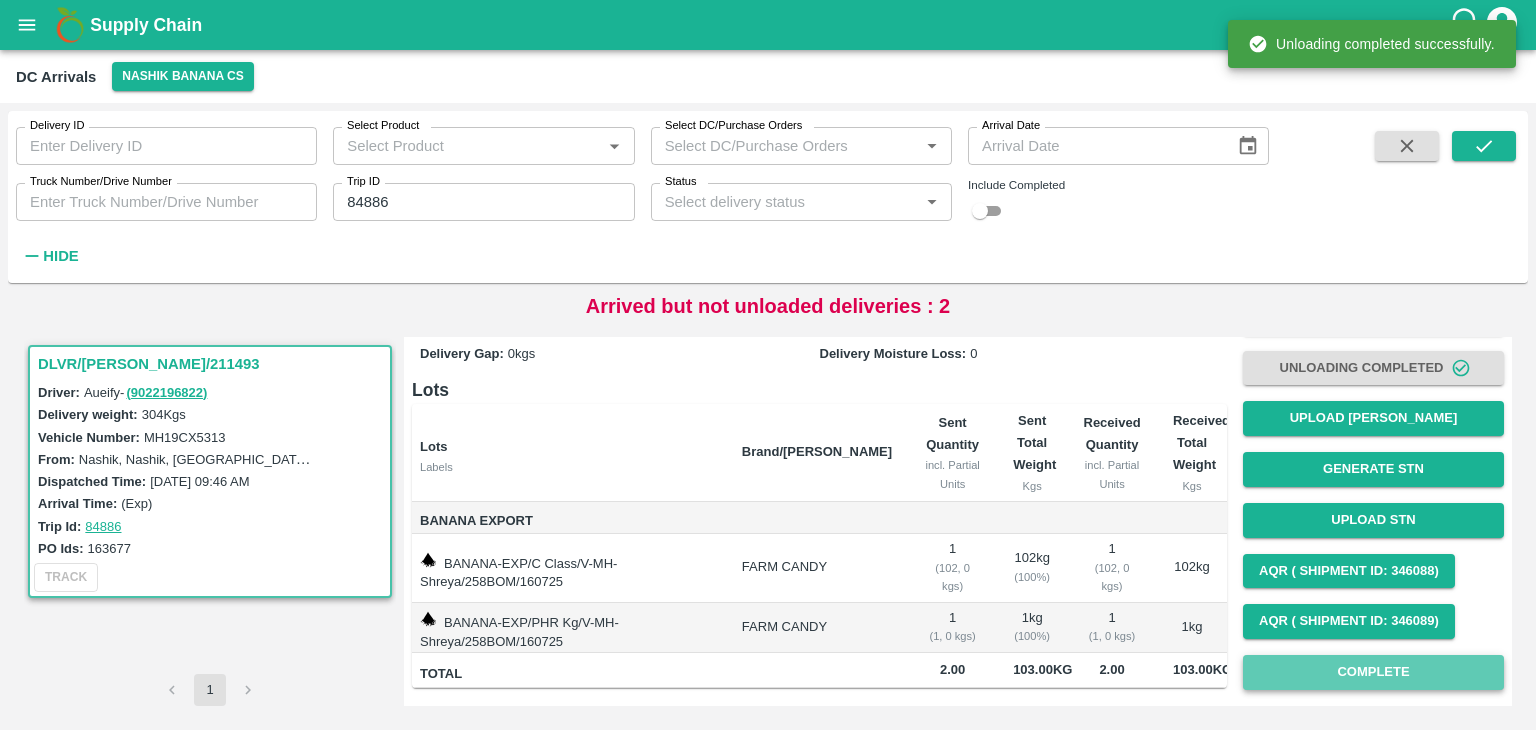 click on "Complete" at bounding box center [1373, 672] 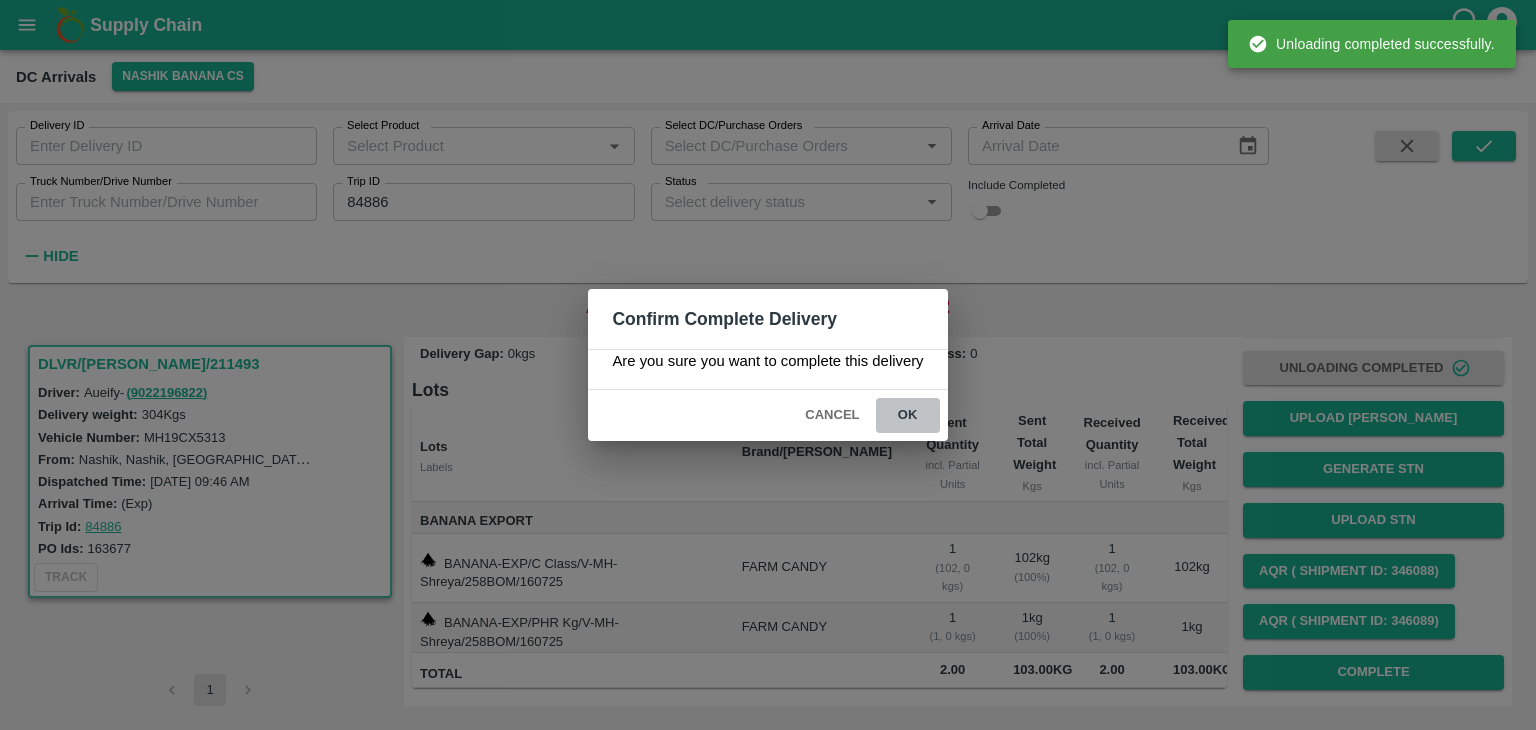 click on "ok" at bounding box center [908, 415] 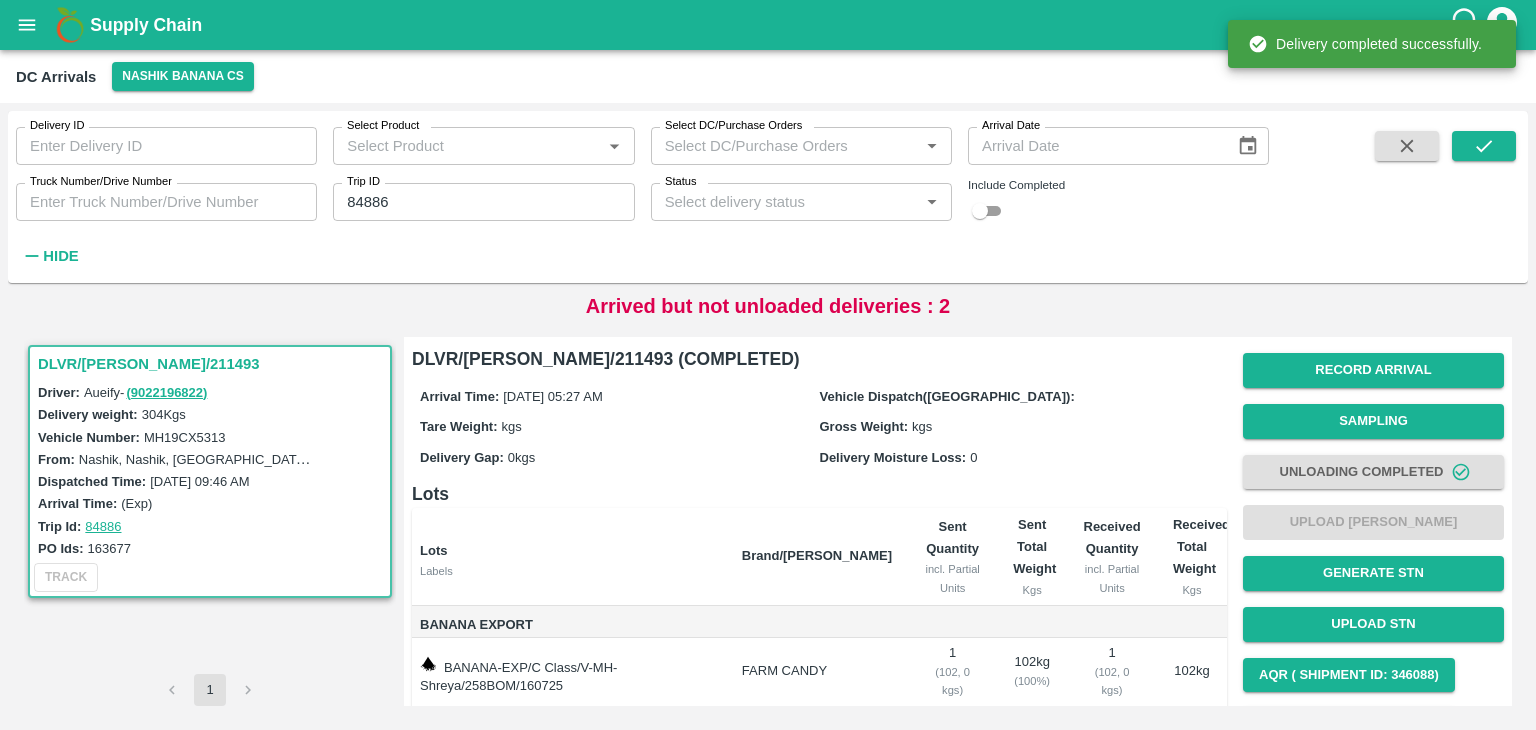 scroll, scrollTop: 104, scrollLeft: 0, axis: vertical 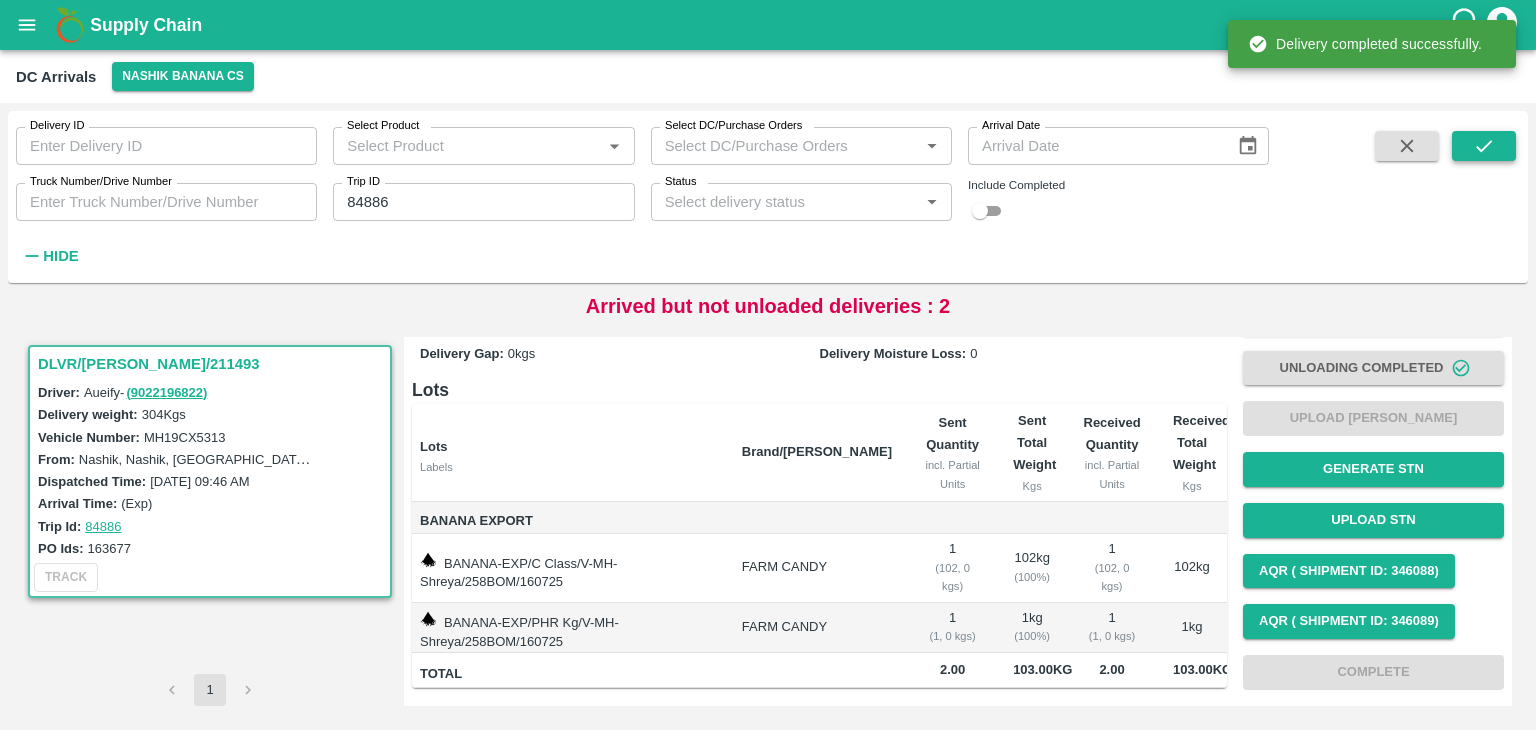 drag, startPoint x: 1520, startPoint y: 153, endPoint x: 1488, endPoint y: 142, distance: 33.83785 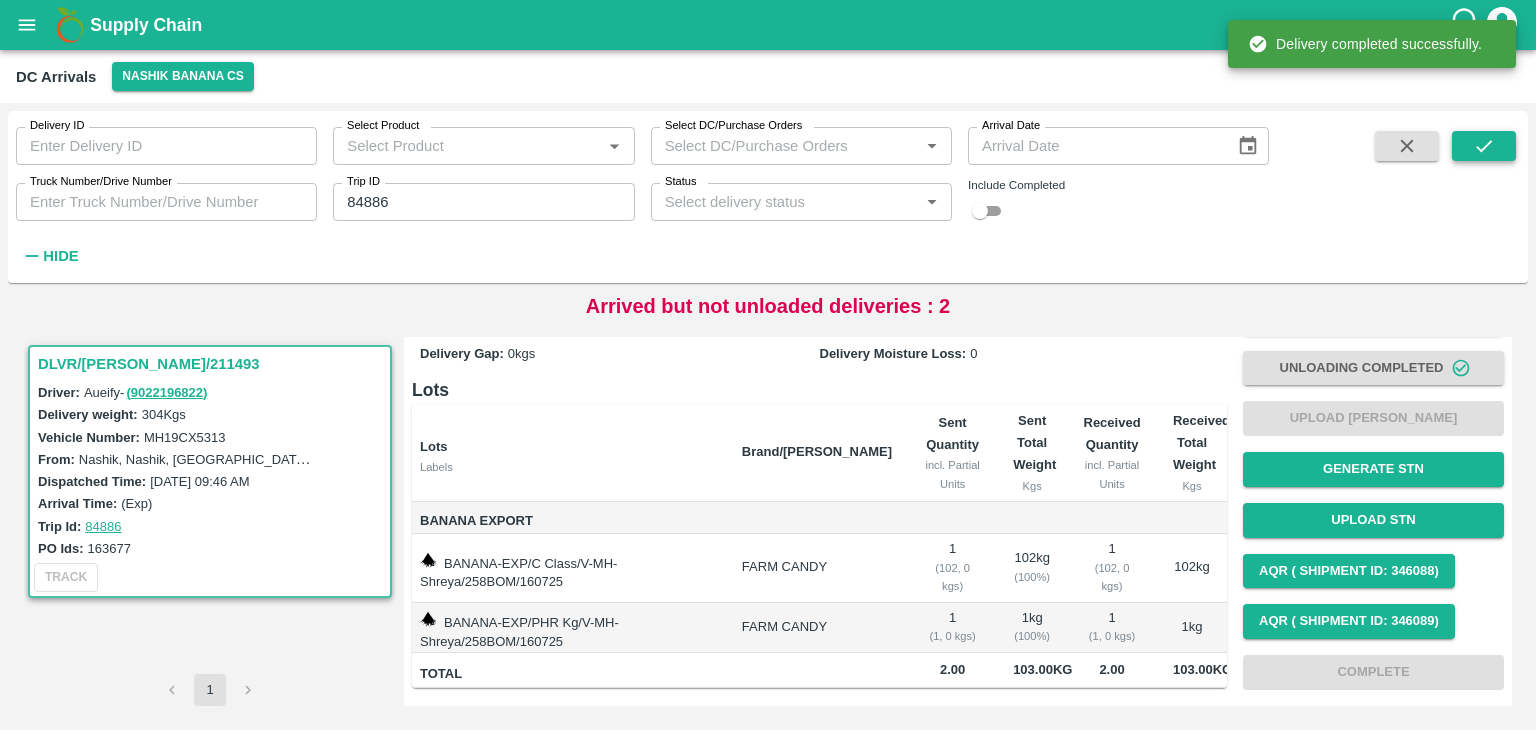 click on "Delivery ID Delivery ID Select Product Select Product   * Select DC/Purchase Orders Select DC/Purchase Orders   * Arrival Date Arrival Date Truck Number/Drive Number  Truck Number/Drive Number  Trip ID 84886 Trip ID Status Status   * Include Completed Hide" at bounding box center [768, 197] 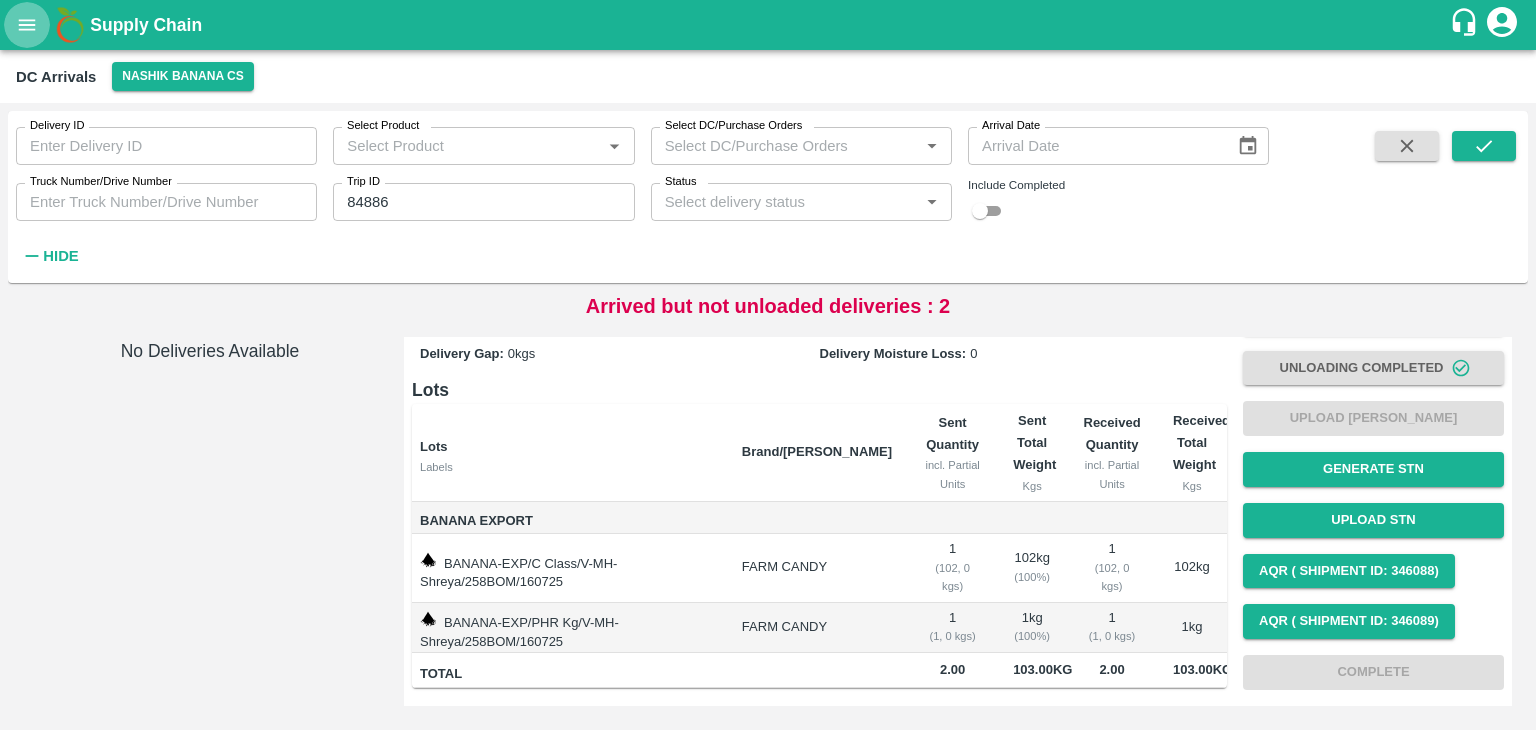 click 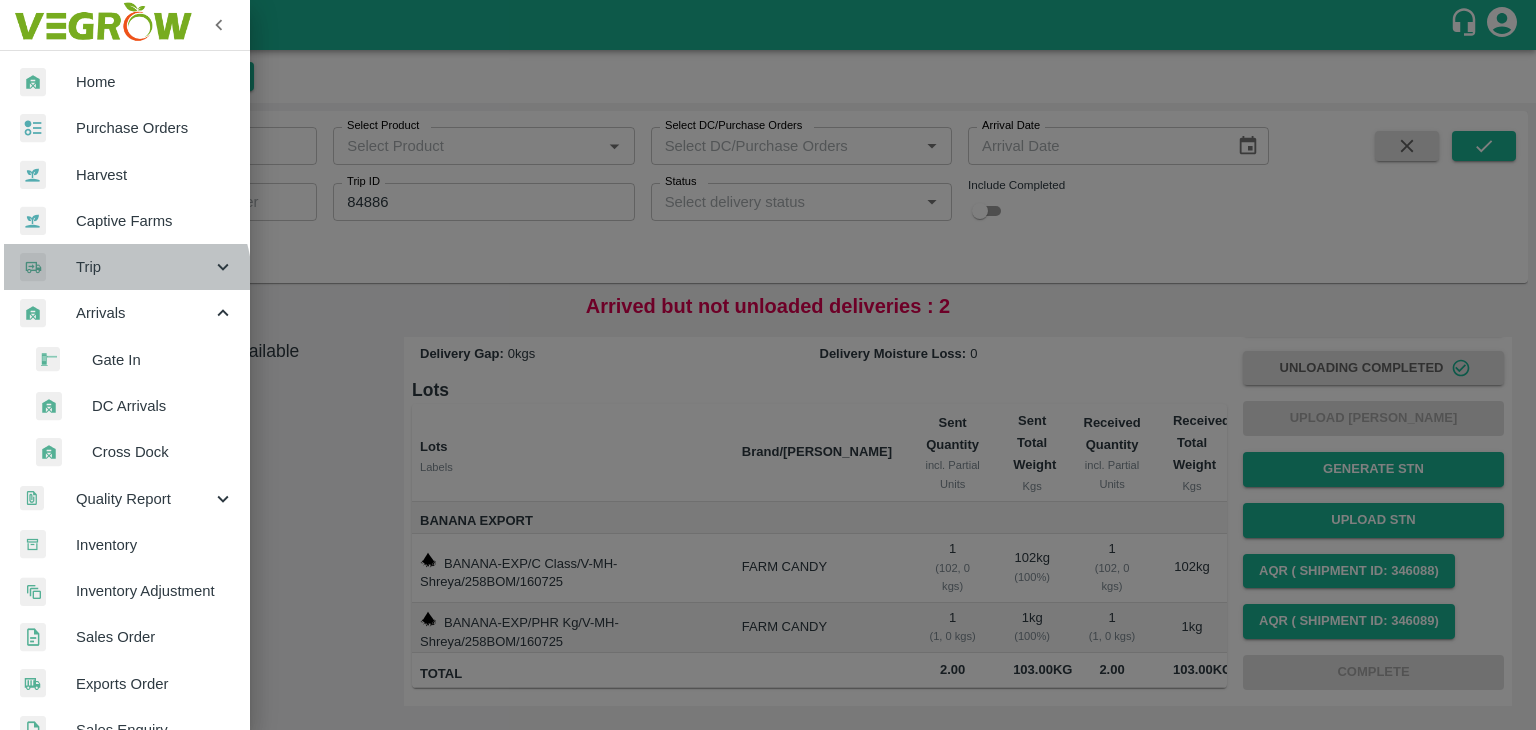 click on "Trip" at bounding box center [125, 267] 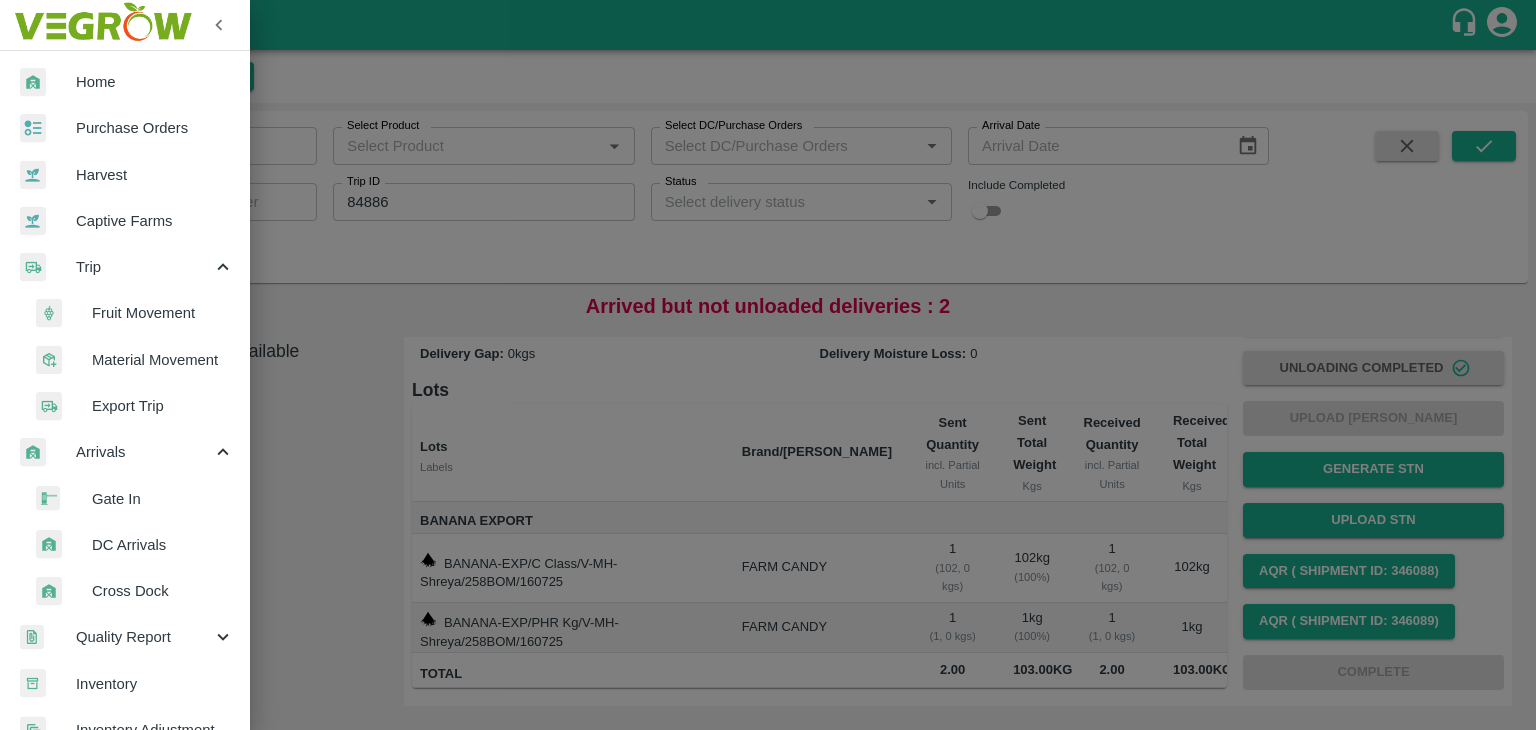 click on "Fruit Movement" at bounding box center (163, 313) 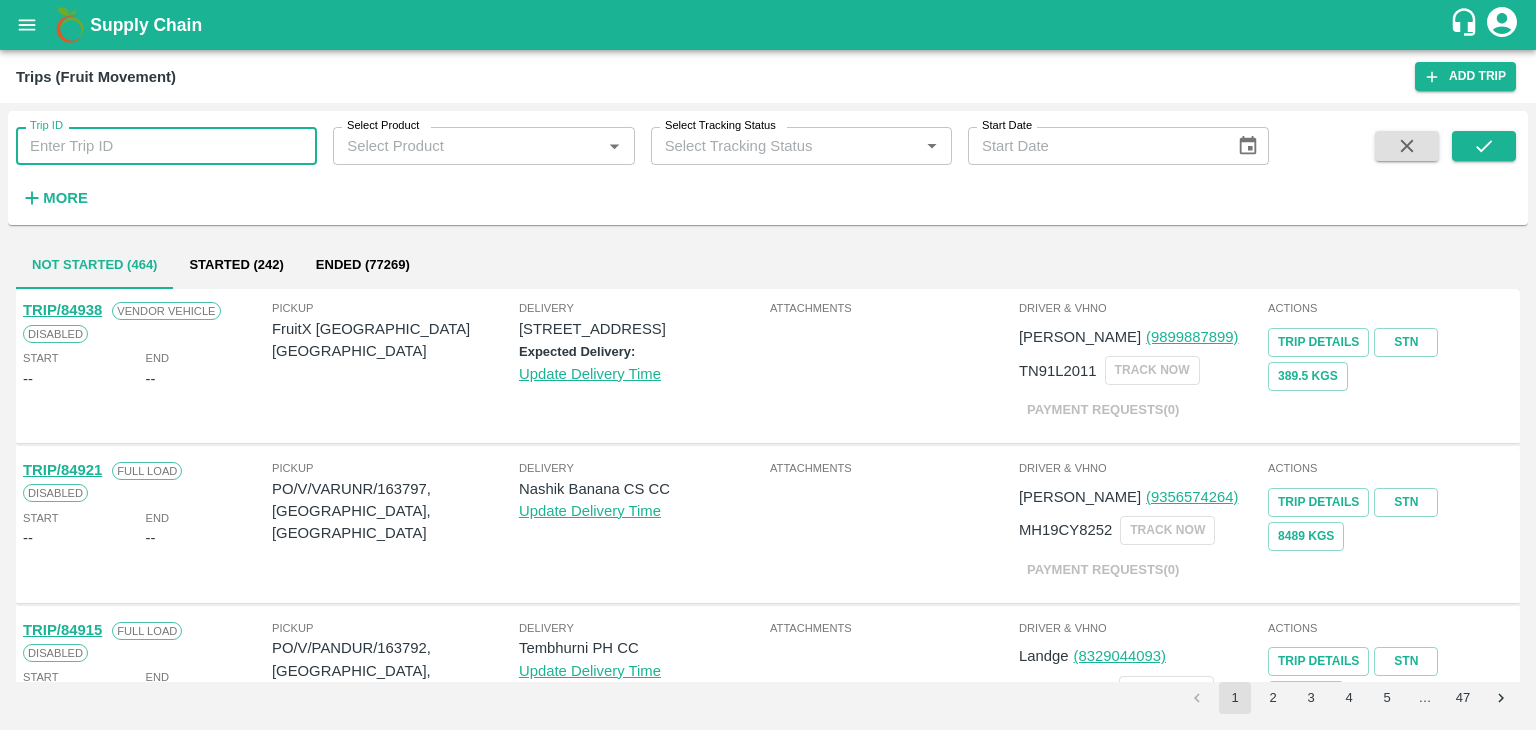 click on "Trip ID" at bounding box center (166, 146) 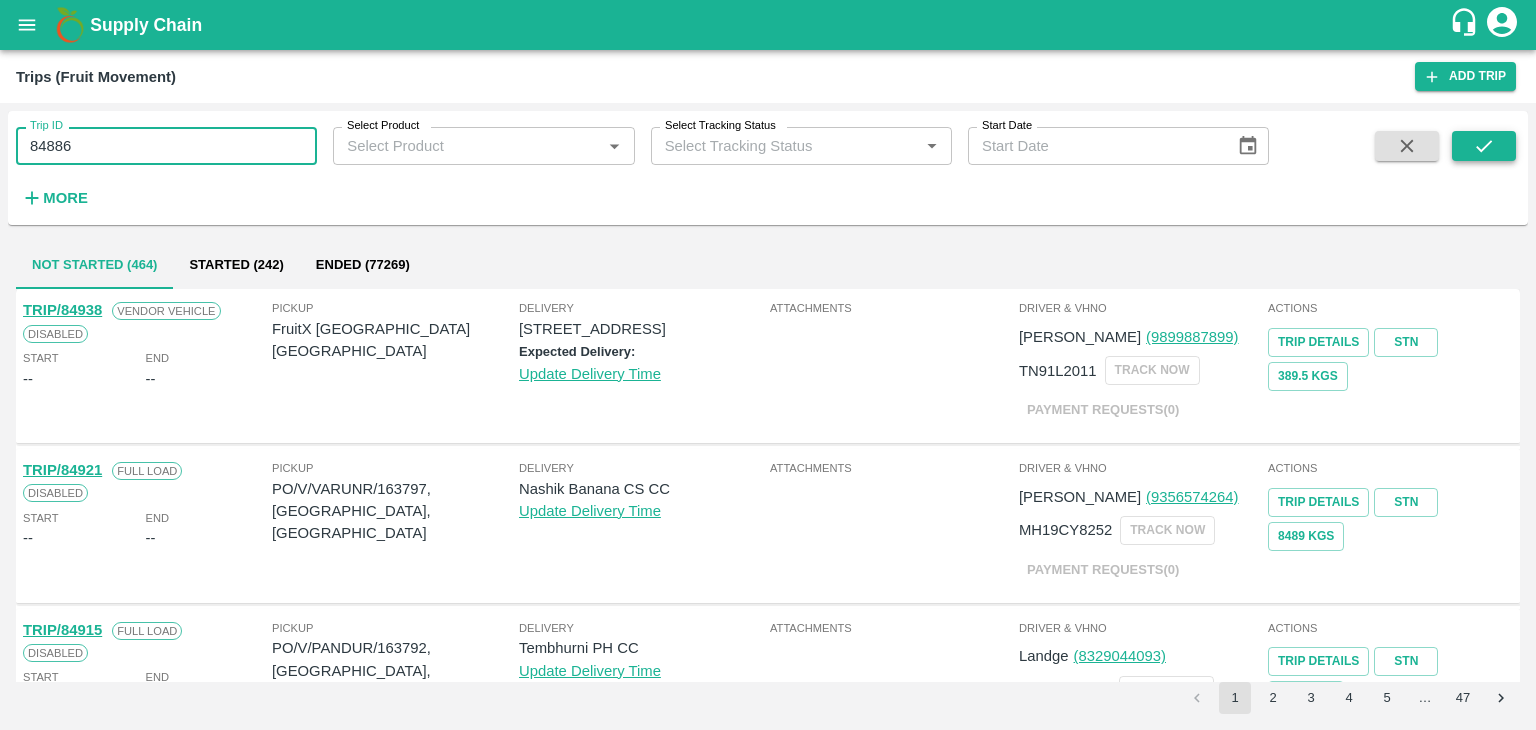type on "84886" 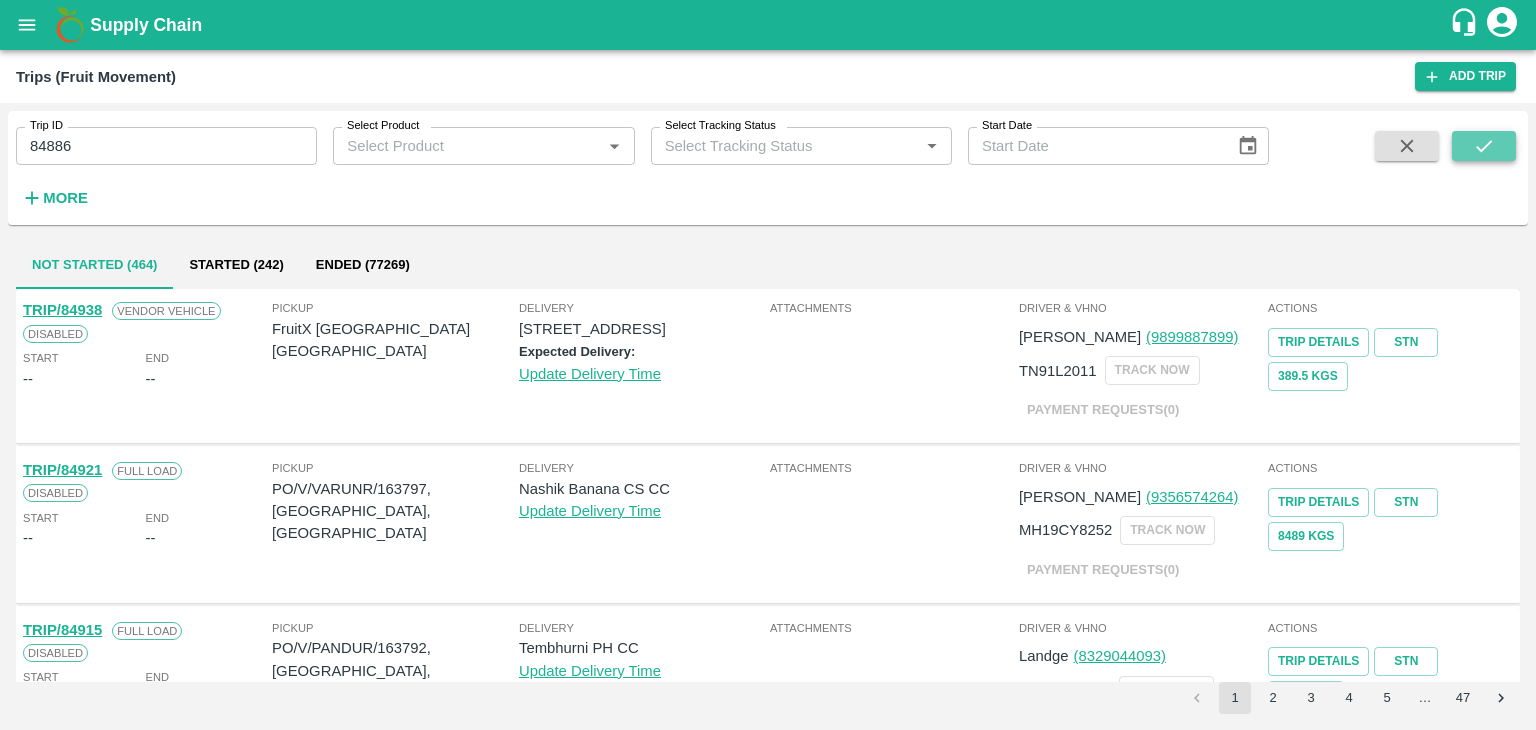 click 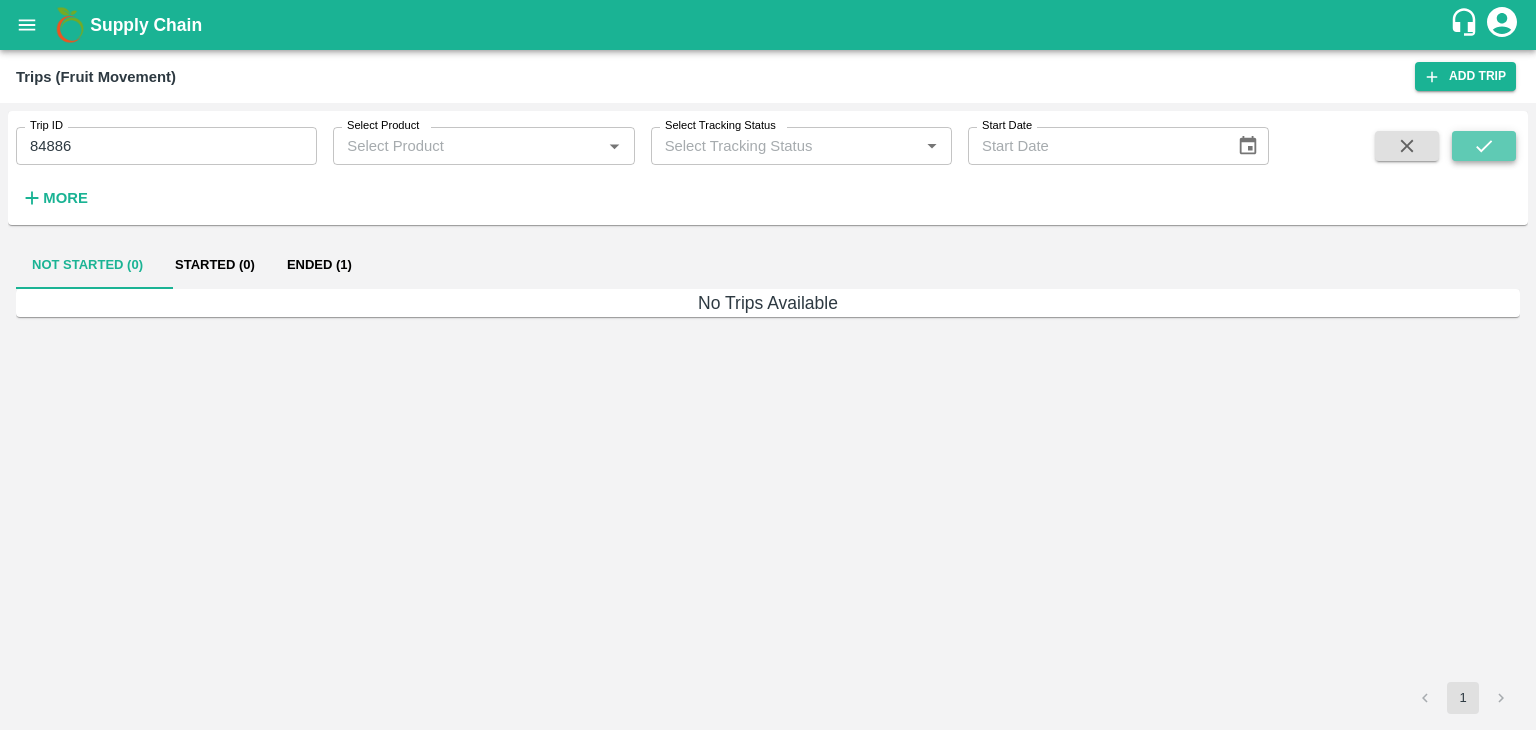 click 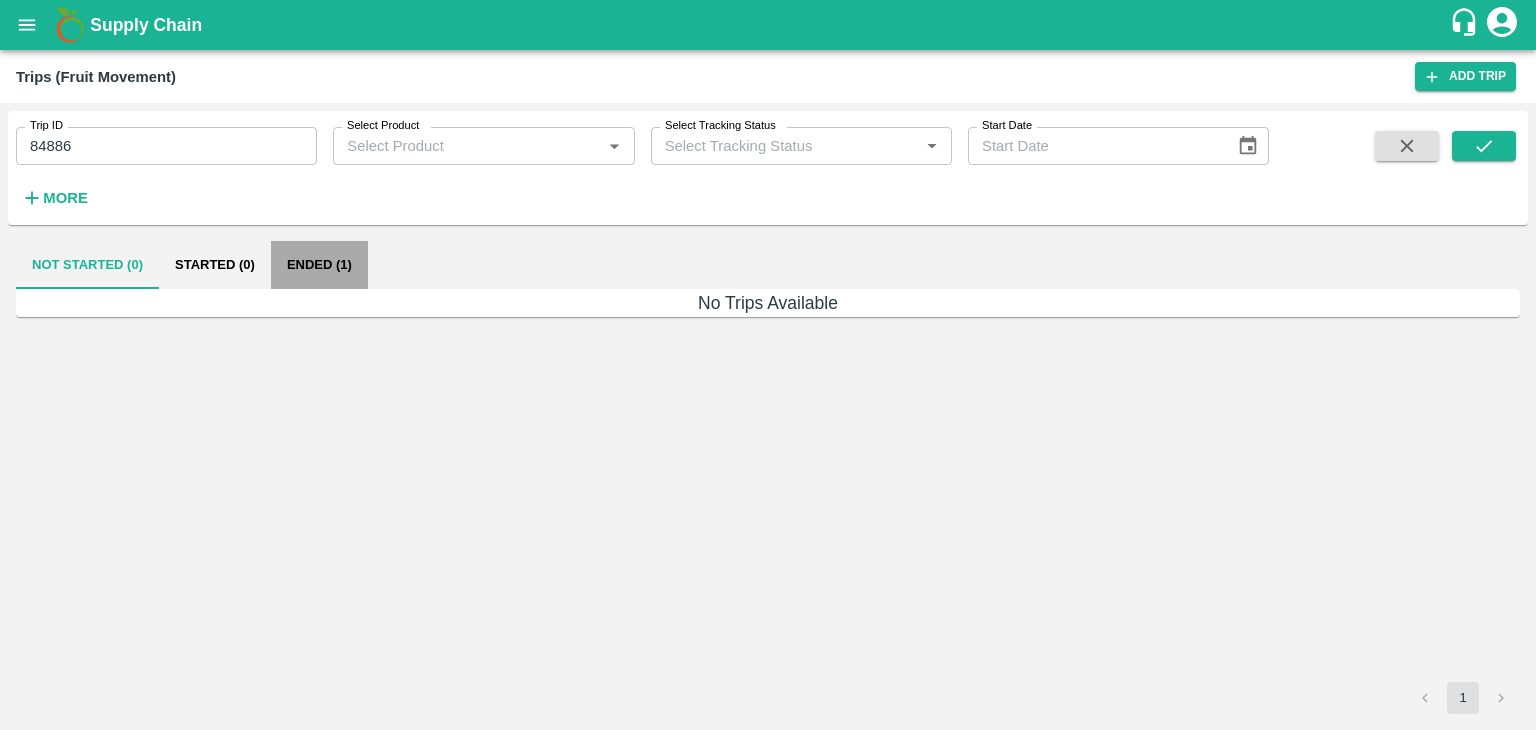 click on "Ended (1)" at bounding box center (319, 265) 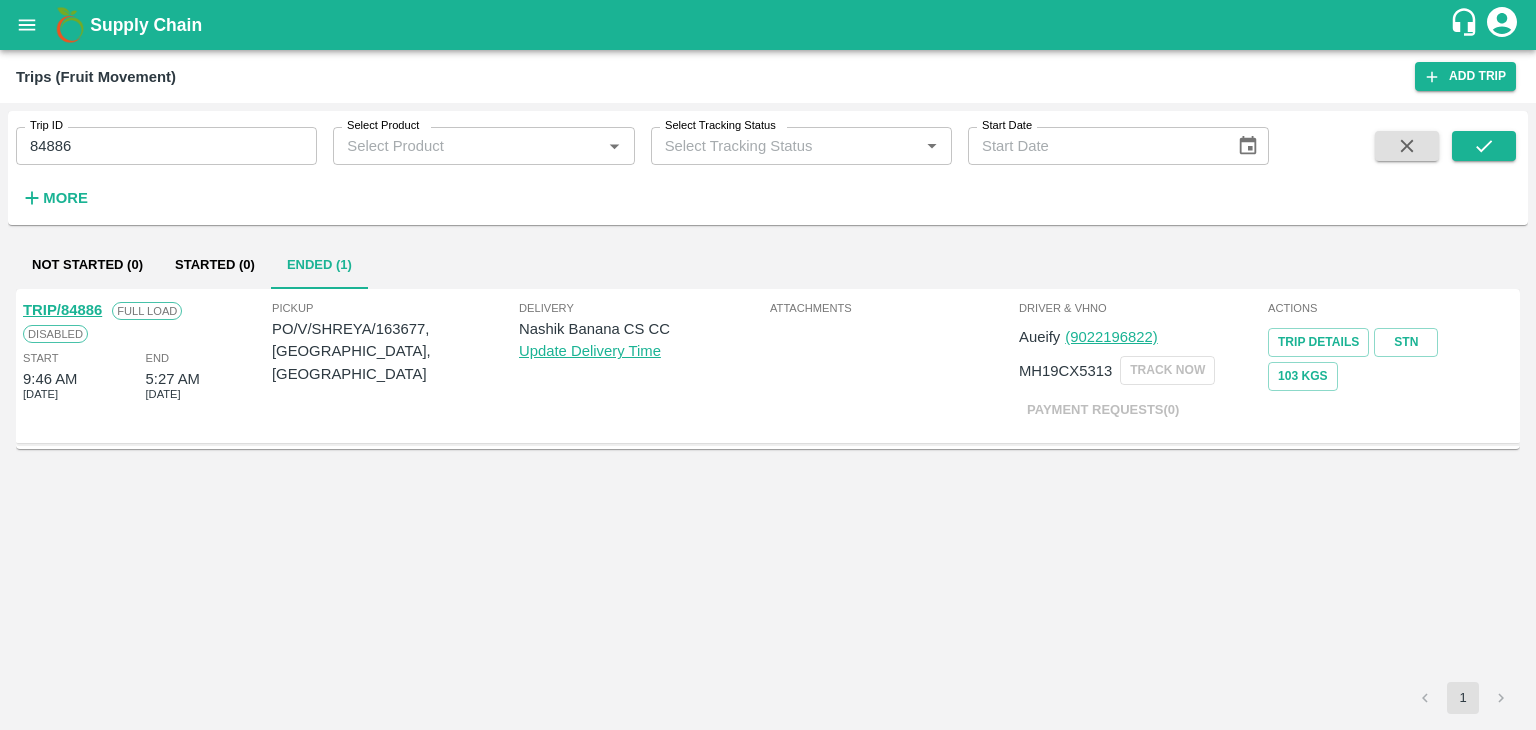 click on "TRIP/84886" at bounding box center [62, 310] 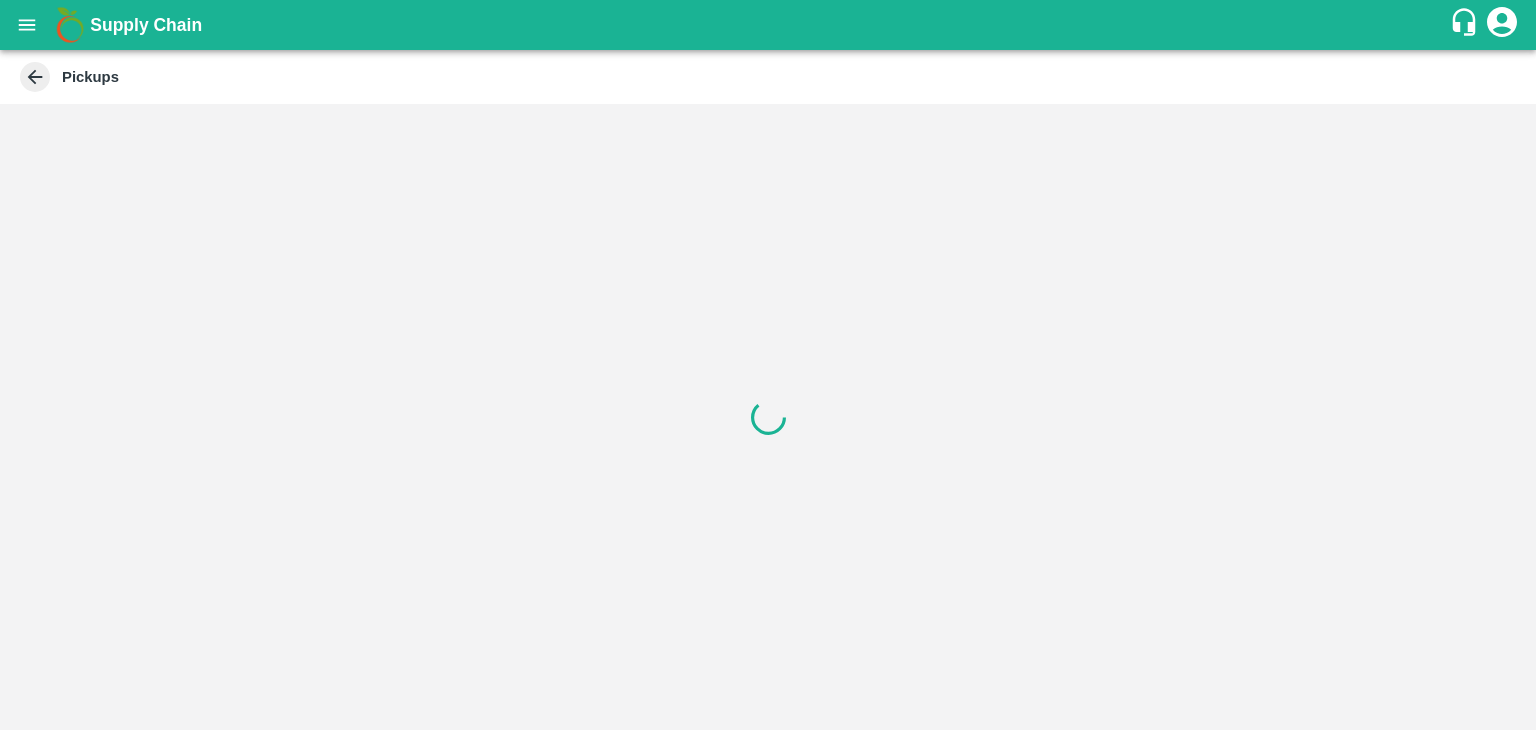 scroll, scrollTop: 0, scrollLeft: 0, axis: both 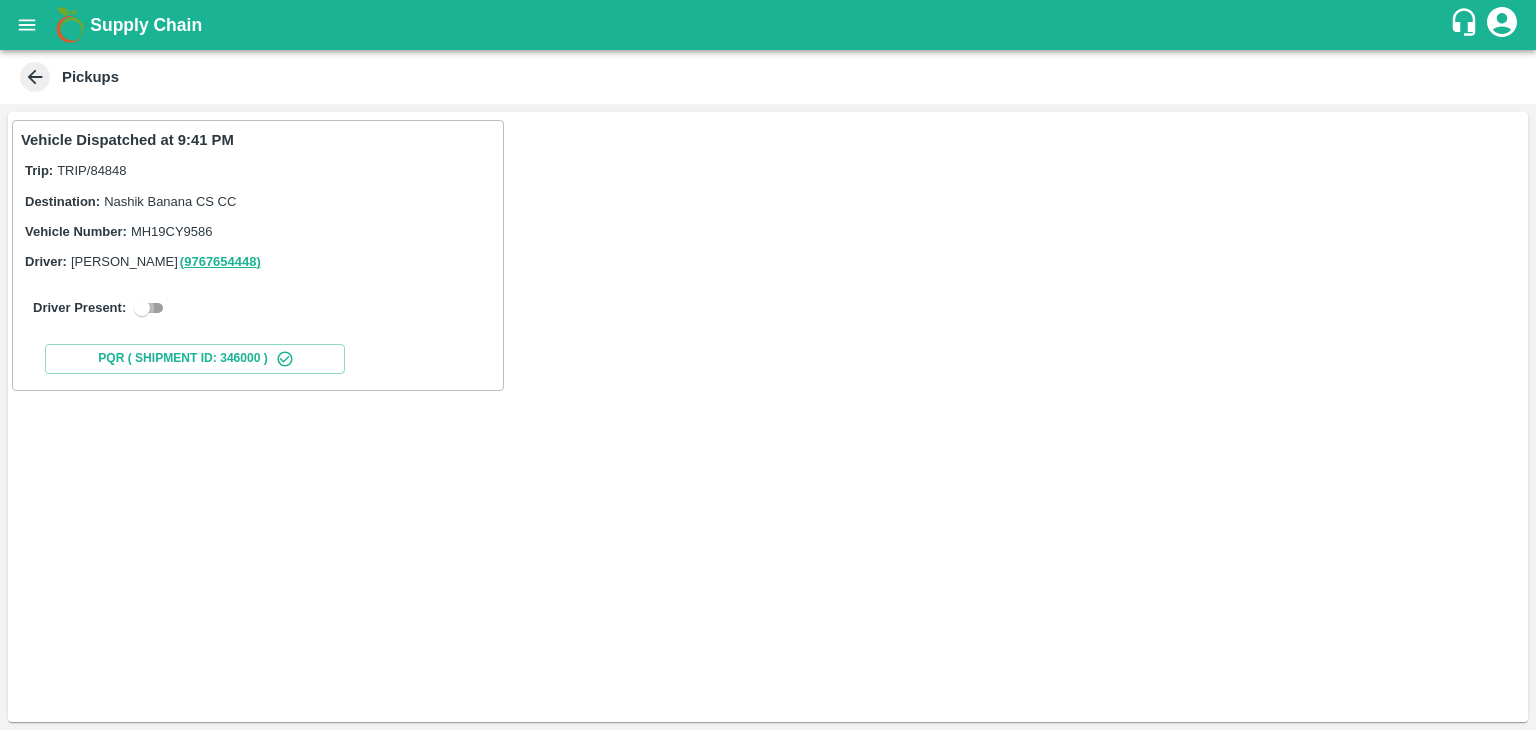 click at bounding box center [142, 308] 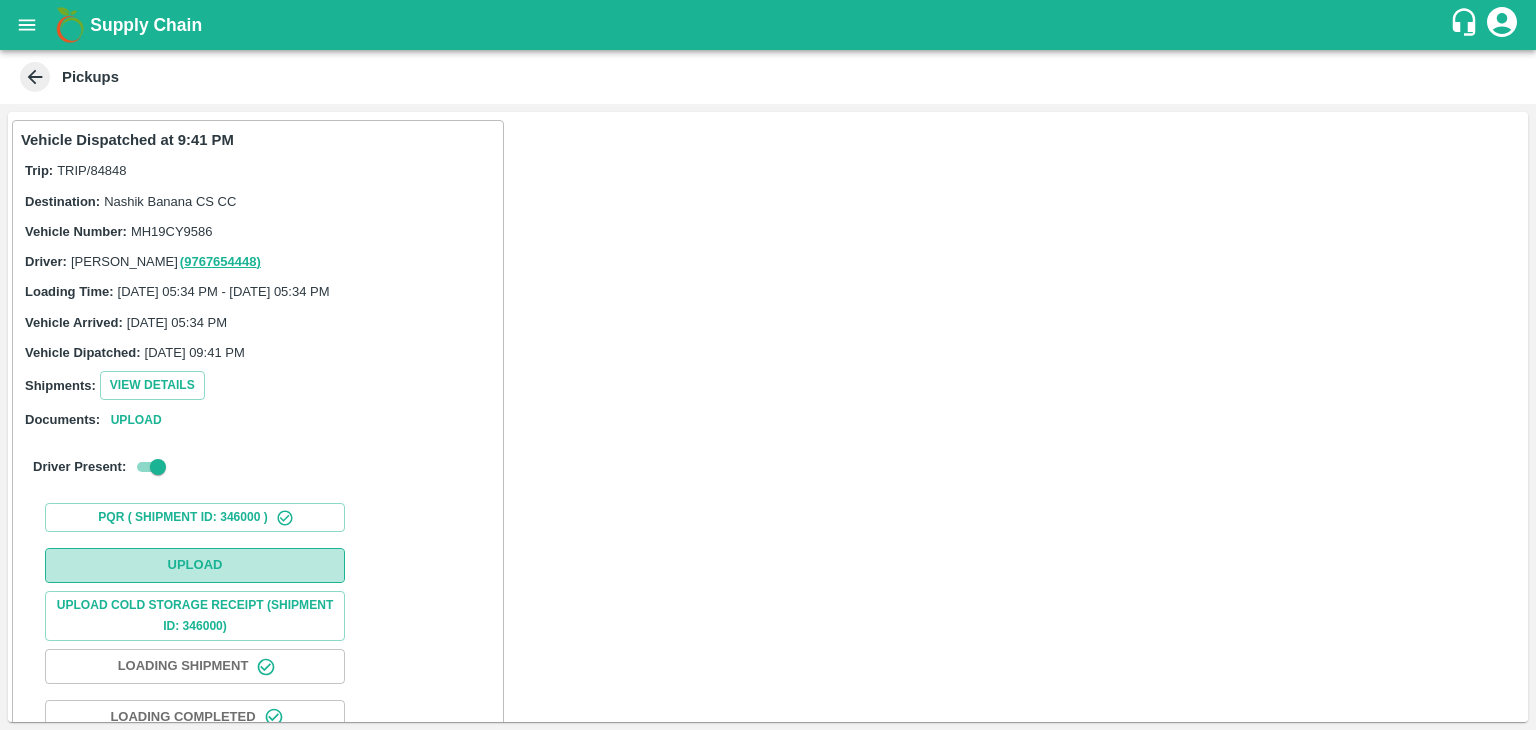 click on "Upload" at bounding box center [195, 565] 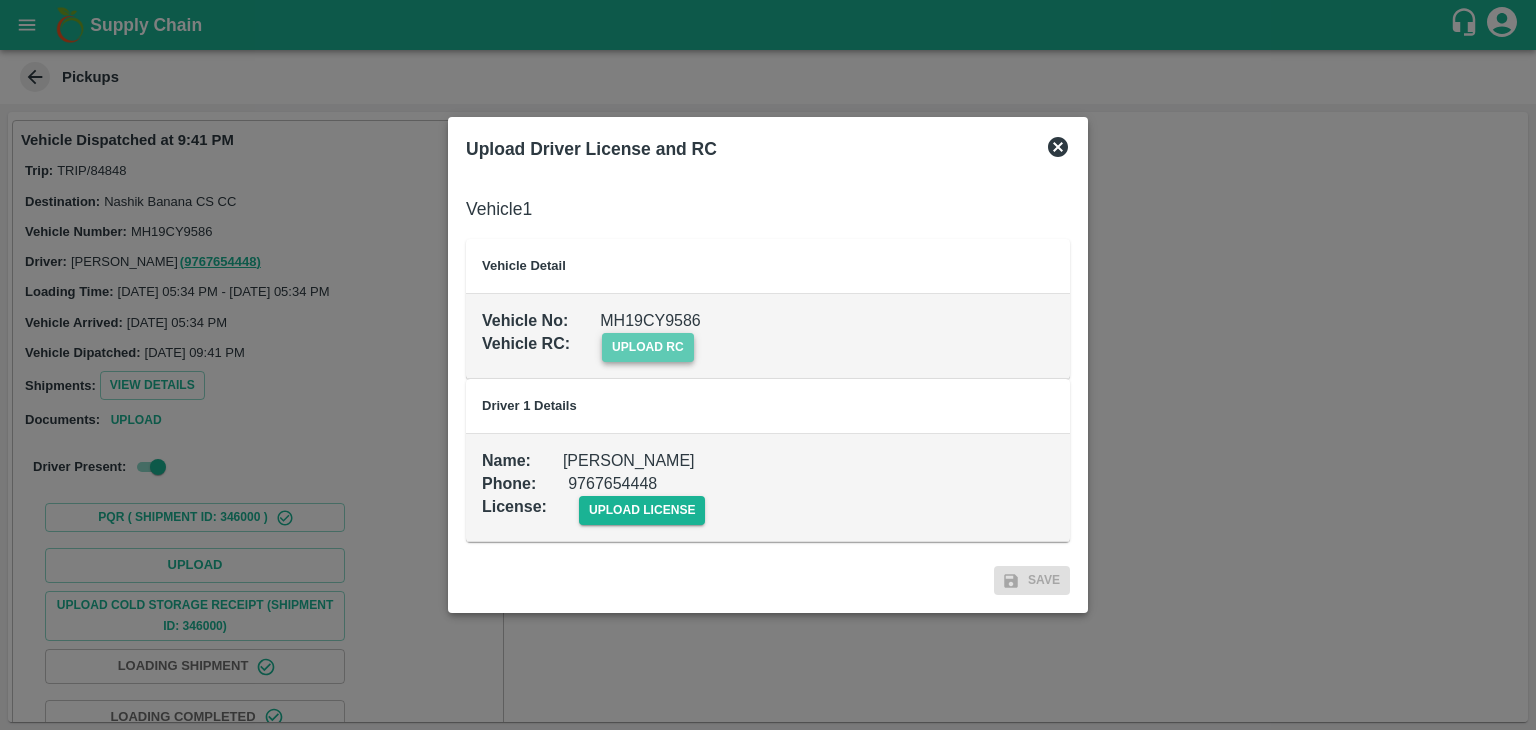 click on "upload rc" at bounding box center [648, 347] 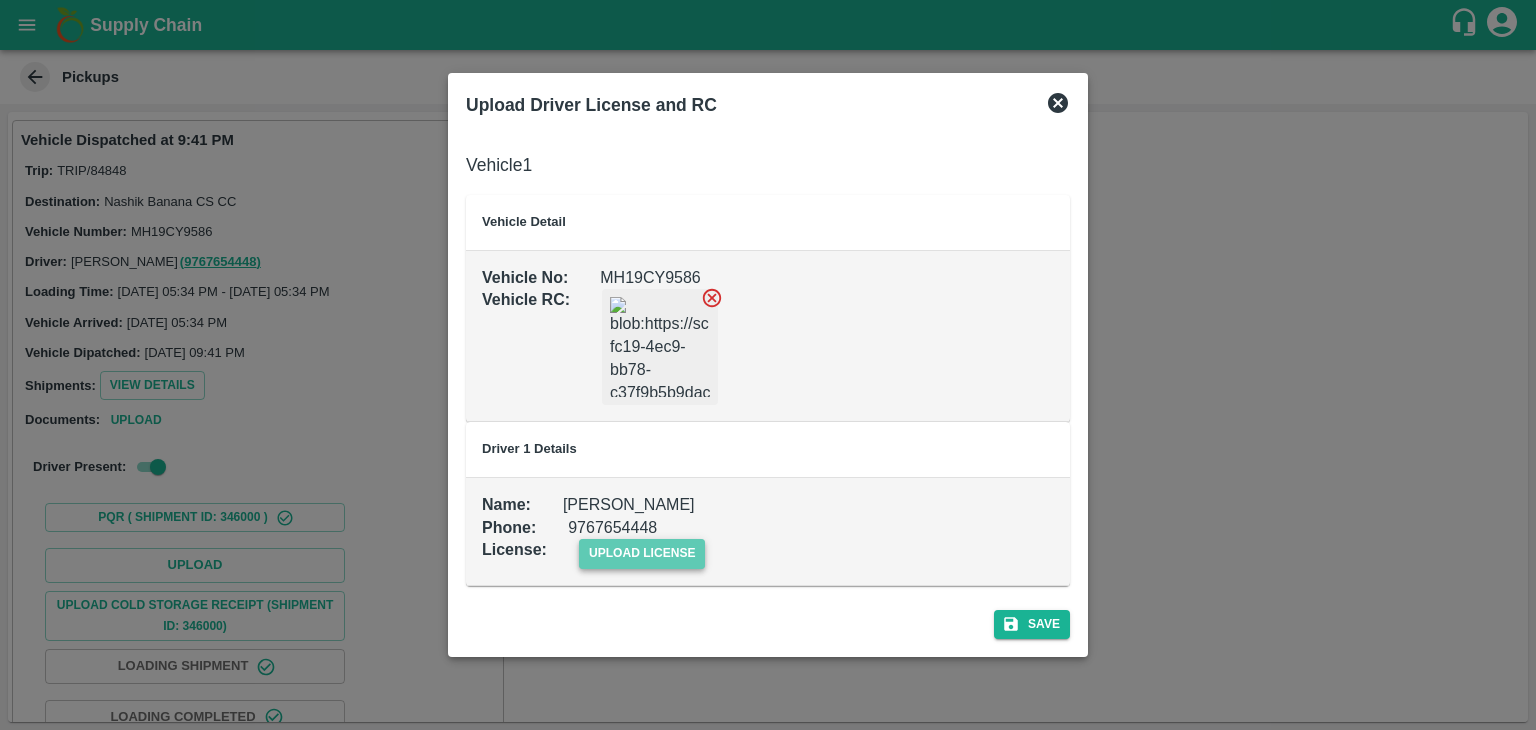 click on "upload license" at bounding box center (642, 553) 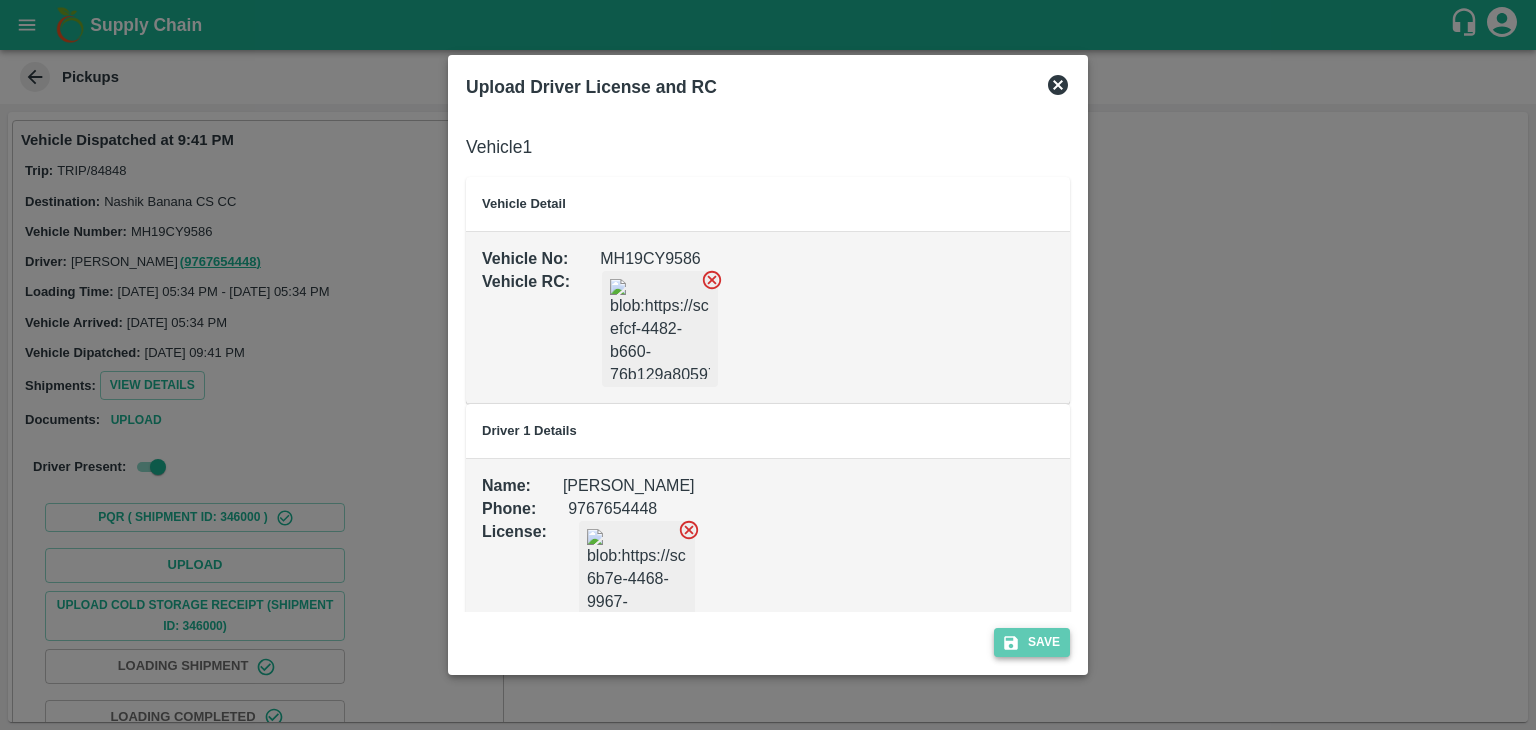 click on "Save" at bounding box center (1032, 642) 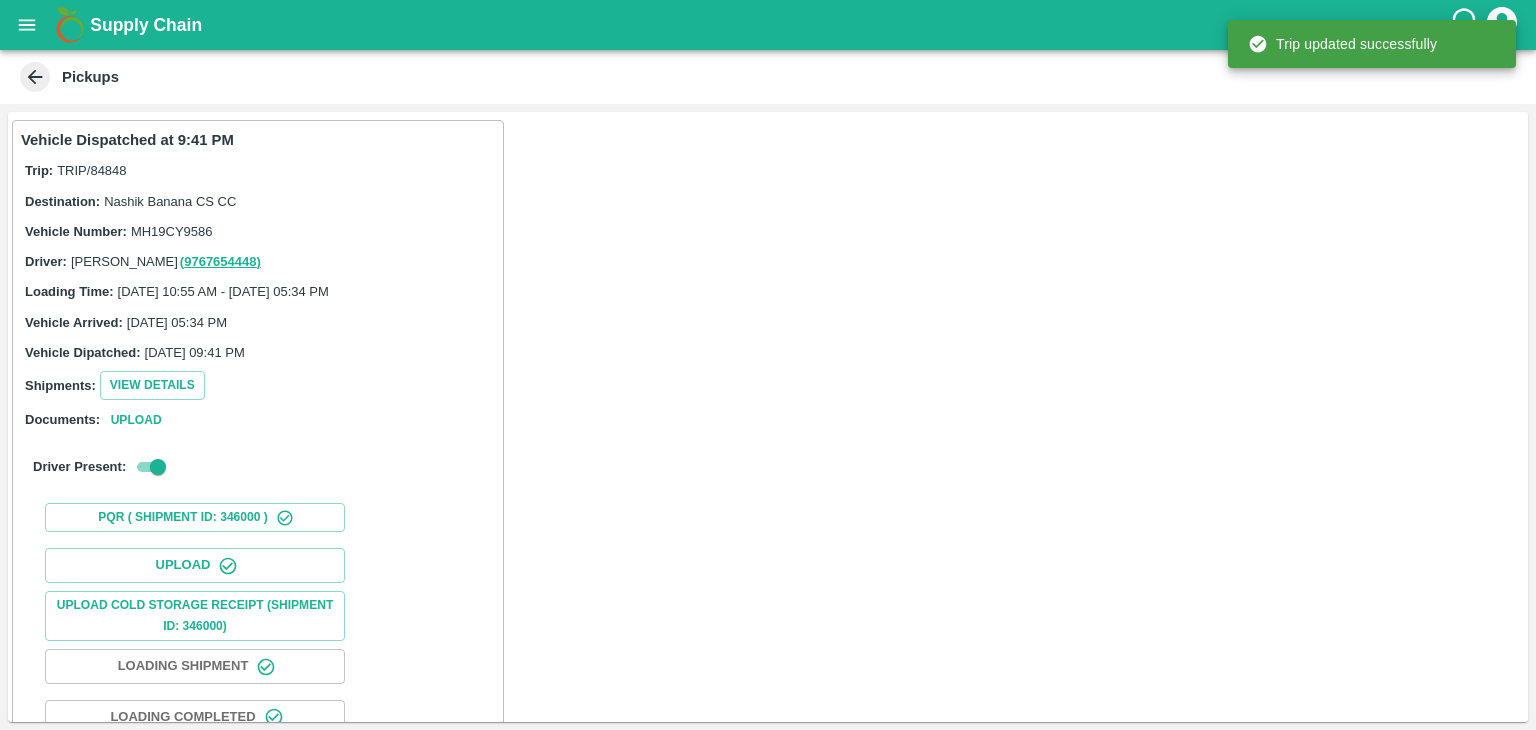 scroll, scrollTop: 209, scrollLeft: 0, axis: vertical 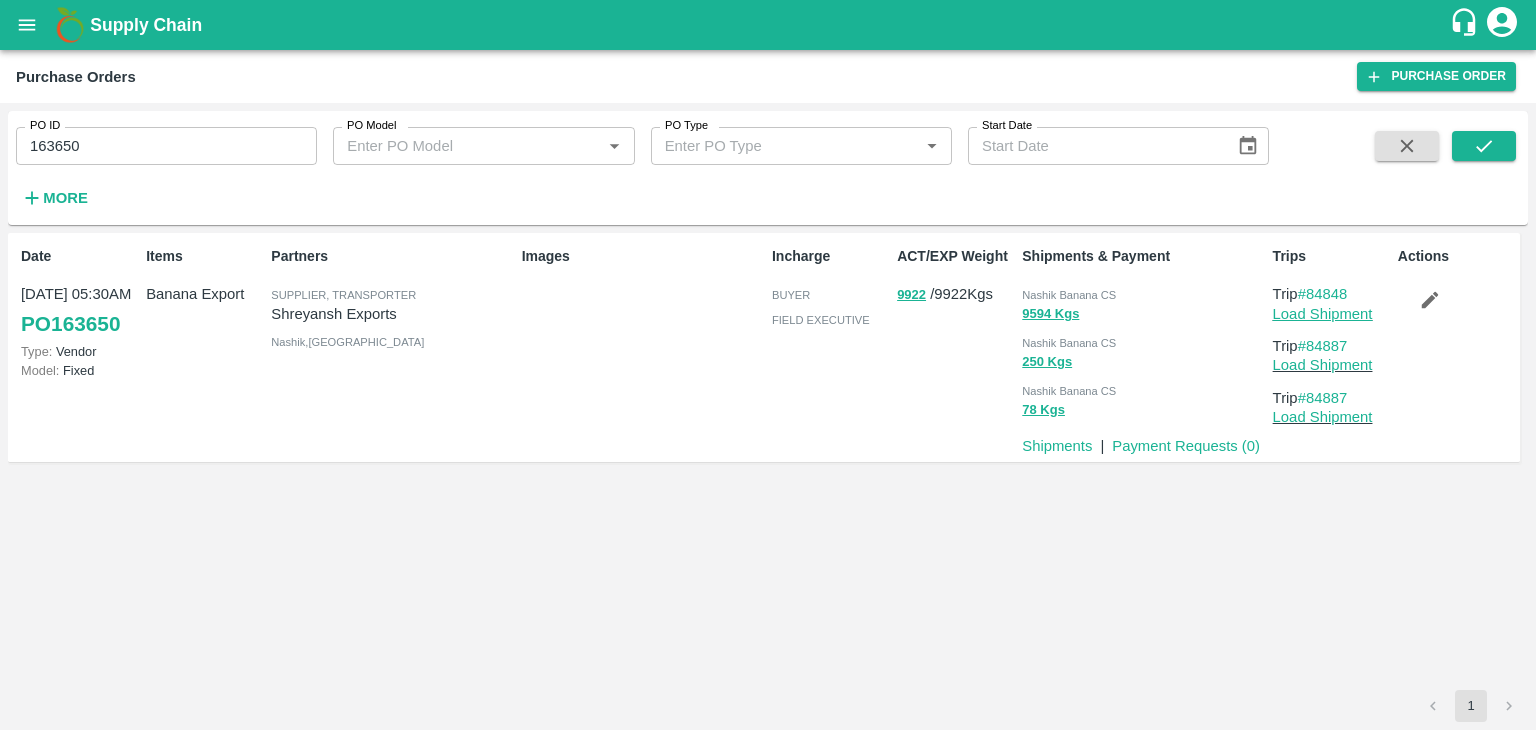 click on "Load Shipment" at bounding box center (1323, 314) 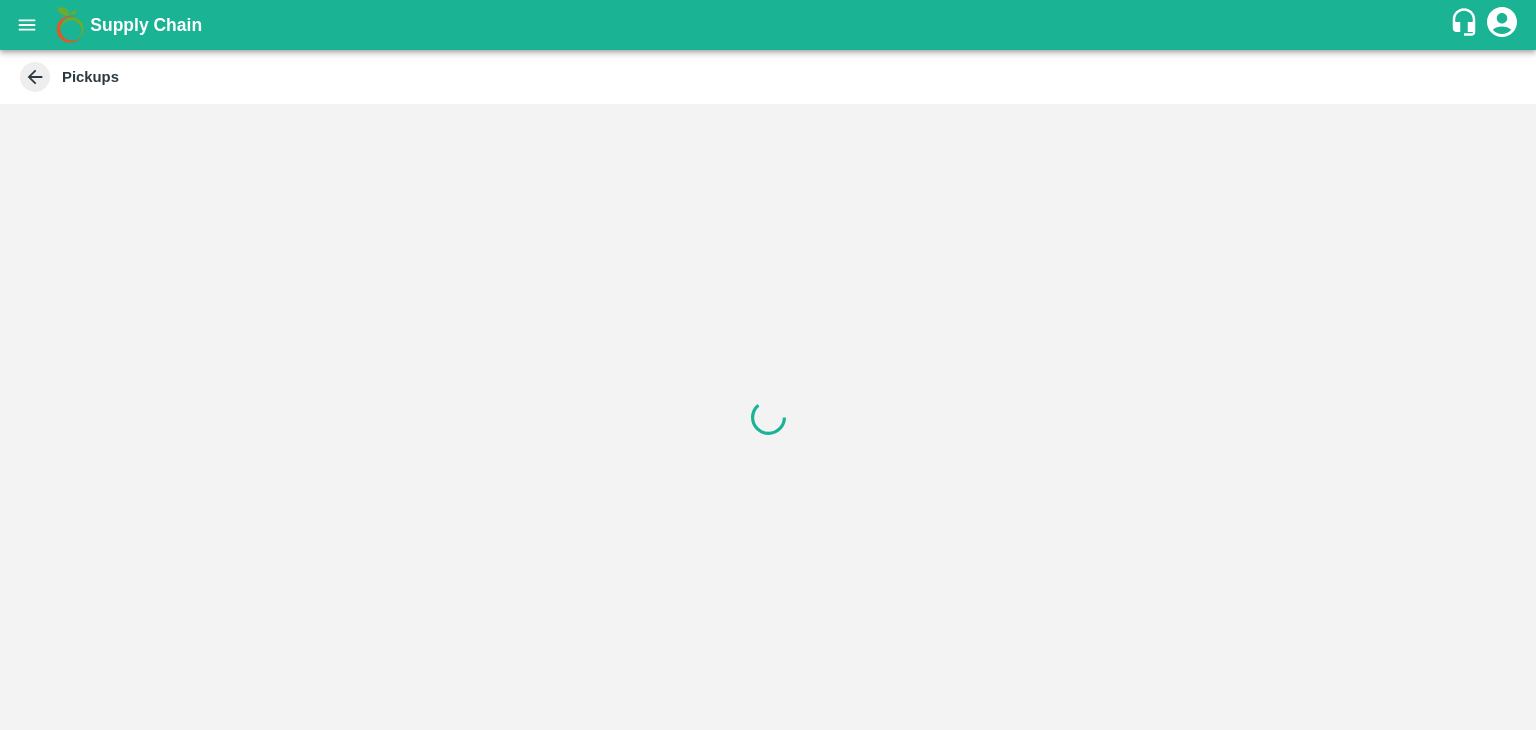 scroll, scrollTop: 0, scrollLeft: 0, axis: both 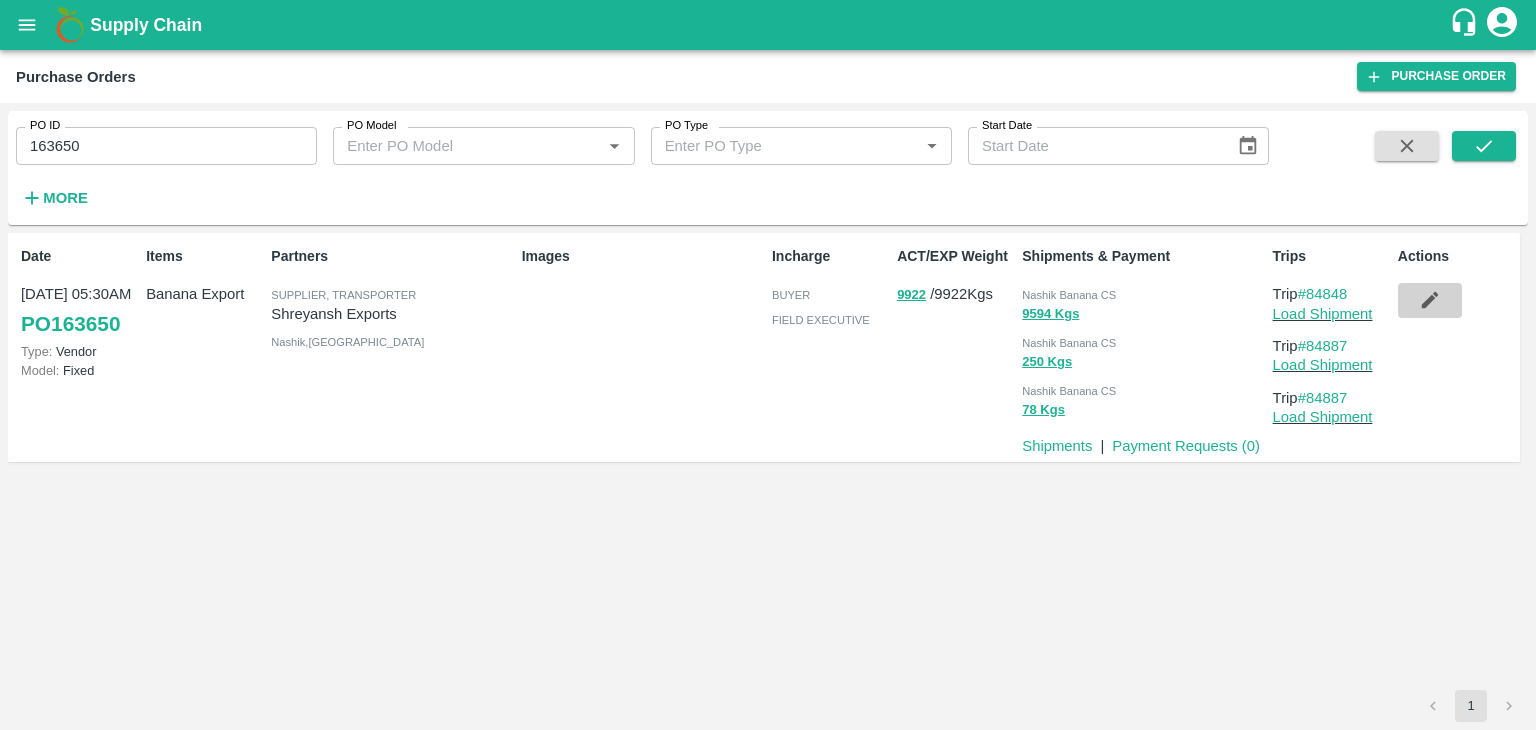 click 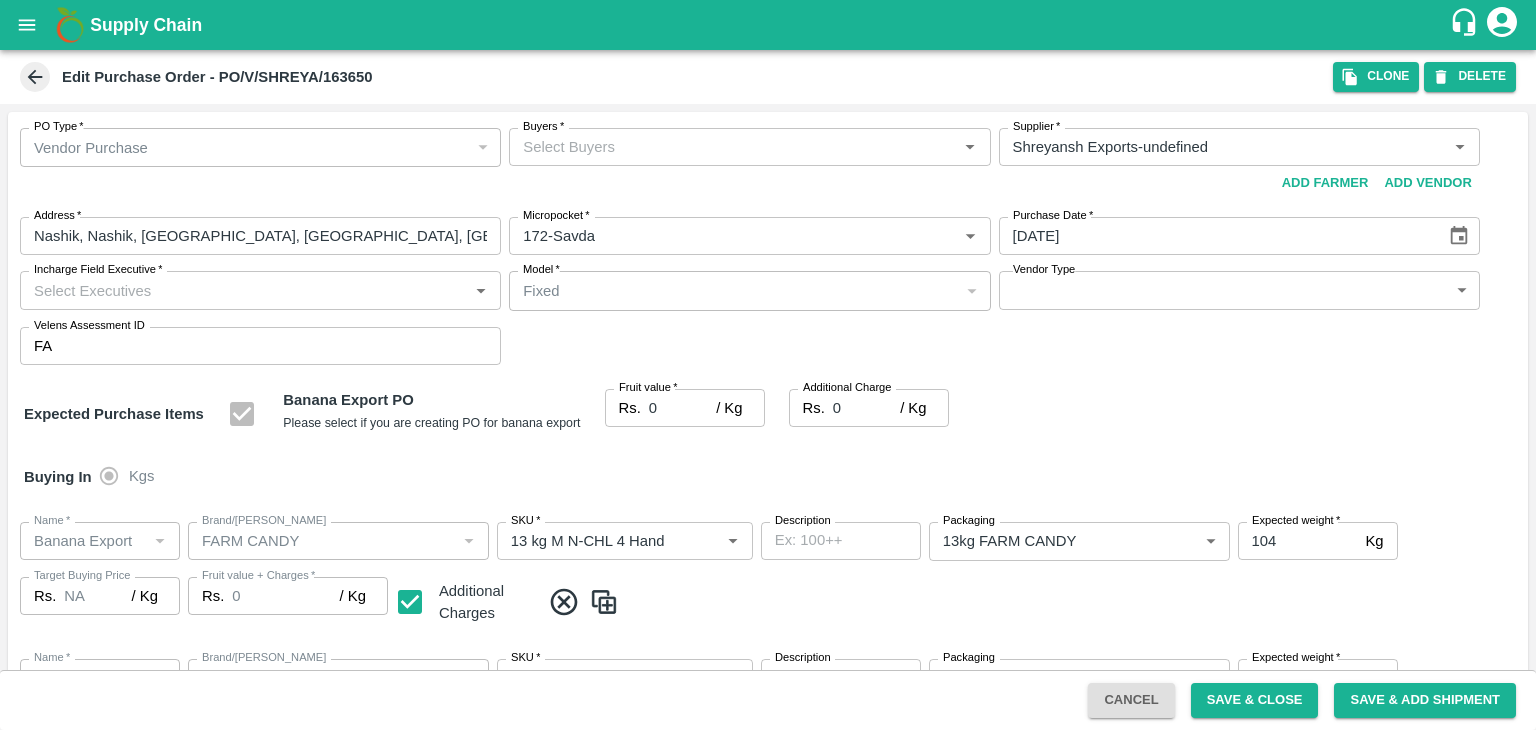 click on "Buyers   *" at bounding box center [733, 147] 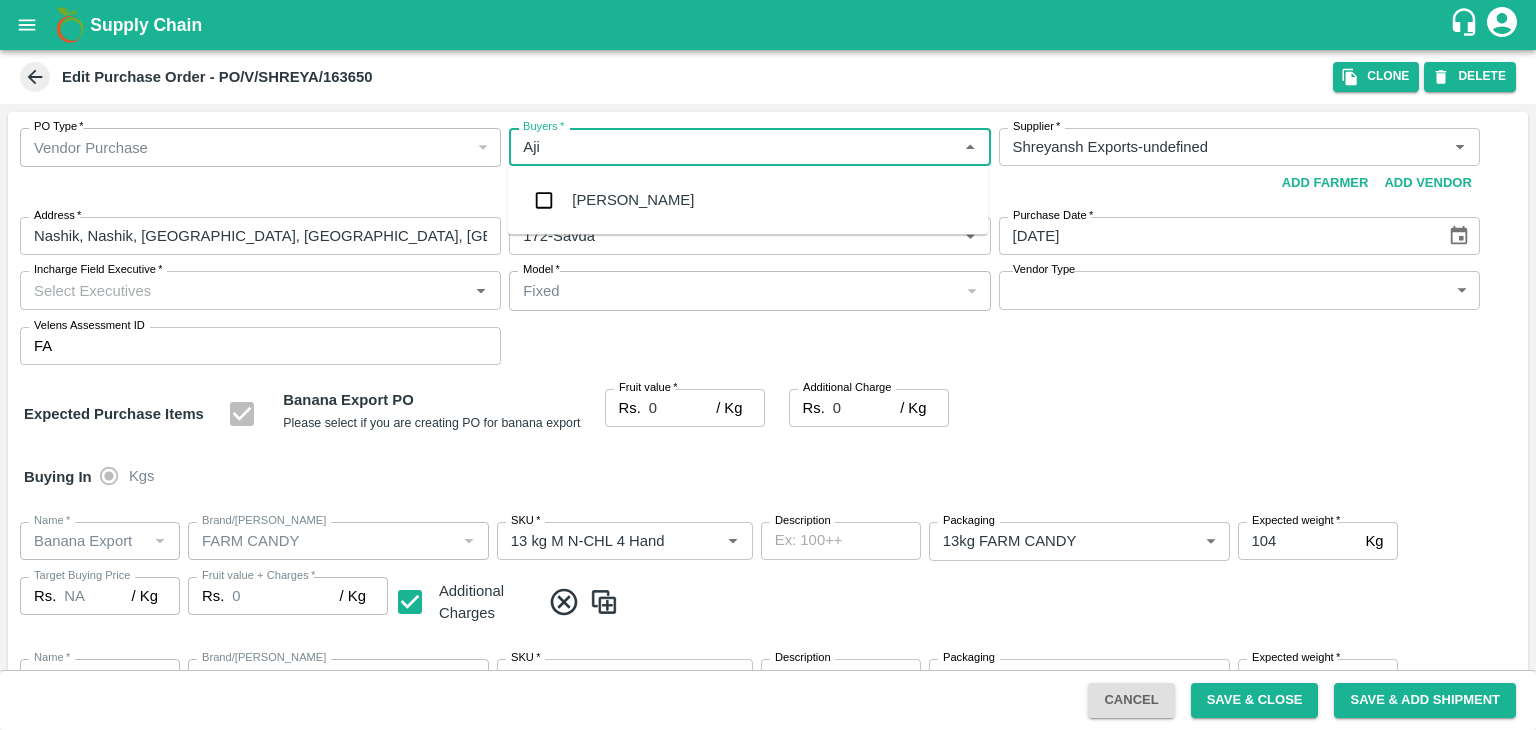 type on "Ajit" 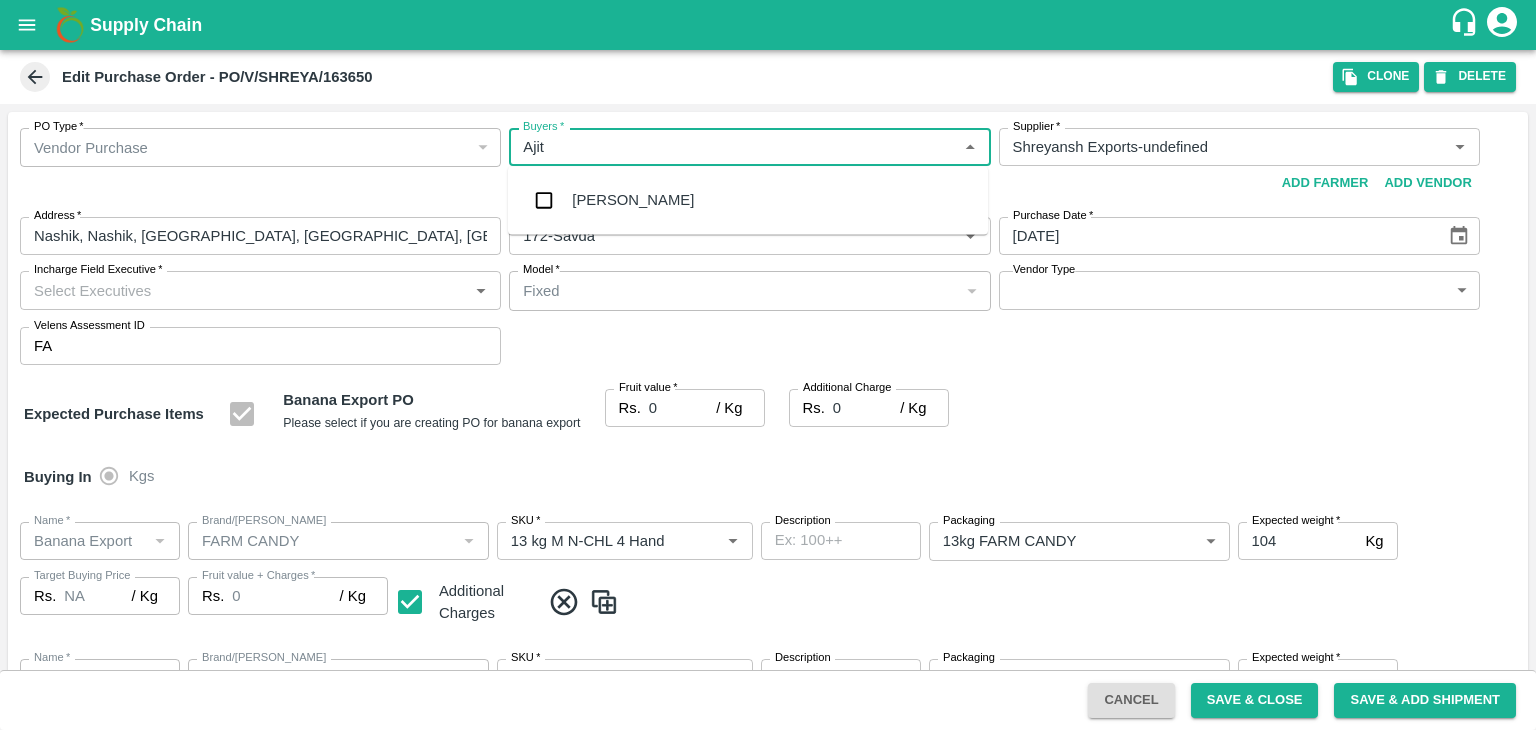 click on "Ajit Otari" at bounding box center [748, 200] 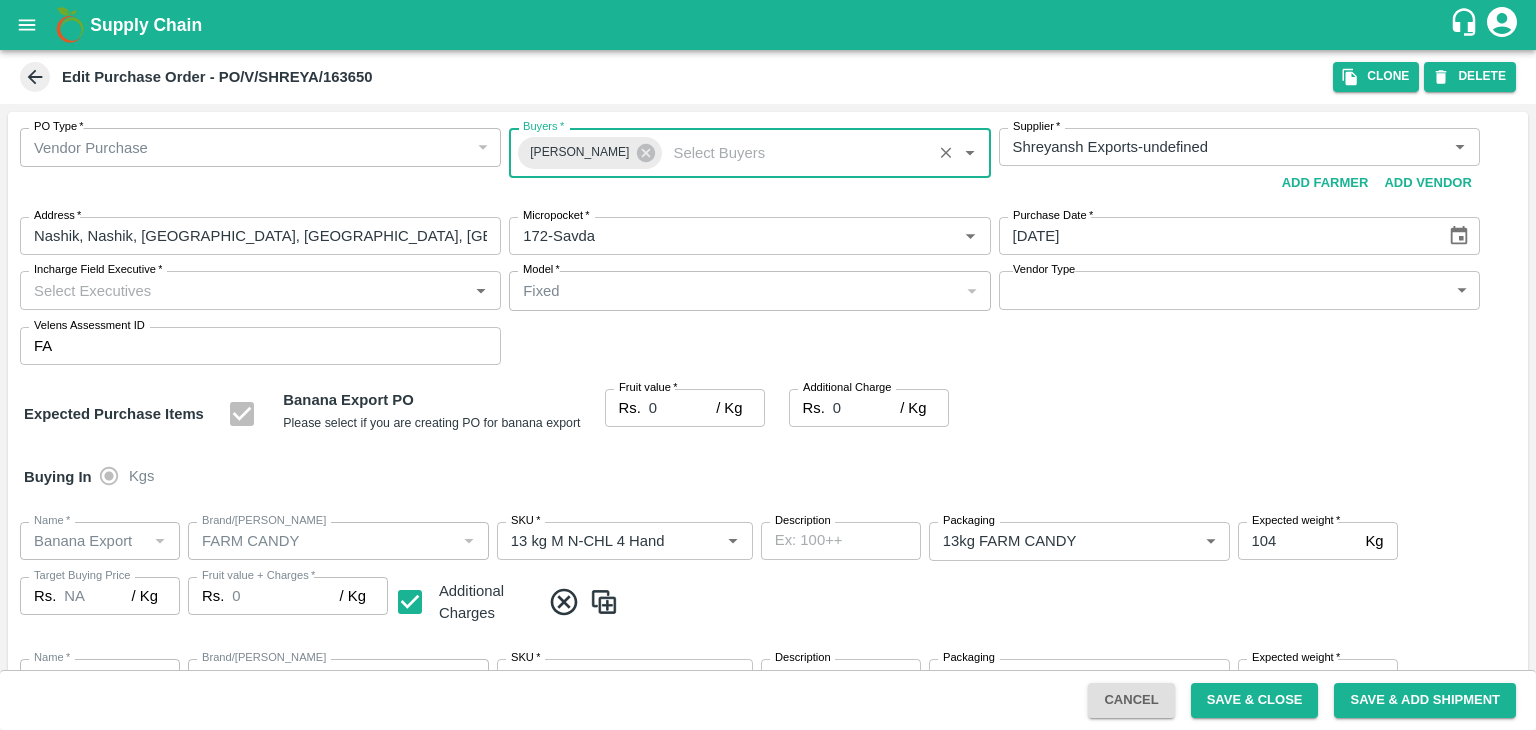 click on "Supply Chain Edit Purchase Order - PO/V/SHREYA/163650 Clone DELETE PO Type   * Vendor Purchase 2 PO Type Buyers   * Ajit Otari Buyers   * Supplier   * Supplier   * Add Vendor Add Farmer Address   * Nashik, Nashik, Nashik, Maharashtra, India Address Micropocket   * Micropocket   * Purchase Date   * 16/07/2025 Purchase Date Incharge Field Executive   * Incharge Field Executive   * Model   * Fixed Fixed Model Vendor Type ​ Vendor Type Velens Assessment ID FA Velens Assessment ID Expected Purchase Items Banana Export PO Please select if you are creating PO for banana export Fruit value   * Rs. 0 / Kg Fruit value Additional Charge Rs. 0 / Kg Additional Charge Buying In Kgs Name   * Name   * Brand/Marka Brand/Marka SKU   * SKU   * Description x Description Packaging 13kg FARM CANDY 466 Packaging Expected weight   * 104 Kg Expected weight Target Buying Price Rs. NA / Kg Target Buying Price Fruit value + Charges   * Rs. 0 / Kg Fruit value + Charges Additional Charges Name   *" at bounding box center (768, 365) 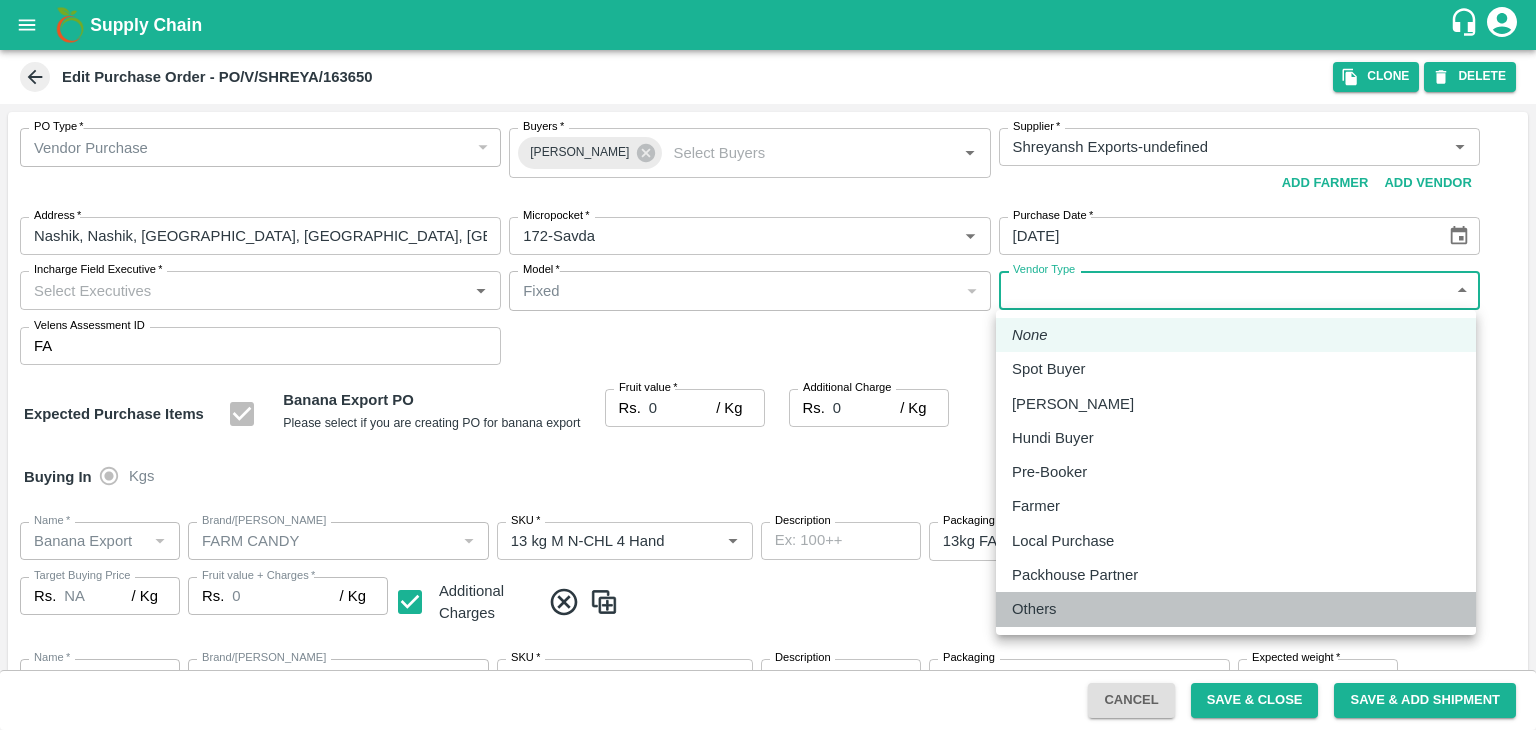 click on "Others" at bounding box center (1236, 609) 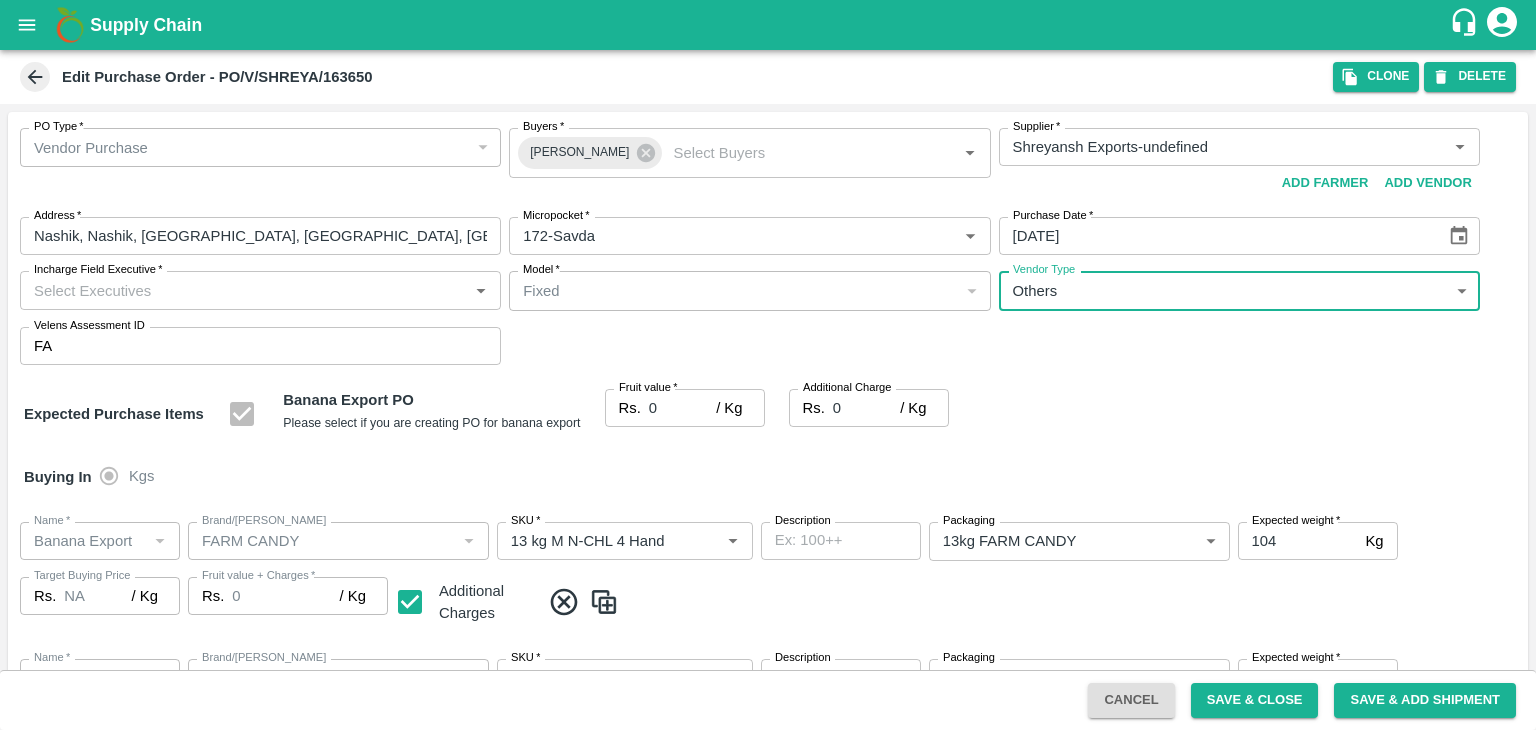 click at bounding box center [768, 365] 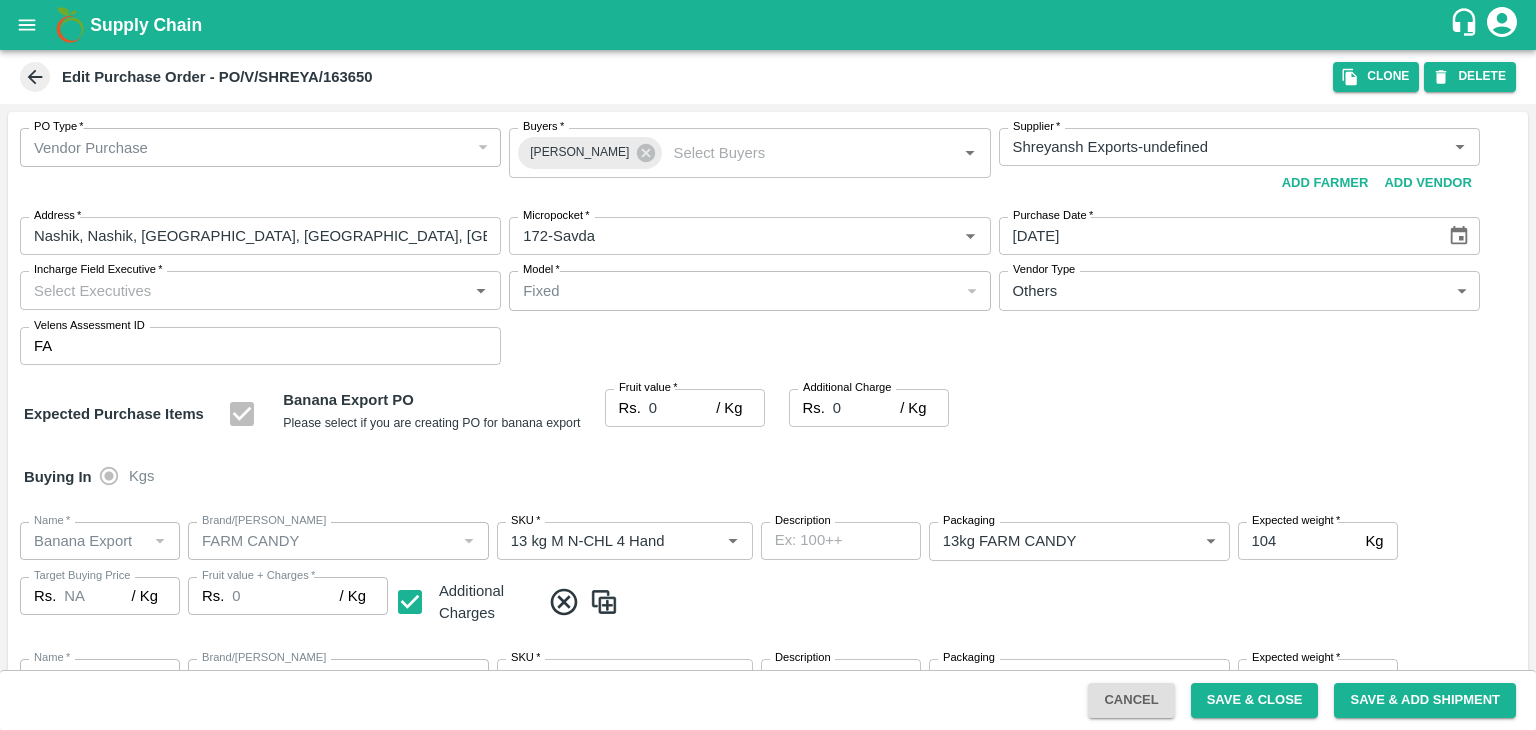 click on "Incharge Field Executive   *" at bounding box center [244, 290] 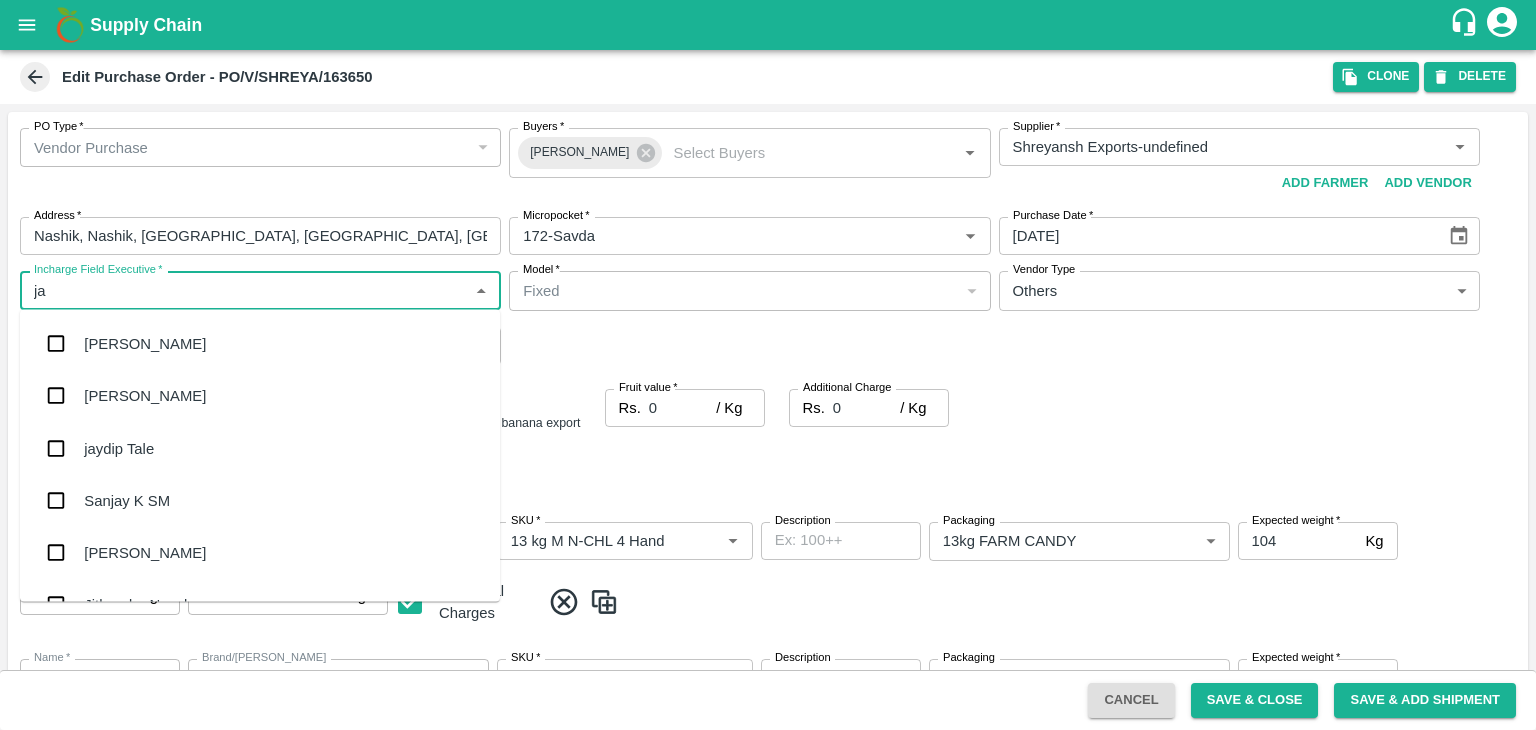 type on "jay" 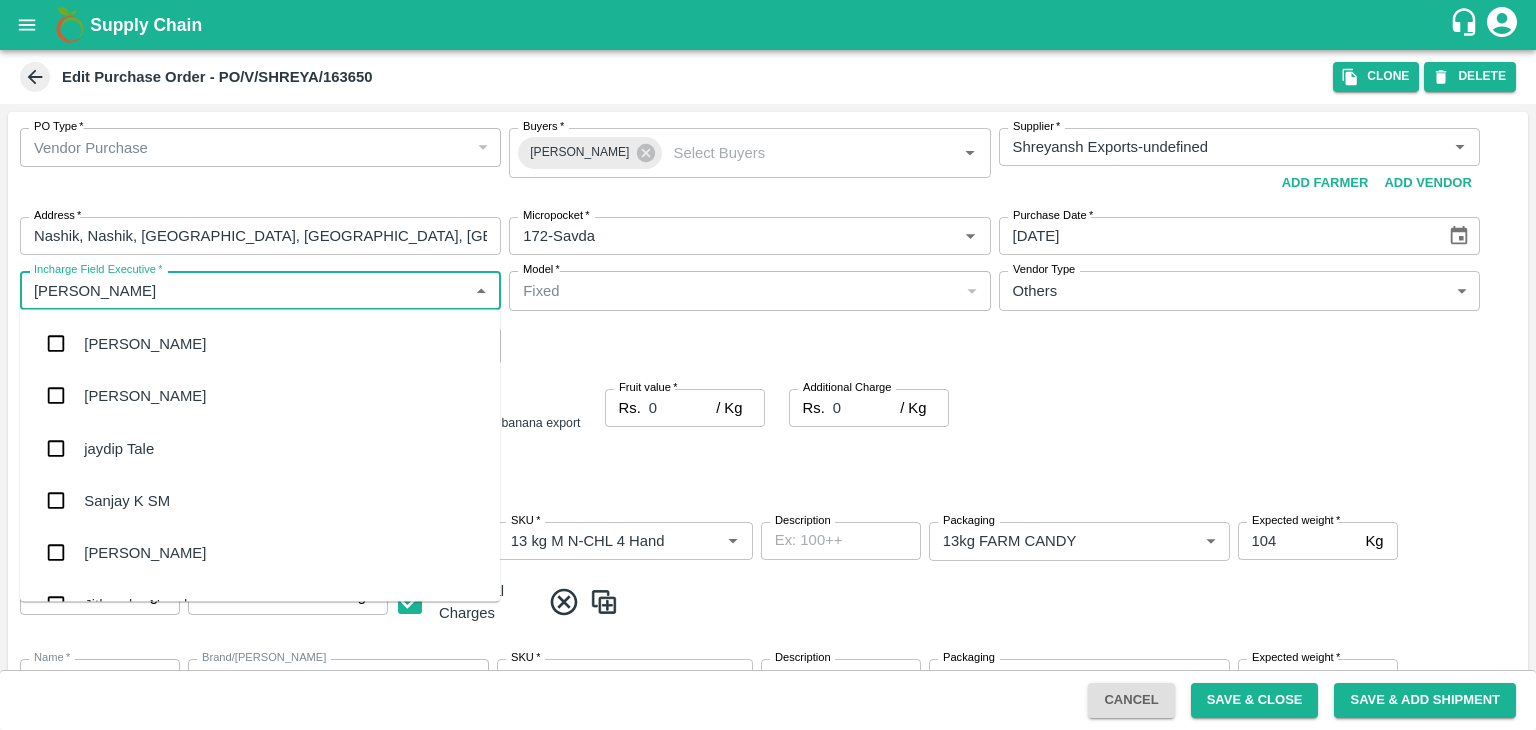 click on "jaydip Tale" at bounding box center [119, 448] 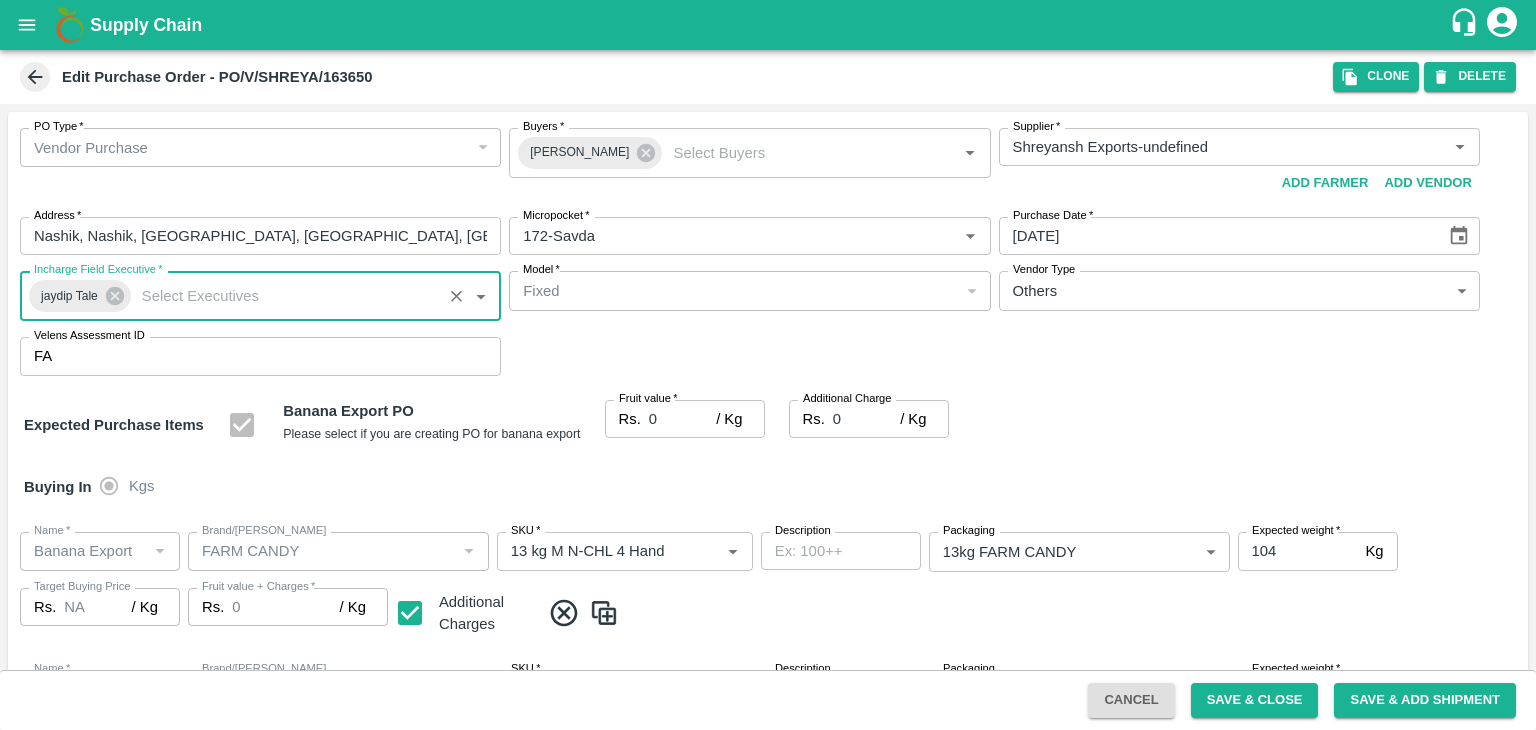click on "0" at bounding box center (682, 419) 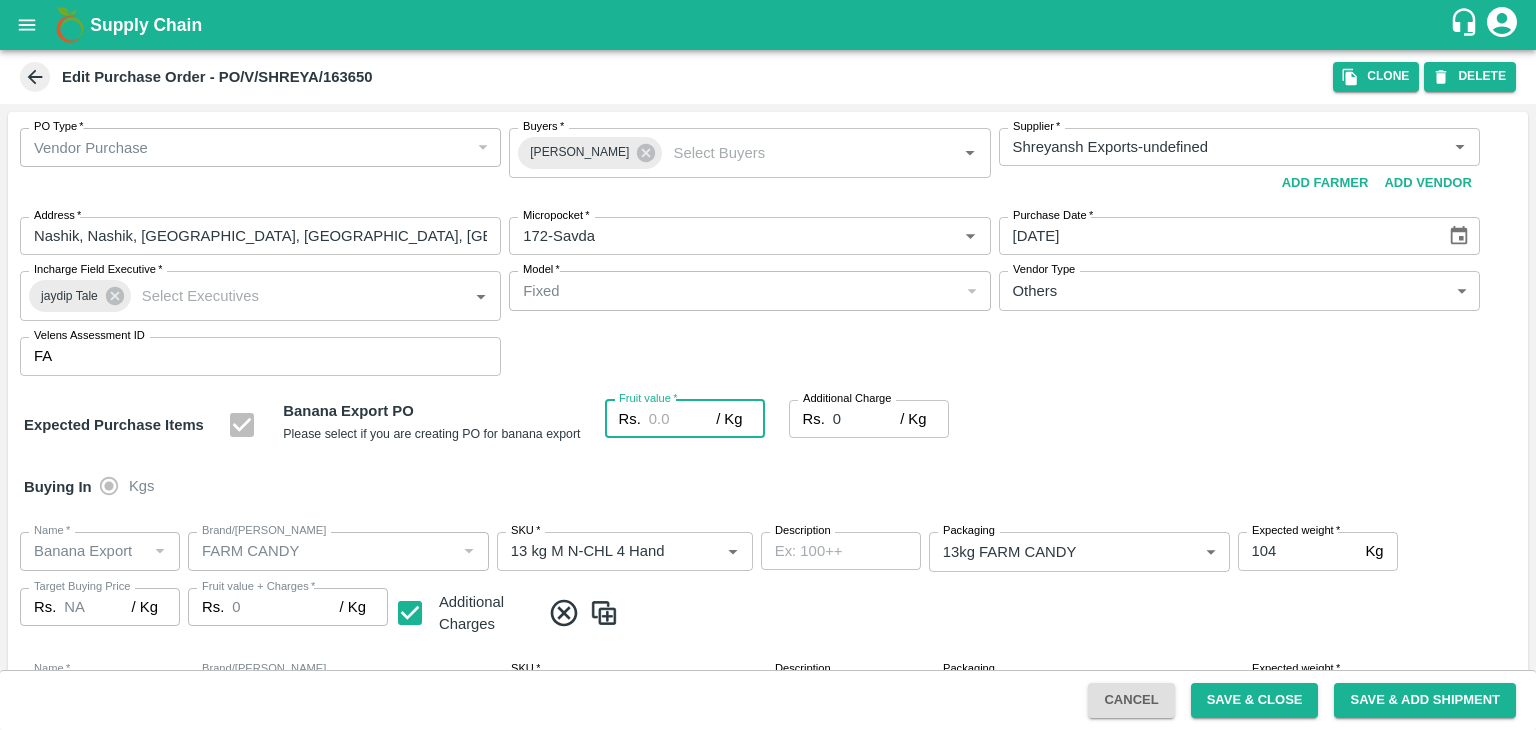 type on "2" 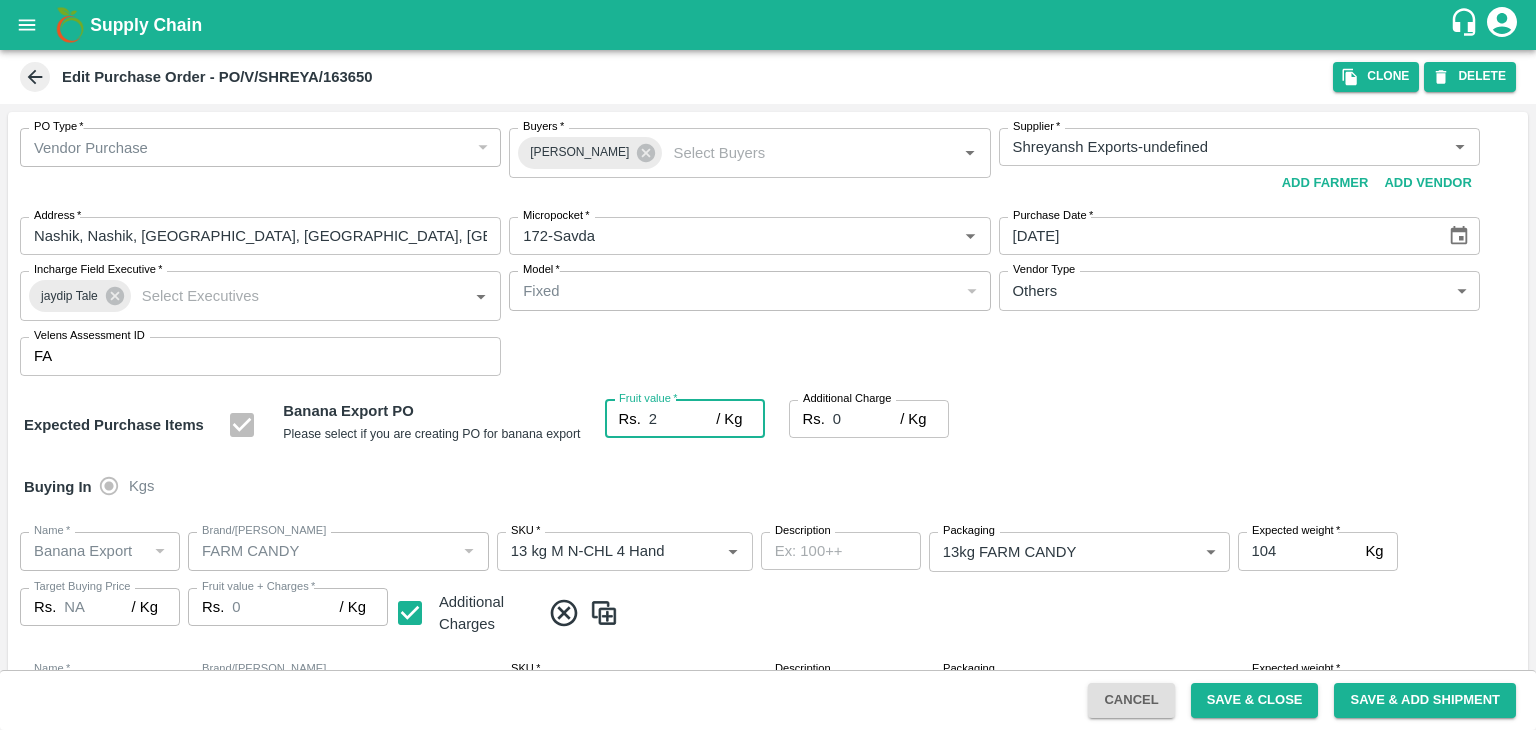 type on "2" 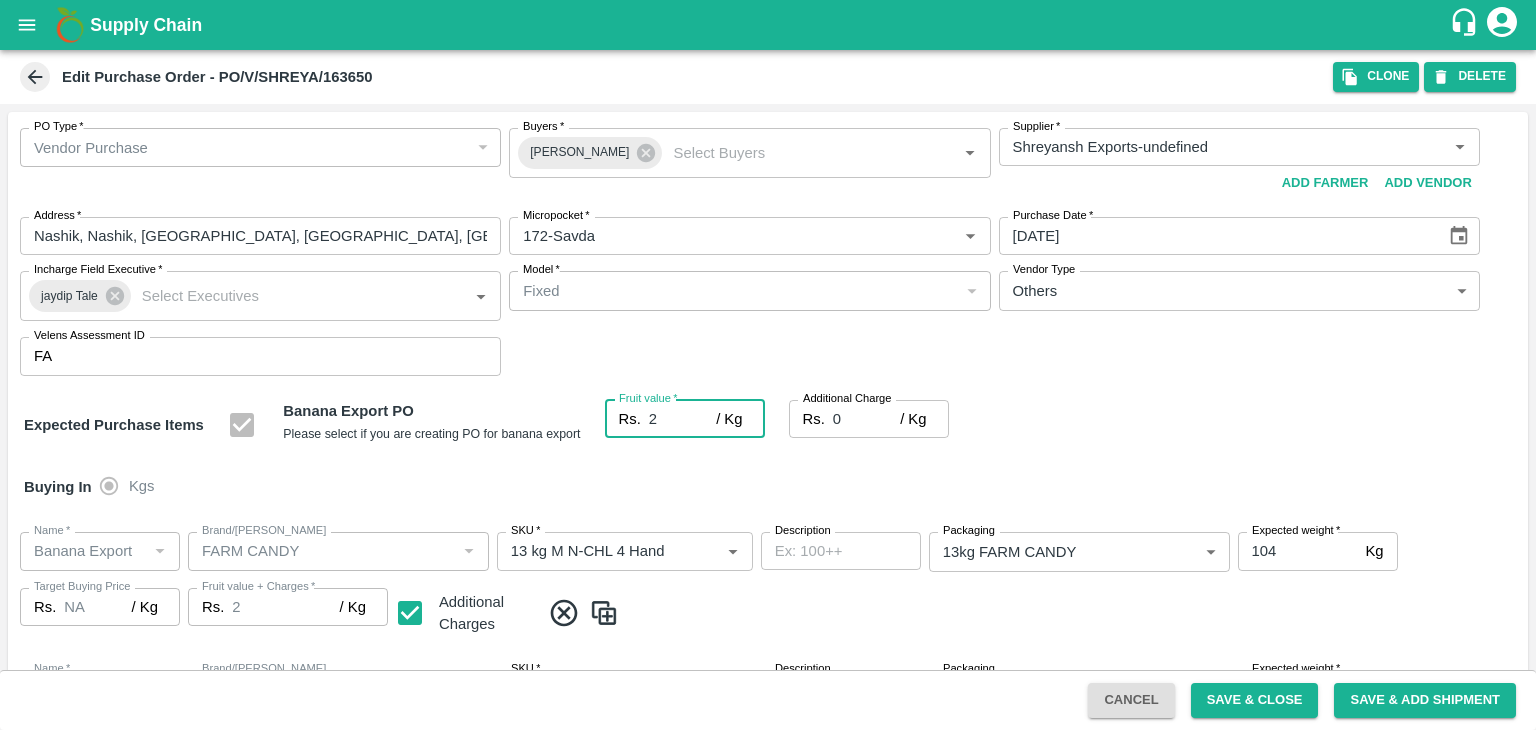 type on "24" 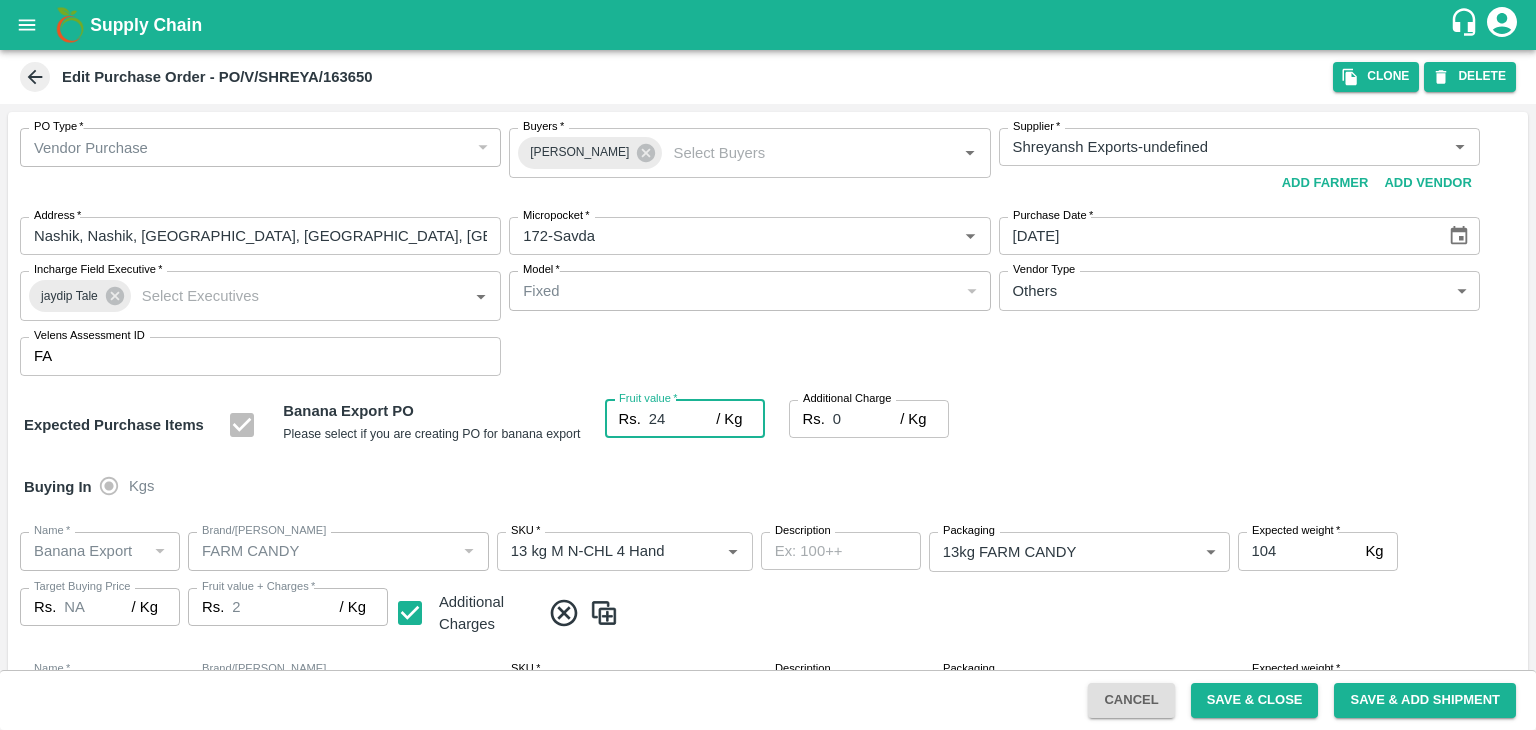 type on "24" 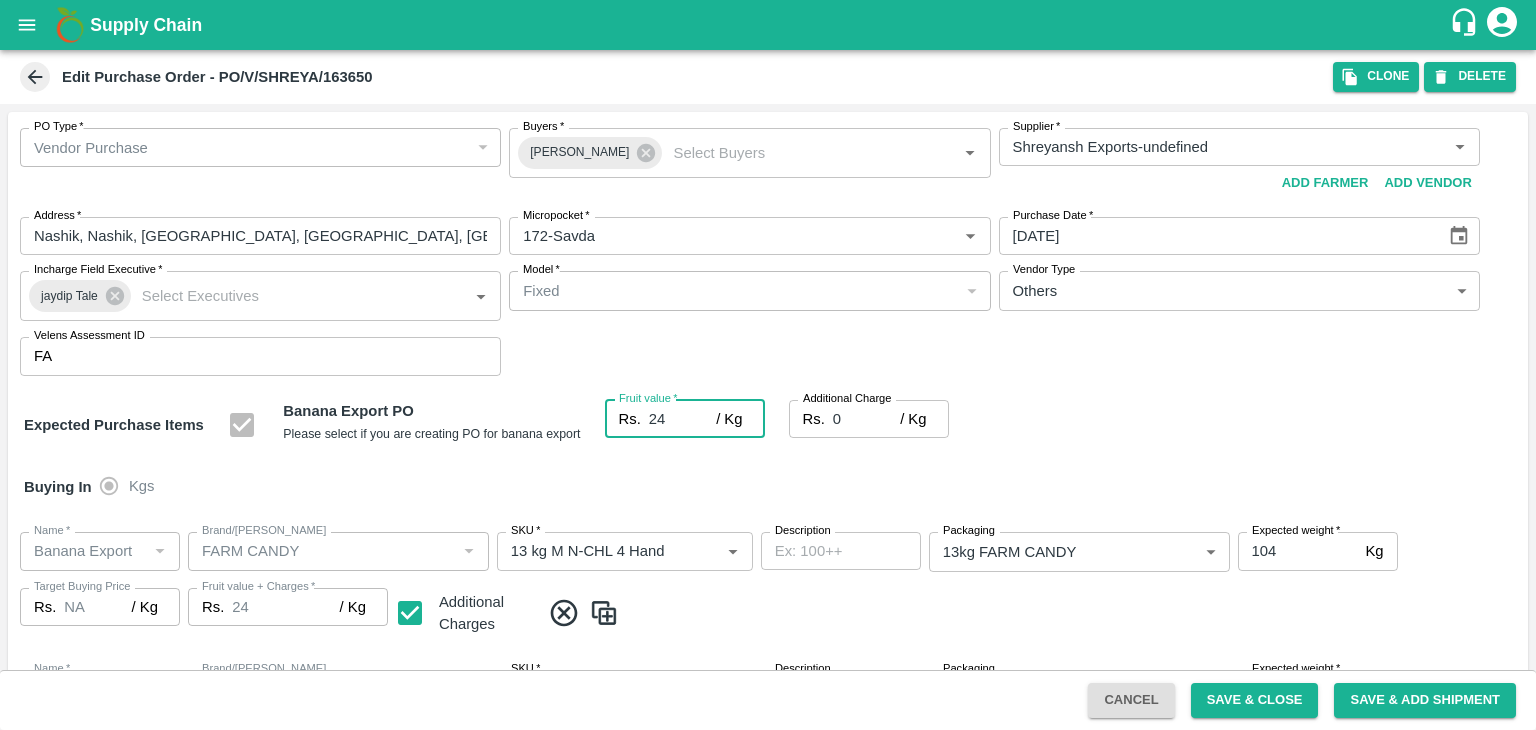 type on "24" 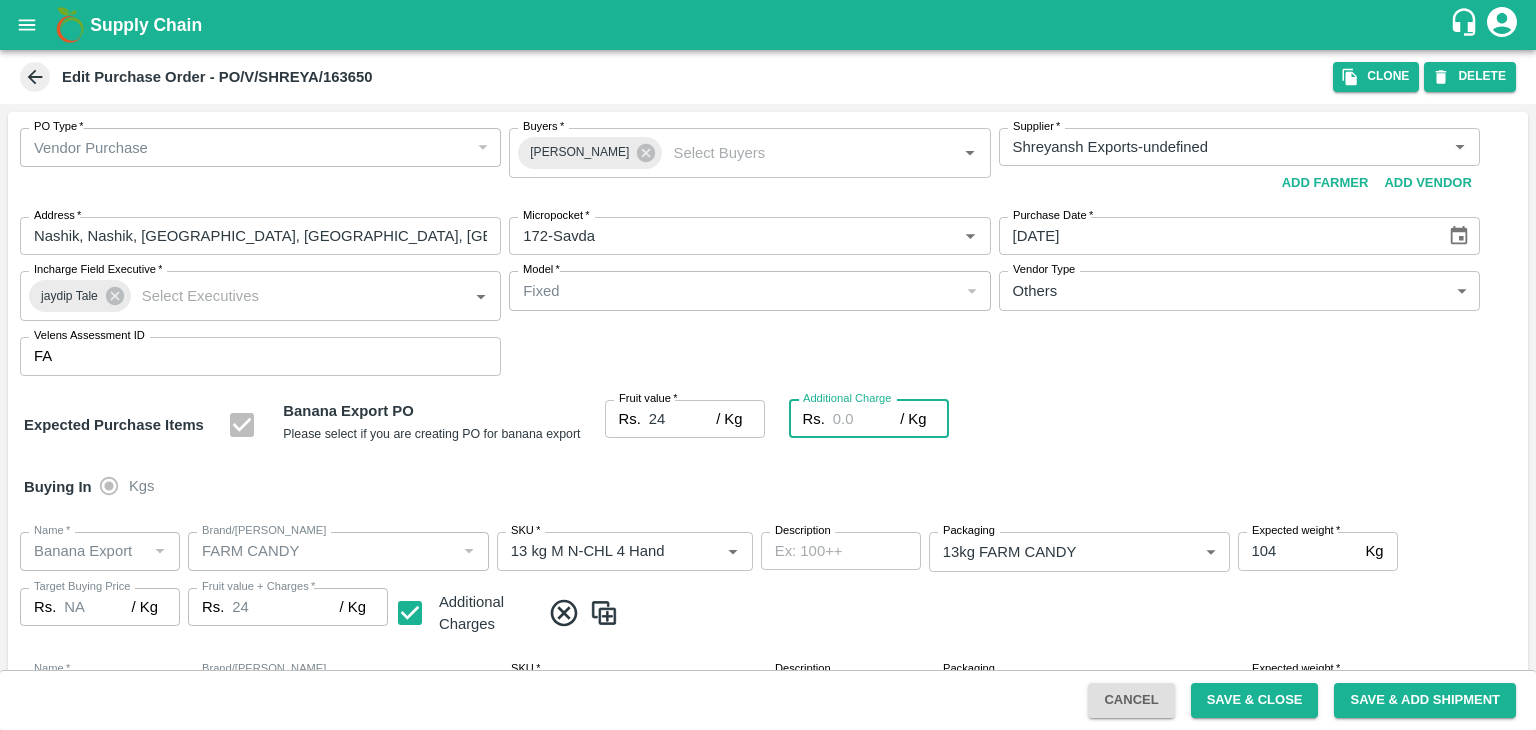 type on "2" 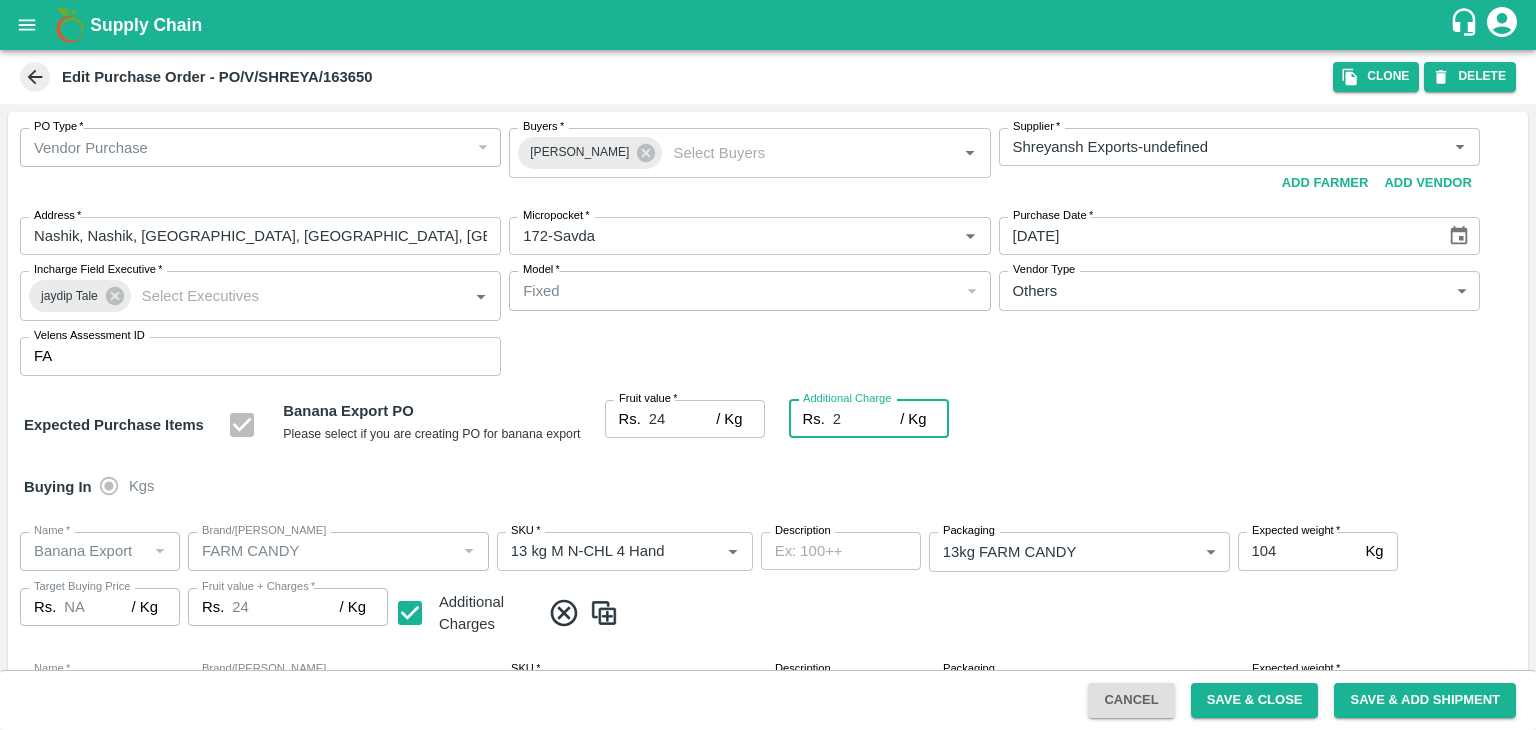 type on "26" 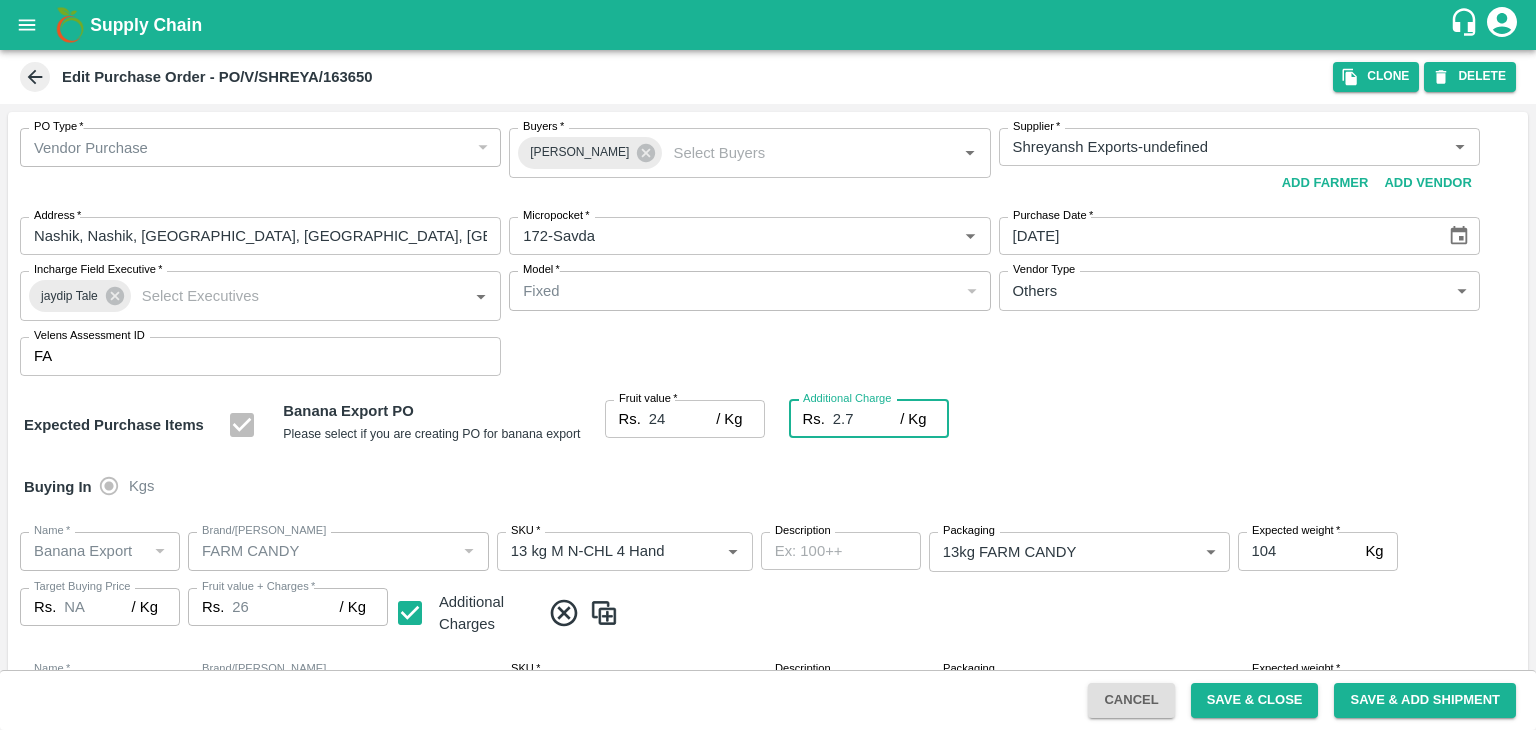 type on "2.75" 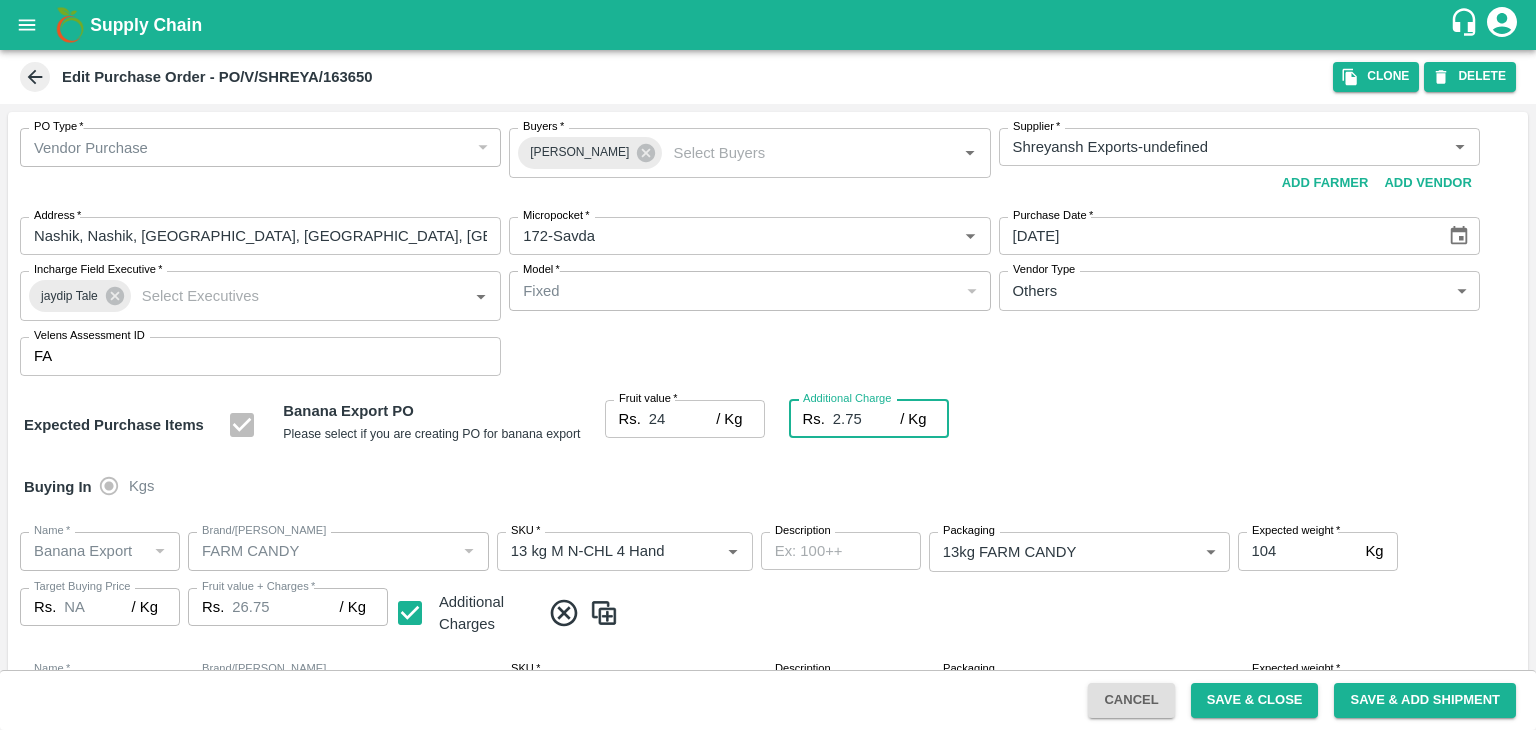 type on "2.75" 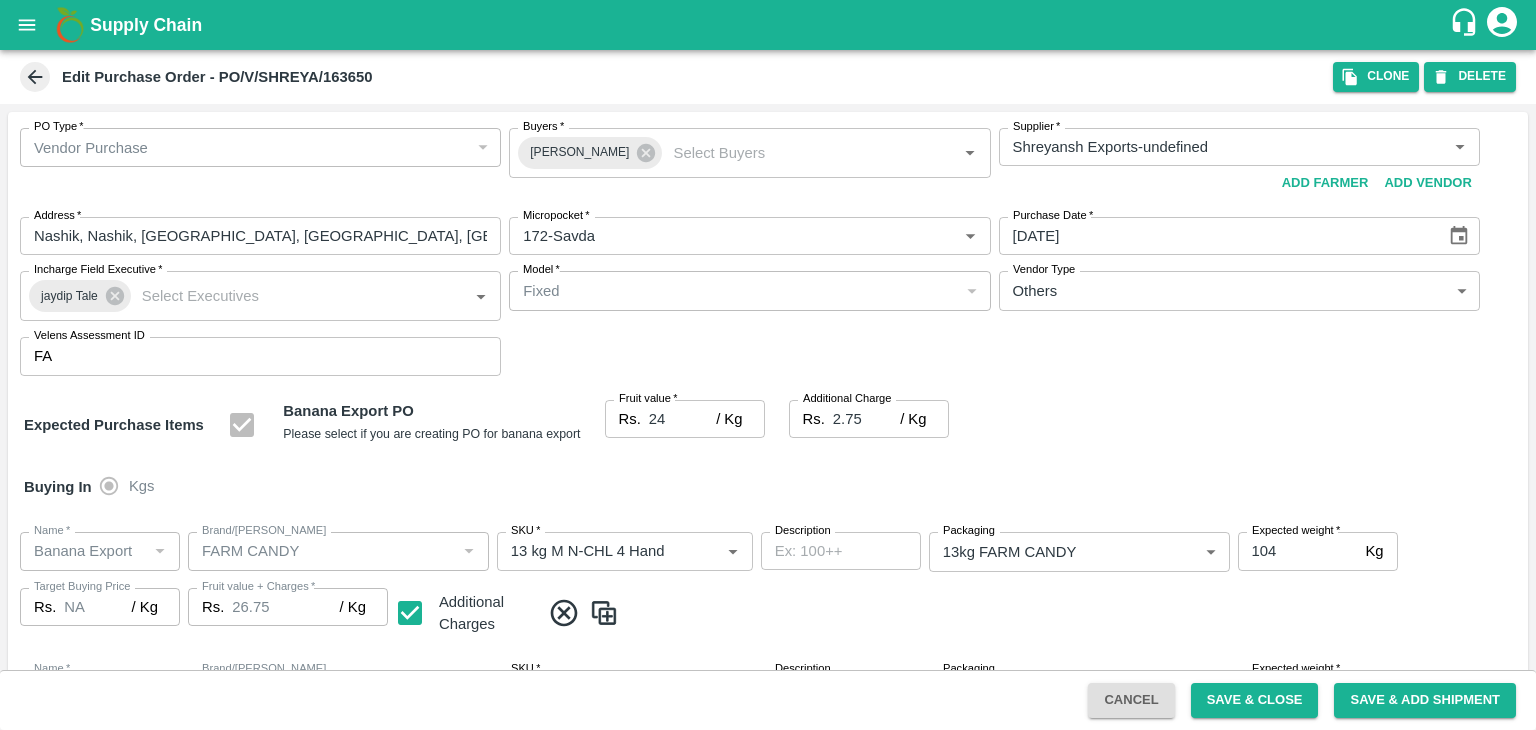 click on "Buying In Kgs" at bounding box center [768, 487] 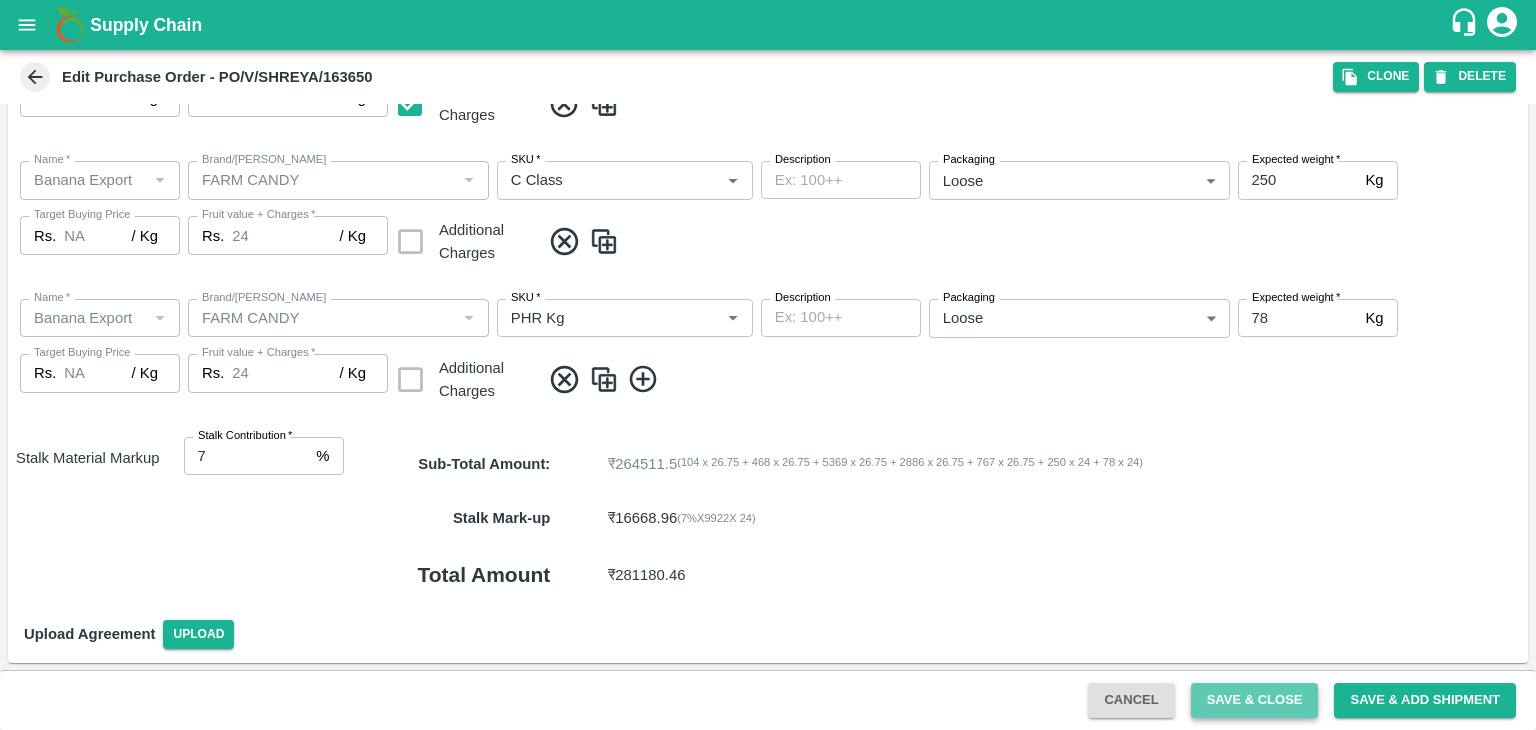 click on "Save & Close" at bounding box center [1255, 700] 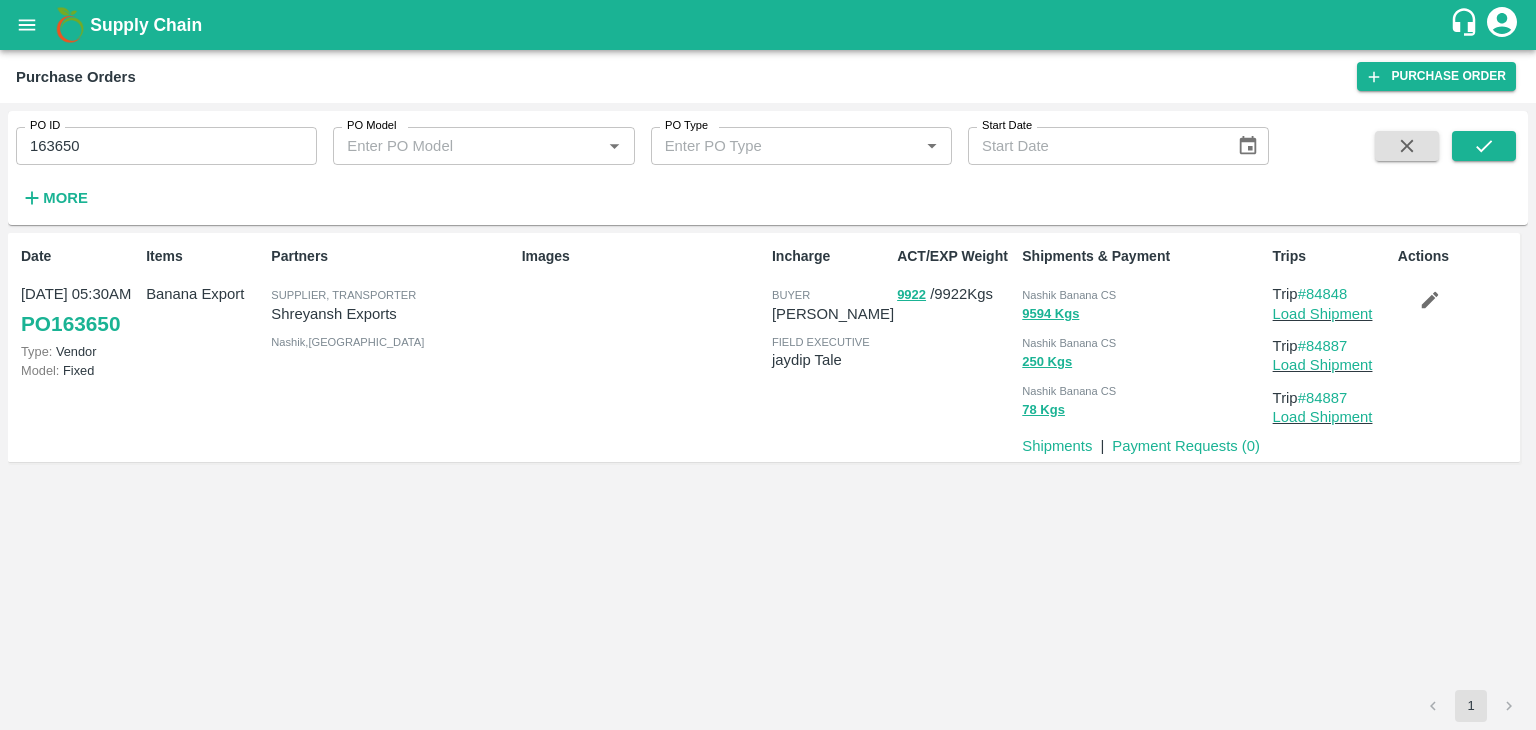click on "163650" at bounding box center [166, 146] 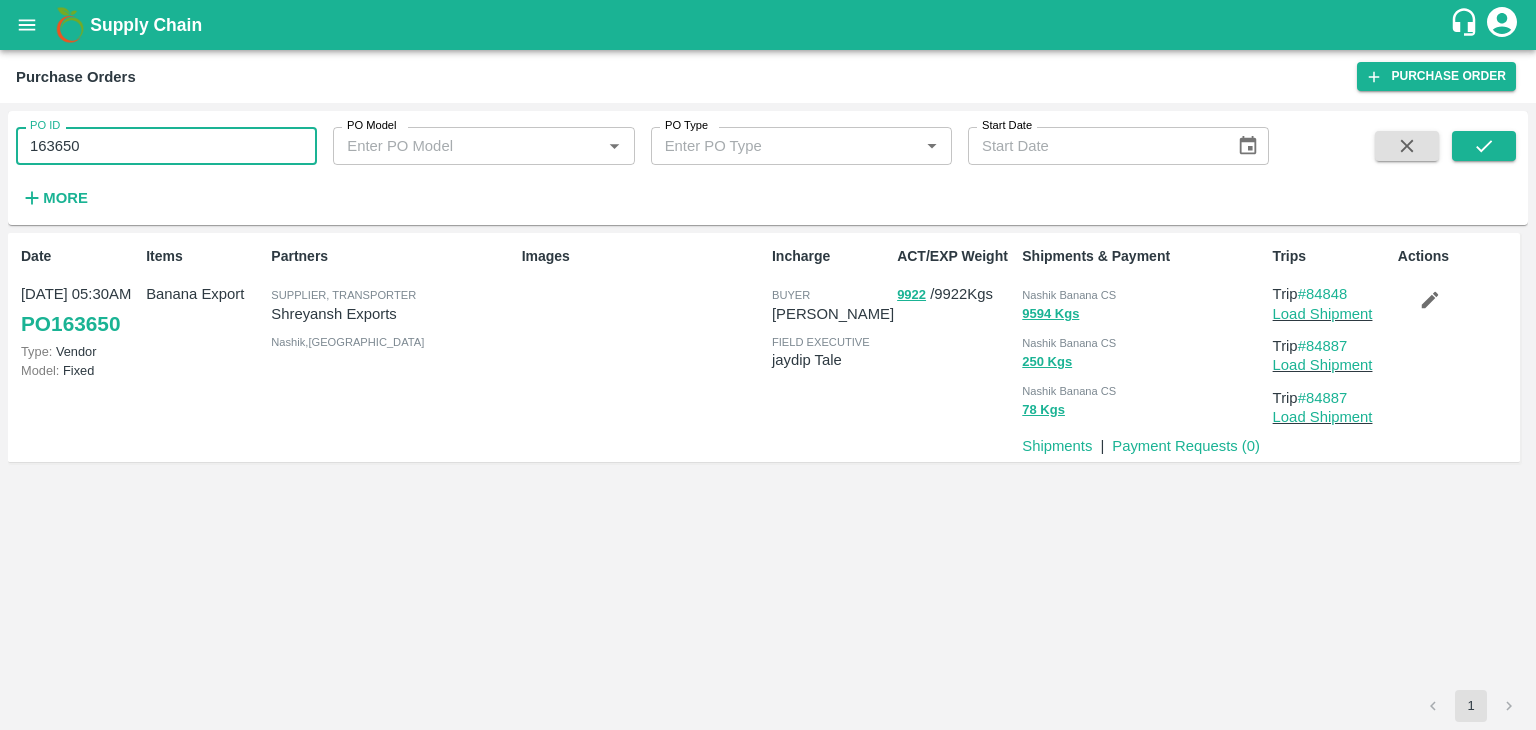 click on "163650" at bounding box center (166, 146) 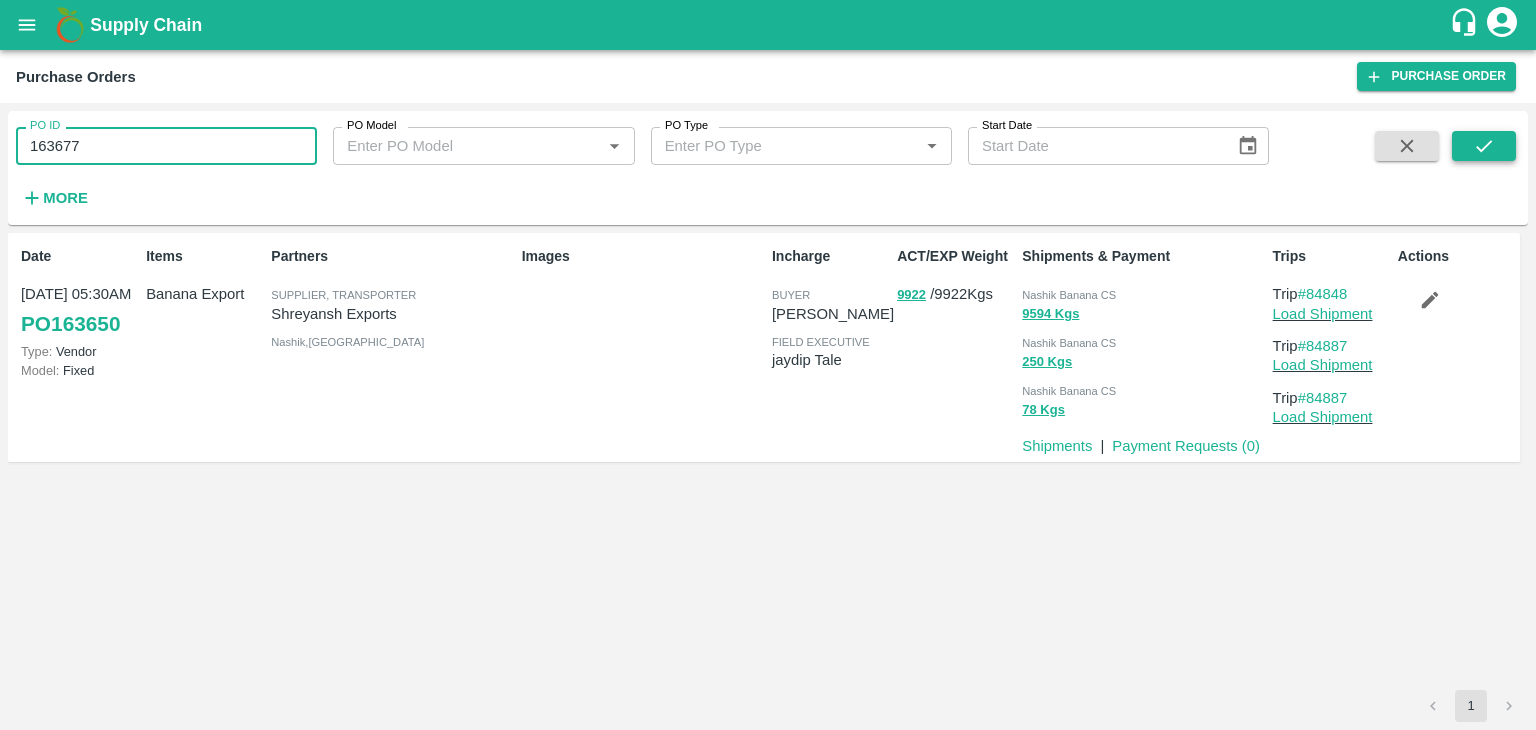 type on "163677" 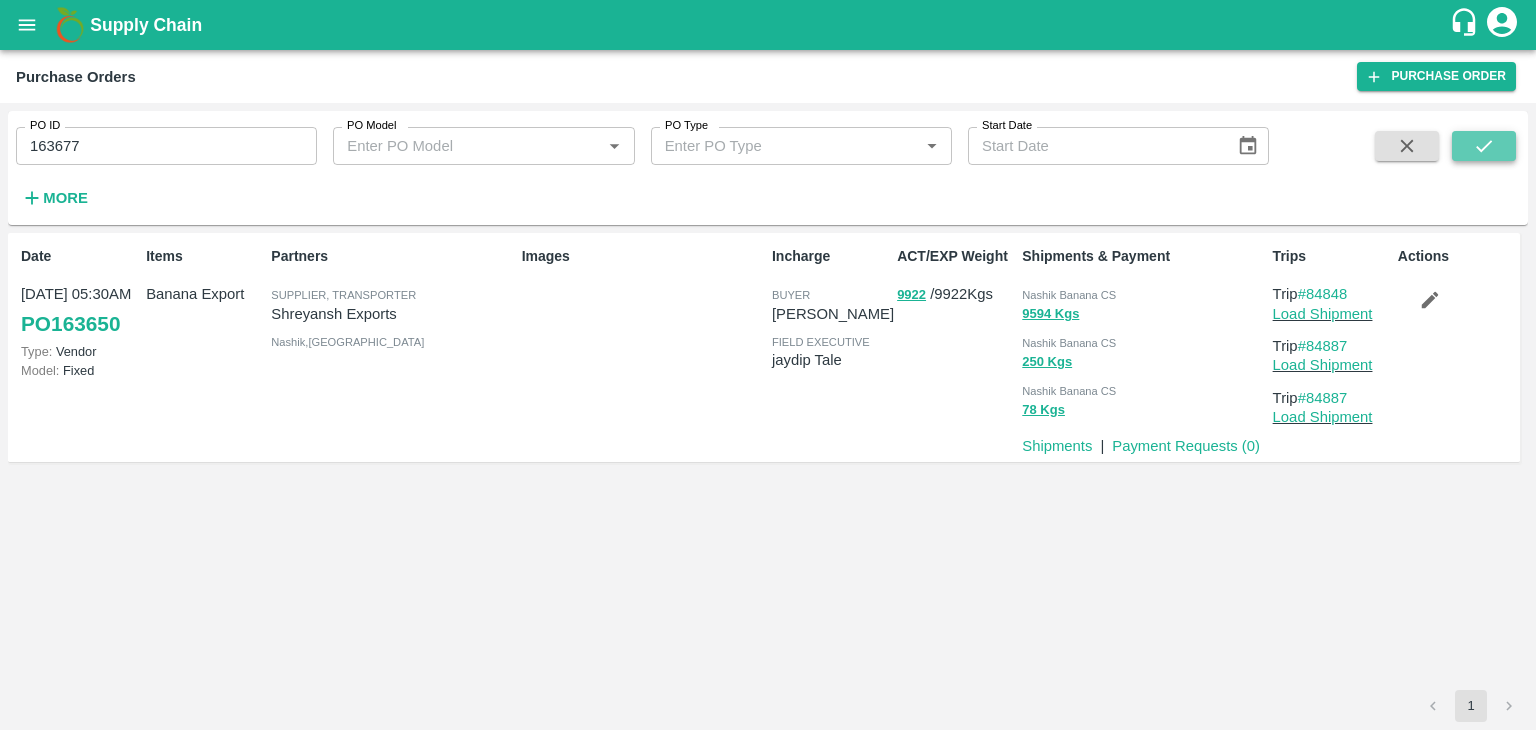click at bounding box center [1484, 146] 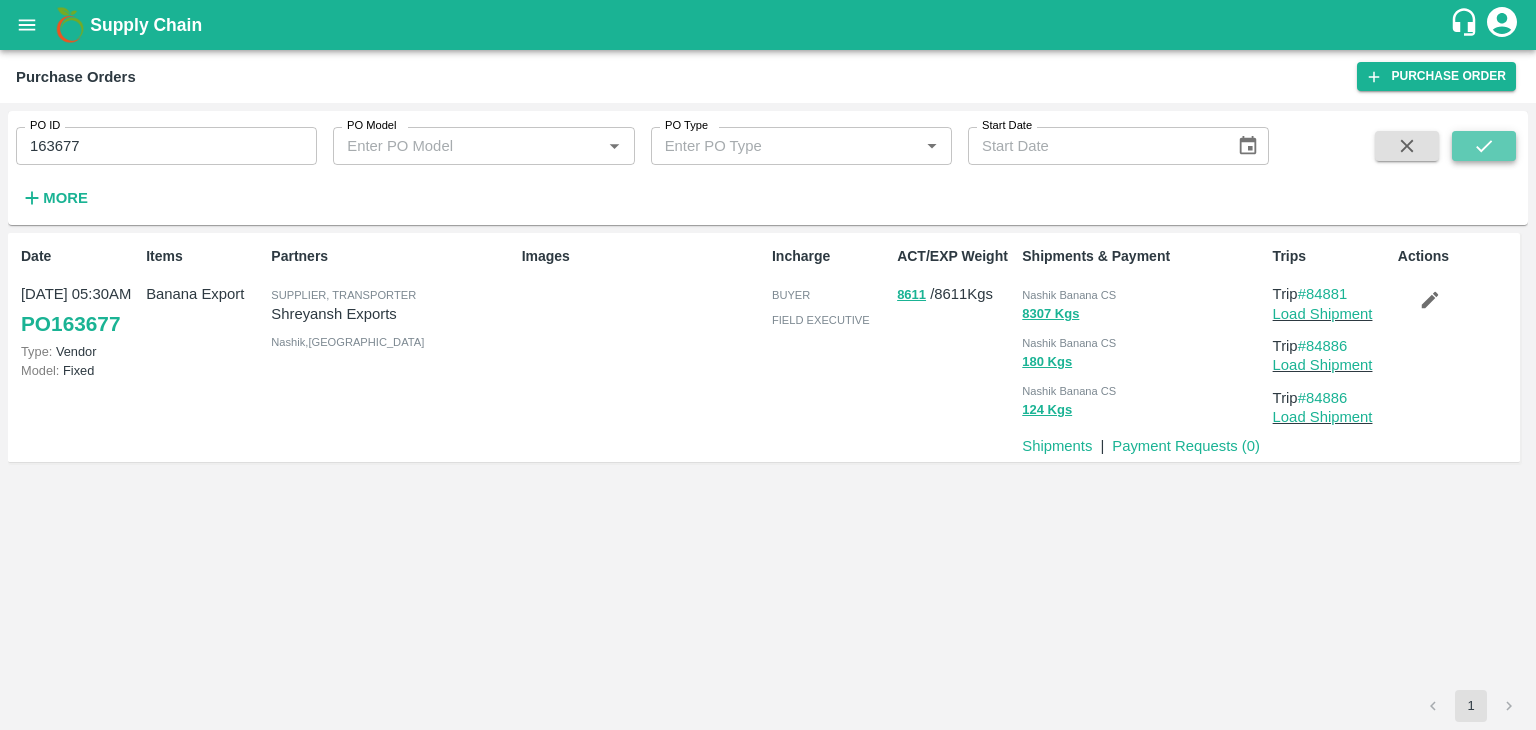 click 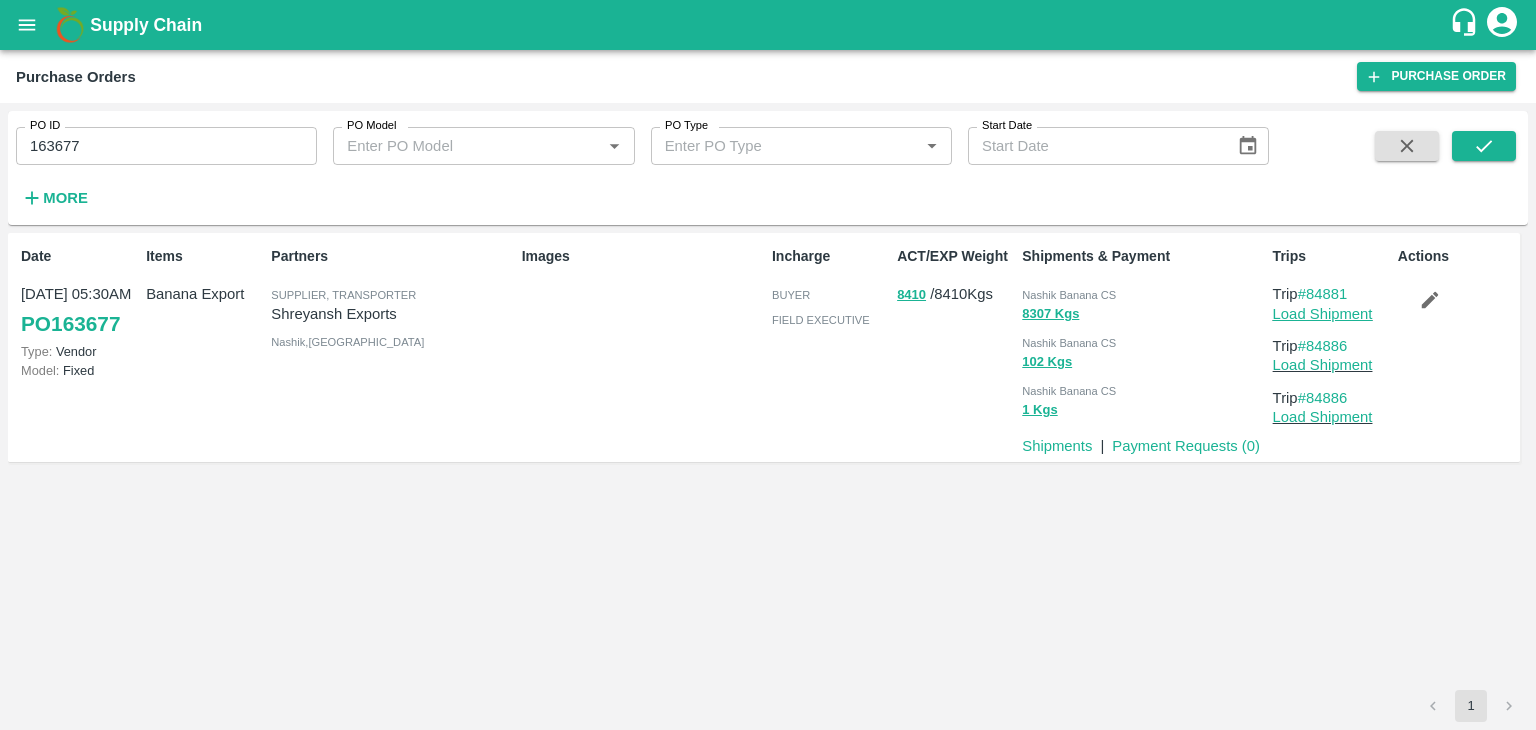 click on "Load Shipment" at bounding box center [1323, 314] 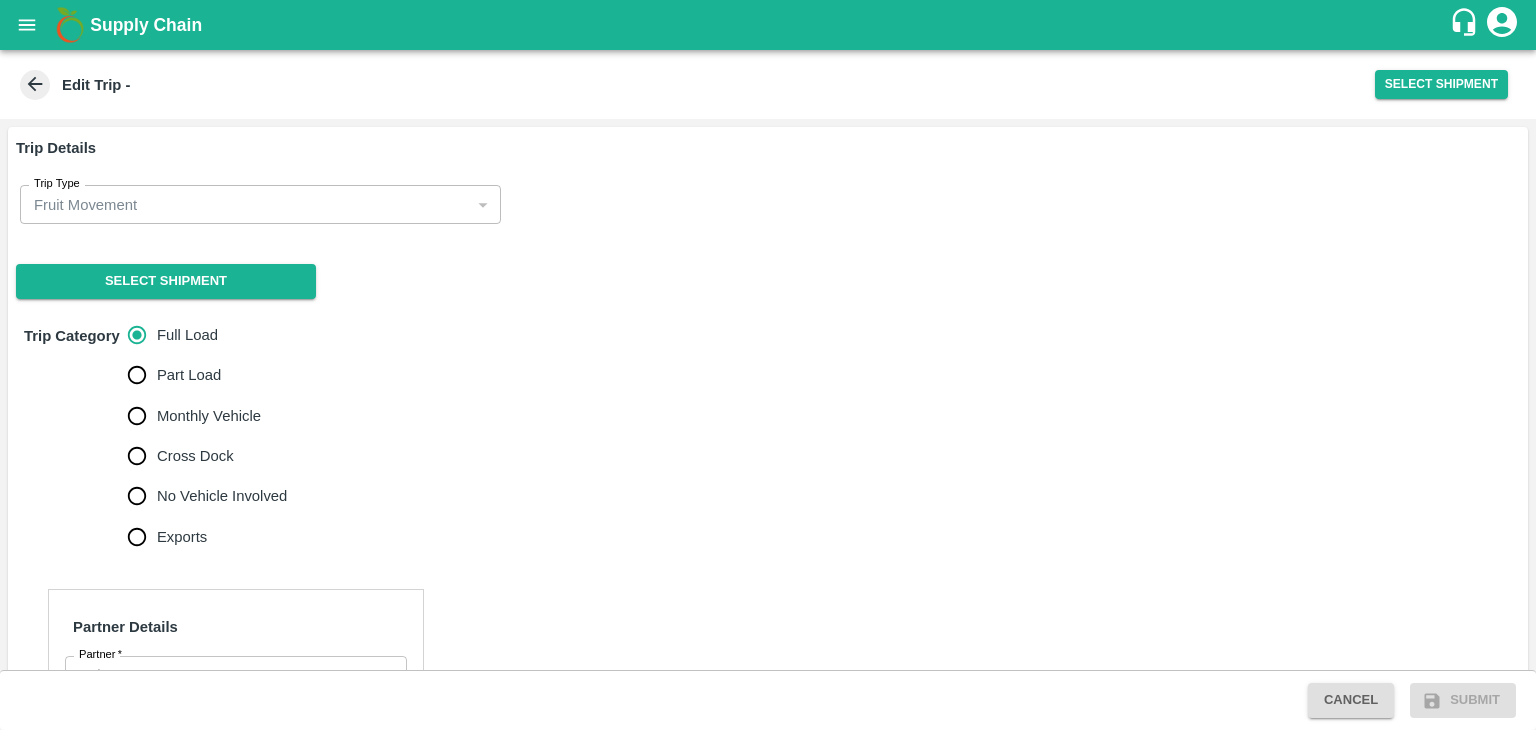 scroll, scrollTop: 0, scrollLeft: 0, axis: both 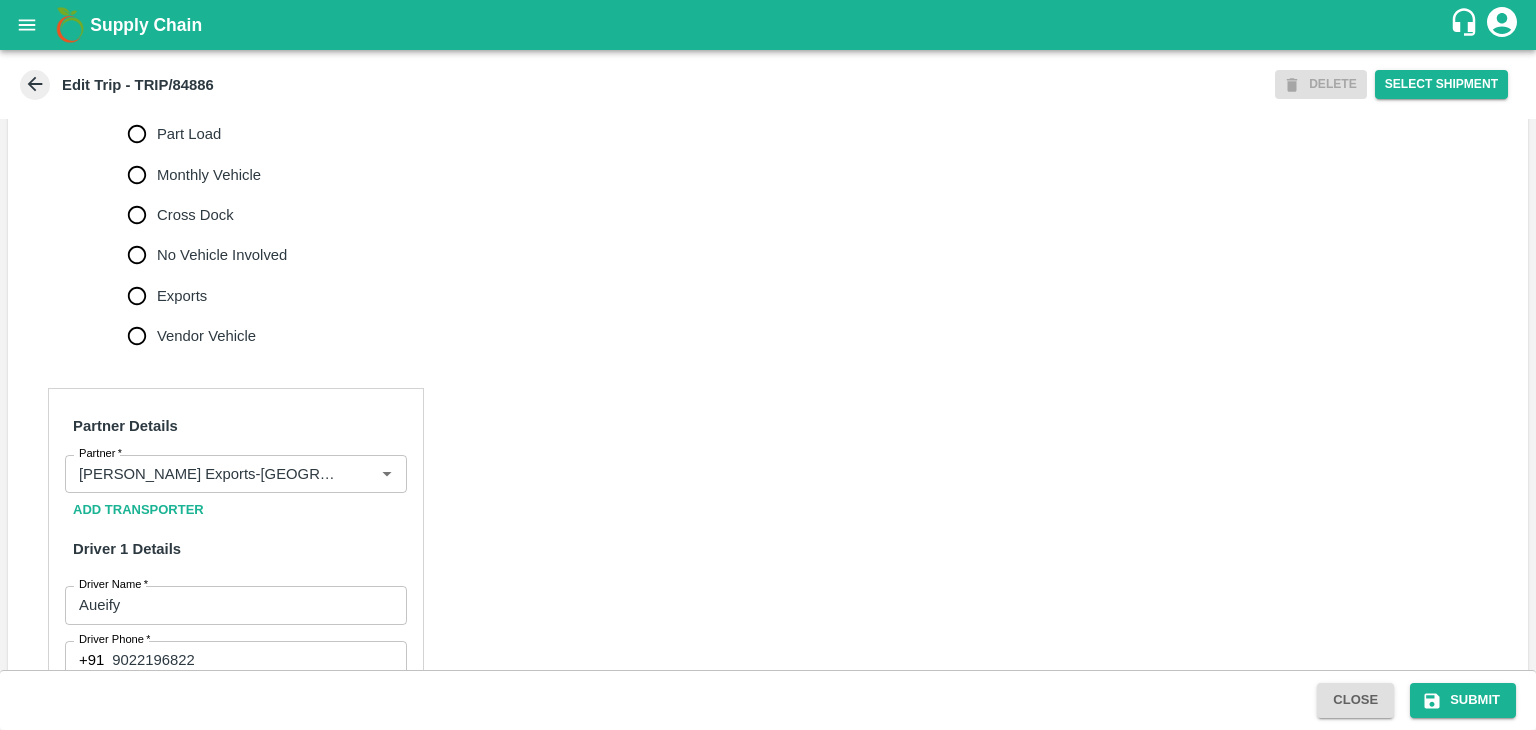 click on "No Vehicle Involved" at bounding box center [222, 255] 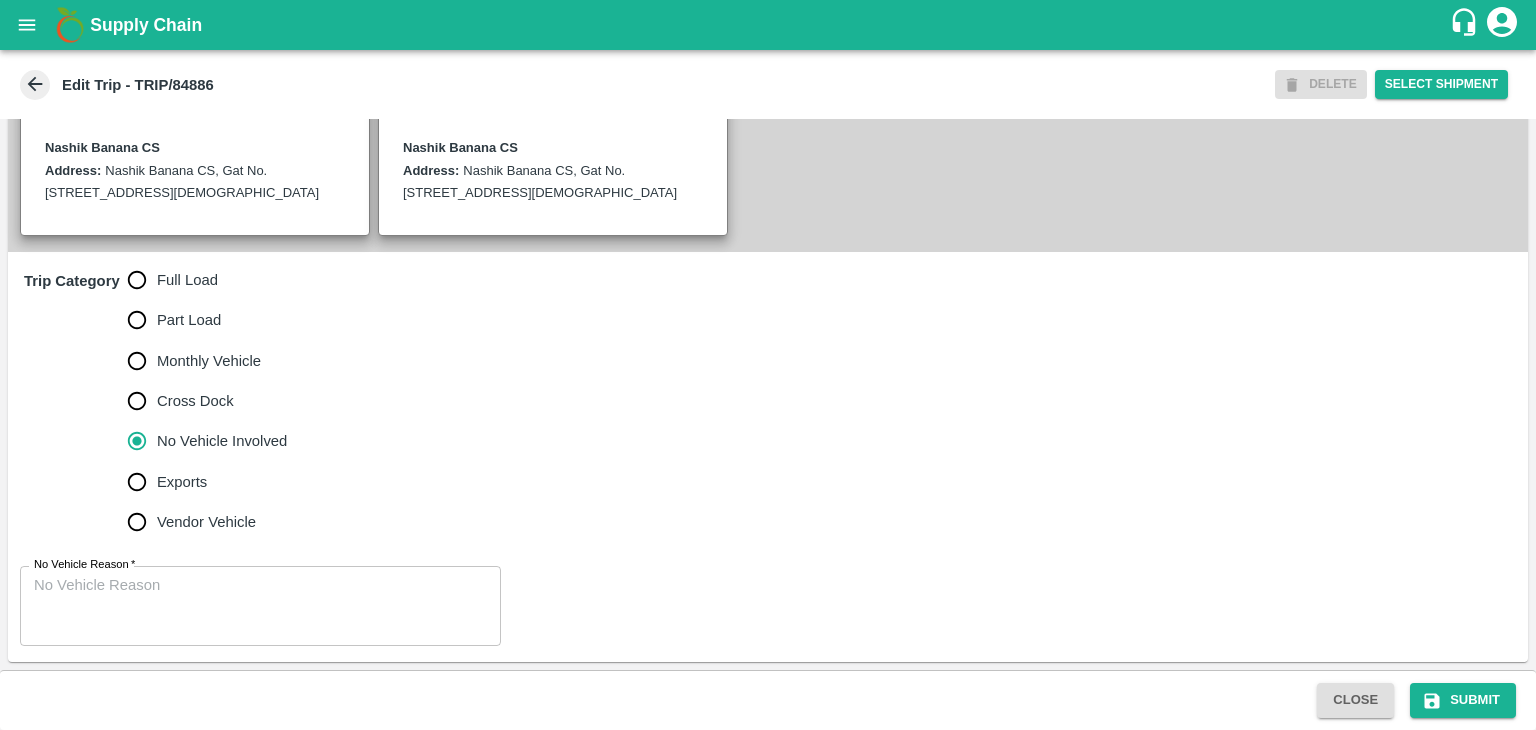 scroll, scrollTop: 491, scrollLeft: 0, axis: vertical 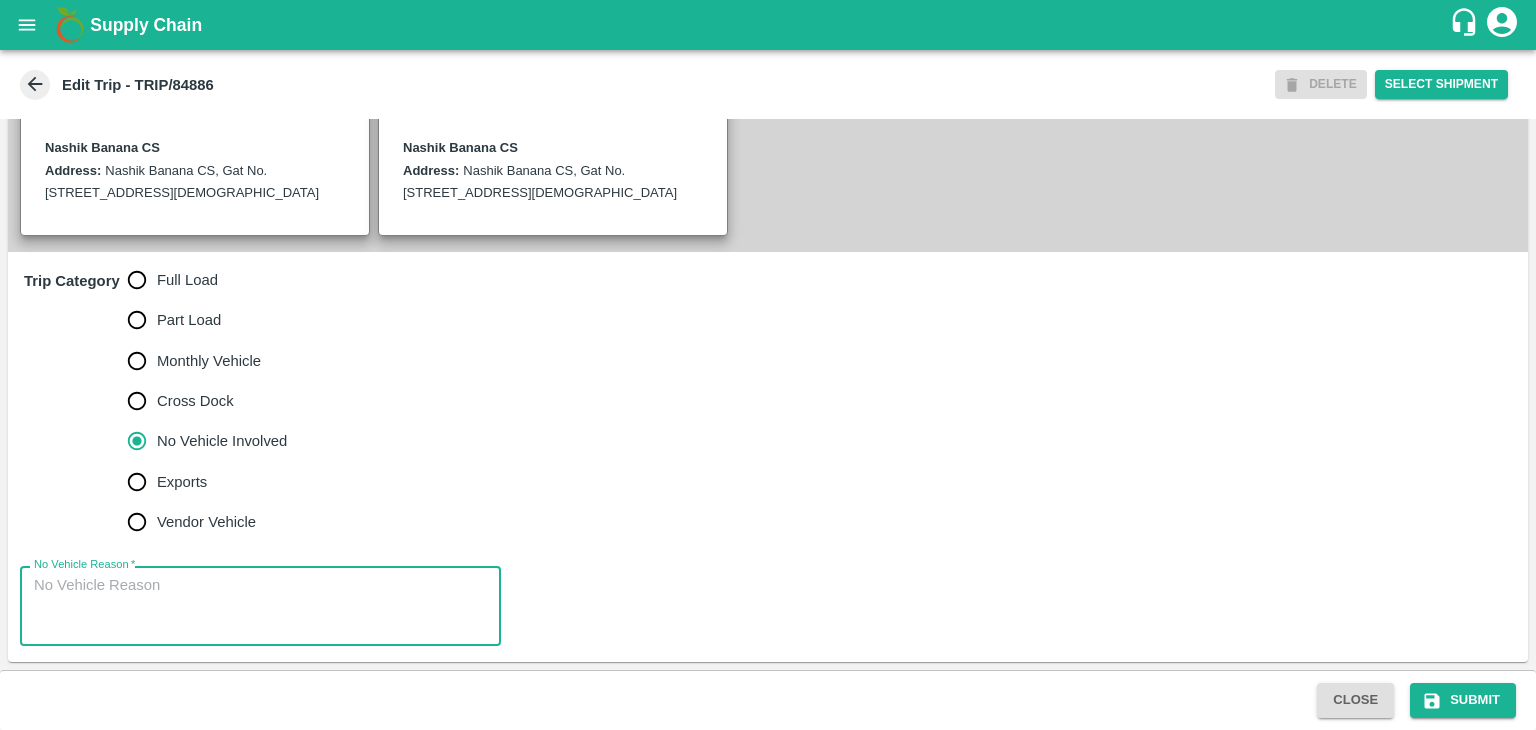 click on "No Vehicle Reason   *" at bounding box center (260, 606) 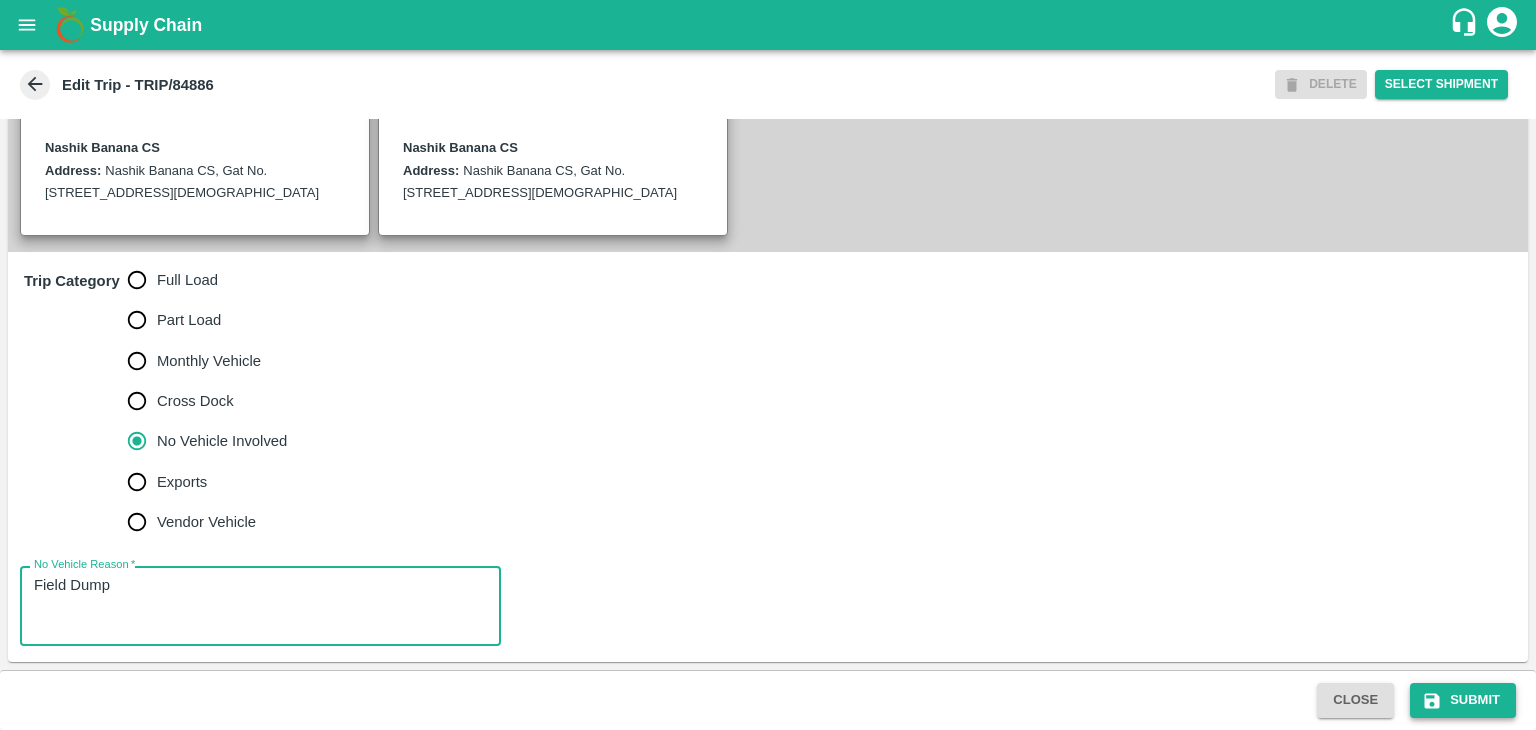 type on "Field Dump" 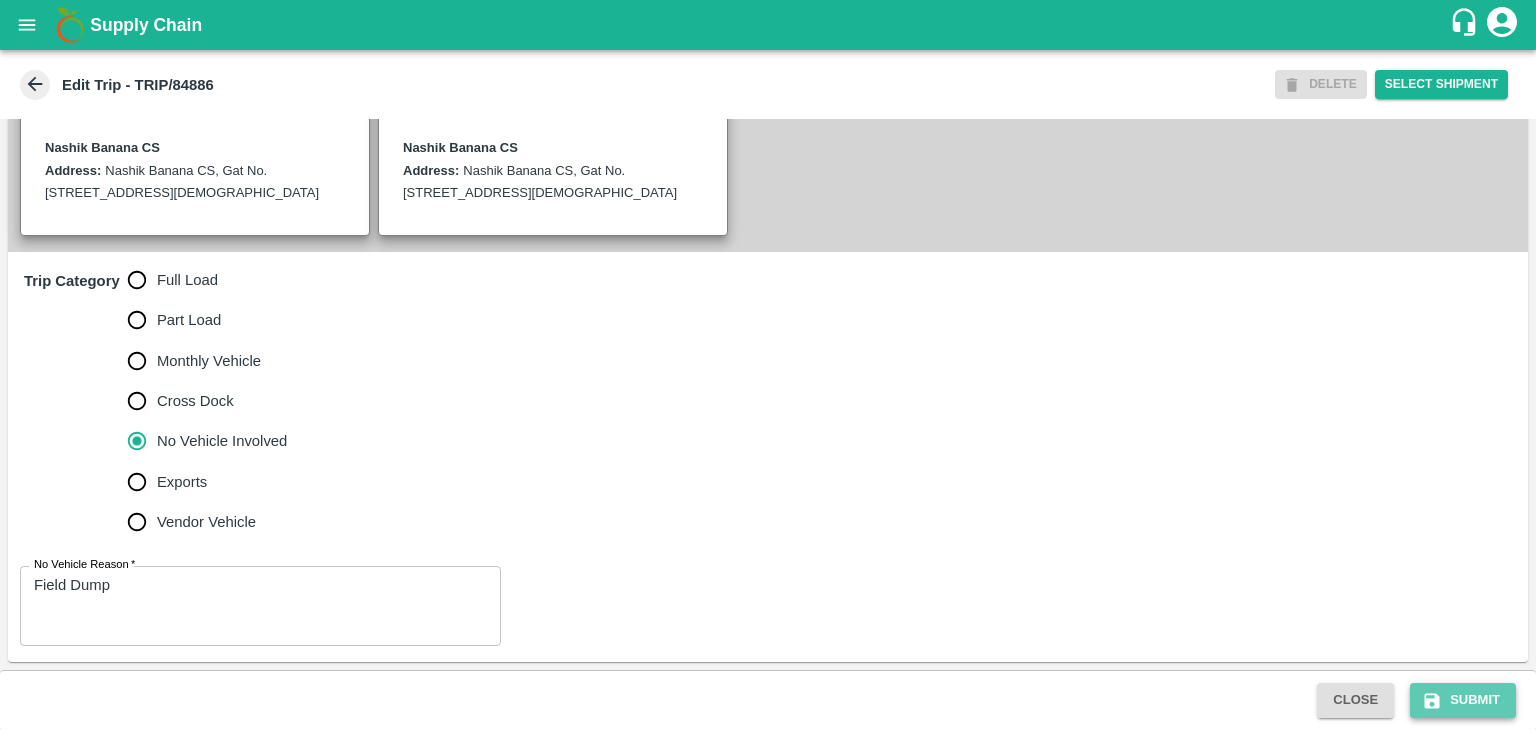 click on "Submit" at bounding box center (1463, 700) 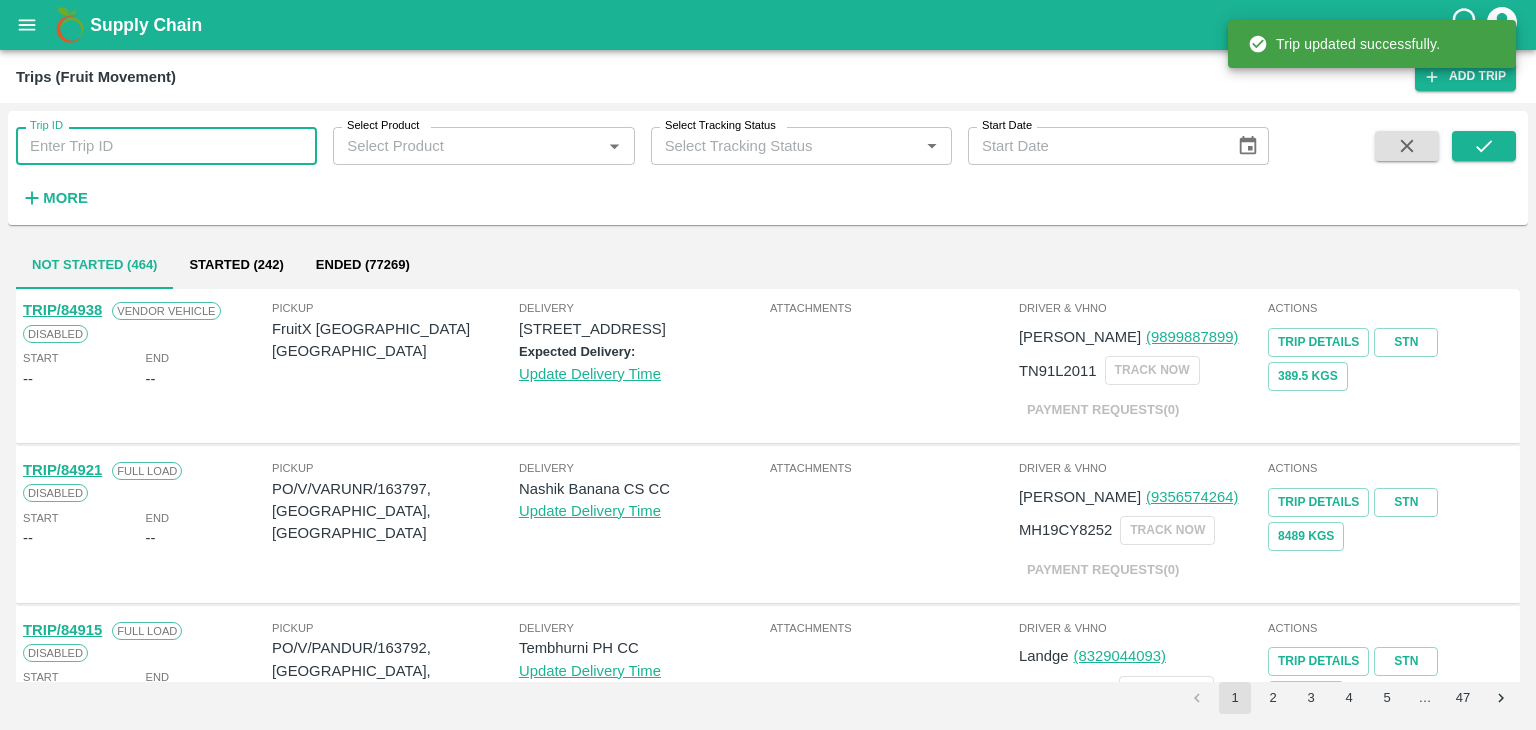 click on "Trip ID" at bounding box center (166, 146) 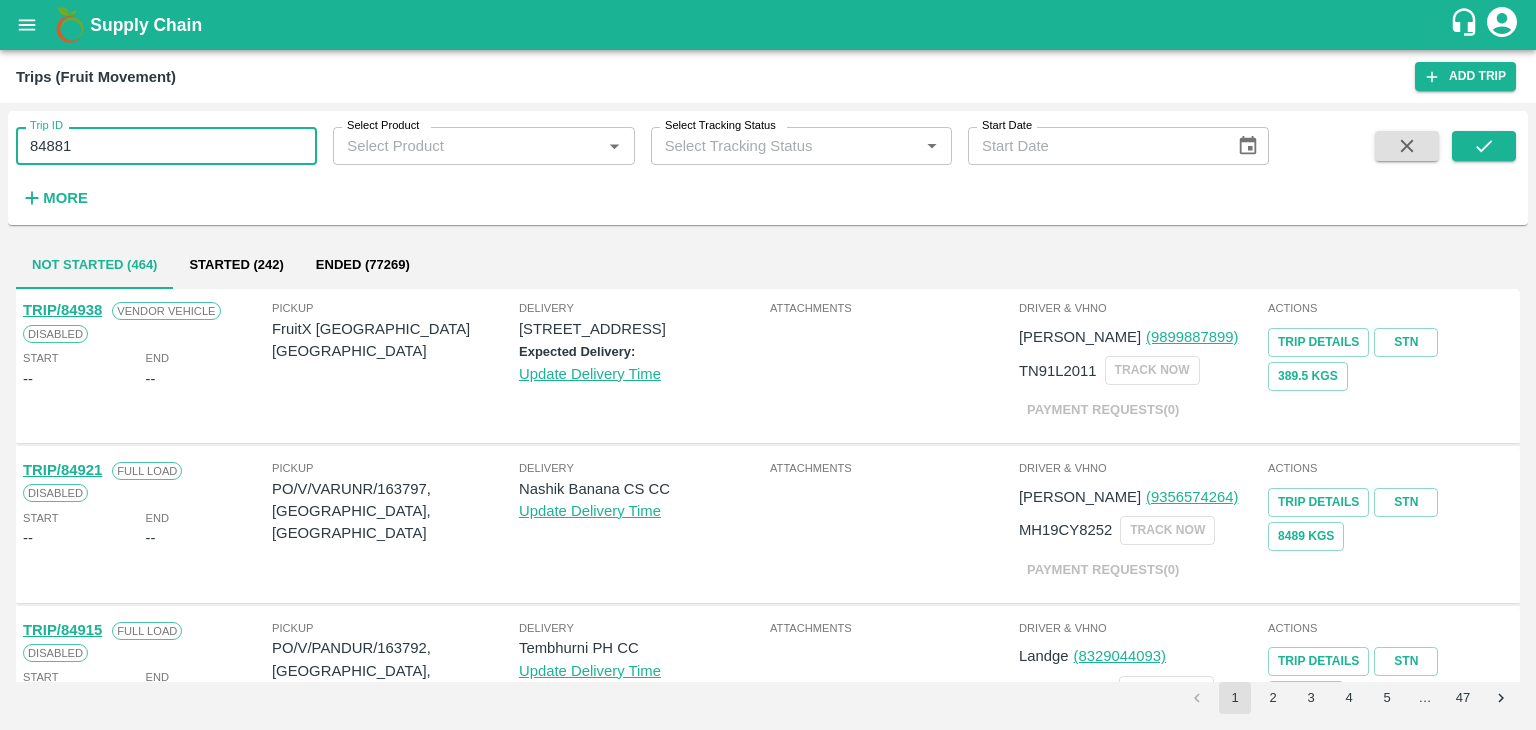 type on "84881" 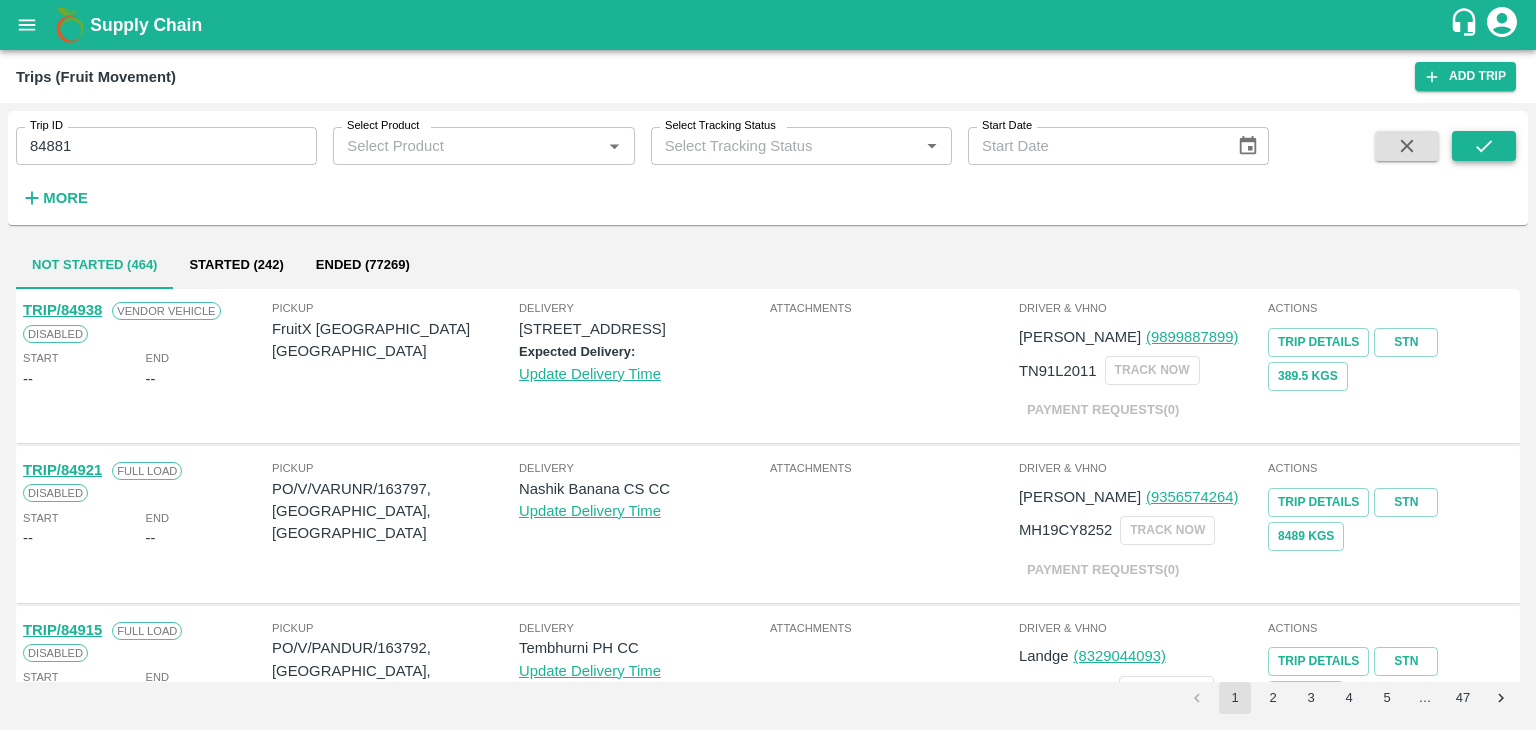 drag, startPoint x: 1520, startPoint y: 139, endPoint x: 1496, endPoint y: 142, distance: 24.186773 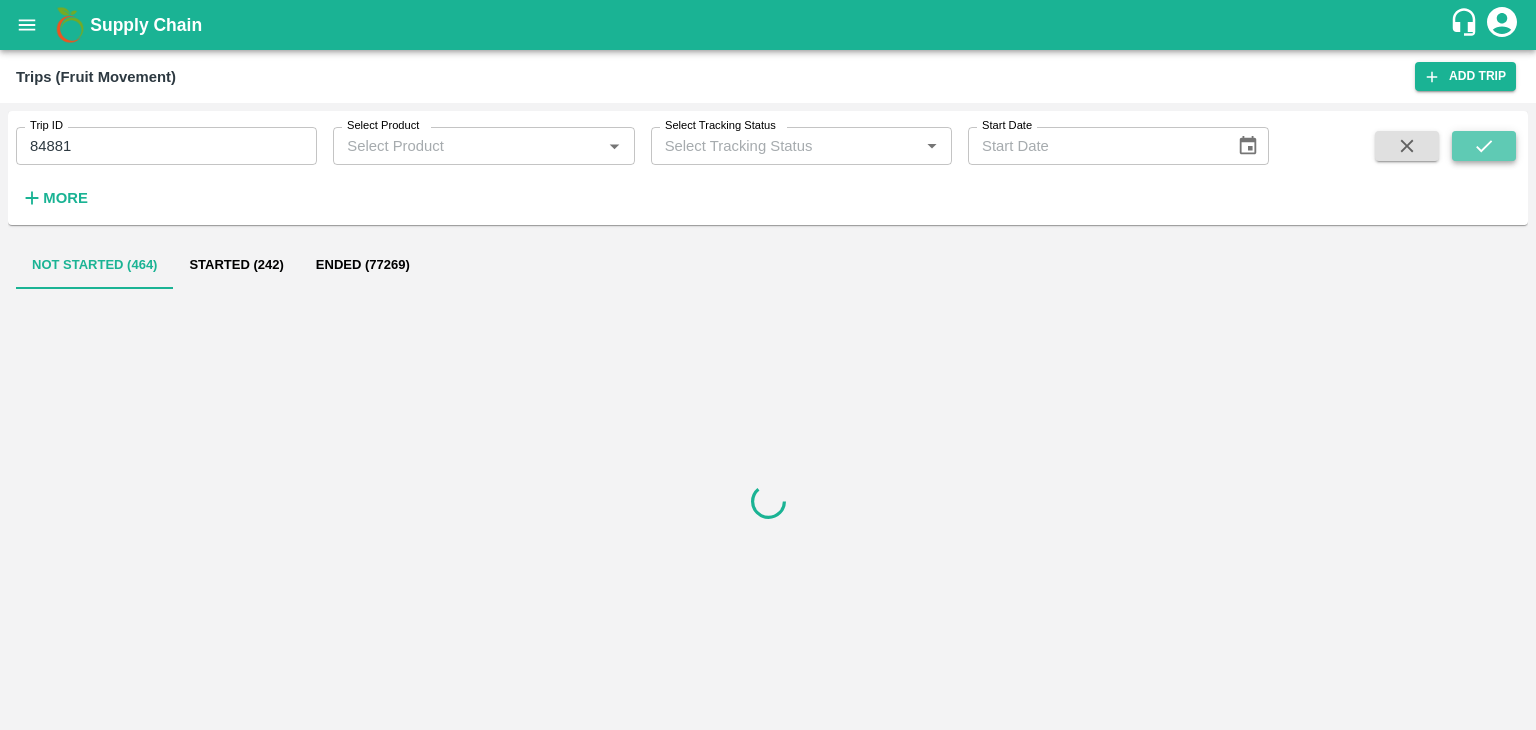 click at bounding box center (1484, 146) 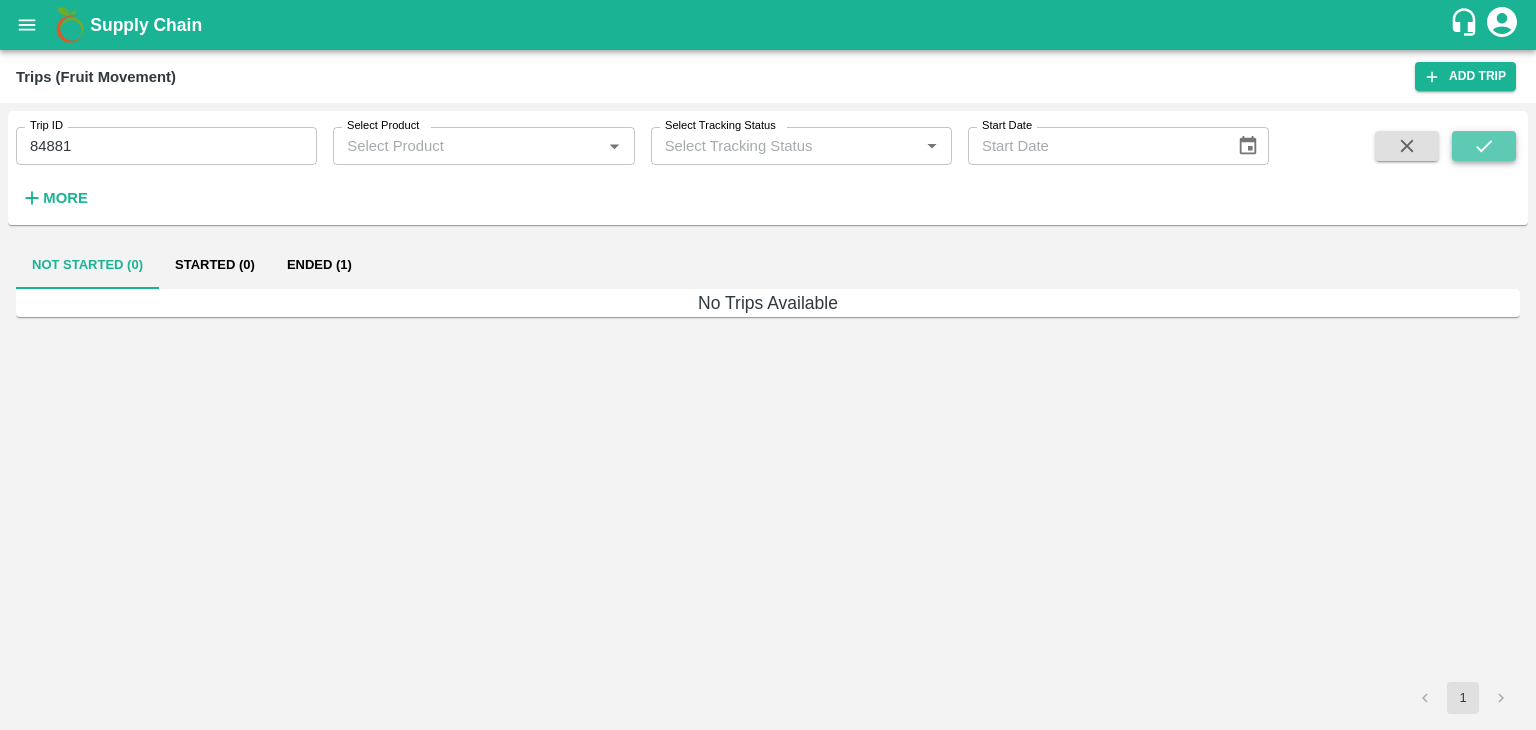 click at bounding box center [1484, 146] 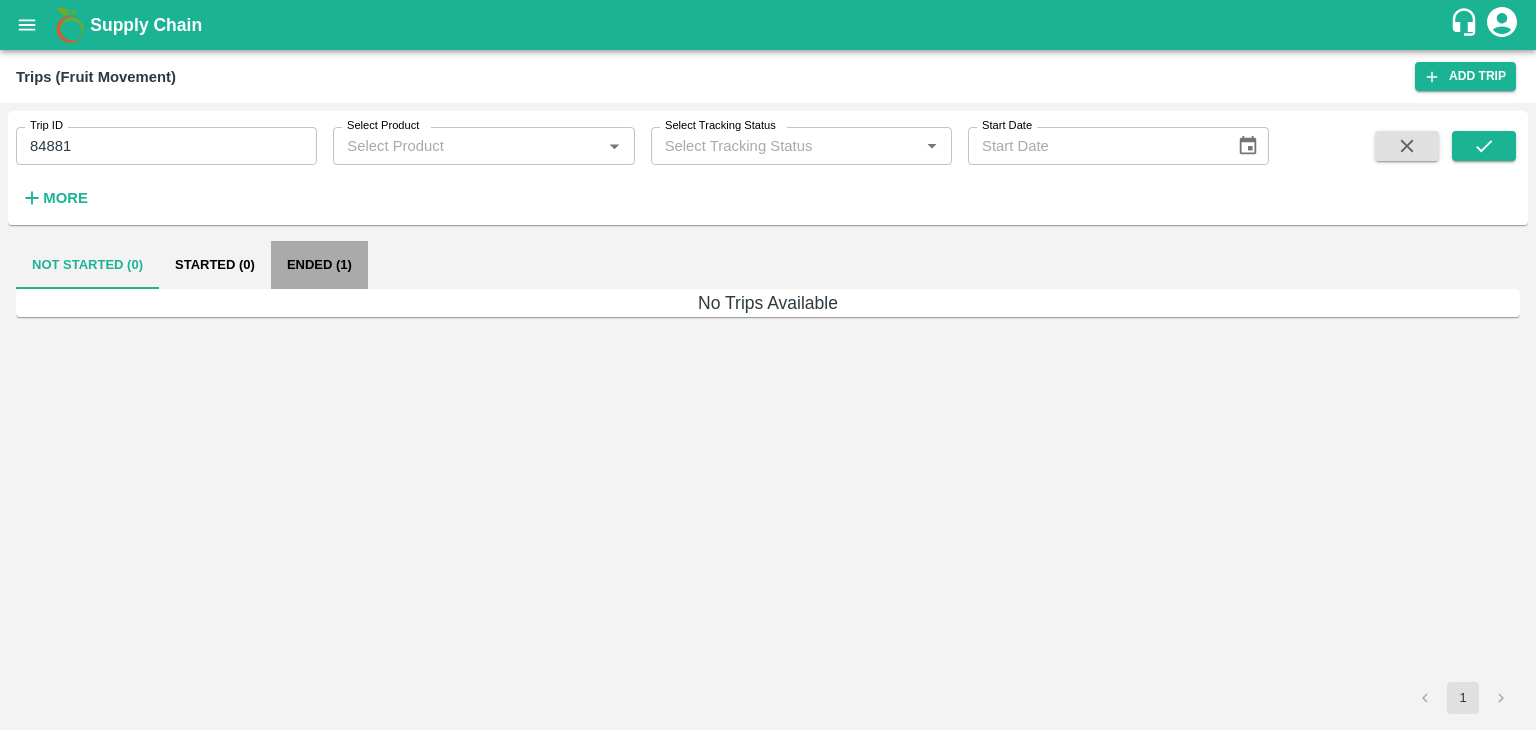 click on "Ended (1)" at bounding box center [319, 265] 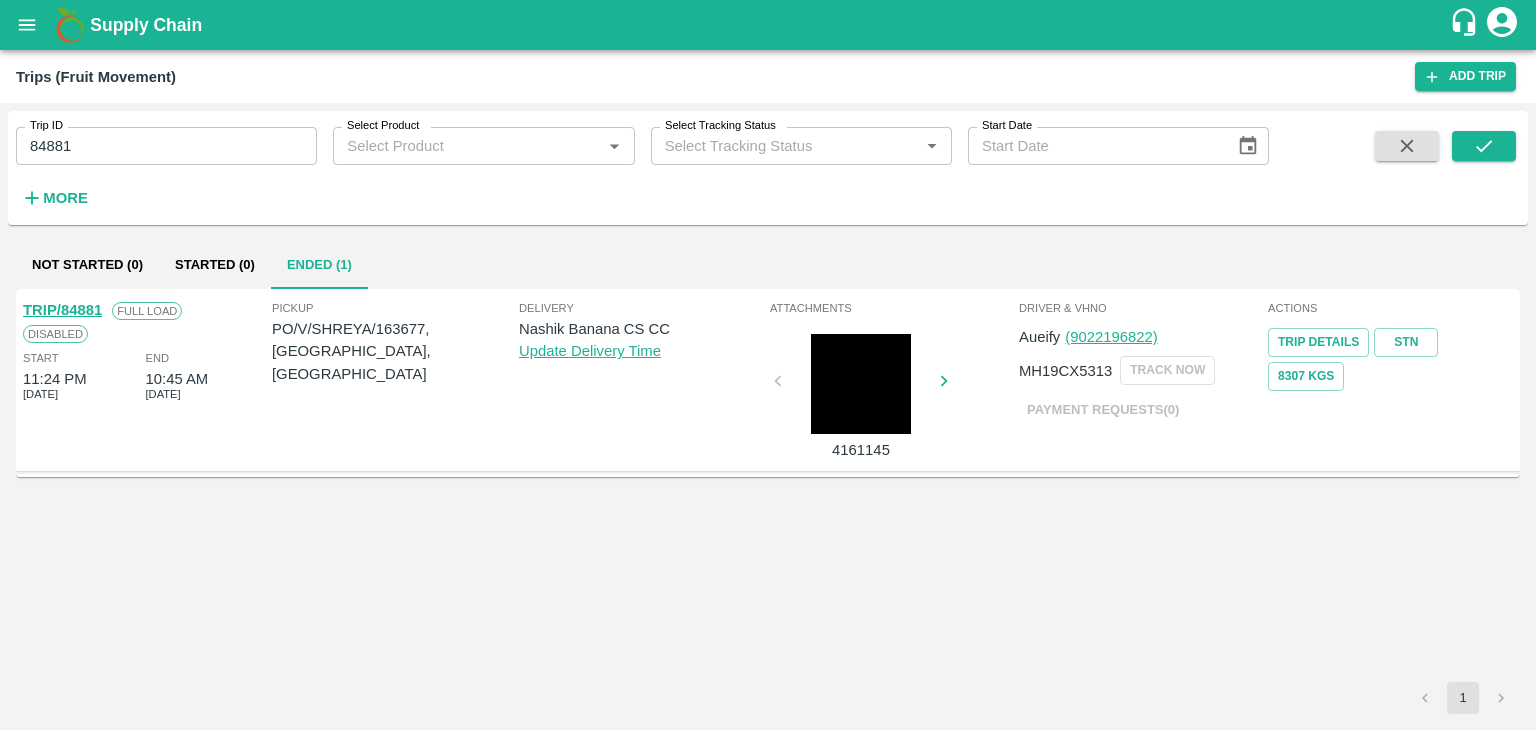 click on "TRIP/84881" at bounding box center [62, 310] 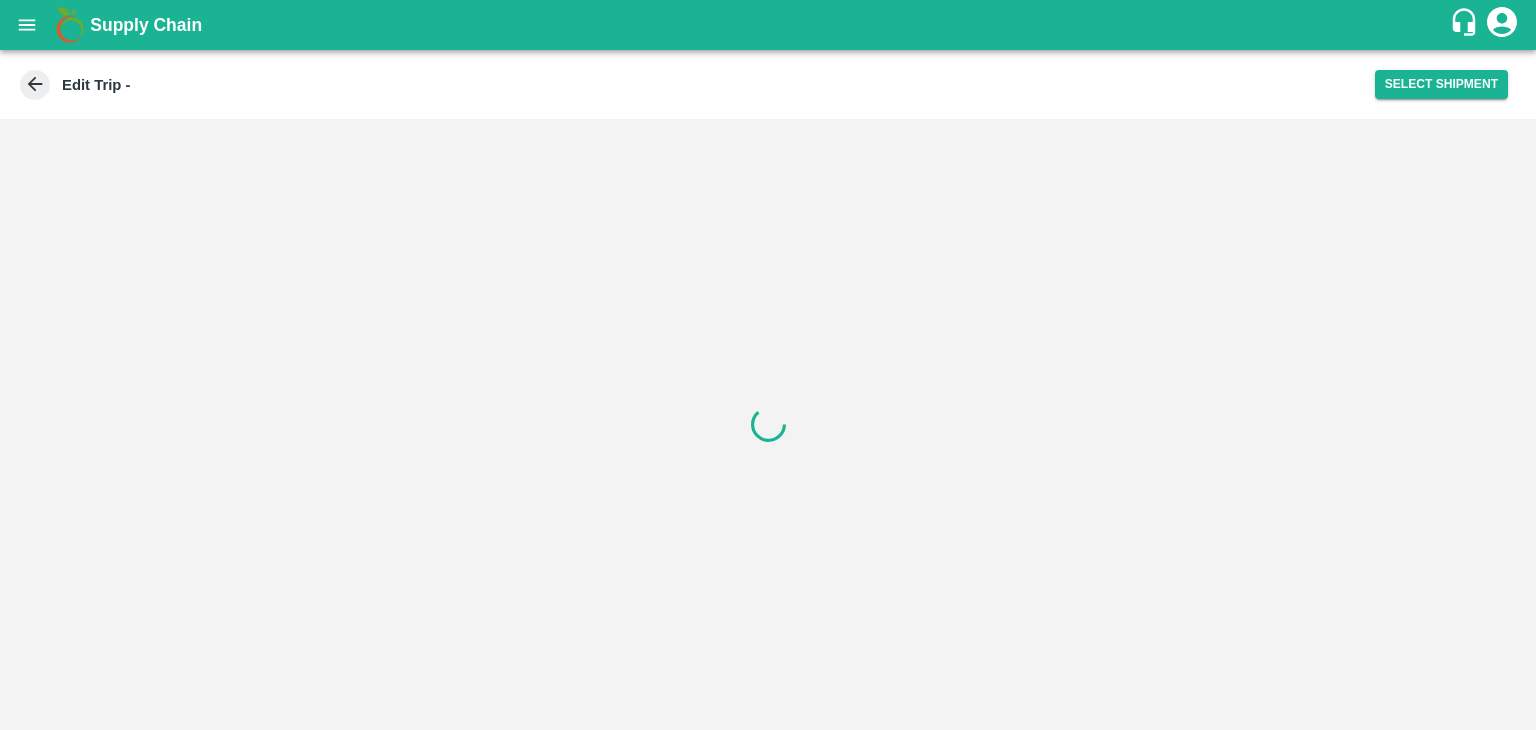 scroll, scrollTop: 0, scrollLeft: 0, axis: both 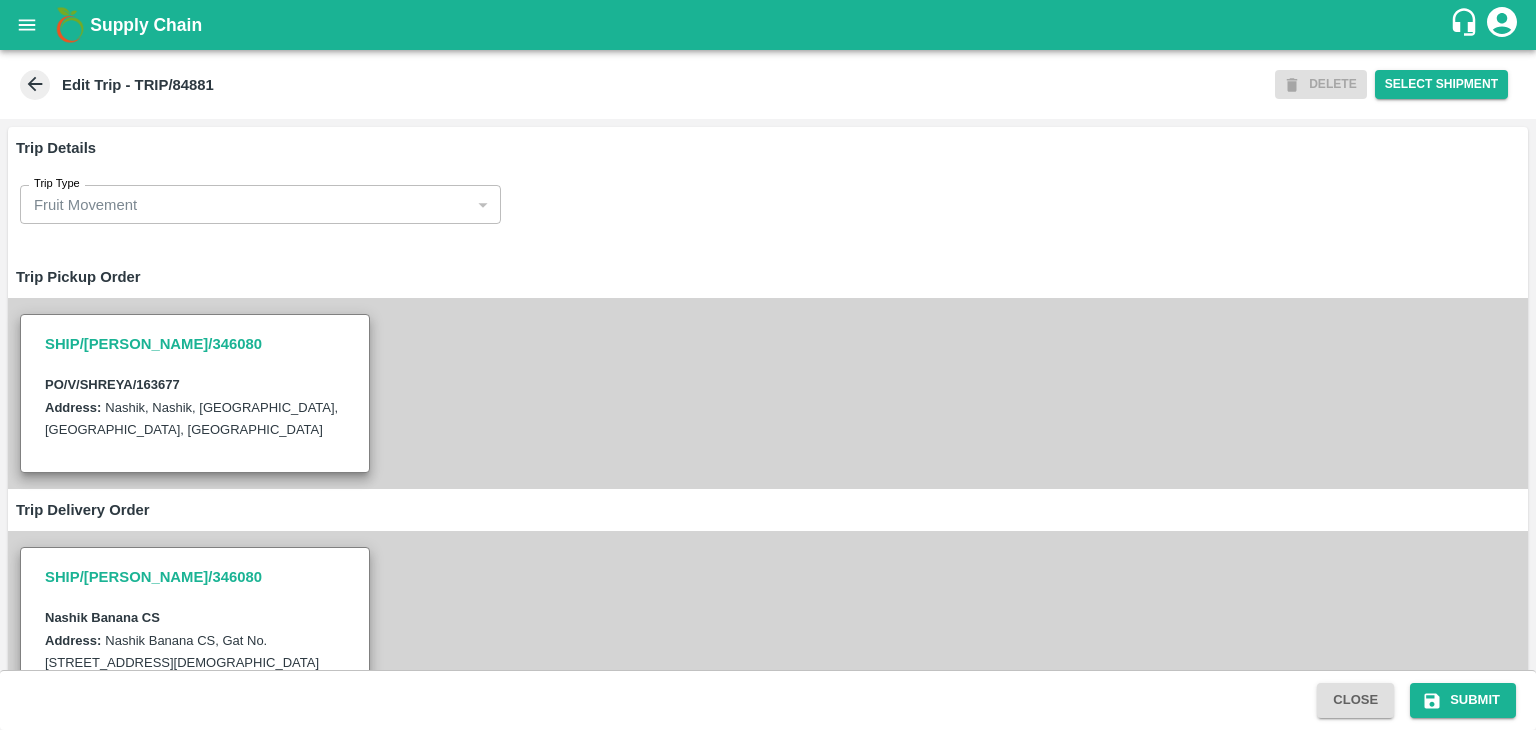 type on "[PERSON_NAME] Exports-[GEOGRAPHIC_DATA], Nashik-91584 65669(Supplier, Transporter)" 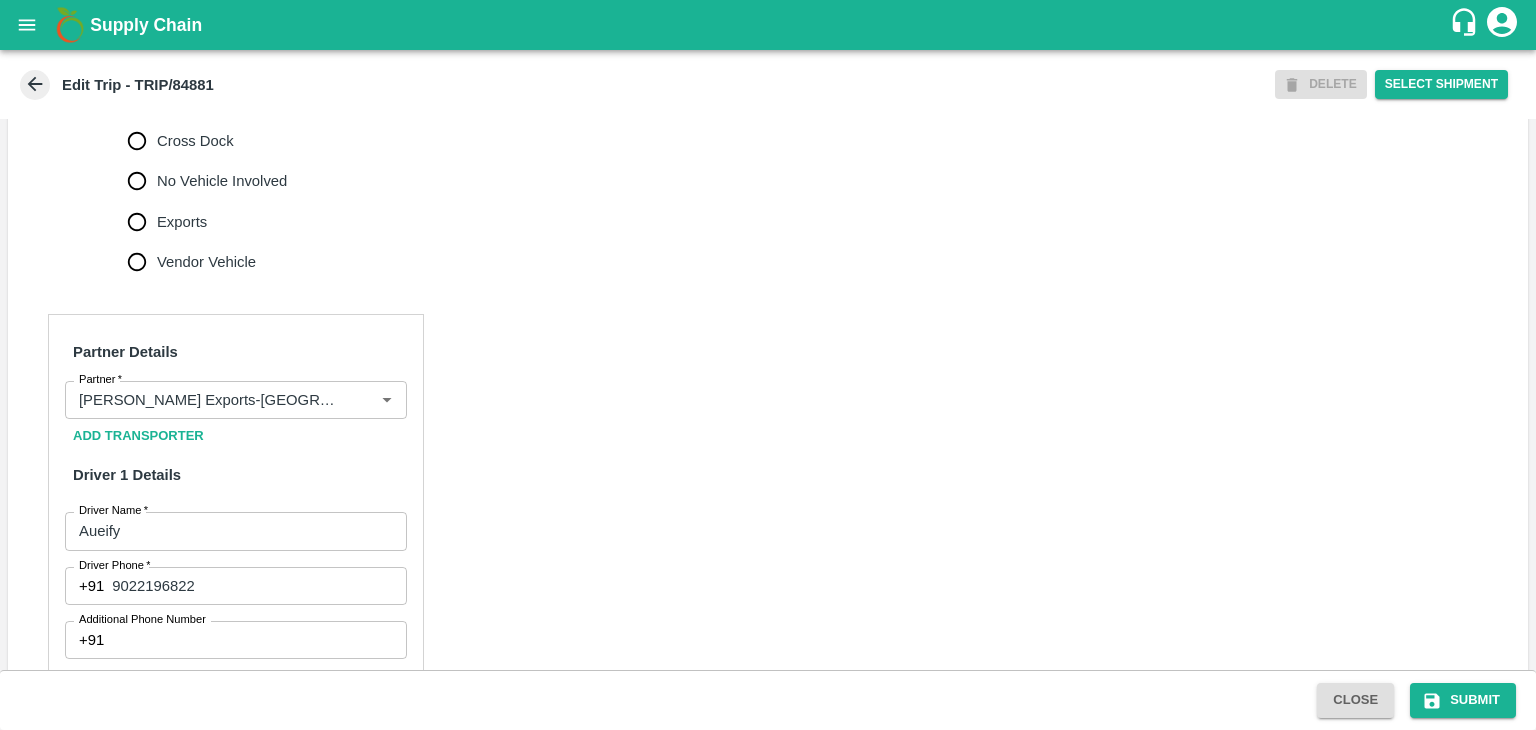 scroll, scrollTop: 732, scrollLeft: 0, axis: vertical 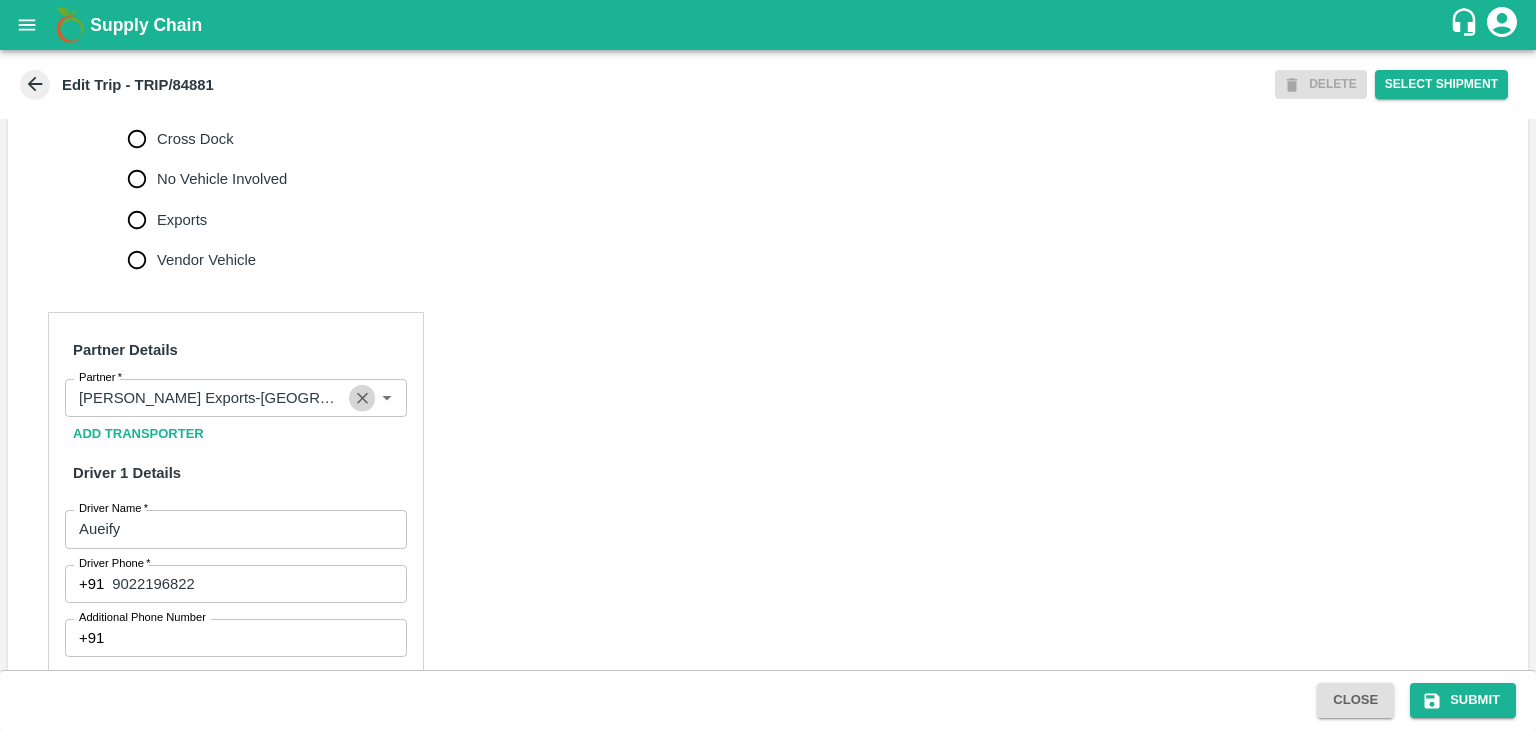 click 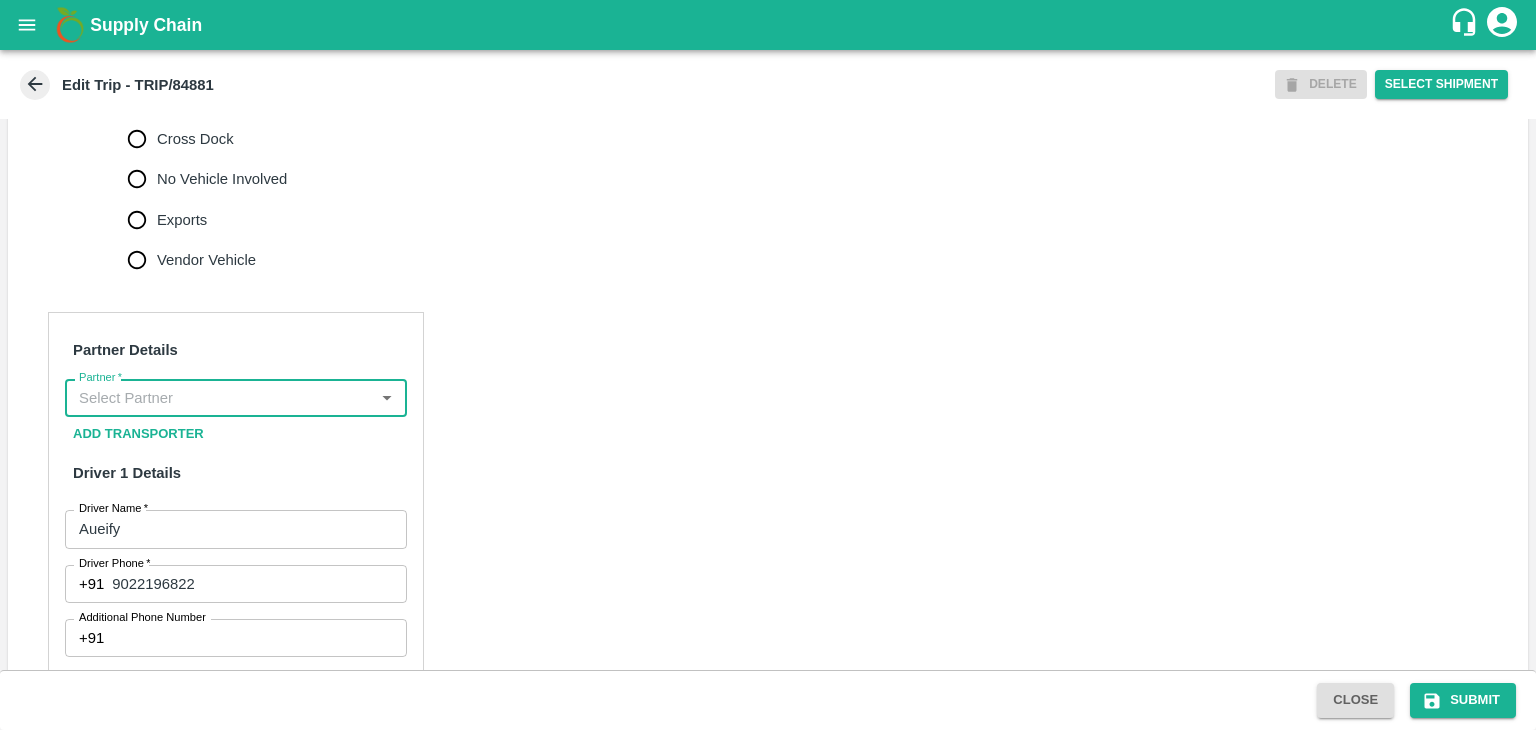 scroll, scrollTop: 0, scrollLeft: 0, axis: both 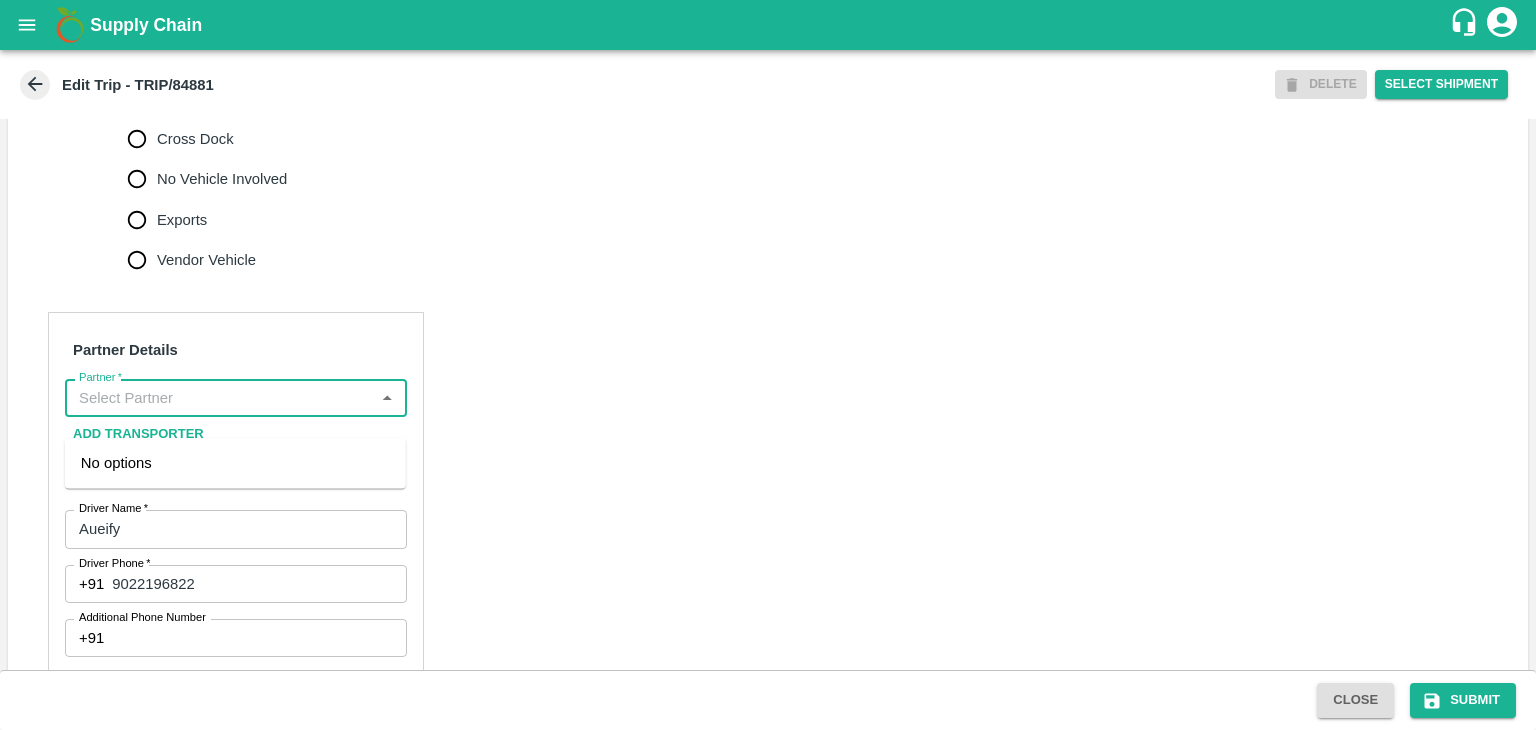 click on "Partner   *" at bounding box center [219, 398] 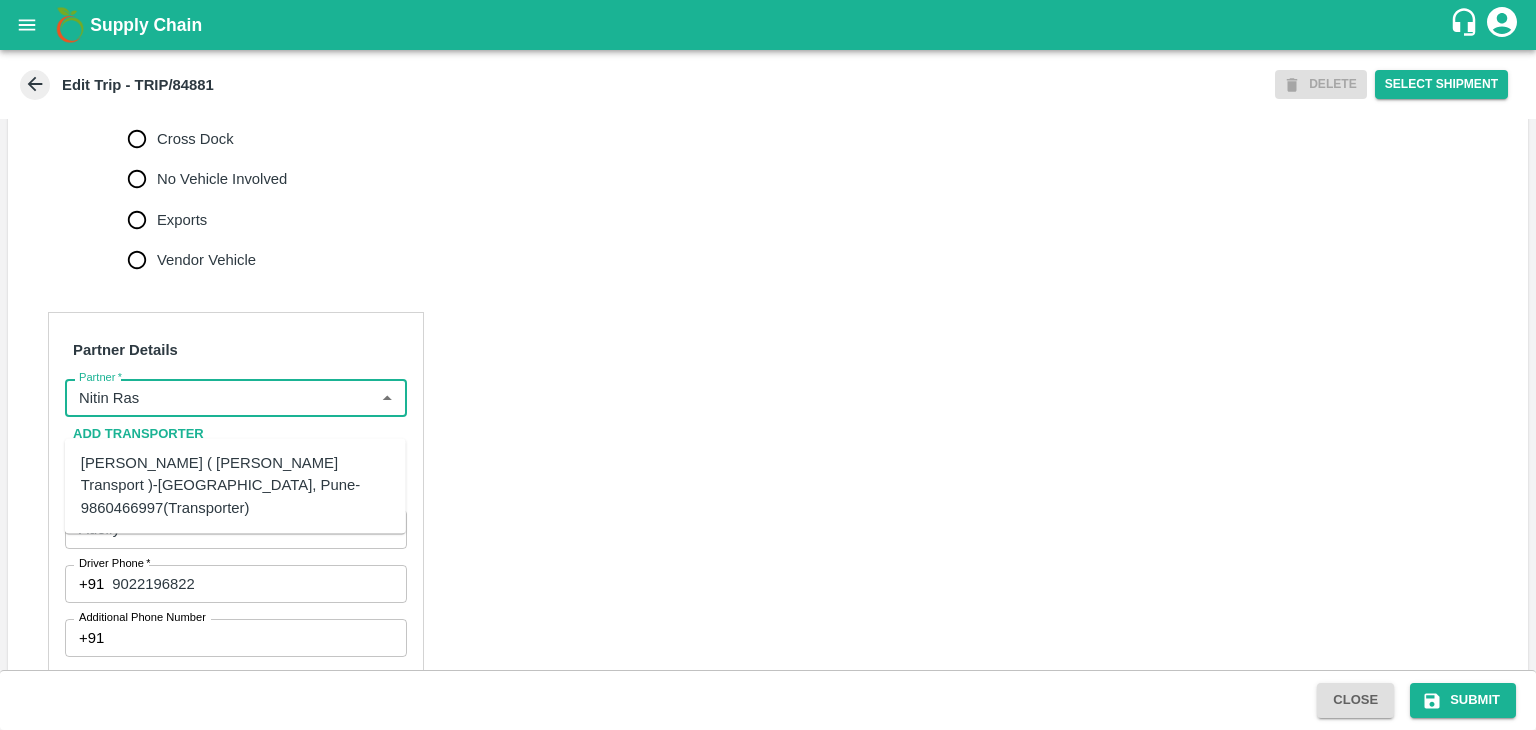 click on "[PERSON_NAME] ( [PERSON_NAME] Transport )-[GEOGRAPHIC_DATA], Pune-9860466997(Transporter)" at bounding box center (235, 485) 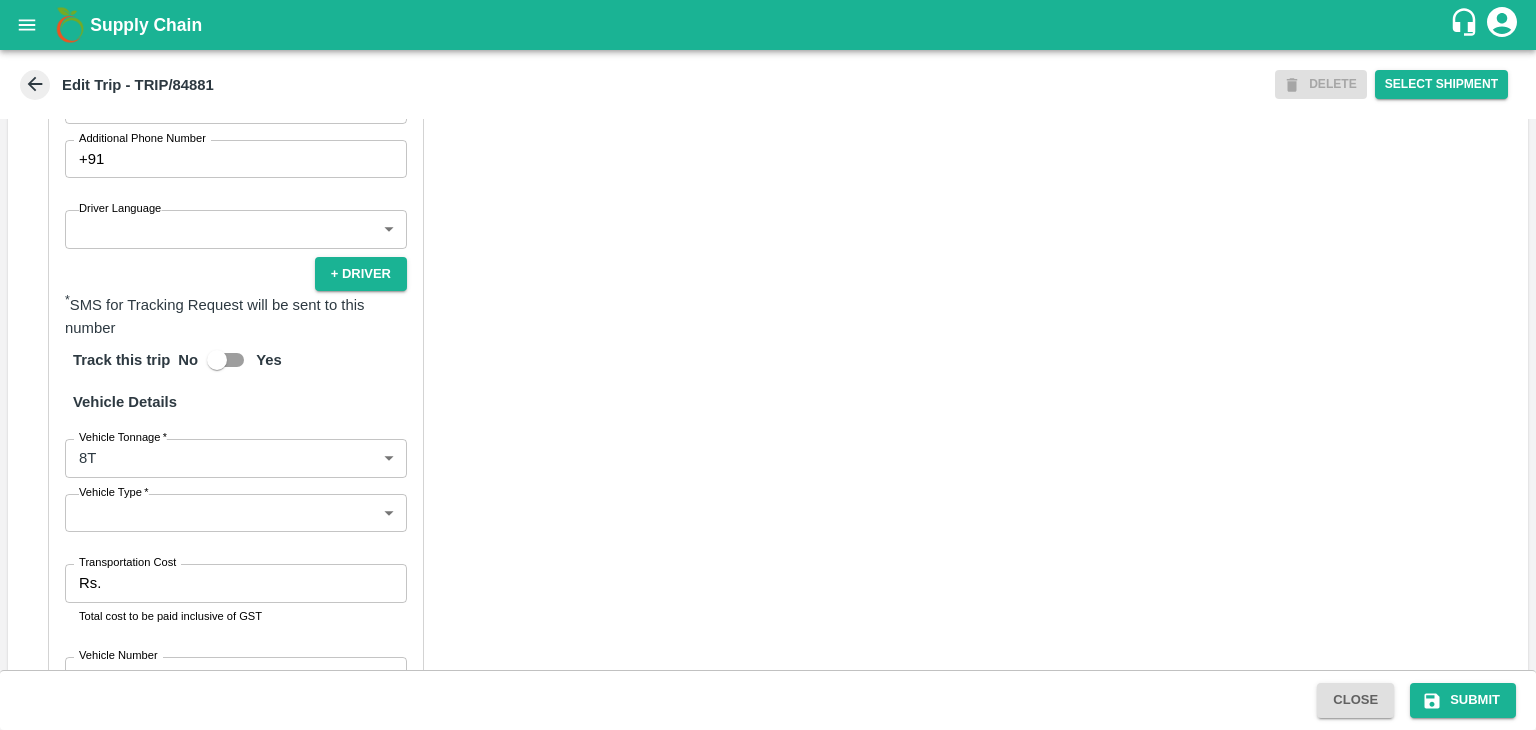 scroll, scrollTop: 1220, scrollLeft: 0, axis: vertical 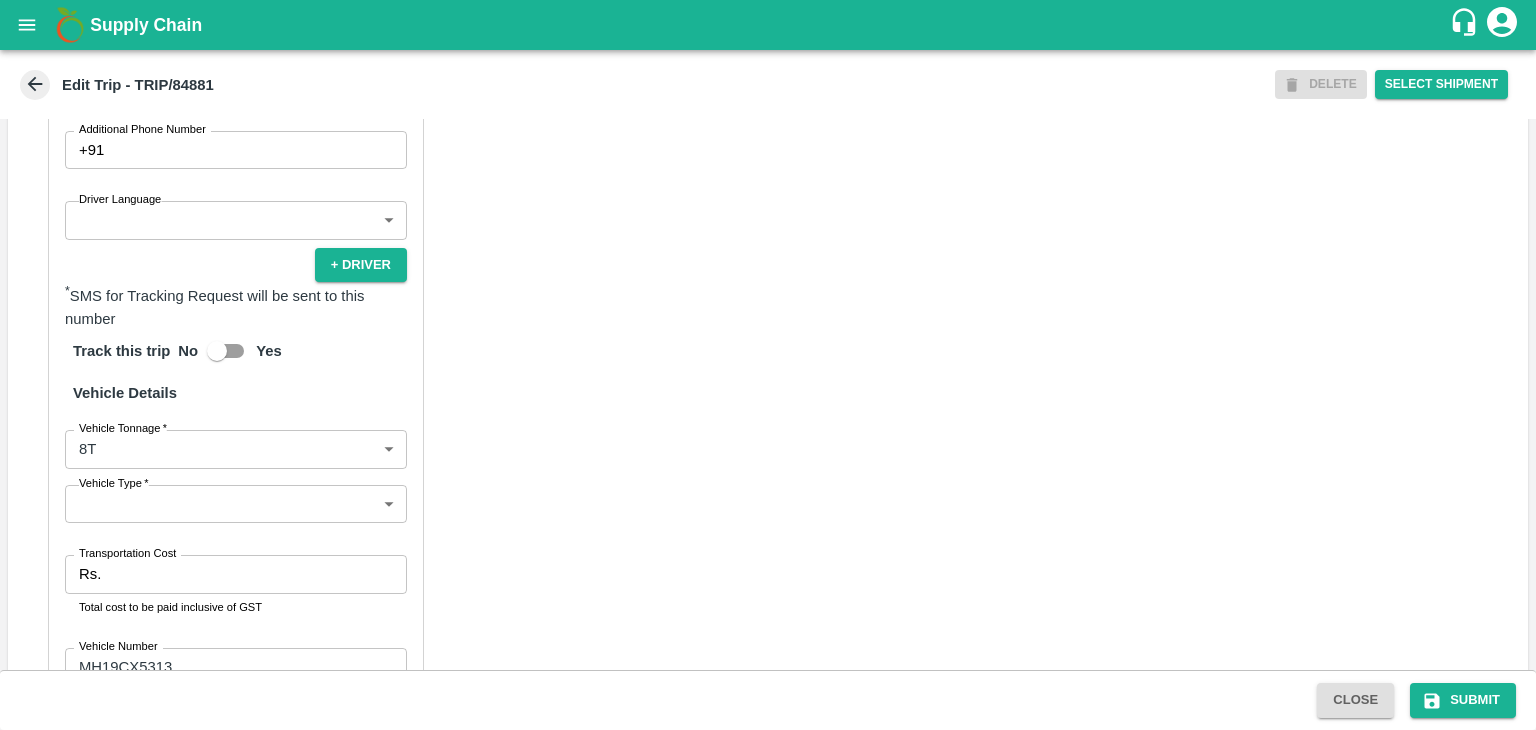type on "[PERSON_NAME] ( [PERSON_NAME] Transport )-[GEOGRAPHIC_DATA], Pune-9860466997(Transporter)" 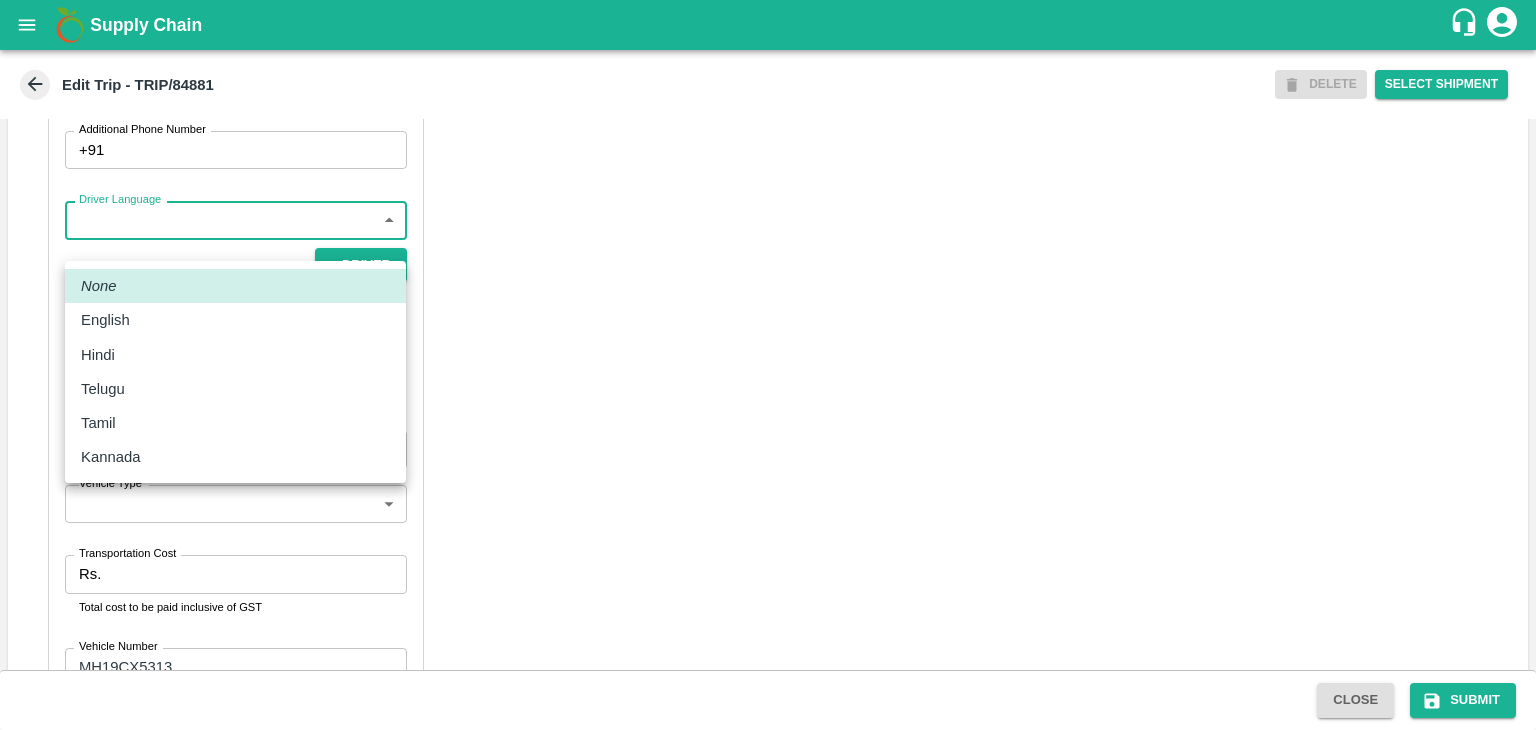 click on "Supply Chain Edit Trip - TRIP/84881 DELETE Select Shipment Trip Details Trip Type Fruit Movement 1 Trip Type Trip Pickup Order SHIP/[PERSON_NAME]/346080 PO/V/SHREYA/163677 Address: [GEOGRAPHIC_DATA], [GEOGRAPHIC_DATA] Trip Delivery Order SHIP/[PERSON_NAME]/346080 Nashik Banana CS Address:  [GEOGRAPHIC_DATA] No. 314/2/1, A/p- Mohadi, Tal- Dindori, Dist- Nashik 422207, [GEOGRAPHIC_DATA], [GEOGRAPHIC_DATA], [GEOGRAPHIC_DATA] Trip Category  Full Load Part Load Monthly Vehicle Cross Dock No Vehicle Involved Exports Vendor Vehicle Partner Details Partner   * Partner Add   Transporter Driver 1 Details Driver Name   * Aueify Driver Name Driver Phone   * [PHONE_NUMBER] Driver Phone Additional Phone Number +91 Additional Phone Number Driver Language ​ Driver Language + Driver * SMS for Tracking Request will be sent to this number Track this trip No Yes Vehicle Details Vehicle Tonnage   * 8T 8000 Vehicle Tonnage Vehicle Type   * ​ Vehicle Type Transportation Cost Rs. Transportation Cost Total cost to be paid inclusive of GST Vehicle Number" at bounding box center (768, 365) 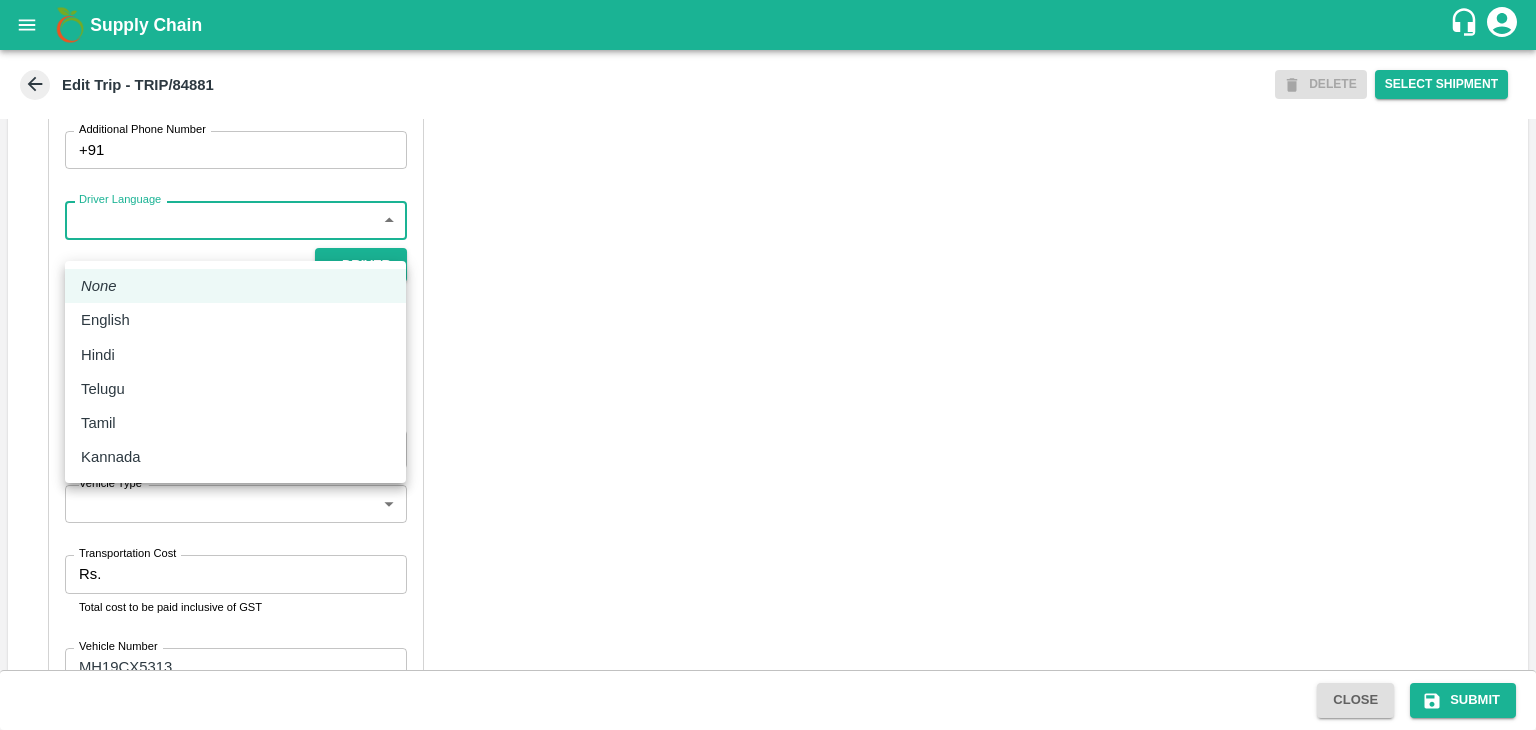 drag, startPoint x: 173, startPoint y: 375, endPoint x: 164, endPoint y: 353, distance: 23.769728 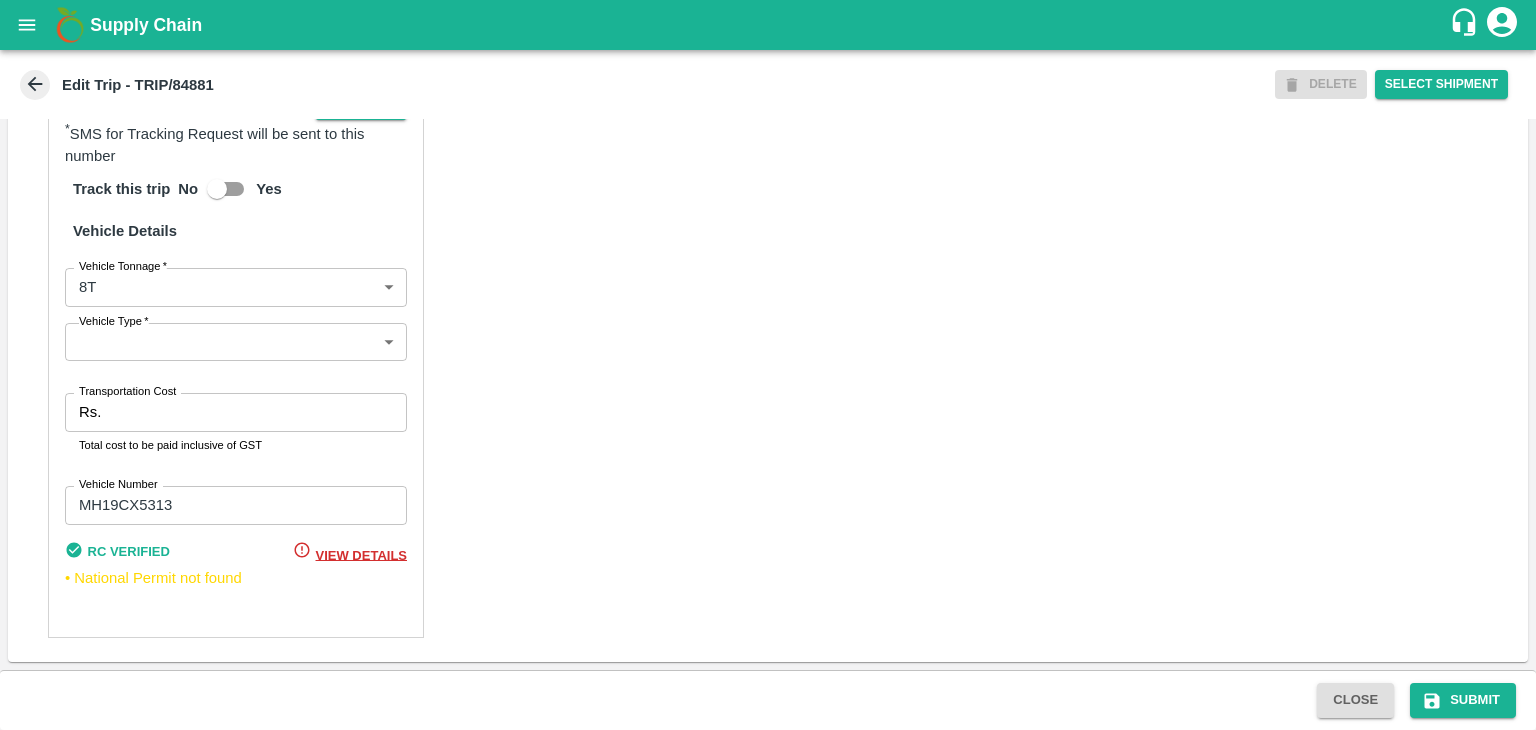 scroll, scrollTop: 1402, scrollLeft: 0, axis: vertical 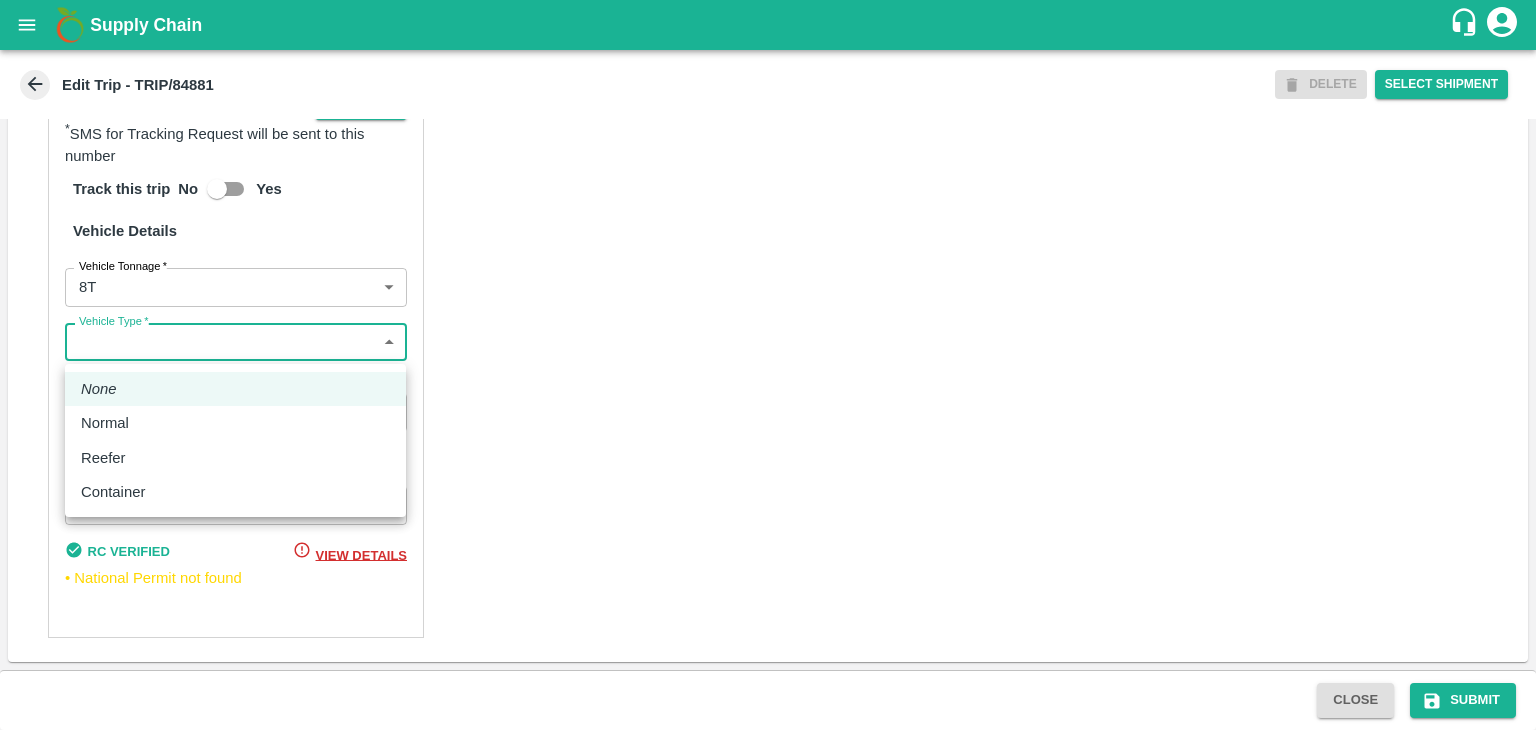 click on "Supply Chain Edit Trip - TRIP/84881 DELETE Select Shipment Trip Details Trip Type Fruit Movement 1 Trip Type Trip Pickup Order SHIP/NASH/346080 PO/V/SHREYA/163677 Address: Nashik, Nashik, Nashik, Maharashtra, India Trip Delivery Order SHIP/NASH/346080 Nashik Banana CS Address:  Nashik Banana CS, Gat No. 314/2/1, A/p- Mohadi, Tal- Dindori, Dist- Nashik 422207, Maharashtra, India., India Trip Category  Full Load Part Load Monthly Vehicle Cross Dock No Vehicle Involved Exports Vendor Vehicle Partner Details Partner   * Partner Add   Transporter Driver 1 Details Driver Name   * Aueify Driver Name Driver Phone   * +91 9022196822 Driver Phone Additional Phone Number +91 Additional Phone Number Driver Language Hindi hi Driver Language + Driver * SMS for Tracking Request will be sent to this number Track this trip No Yes Vehicle Details Vehicle Tonnage   * 8T 8000 Vehicle Tonnage Vehicle Type   * ​ Vehicle Type Transportation Cost Rs. Transportation Cost Total cost to be paid inclusive of GST MH19CX5313" at bounding box center (768, 365) 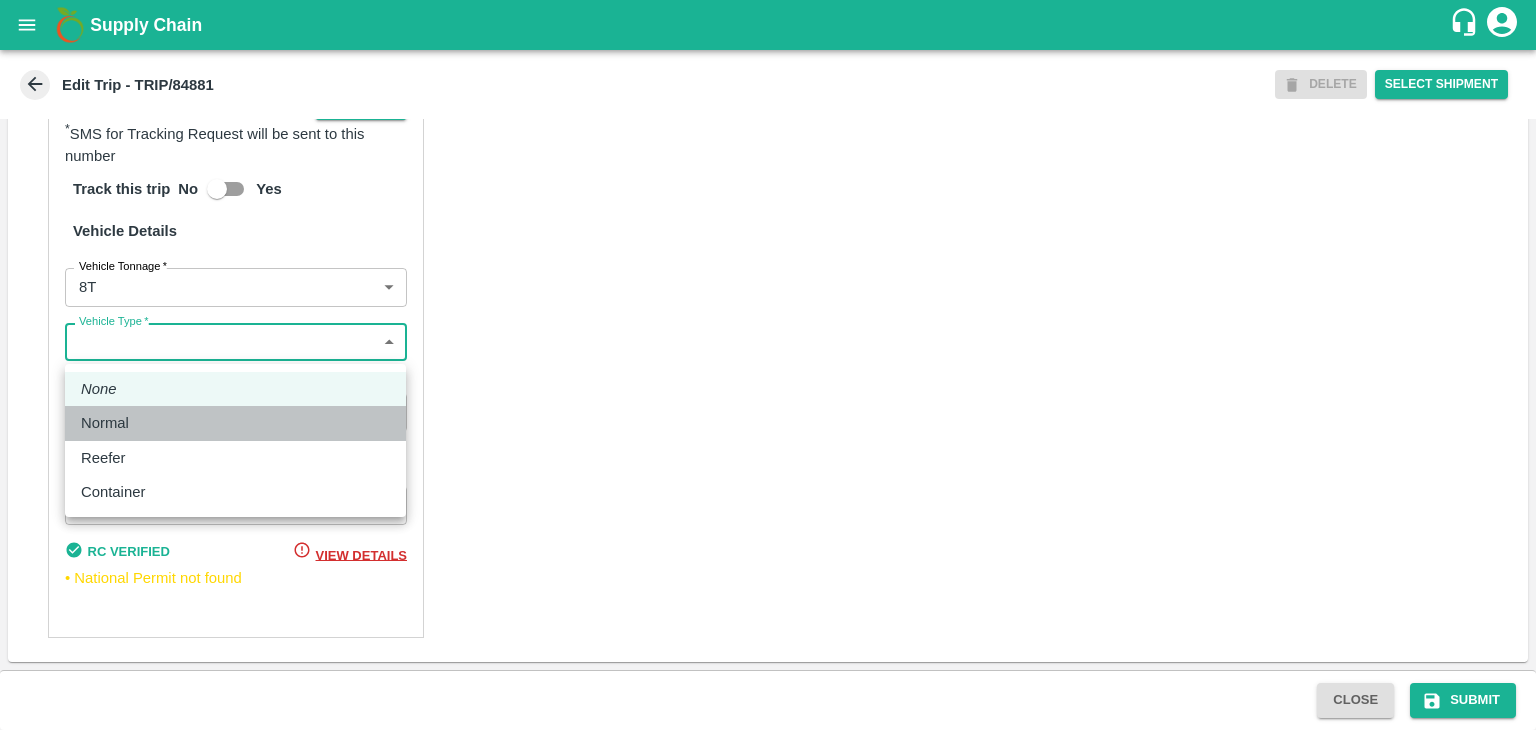 click on "Normal" at bounding box center [110, 423] 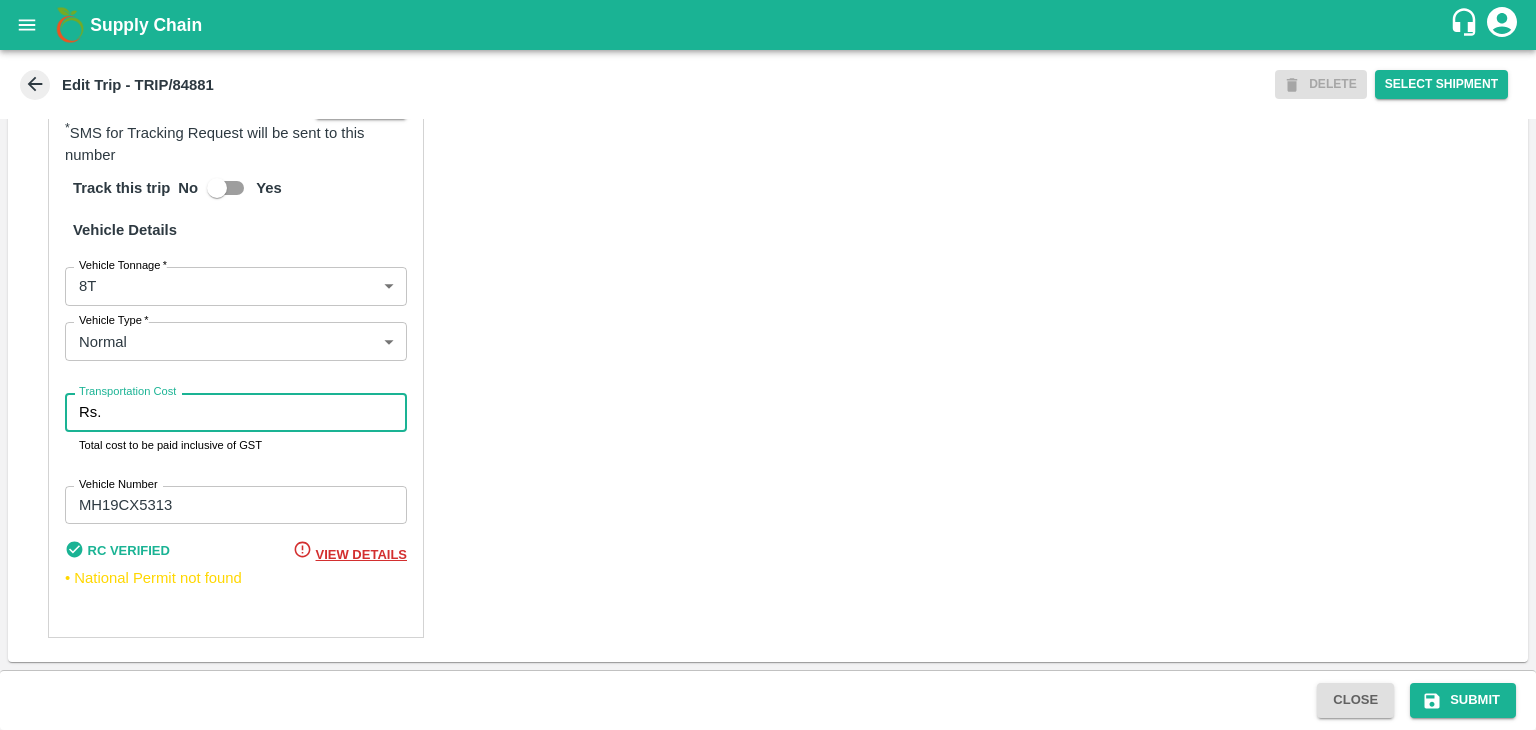 click on "Transportation Cost" at bounding box center [258, 412] 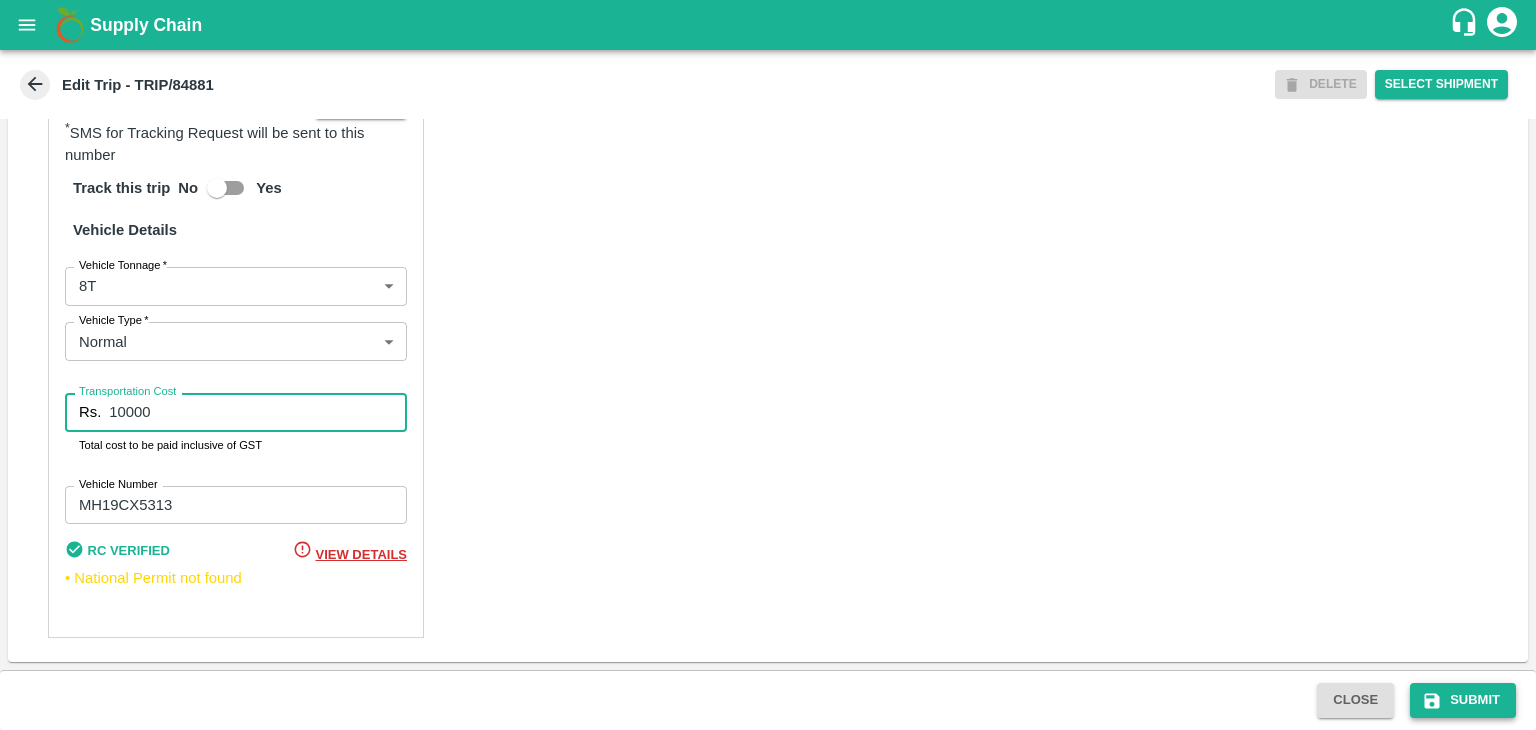 type on "10000" 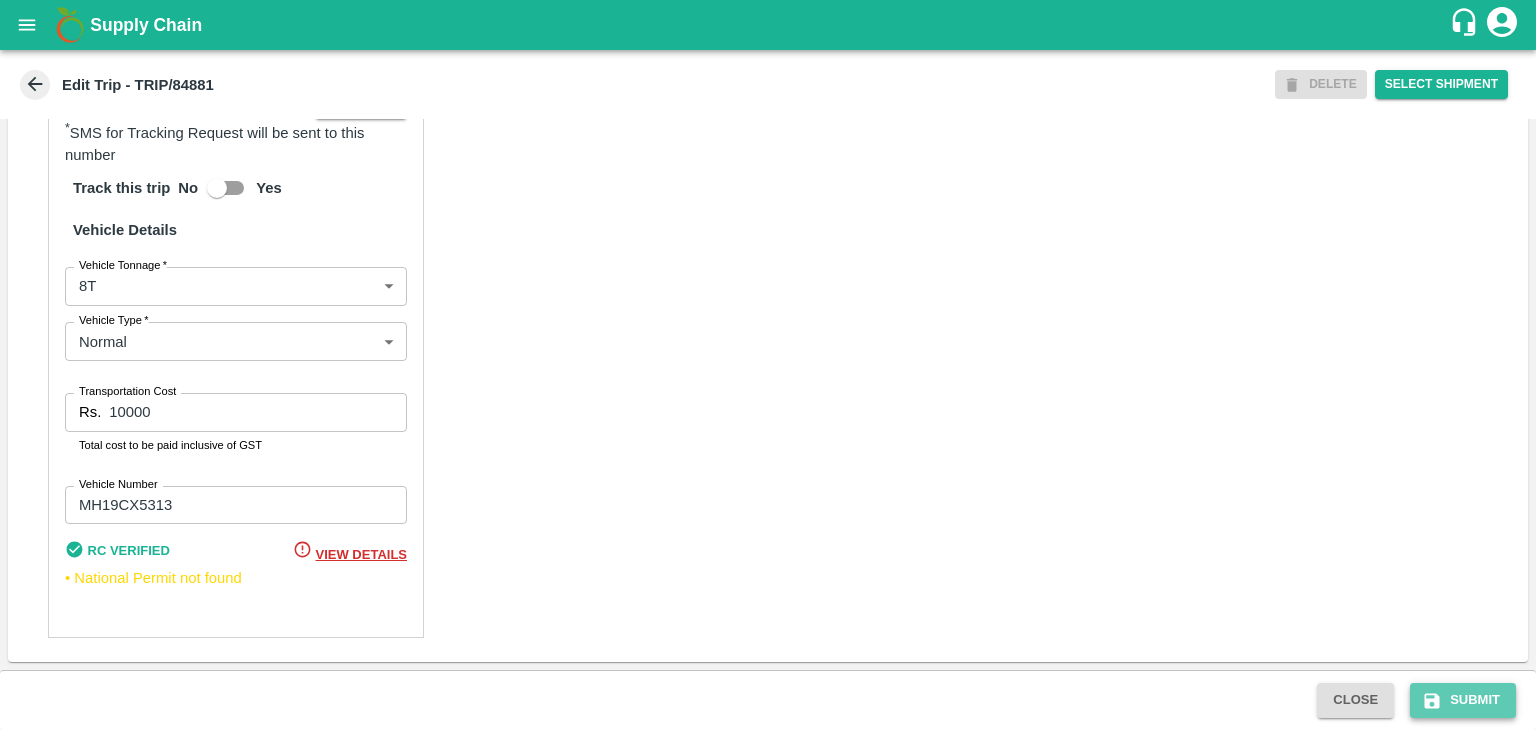click on "Submit" at bounding box center (1463, 700) 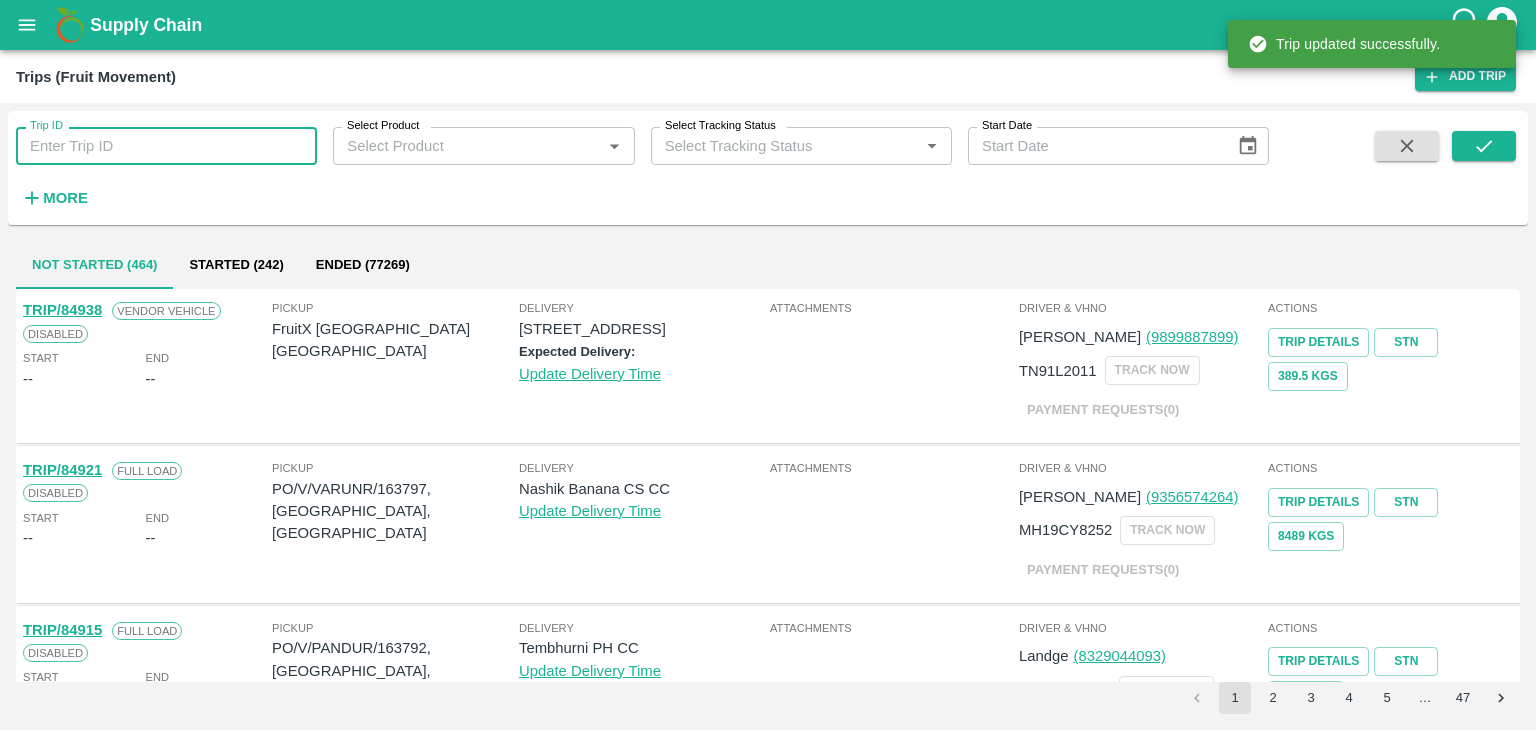 click on "Trip ID" at bounding box center (166, 146) 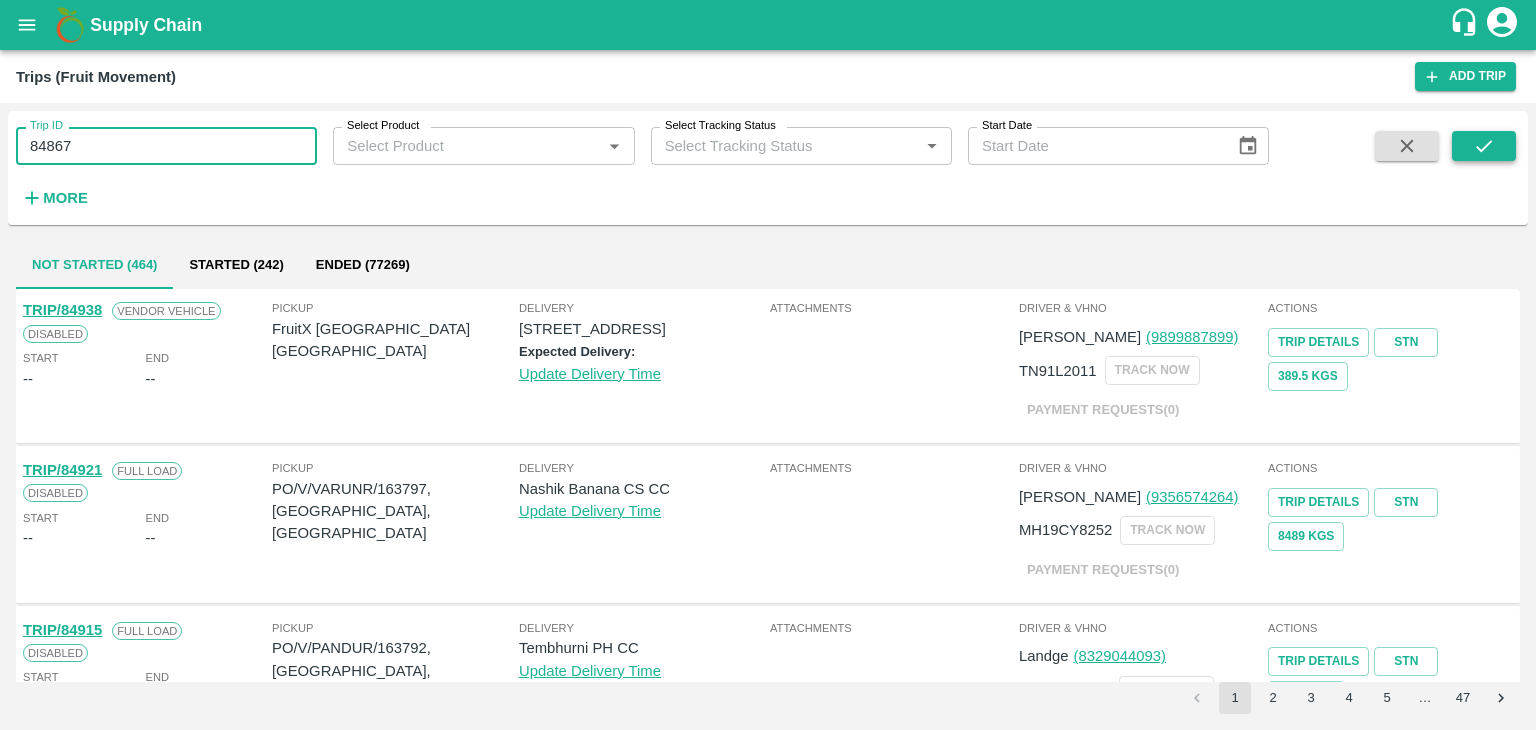 type on "84867" 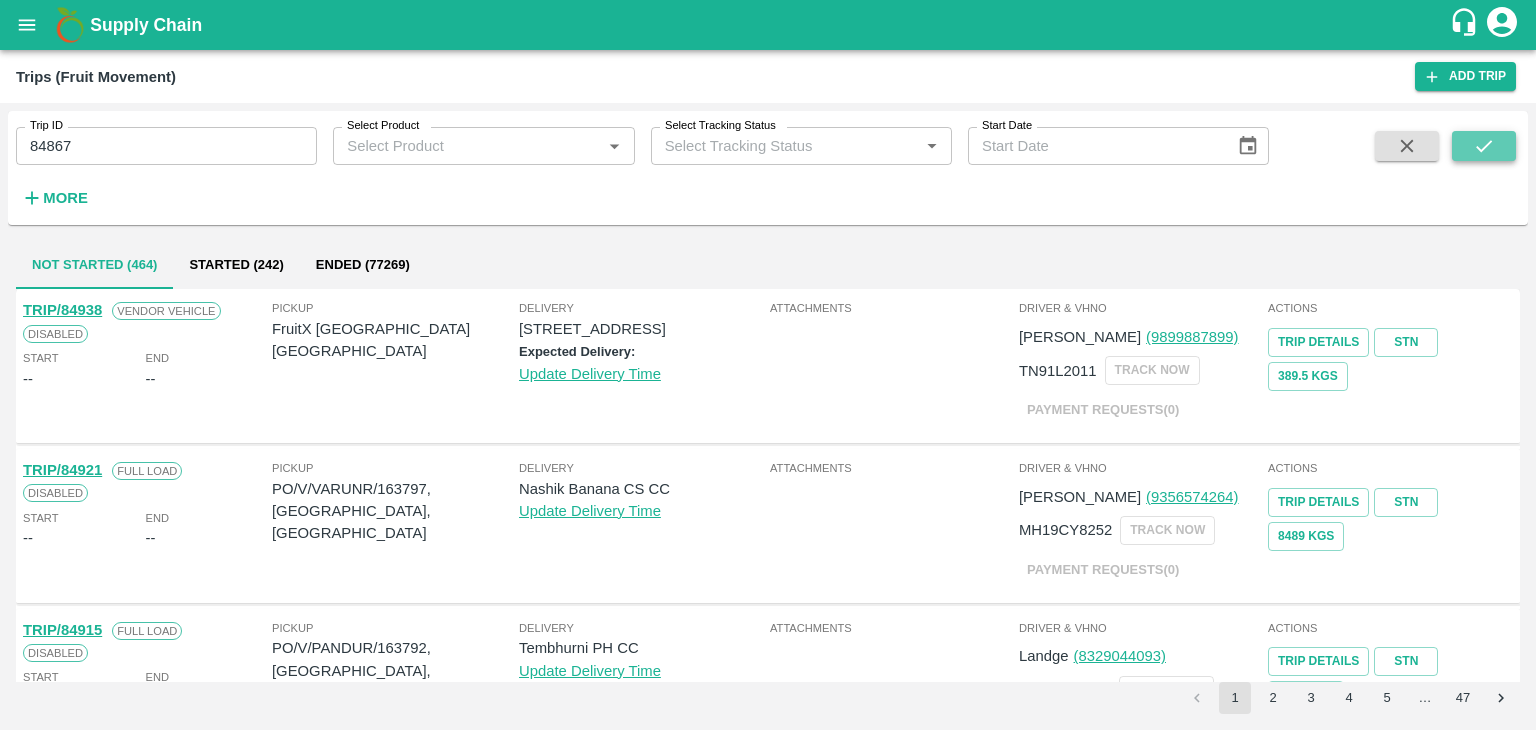 click at bounding box center [1484, 146] 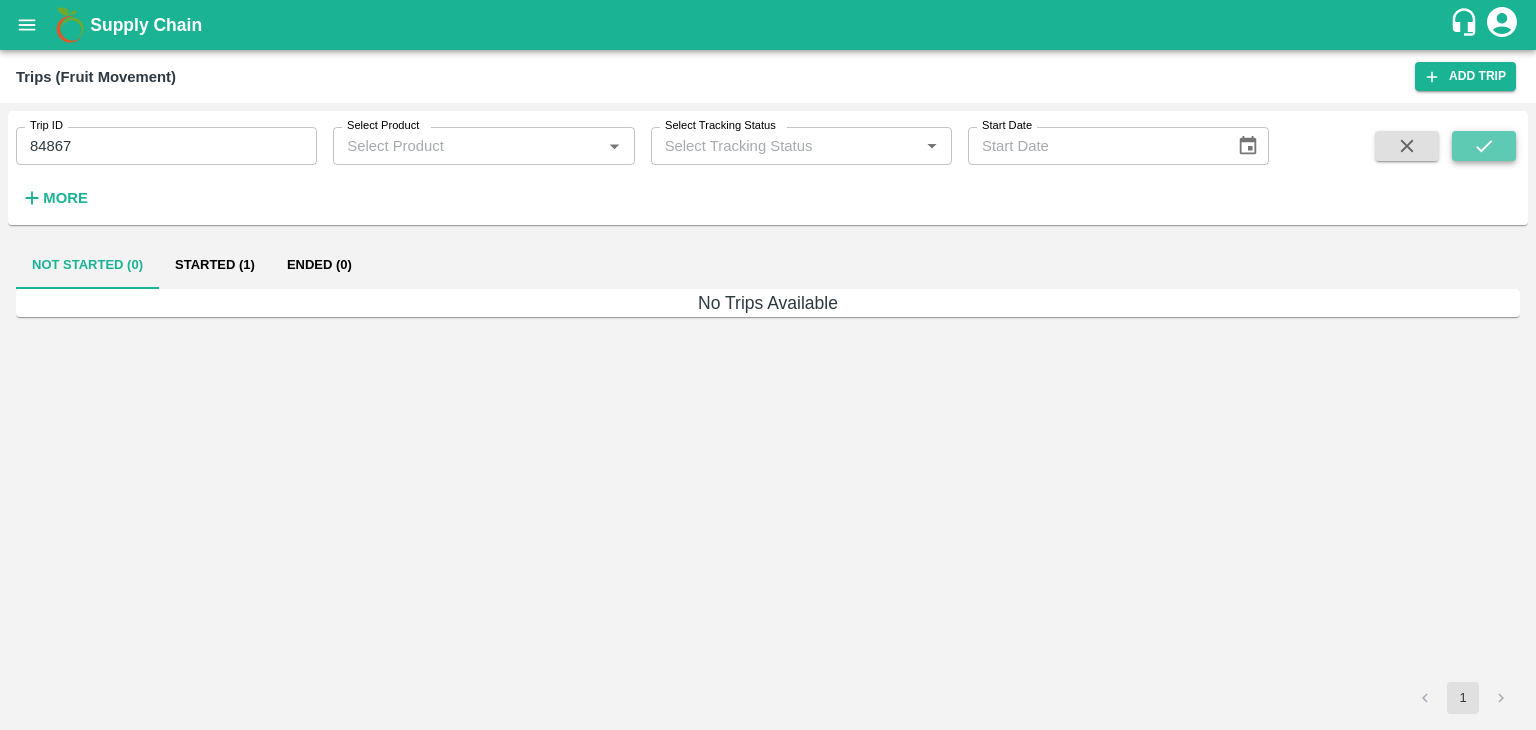 click at bounding box center (1484, 146) 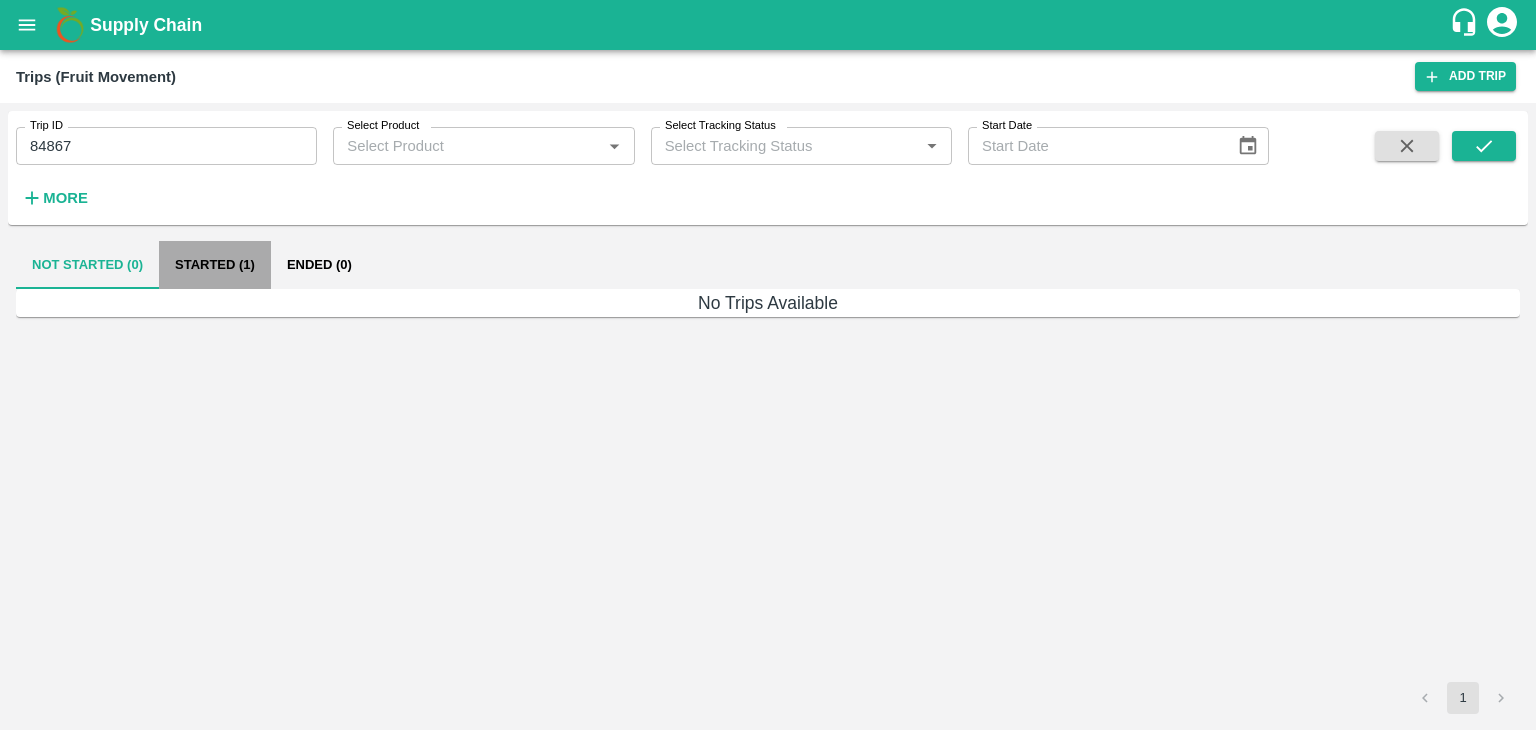 click on "Started (1)" at bounding box center (215, 265) 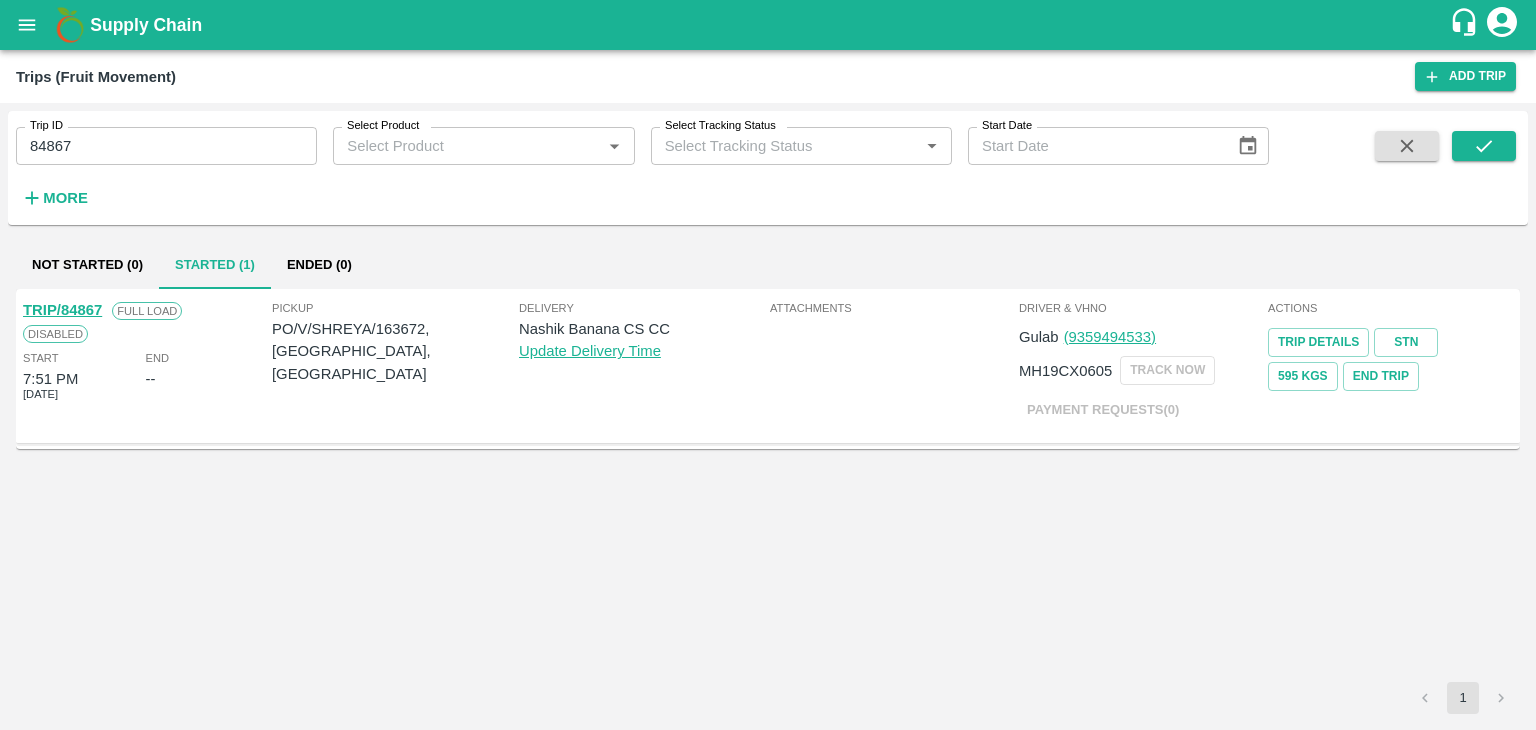 click on "TRIP/84867" at bounding box center [62, 310] 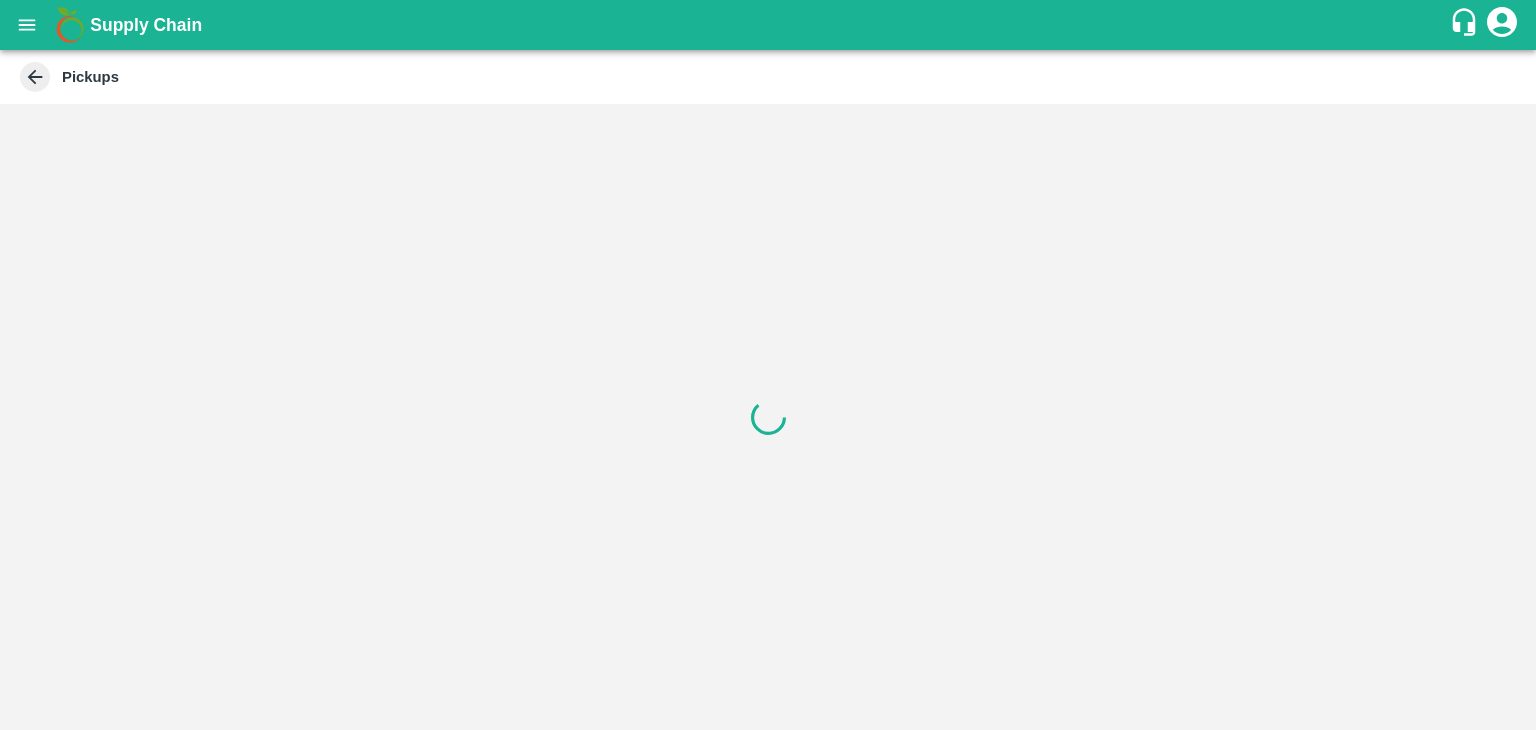 scroll, scrollTop: 0, scrollLeft: 0, axis: both 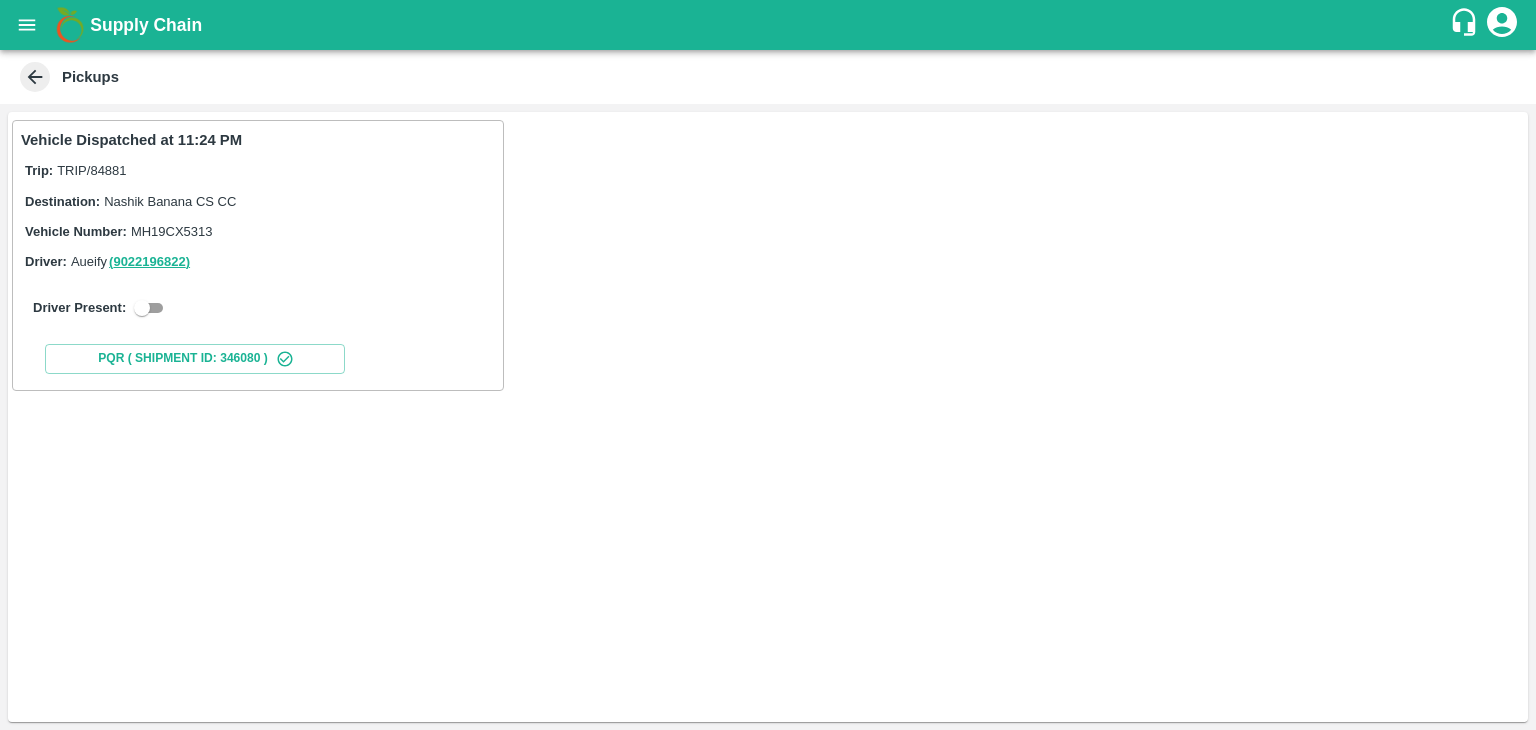 click on "Driver Present:" at bounding box center [258, 308] 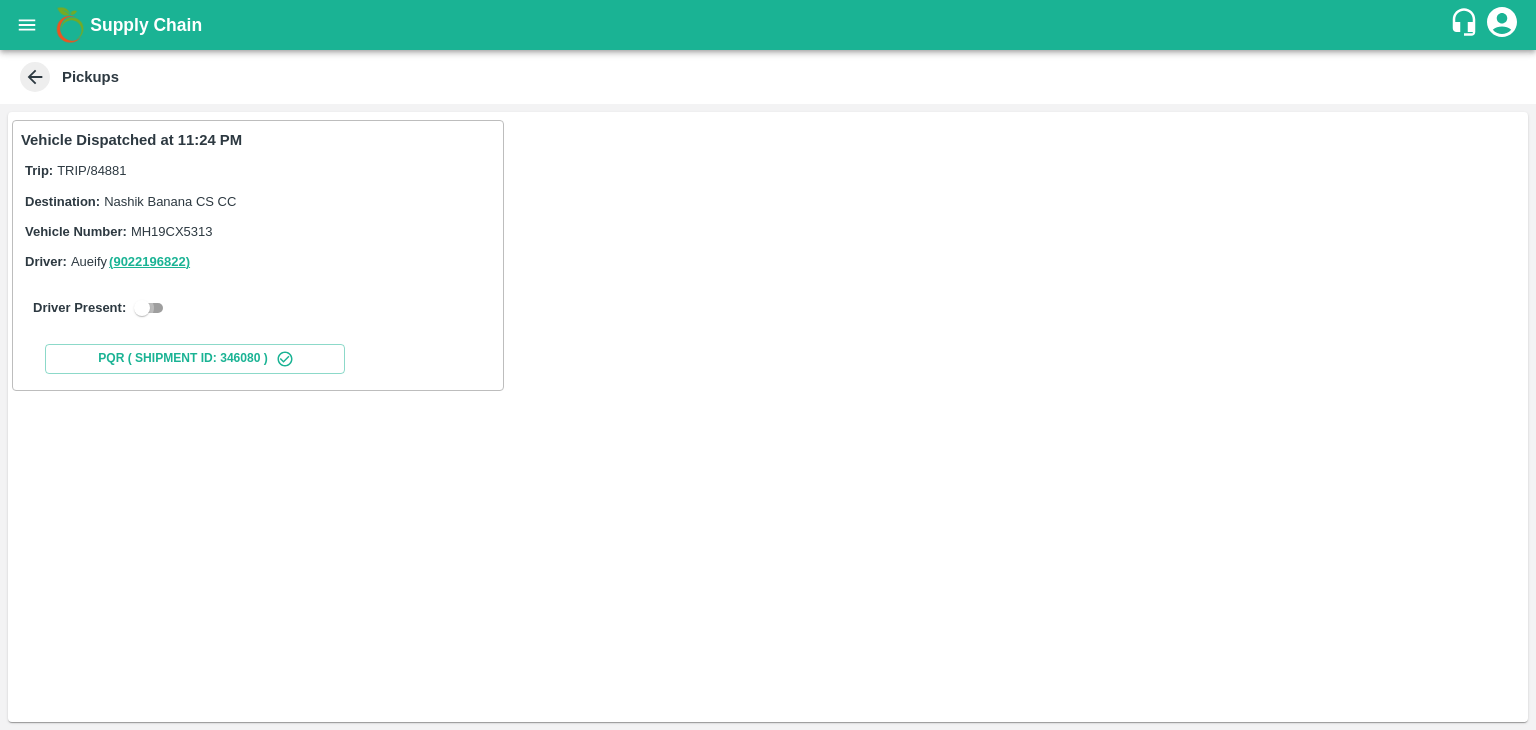click at bounding box center [142, 308] 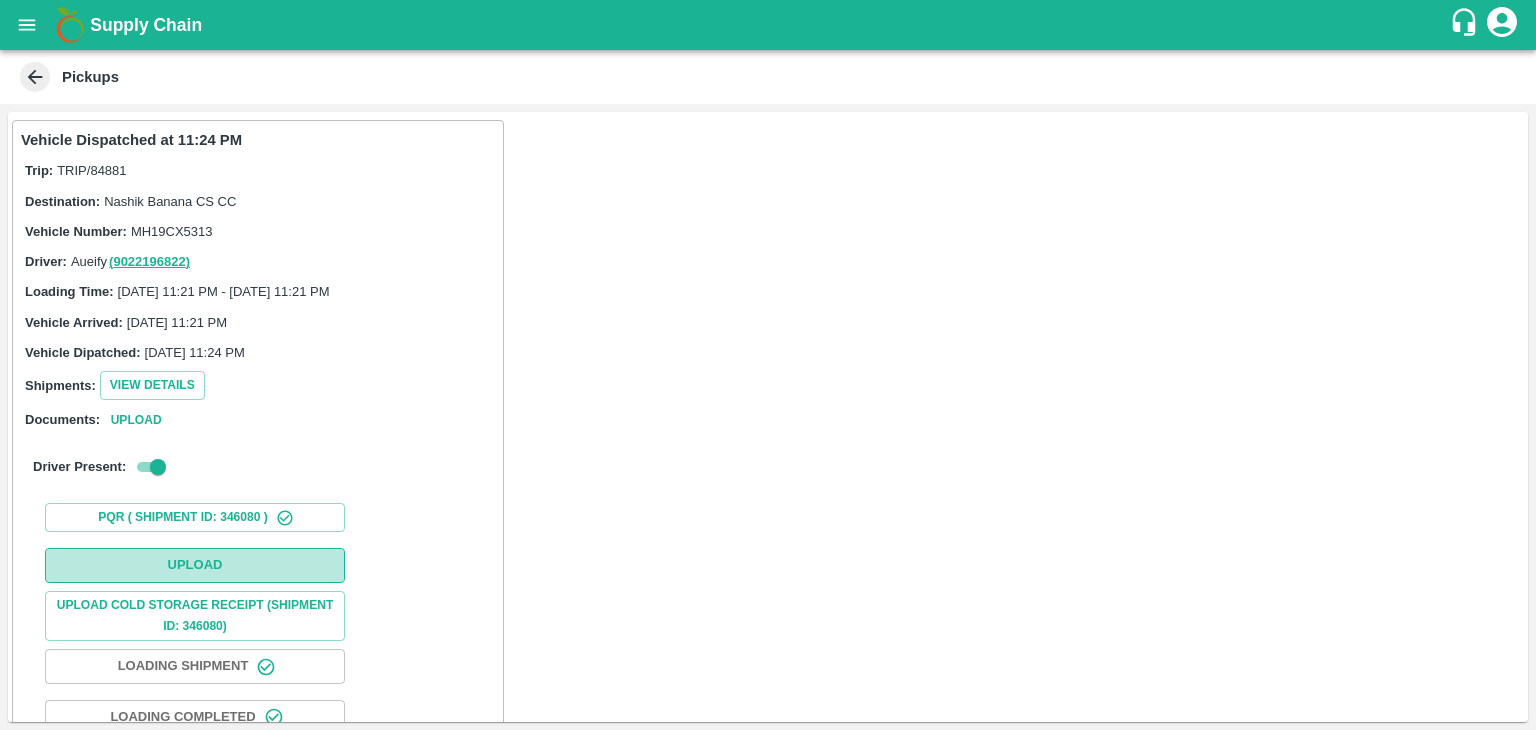 click on "Upload" at bounding box center (195, 565) 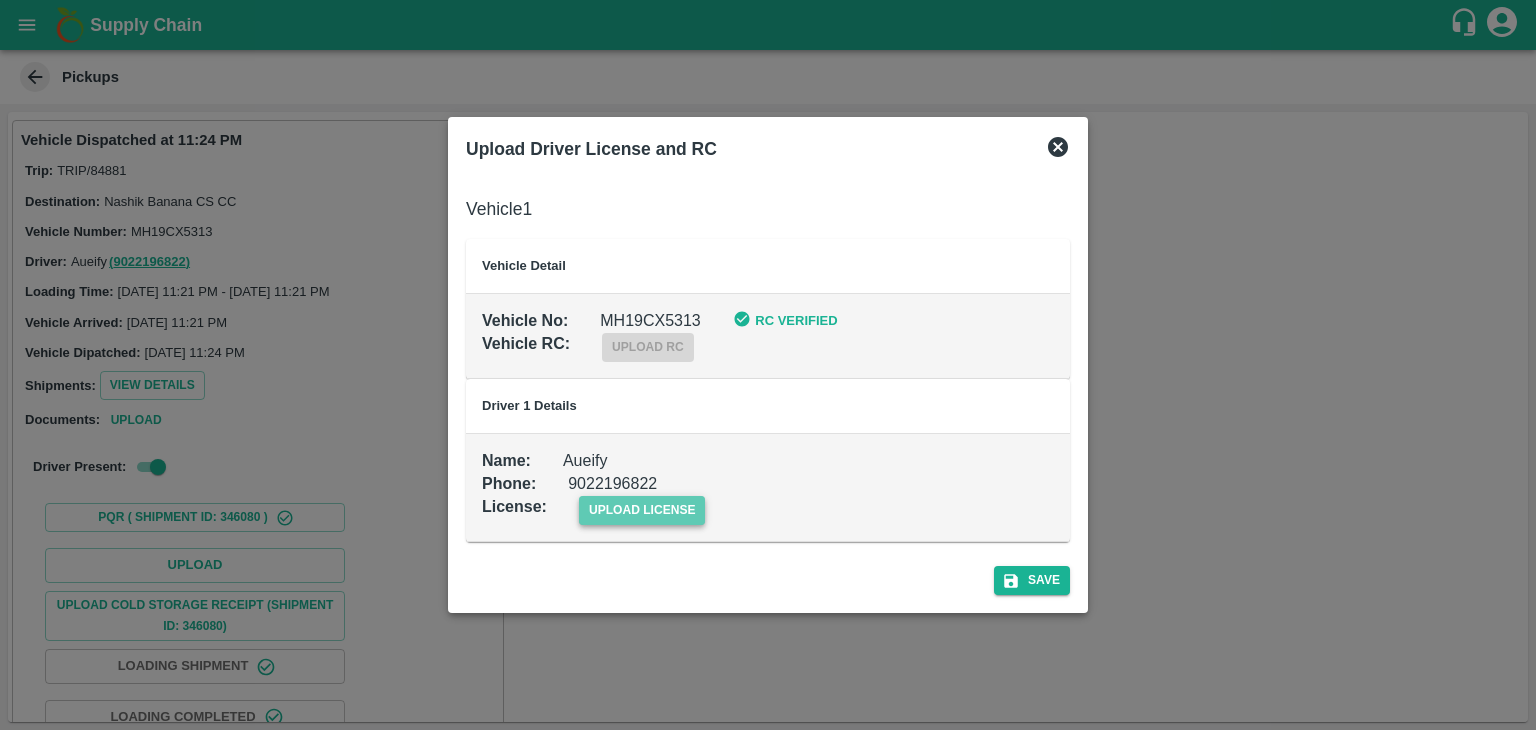 click on "upload license" at bounding box center (642, 510) 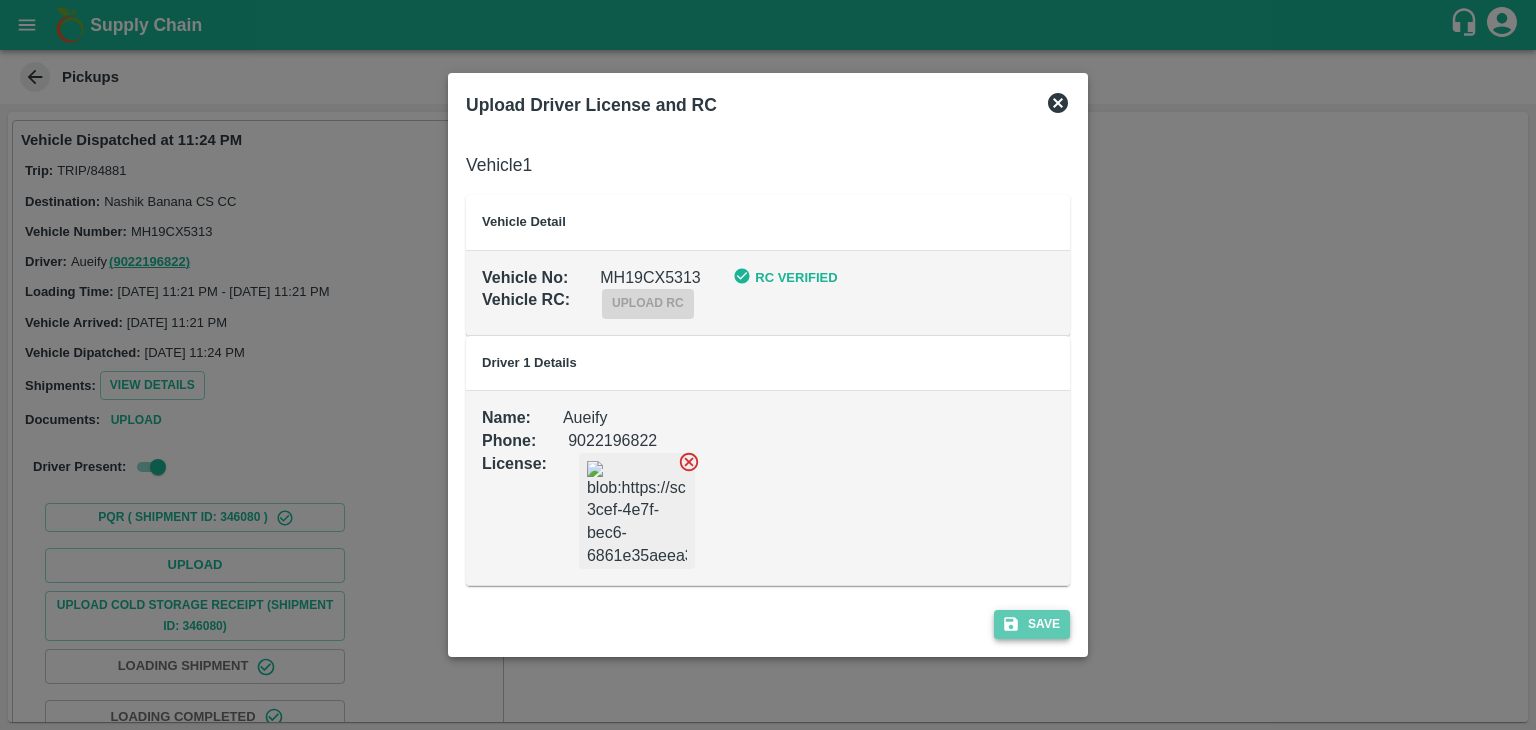 click 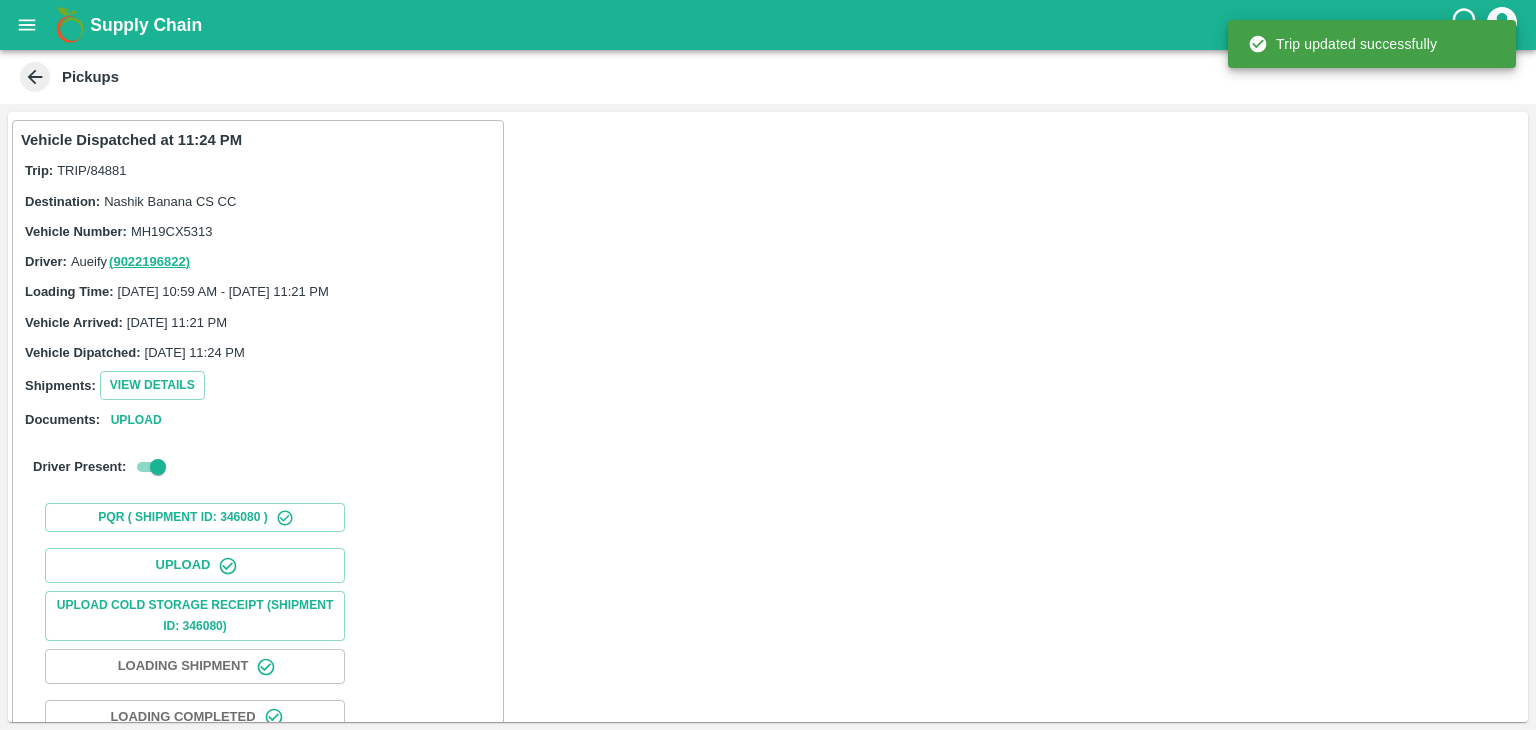 scroll, scrollTop: 209, scrollLeft: 0, axis: vertical 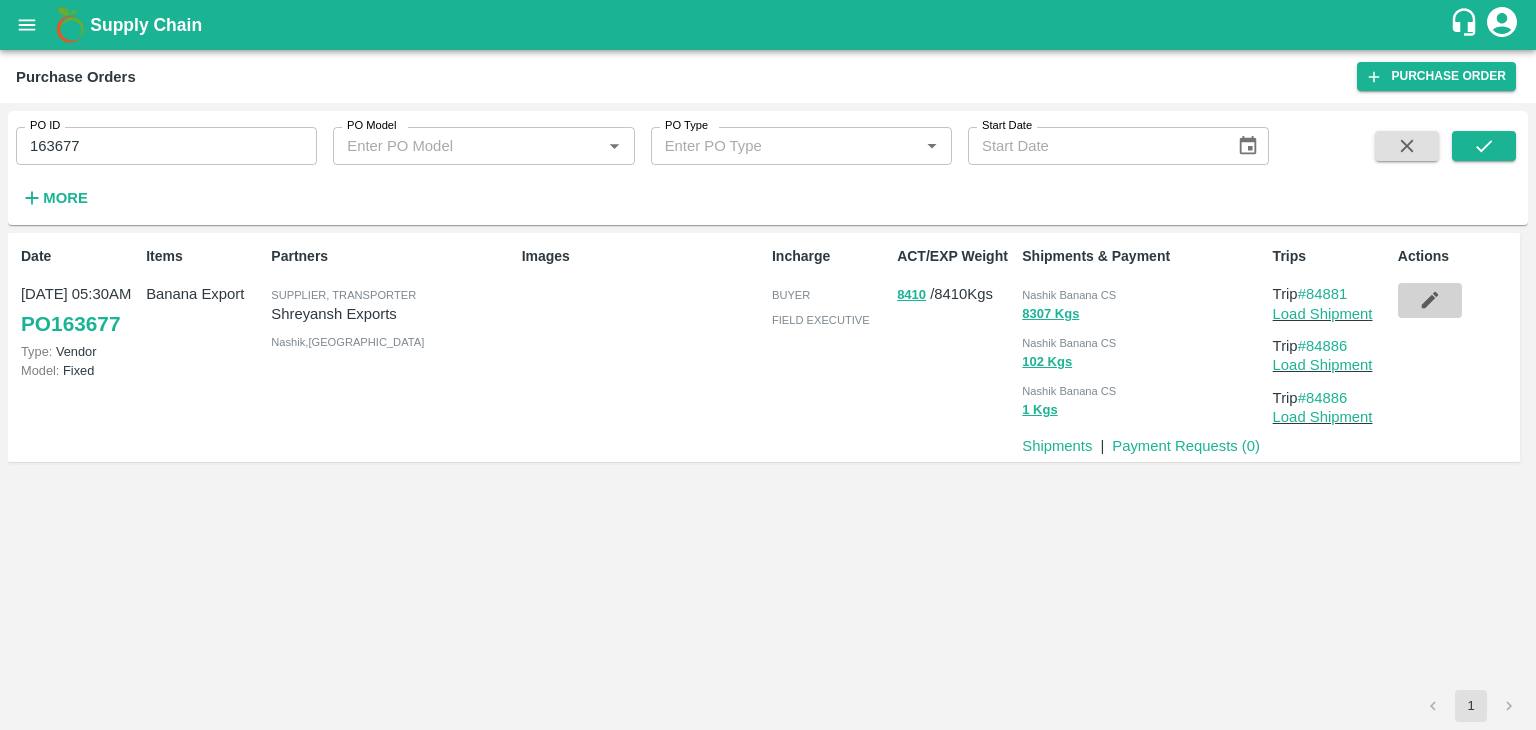 click 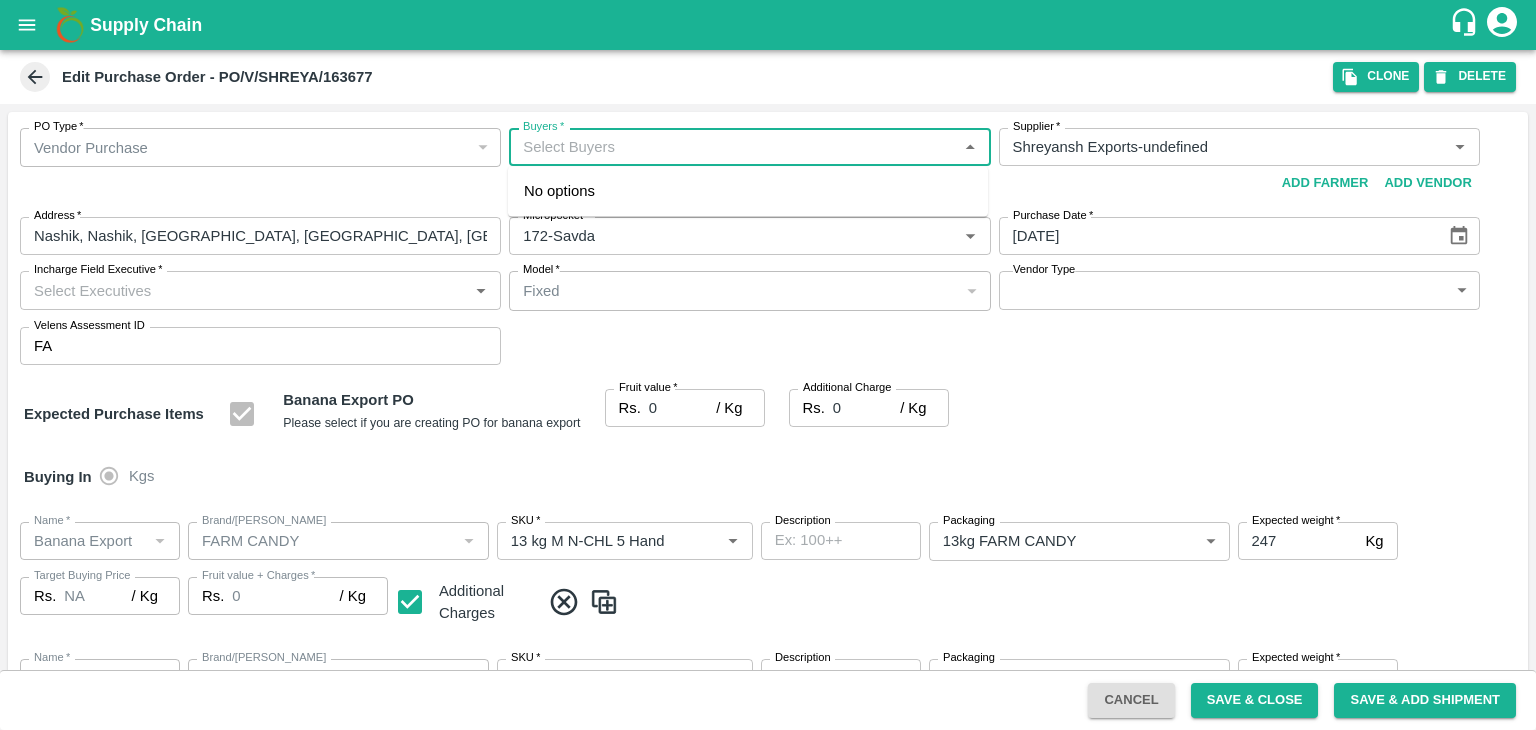 click on "Buyers   *" at bounding box center (733, 147) 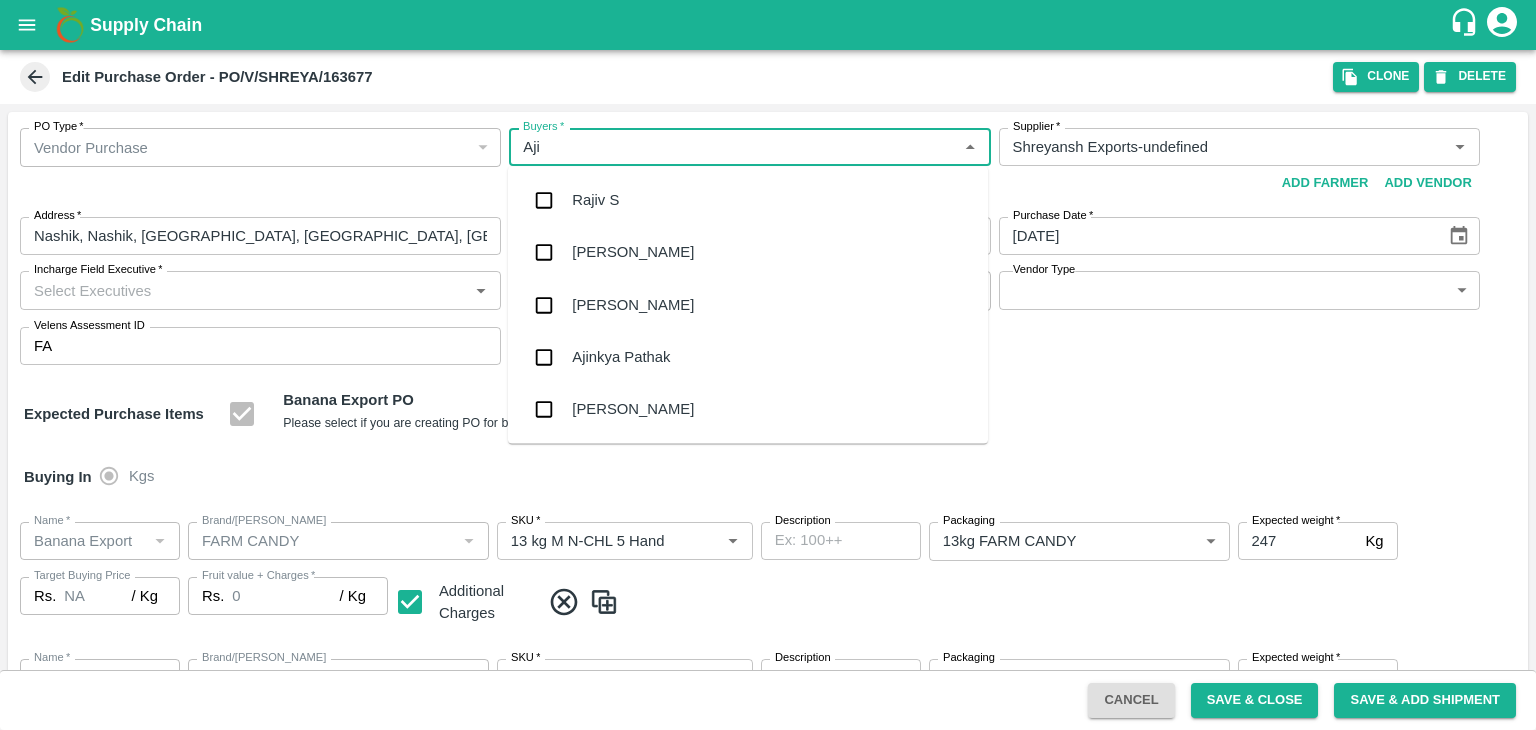 type on "Ajit" 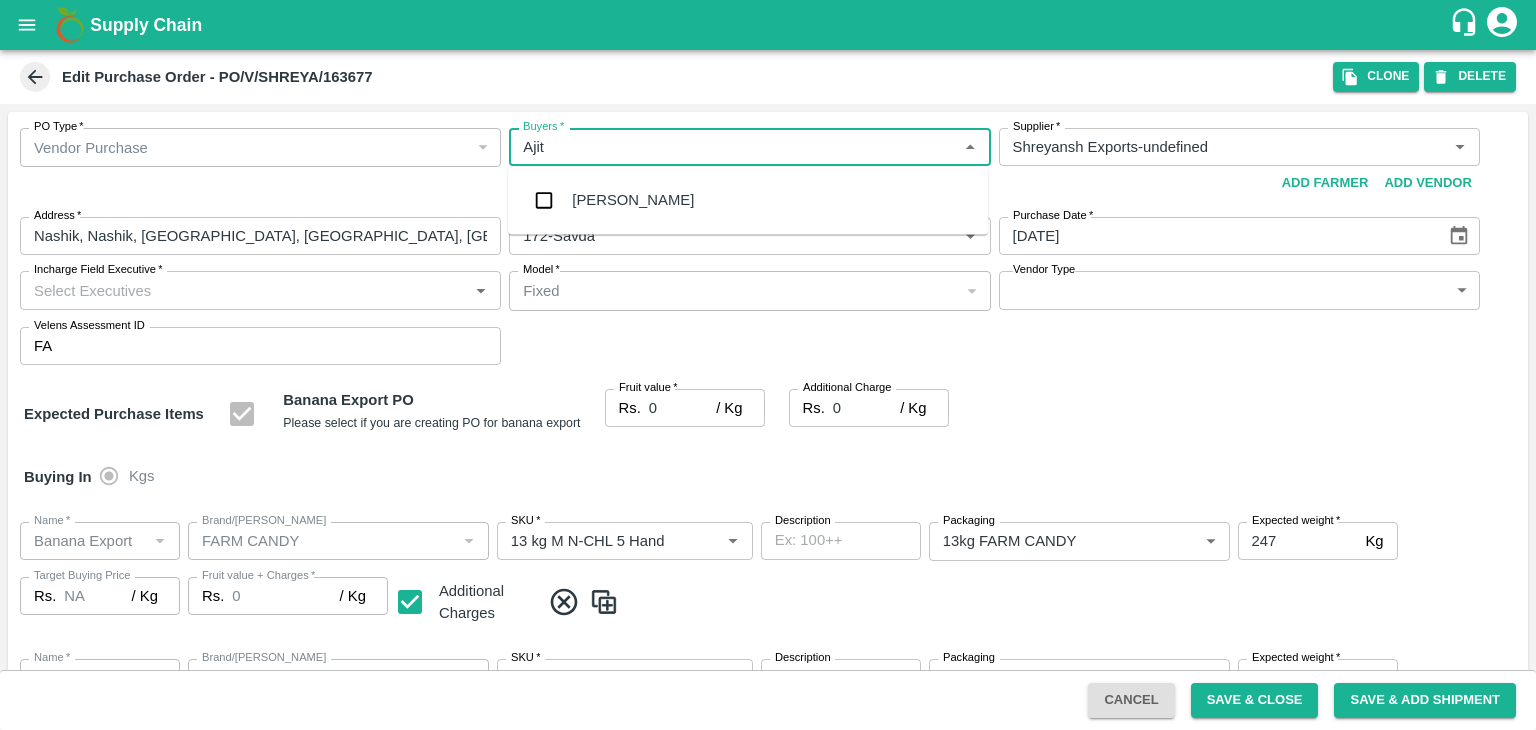 click on "[PERSON_NAME]" at bounding box center [633, 200] 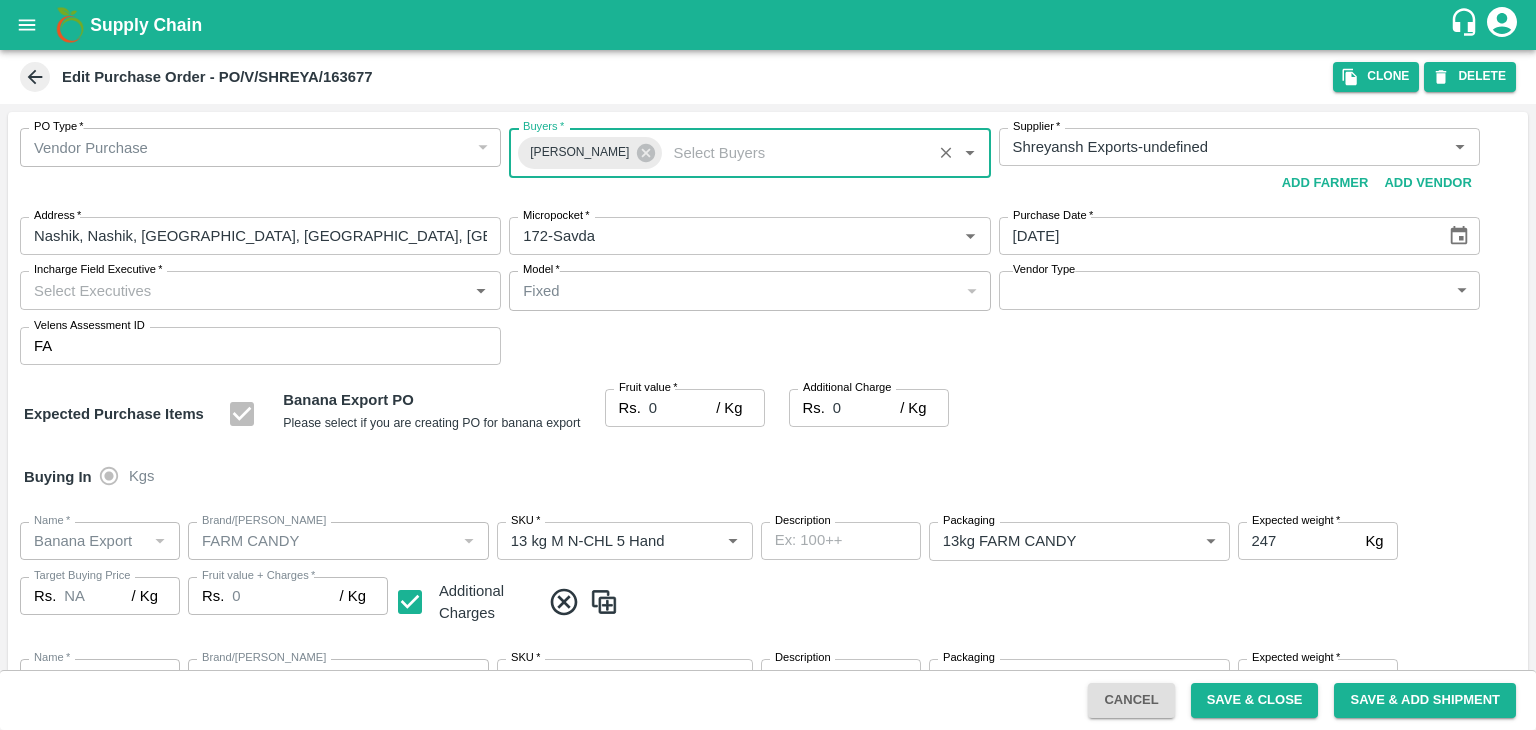 click on "Incharge Field Executive   *" at bounding box center [260, 290] 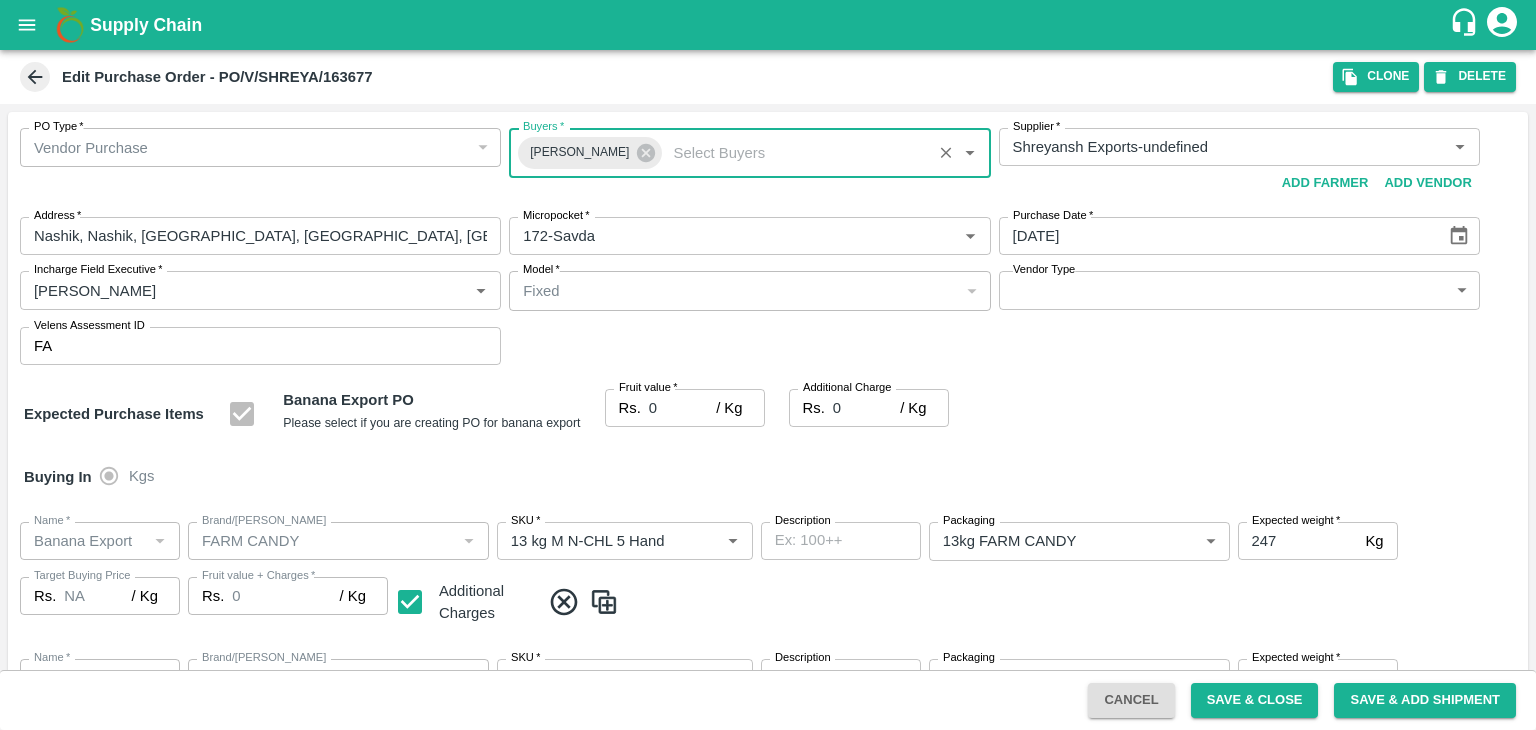 type on "Jay" 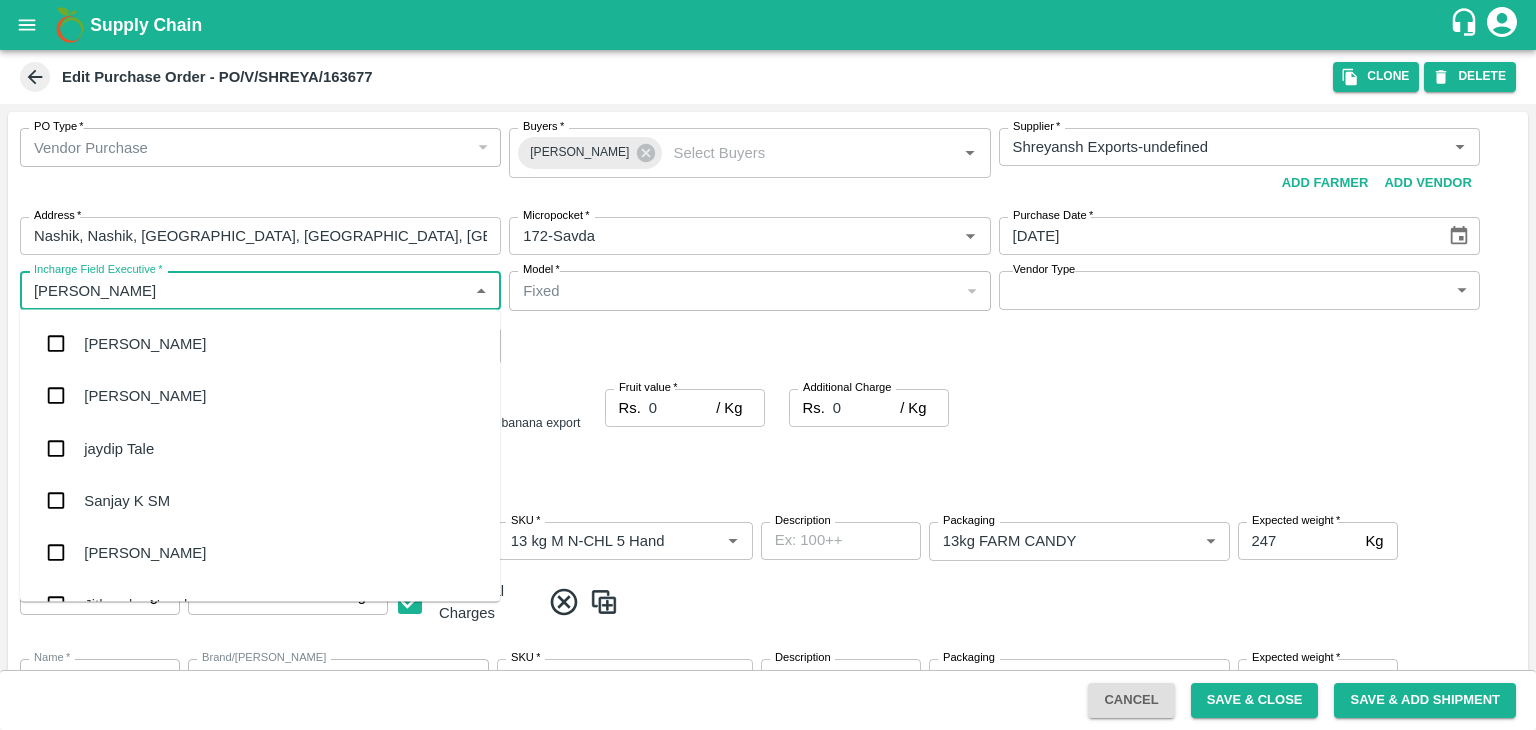 click on "jaydip Tale" at bounding box center [260, 448] 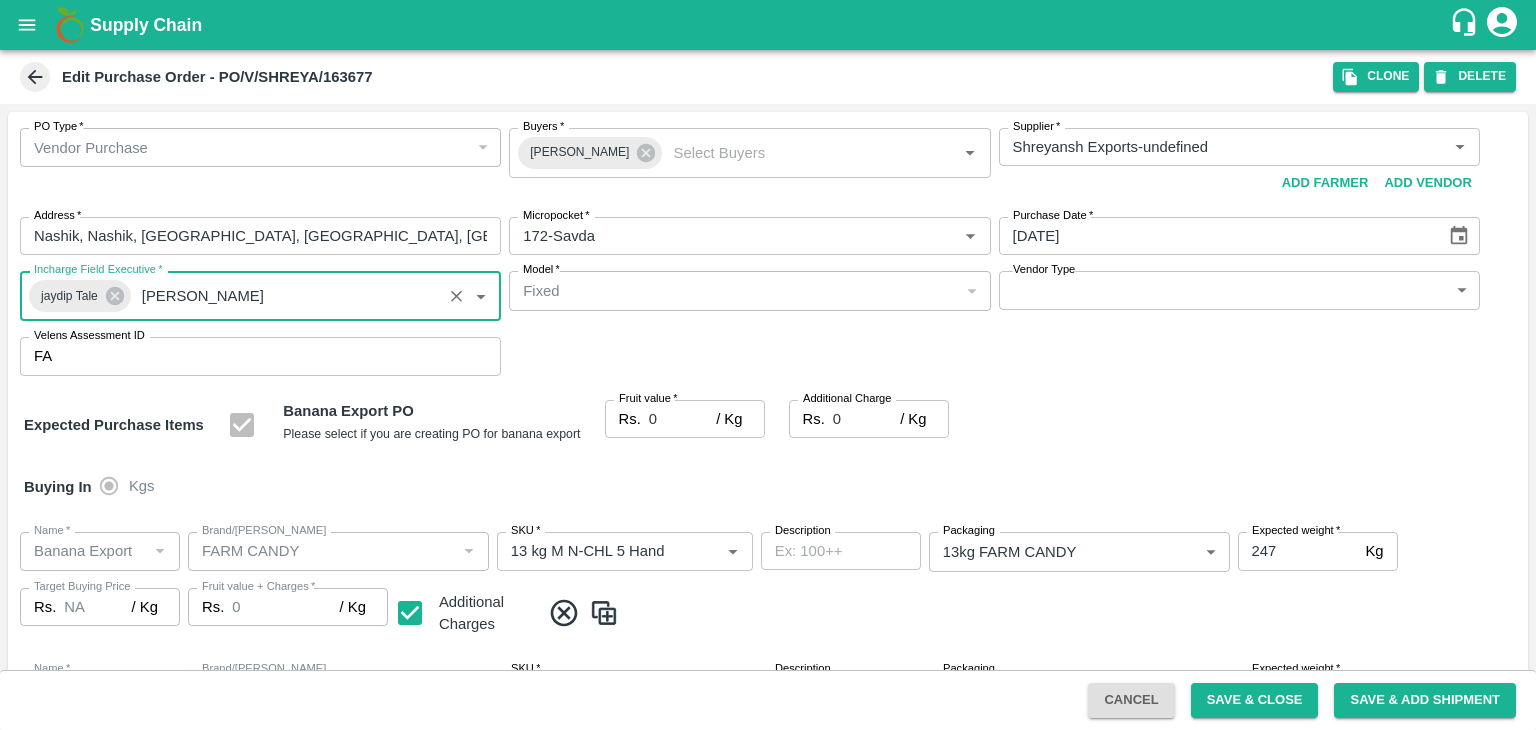 type 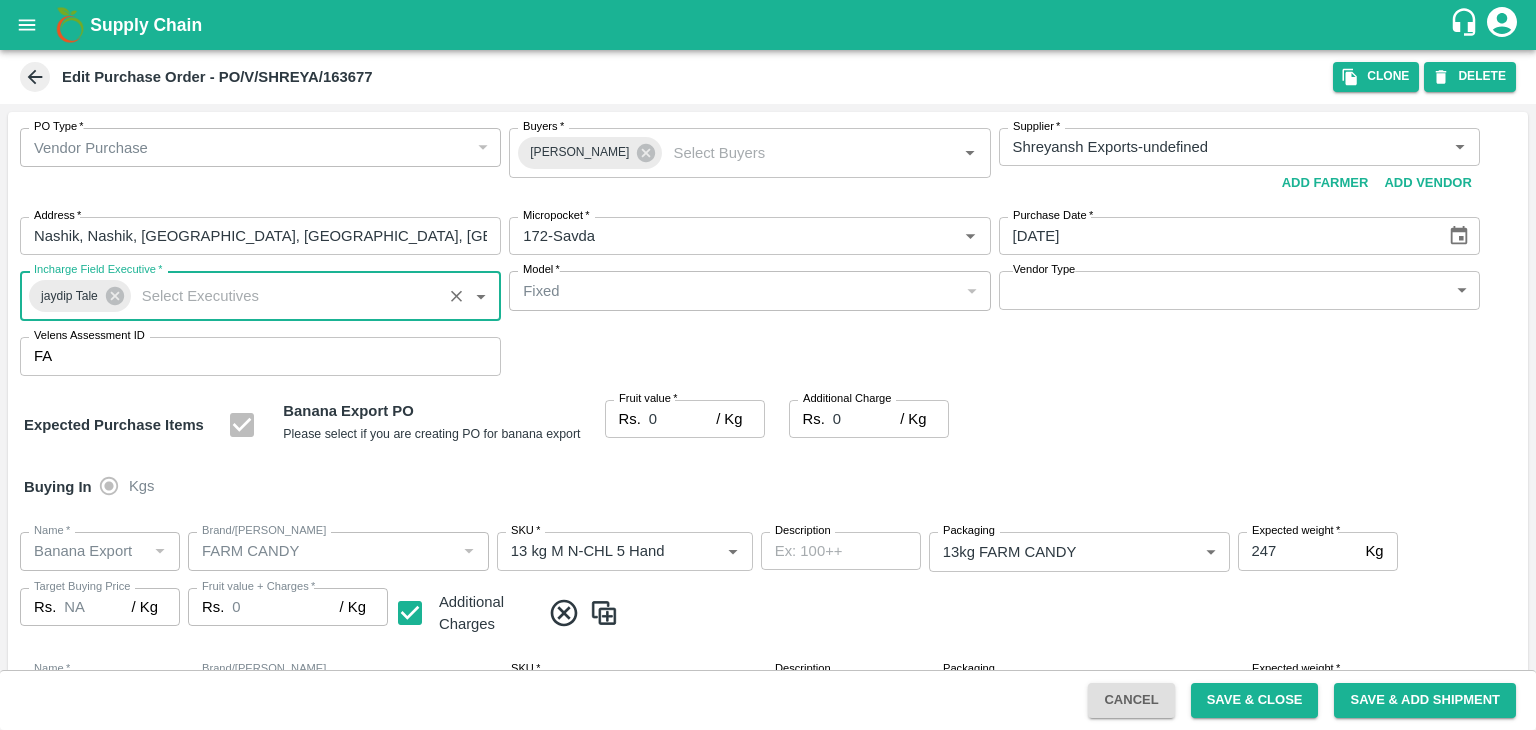 click on "Supply Chain Edit Purchase Order - PO/V/SHREYA/163677 Clone DELETE PO Type   * Vendor Purchase 2 PO Type Buyers   * Ajit Otari Buyers   * Supplier   * Supplier   * Add Vendor Add Farmer Address   * Nashik, Nashik, Nashik, Maharashtra, India Address Micropocket   * Micropocket   * Purchase Date   * 16/07/2025 Purchase Date Incharge Field Executive   * jaydip Tale Incharge Field Executive   * Model   * Fixed Fixed Model Vendor Type ​ Vendor Type Velens Assessment ID FA Velens Assessment ID Expected Purchase Items Banana Export PO Please select if you are creating PO for banana export Fruit value   * Rs. 0 / Kg Fruit value Additional Charge Rs. 0 / Kg Additional Charge Buying In Kgs Name   * Name   * Brand/Marka Brand/Marka SKU   * SKU   * Description x Description Packaging 13kg FARM CANDY 466 Packaging Expected weight   * 247 Kg Expected weight Target Buying Price Rs. NA / Kg Target Buying Price Fruit value + Charges   * Rs. 0 / Kg Fruit value + Charges Name   * Name *" at bounding box center (768, 365) 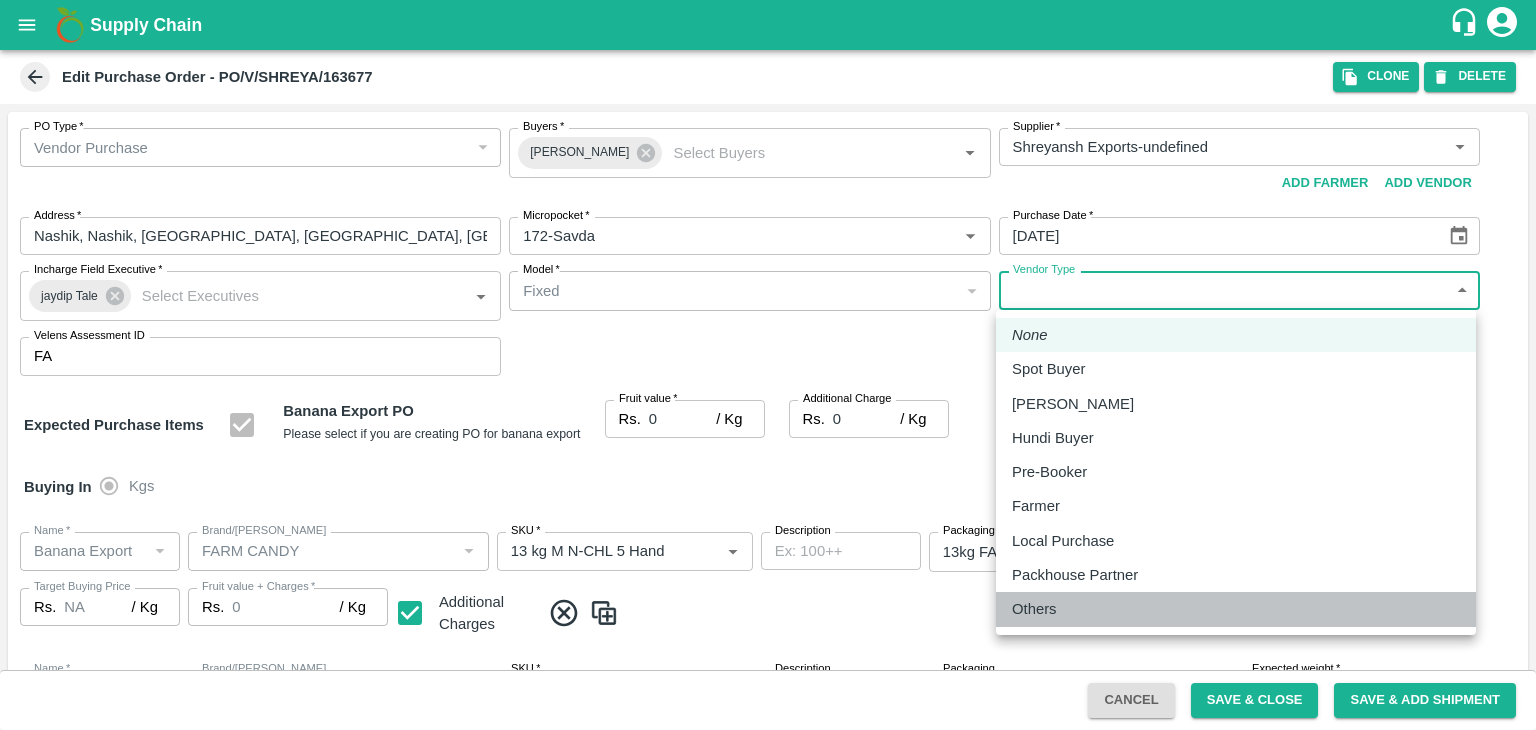 click on "Others" at bounding box center [1034, 609] 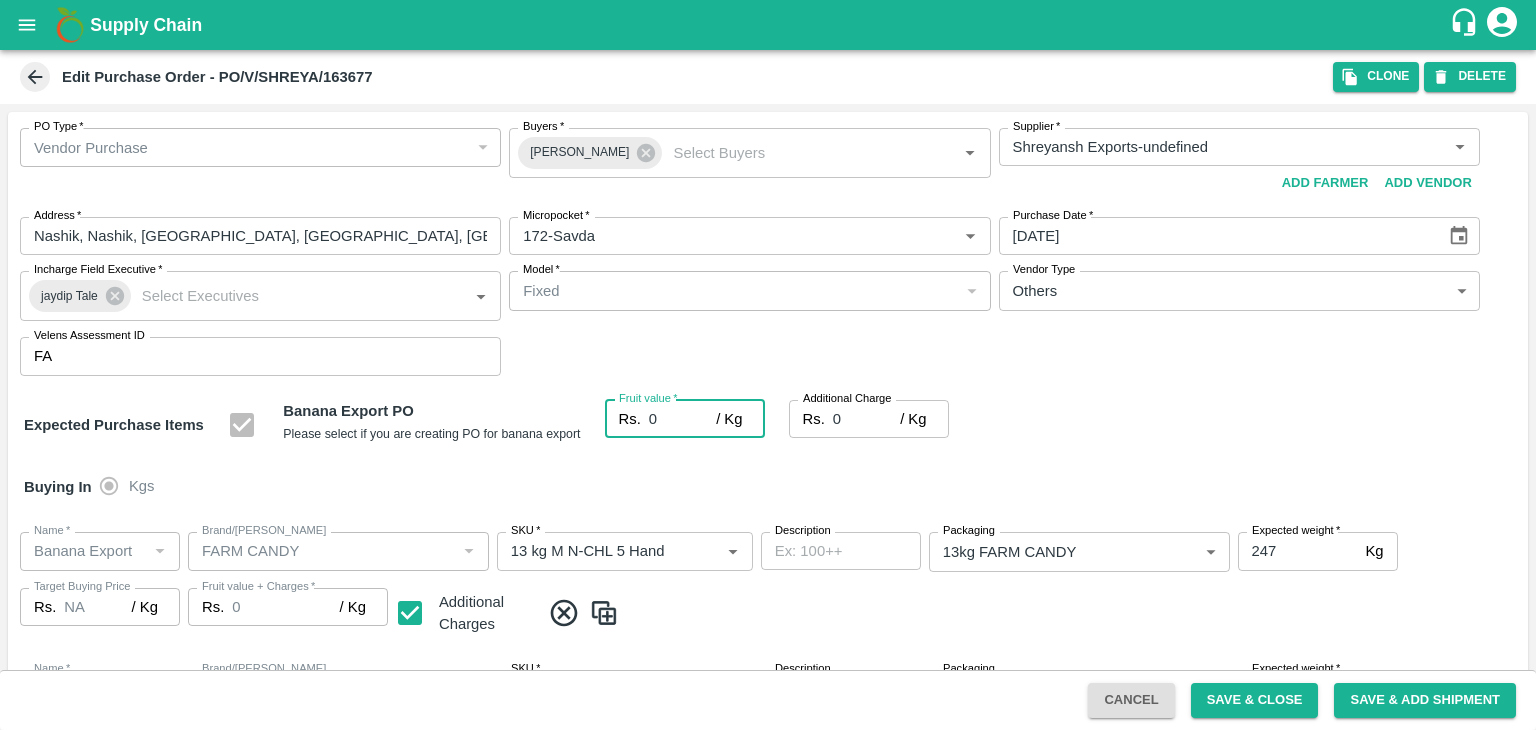 click on "0" at bounding box center [682, 419] 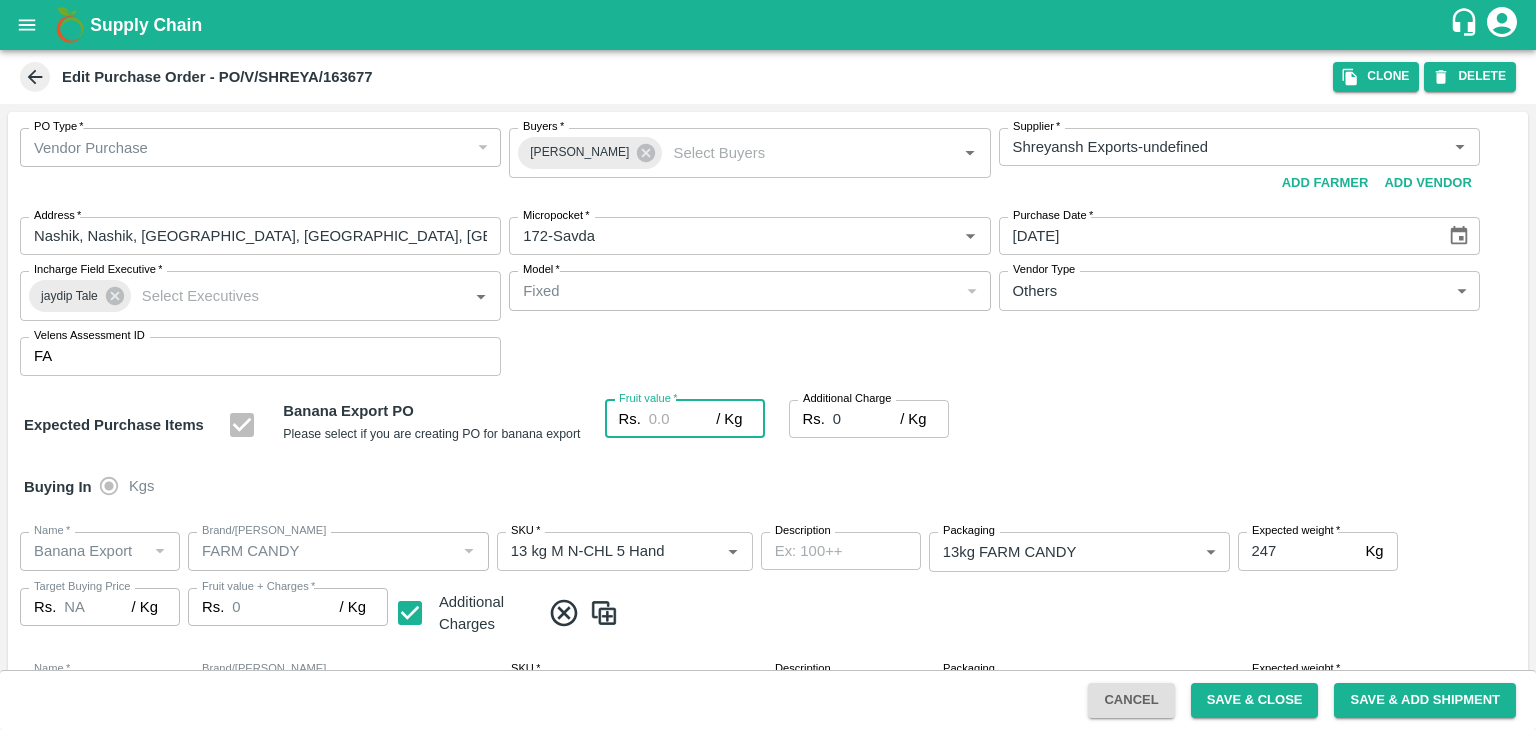 type on "2" 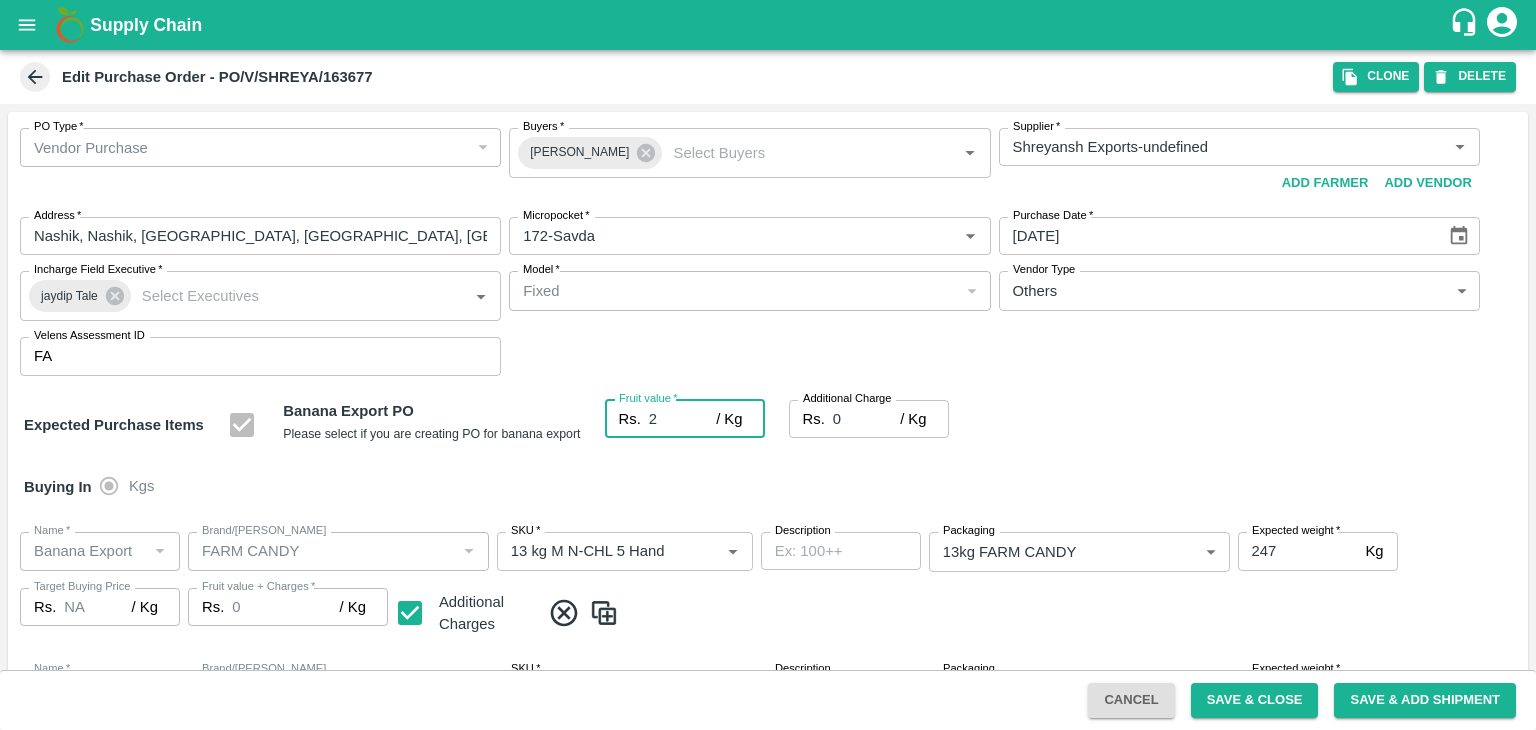 type on "2" 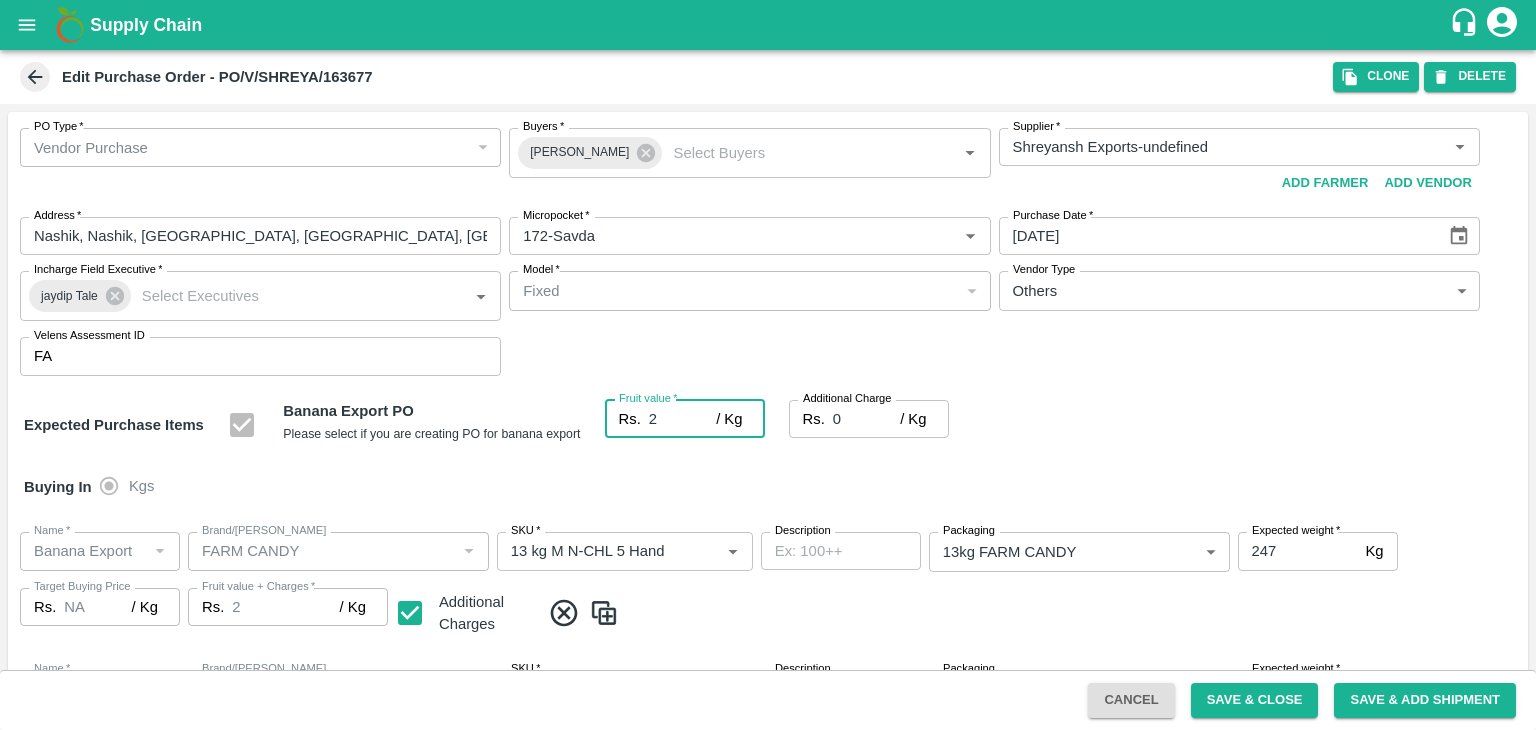 type on "24" 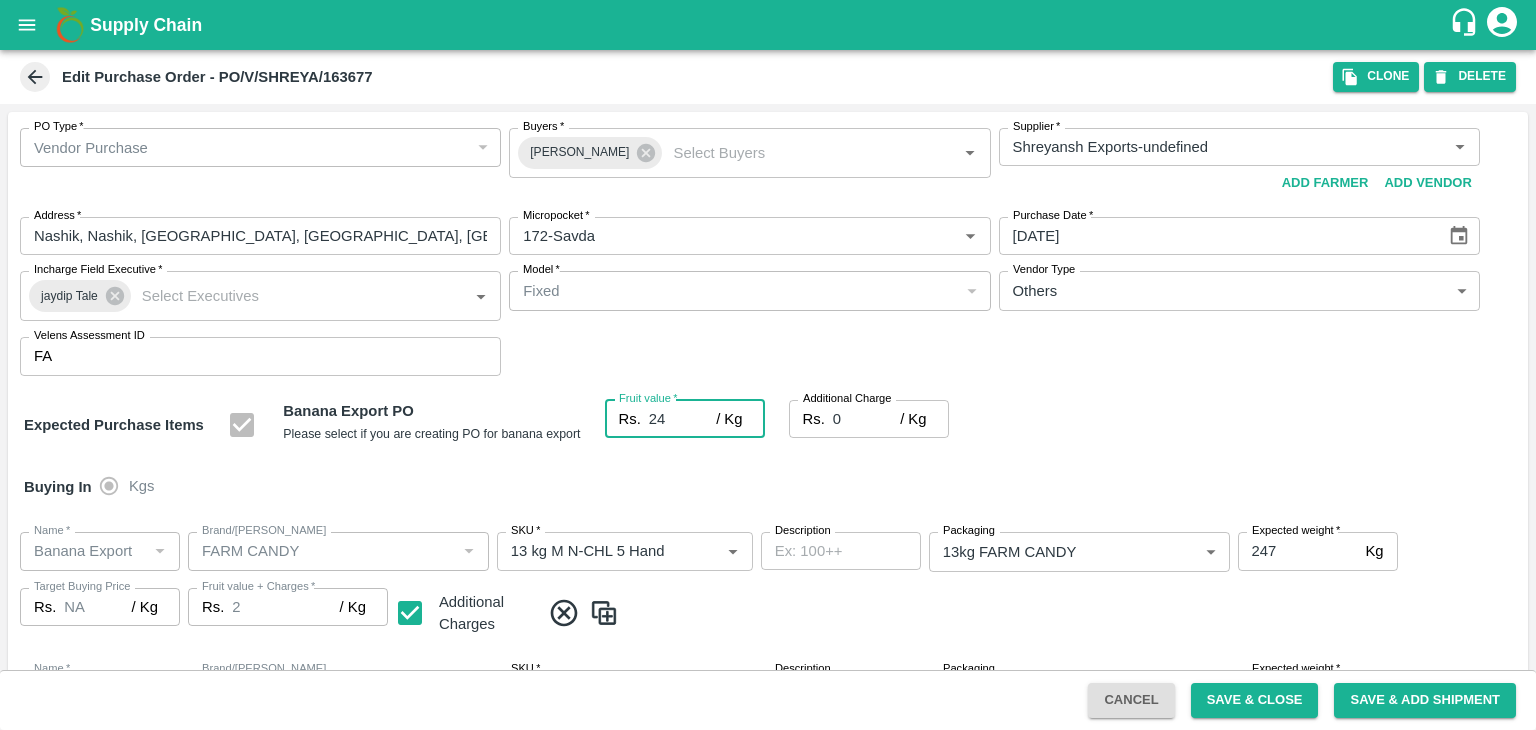 type on "24" 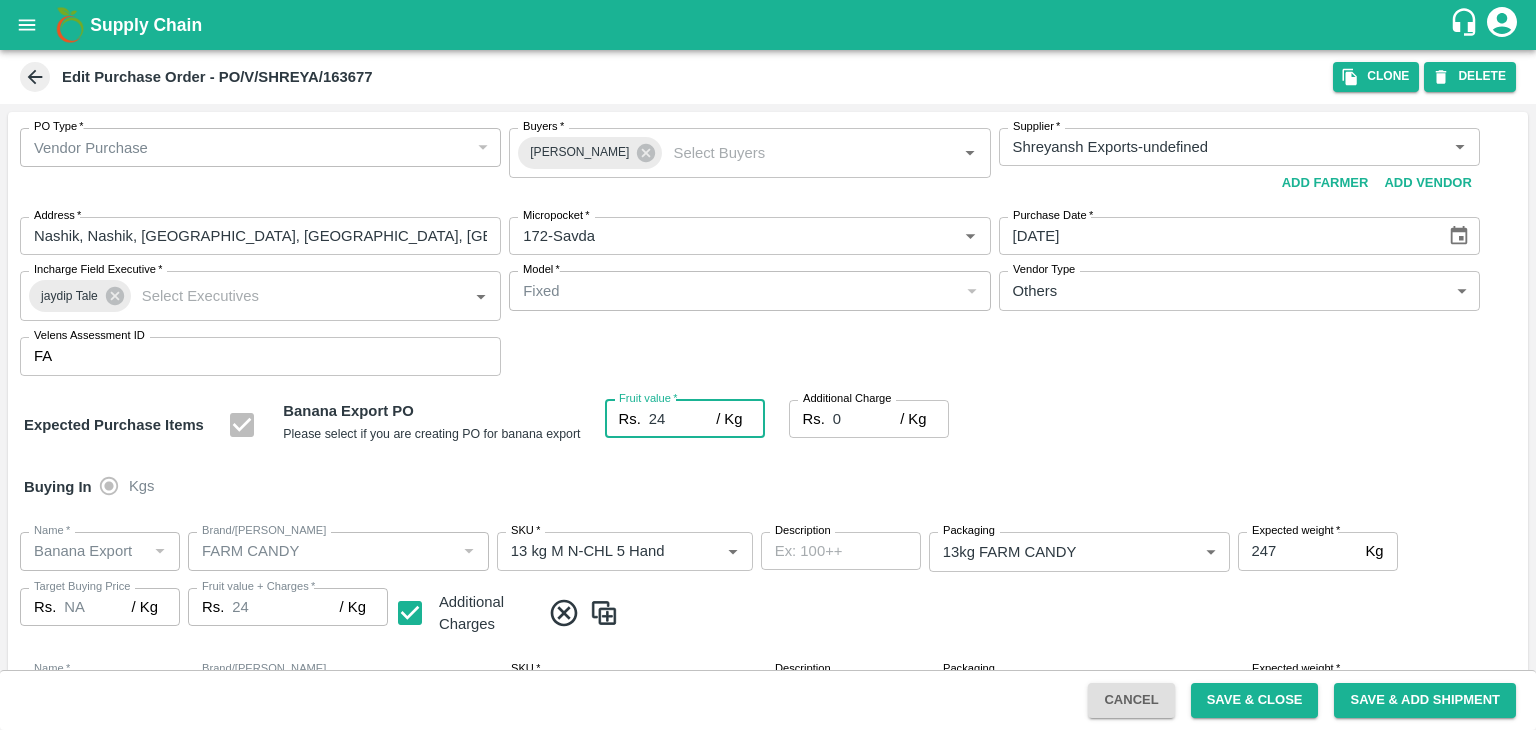 type on "24" 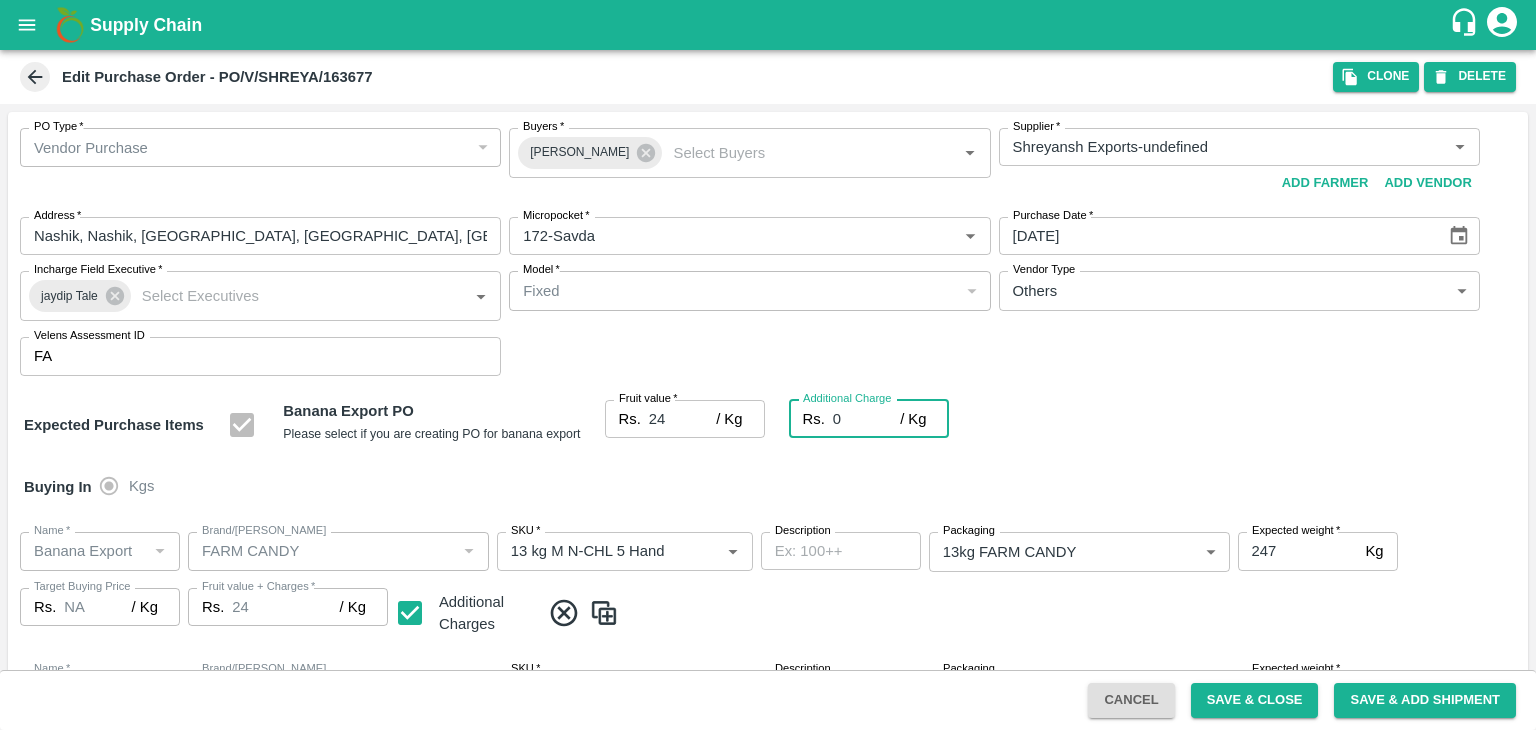 type on "2" 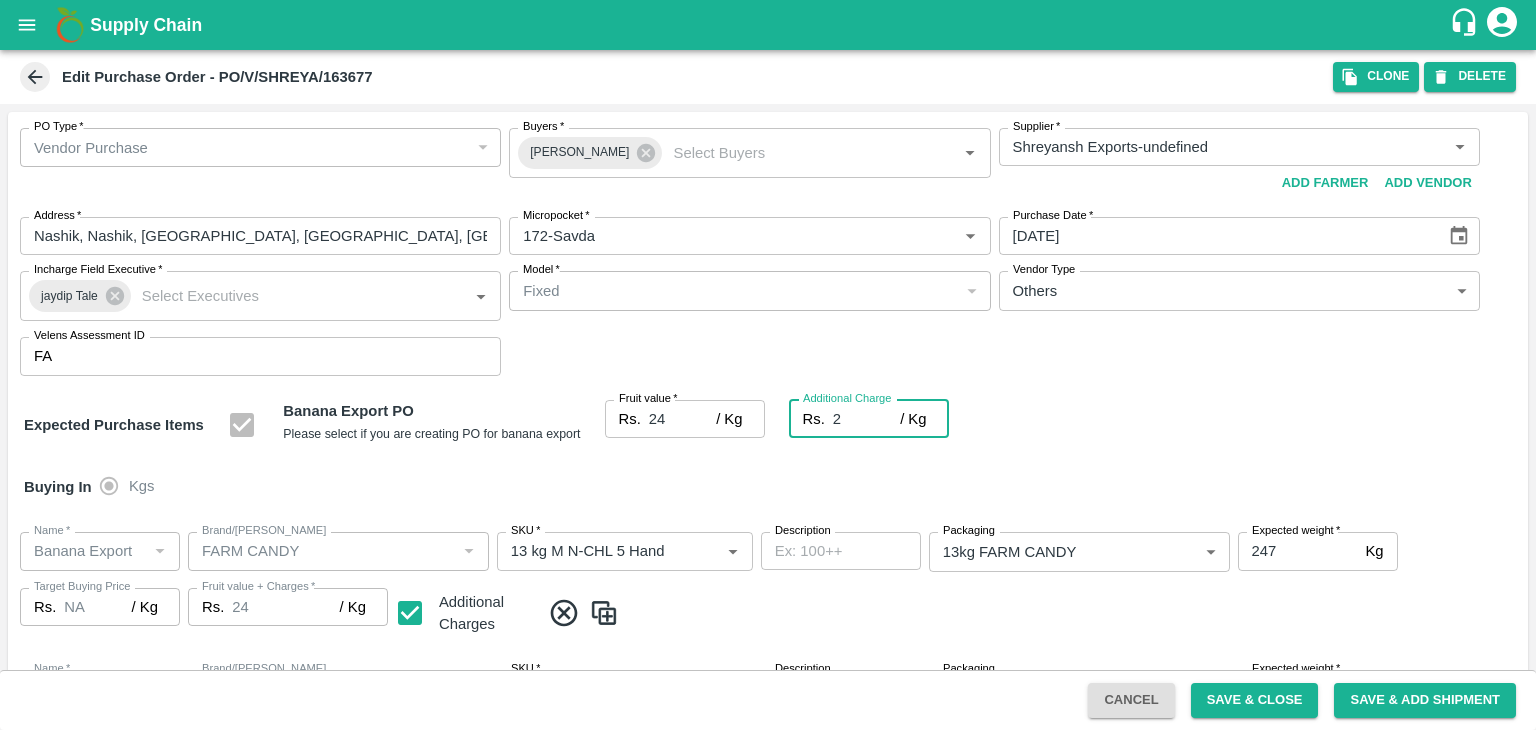 type on "26" 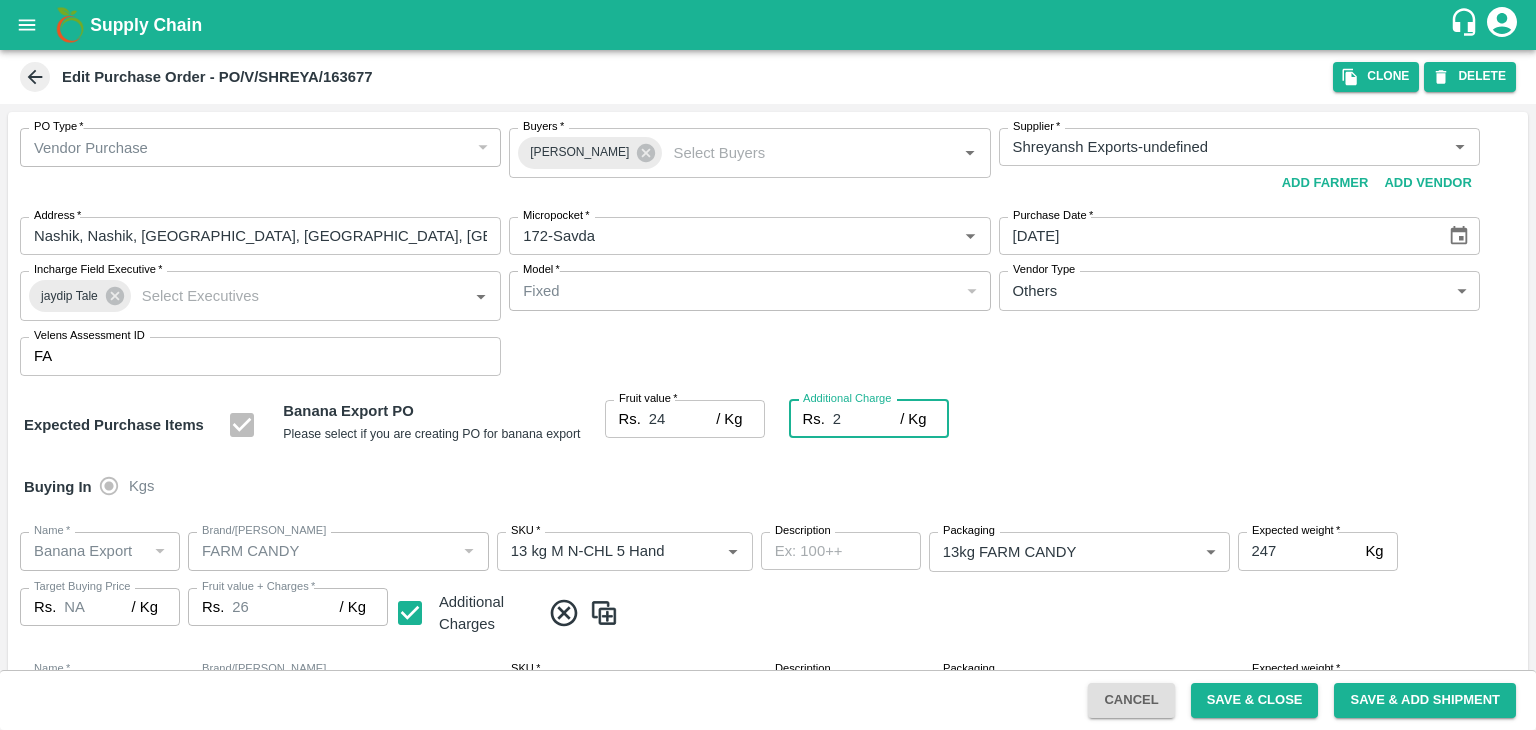 type on "2.7" 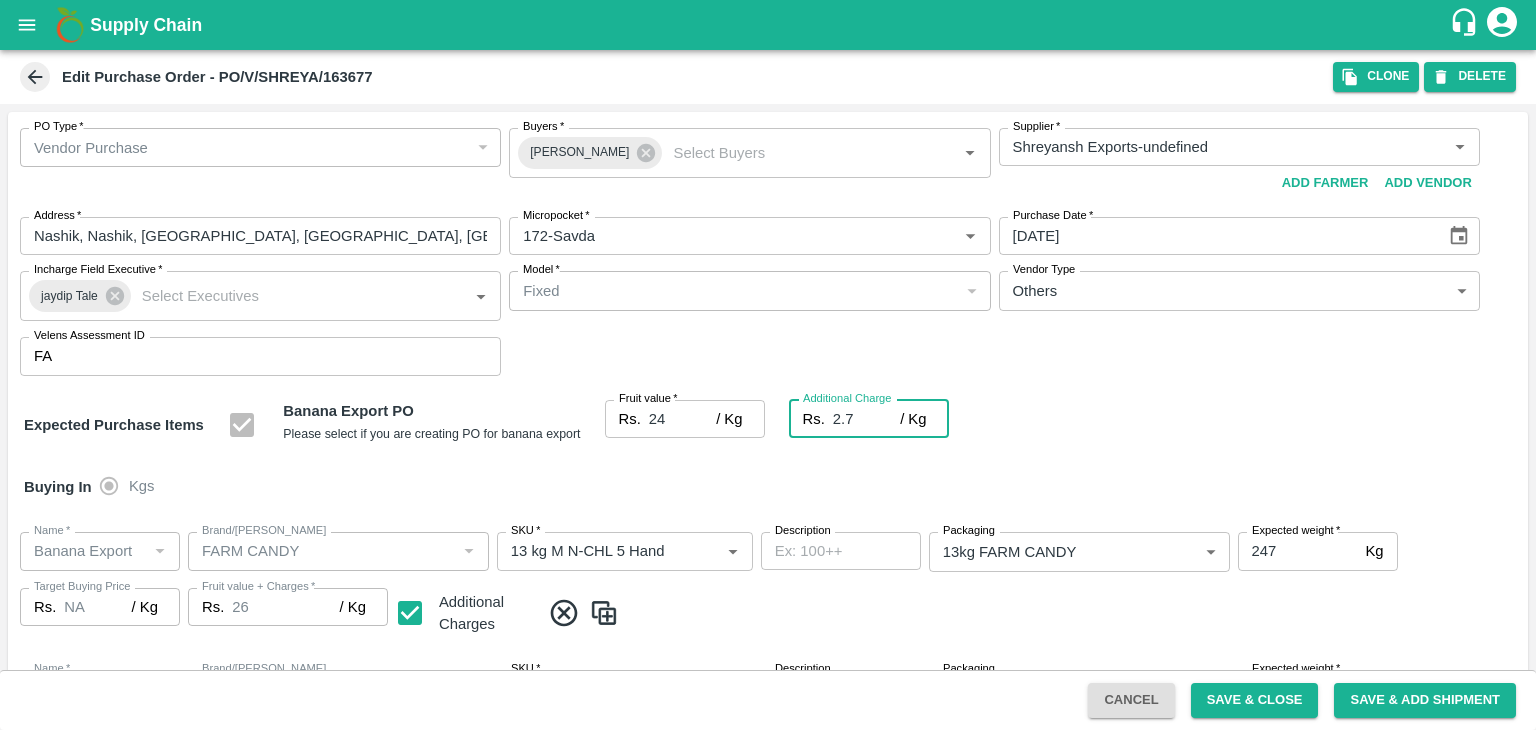 type on "26.7" 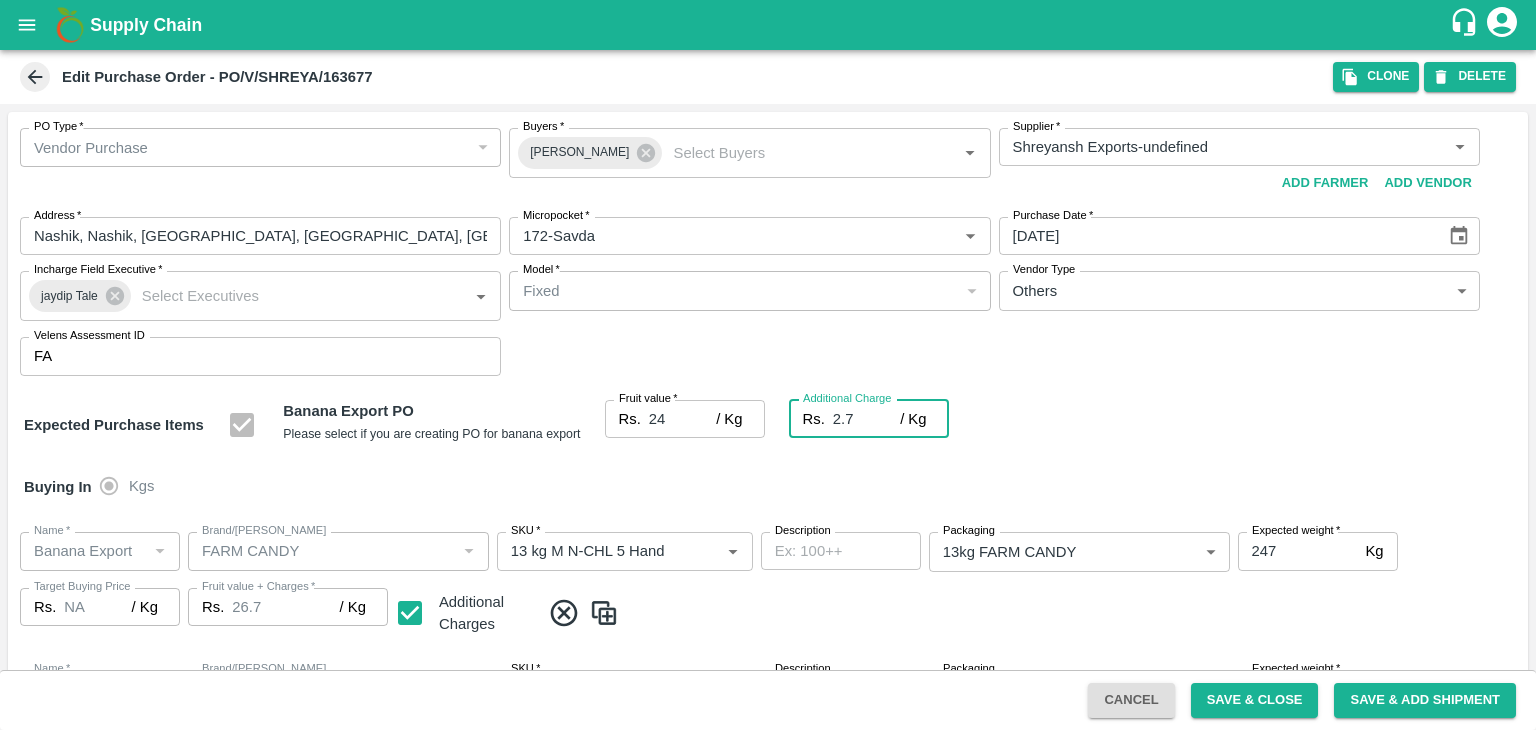 type on "2.75" 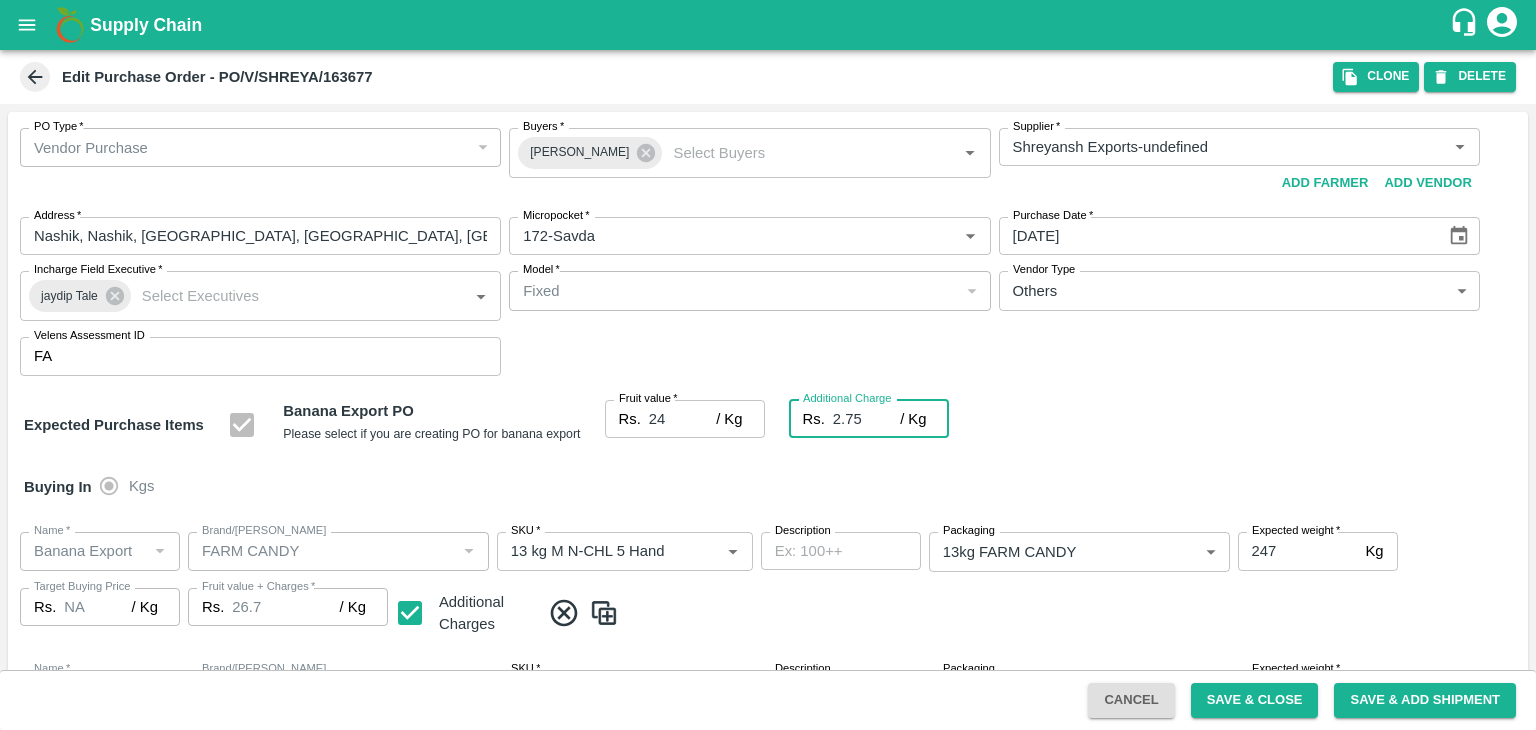 type on "26.75" 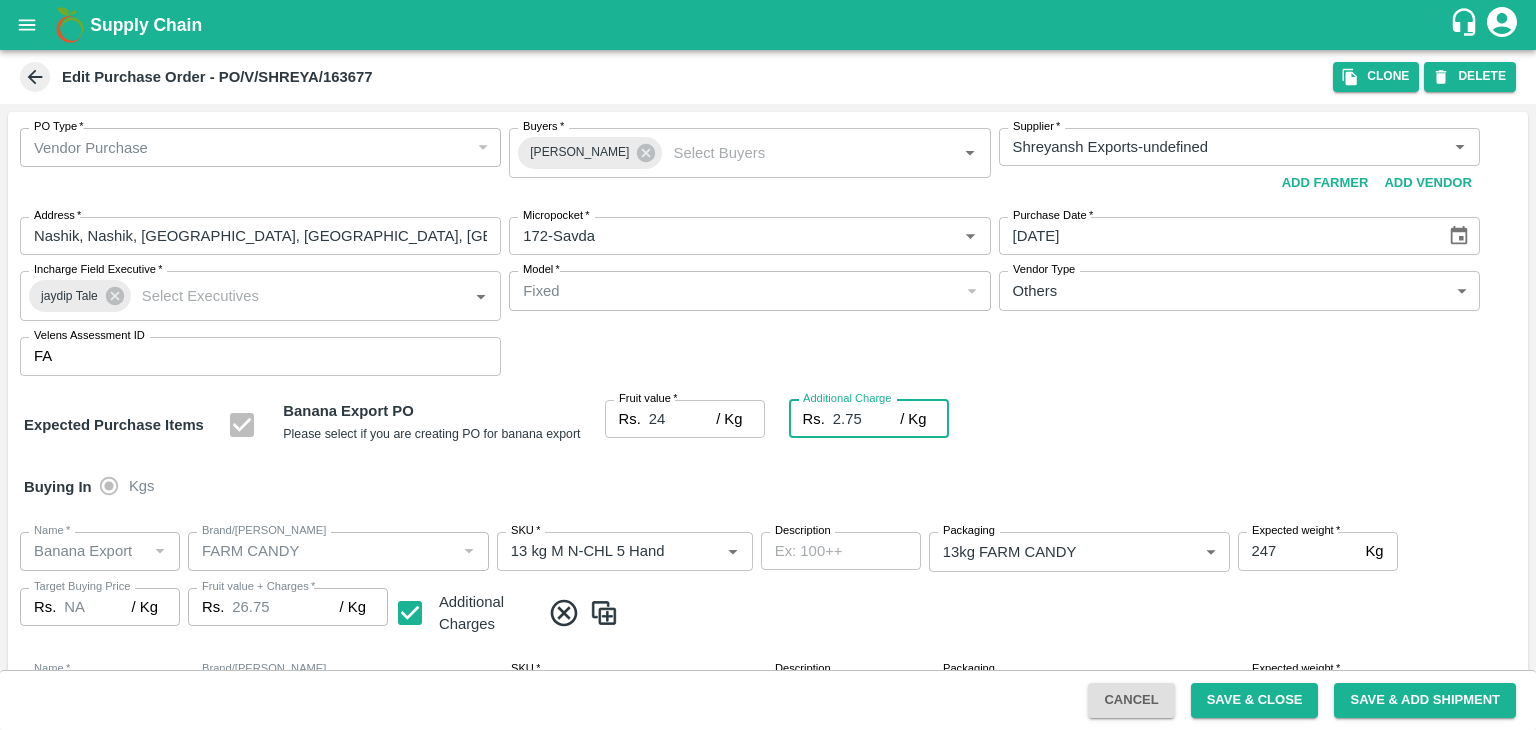 type on "2.75" 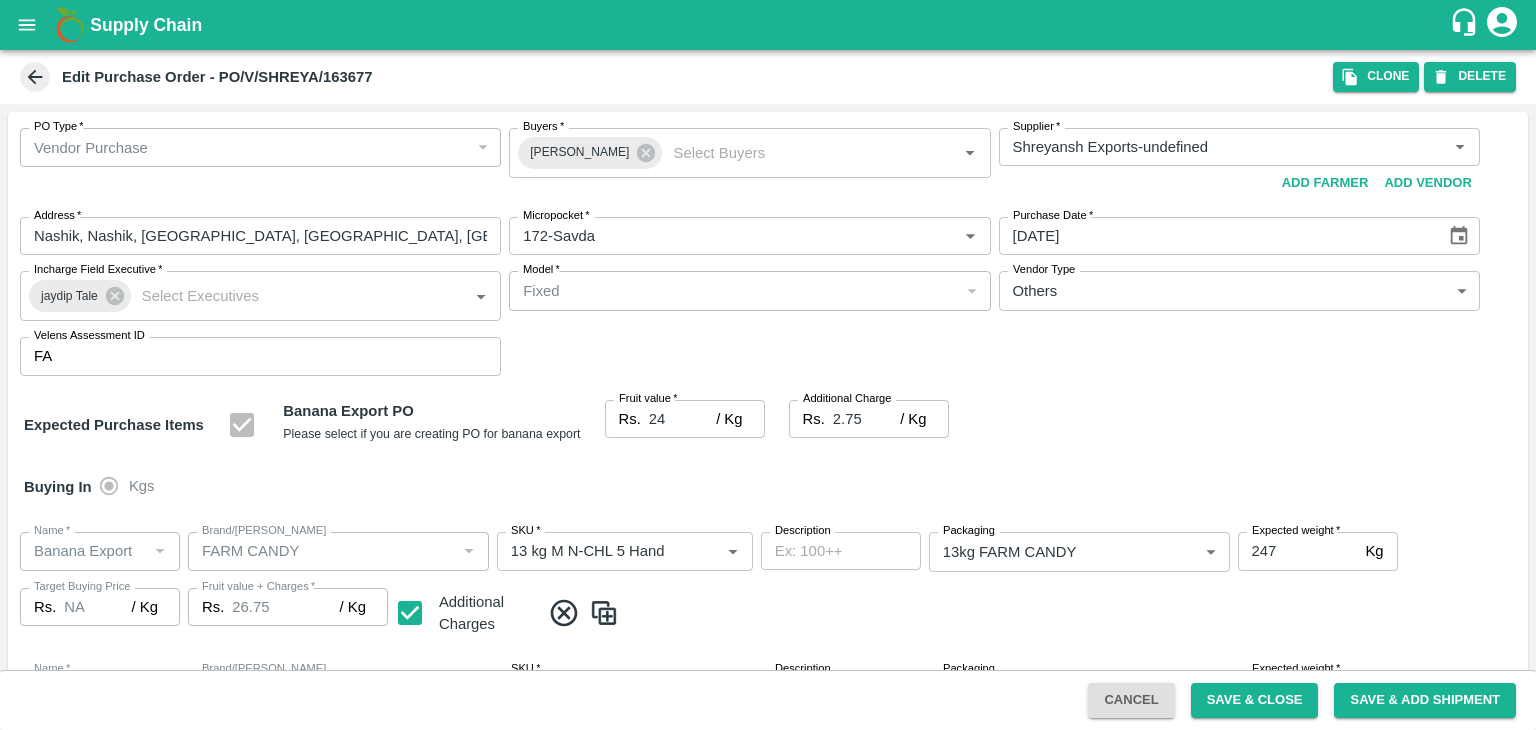 click on "Buying In Kgs" at bounding box center [768, 487] 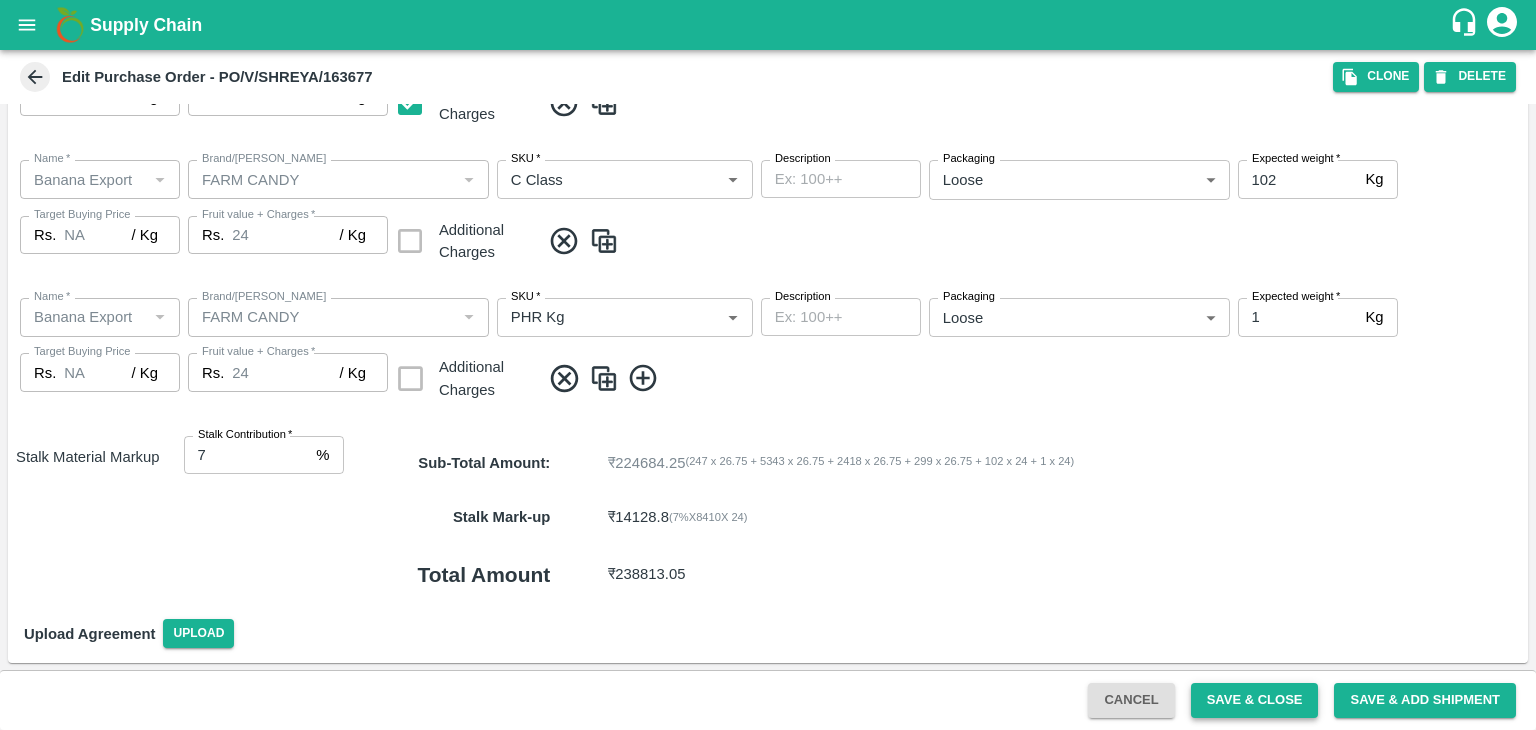 click on "Save & Close" at bounding box center [1255, 700] 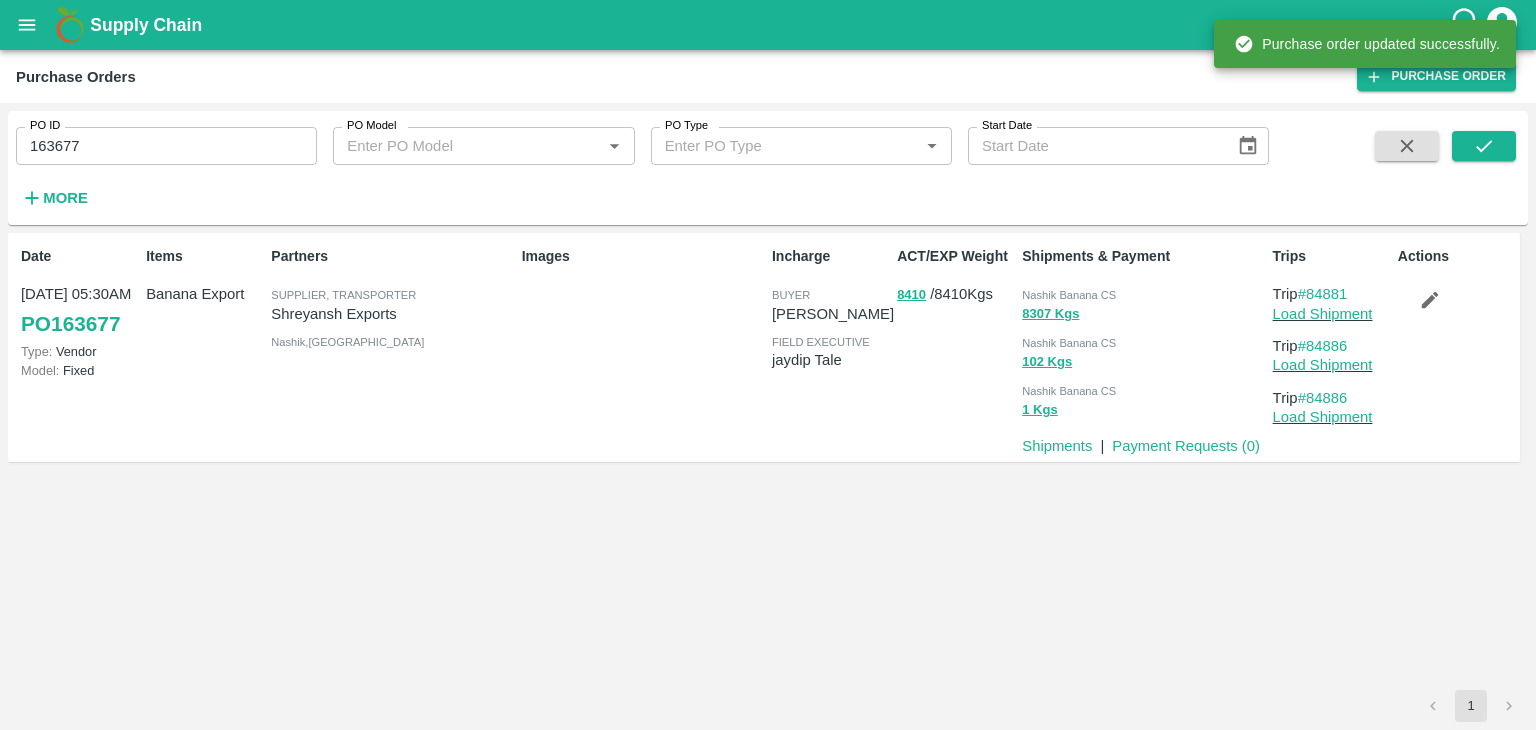 click on "163677" at bounding box center (166, 146) 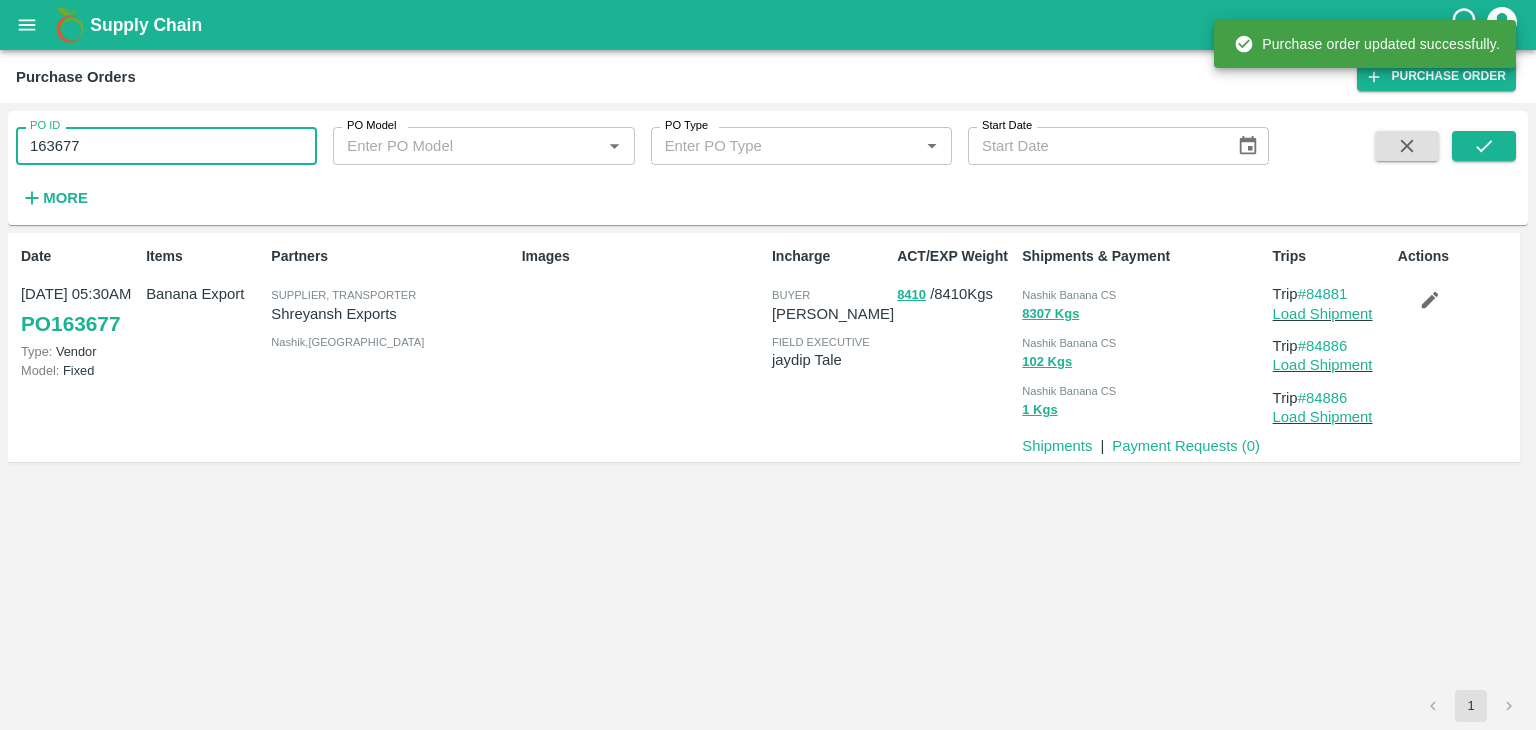 click on "163677" at bounding box center [166, 146] 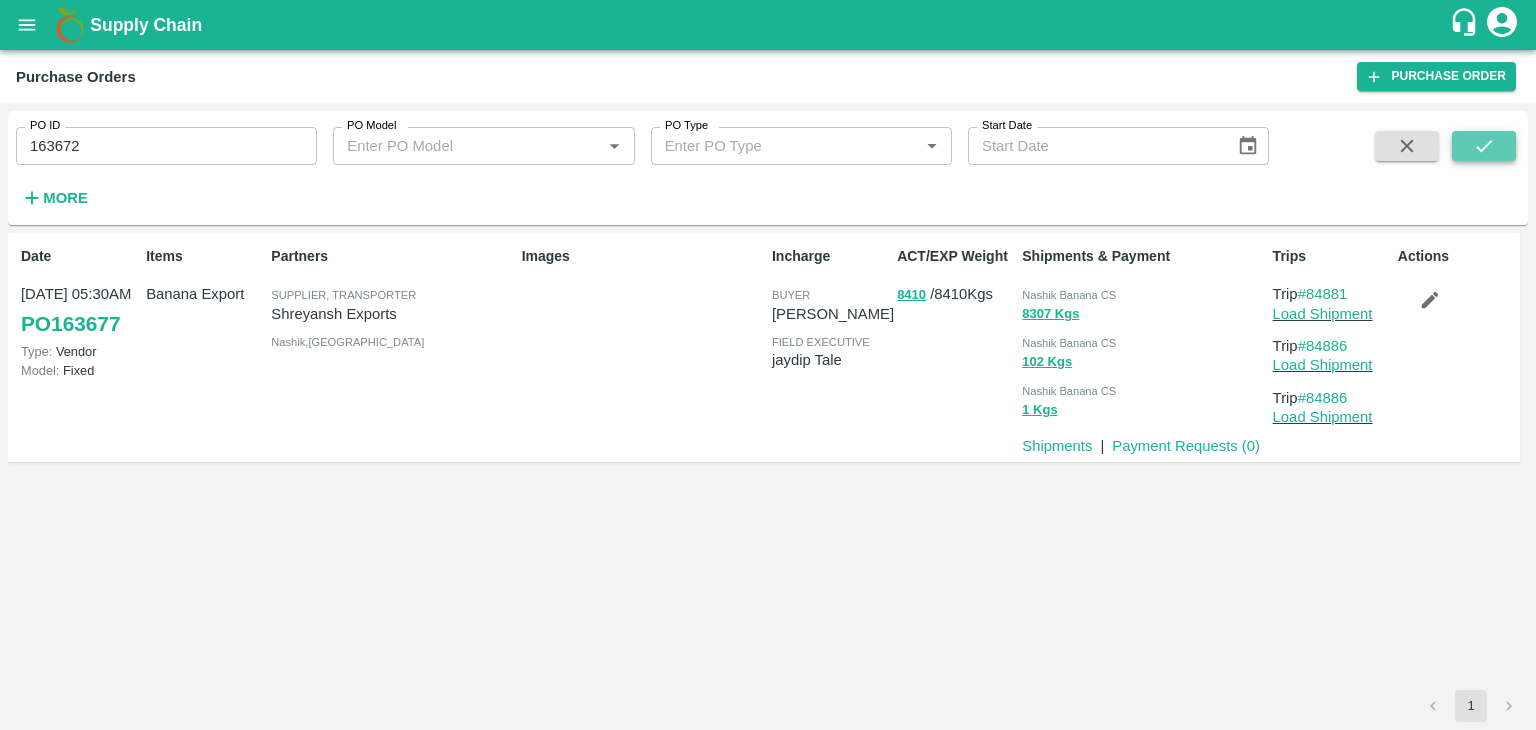 click 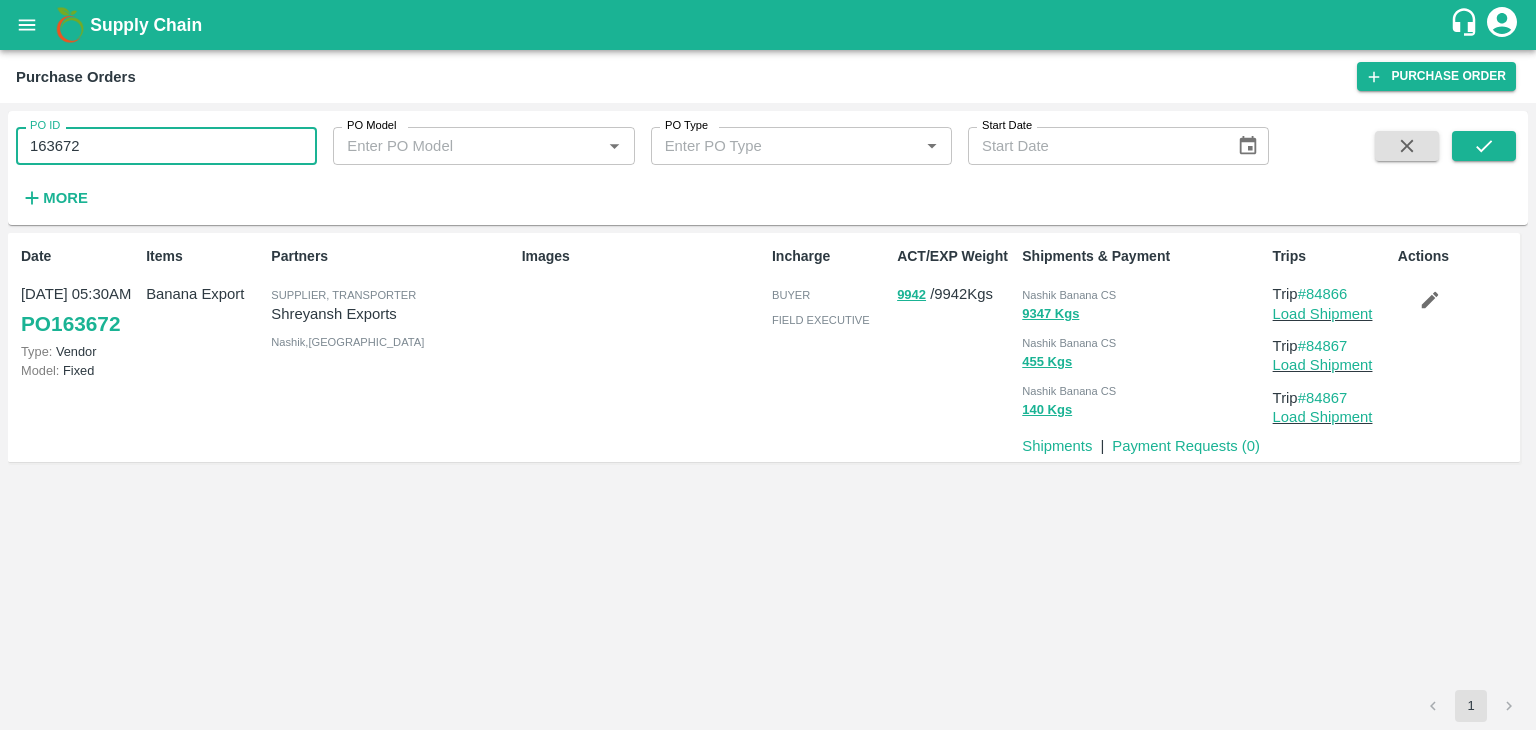 click on "163672" at bounding box center (166, 146) 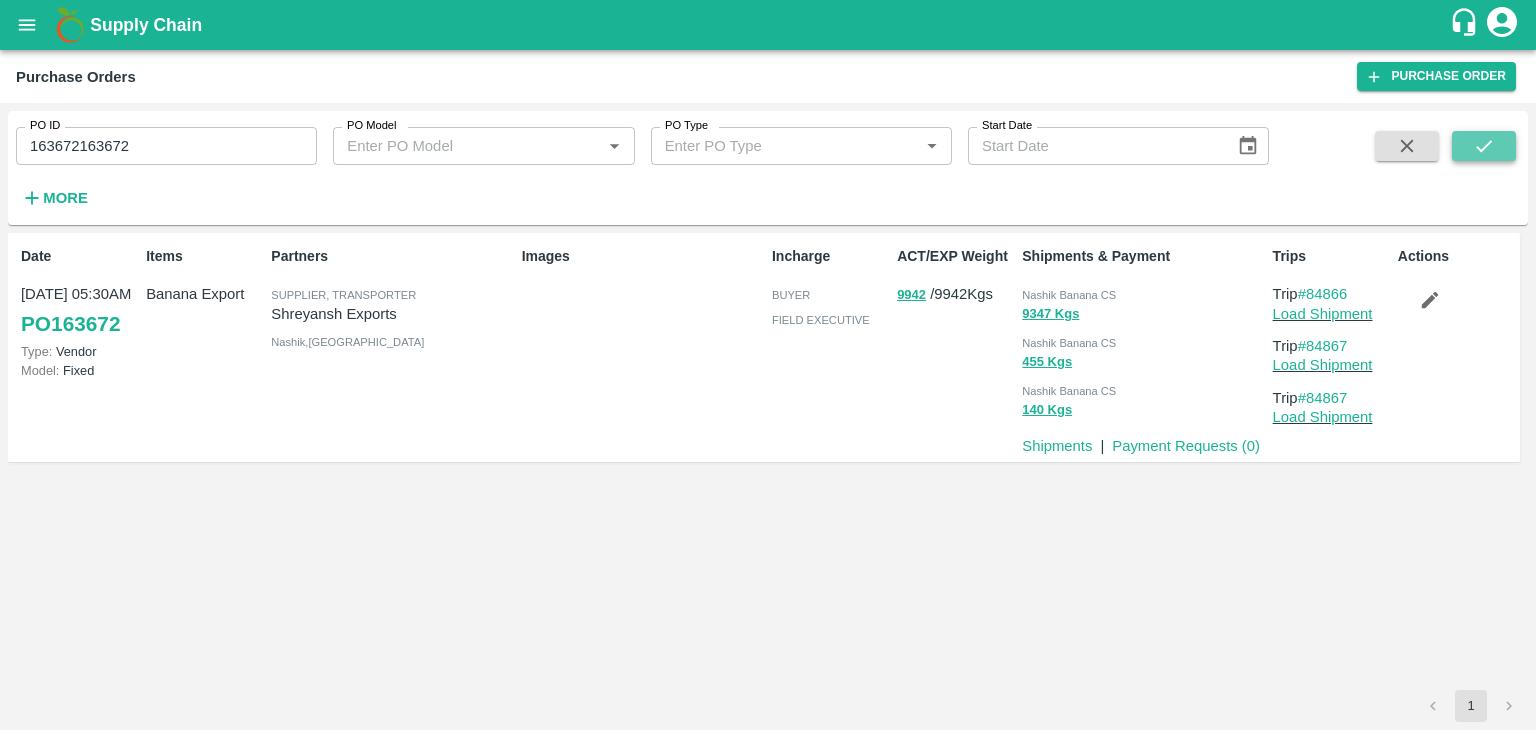 click at bounding box center (1484, 146) 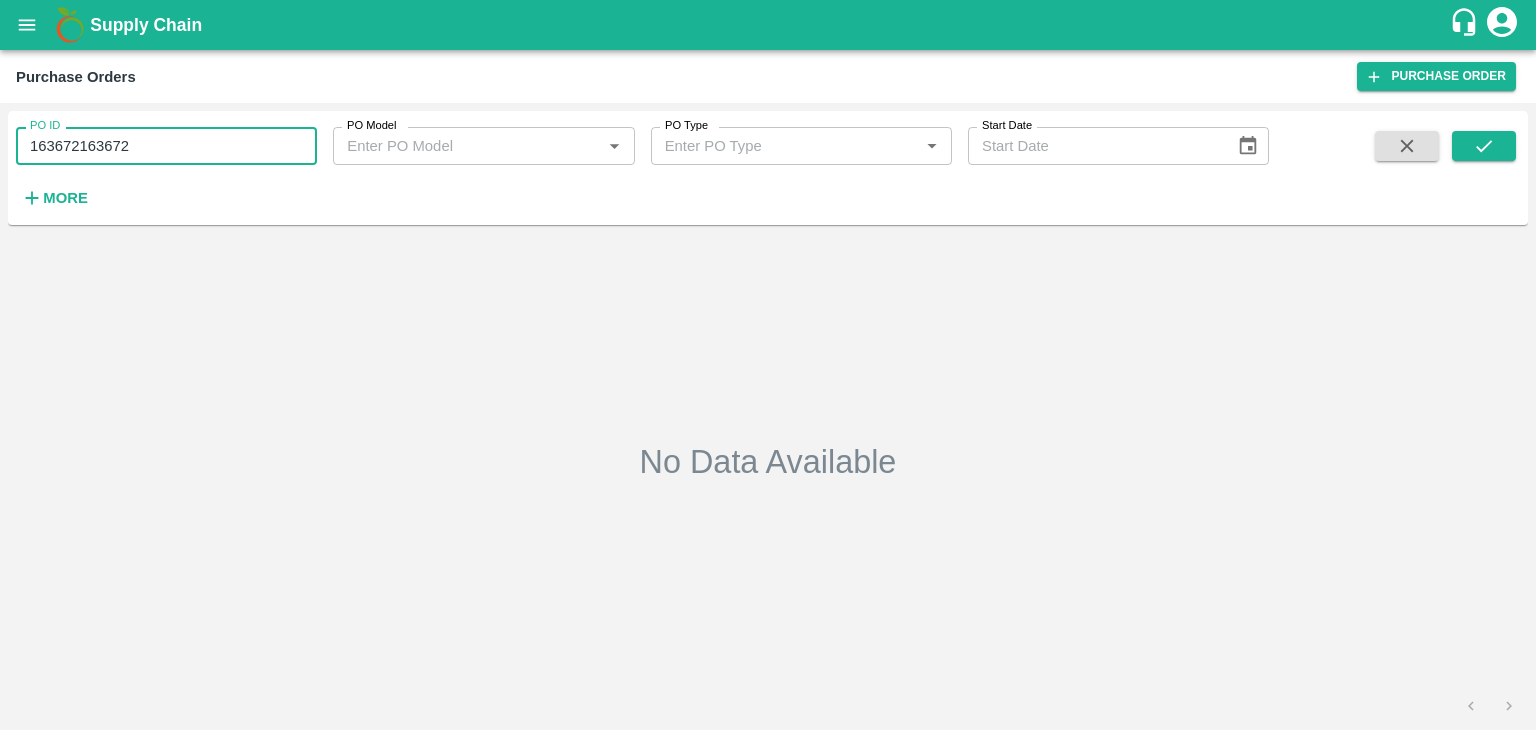 click on "163672163672" at bounding box center [166, 146] 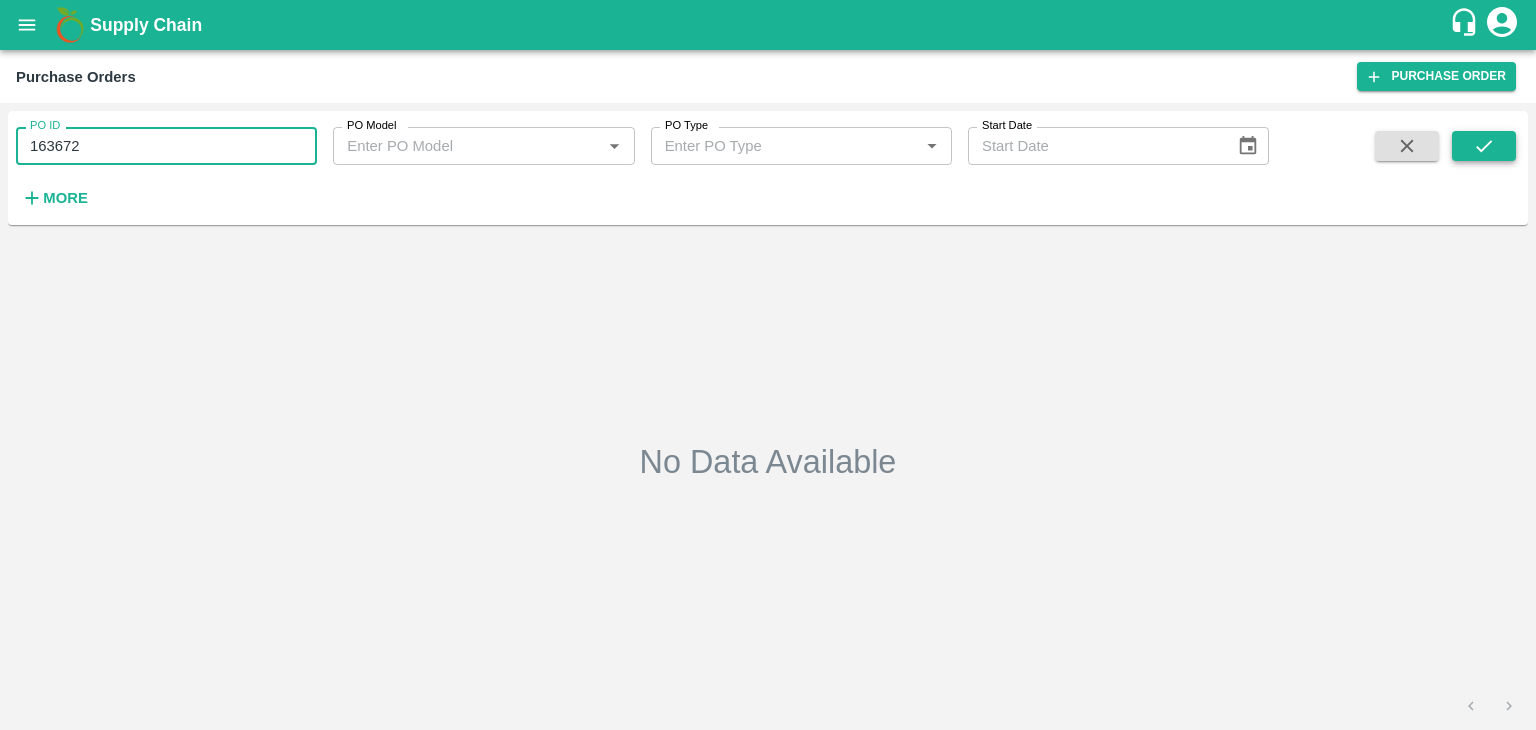 type on "163672" 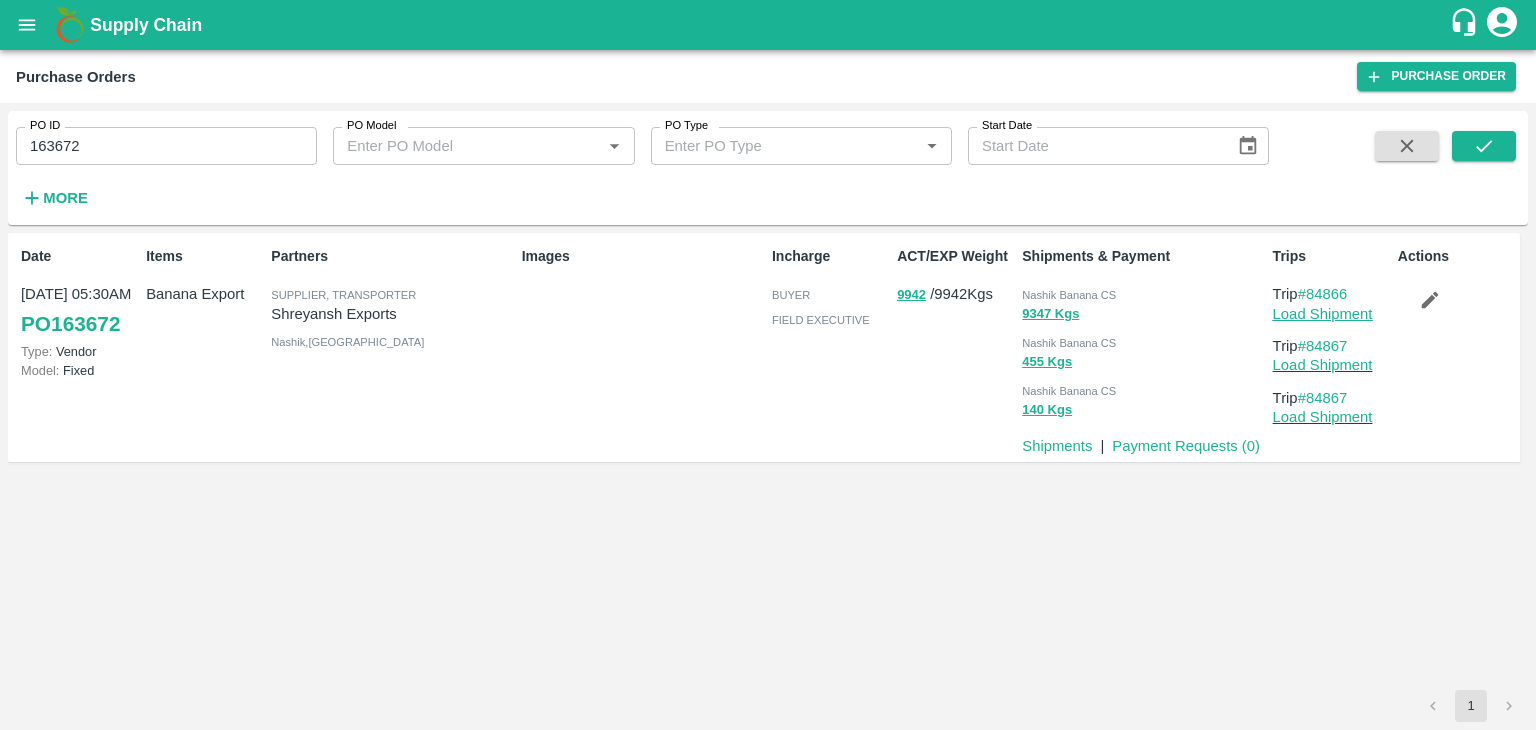 click on "Load Shipment" at bounding box center [1323, 314] 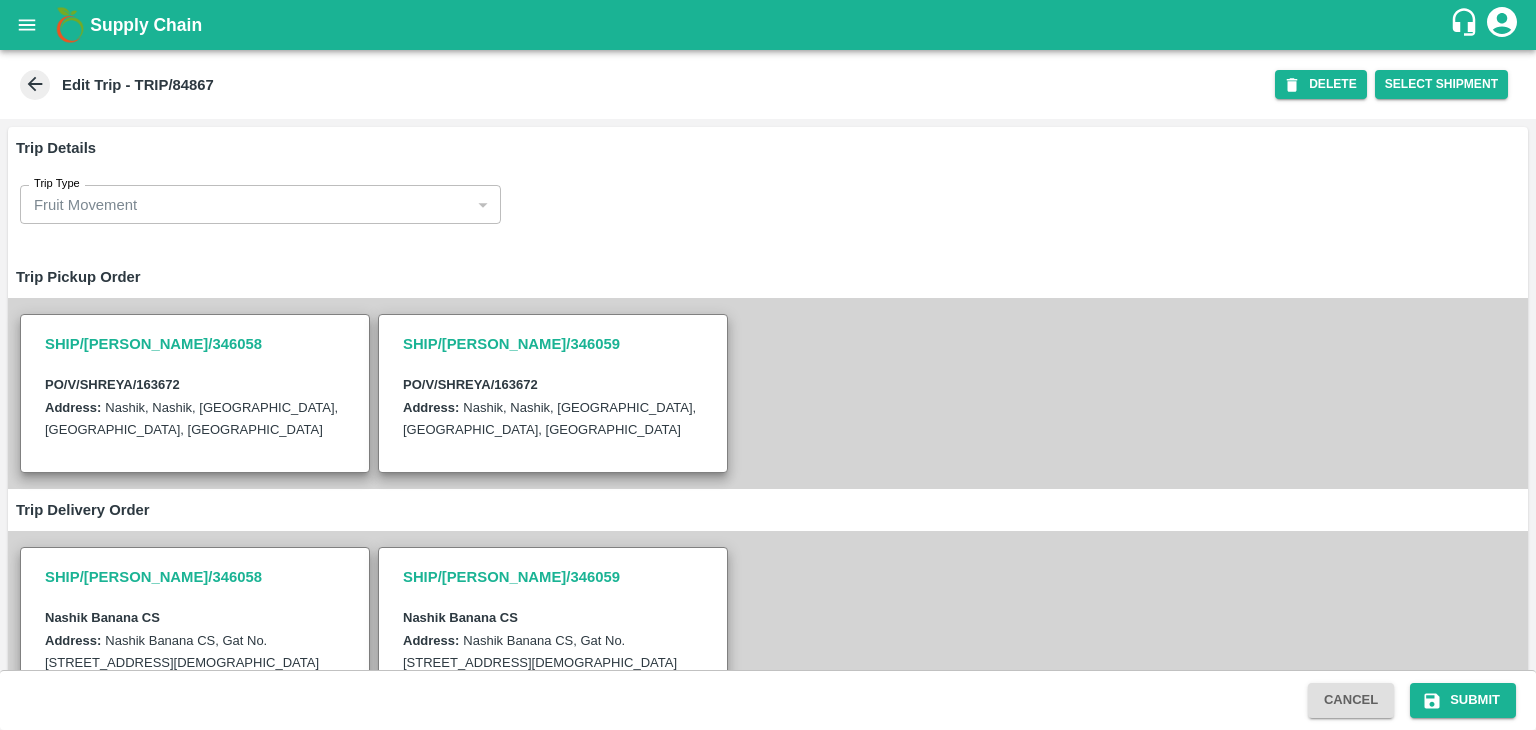 scroll, scrollTop: 0, scrollLeft: 0, axis: both 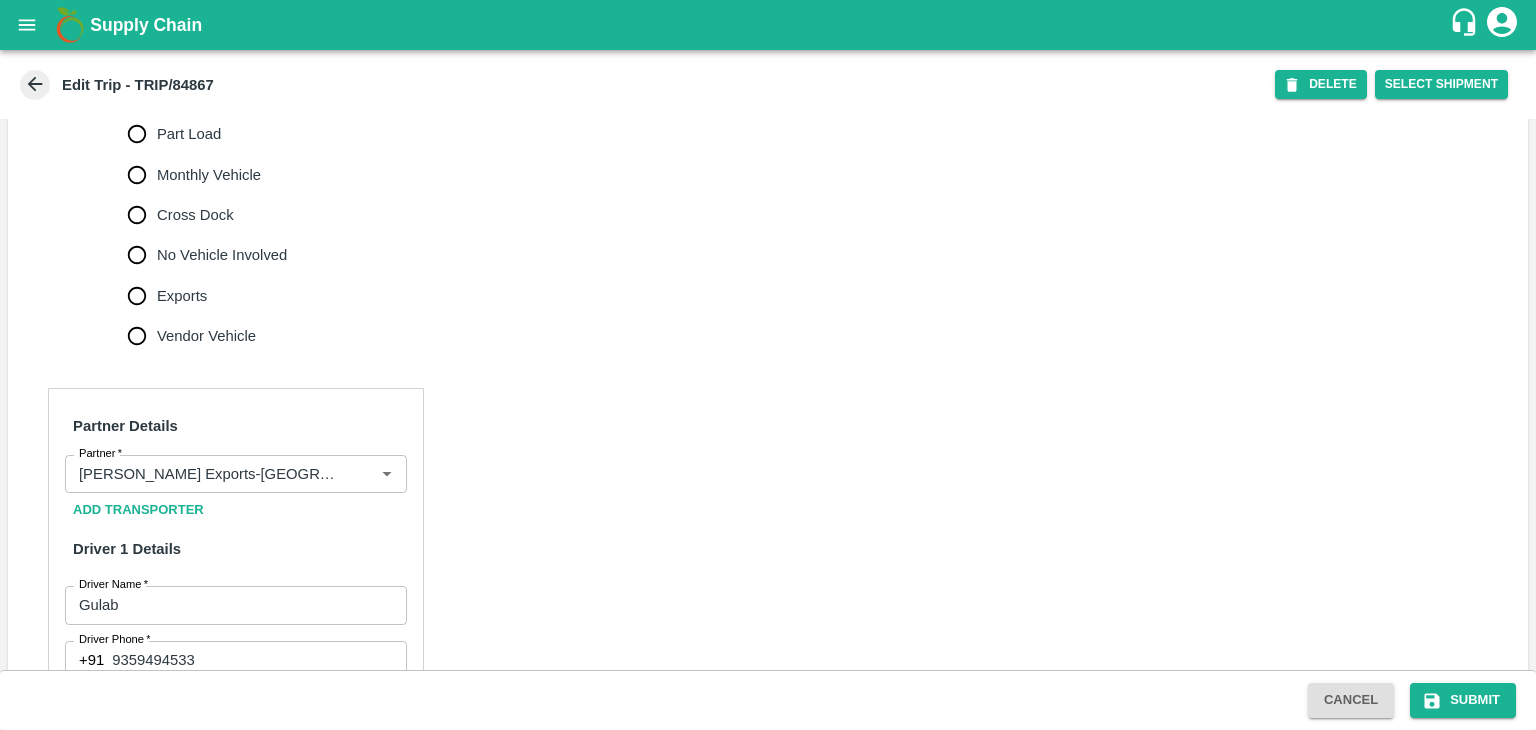 click on "No Vehicle Involved" at bounding box center [222, 255] 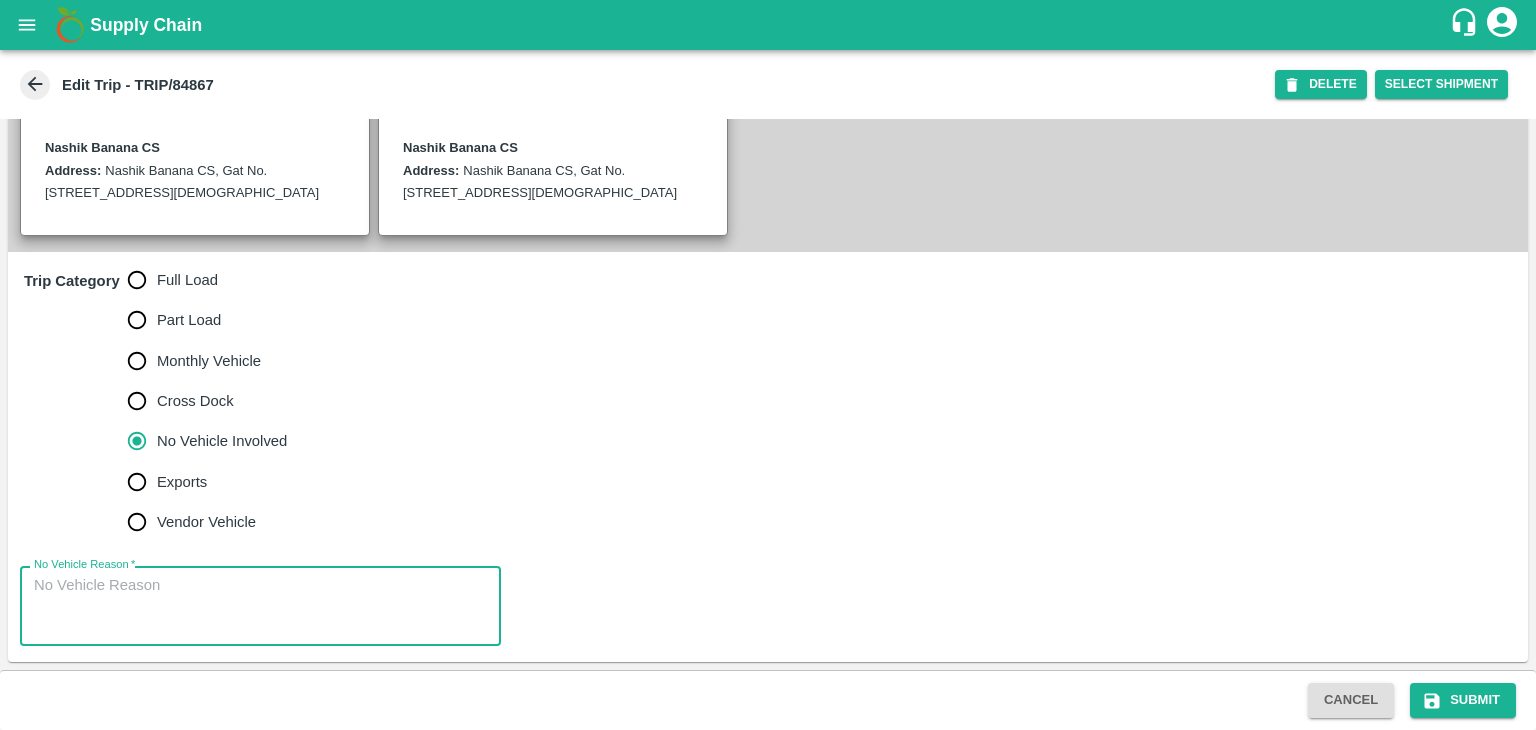 click on "No Vehicle Reason   *" at bounding box center (260, 606) 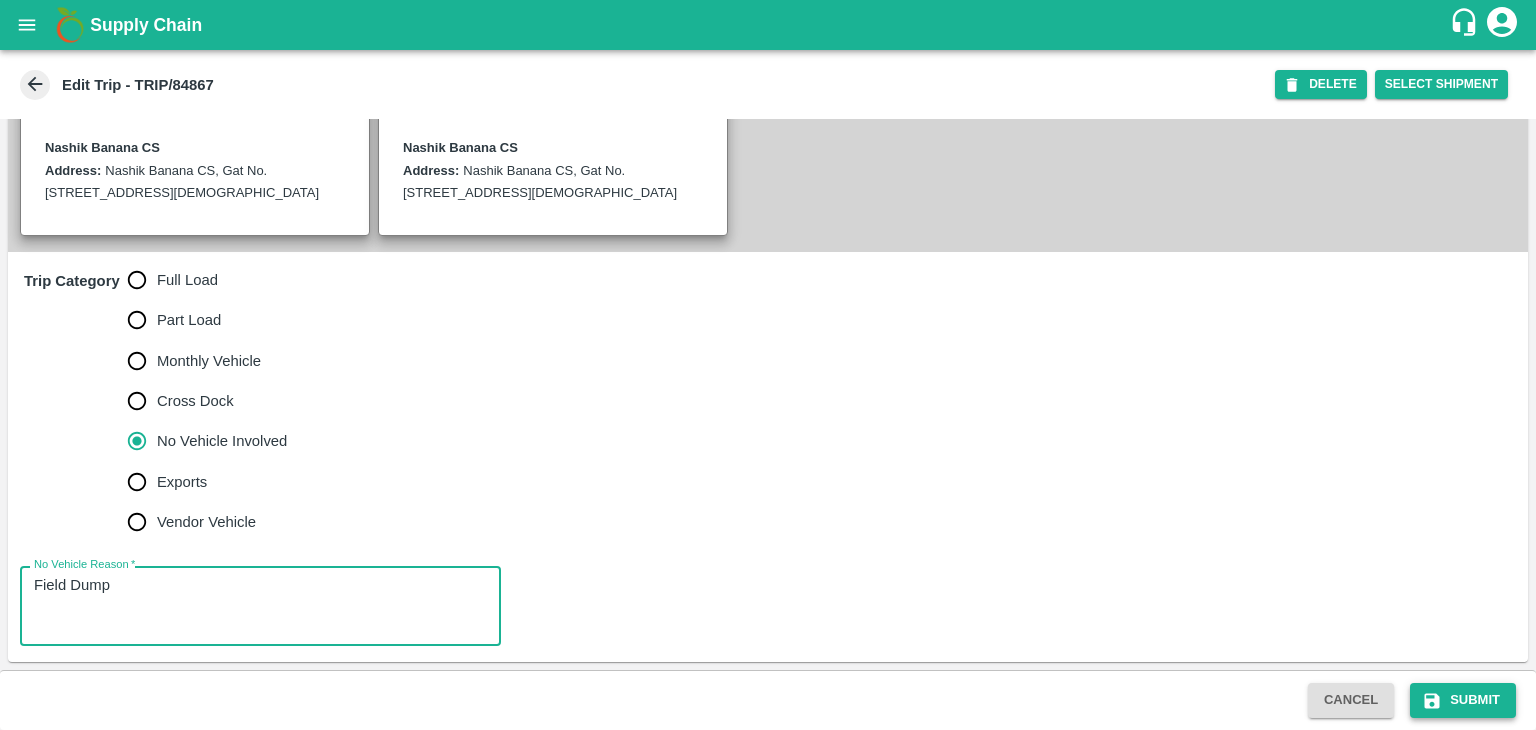 type on "Field Dump" 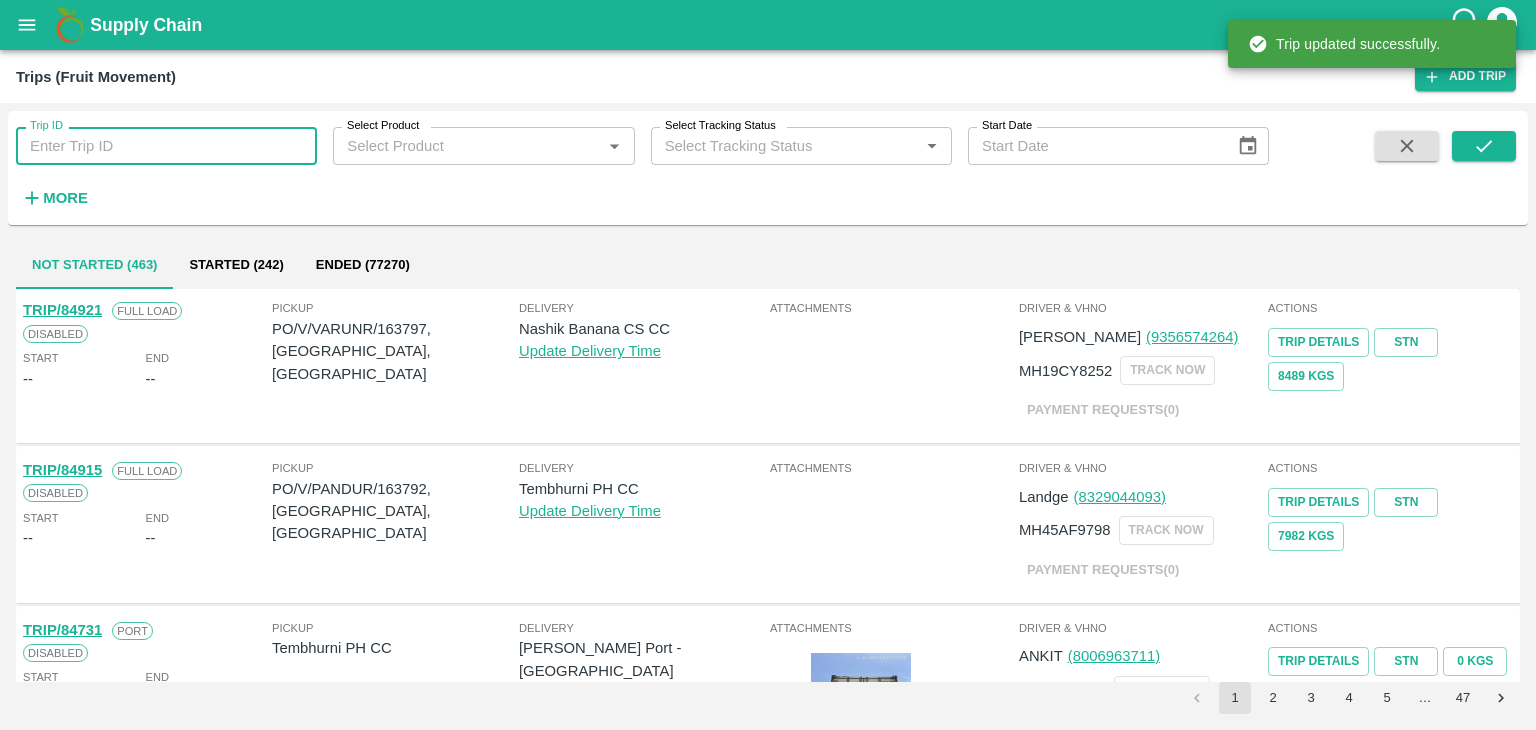 click on "Trip ID" at bounding box center [166, 146] 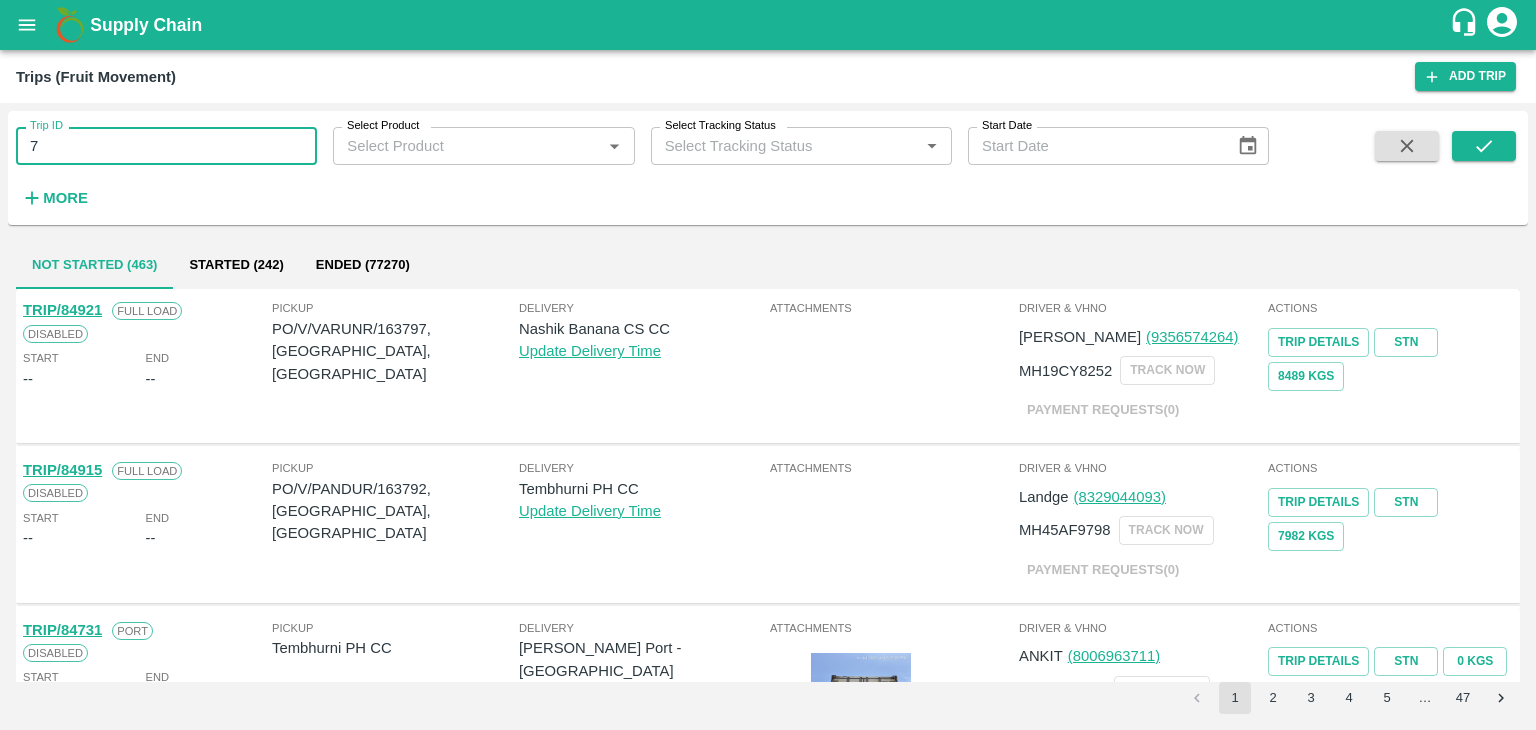 type on "7" 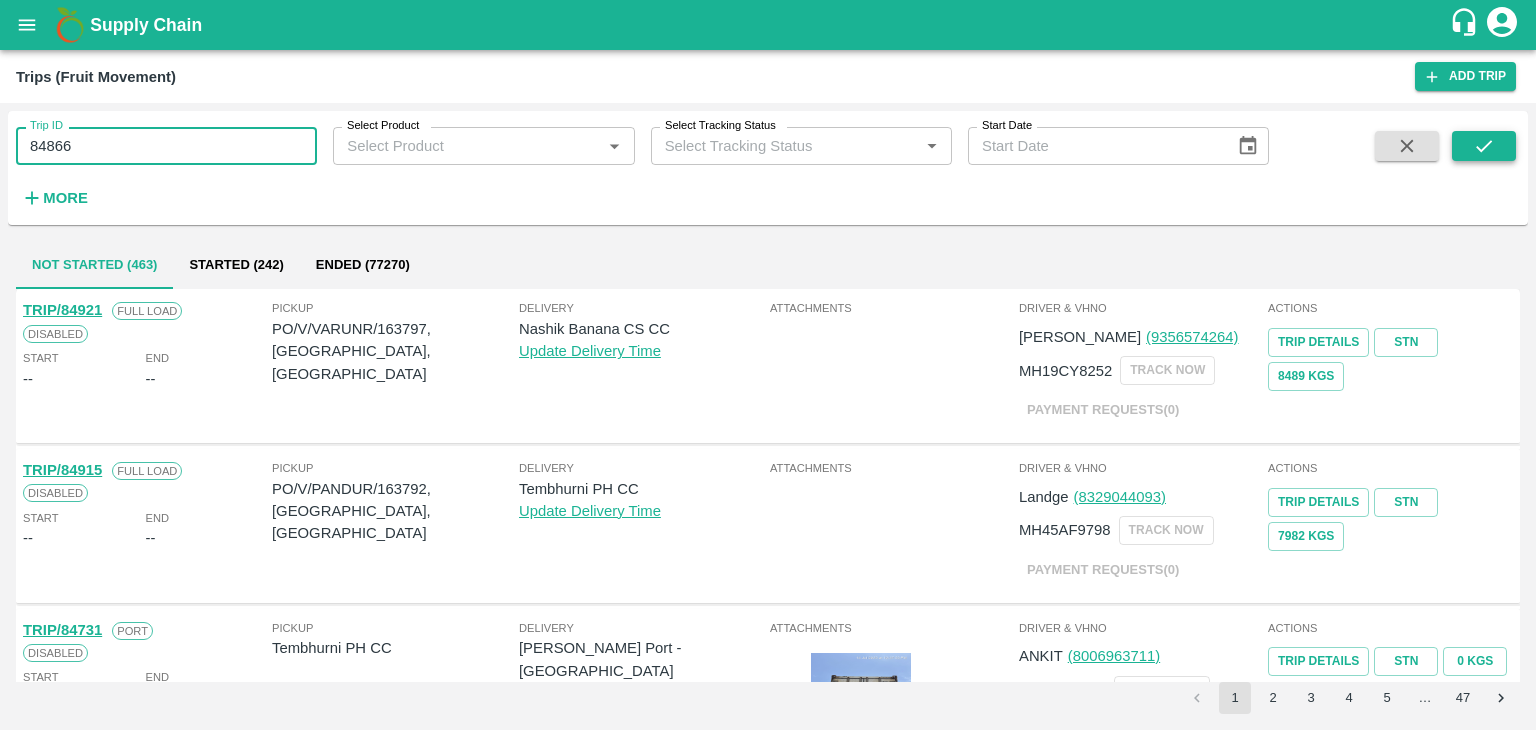 type on "84866" 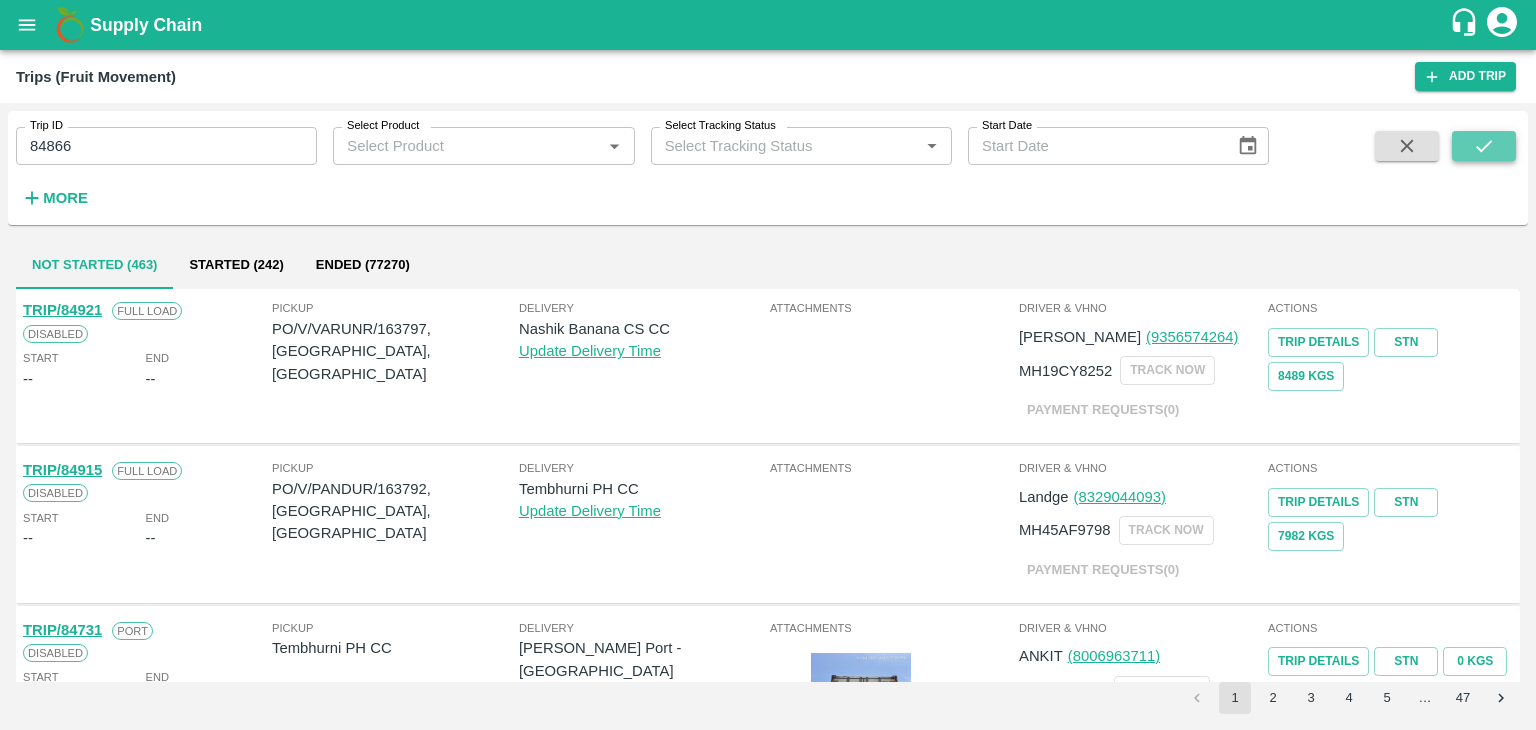 click 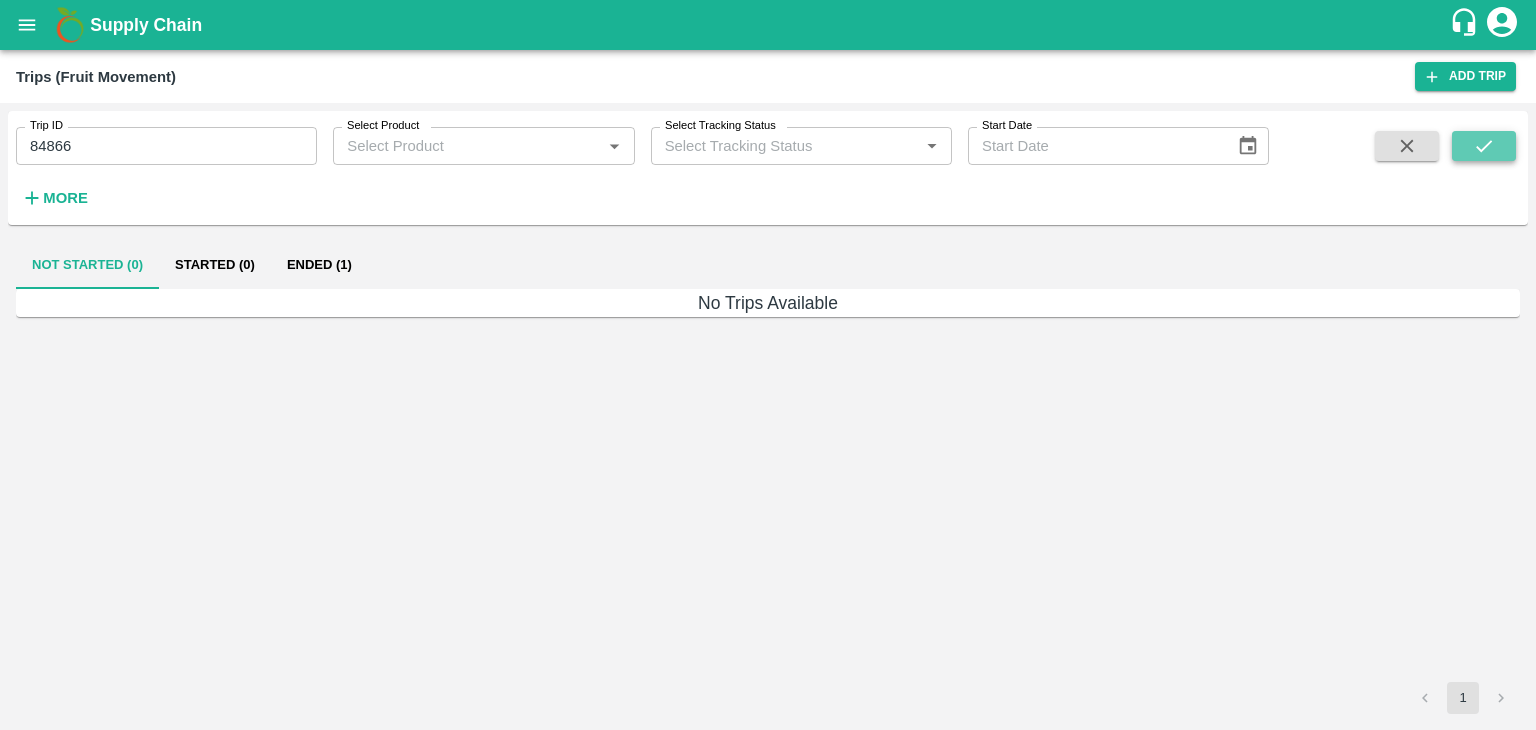 click 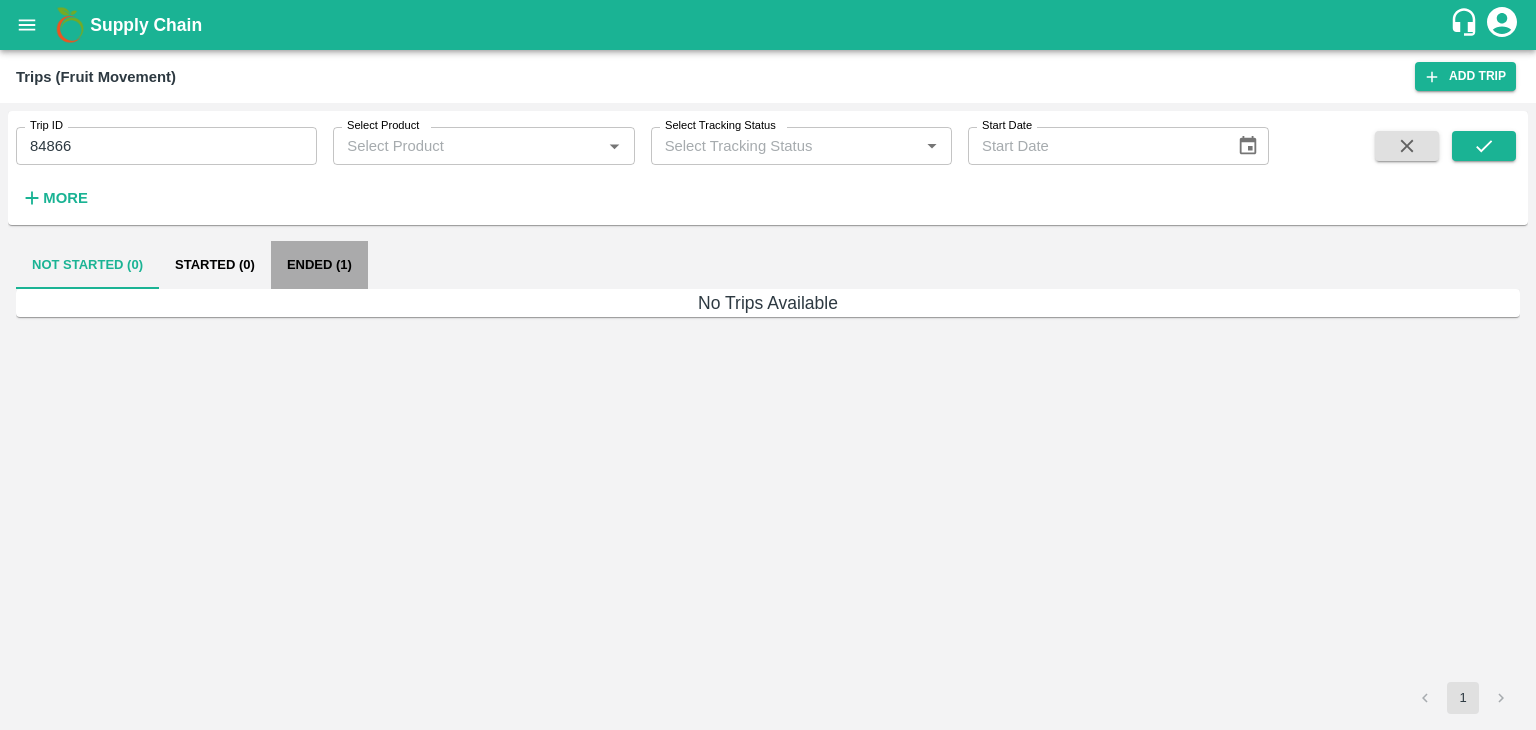 click on "Ended (1)" at bounding box center (319, 265) 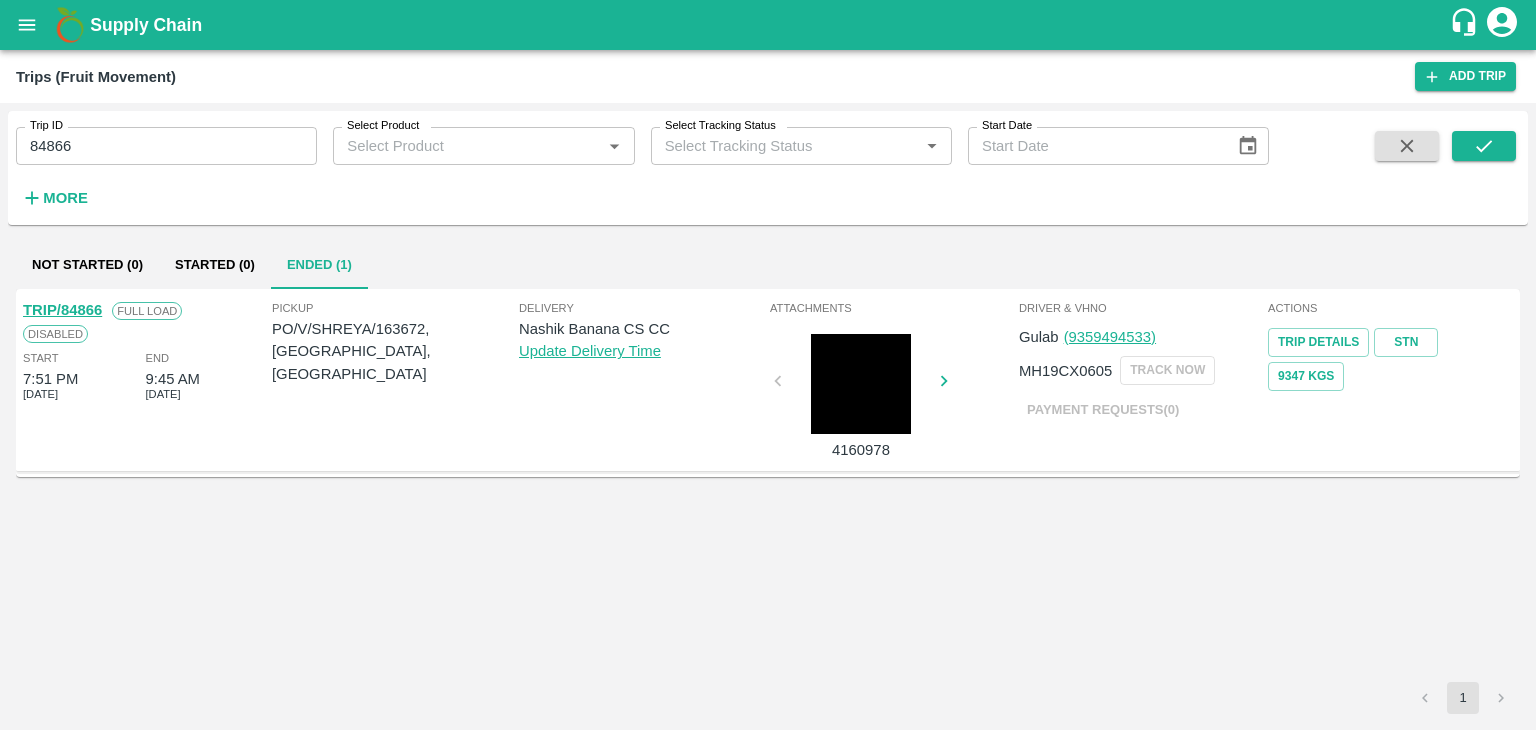 click on "TRIP/84866" at bounding box center (62, 310) 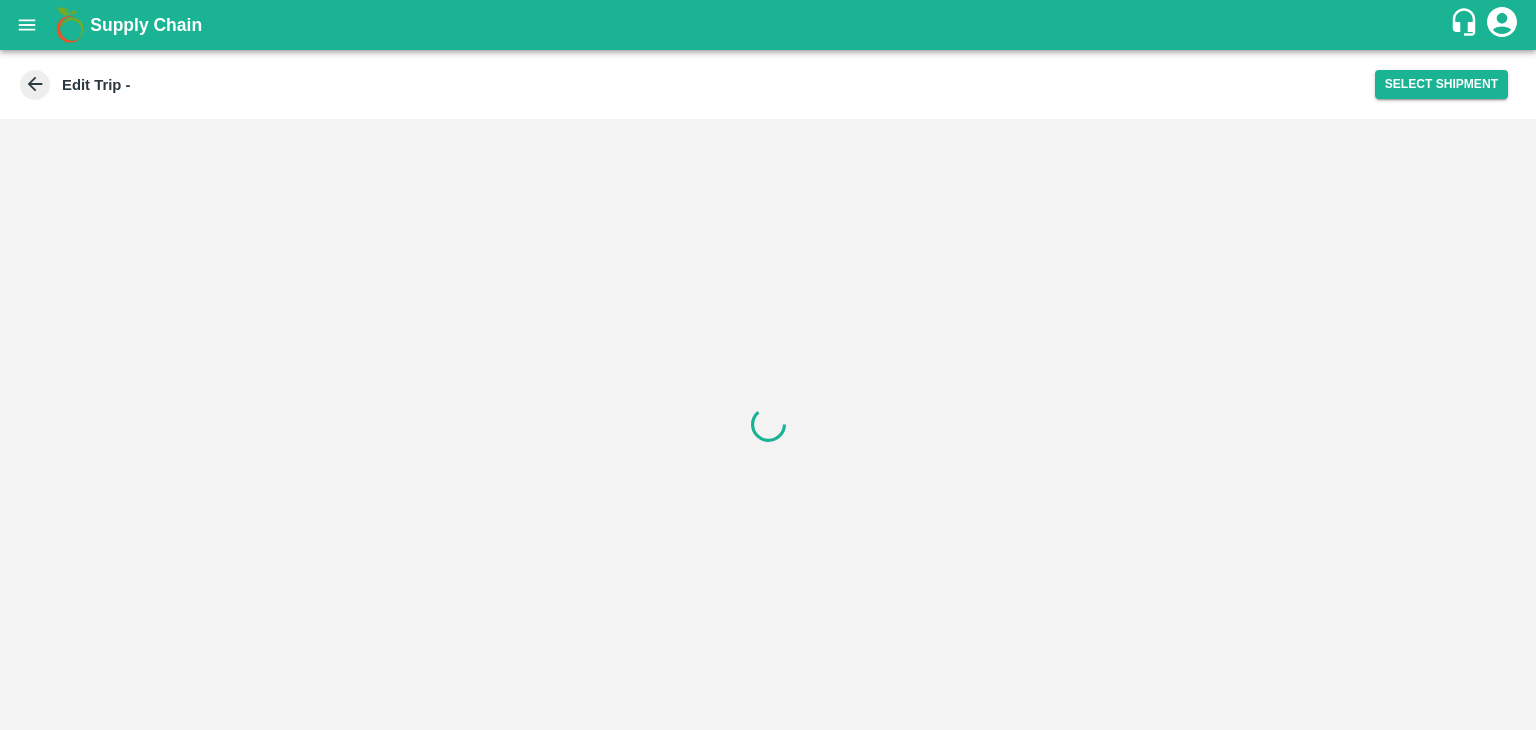 scroll, scrollTop: 0, scrollLeft: 0, axis: both 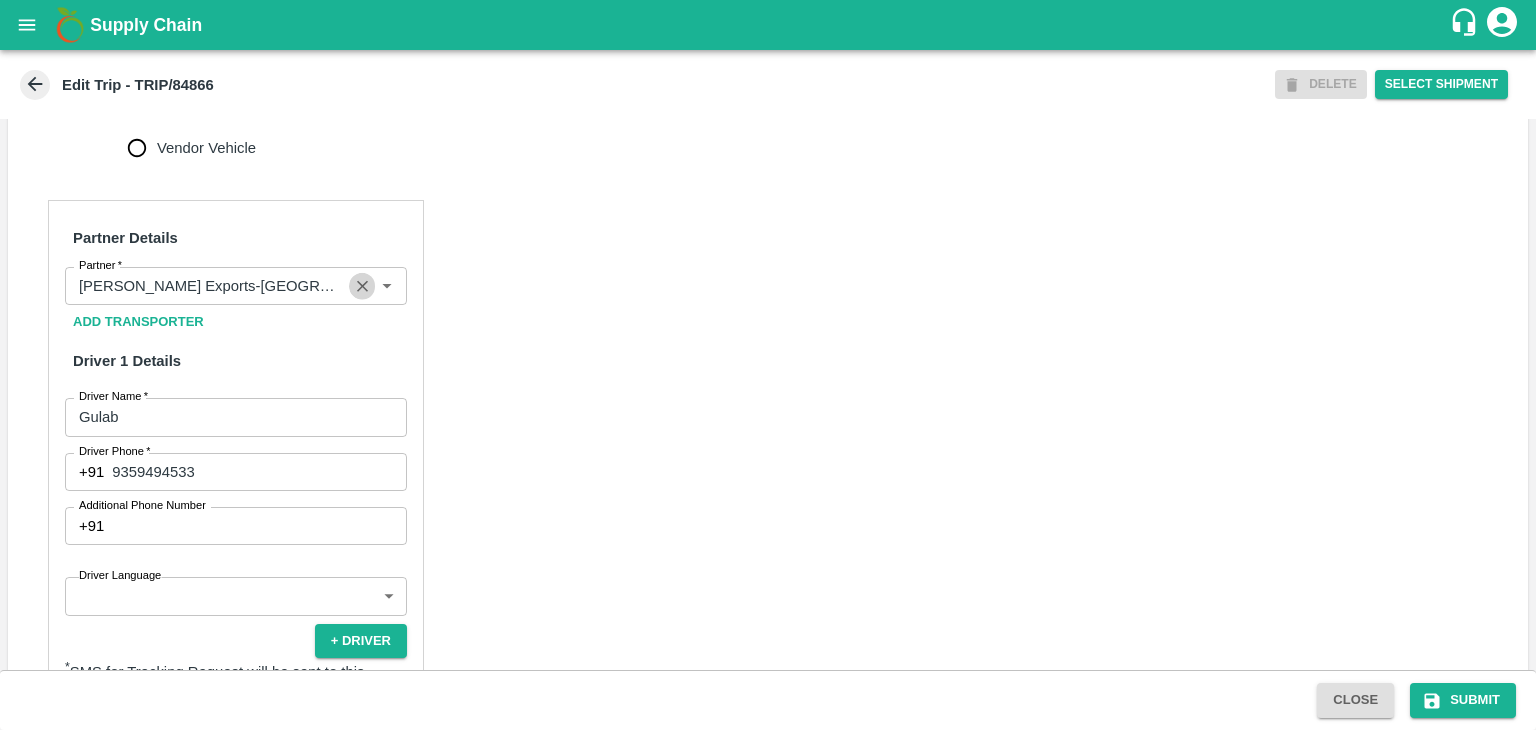 click 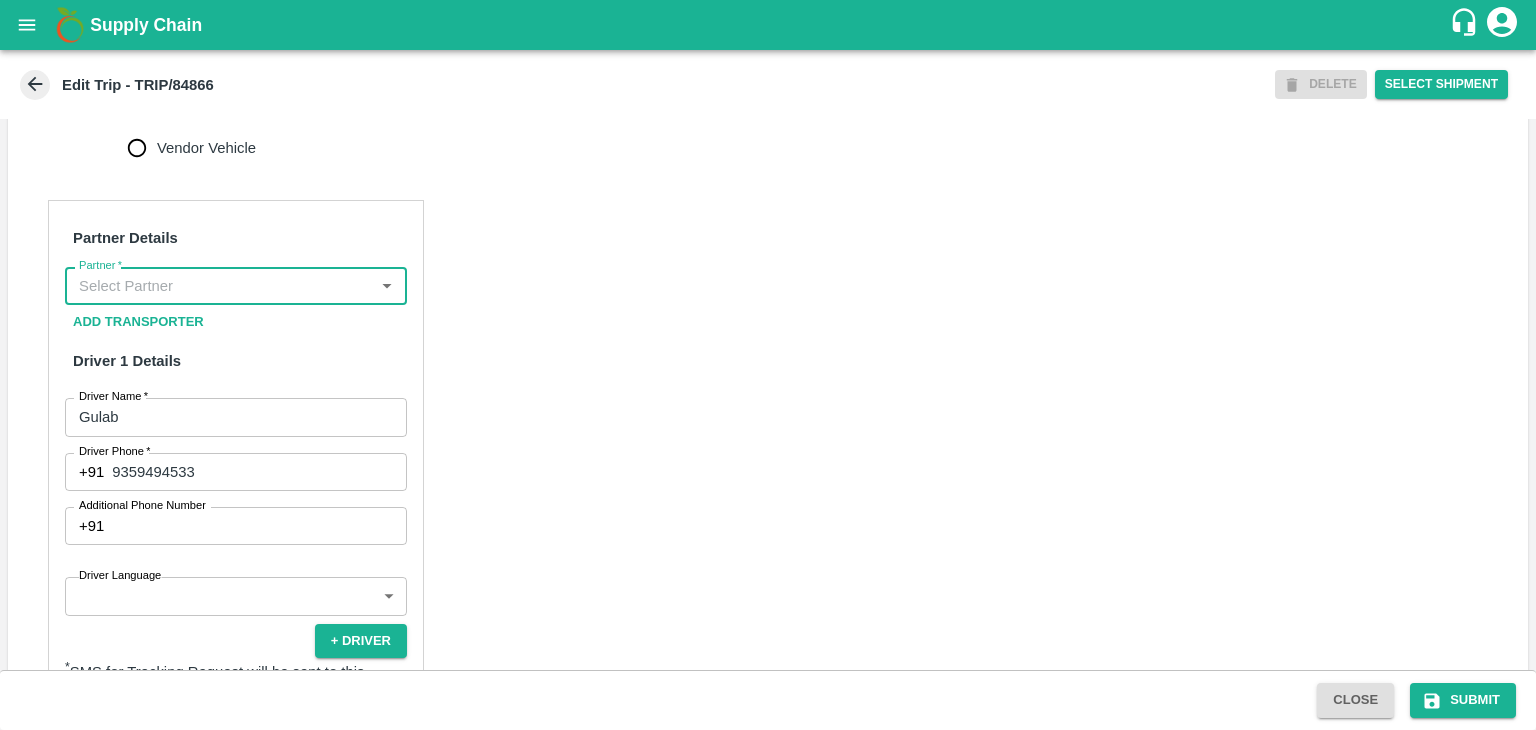scroll, scrollTop: 0, scrollLeft: 0, axis: both 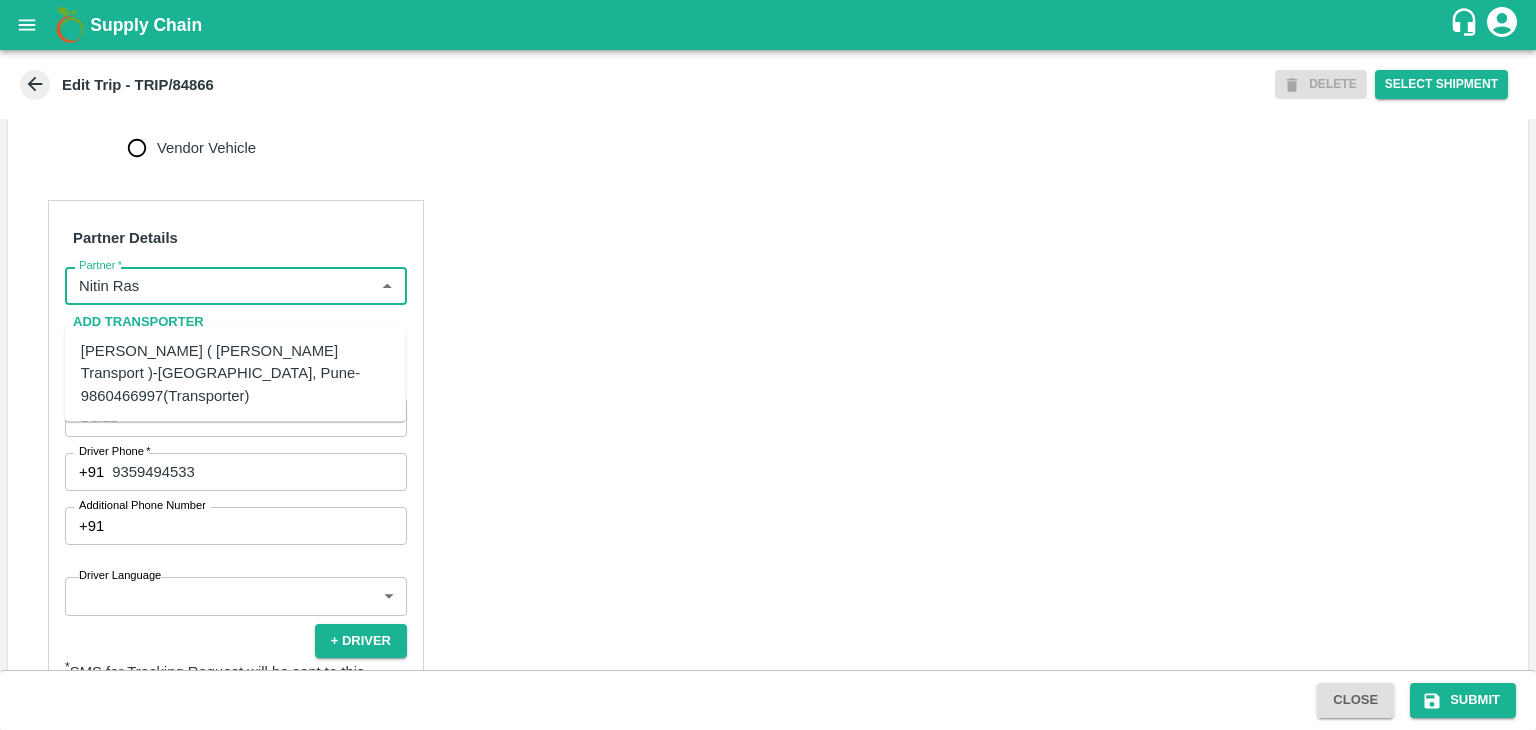 click on "[PERSON_NAME] ( [PERSON_NAME] Transport )-[GEOGRAPHIC_DATA], Pune-9860466997(Transporter)" at bounding box center [235, 373] 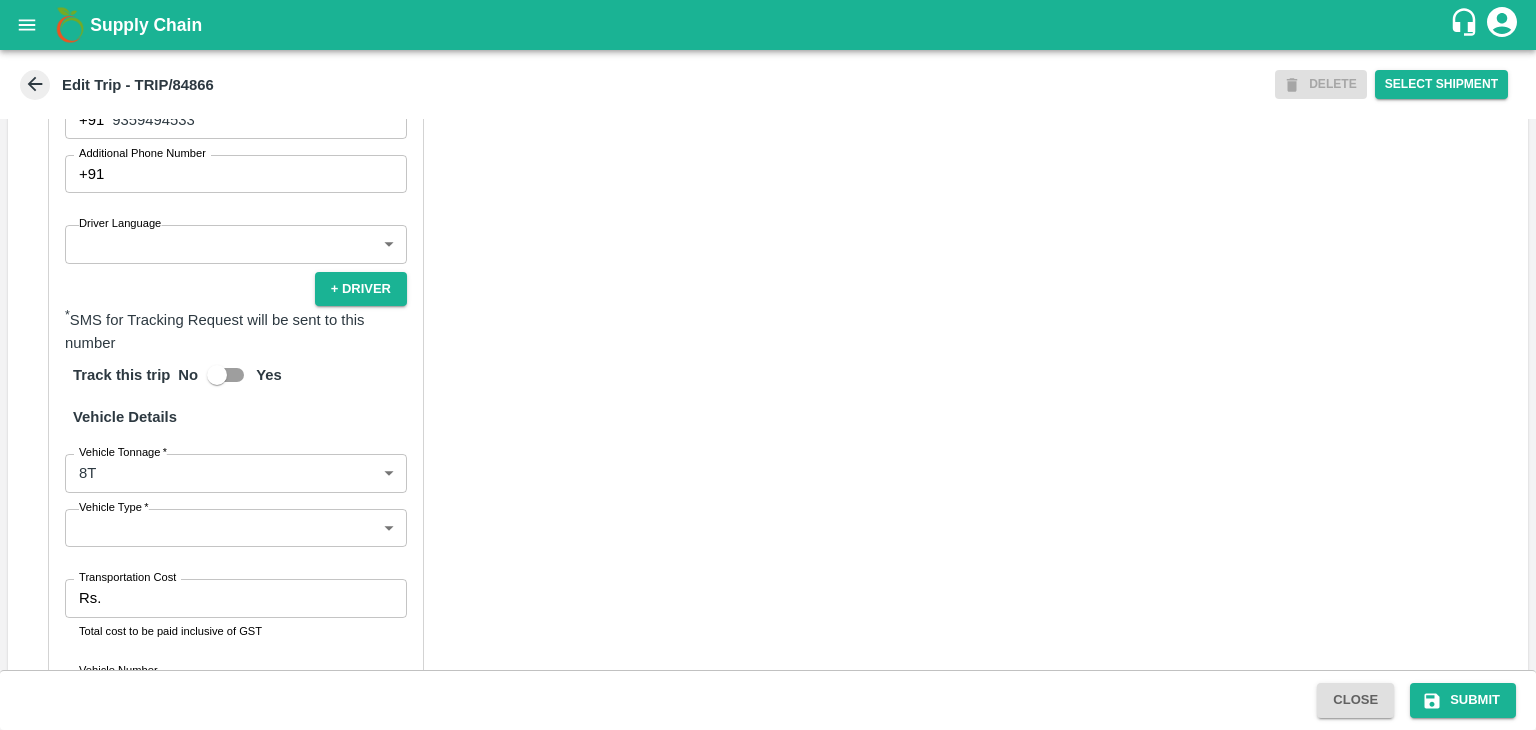 scroll, scrollTop: 1199, scrollLeft: 0, axis: vertical 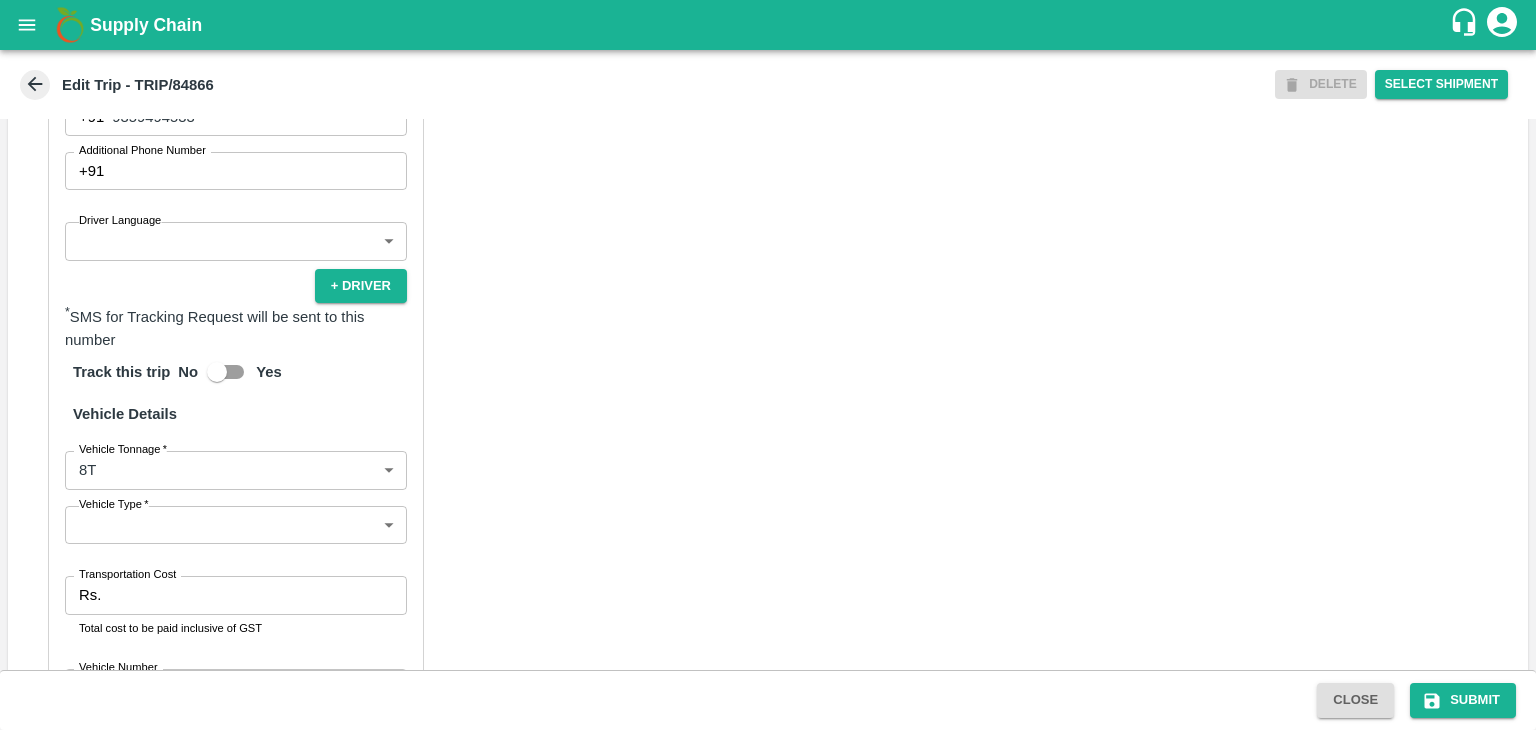 type on "[PERSON_NAME] ( [PERSON_NAME] Transport )-[GEOGRAPHIC_DATA], Pune-9860466997(Transporter)" 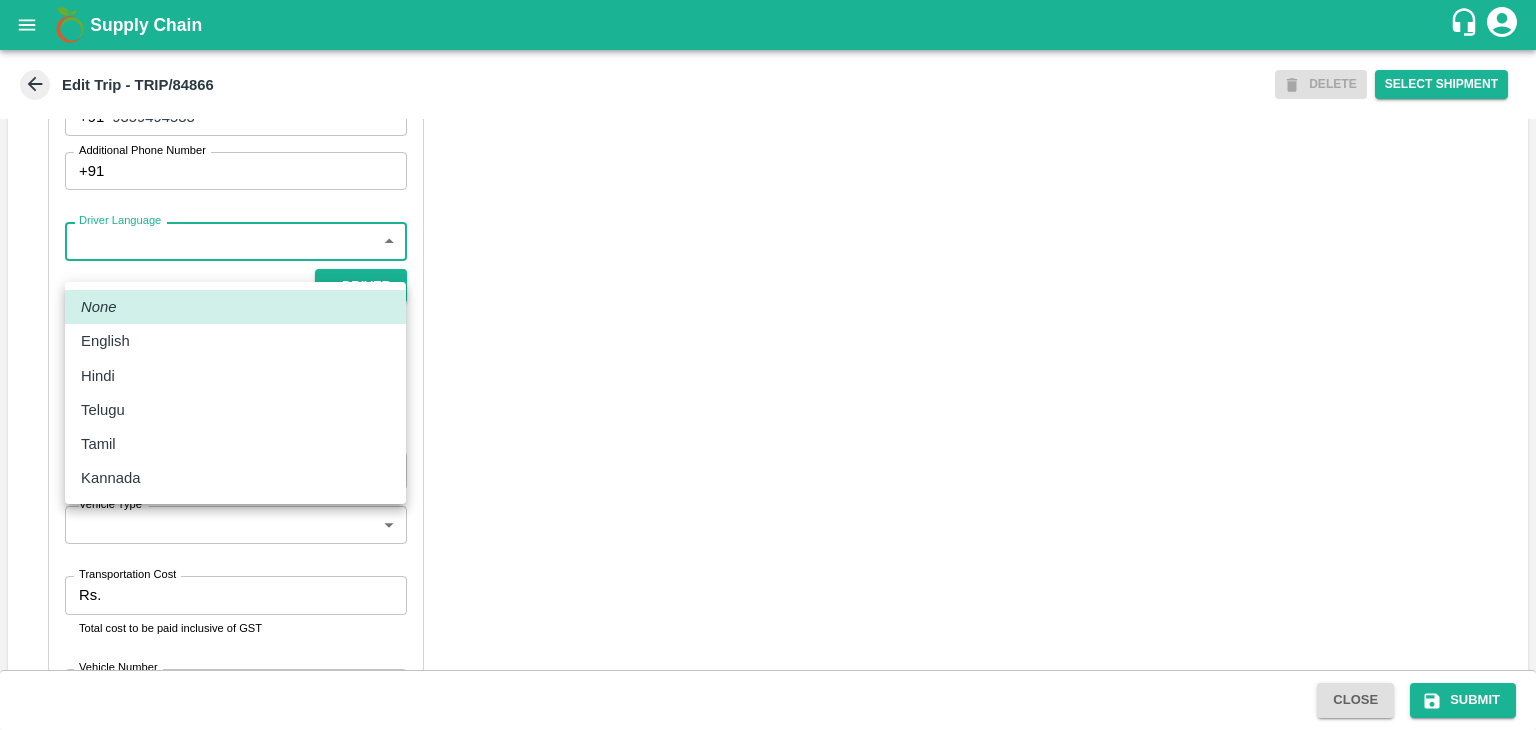click on "Supply Chain Edit Trip - TRIP/84866 DELETE Select Shipment Trip Details Trip Type Fruit Movement 1 Trip Type Trip Pickup Order SHIP/[PERSON_NAME]/346057 PO/V/SHREYA/163672 Address: [GEOGRAPHIC_DATA], [GEOGRAPHIC_DATA] Trip Delivery Order SHIP/[PERSON_NAME]/346057 Nashik Banana CS Address:  [GEOGRAPHIC_DATA] No. 314/2/1, A/p- Mohadi, Tal- Dindori, Dist- Nashik 422207, [GEOGRAPHIC_DATA], [GEOGRAPHIC_DATA], [GEOGRAPHIC_DATA] Trip Category  Full Load Part Load Monthly Vehicle Cross Dock No Vehicle Involved Exports Vendor Vehicle Partner Details Partner   * Partner Add   Transporter Driver 1 Details Driver Name   * Gulab Driver Name Driver Phone   * [PHONE_NUMBER] Driver Phone Additional Phone Number +91 Additional Phone Number Driver Language ​ Driver Language + Driver * SMS for Tracking Request will be sent to this number Track this trip No Yes Vehicle Details Vehicle Tonnage   * 8T 8000 Vehicle Tonnage Vehicle Type   * ​ Vehicle Type Transportation Cost Rs. Transportation Cost Total cost to be paid inclusive of GST Vehicle Number" at bounding box center [768, 365] 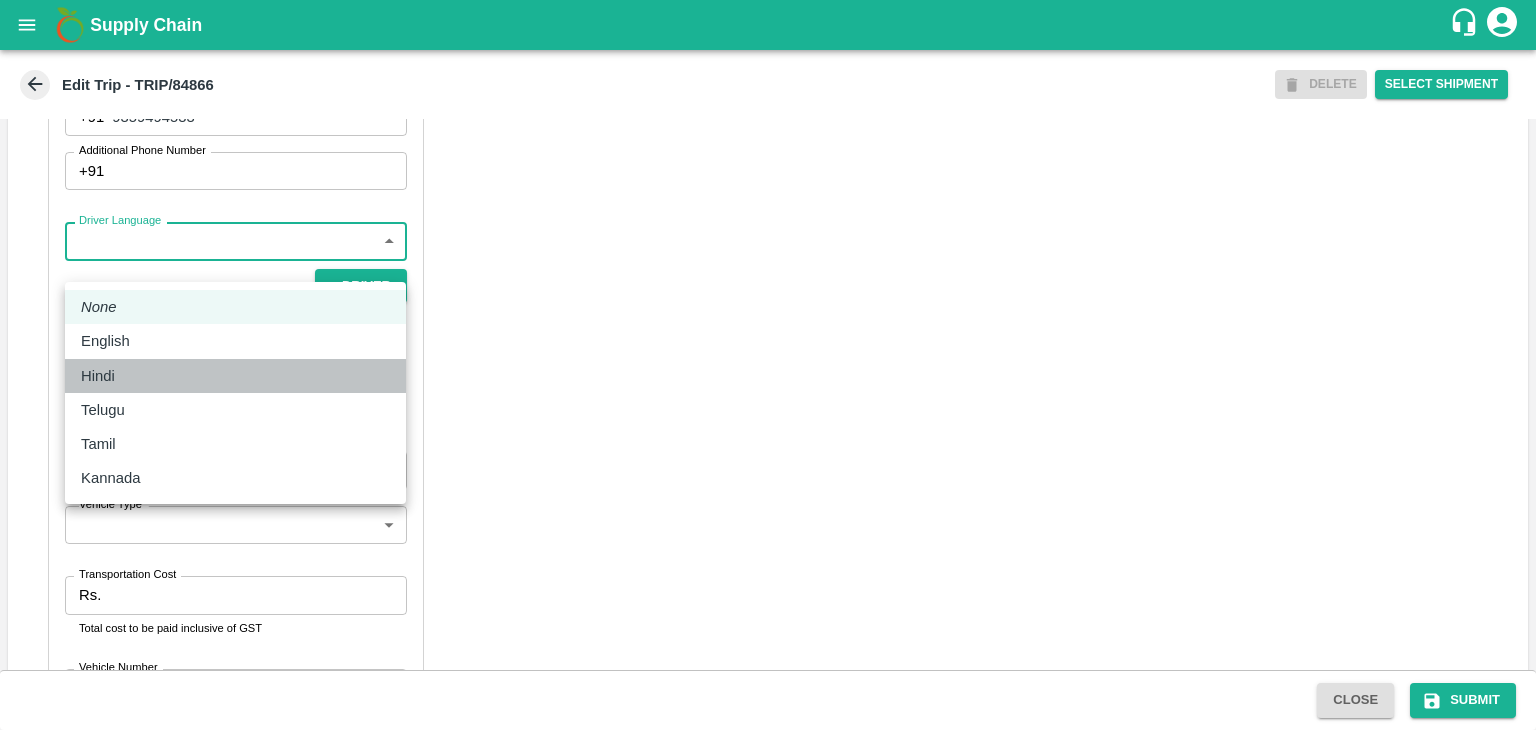 click on "Hindi" at bounding box center [103, 376] 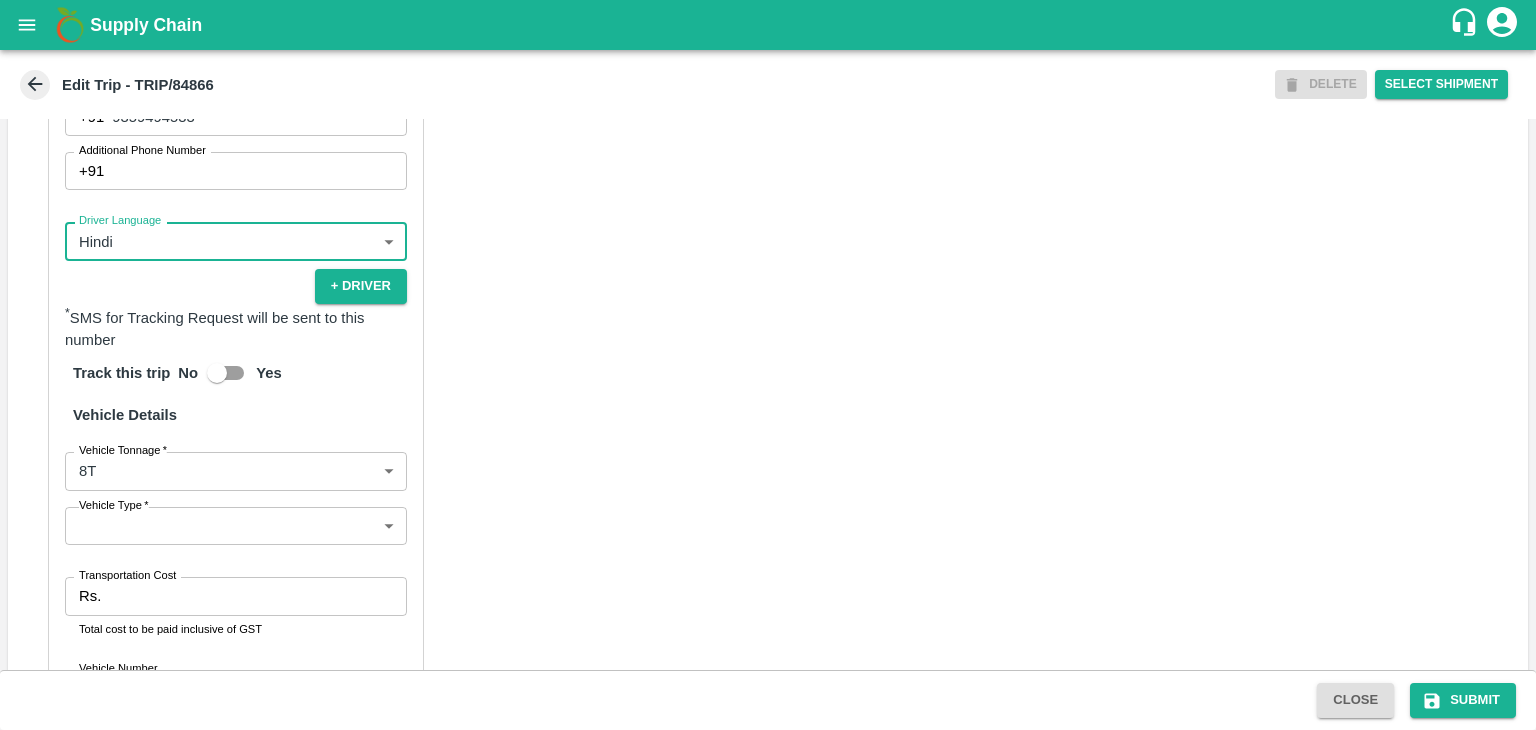 scroll, scrollTop: 1425, scrollLeft: 0, axis: vertical 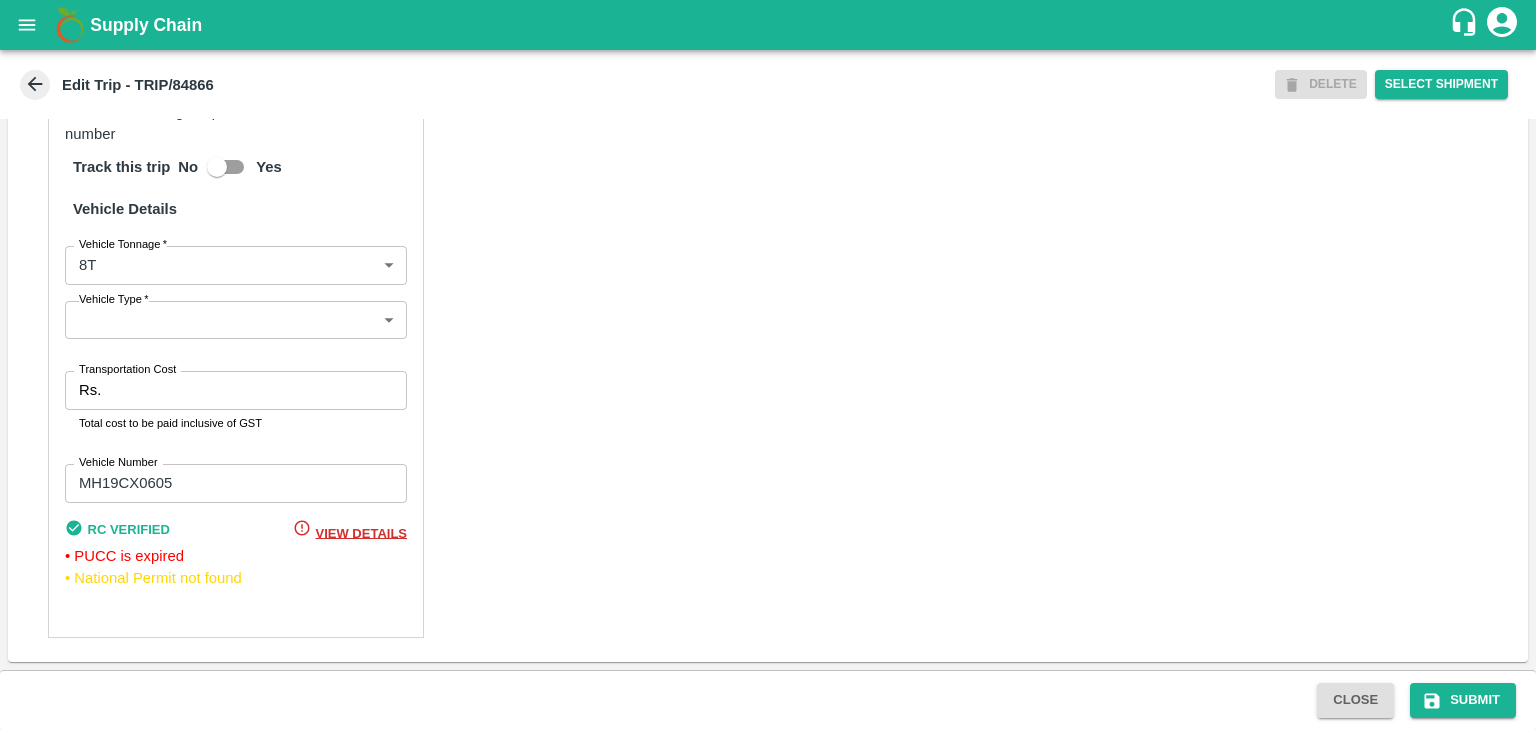 click on "Supply Chain Edit Trip - TRIP/84866 DELETE Select Shipment Trip Details Trip Type Fruit Movement 1 Trip Type Trip Pickup Order SHIP/[PERSON_NAME]/346057 PO/V/SHREYA/163672 Address: [GEOGRAPHIC_DATA], [GEOGRAPHIC_DATA] Trip Delivery Order SHIP/[PERSON_NAME]/346057 Nashik Banana CS Address:  [GEOGRAPHIC_DATA] No. 314/2/1, A/p- Mohadi, Tal- Dindori, Dist- Nashik 422207, [GEOGRAPHIC_DATA], [GEOGRAPHIC_DATA], [GEOGRAPHIC_DATA] Trip Category  Full Load Part Load Monthly Vehicle Cross Dock No Vehicle Involved Exports Vendor Vehicle Partner Details Partner   * Partner Add   Transporter Driver 1 Details Driver Name   * Gulab Driver Name Driver Phone   * [PHONE_NUMBER] Driver Phone Additional Phone Number +91 Additional Phone Number Driver Language Hindi hi Driver Language + Driver * SMS for Tracking Request will be sent to this number Track this trip No Yes Vehicle Details Vehicle Tonnage   * 8T 8000 Vehicle Tonnage Vehicle Type   * ​ Vehicle Type Transportation Cost Rs. Transportation Cost Total cost to be paid inclusive of GST MH19CX0605" at bounding box center (768, 365) 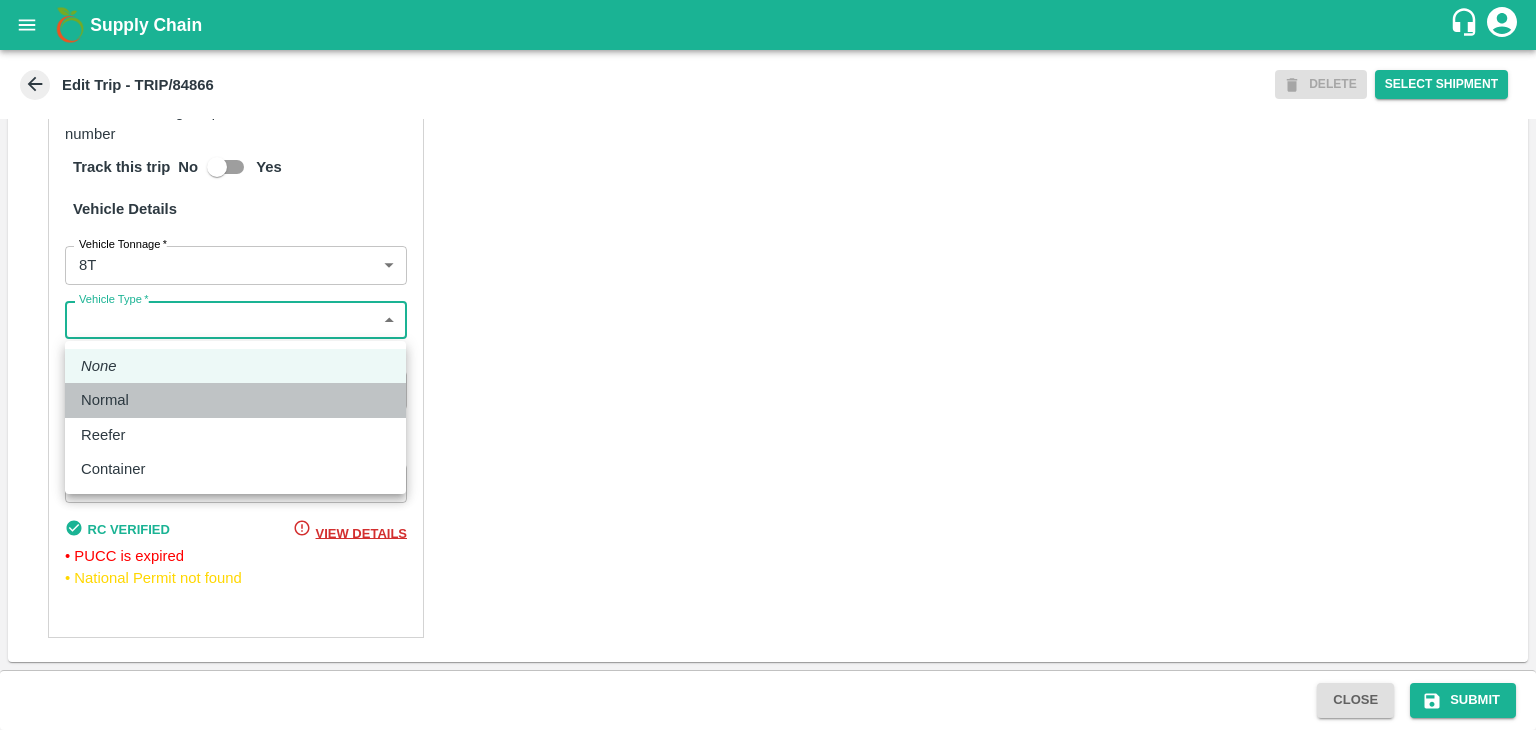 click on "Normal" at bounding box center [235, 400] 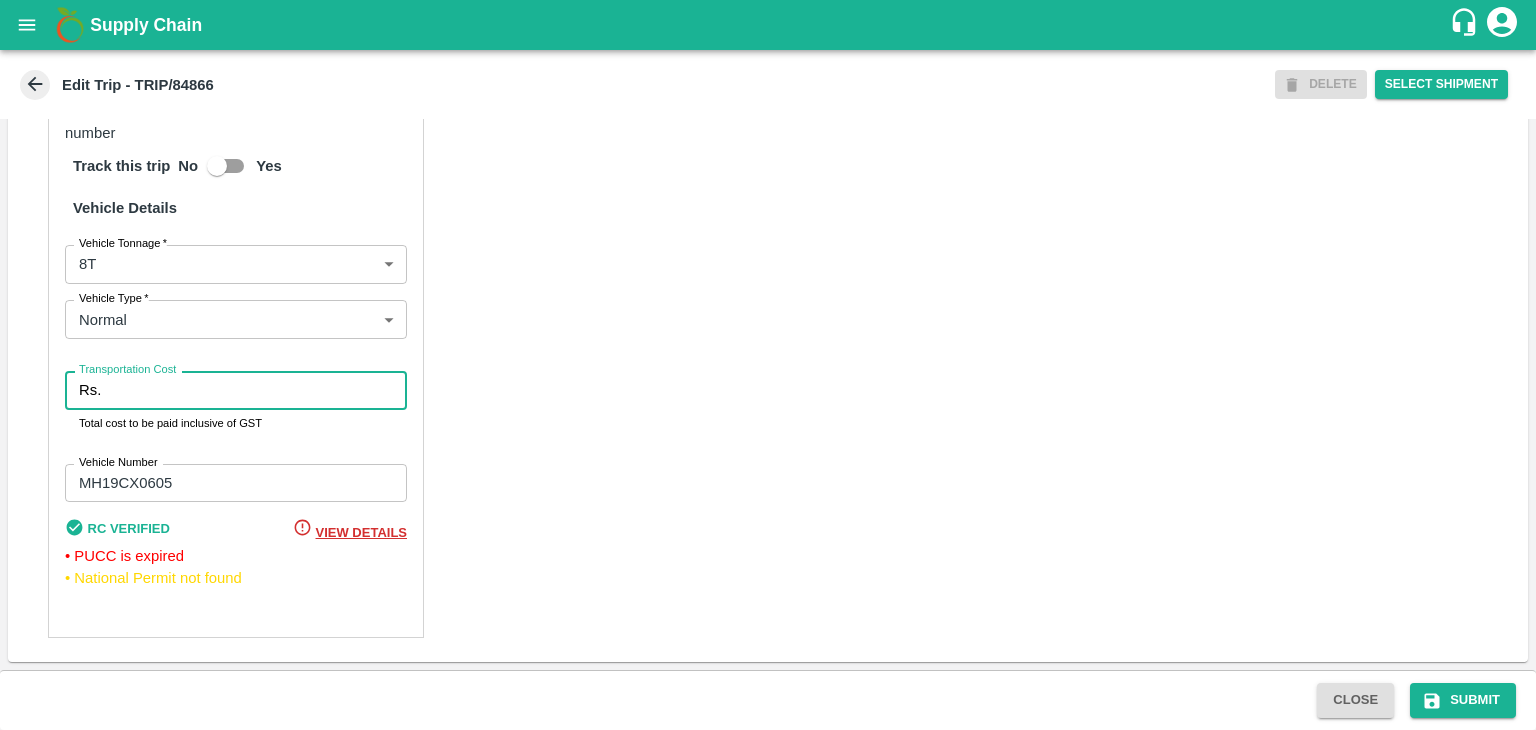 click on "Transportation Cost" at bounding box center [258, 390] 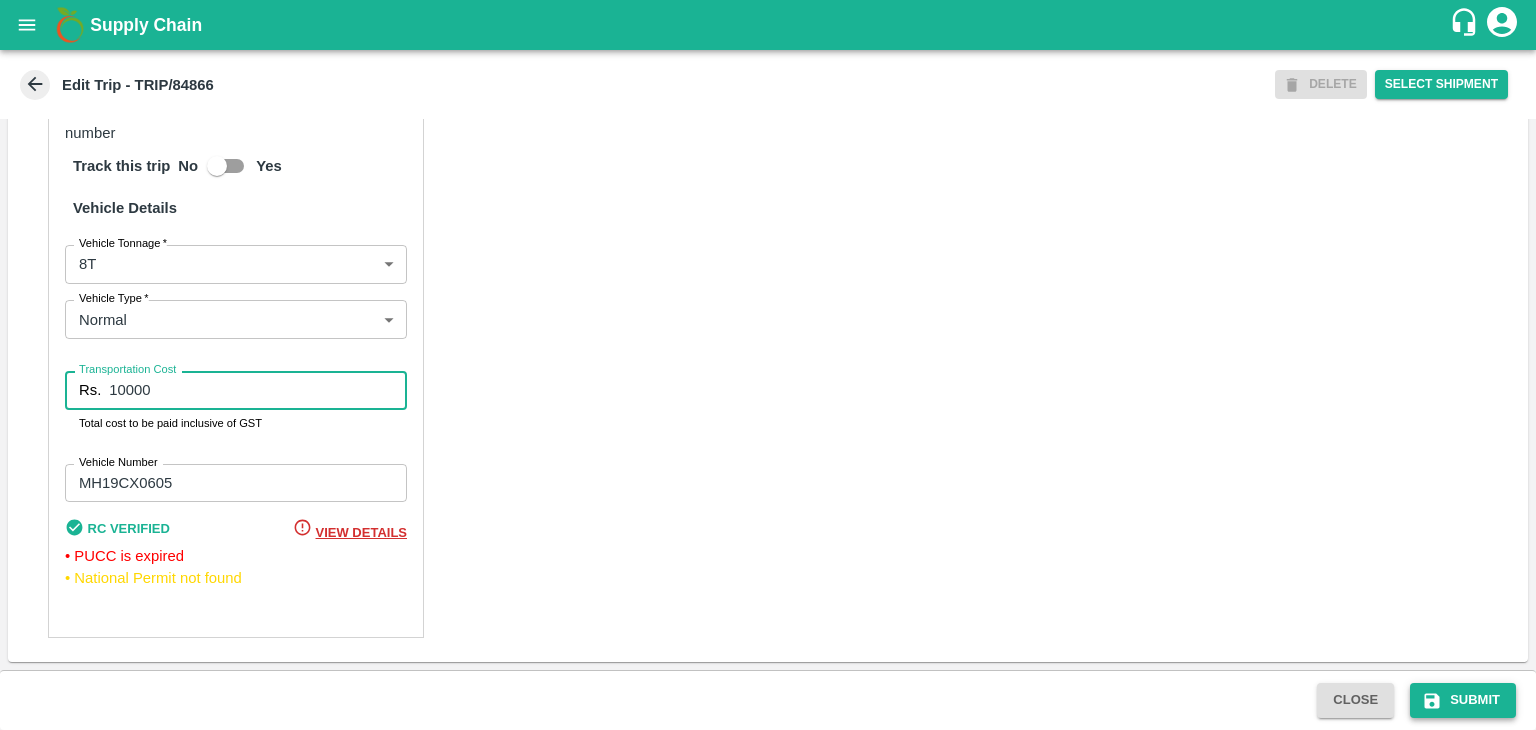 type on "10000" 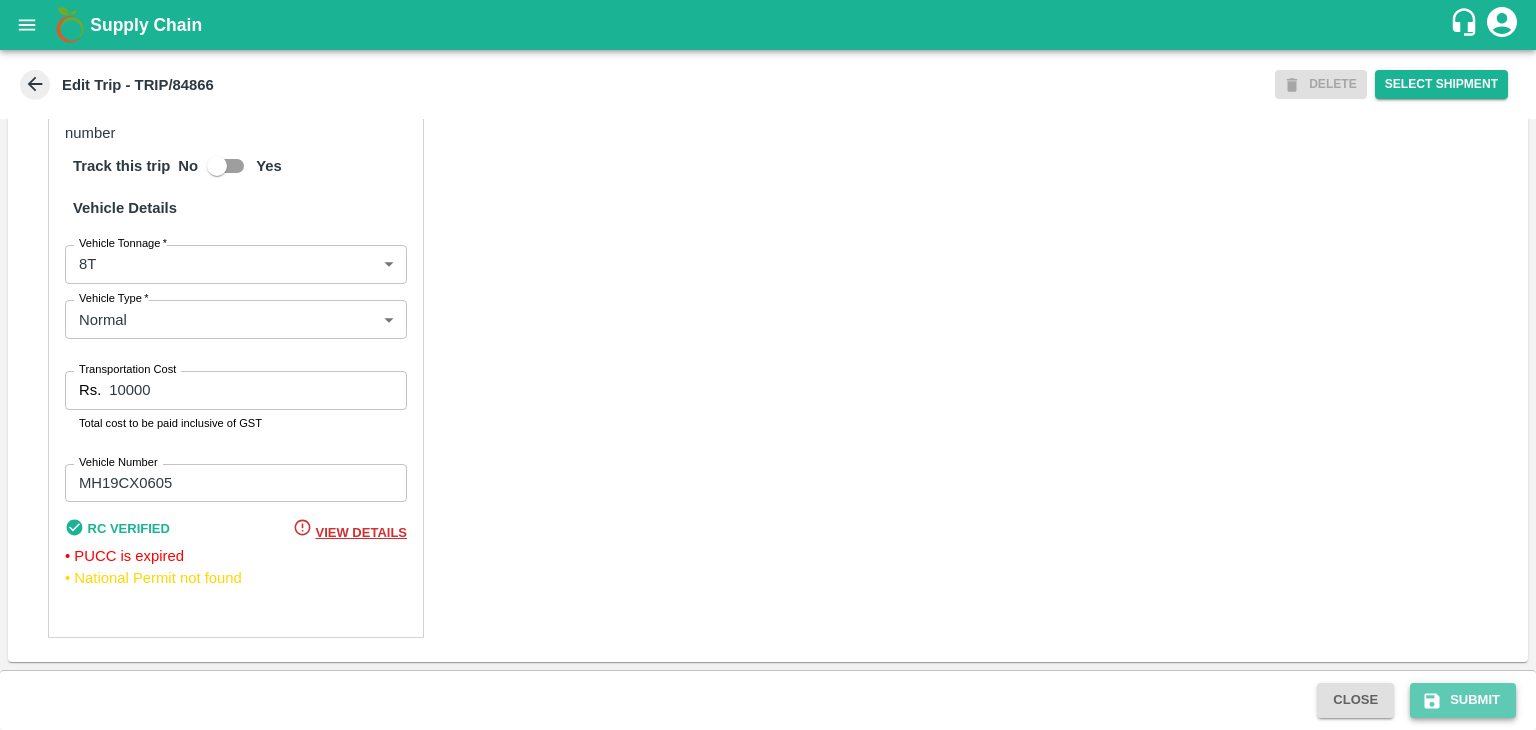 click on "Submit" at bounding box center (1463, 700) 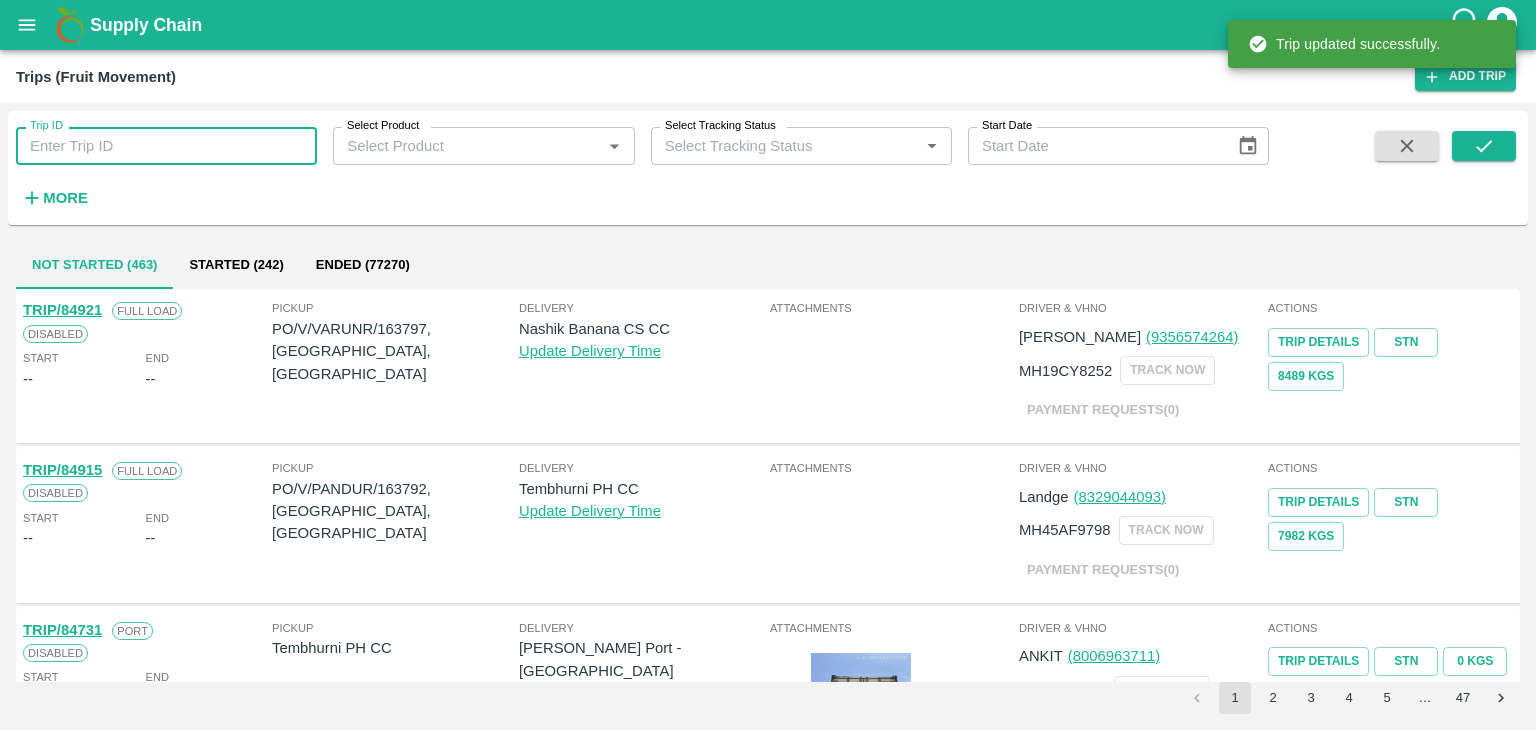 click on "Trip ID" at bounding box center [166, 146] 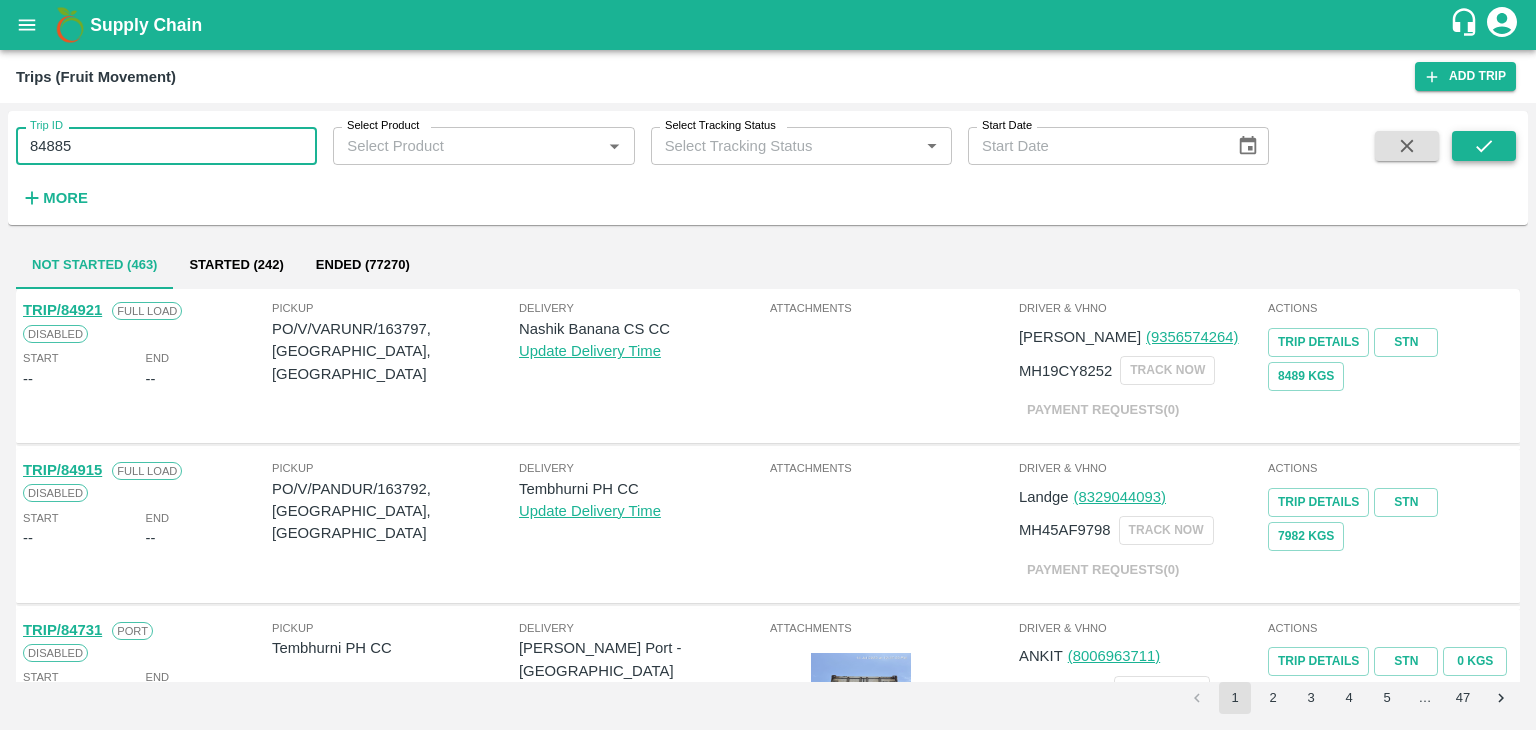 type on "84885" 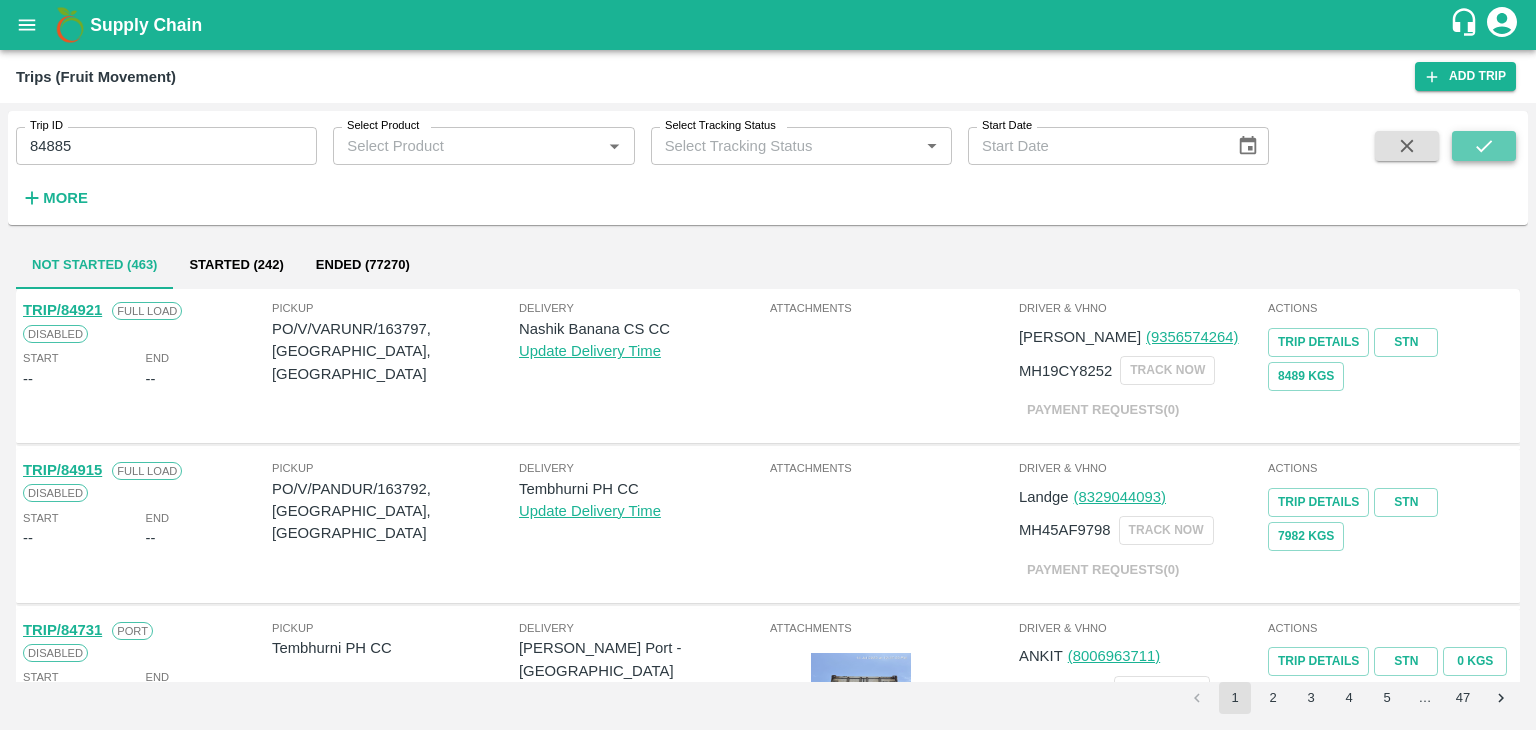 click at bounding box center [1484, 146] 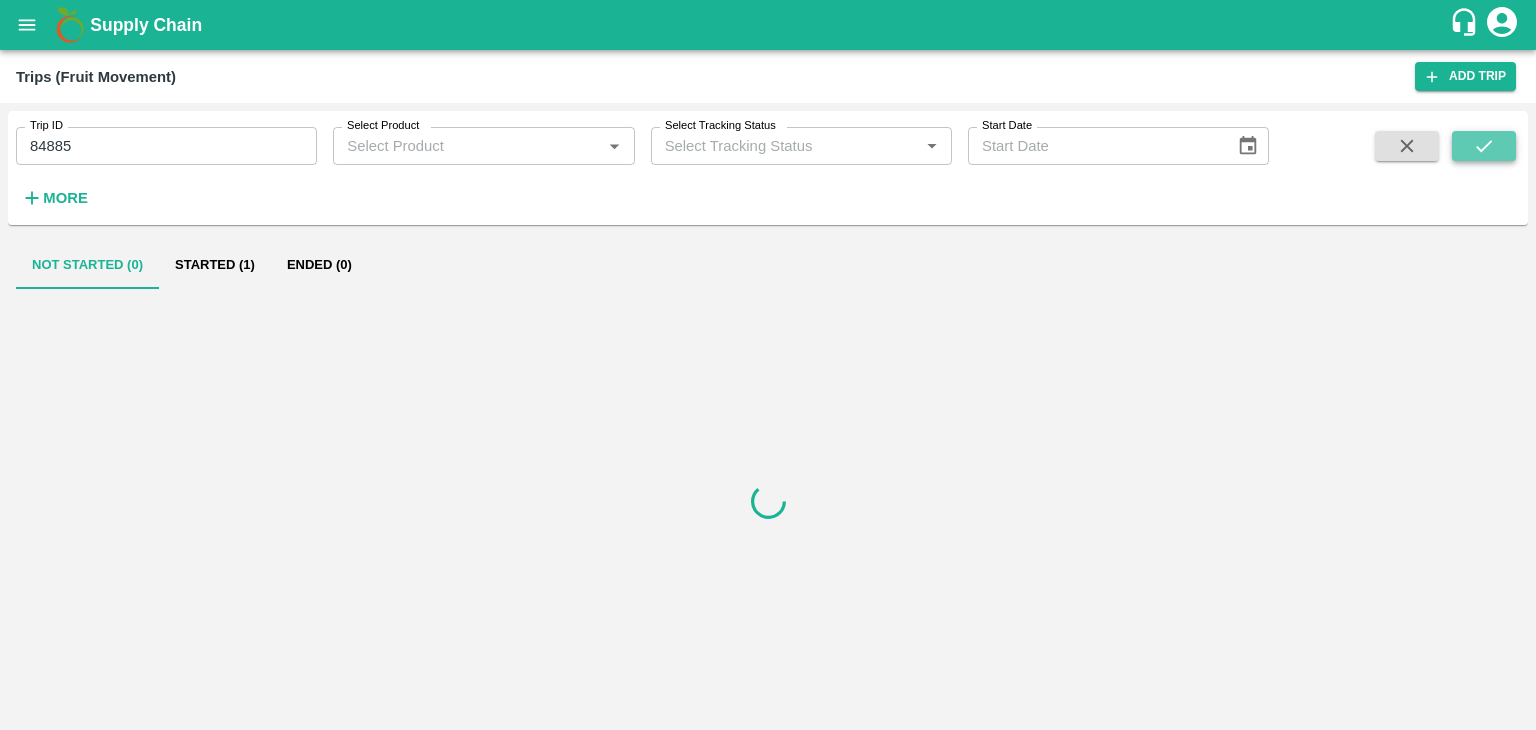 click at bounding box center (1484, 146) 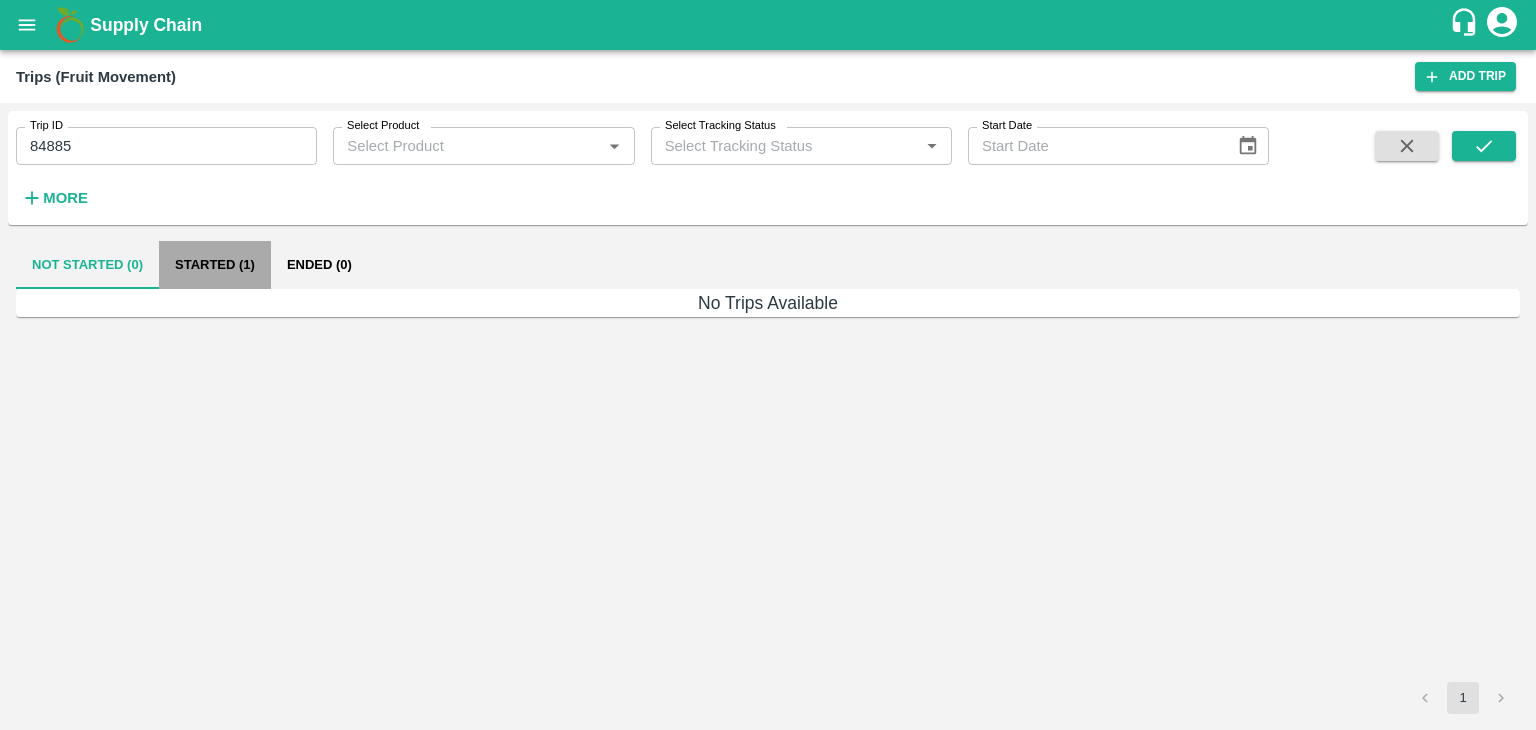 click on "Started (1)" at bounding box center [215, 265] 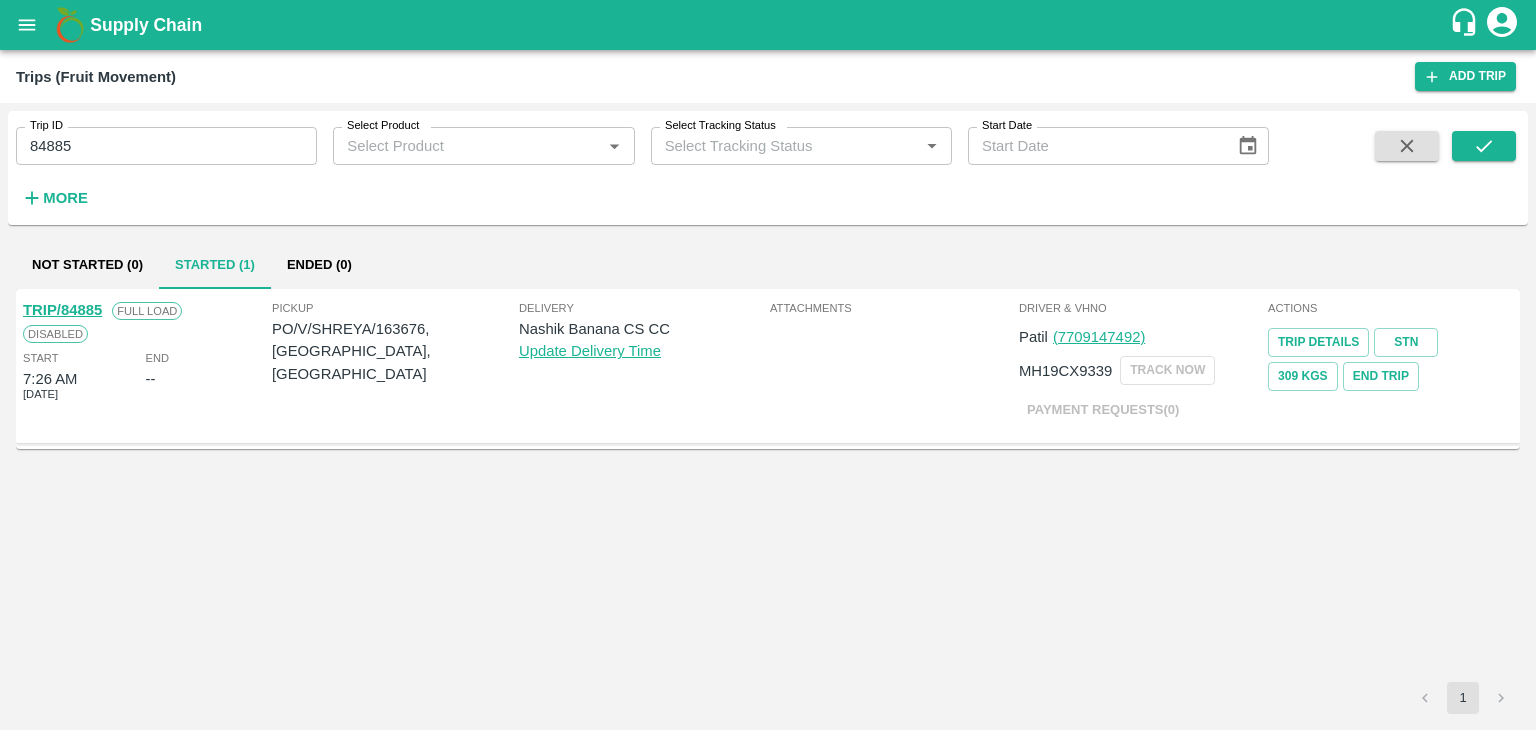 click on "TRIP/84885" at bounding box center (62, 310) 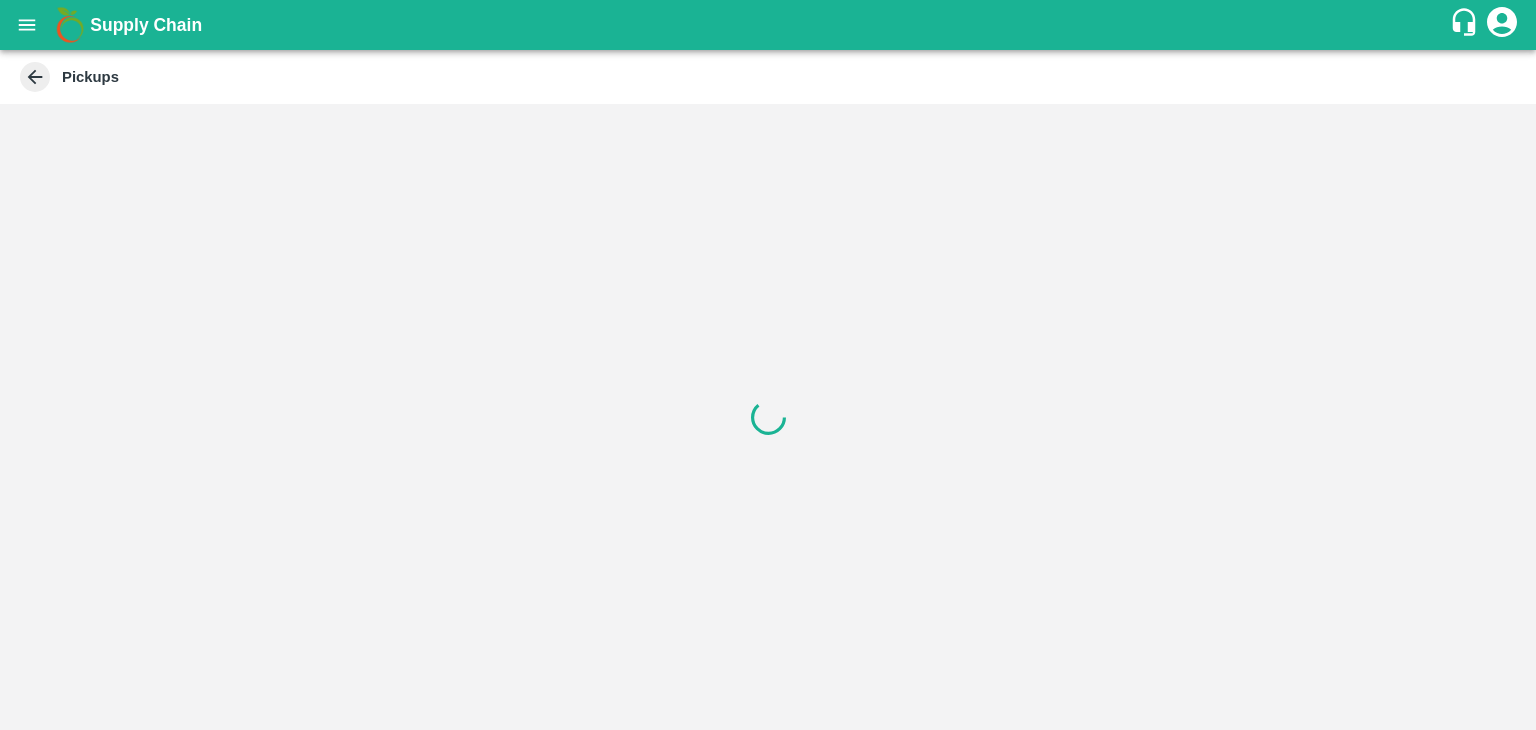 scroll, scrollTop: 0, scrollLeft: 0, axis: both 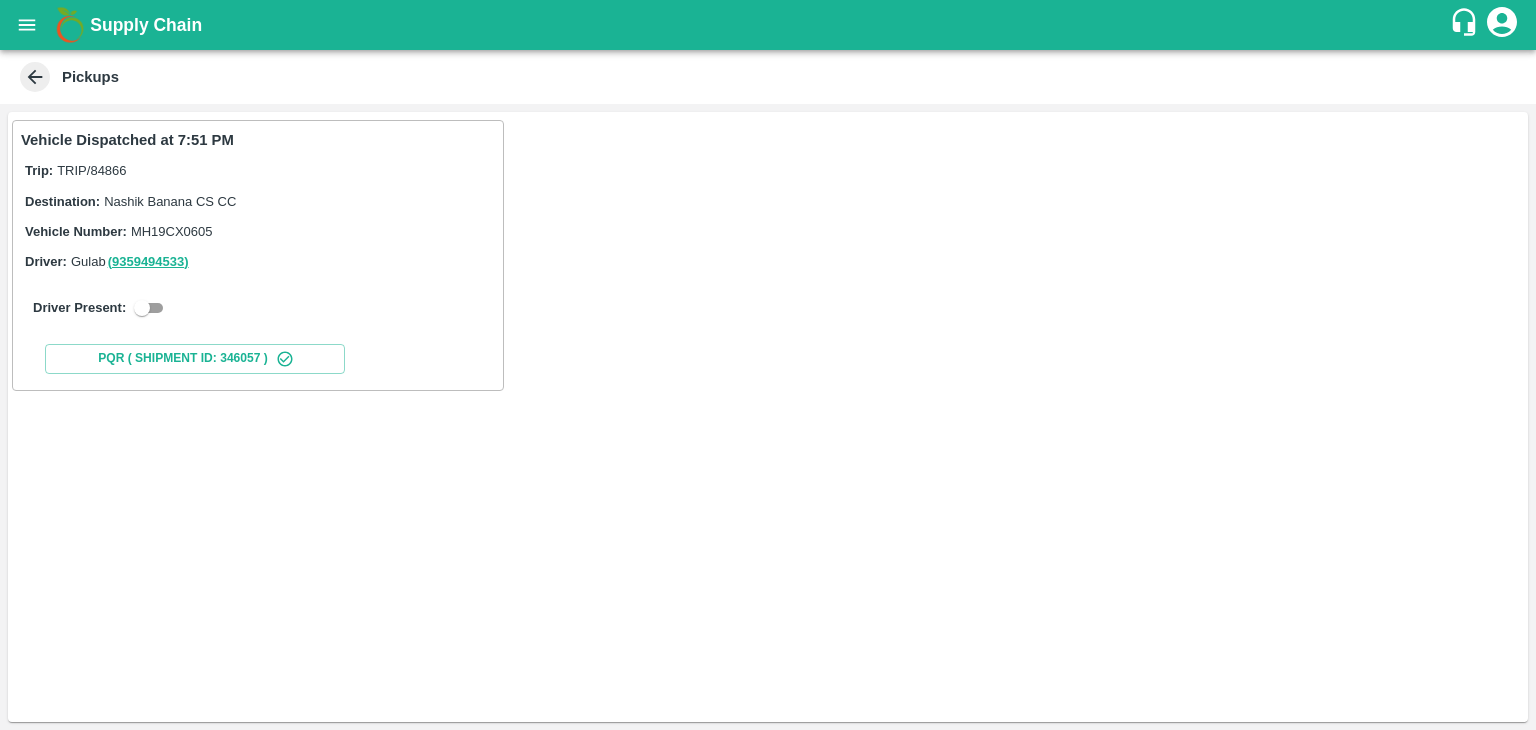 click at bounding box center (142, 308) 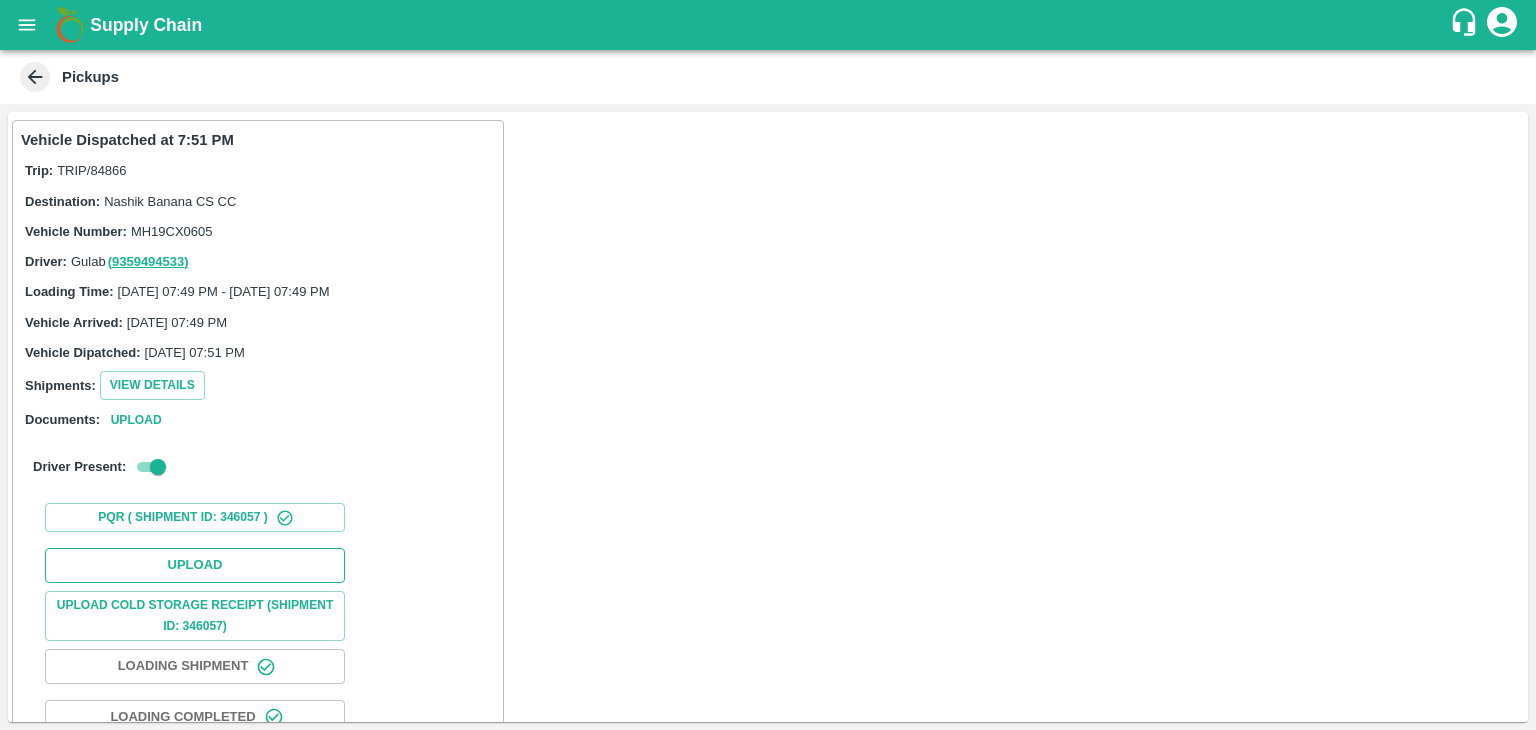 click on "Upload" at bounding box center [195, 565] 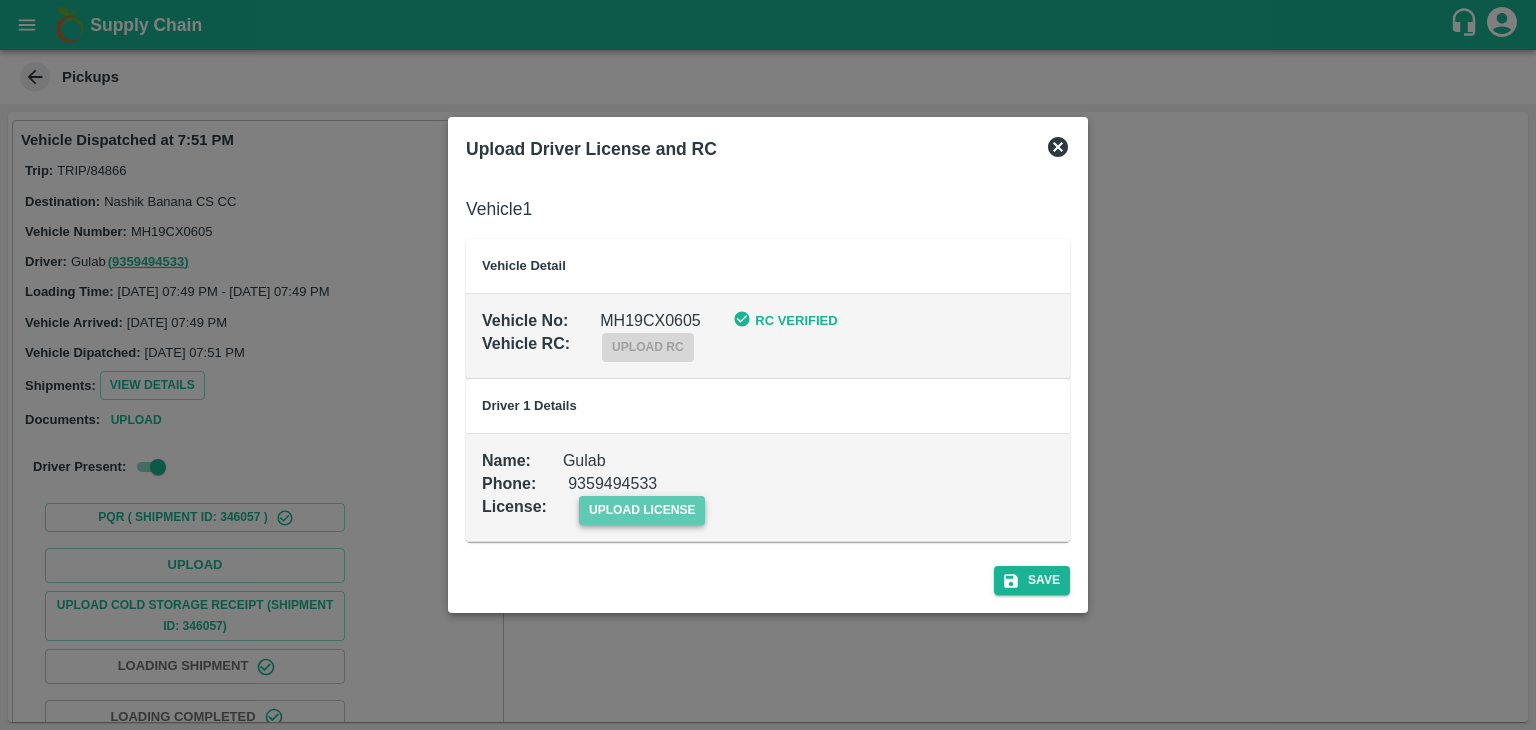 click on "upload license" at bounding box center [642, 510] 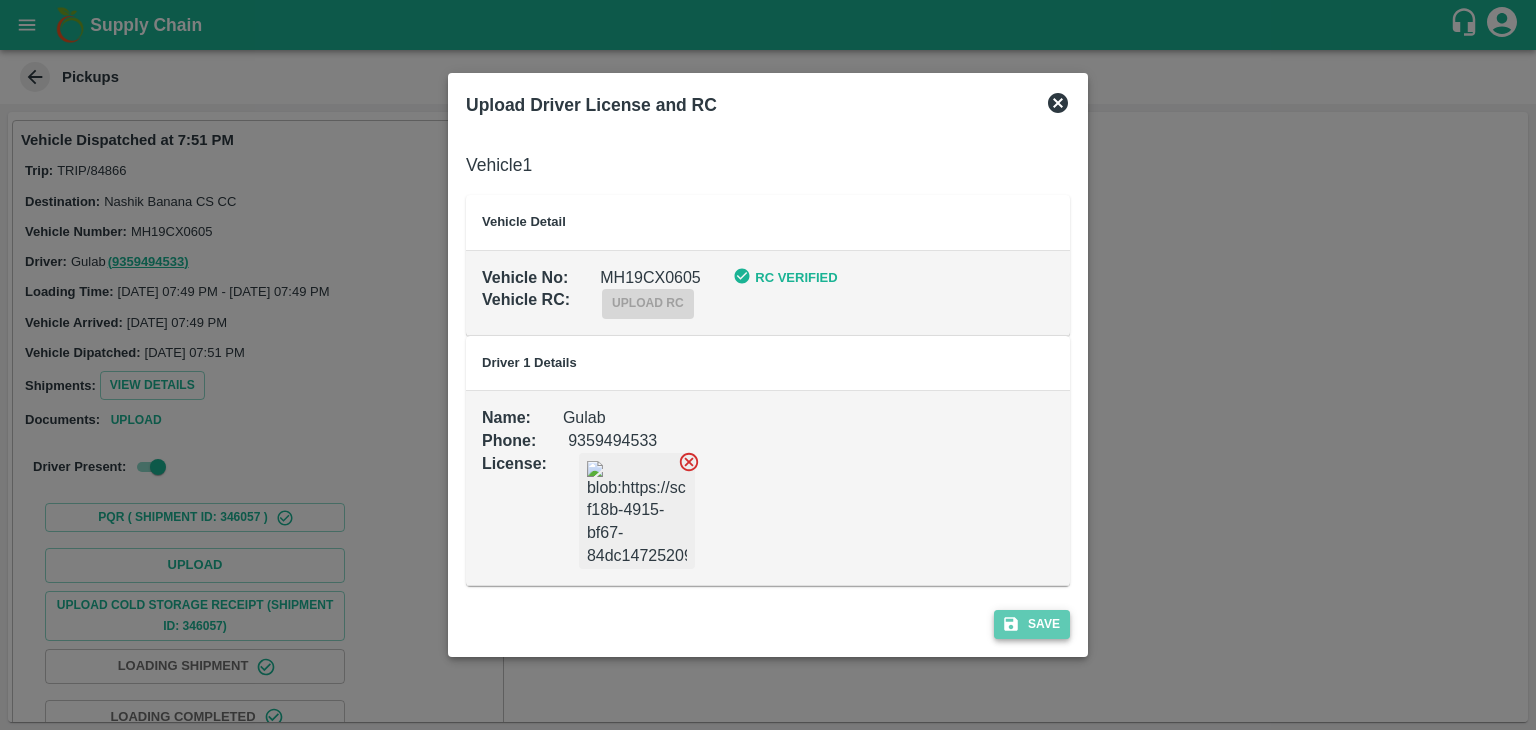 click on "Save" at bounding box center (1032, 624) 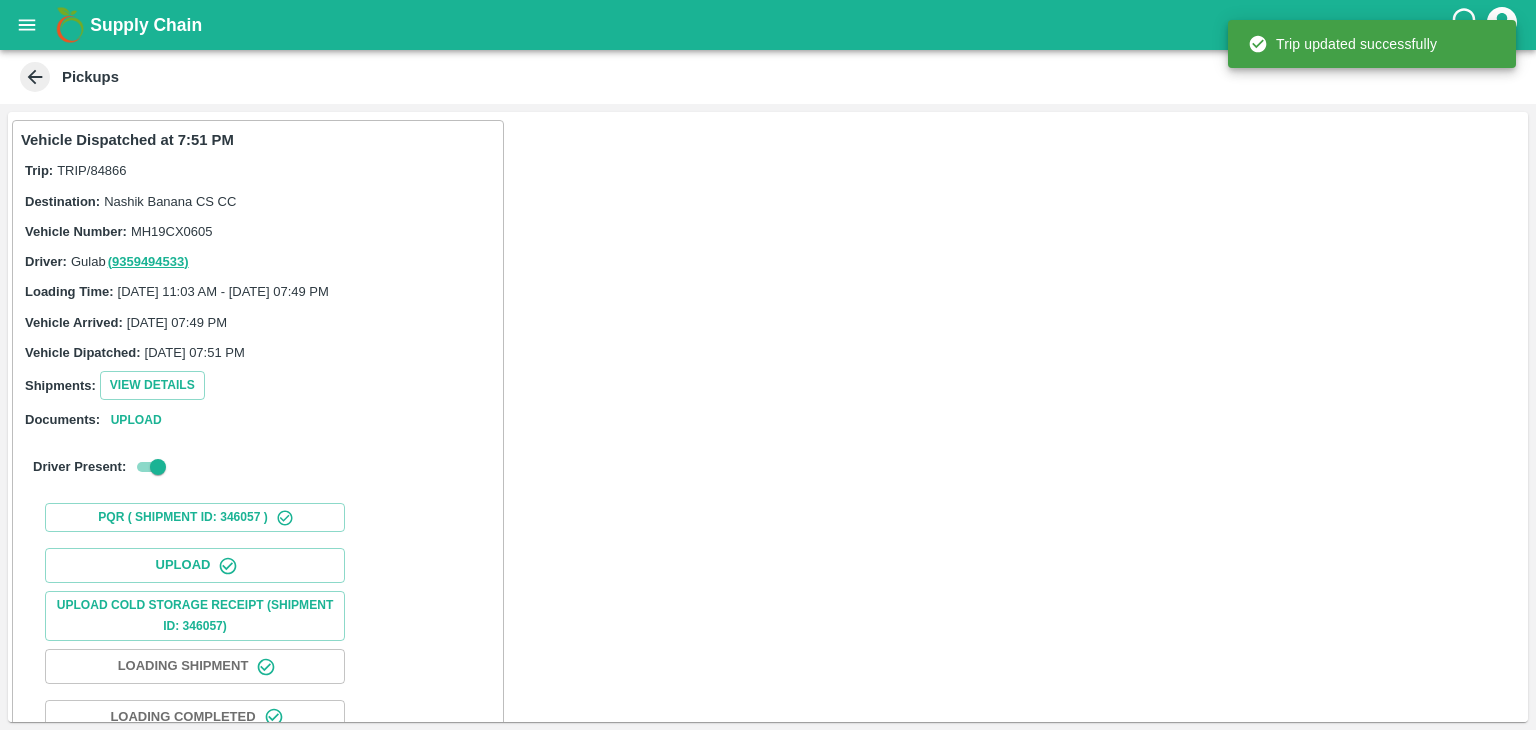 scroll, scrollTop: 209, scrollLeft: 0, axis: vertical 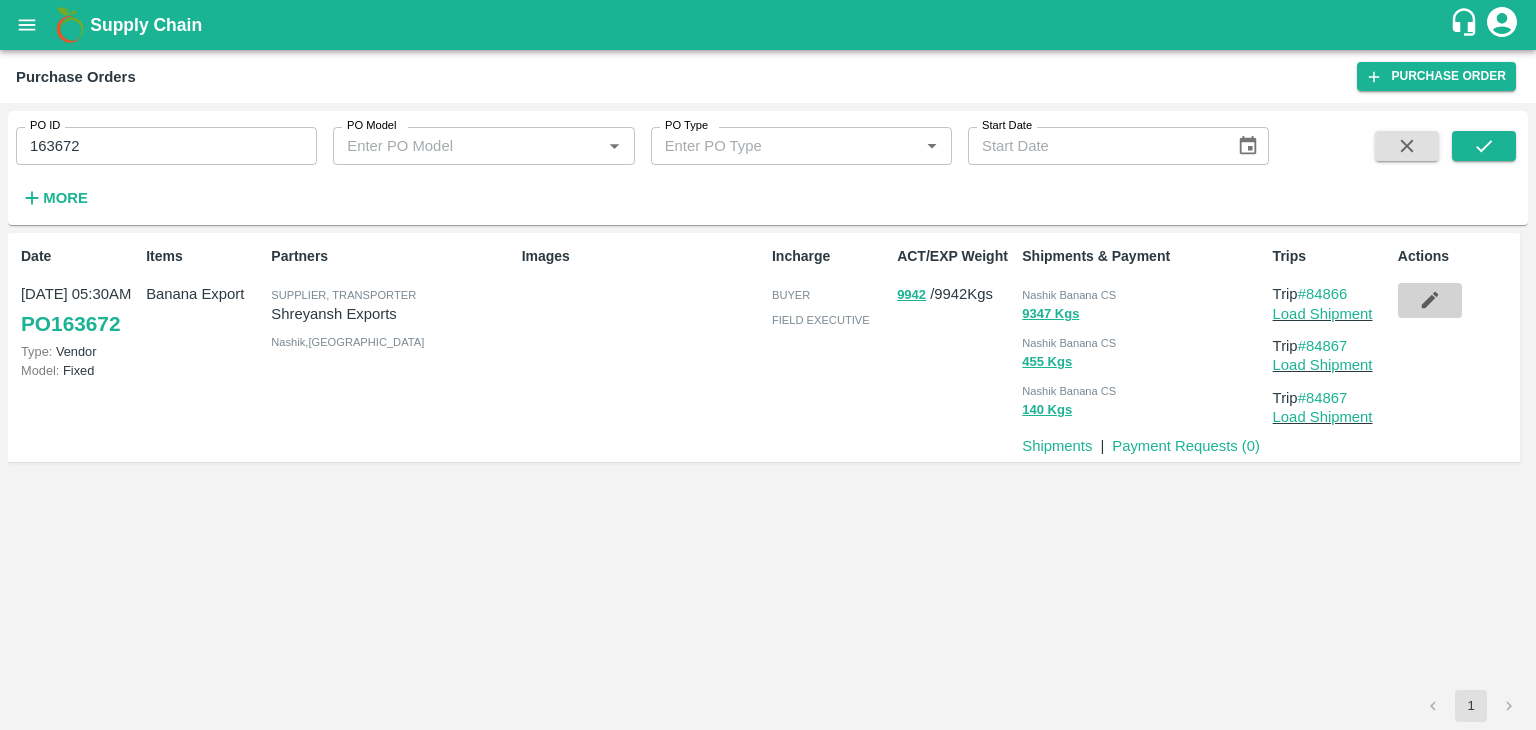 click 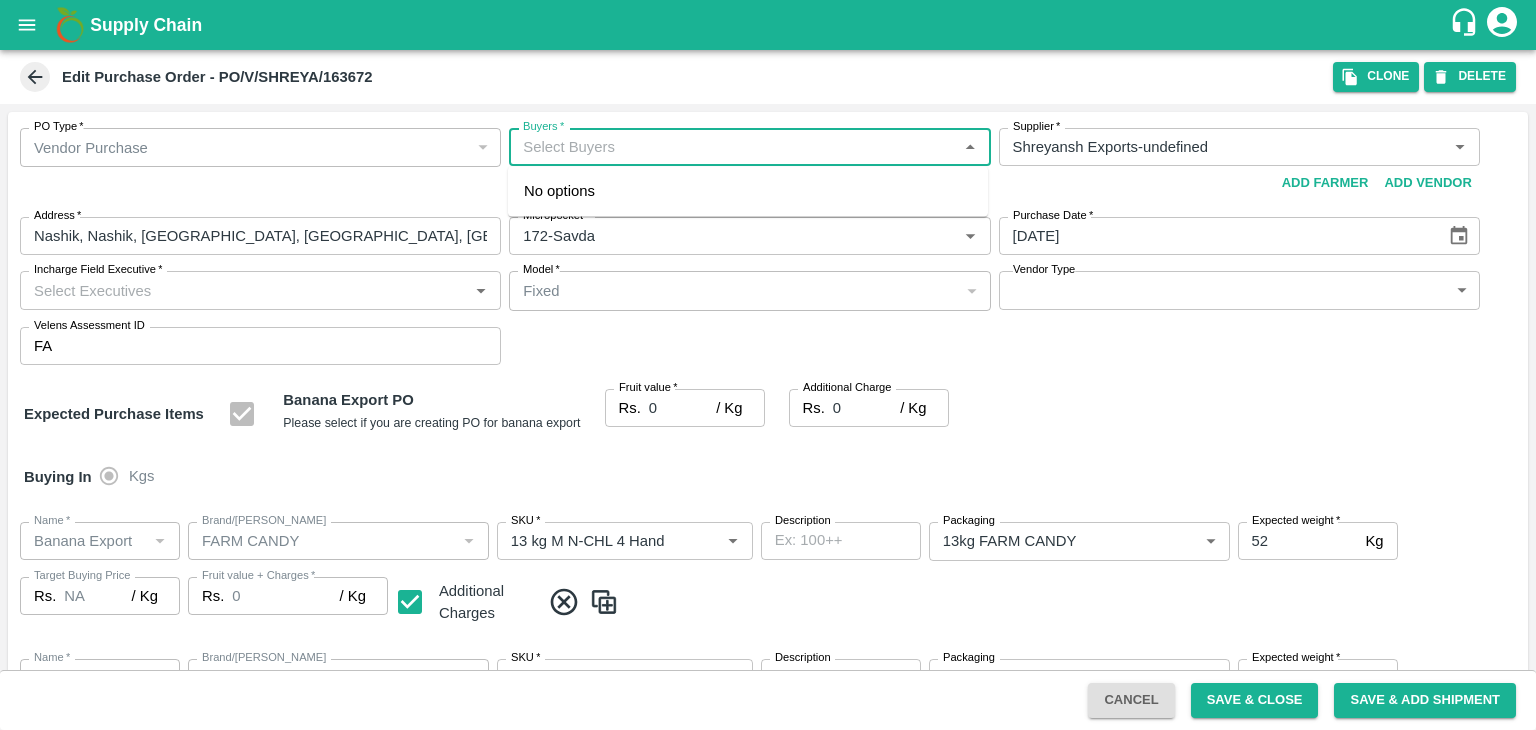 click on "Buyers   *" at bounding box center (733, 147) 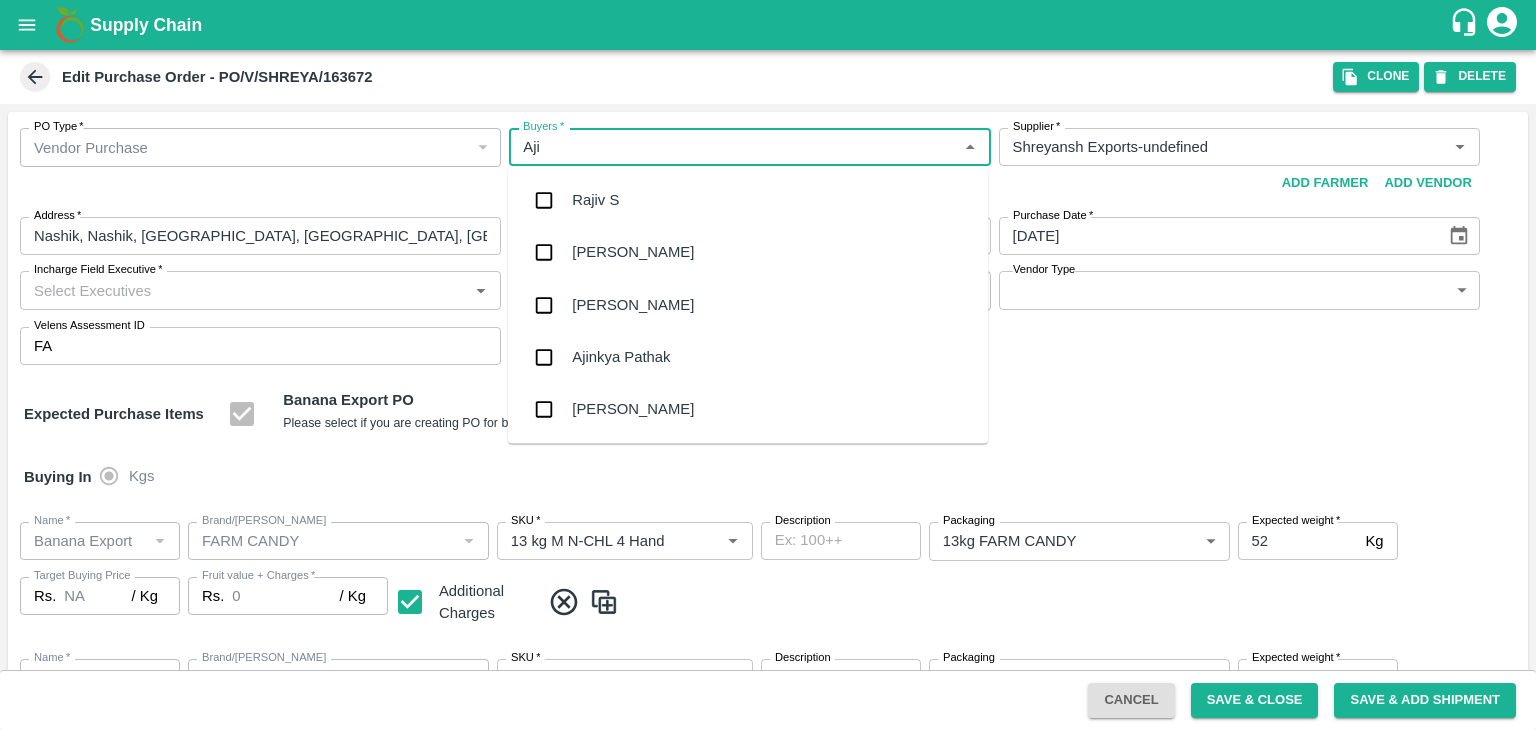 type on "Ajit" 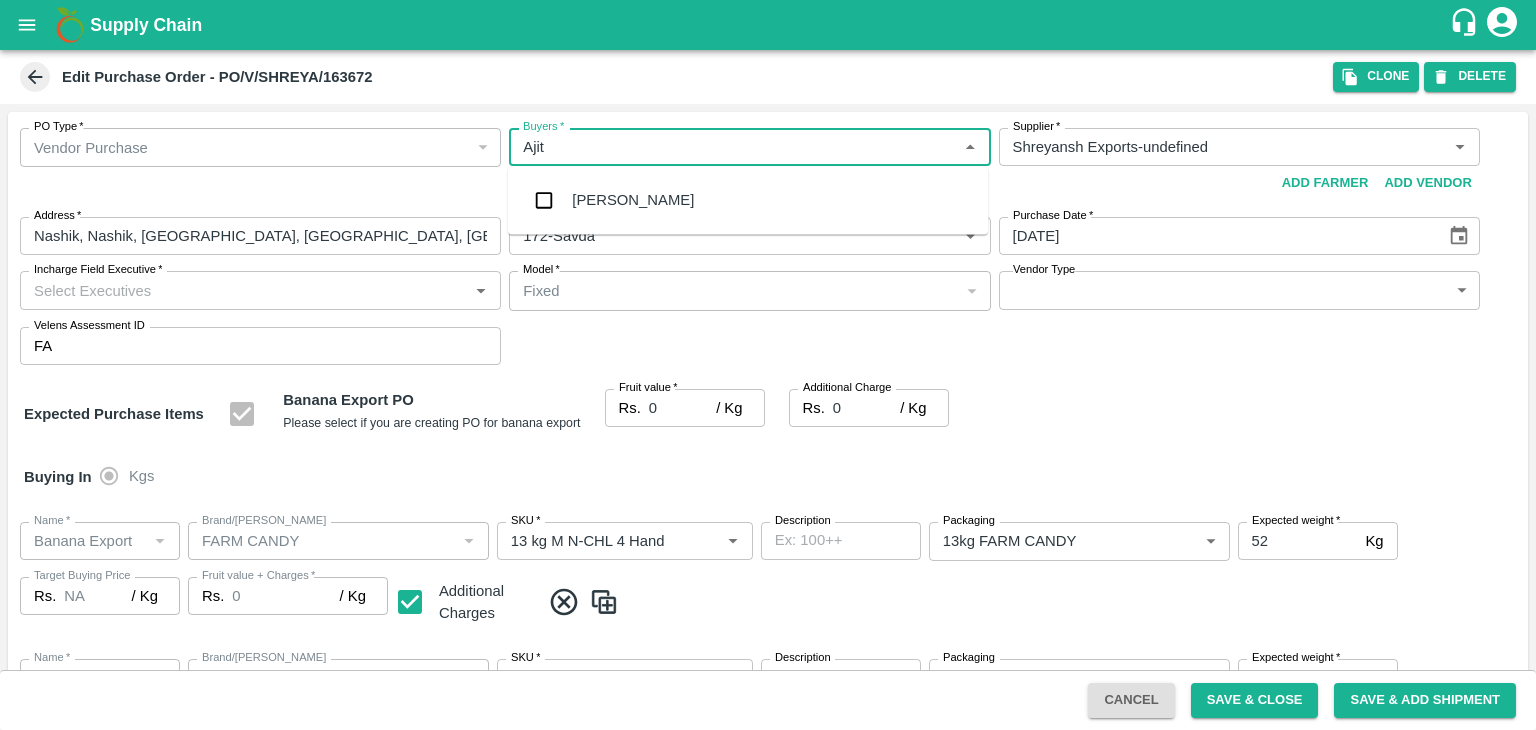 click on "Ajit Otari" at bounding box center (633, 200) 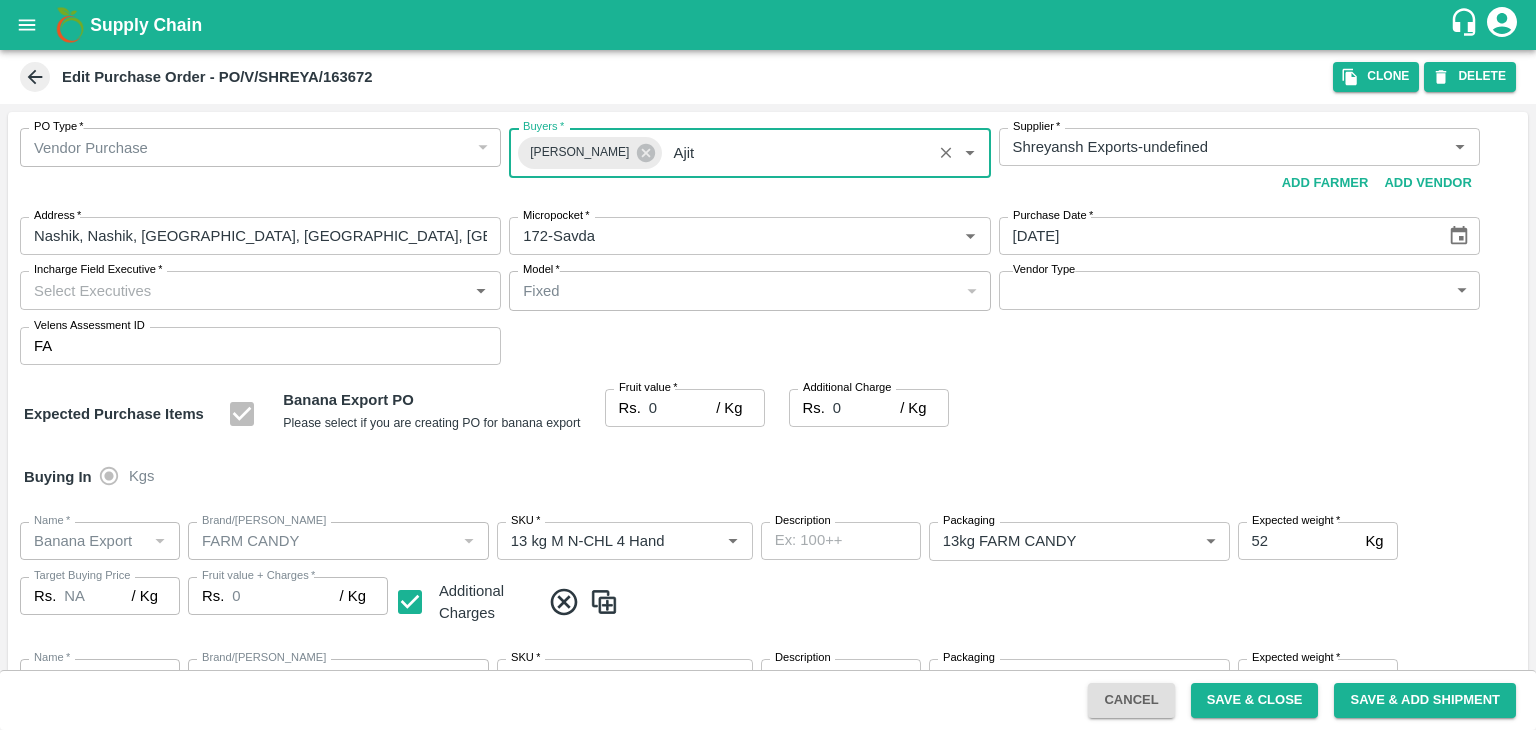 type 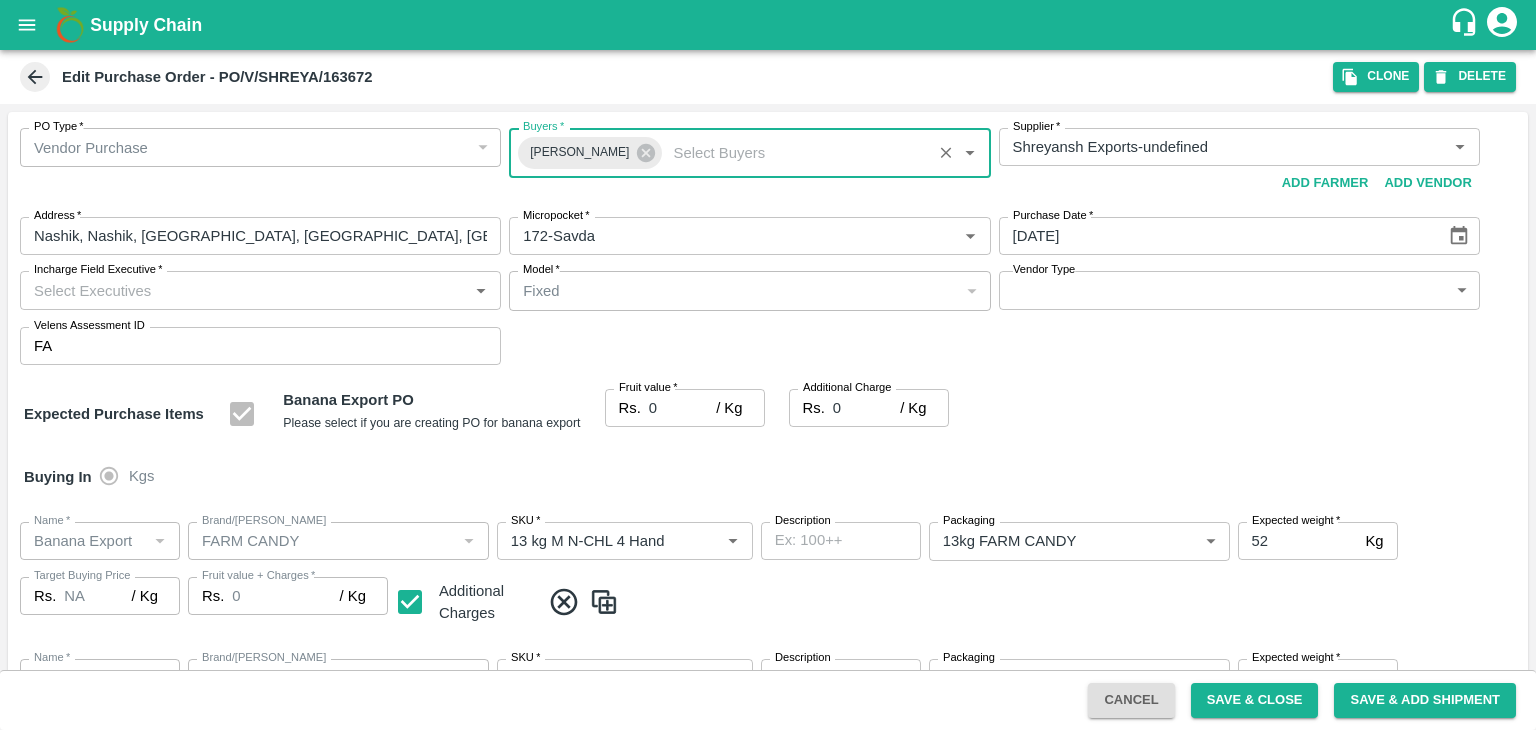 click on "Incharge Field Executive   *" at bounding box center (244, 290) 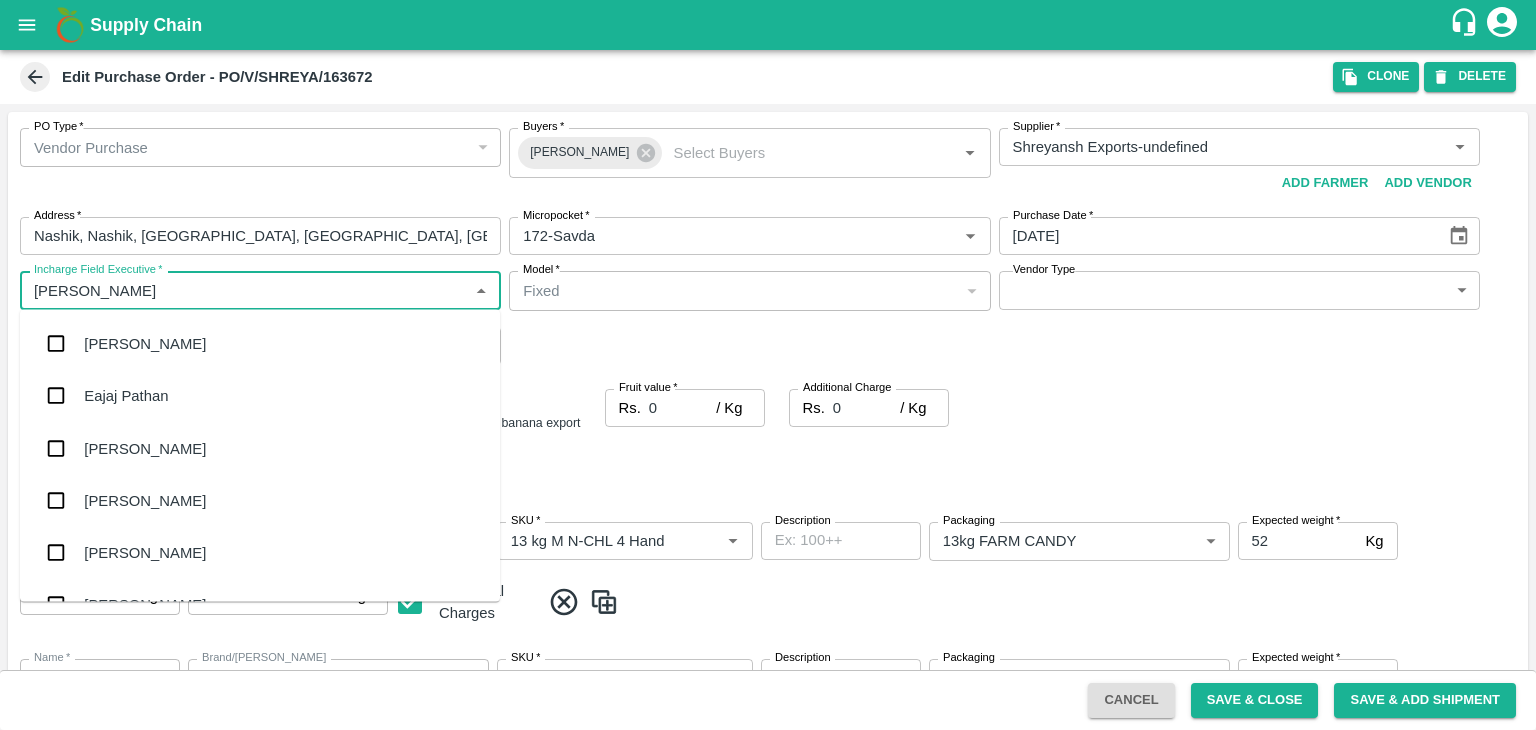 type on "Jay" 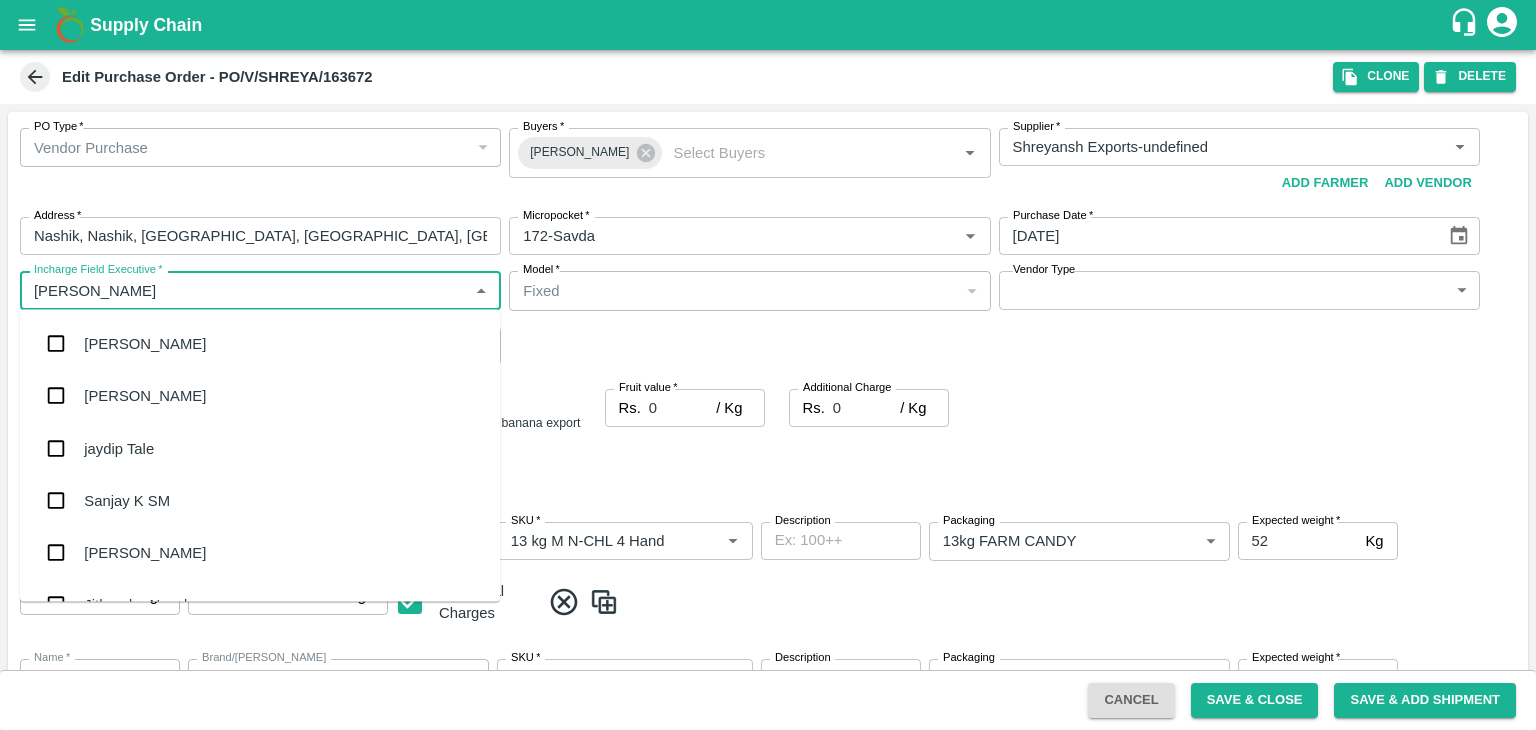 click on "jaydip Tale" at bounding box center [260, 448] 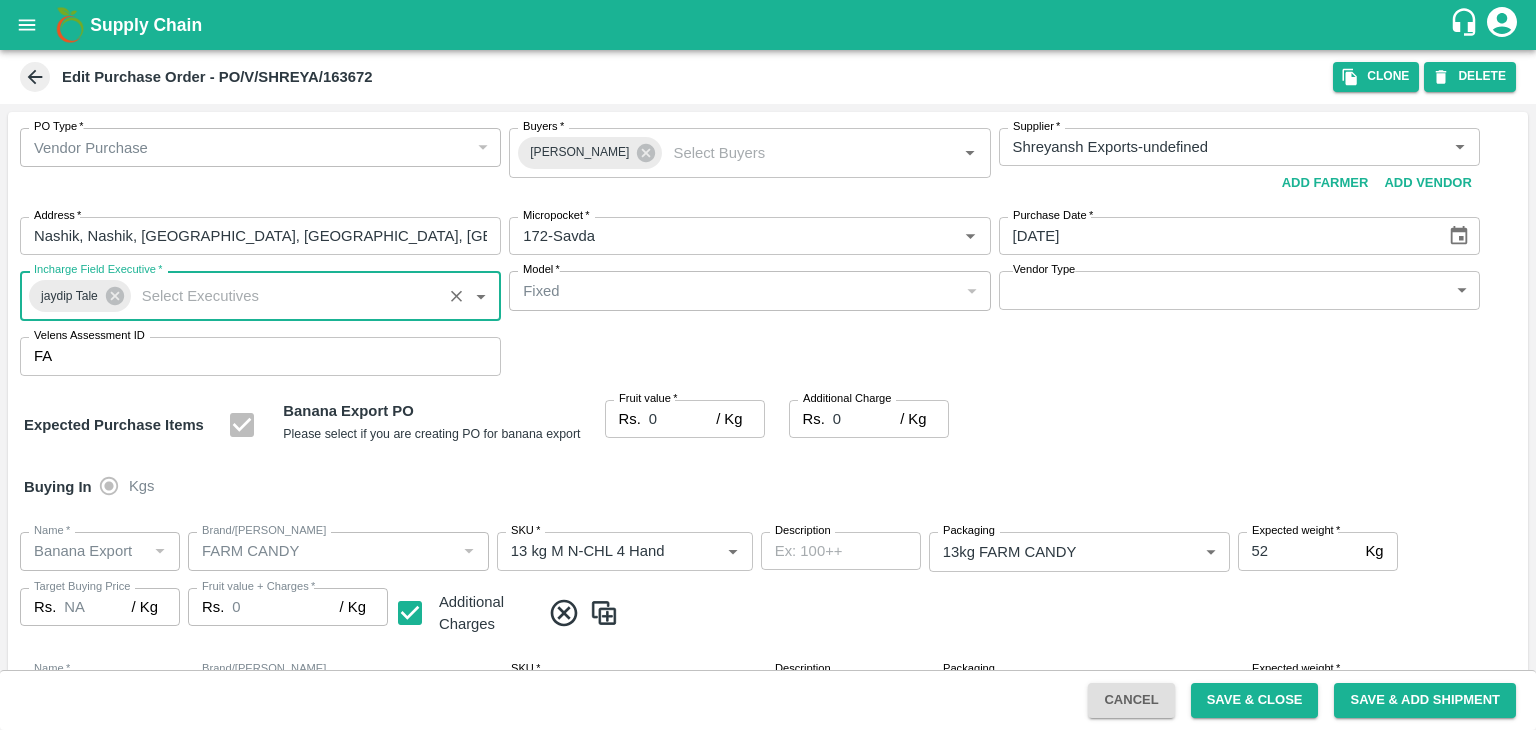 click on "Supply Chain Edit Purchase Order - PO/V/SHREYA/163672 Clone DELETE PO Type   * Vendor Purchase 2 PO Type Buyers   * Ajit Otari Buyers   * Supplier   * Supplier   * Add Vendor Add Farmer Address   * Nashik, Nashik, Nashik, Maharashtra, India Address Micropocket   * Micropocket   * Purchase Date   * 16/07/2025 Purchase Date Incharge Field Executive   * jaydip Tale Incharge Field Executive   * Model   * Fixed Fixed Model Vendor Type ​ Vendor Type Velens Assessment ID FA Velens Assessment ID Expected Purchase Items Banana Export PO Please select if you are creating PO for banana export Fruit value   * Rs. 0 / Kg Fruit value Additional Charge Rs. 0 / Kg Additional Charge Buying In Kgs Name   * Name   * Brand/Marka Brand/Marka SKU   * SKU   * Description x Description Packaging 13kg FARM CANDY 466 Packaging Expected weight   * 52 Kg Expected weight Target Buying Price Rs. NA / Kg Target Buying Price Fruit value + Charges   * Rs. 0 / Kg Fruit value + Charges Additional Charges" at bounding box center (768, 365) 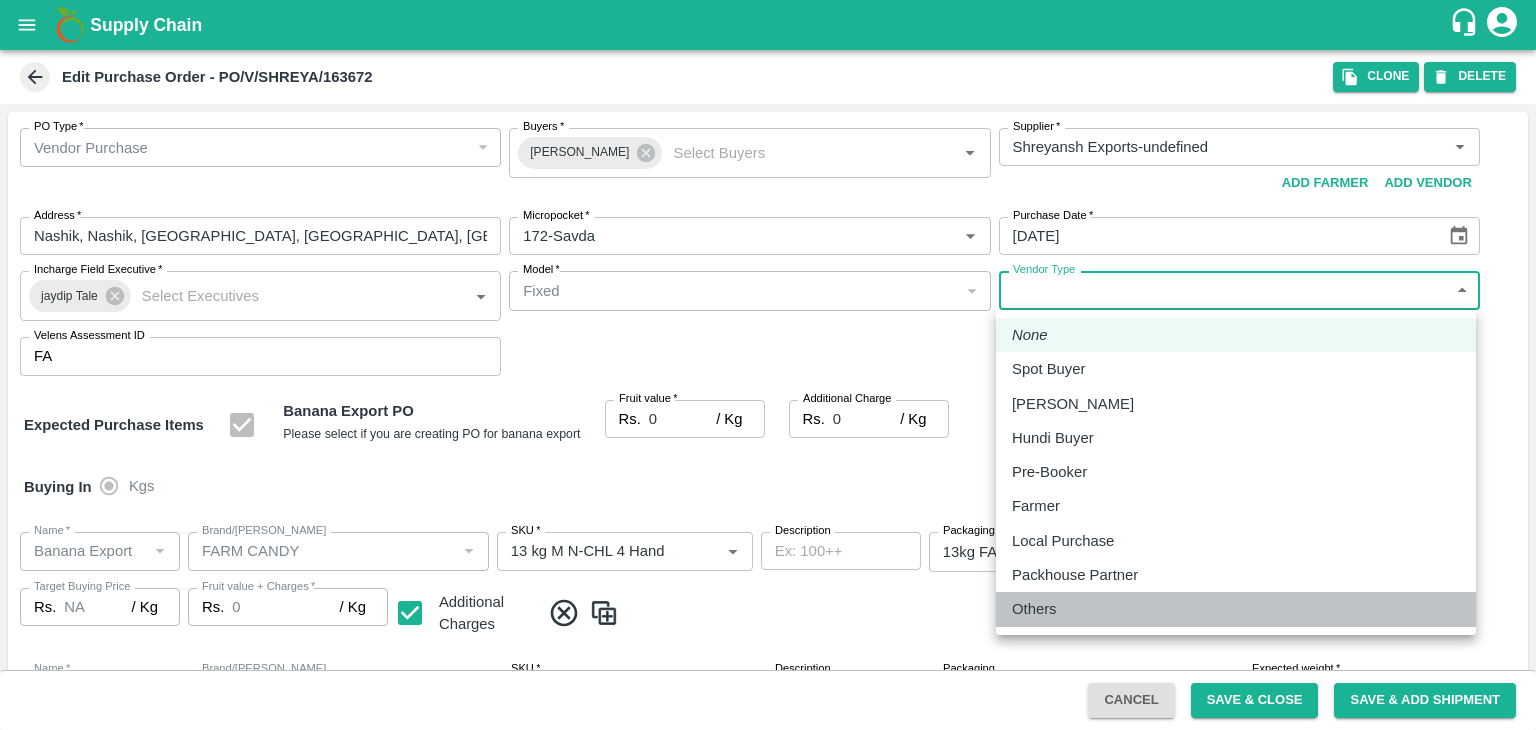 click on "Others" at bounding box center (1034, 609) 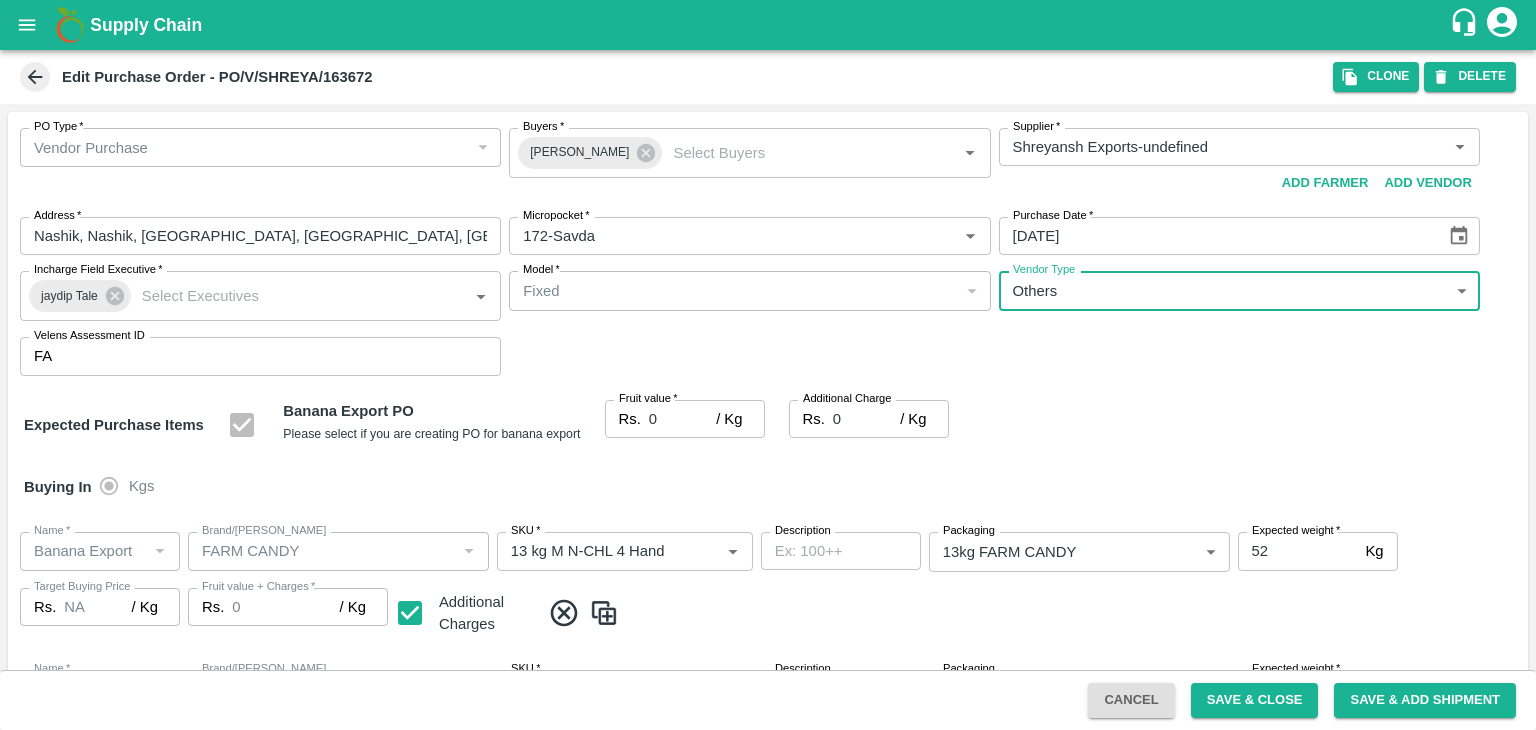 click on "0" at bounding box center [682, 419] 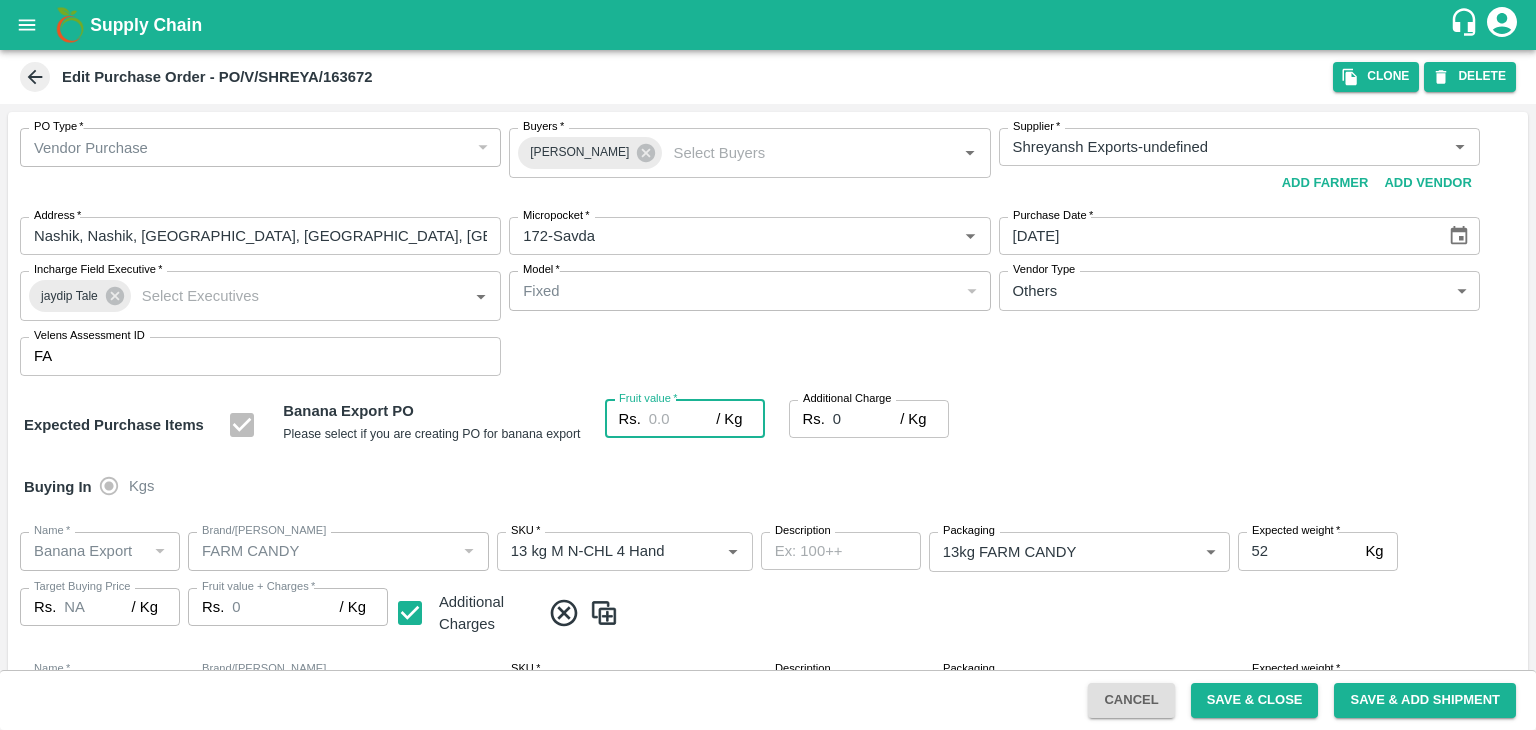 type on "2" 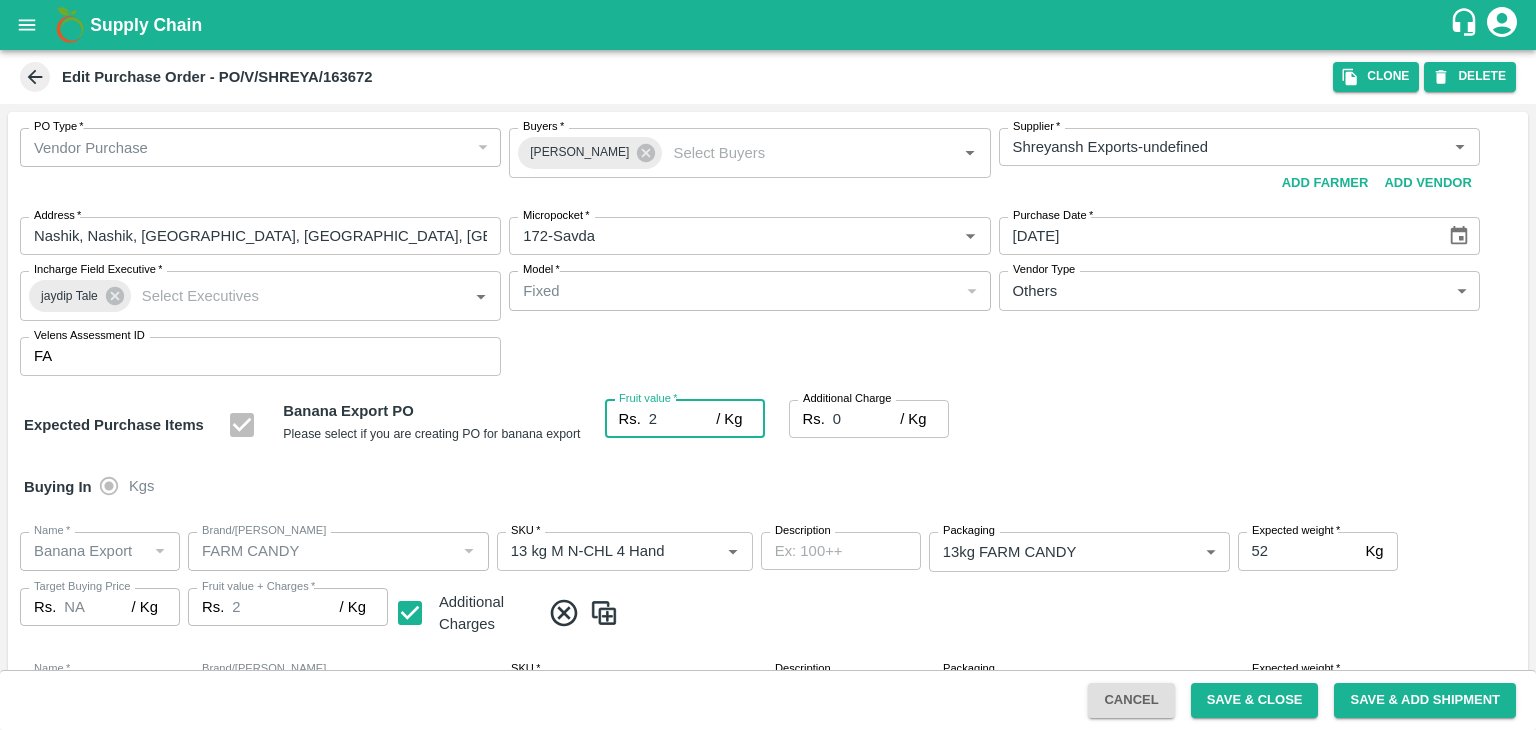 type on "2" 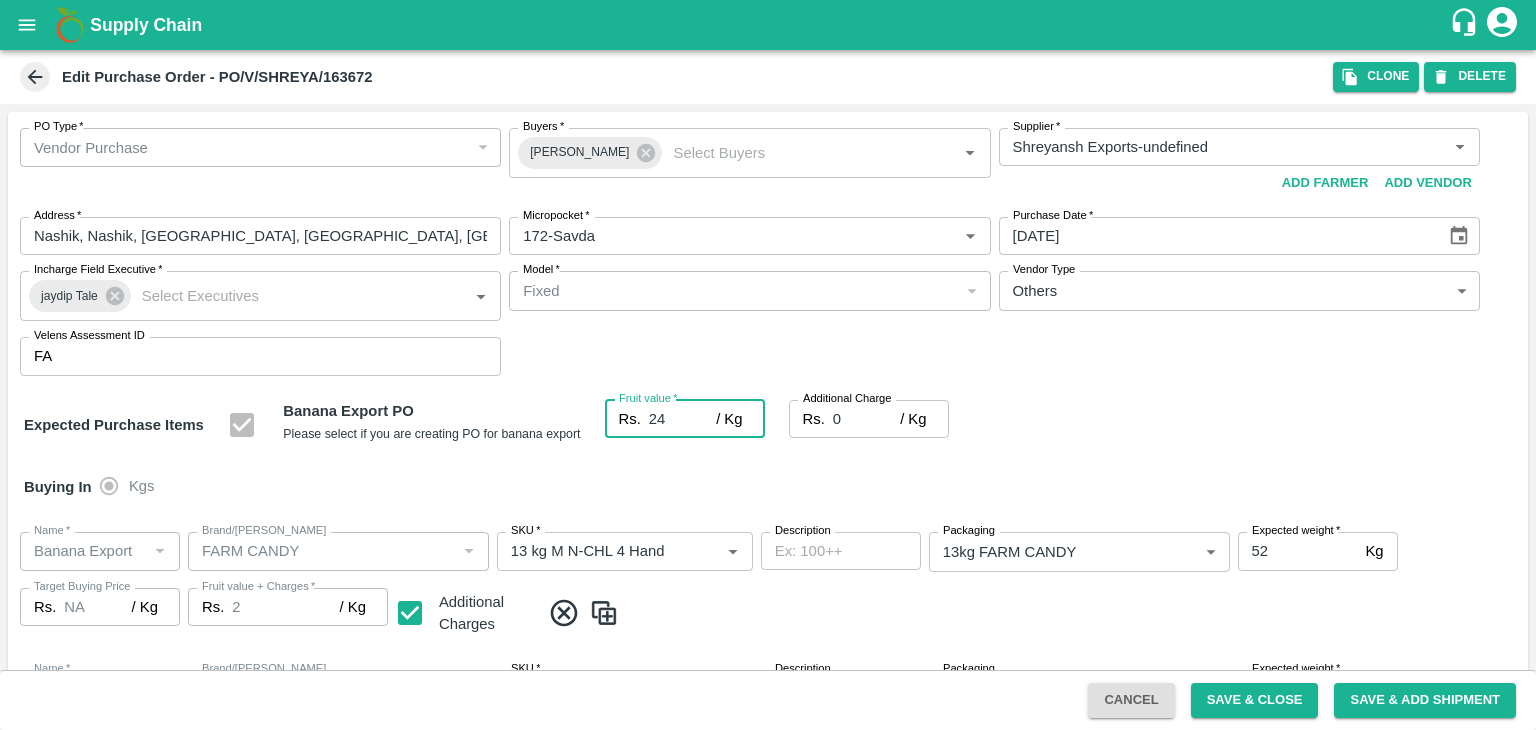 type on "24" 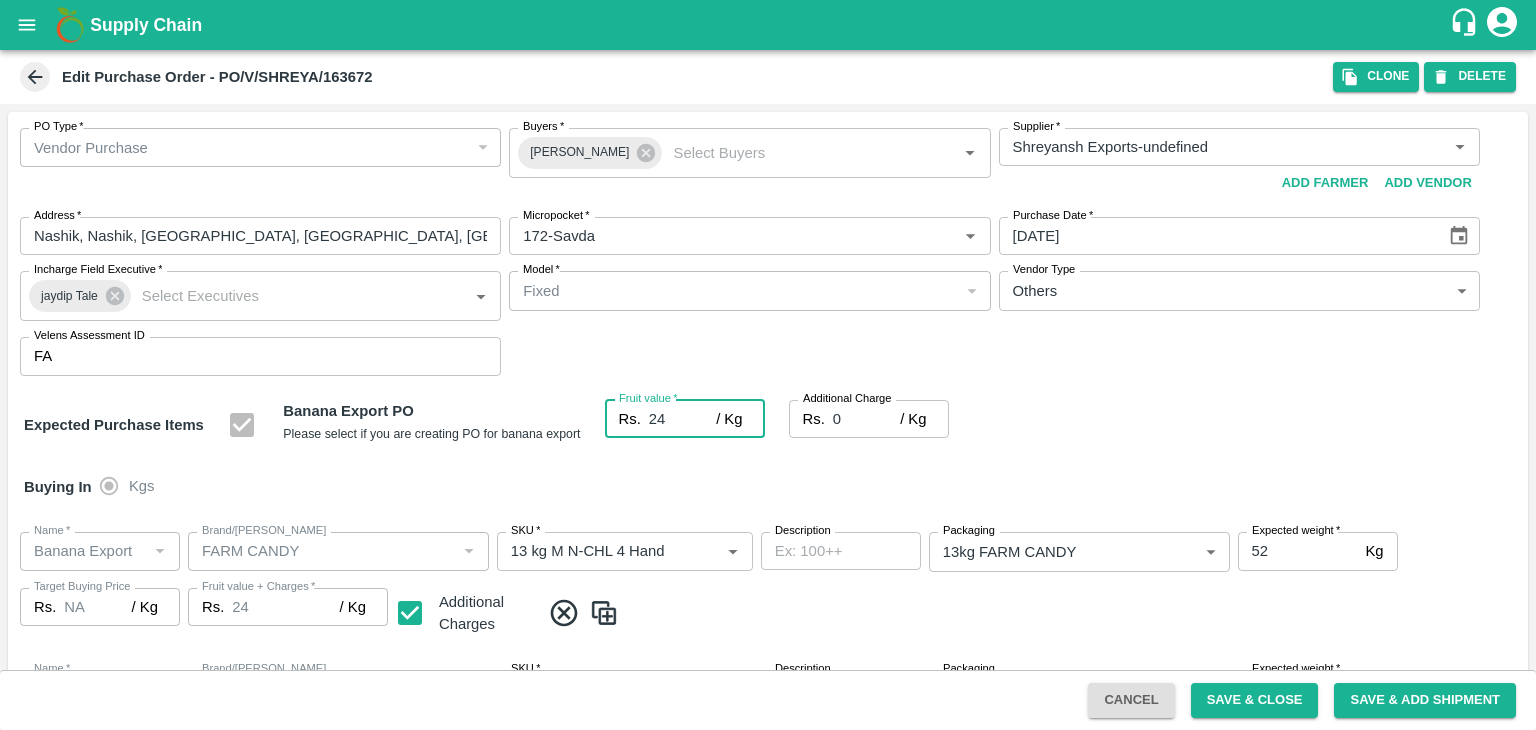 type on "24" 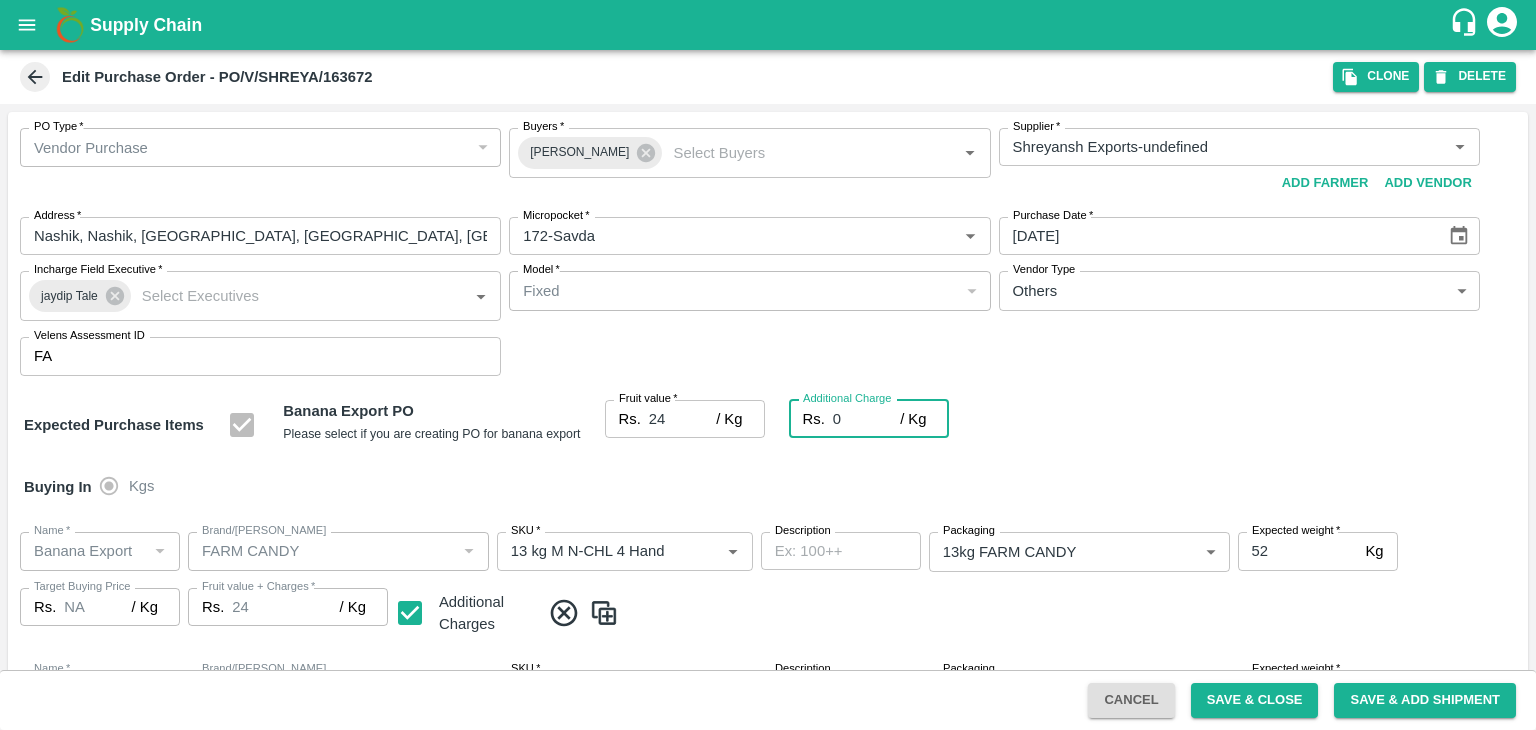 type on "2" 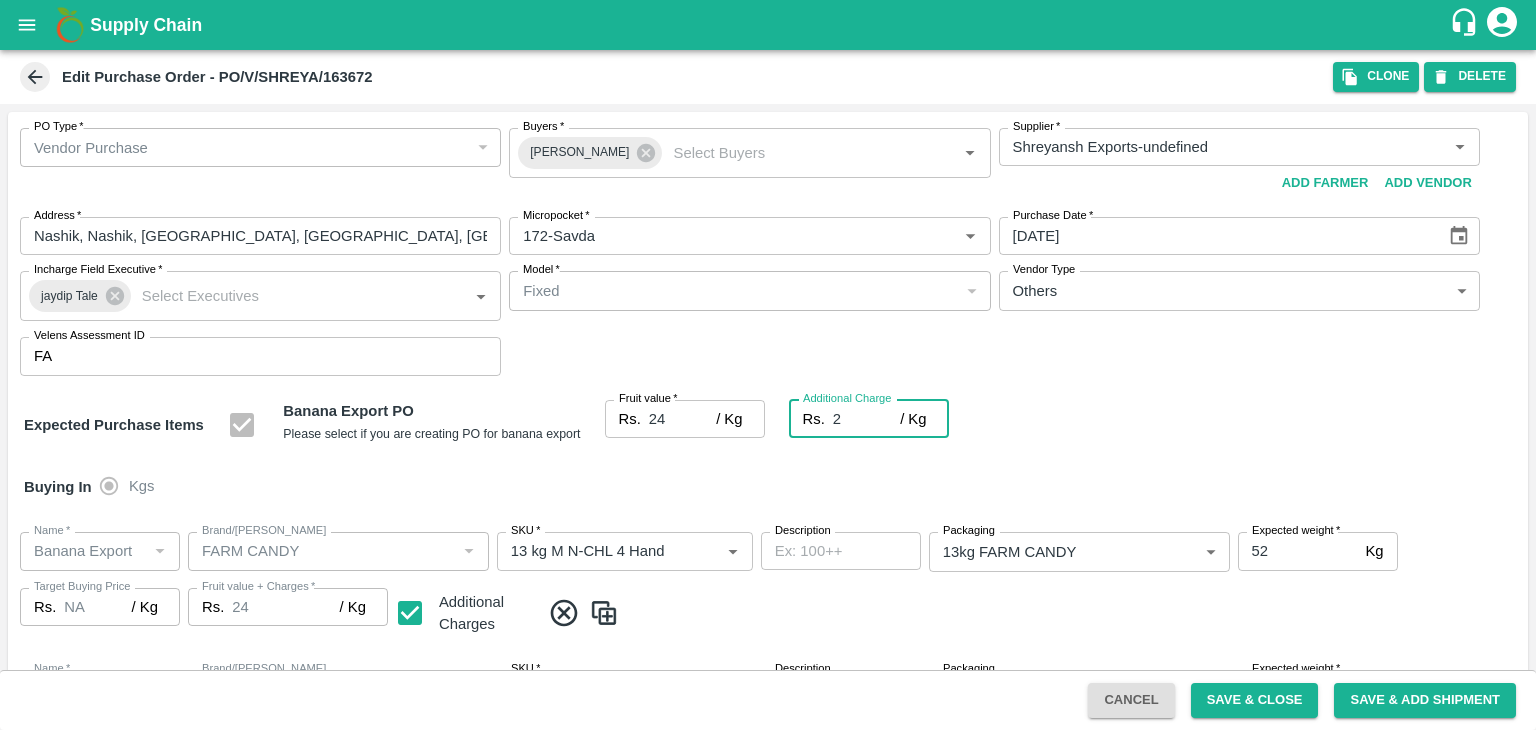type on "26" 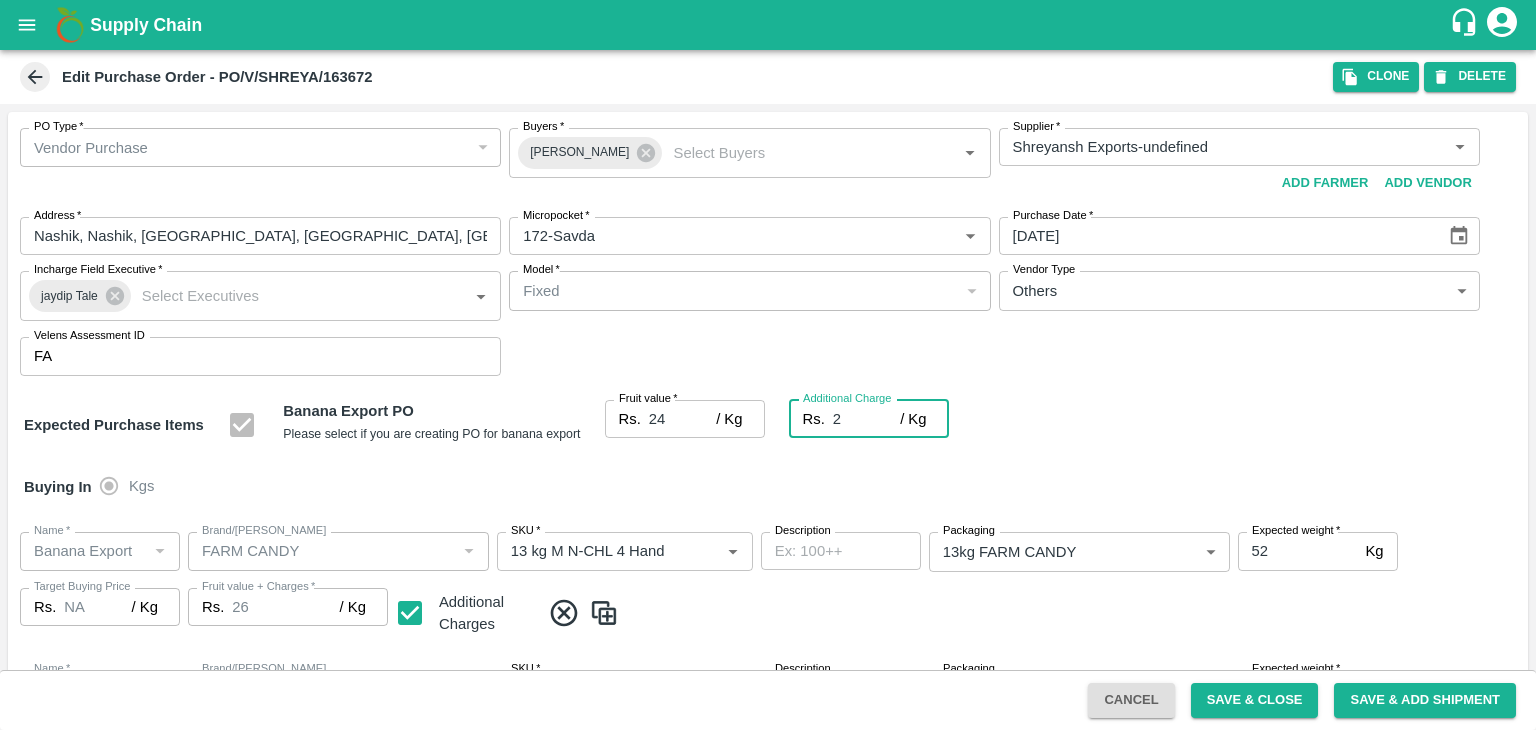 type on "26" 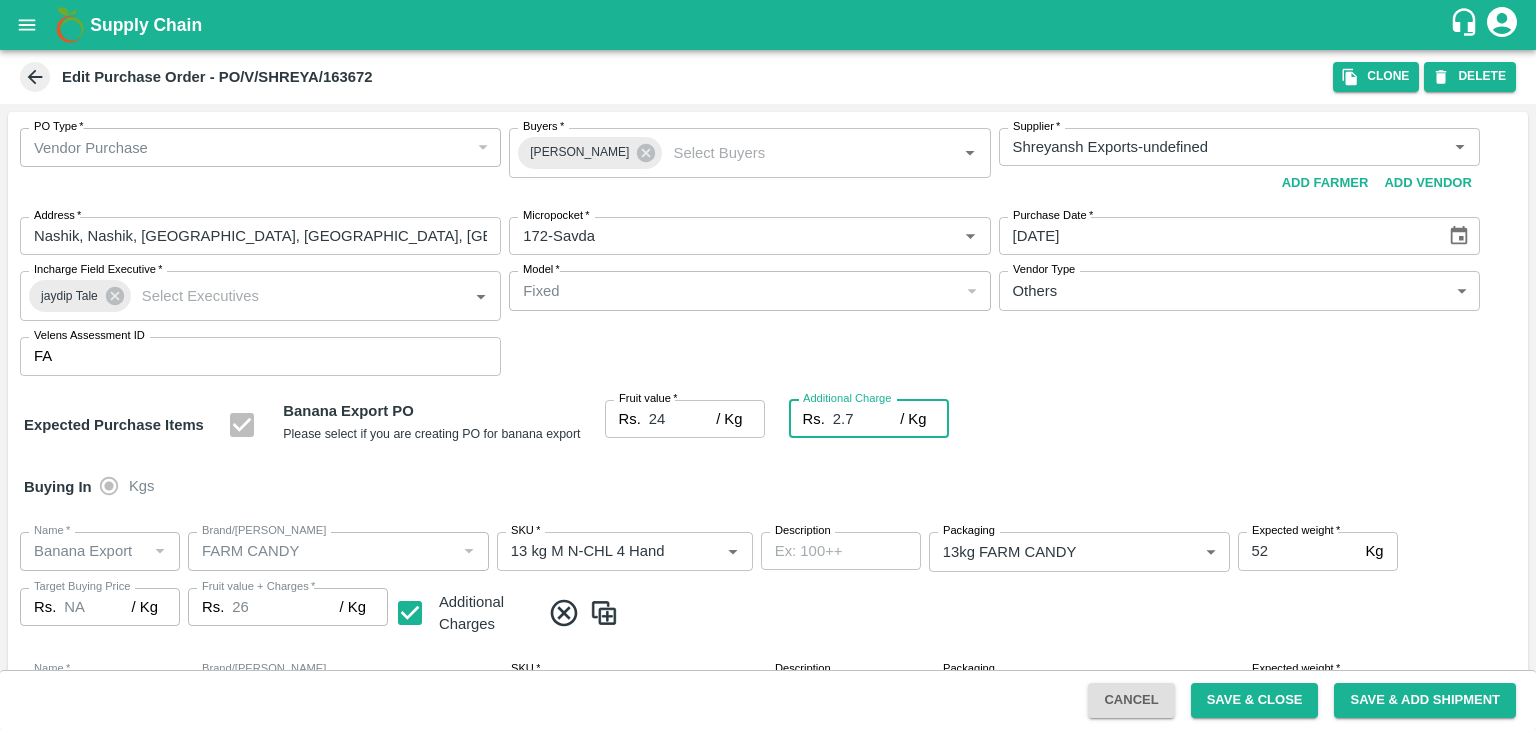type on "26.7" 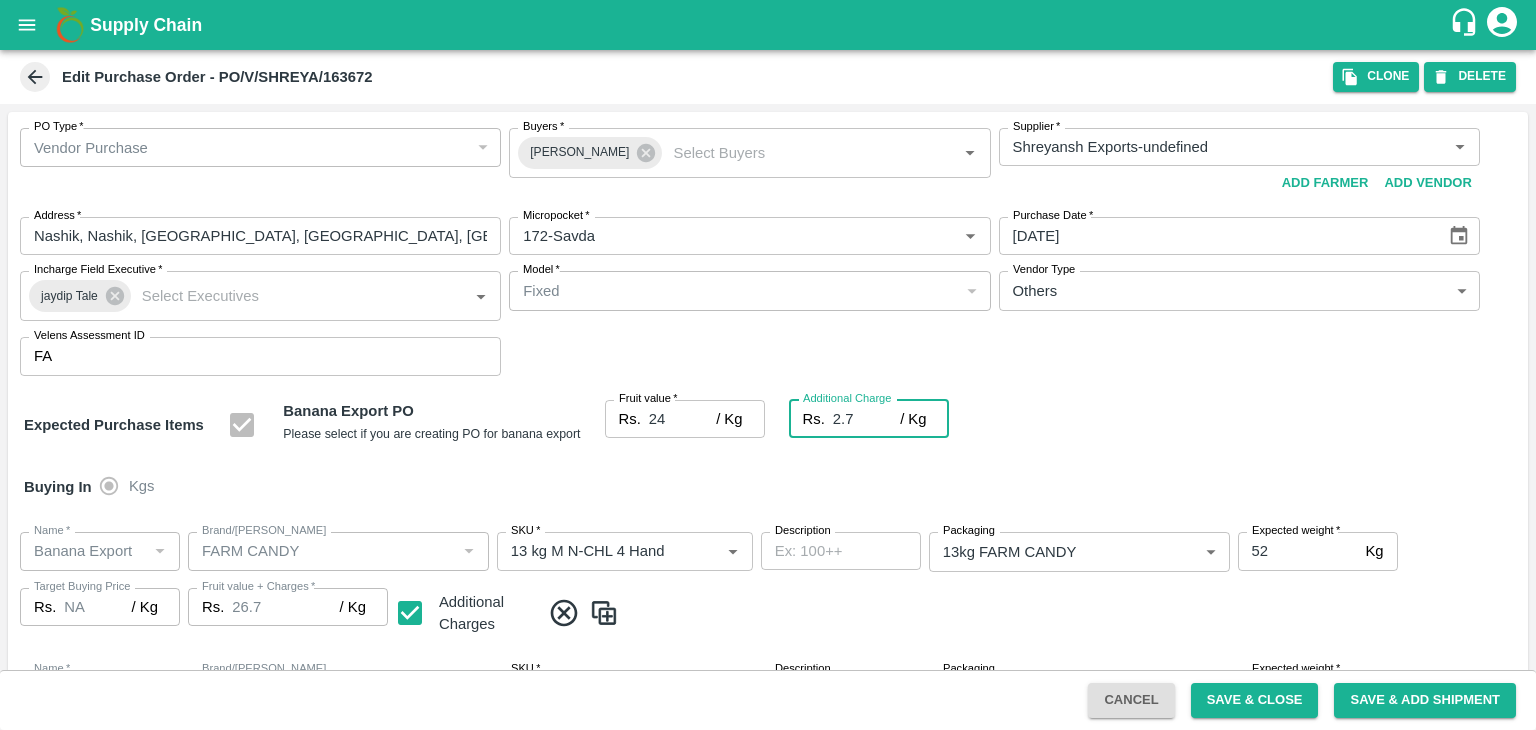 type on "2.75" 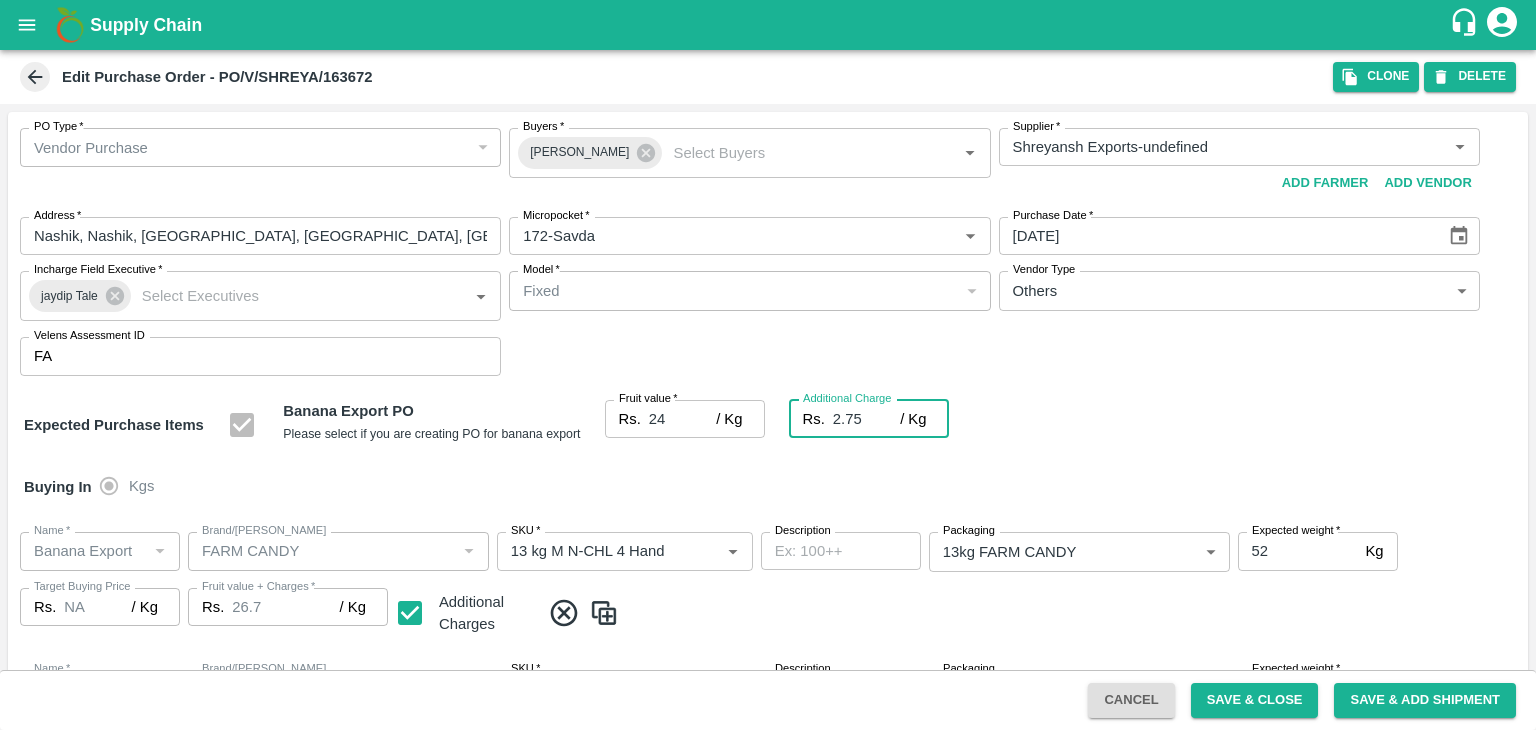 type on "26.75" 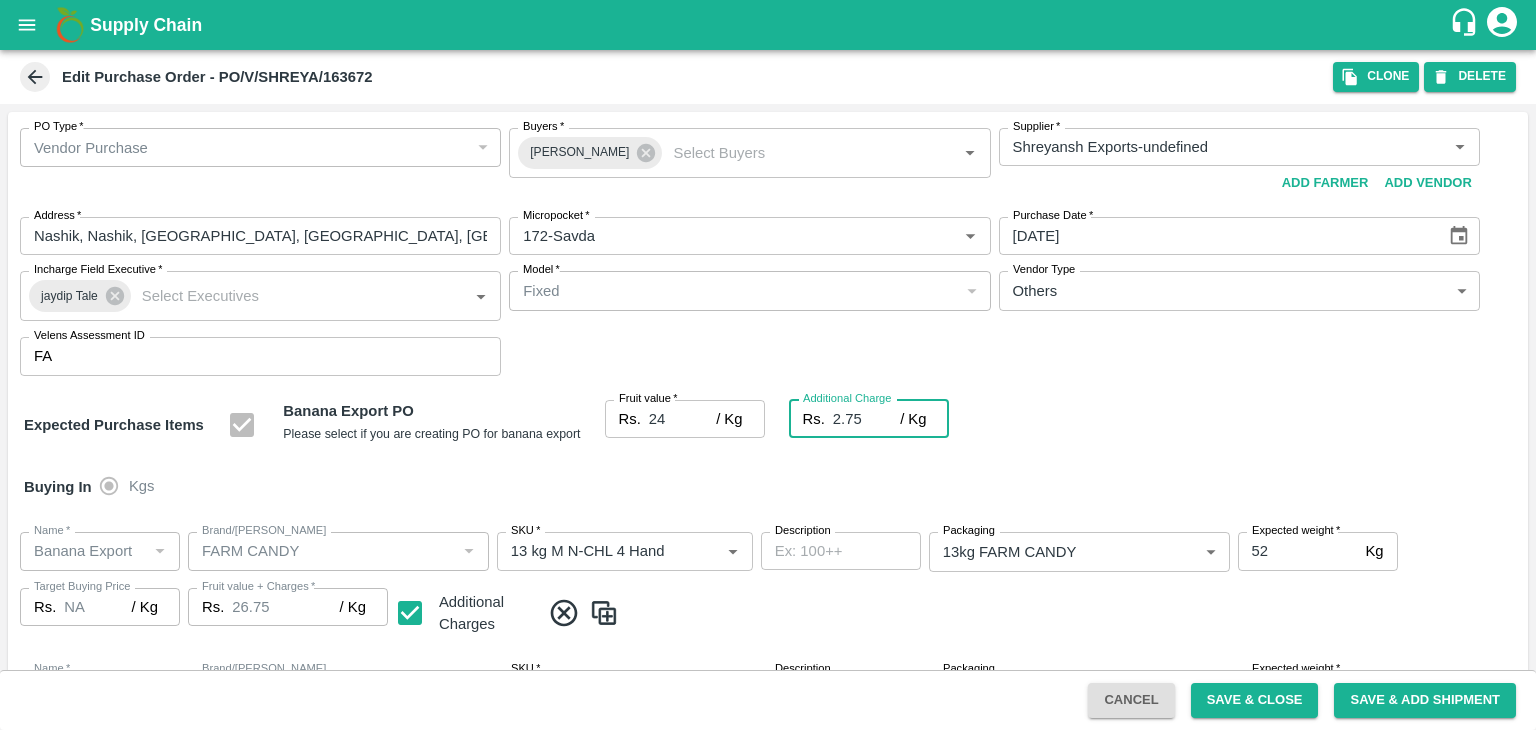 type on "2.75" 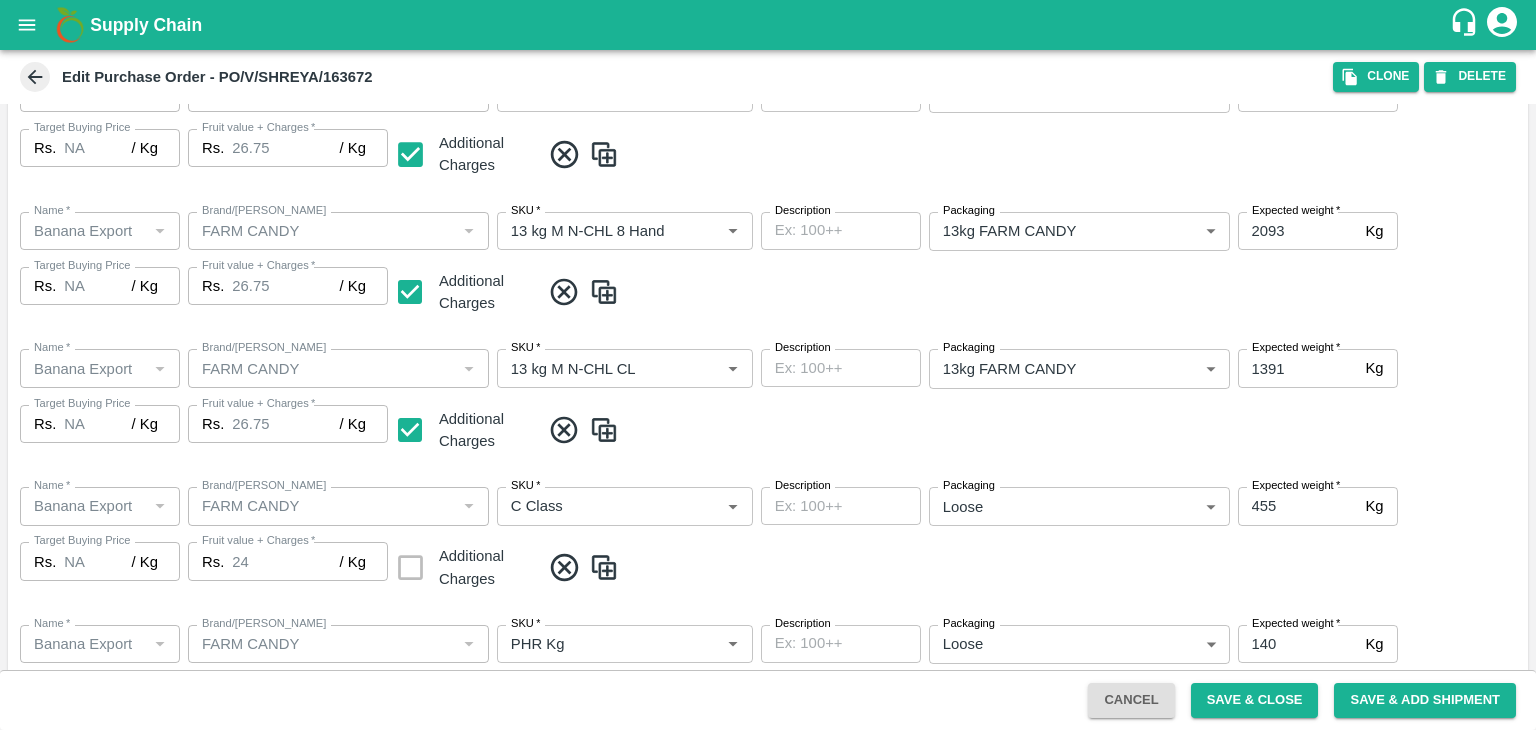 scroll, scrollTop: 1060, scrollLeft: 0, axis: vertical 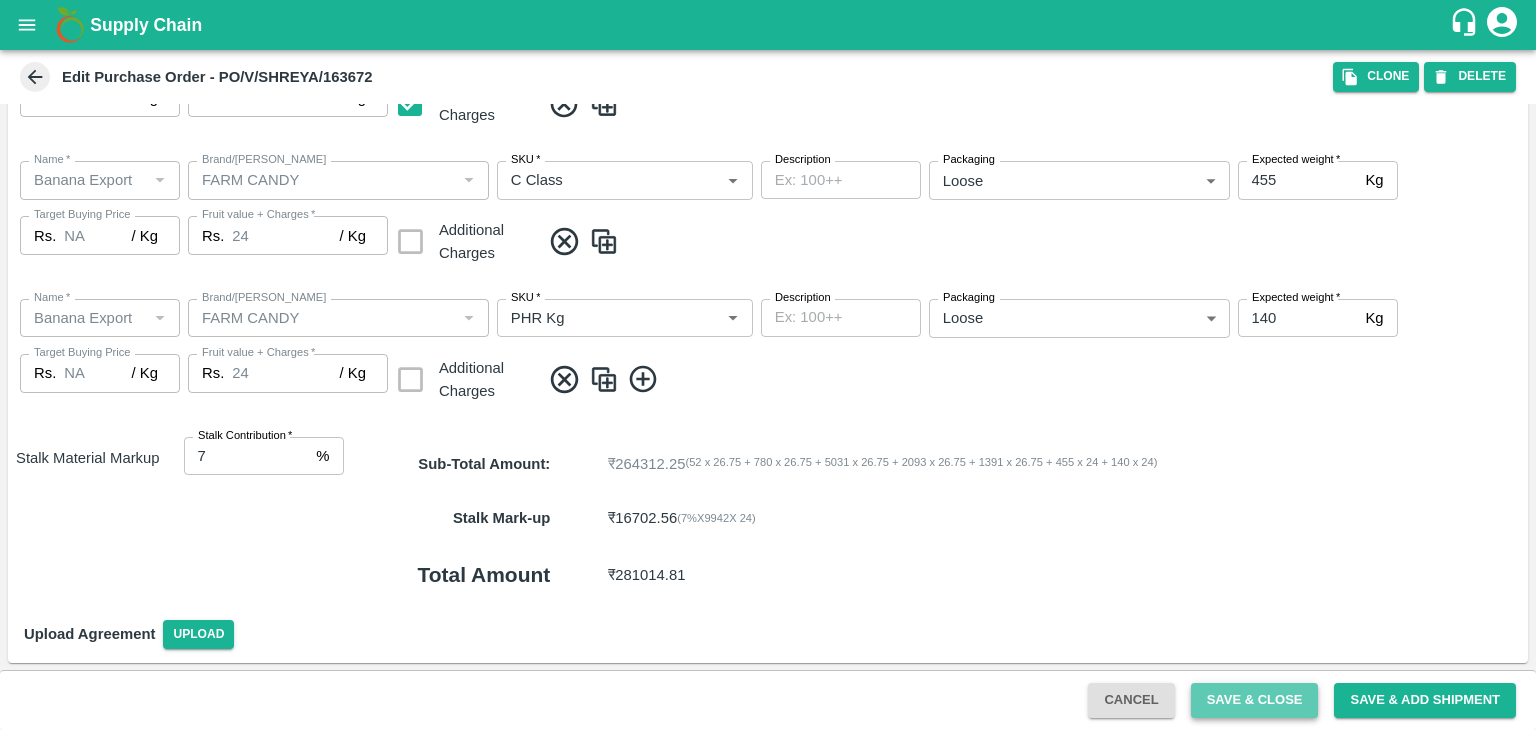 click on "Save & Close" at bounding box center [1255, 700] 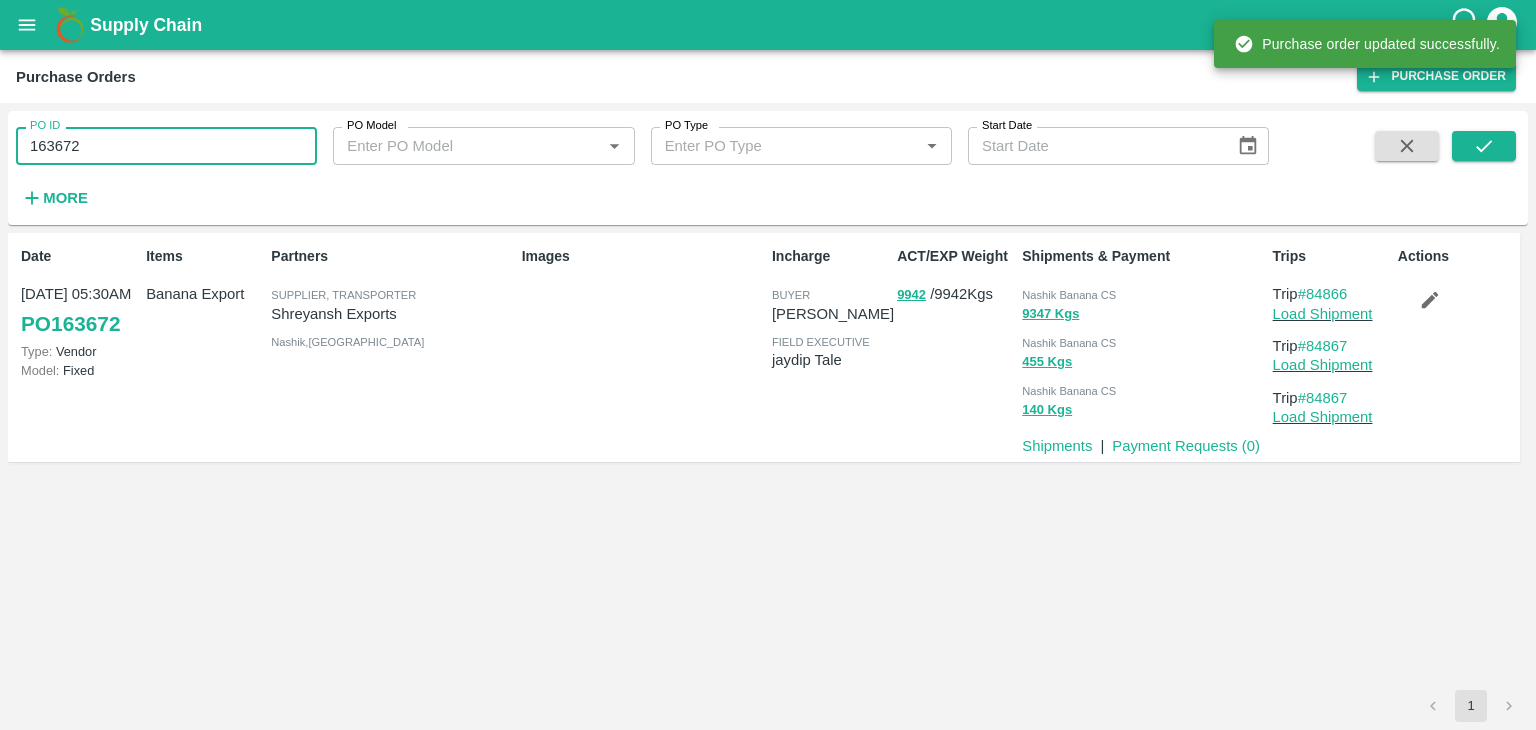click on "163672" at bounding box center [166, 146] 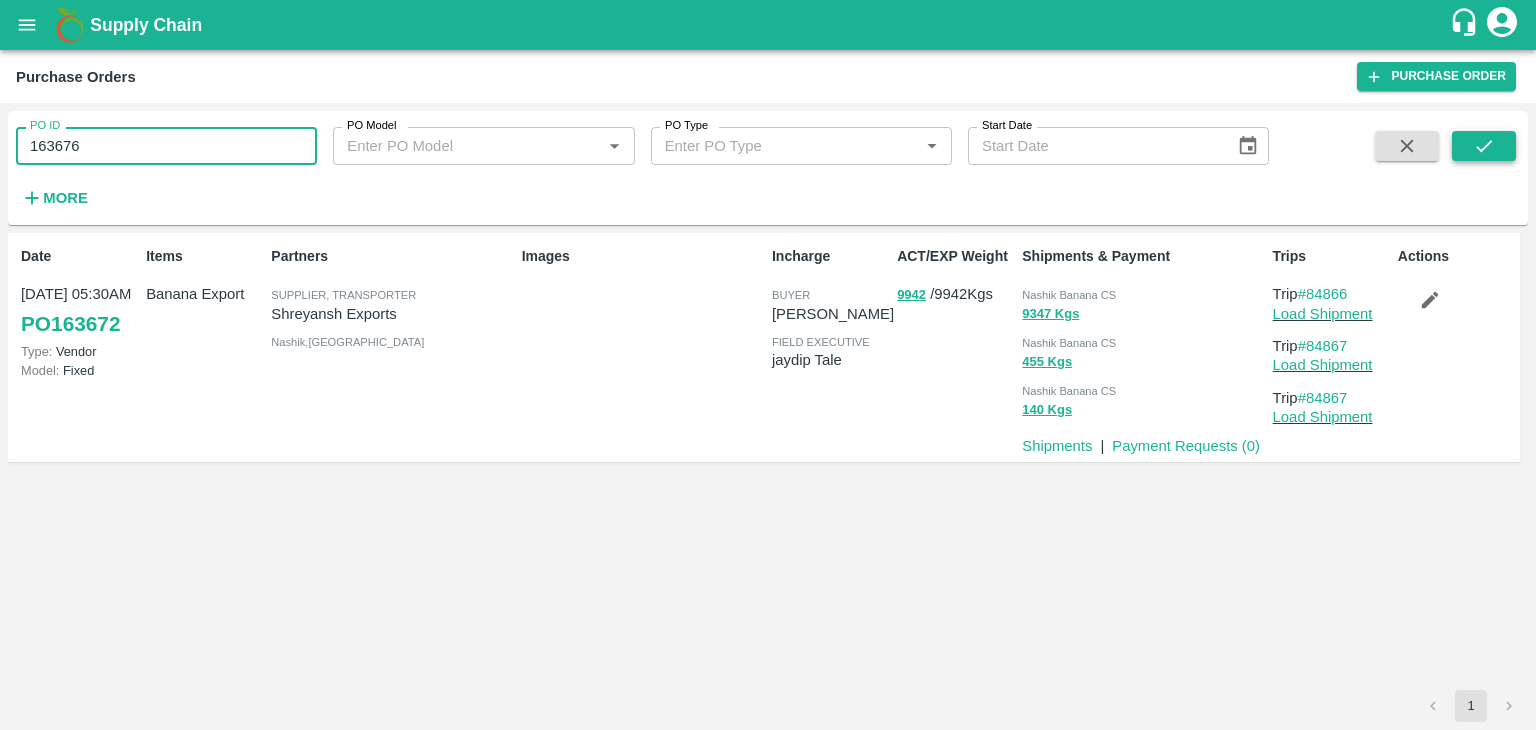 type on "163676" 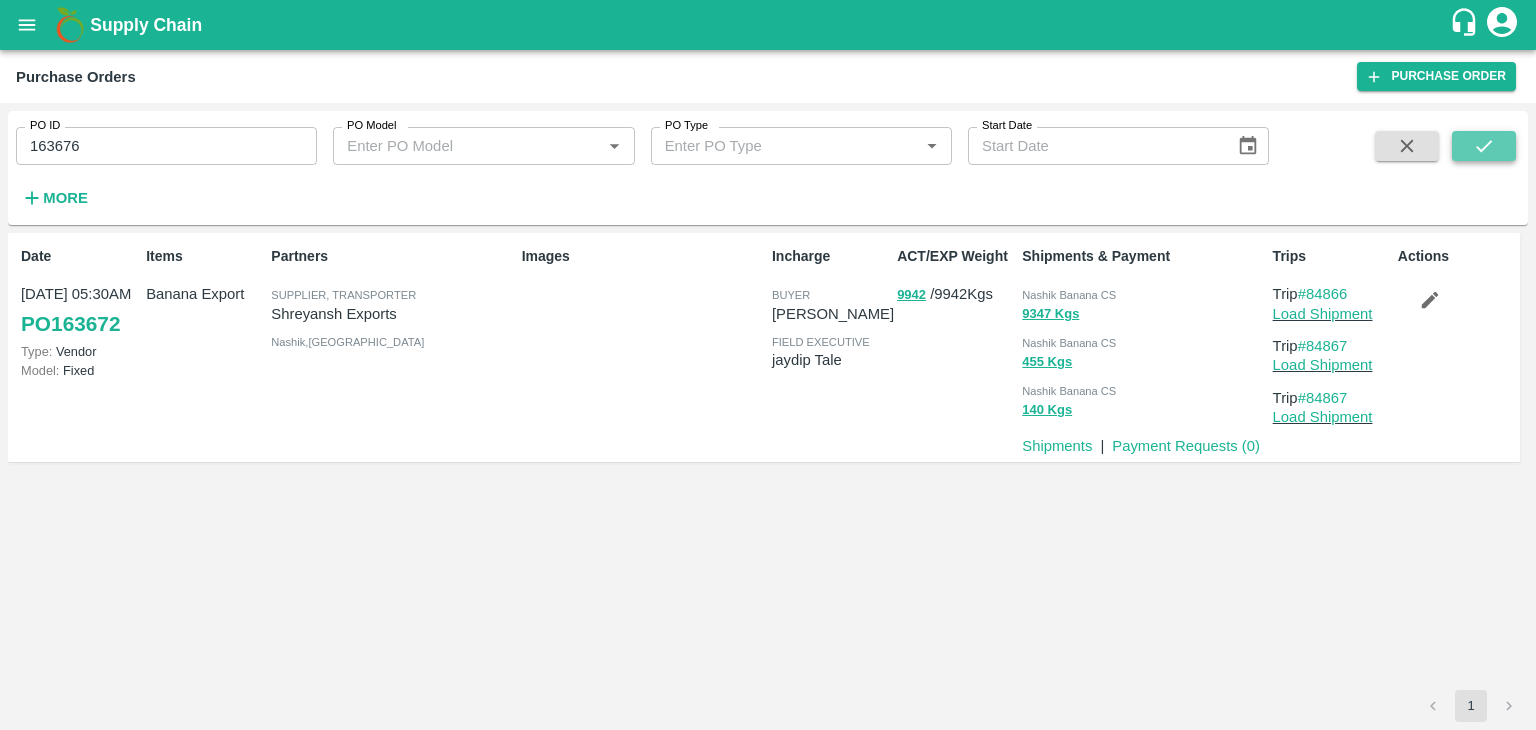 click 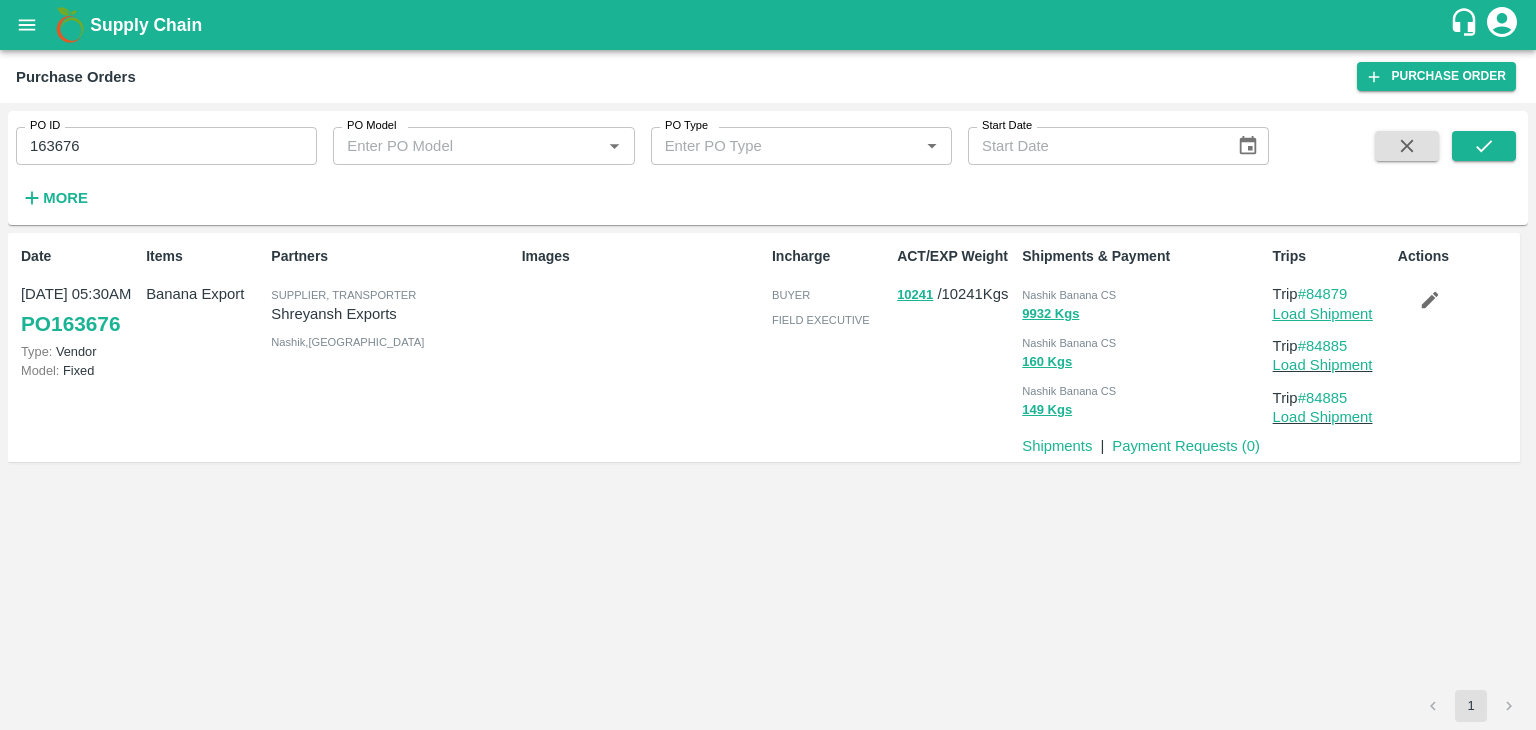 click on "Load Shipment" at bounding box center (1323, 314) 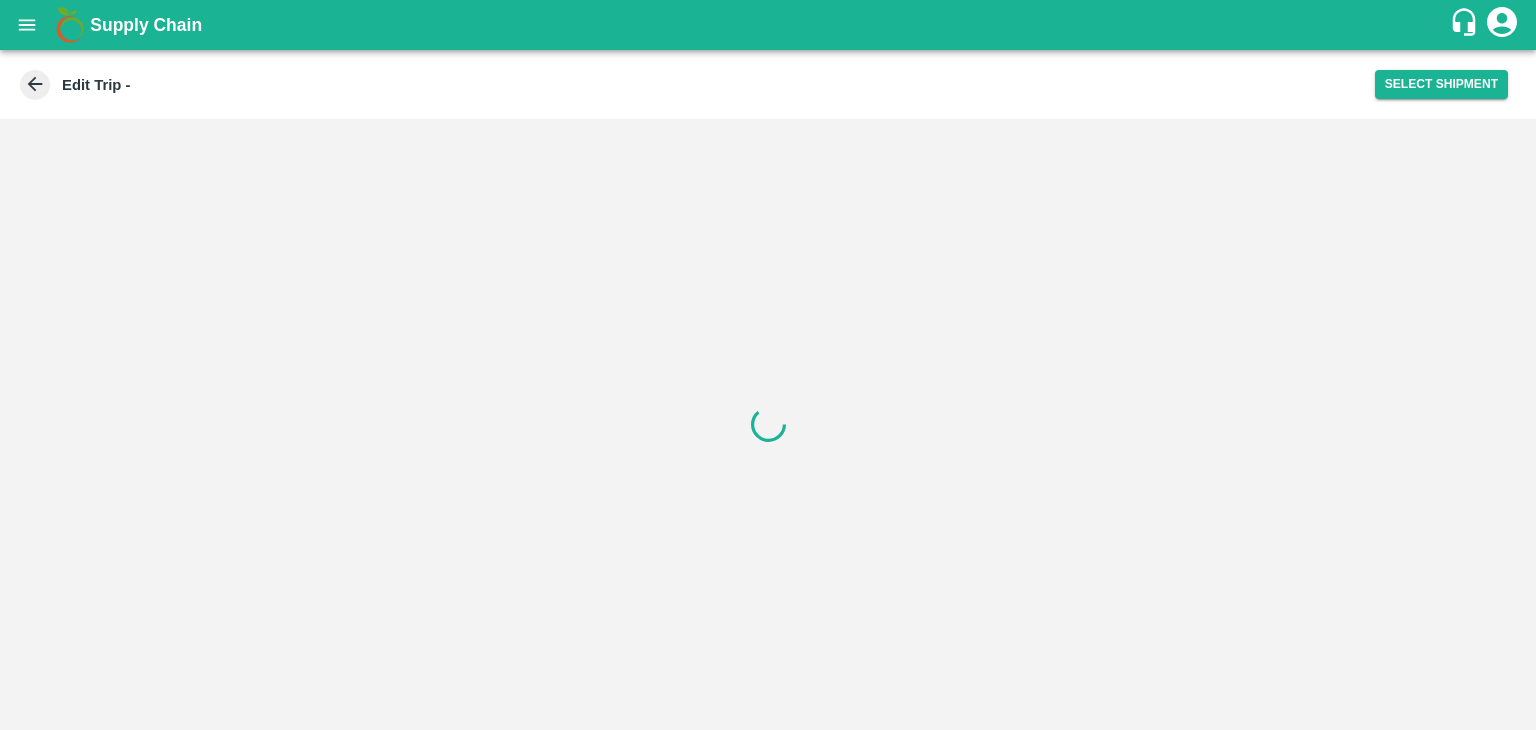 scroll, scrollTop: 0, scrollLeft: 0, axis: both 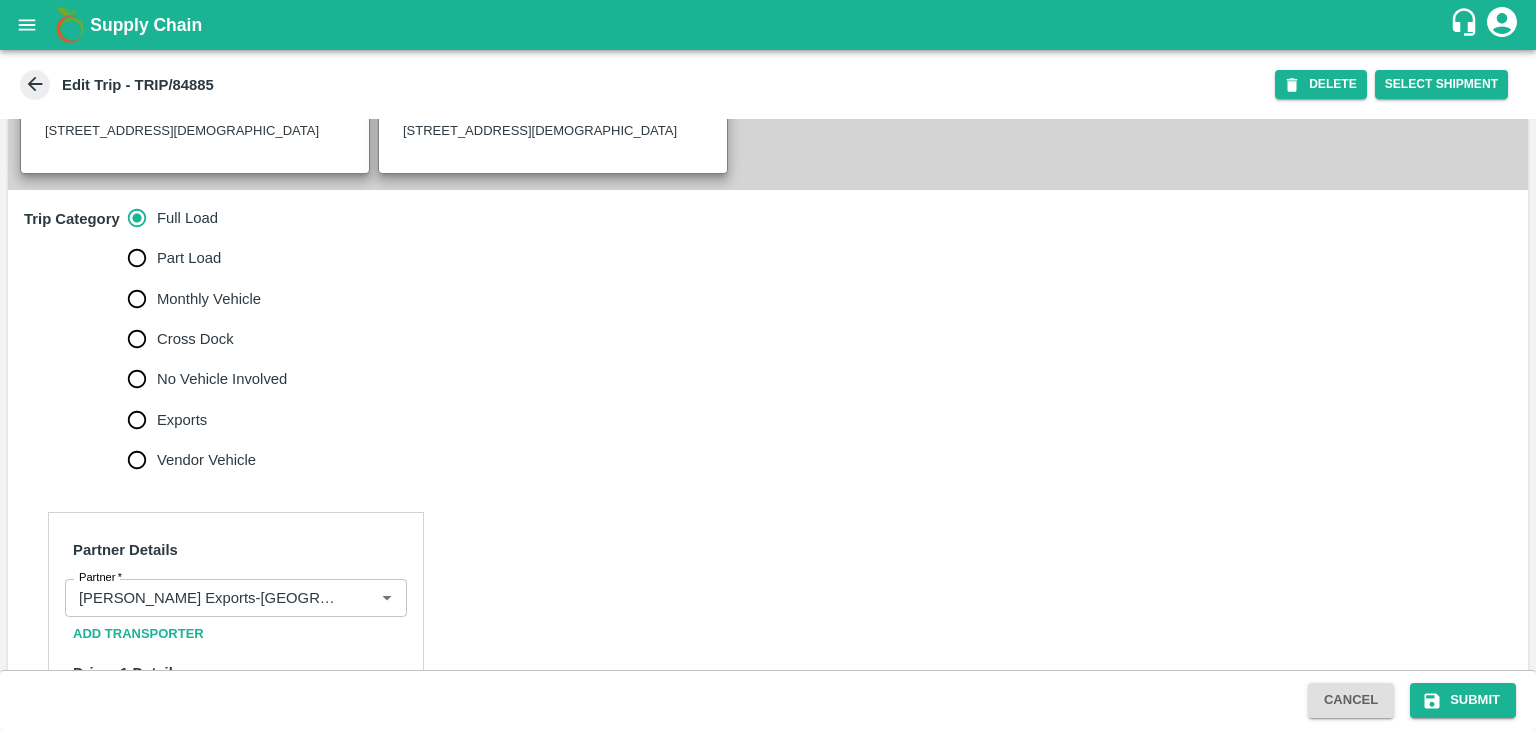 click on "No Vehicle Involved" at bounding box center (222, 379) 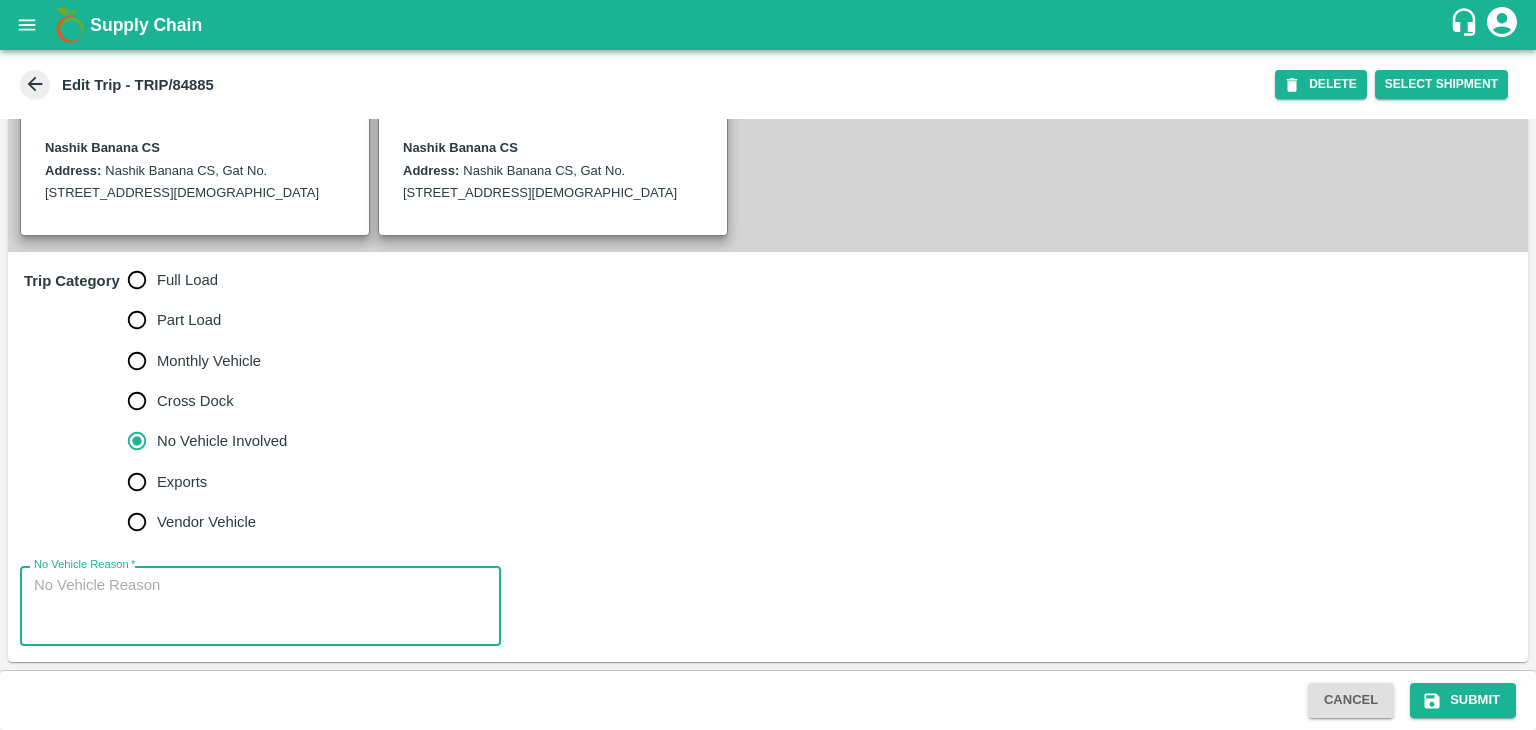 click on "No Vehicle Reason   *" at bounding box center [260, 606] 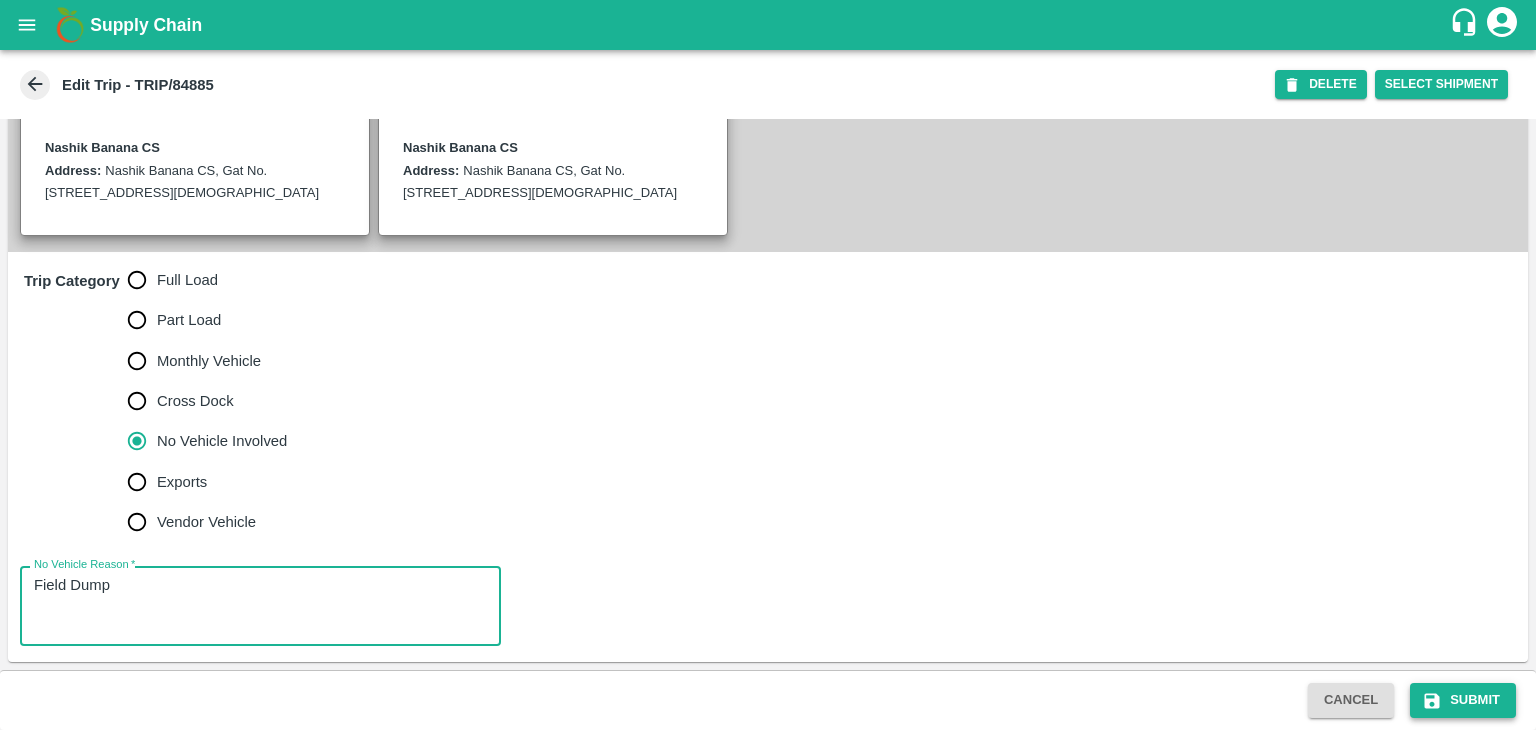 type on "Field Dump" 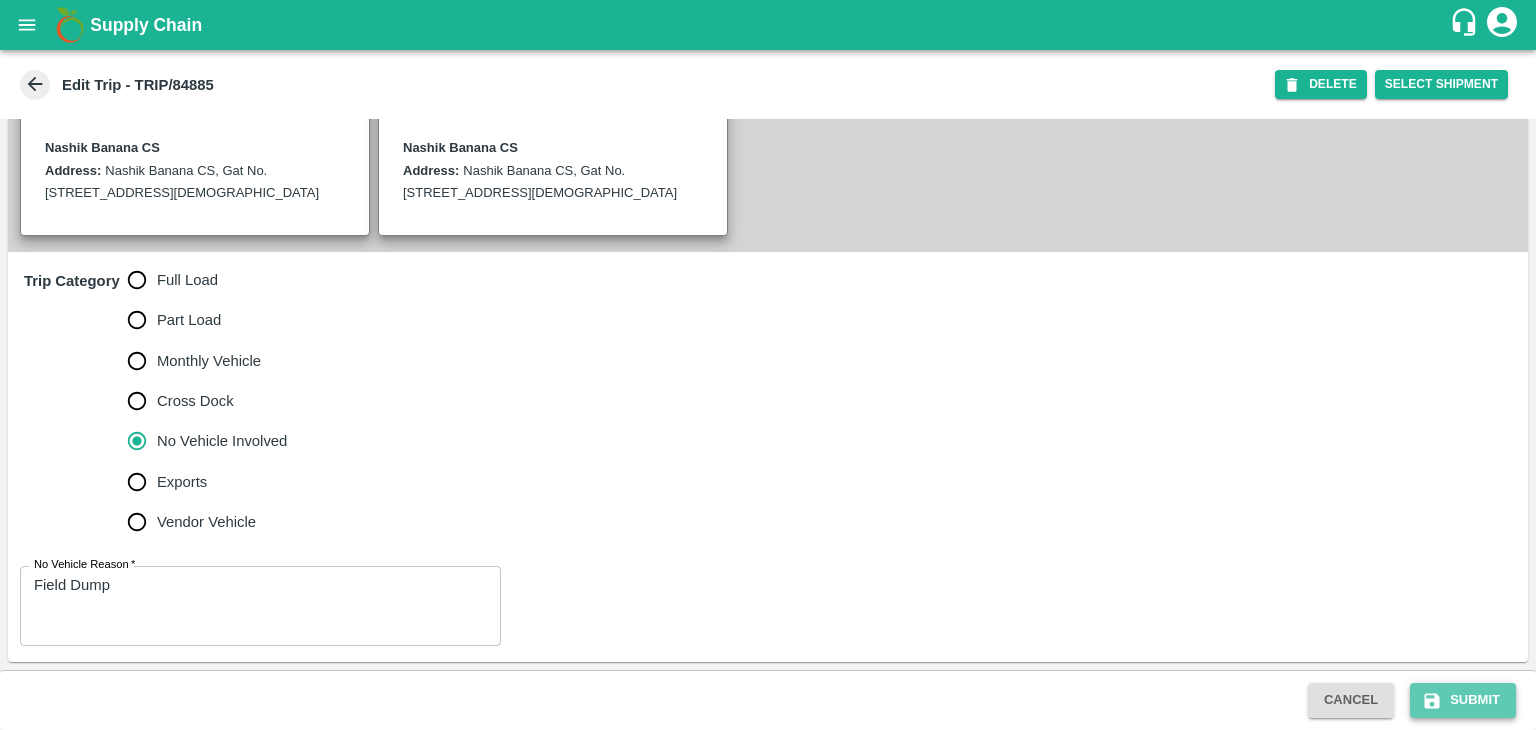 click on "Submit" at bounding box center [1463, 700] 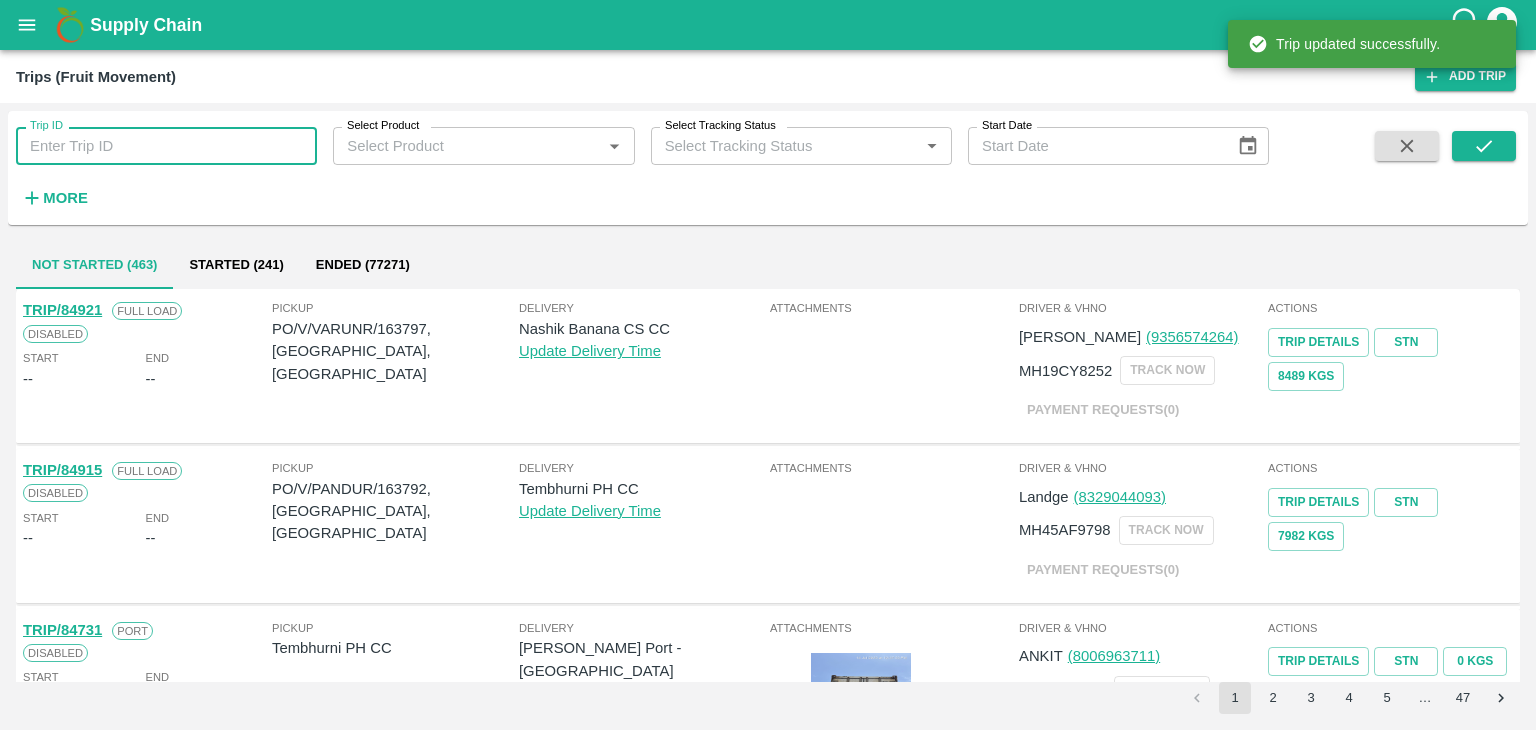 click on "Trip ID" at bounding box center [166, 146] 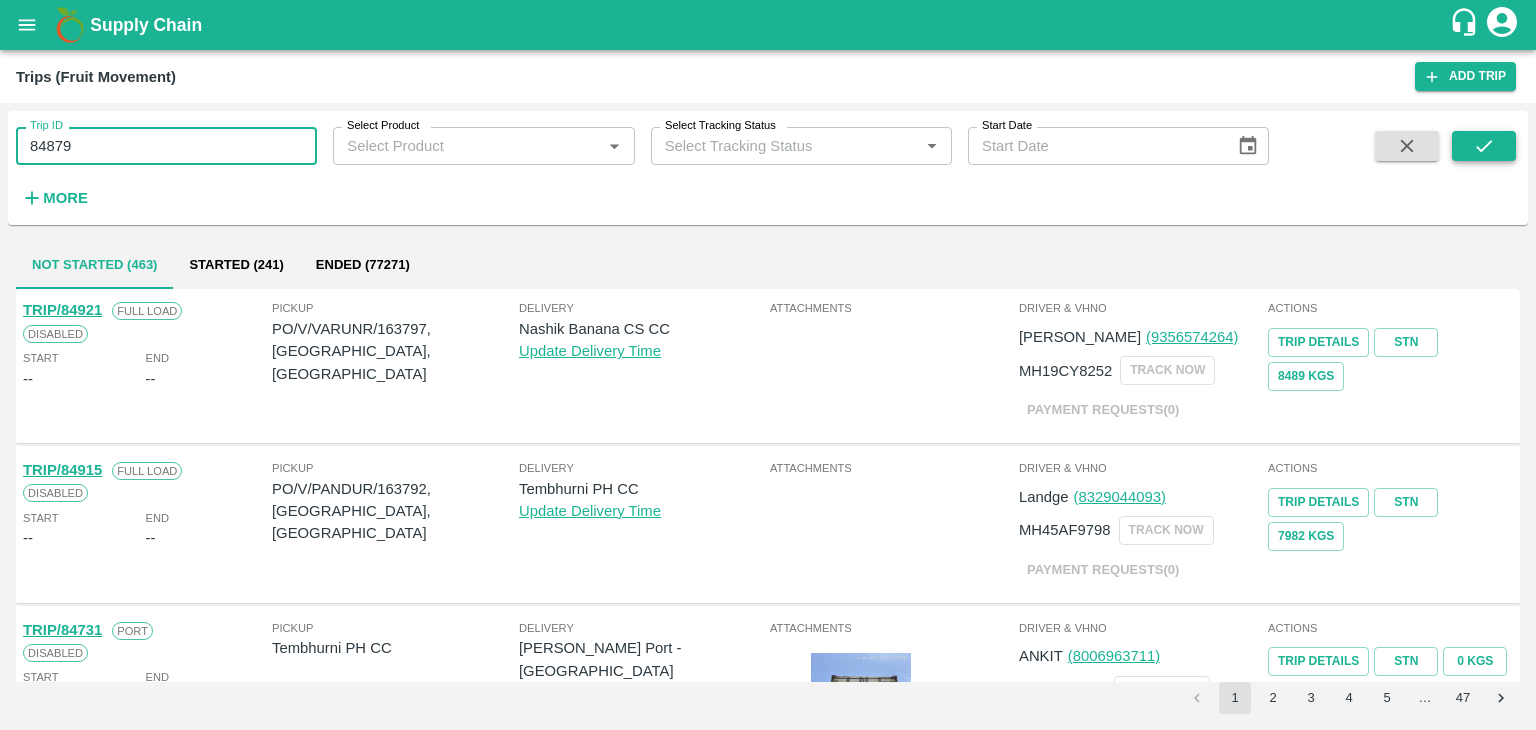 type on "84879" 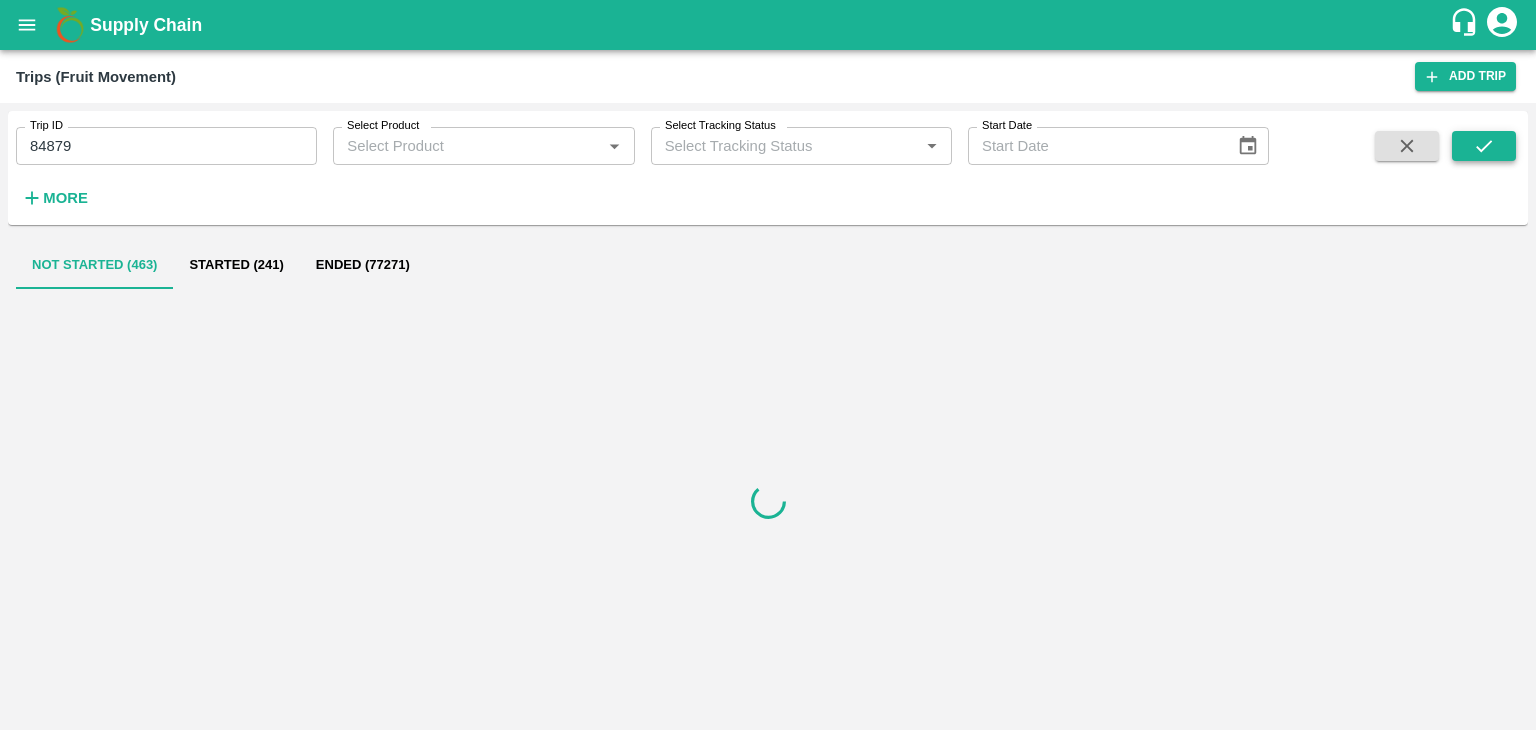 click at bounding box center [1484, 146] 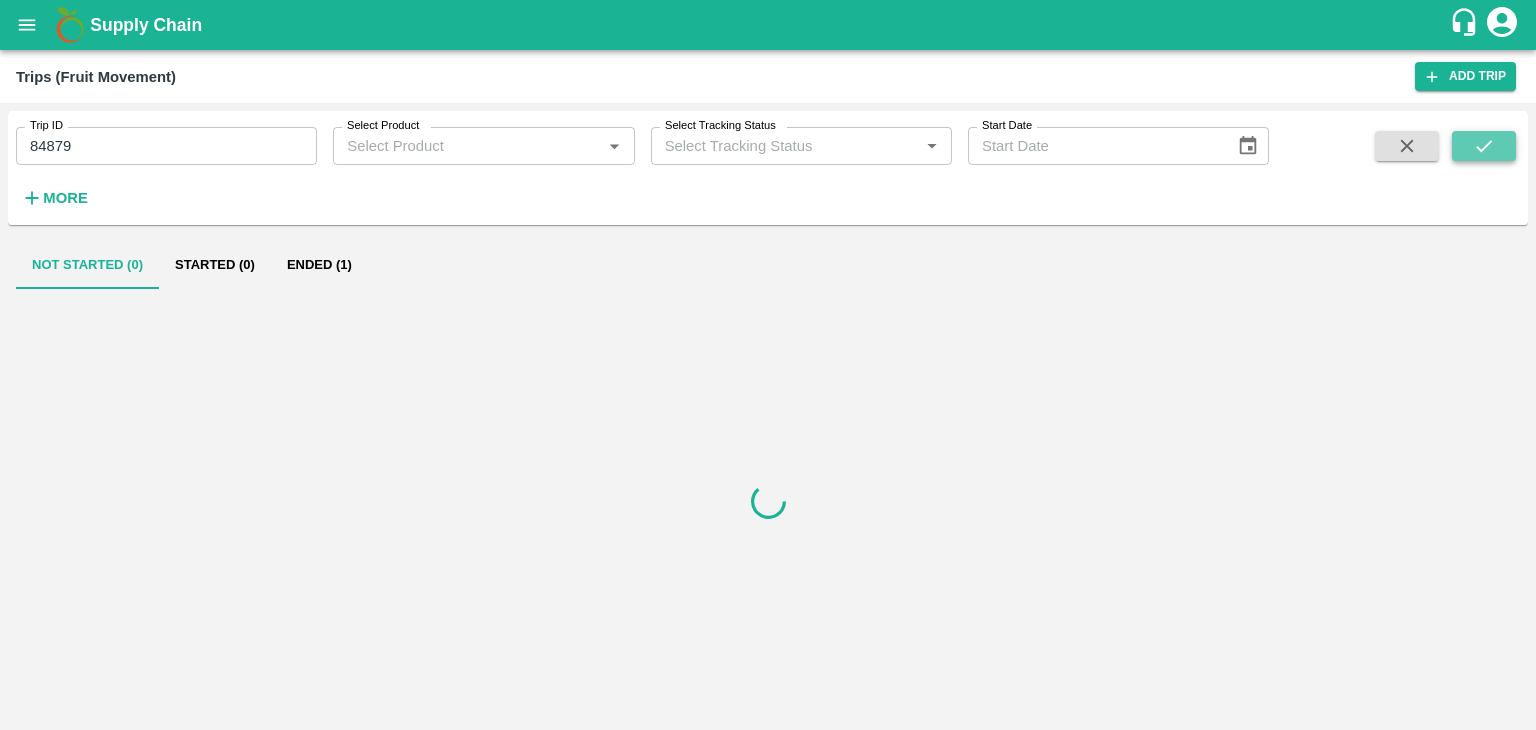 click at bounding box center (1484, 146) 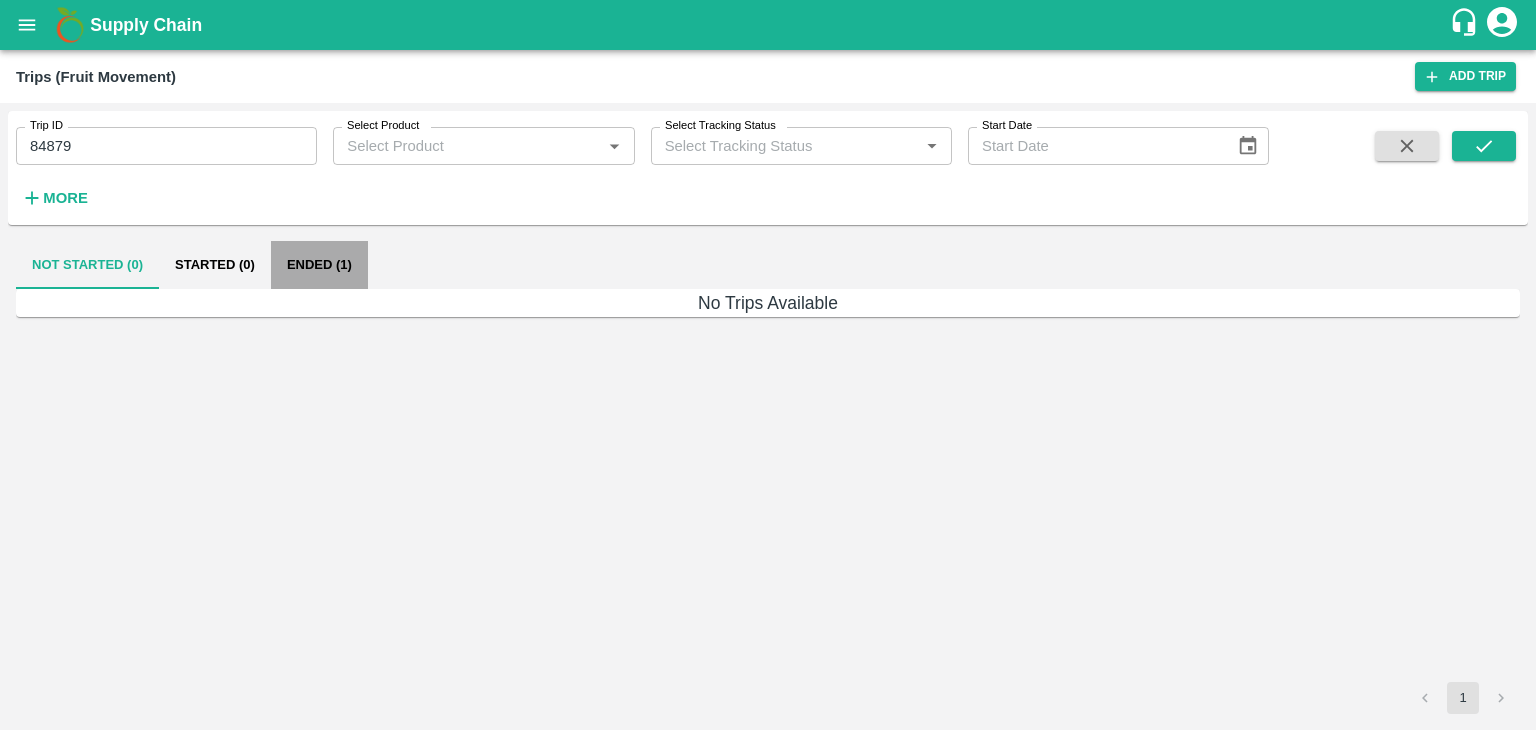 click on "Ended (1)" at bounding box center (319, 265) 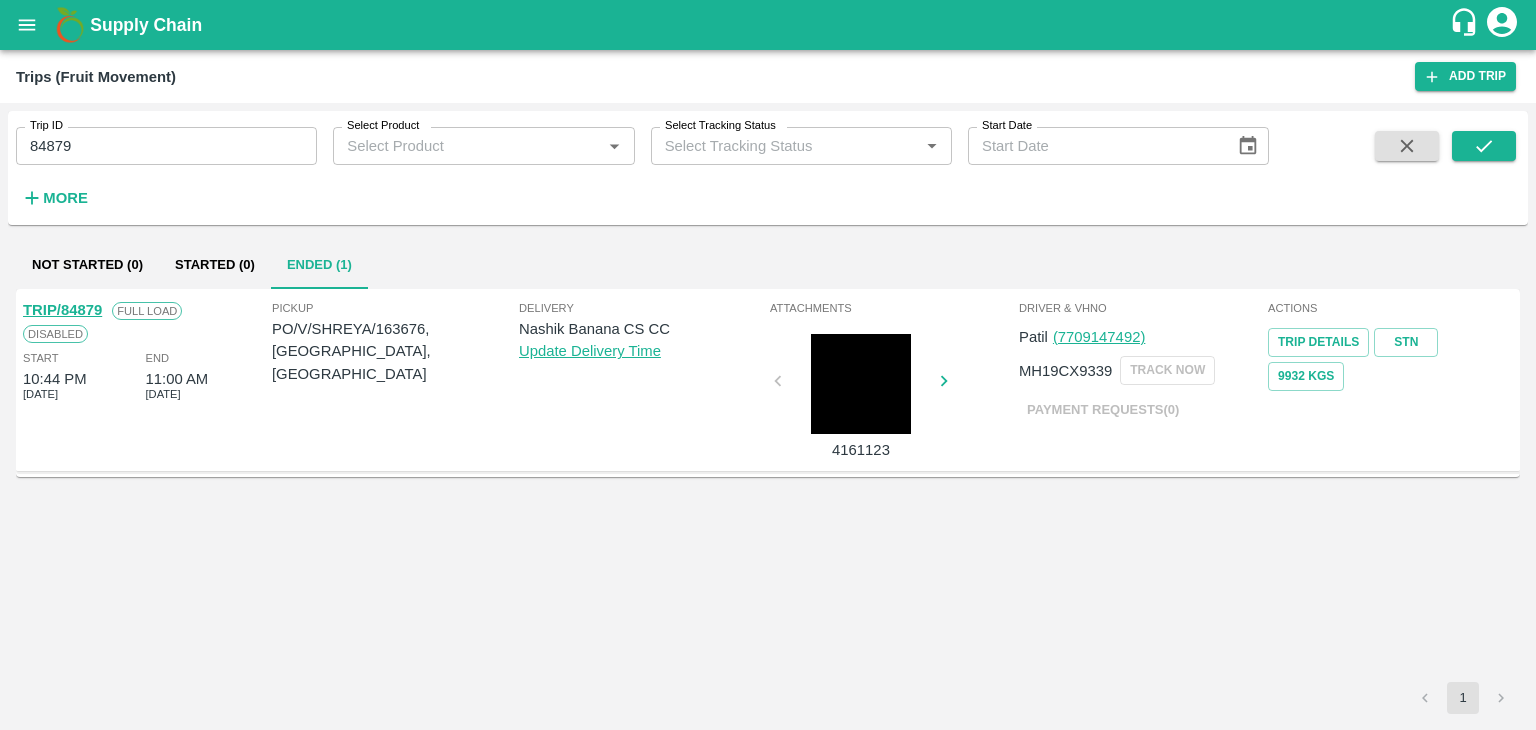 click on "TRIP/84879" at bounding box center [62, 310] 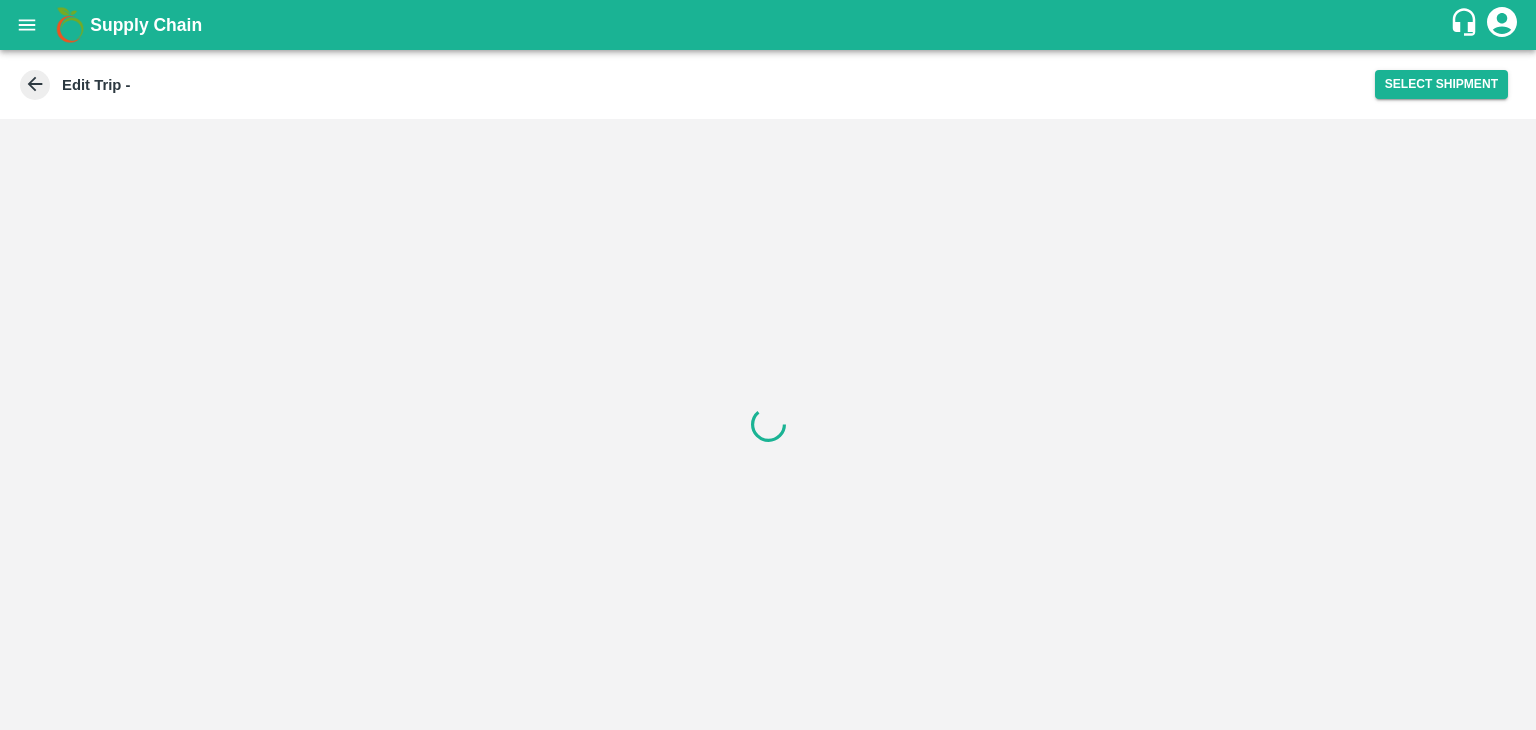scroll, scrollTop: 0, scrollLeft: 0, axis: both 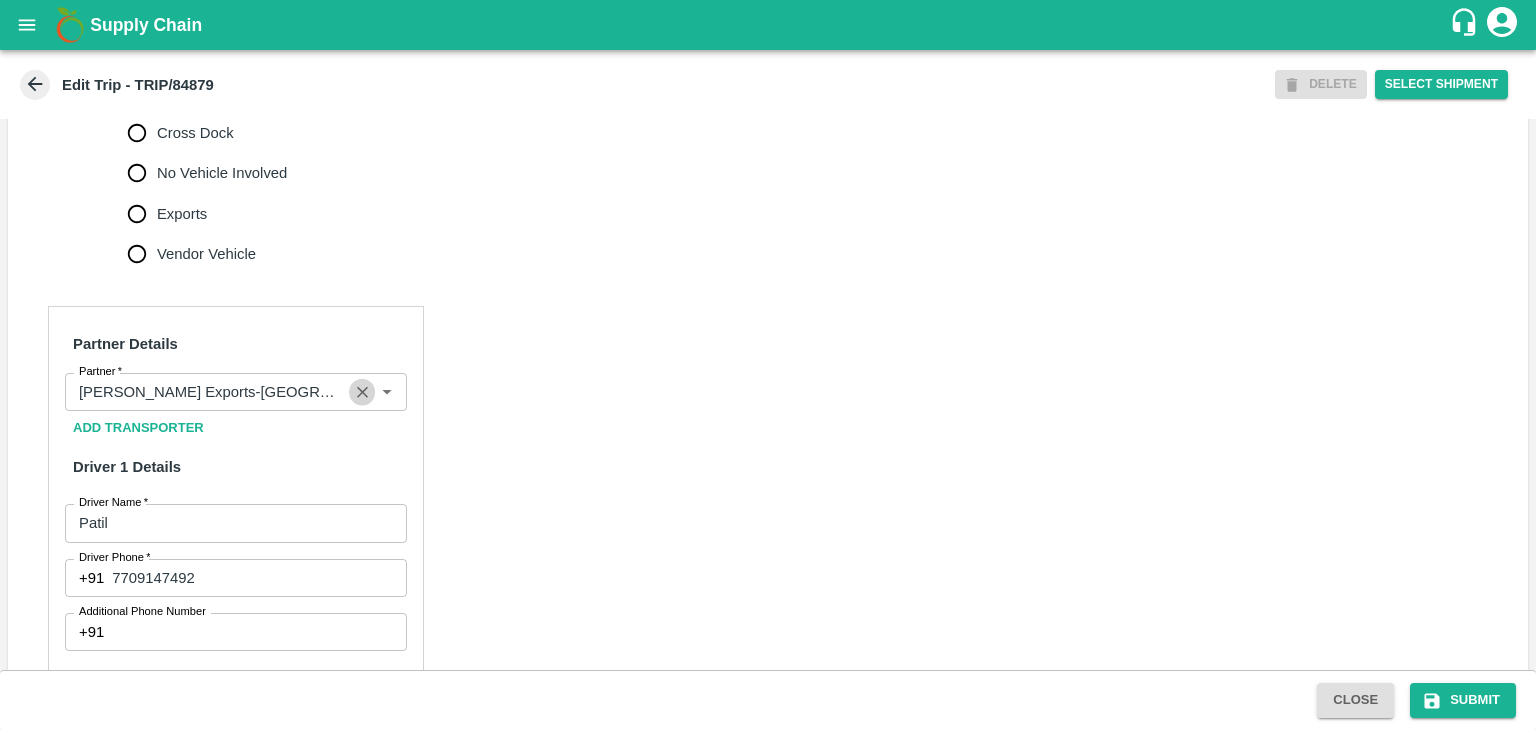 click 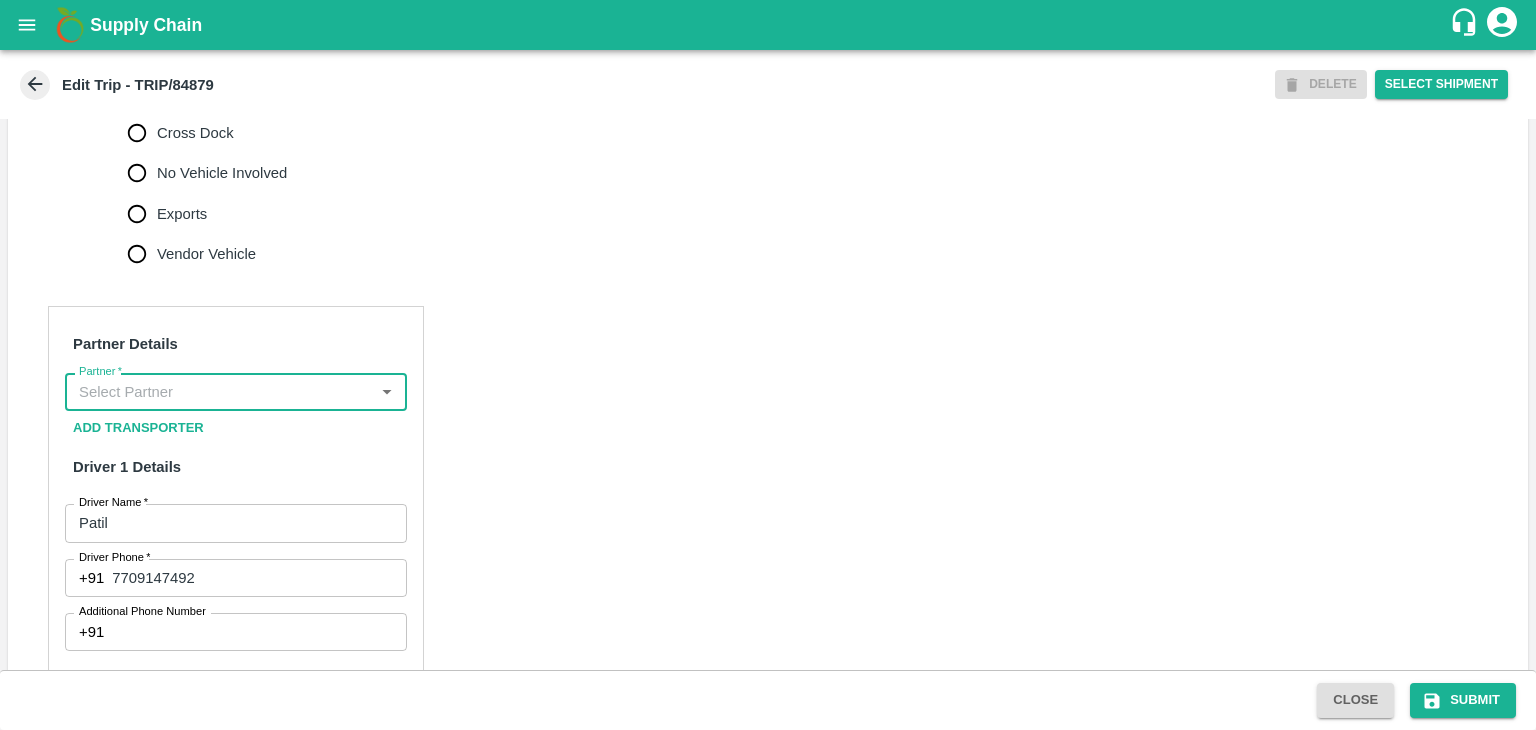scroll, scrollTop: 0, scrollLeft: 0, axis: both 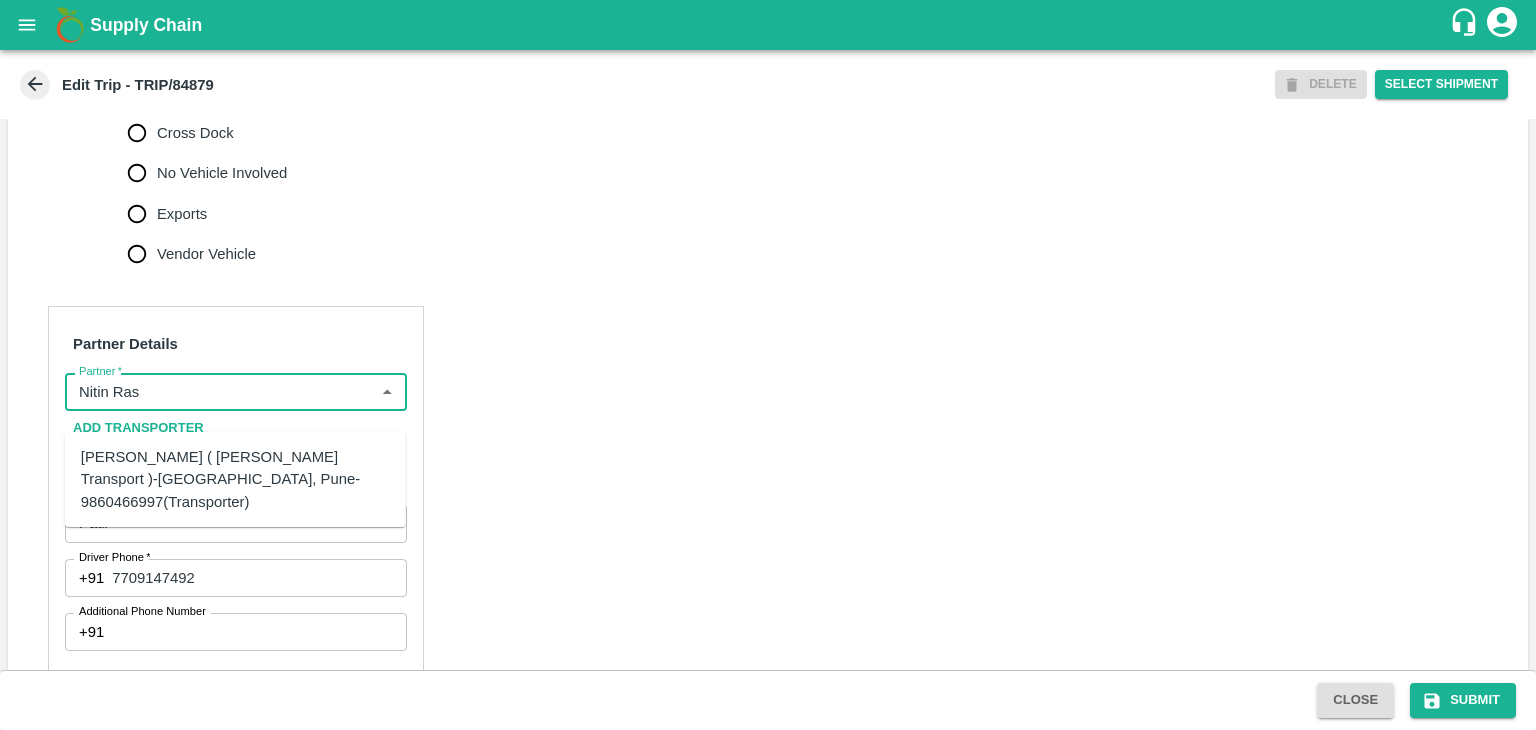 drag, startPoint x: 337, startPoint y: 420, endPoint x: 227, endPoint y: 466, distance: 119.230865 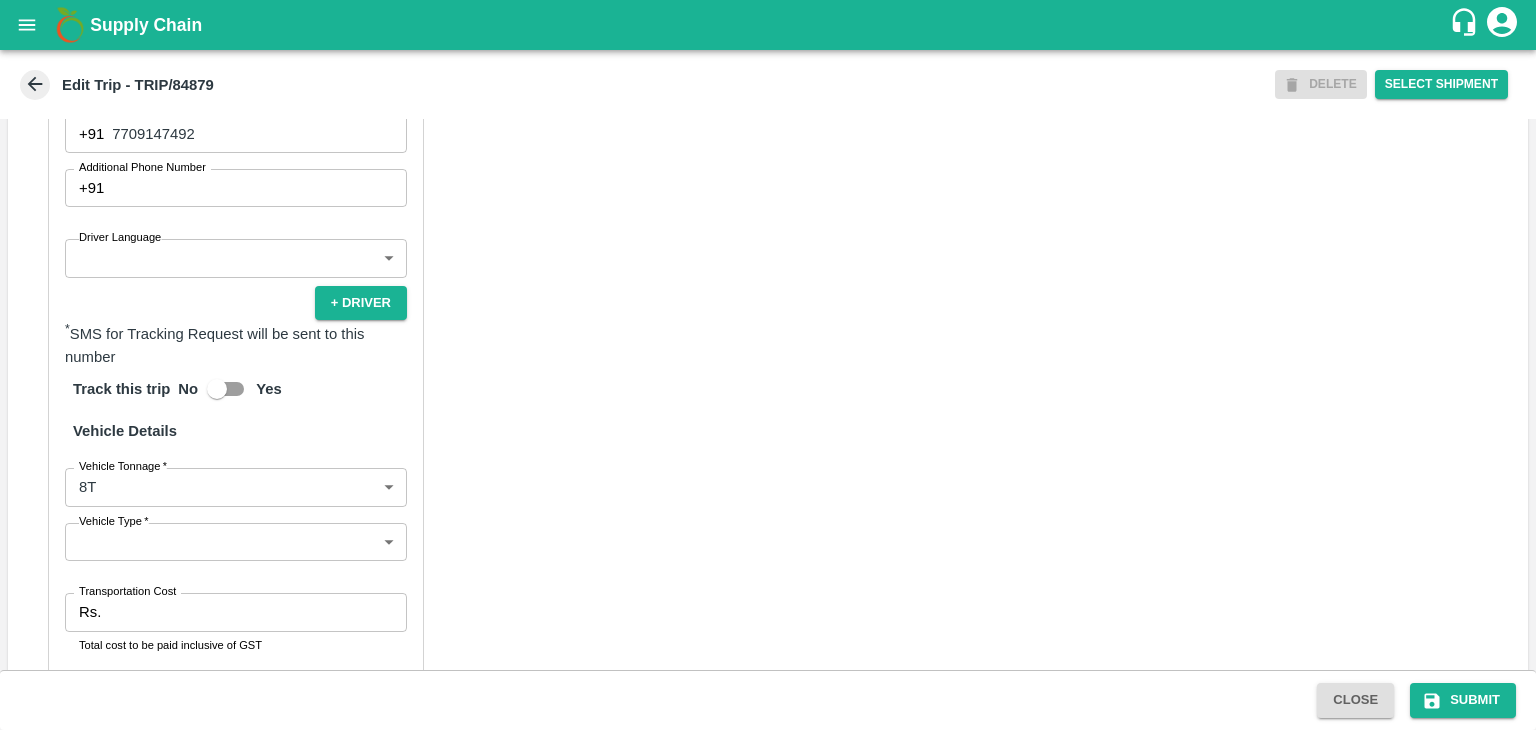 scroll, scrollTop: 1210, scrollLeft: 0, axis: vertical 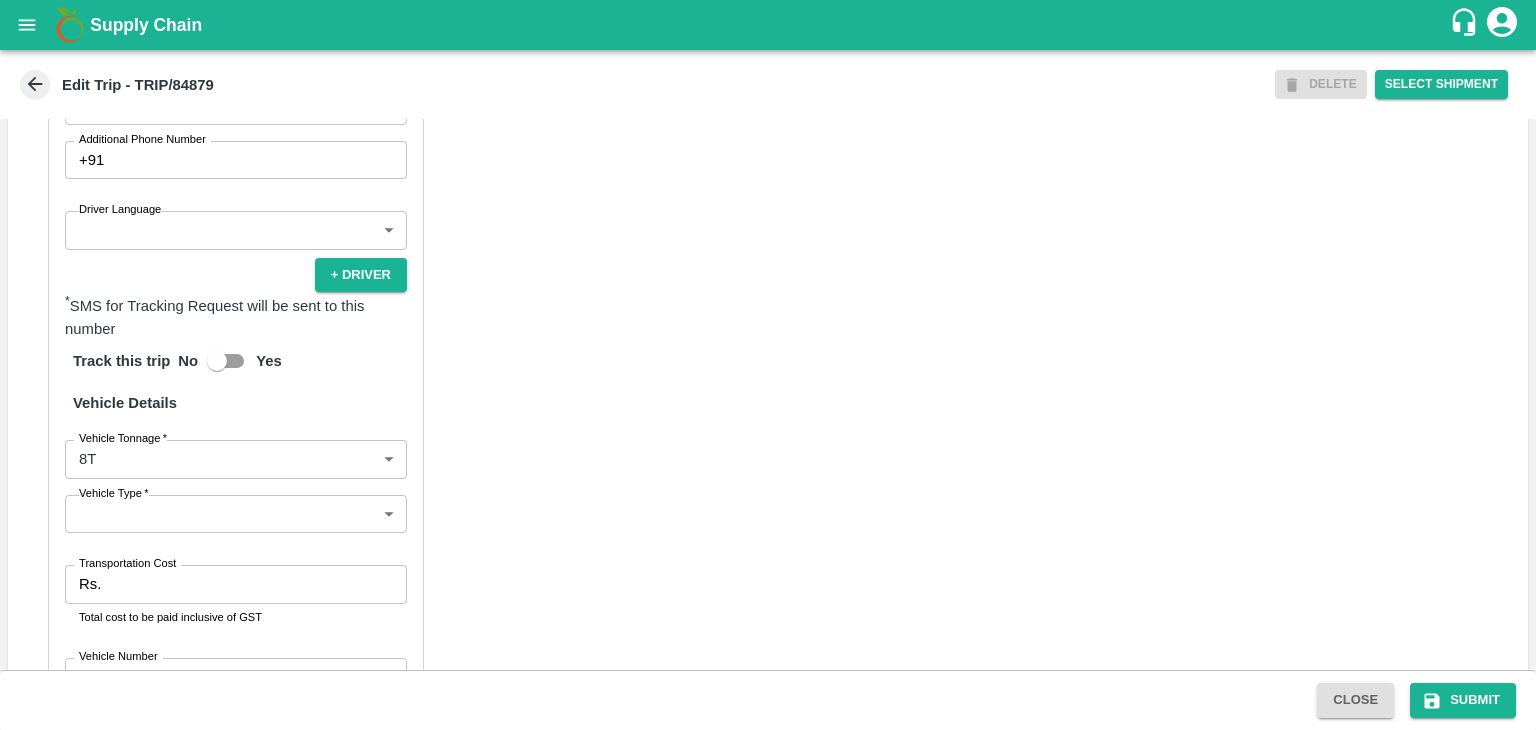 type on "[PERSON_NAME] ( [PERSON_NAME] Transport )-[GEOGRAPHIC_DATA], Pune-9860466997(Transporter)" 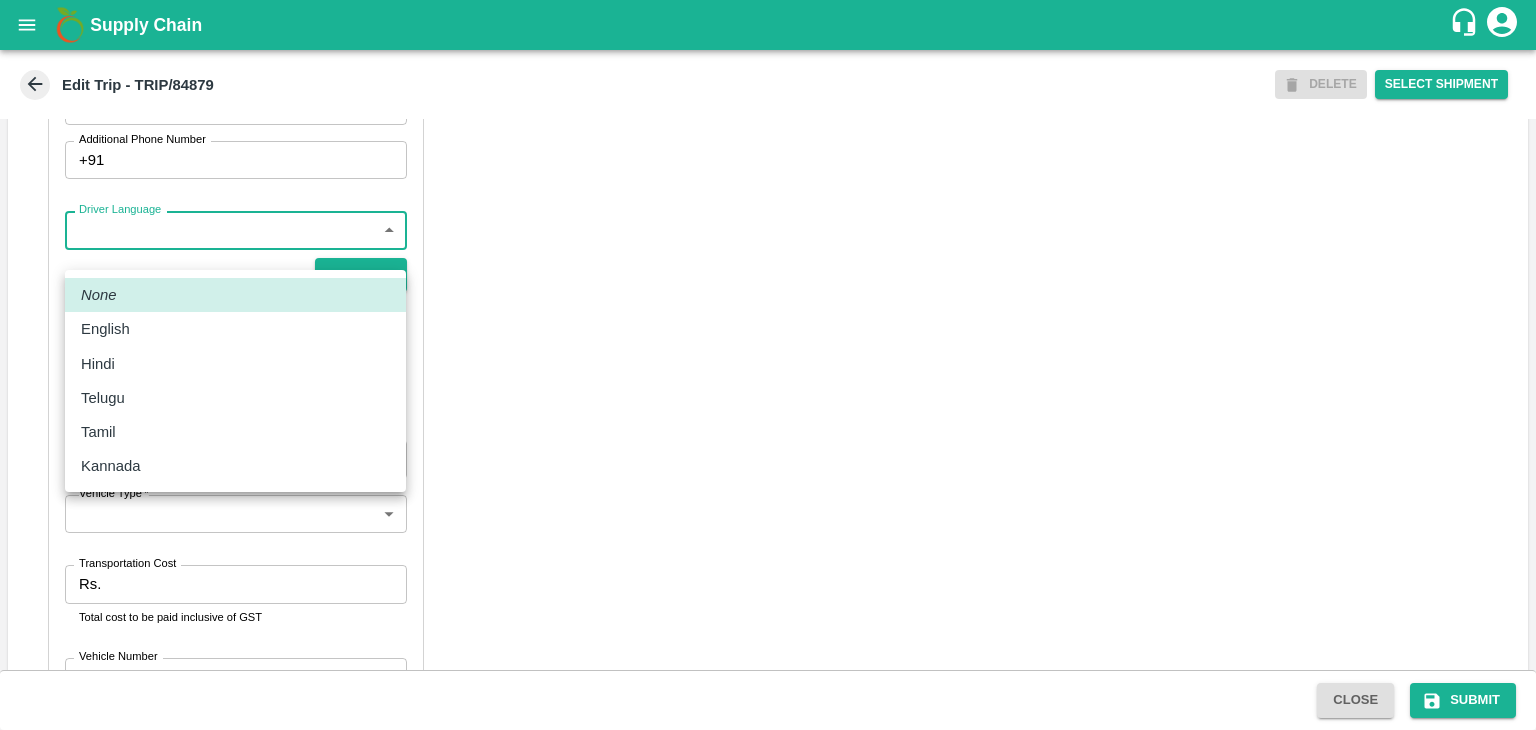 click on "Supply Chain Edit Trip - TRIP/84879 DELETE Select Shipment Trip Details Trip Type Fruit Movement 1 Trip Type Trip Pickup Order SHIP/[PERSON_NAME]/346077 PO/V/SHREYA/163676 Address: [GEOGRAPHIC_DATA], [GEOGRAPHIC_DATA] Trip Delivery Order SHIP/[PERSON_NAME]/346077 Nashik Banana CS Address:  [GEOGRAPHIC_DATA] No. 314/2/1, A/p- Mohadi, Tal- Dindori, Dist- Nashik 422207, [GEOGRAPHIC_DATA], [GEOGRAPHIC_DATA], [GEOGRAPHIC_DATA] Trip Category  Full Load Part Load Monthly Vehicle Cross Dock No Vehicle Involved Exports Vendor Vehicle Partner Details Partner   * Partner Add   Transporter Driver 1 Details Driver Name   * Patil Driver Name Driver Phone   * [PHONE_NUMBER] Driver Phone Additional Phone Number +91 Additional Phone Number Driver Language ​ Driver Language + Driver * SMS for Tracking Request will be sent to this number Track this trip No Yes Vehicle Details Vehicle Tonnage   * 8T 8000 Vehicle Tonnage Vehicle Type   * ​ Vehicle Type Transportation Cost Rs. Transportation Cost Total cost to be paid inclusive of GST Vehicle Number" at bounding box center [768, 365] 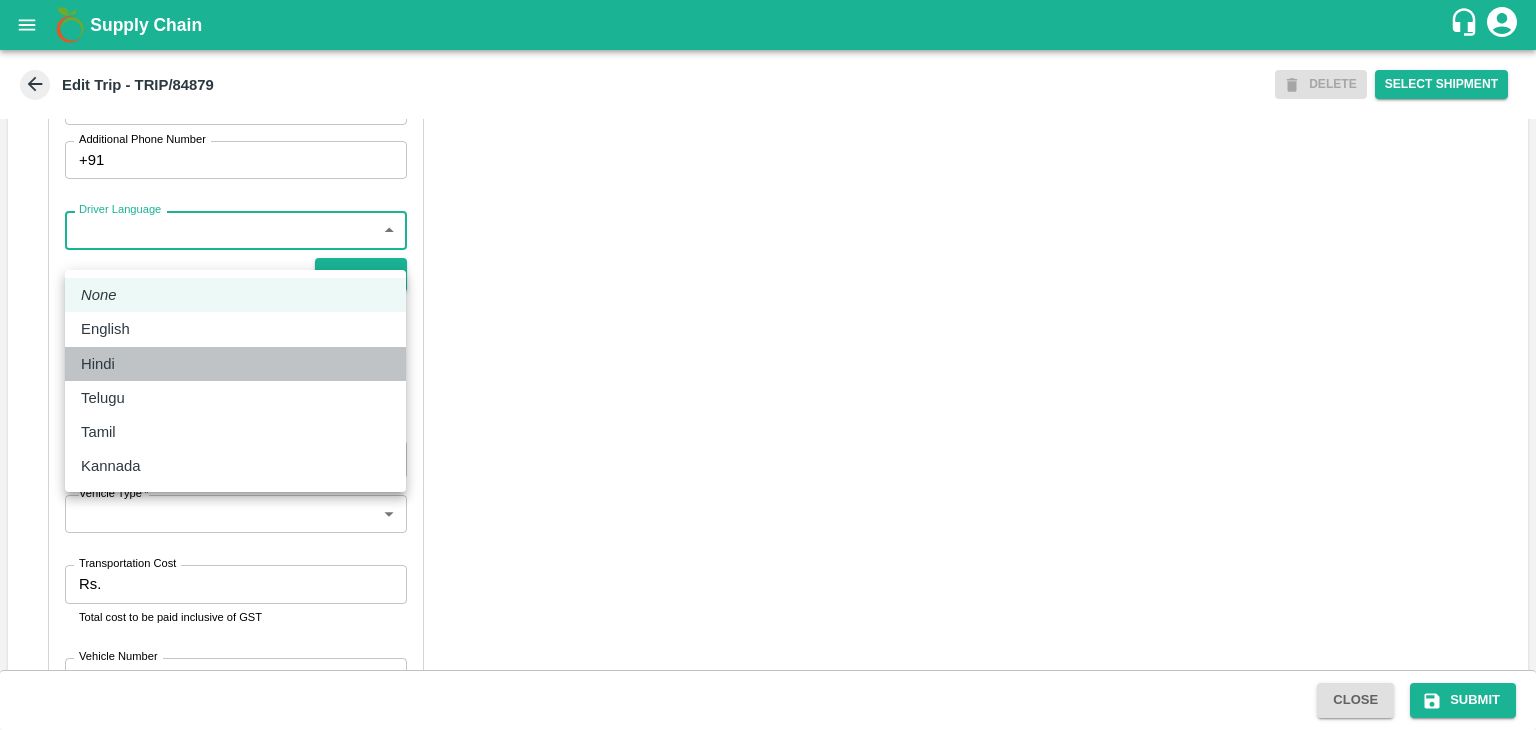 click on "Hindi" at bounding box center [235, 364] 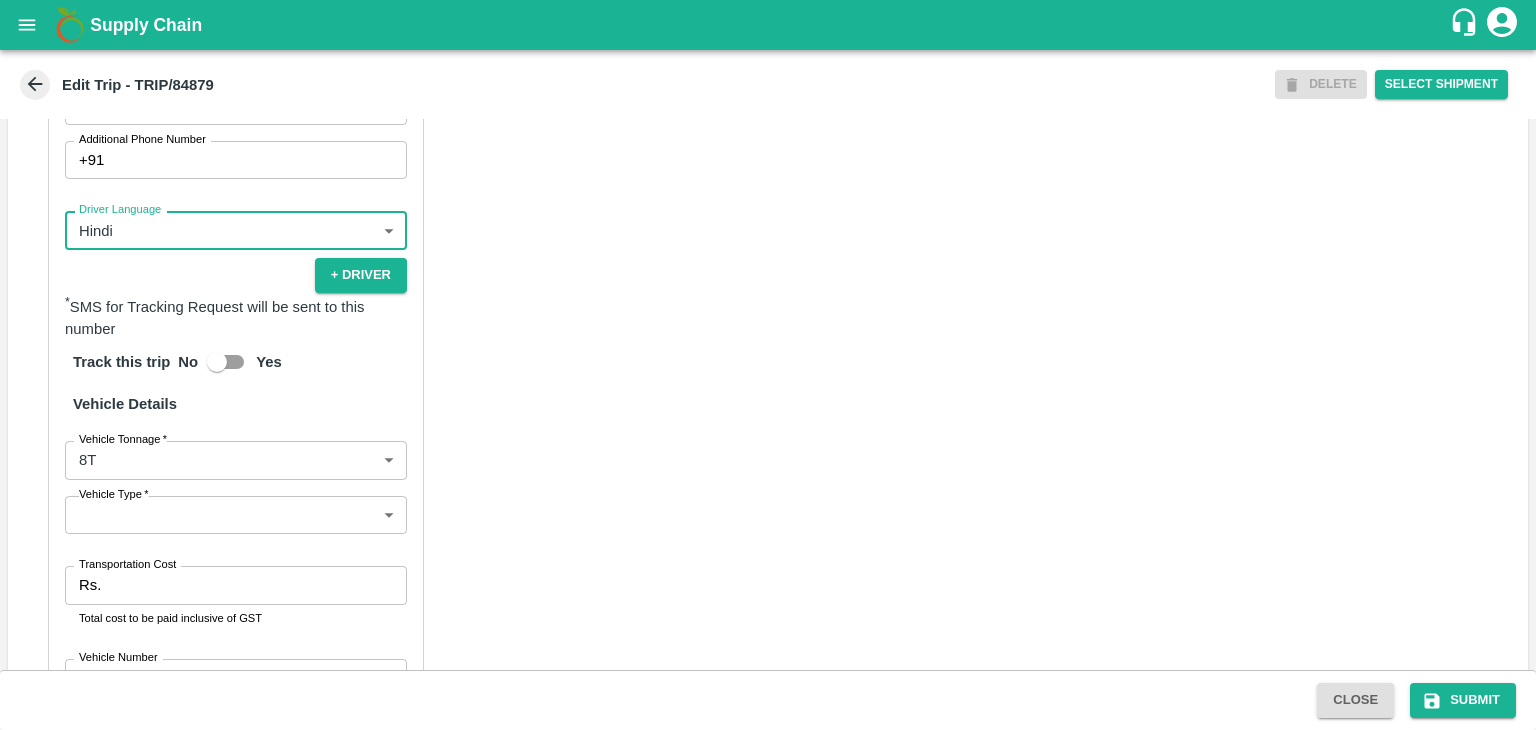 scroll, scrollTop: 1425, scrollLeft: 0, axis: vertical 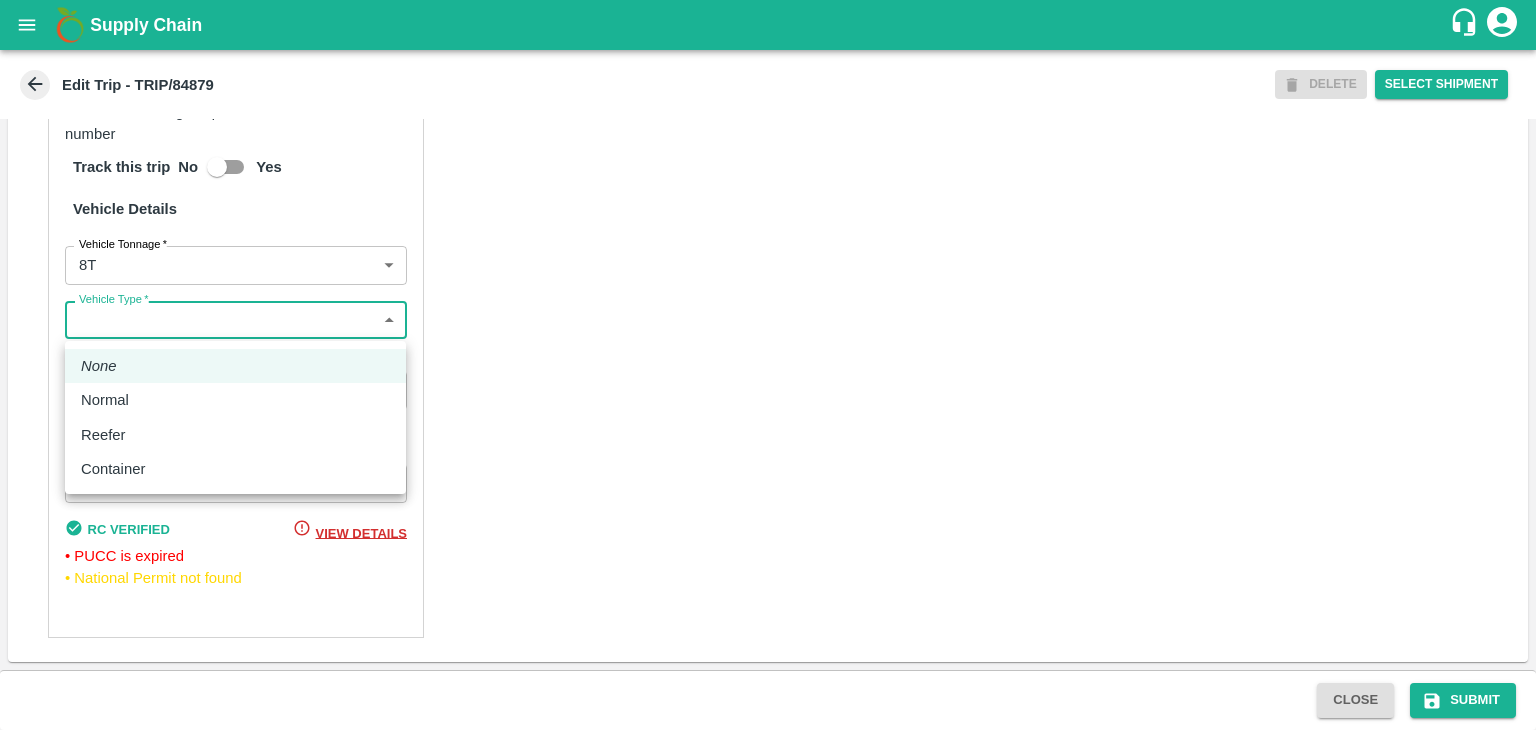 click on "Supply Chain Edit Trip - TRIP/84879 DELETE Select Shipment Trip Details Trip Type Fruit Movement 1 Trip Type Trip Pickup Order SHIP/[PERSON_NAME]/346077 PO/V/SHREYA/163676 Address: [GEOGRAPHIC_DATA], [GEOGRAPHIC_DATA] Trip Delivery Order SHIP/[PERSON_NAME]/346077 Nashik Banana CS Address:  [GEOGRAPHIC_DATA] No. 314/2/1, A/p- Mohadi, Tal- Dindori, Dist- Nashik 422207, [GEOGRAPHIC_DATA], [GEOGRAPHIC_DATA], [GEOGRAPHIC_DATA] Trip Category  Full Load Part Load Monthly Vehicle Cross Dock No Vehicle Involved Exports Vendor Vehicle Partner Details Partner   * Partner Add   Transporter Driver 1 Details Driver Name   * Patil Driver Name Driver Phone   * [PHONE_NUMBER] Driver Phone Additional Phone Number +91 Additional Phone Number Driver Language Hindi hi Driver Language + Driver * SMS for Tracking Request will be sent to this number Track this trip No Yes Vehicle Details Vehicle Tonnage   * 8T 8000 Vehicle Tonnage Vehicle Type   * ​ Vehicle Type Transportation Cost Rs. Transportation Cost Total cost to be paid inclusive of GST MH19CX9339" at bounding box center (768, 365) 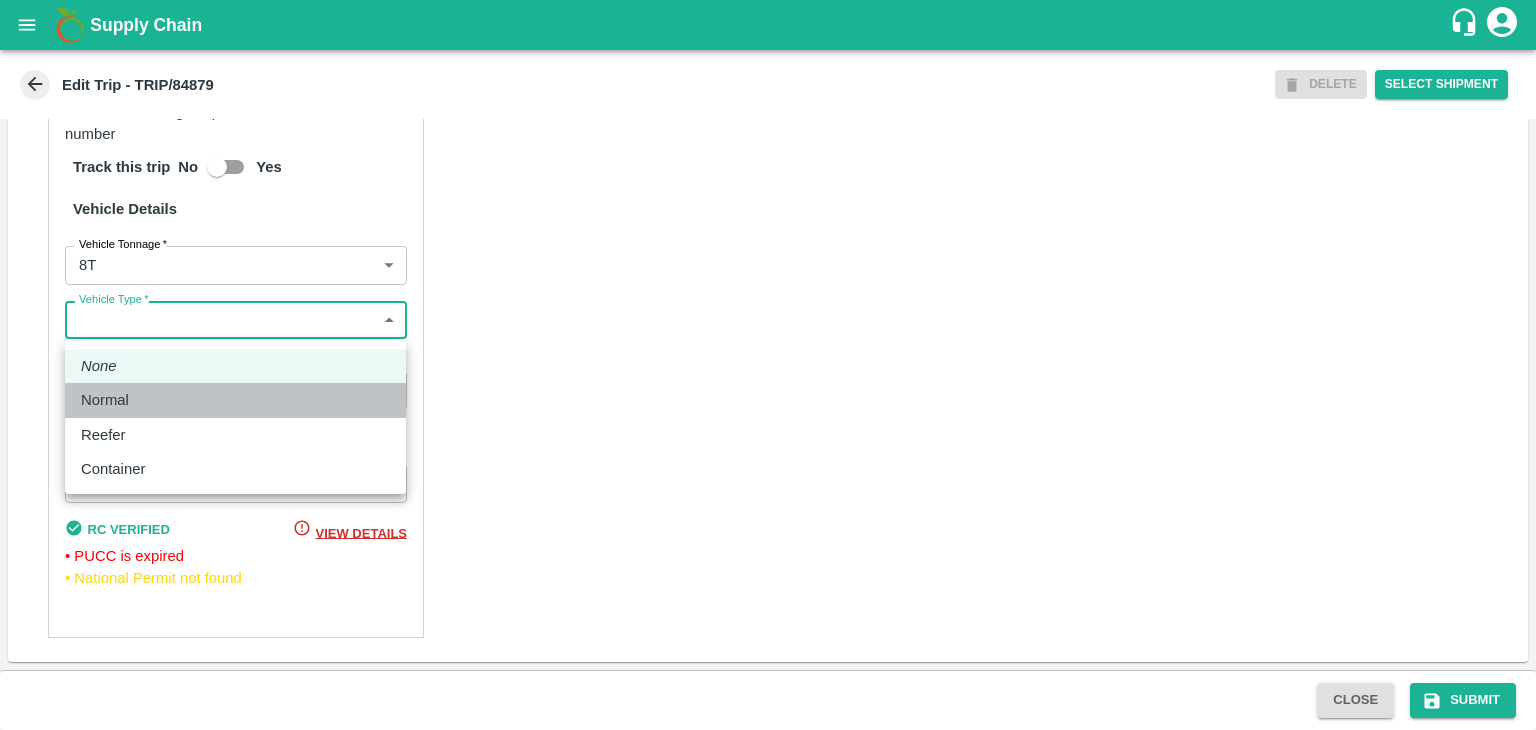 click on "Normal" at bounding box center (235, 400) 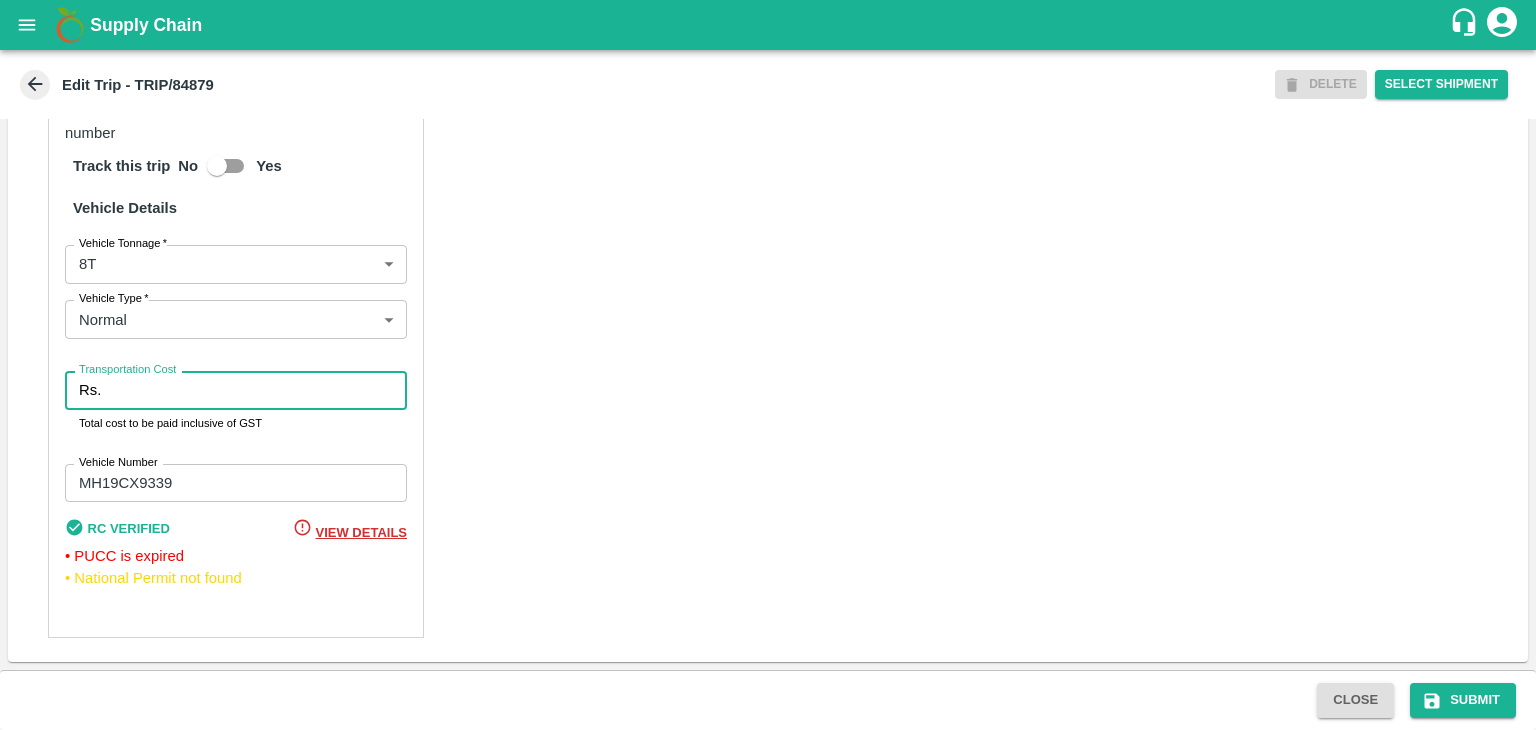 click on "Transportation Cost" at bounding box center (258, 390) 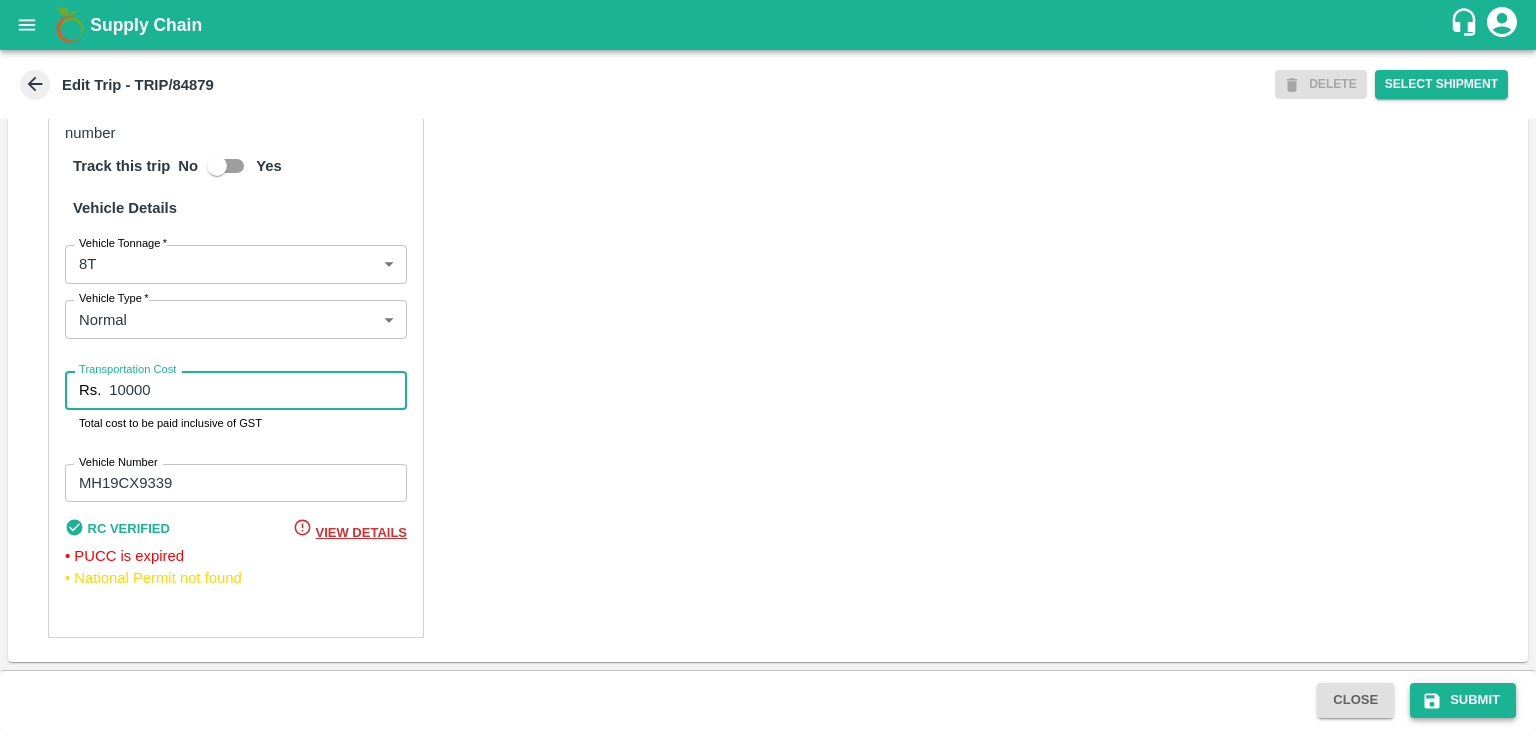 type on "10000" 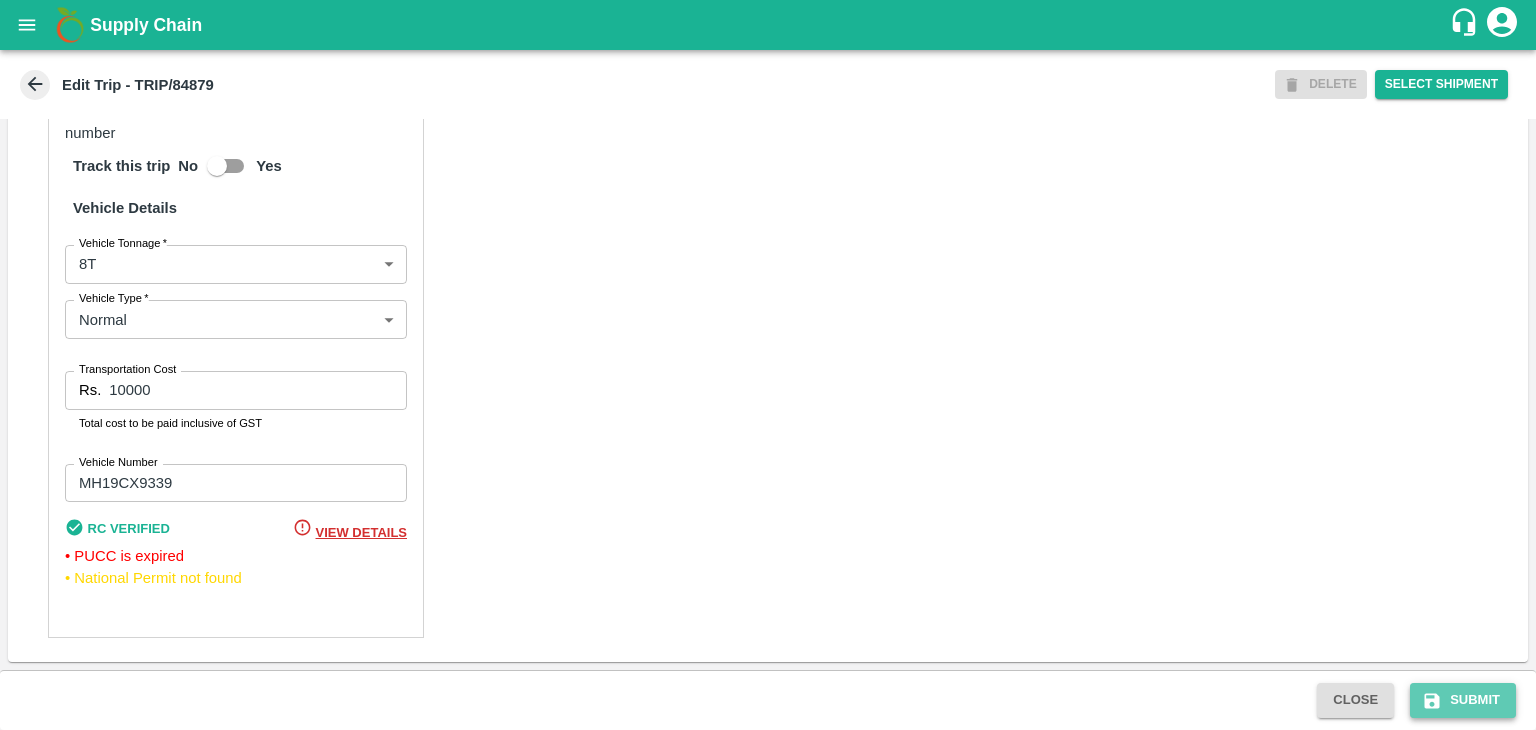 click on "Submit" at bounding box center (1463, 700) 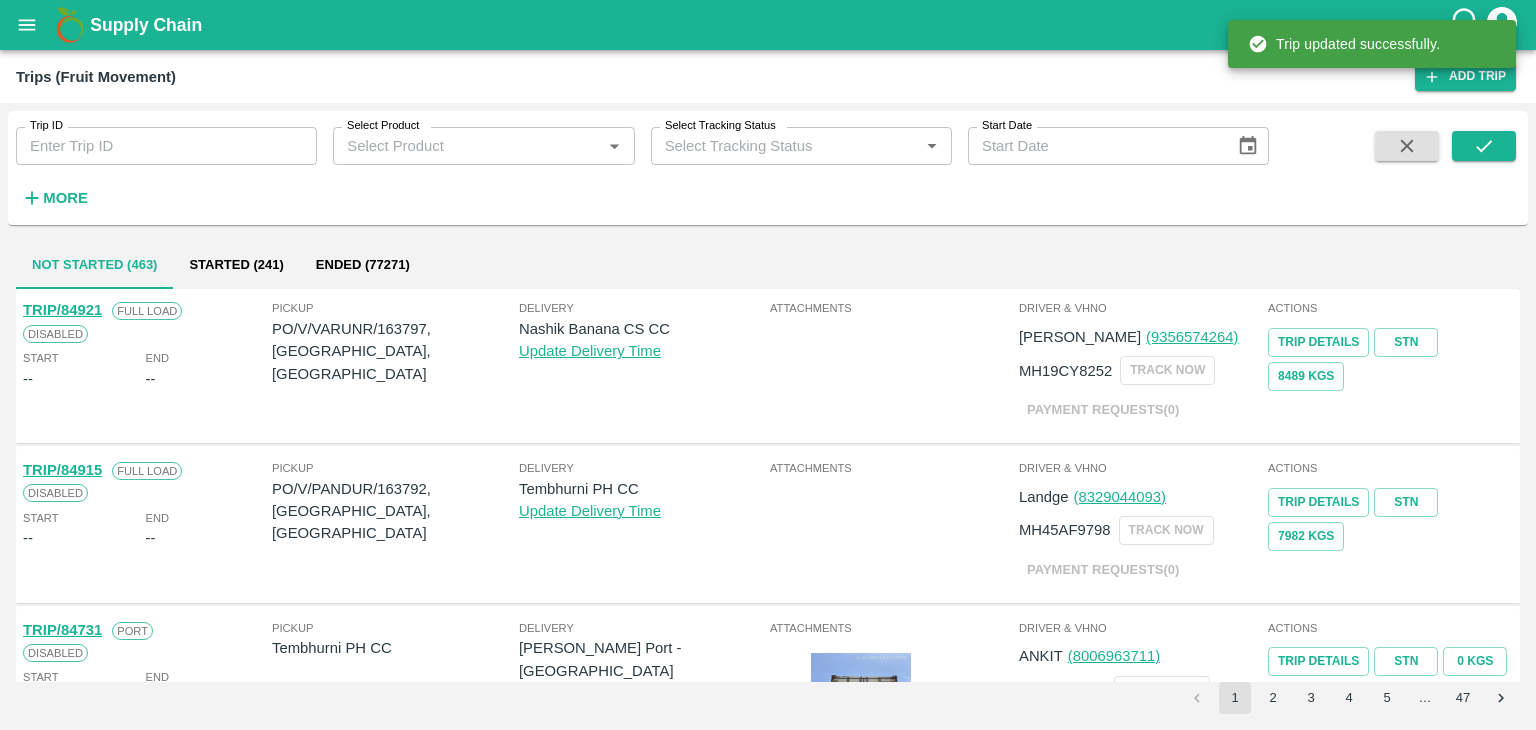 click on "Trip ID" at bounding box center [166, 146] 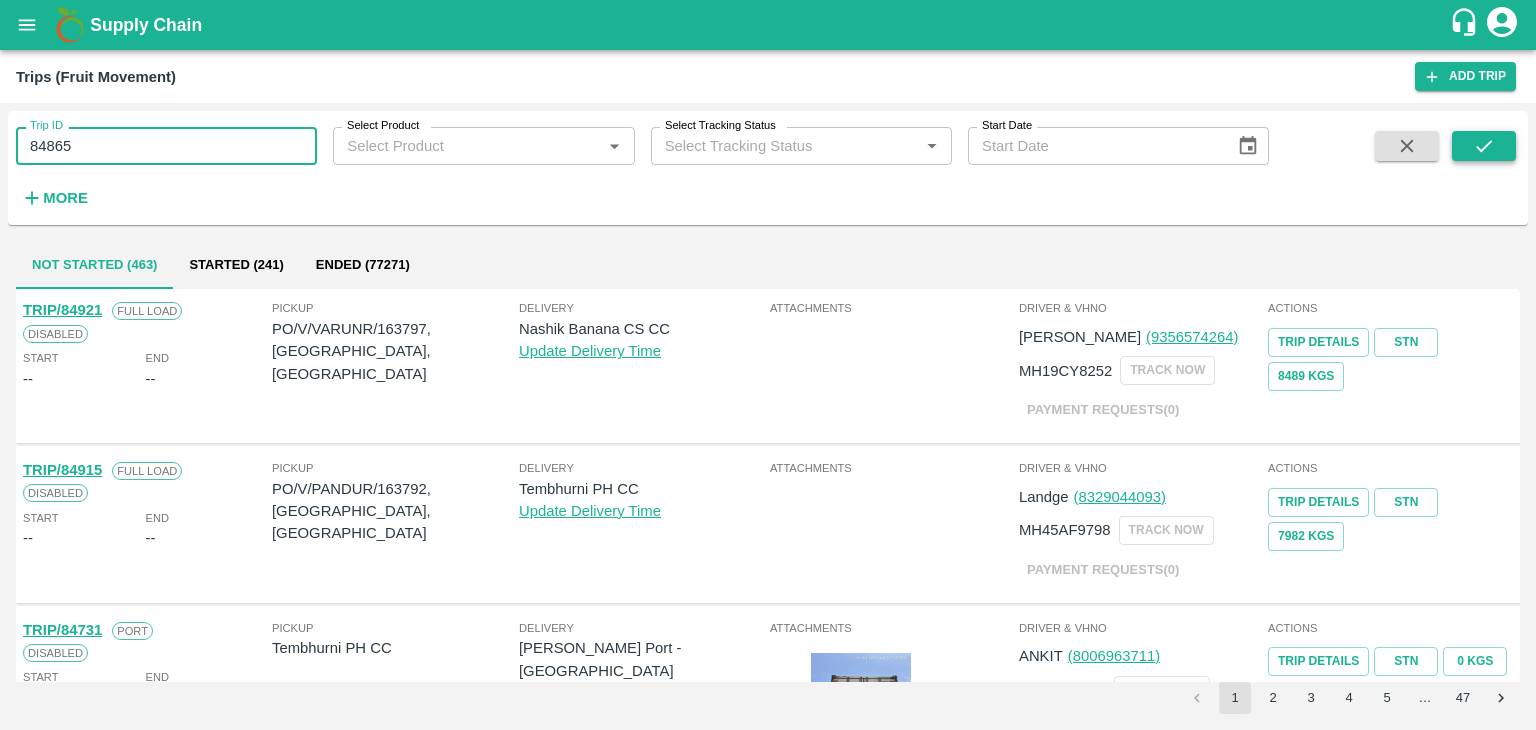 type on "84865" 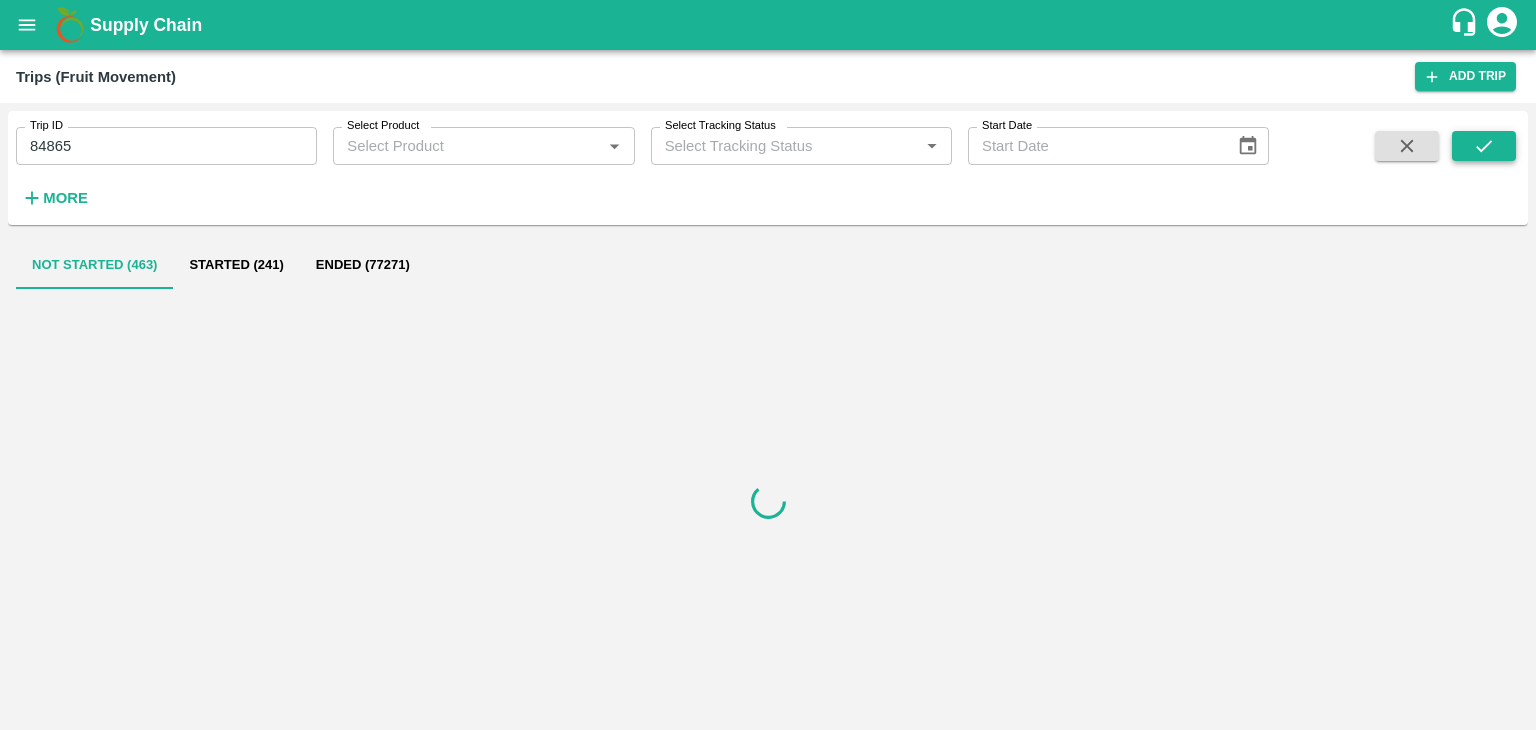 click 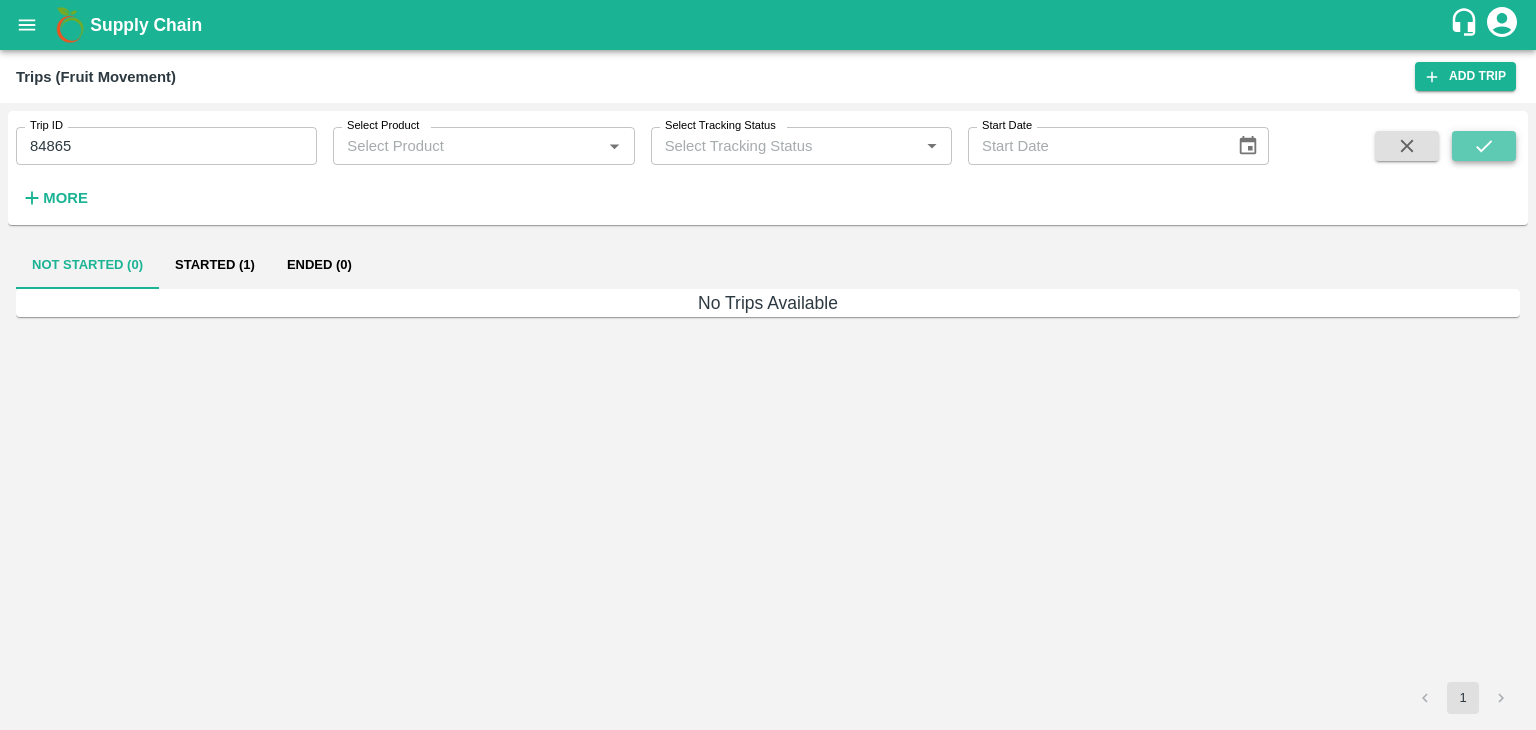 click 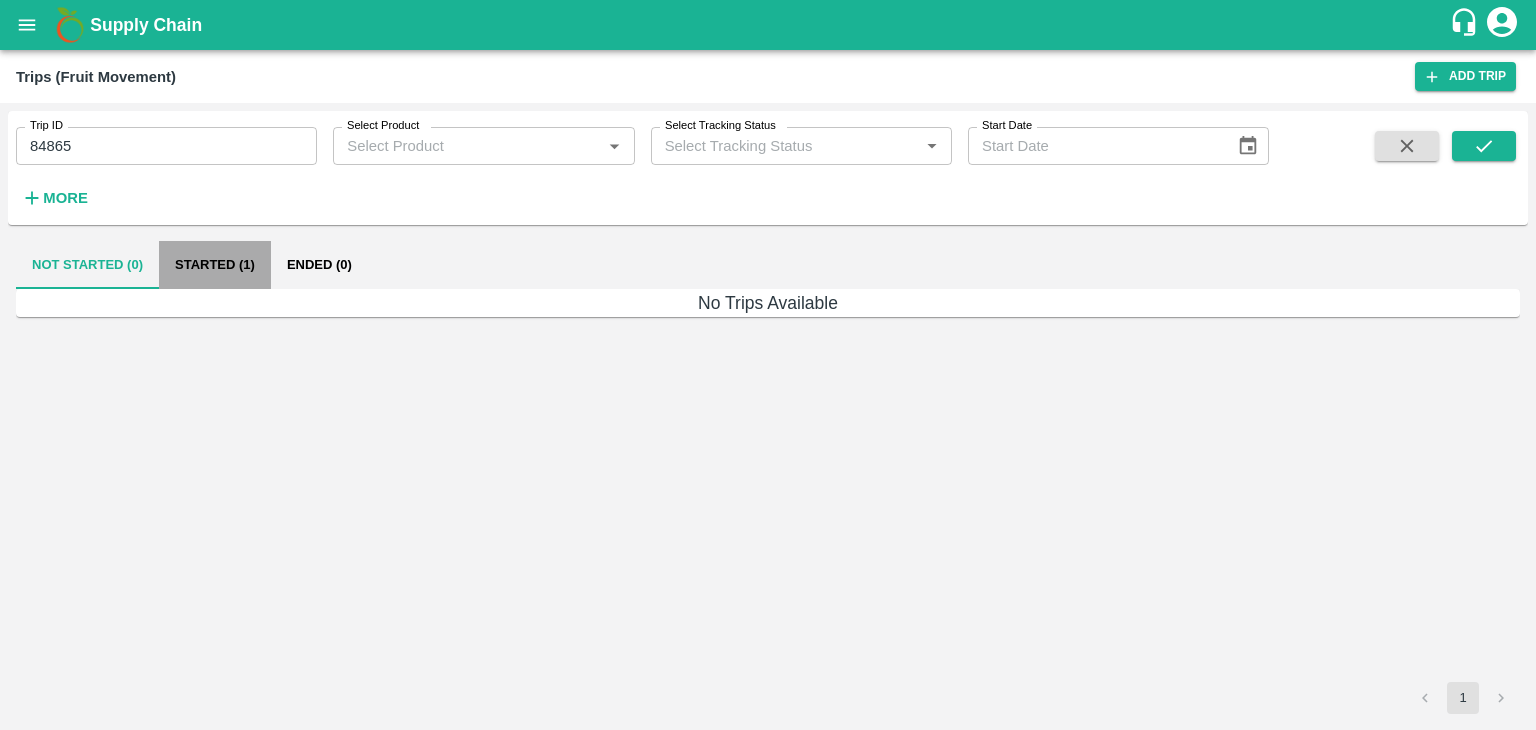 click on "Started (1)" at bounding box center (215, 265) 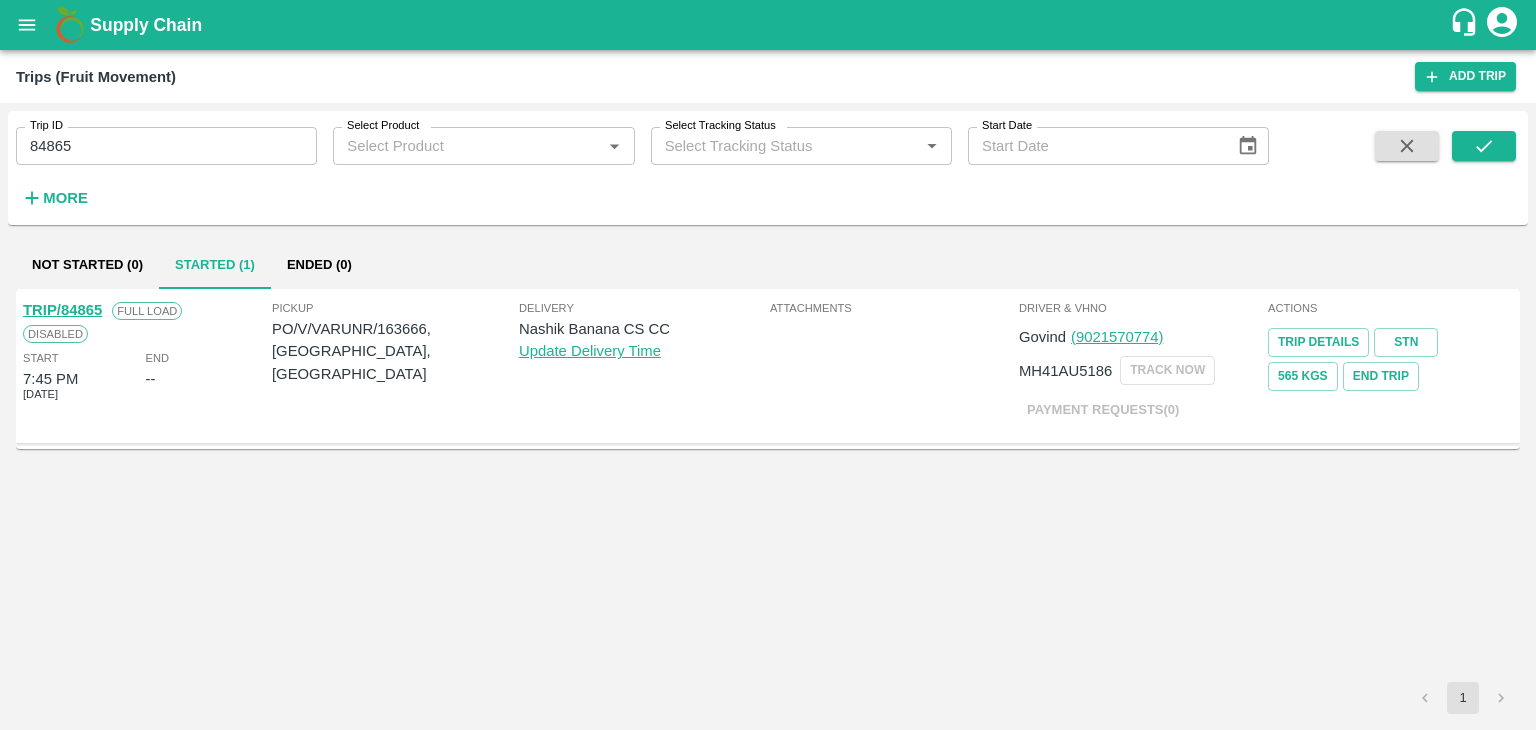 click on "TRIP/84865" at bounding box center (62, 310) 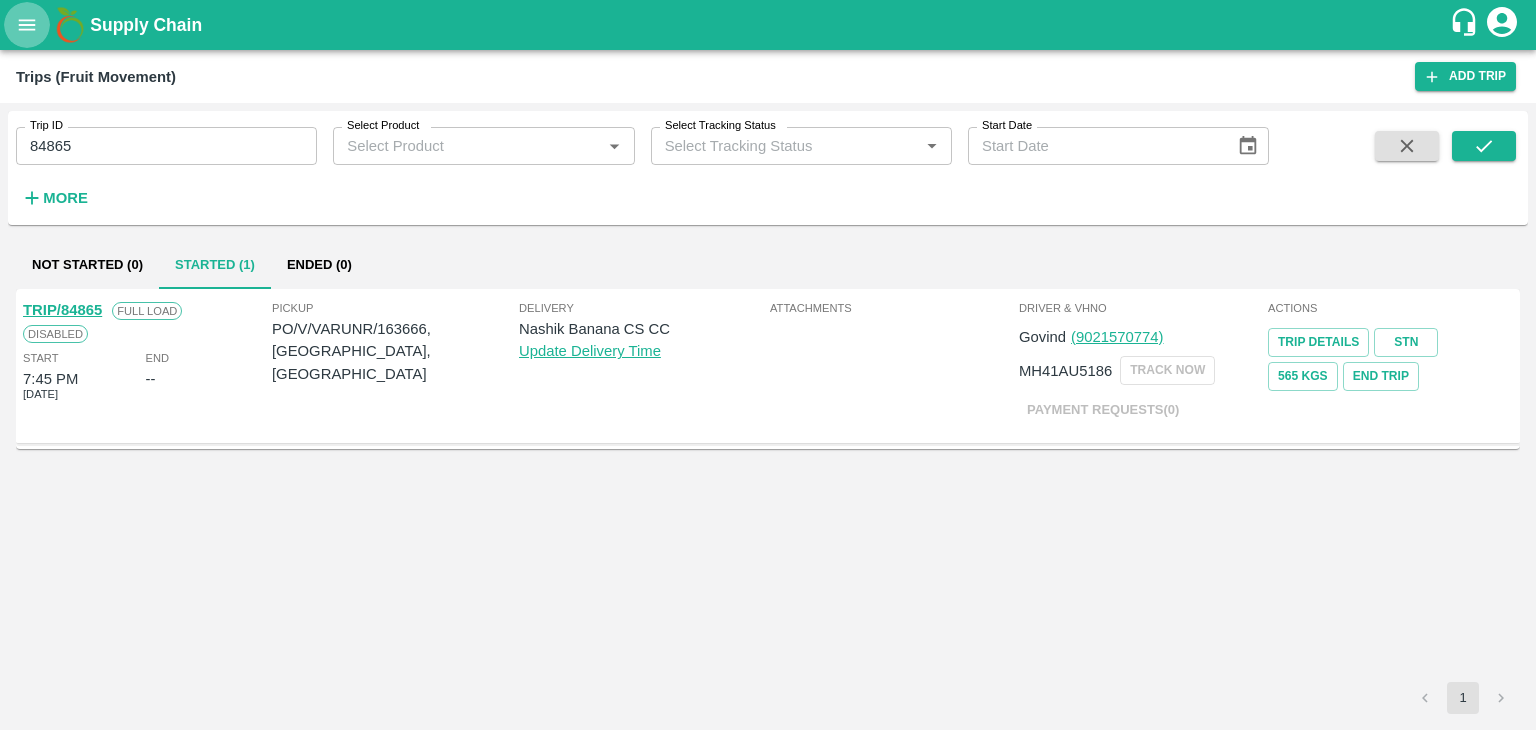 click 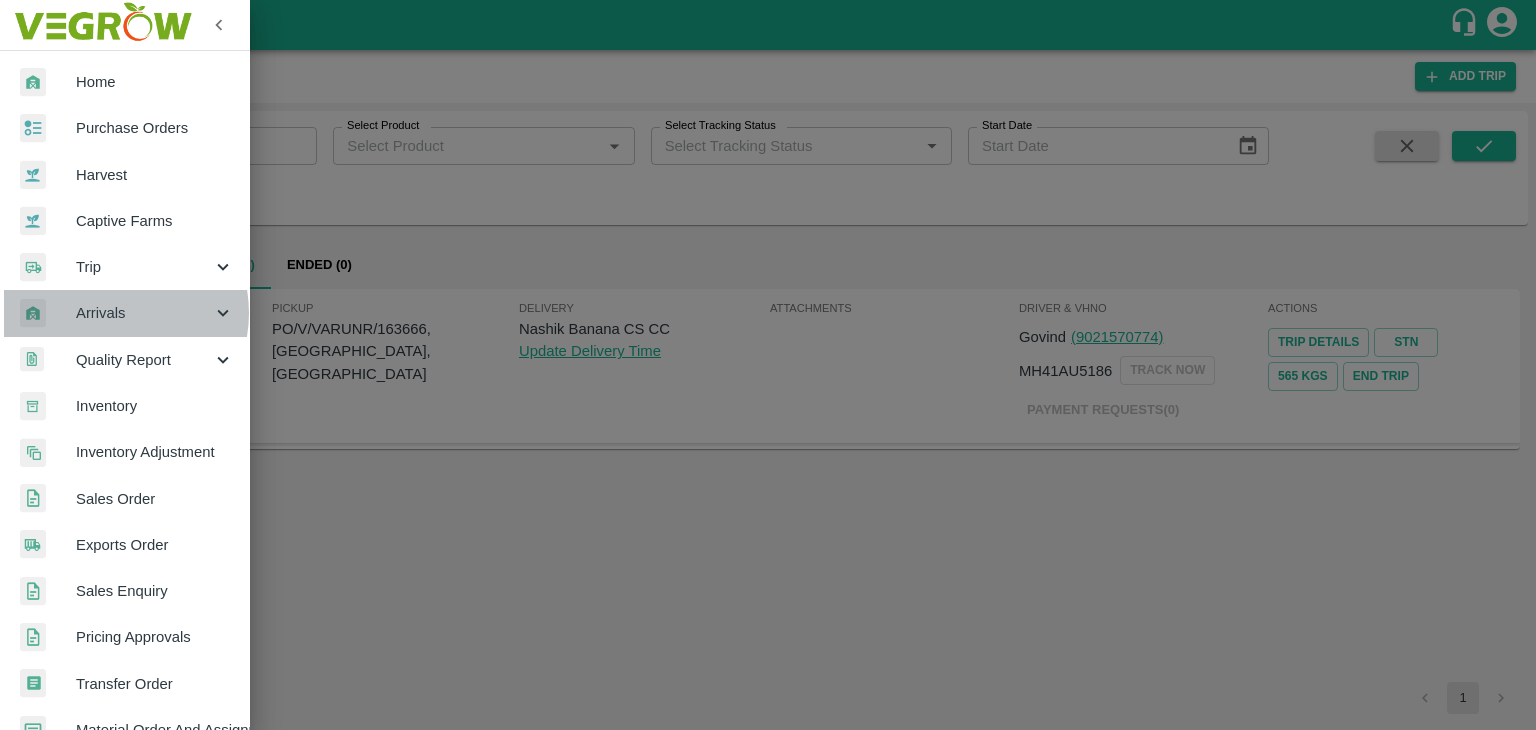 click on "Arrivals" at bounding box center [144, 313] 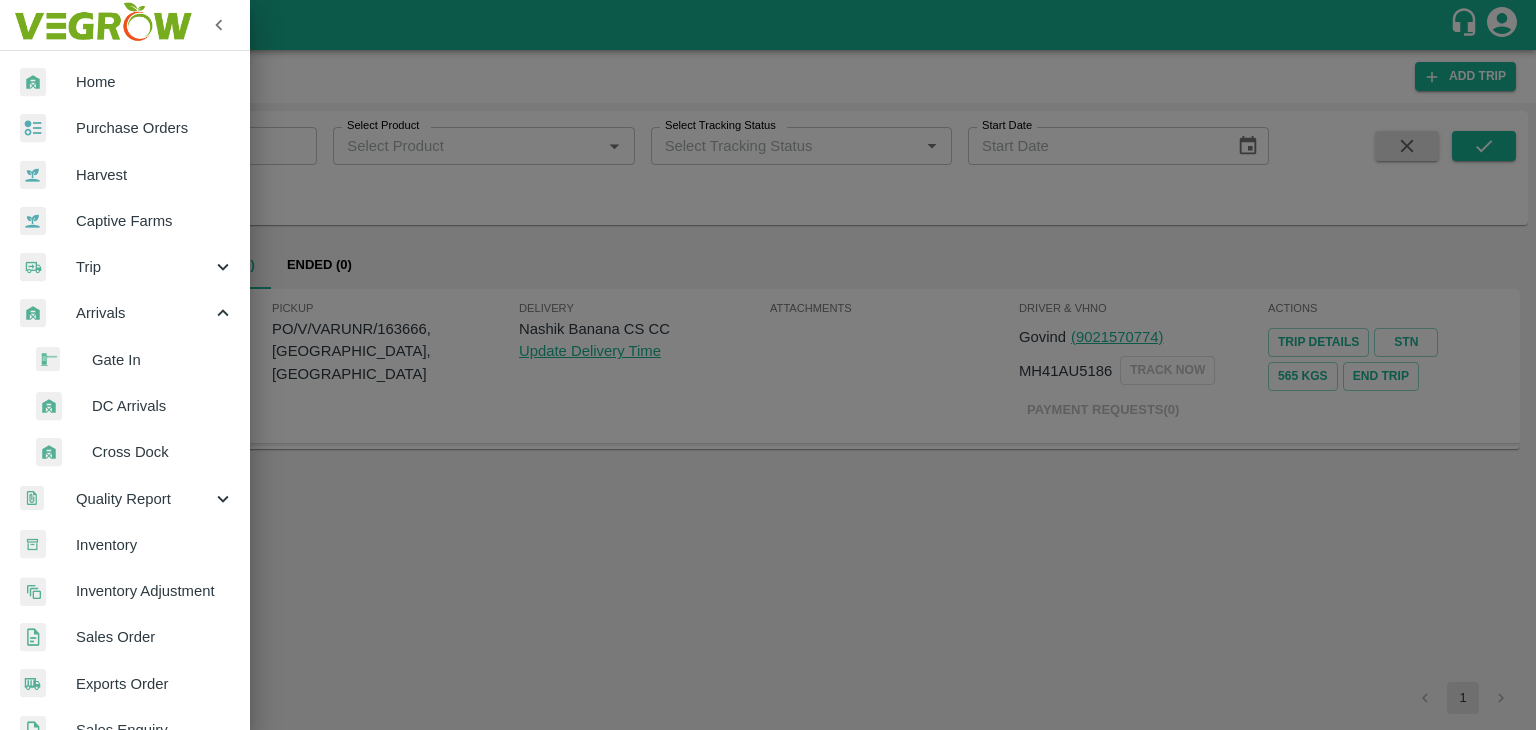 click on "DC Arrivals" at bounding box center (163, 406) 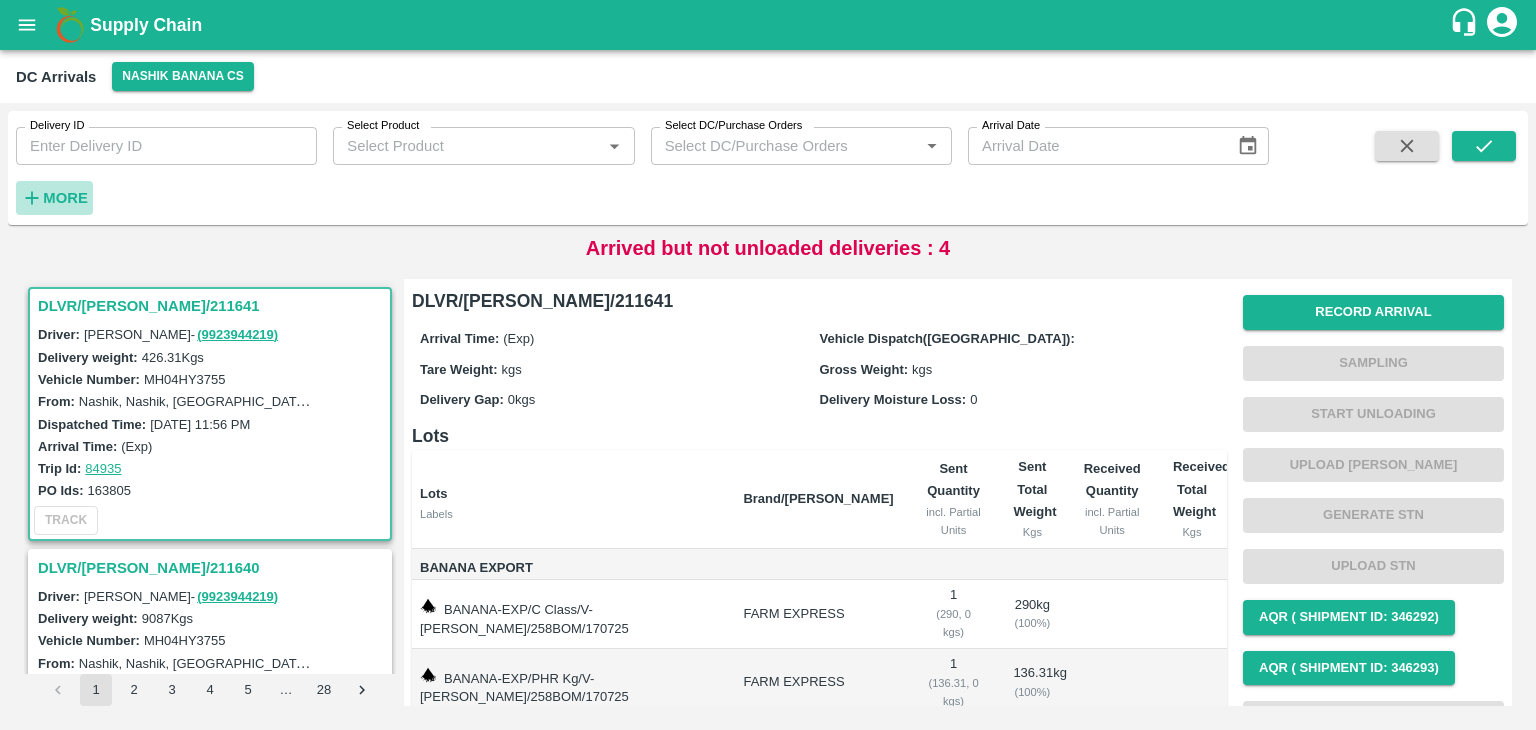 click on "More" at bounding box center [65, 198] 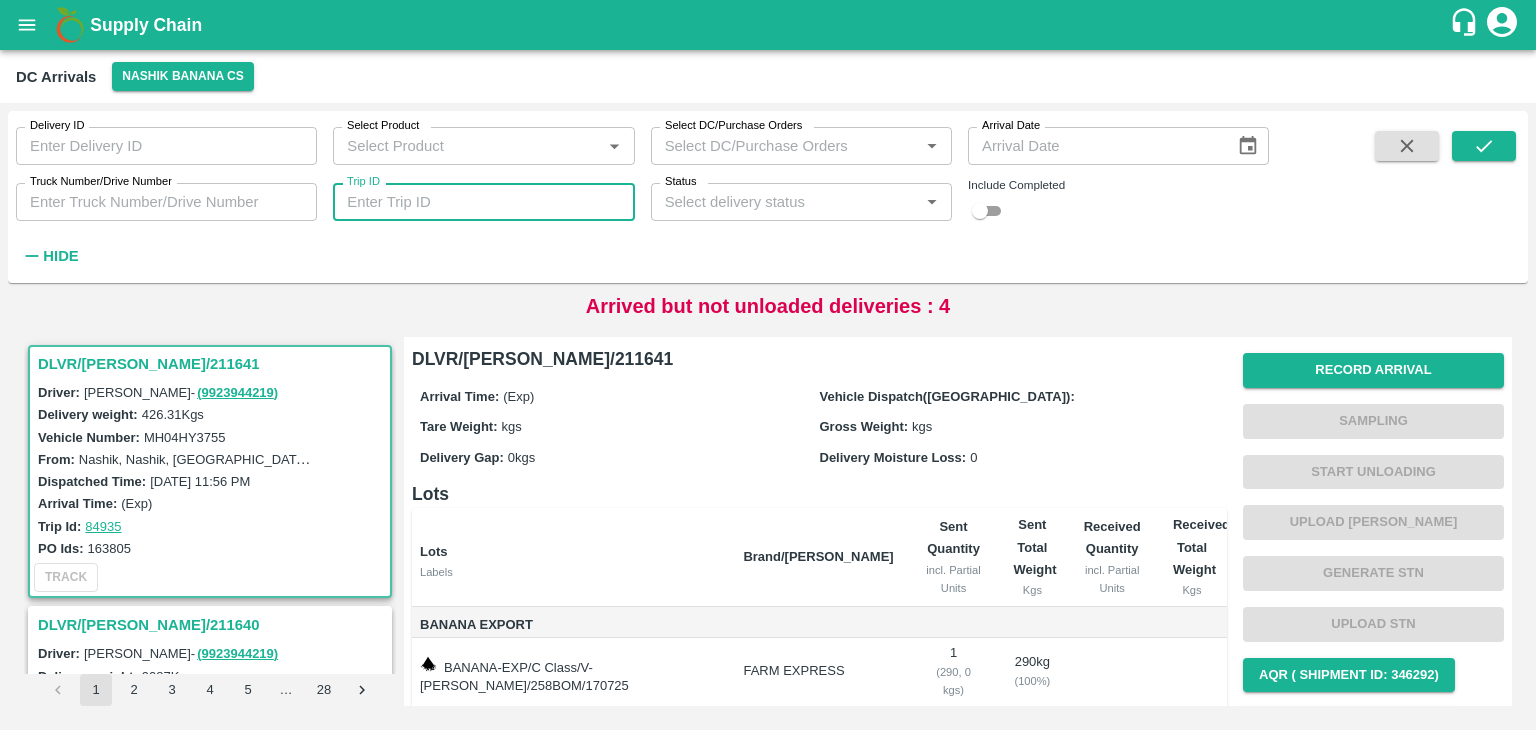 click on "Trip ID" at bounding box center [483, 202] 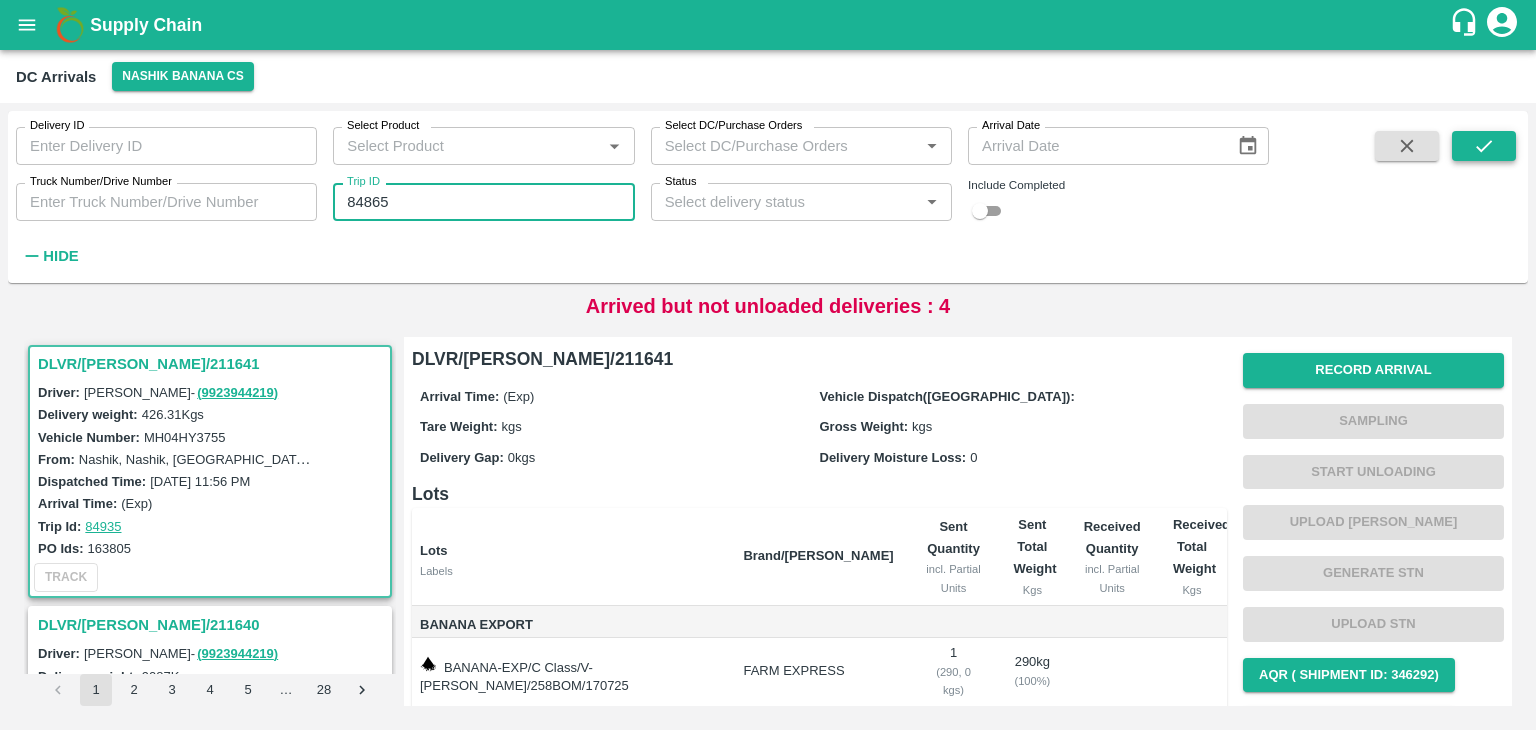 type on "84865" 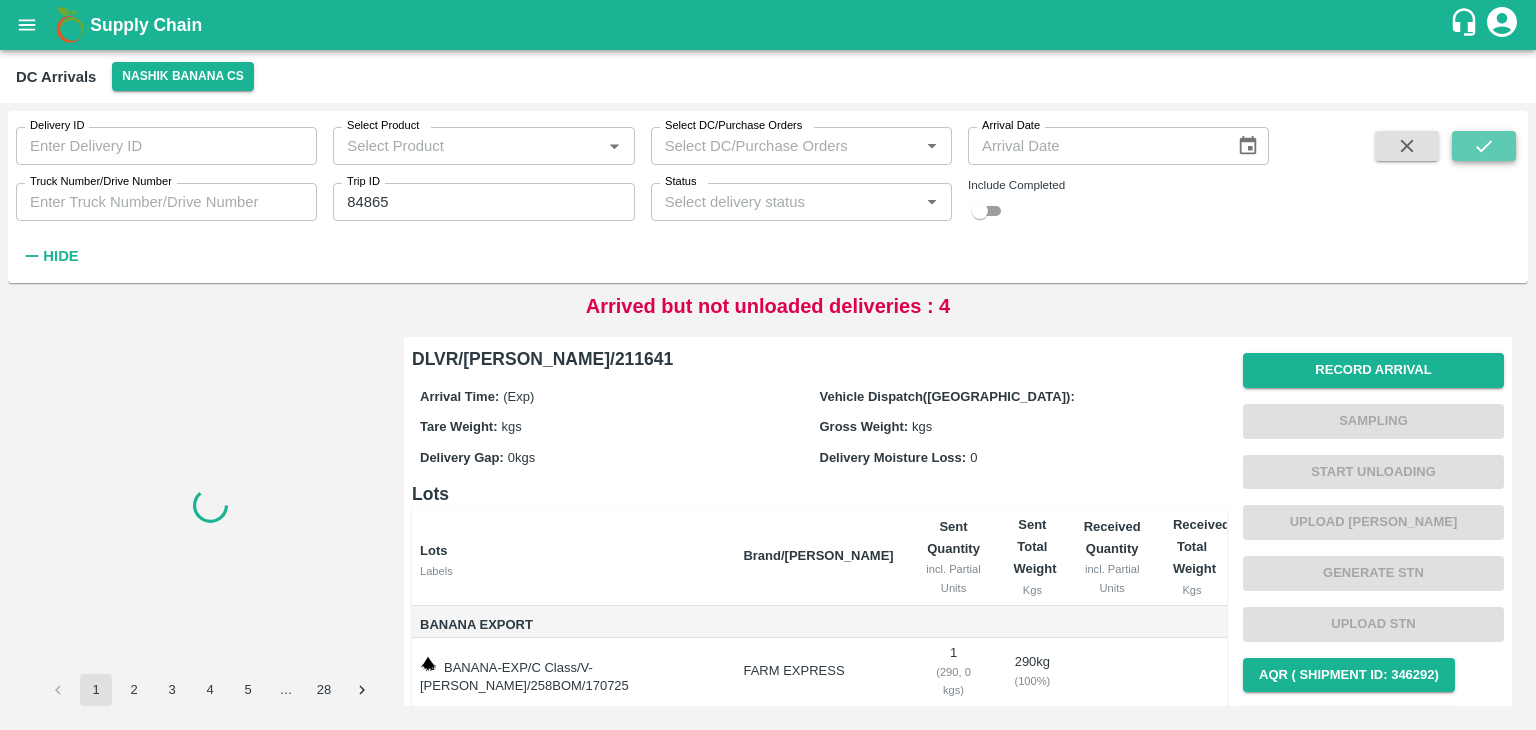 click at bounding box center [1484, 146] 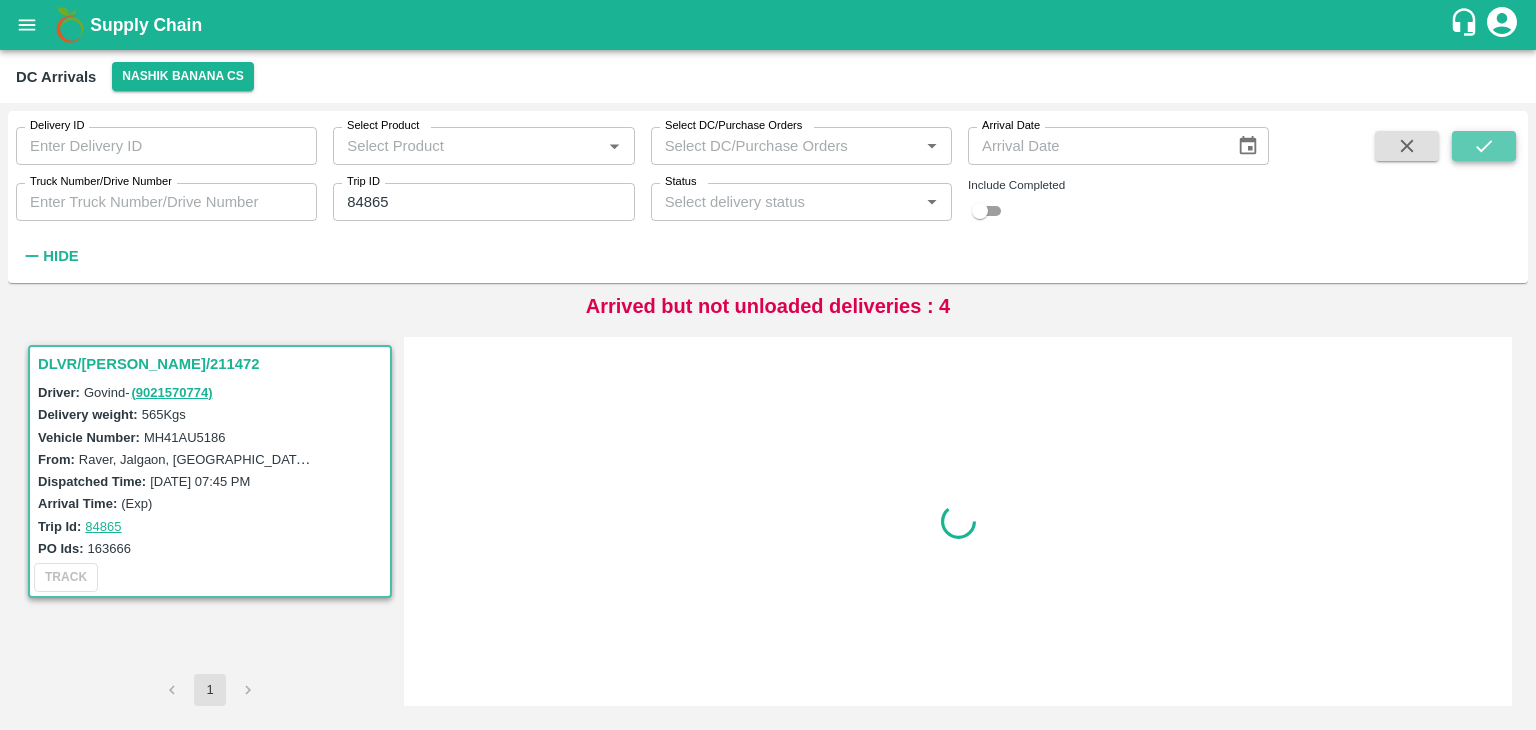 click at bounding box center [1484, 146] 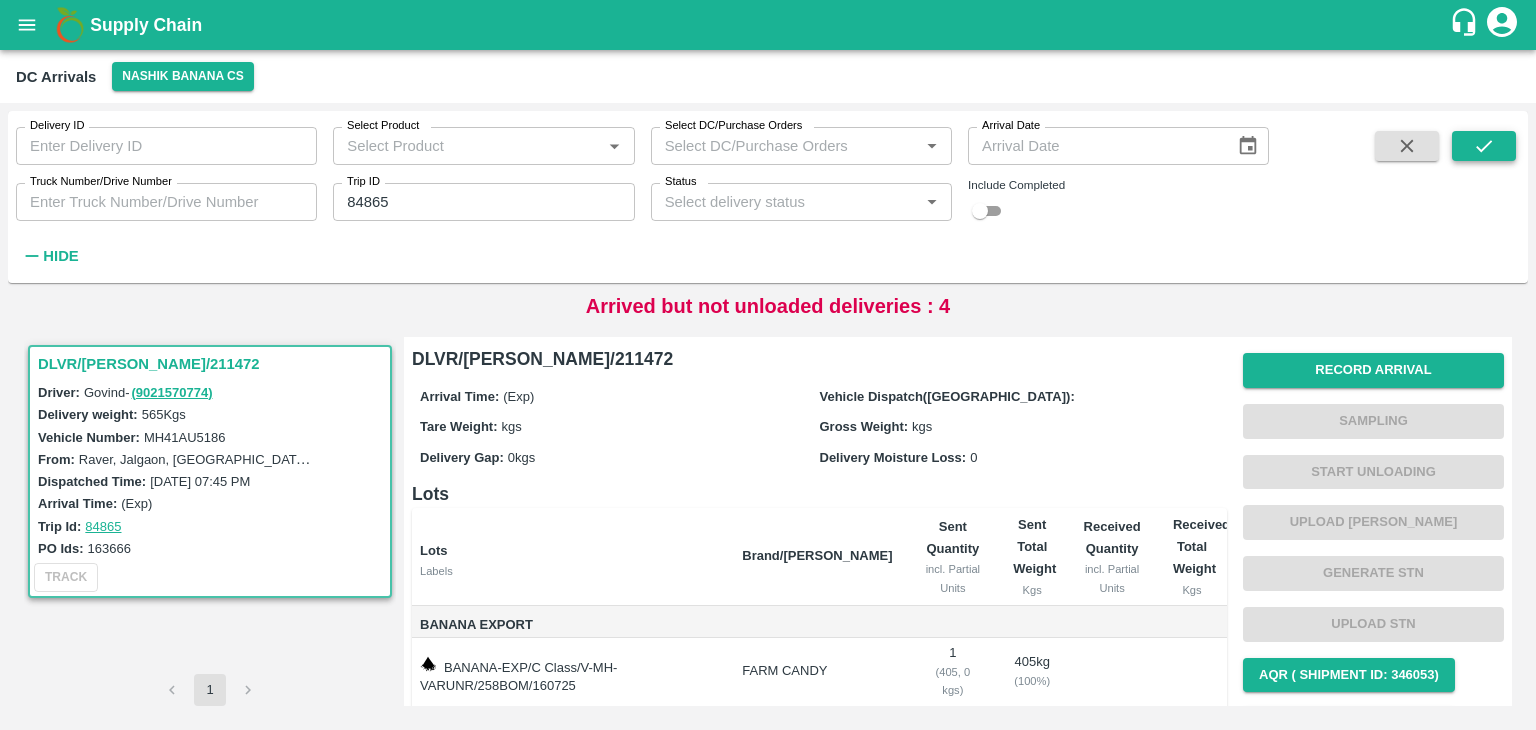 click at bounding box center [1484, 146] 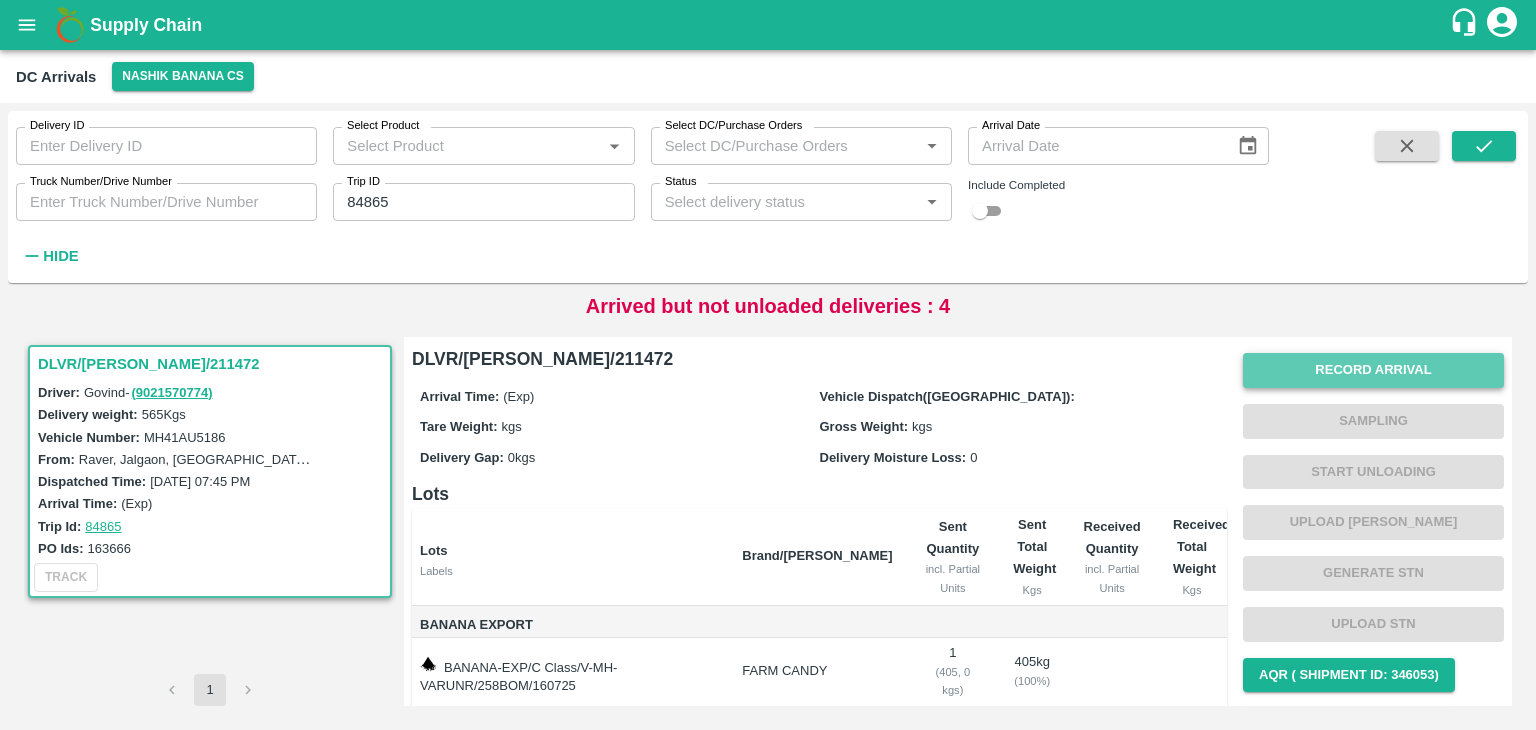 click on "Record Arrival" at bounding box center (1373, 370) 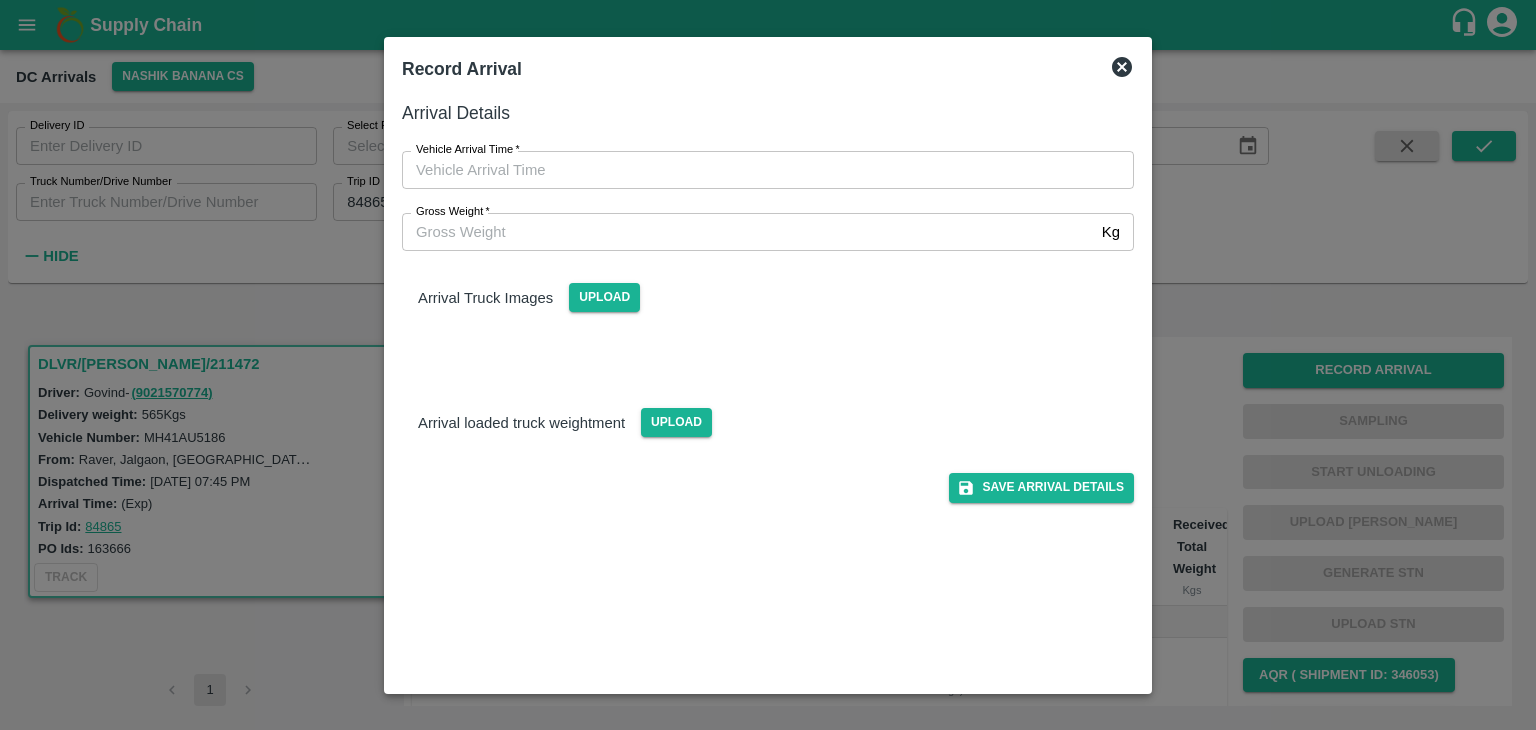 type on "DD/MM/YYYY hh:mm aa" 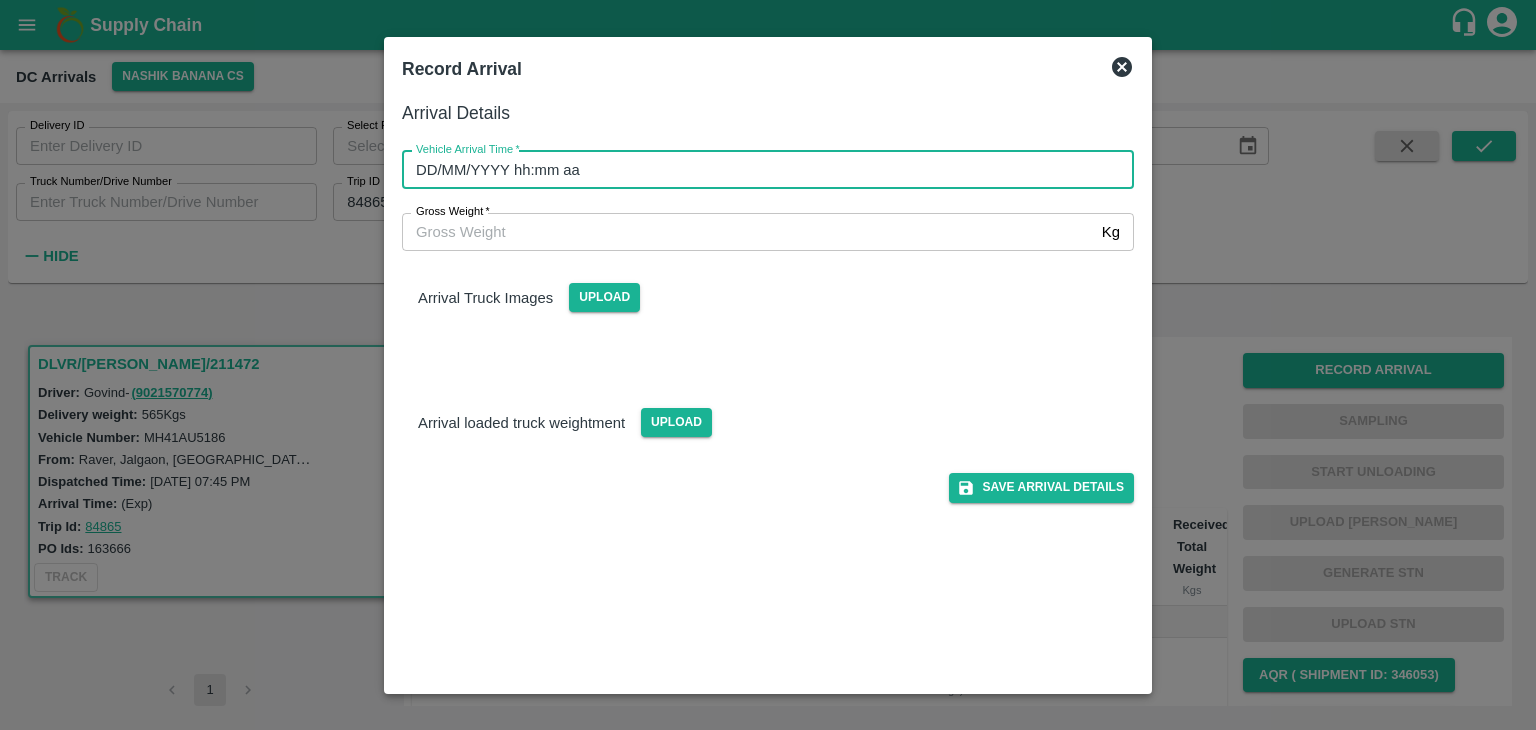 click on "DD/MM/YYYY hh:mm aa" at bounding box center (761, 170) 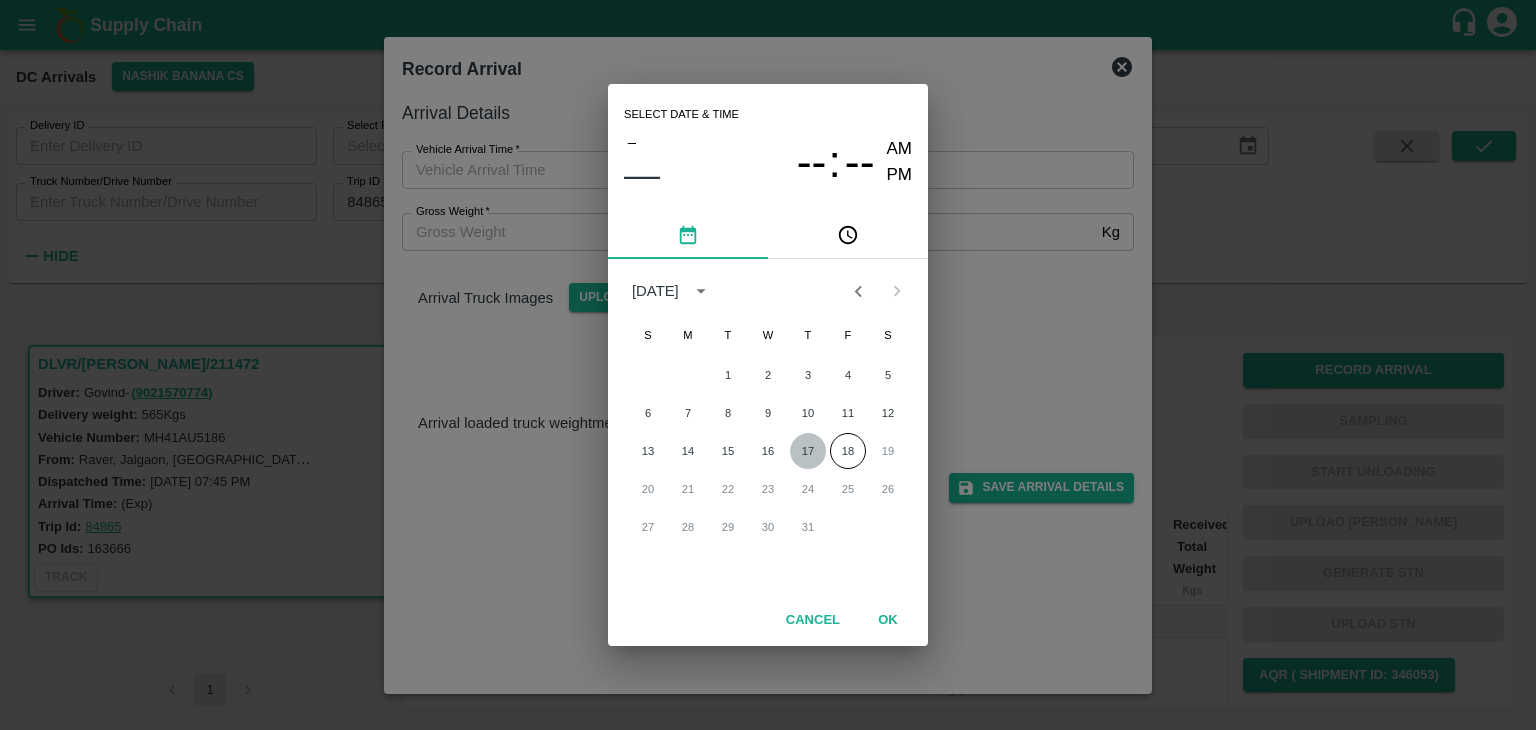 click on "17" at bounding box center [808, 451] 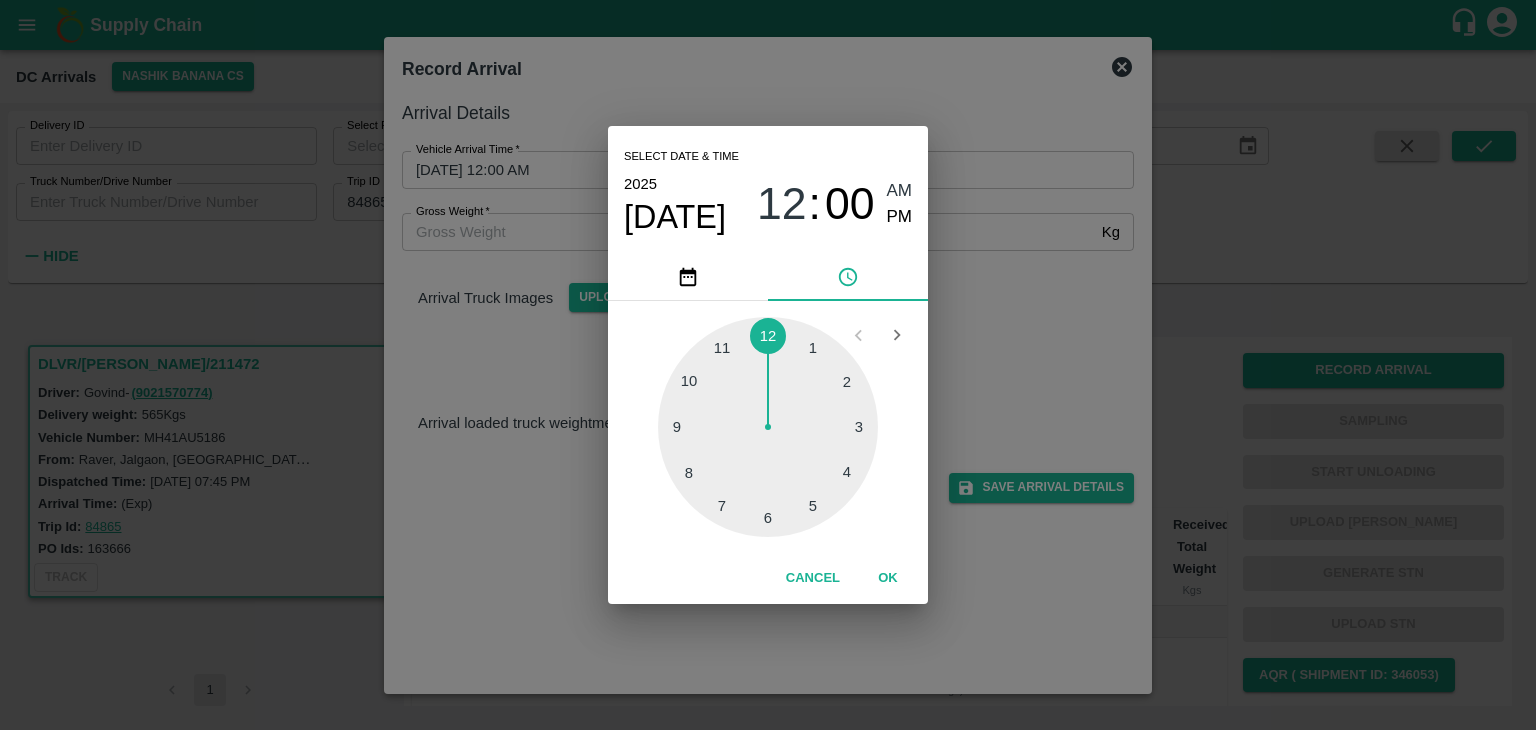 click at bounding box center (768, 427) 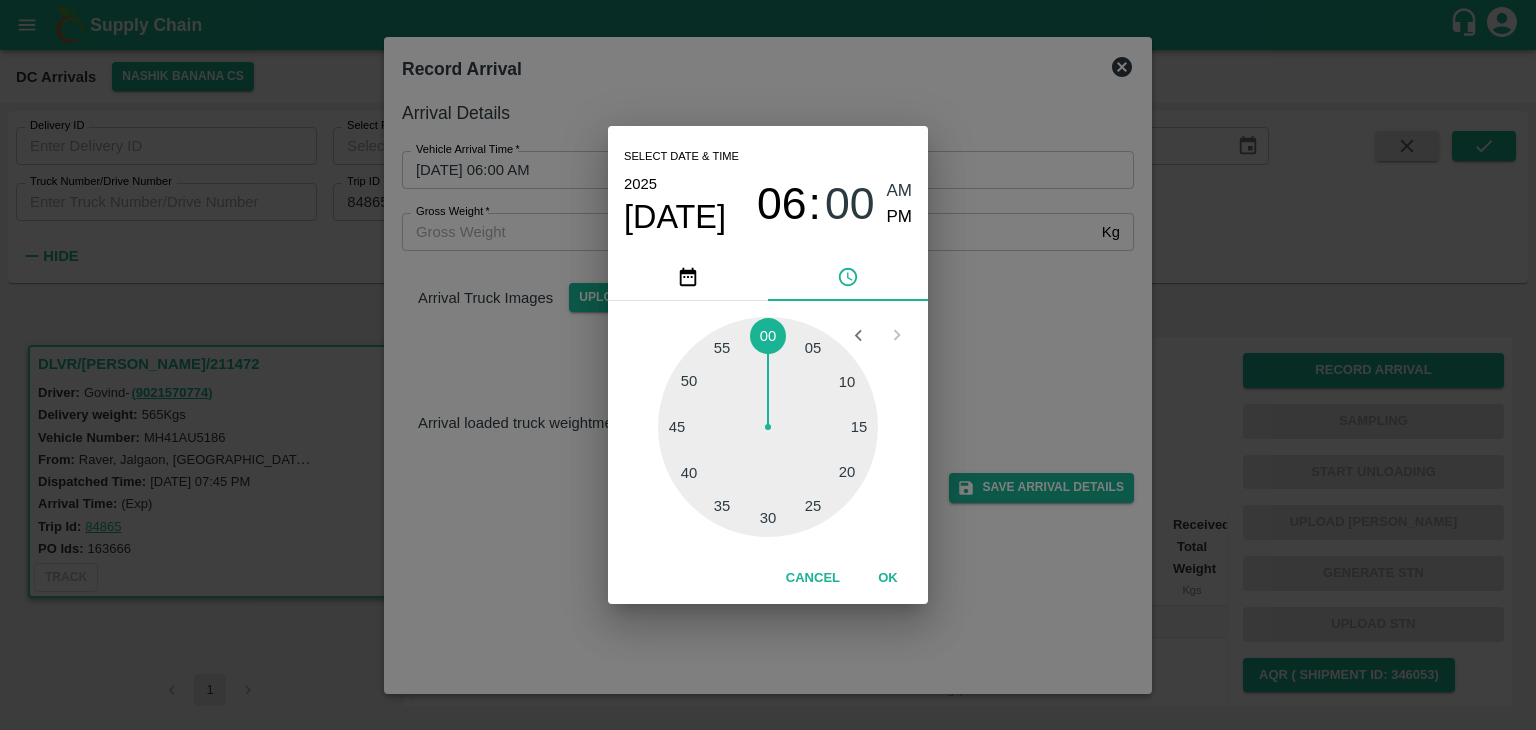 click at bounding box center [768, 427] 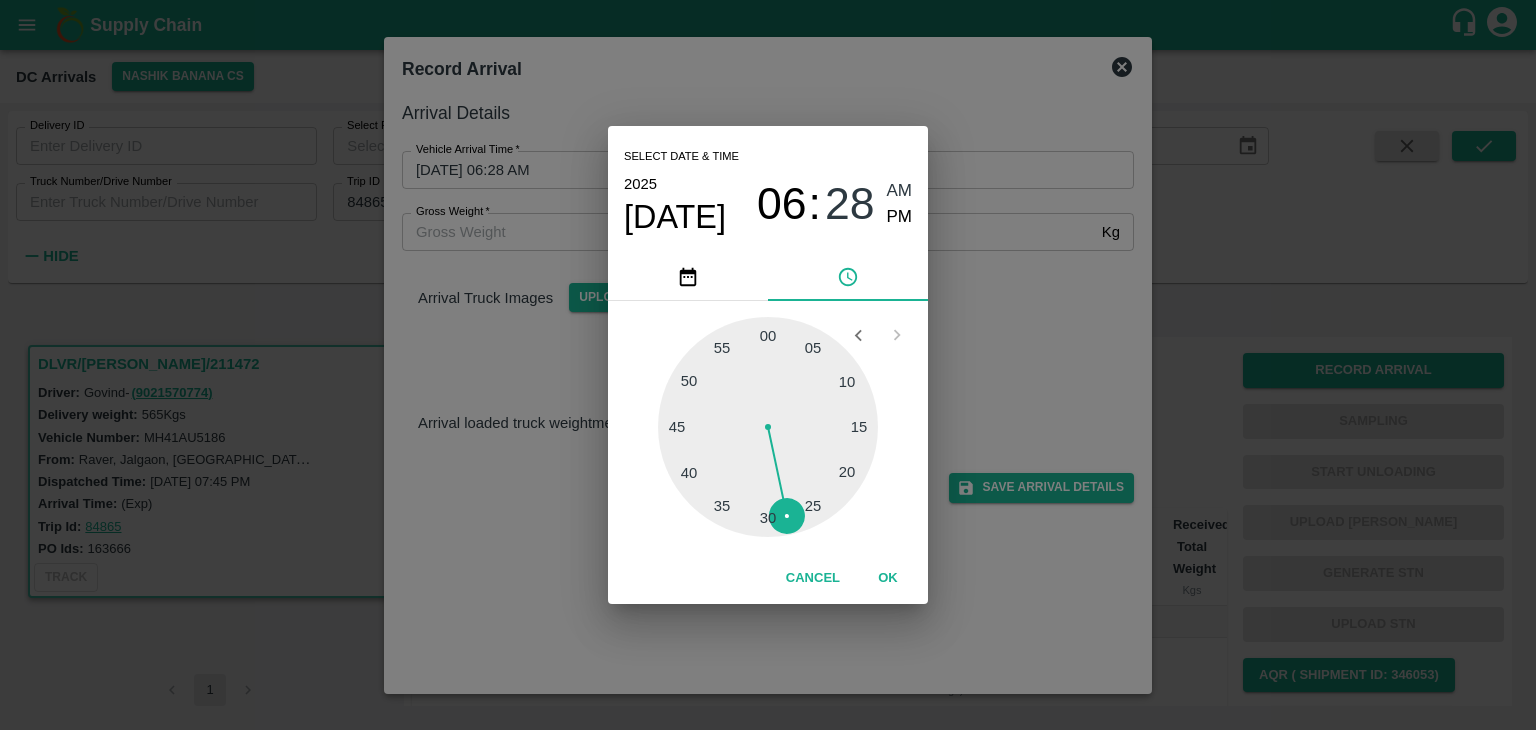 click on "OK" at bounding box center (888, 578) 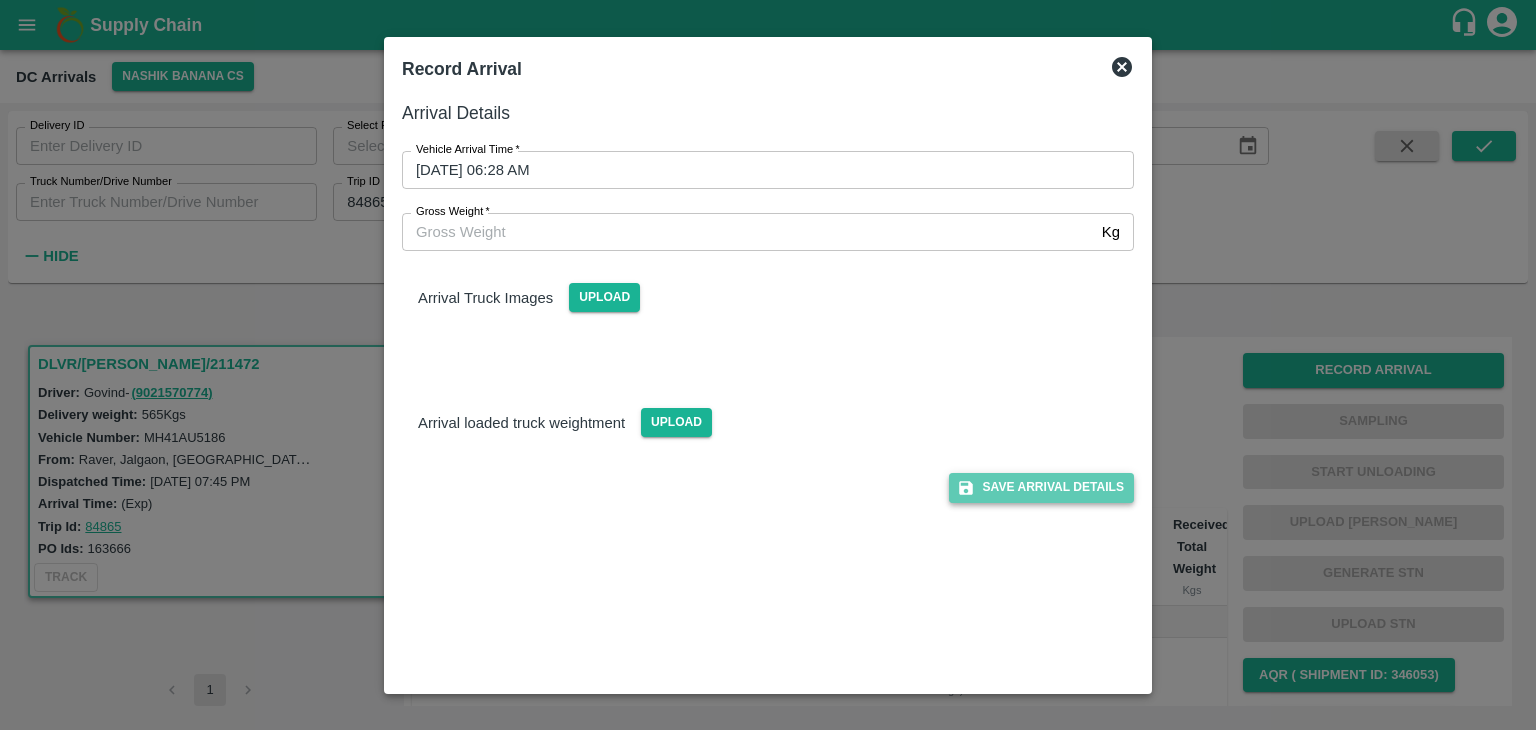 click on "Save Arrival Details" at bounding box center [1041, 487] 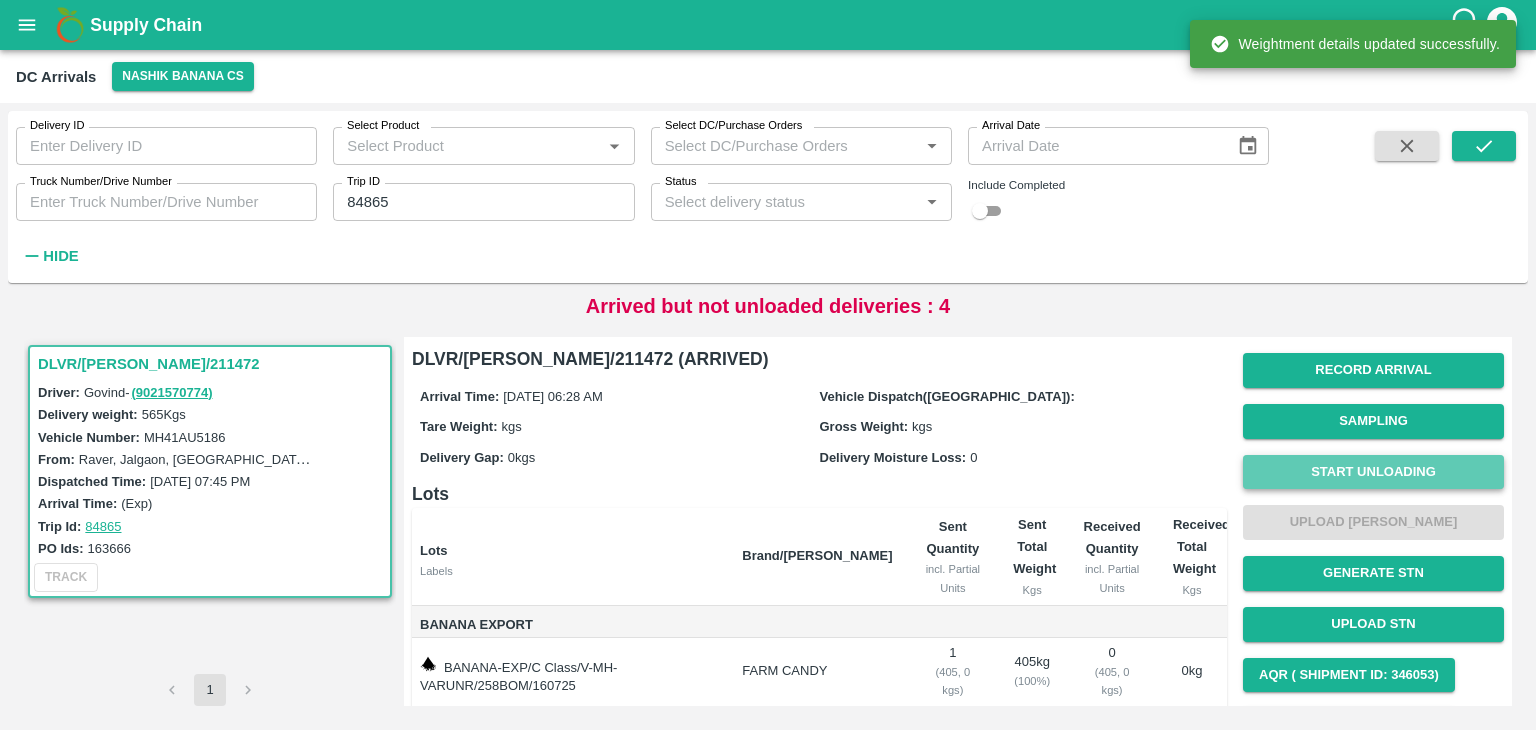 click on "Start Unloading" at bounding box center (1373, 472) 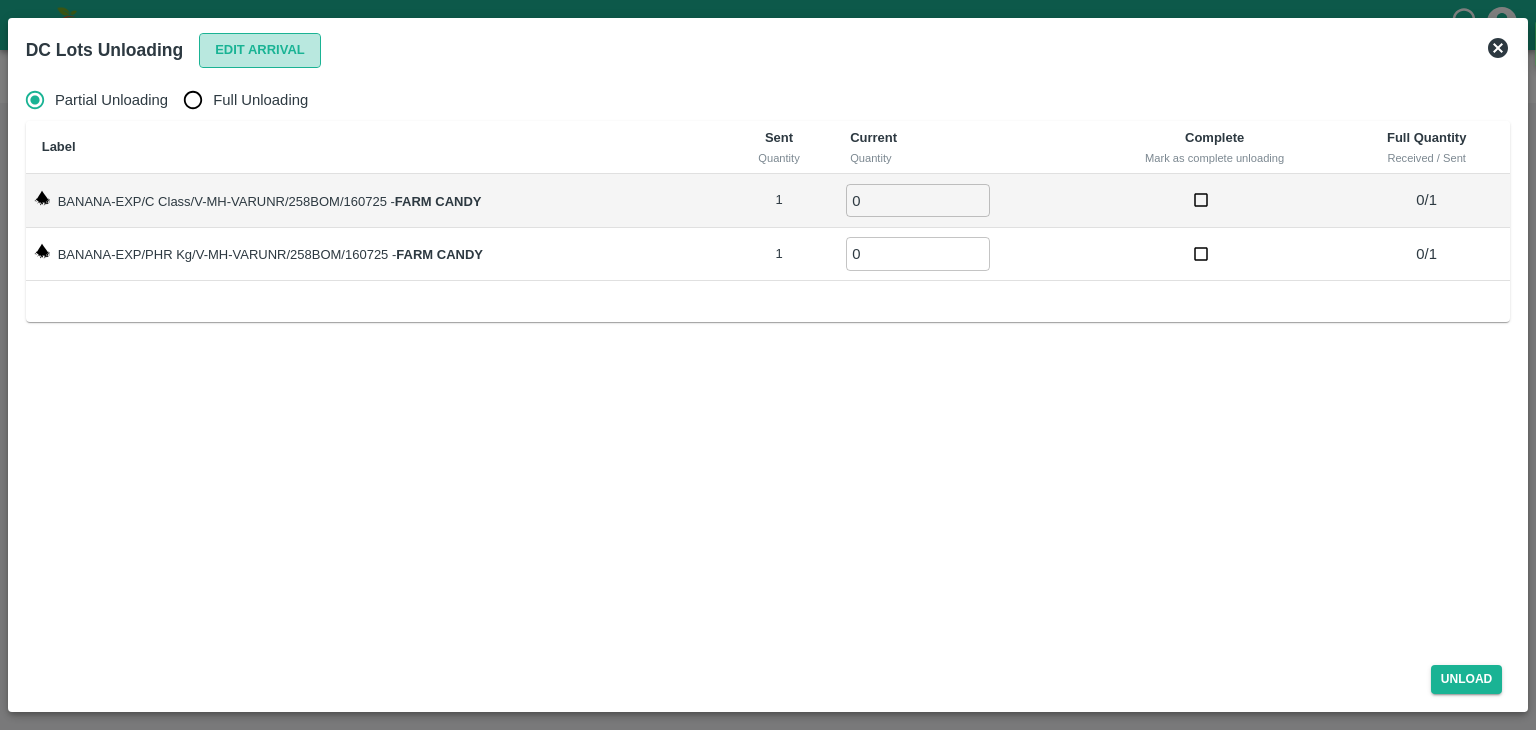 click on "Edit Arrival" at bounding box center (260, 50) 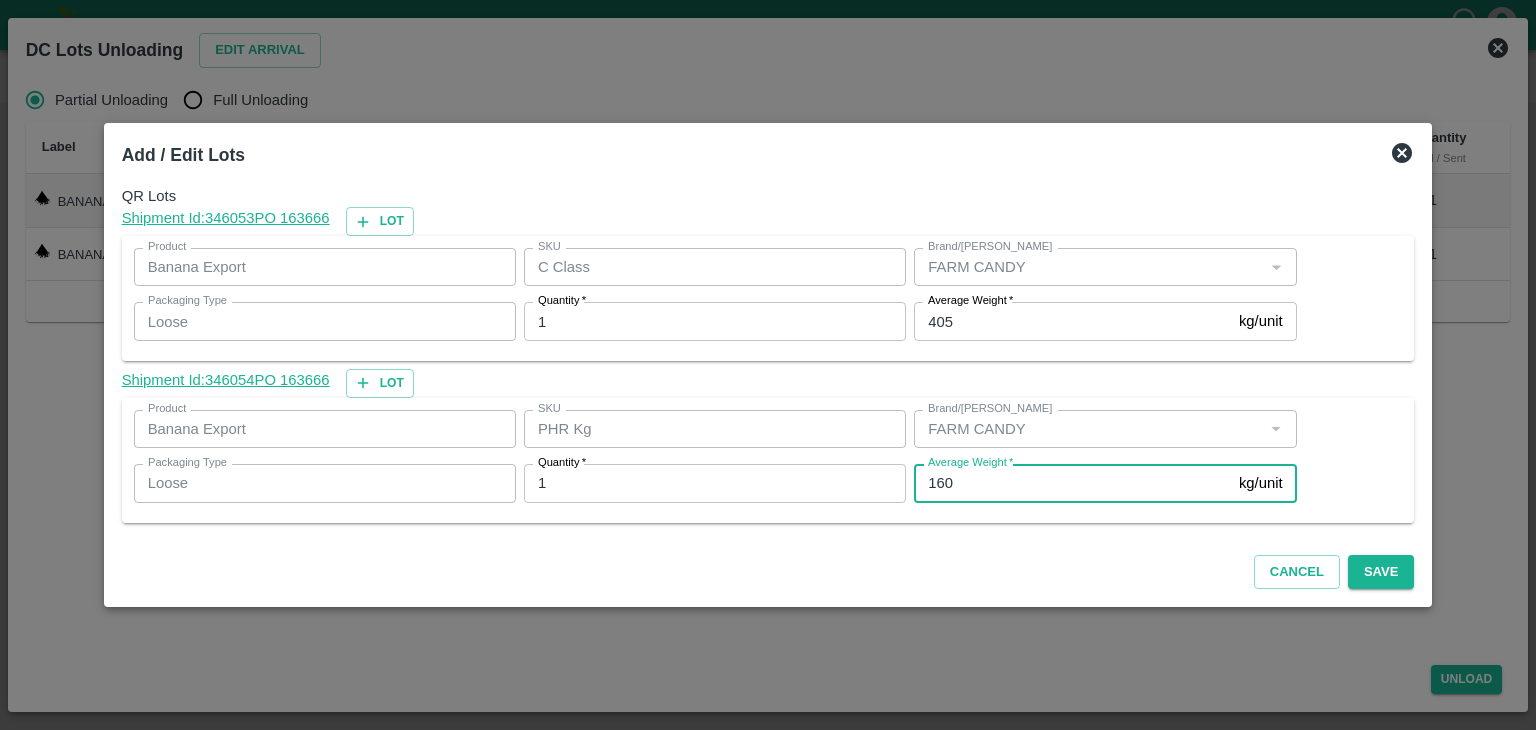 click on "160" at bounding box center (1072, 483) 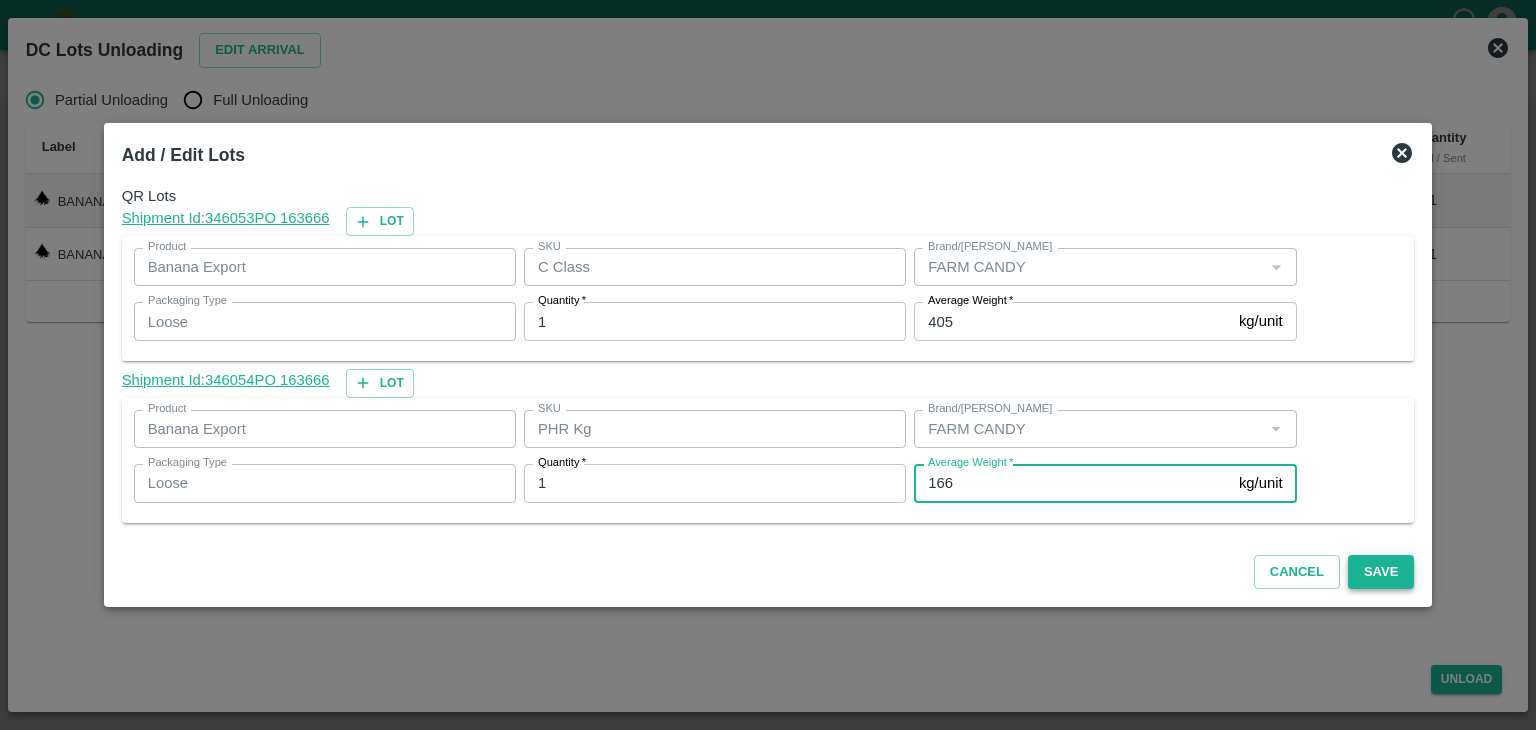 type on "166" 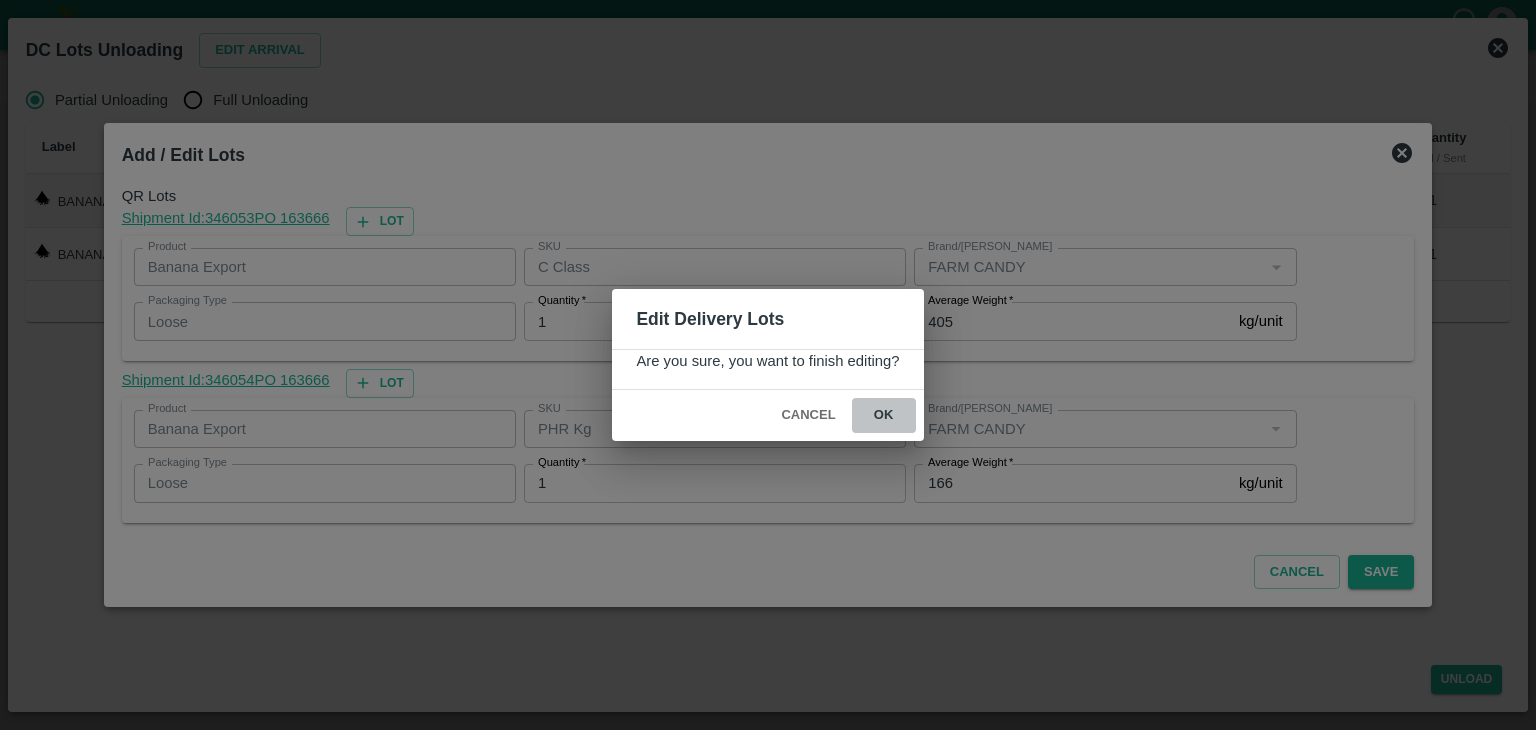 click on "ok" at bounding box center (884, 415) 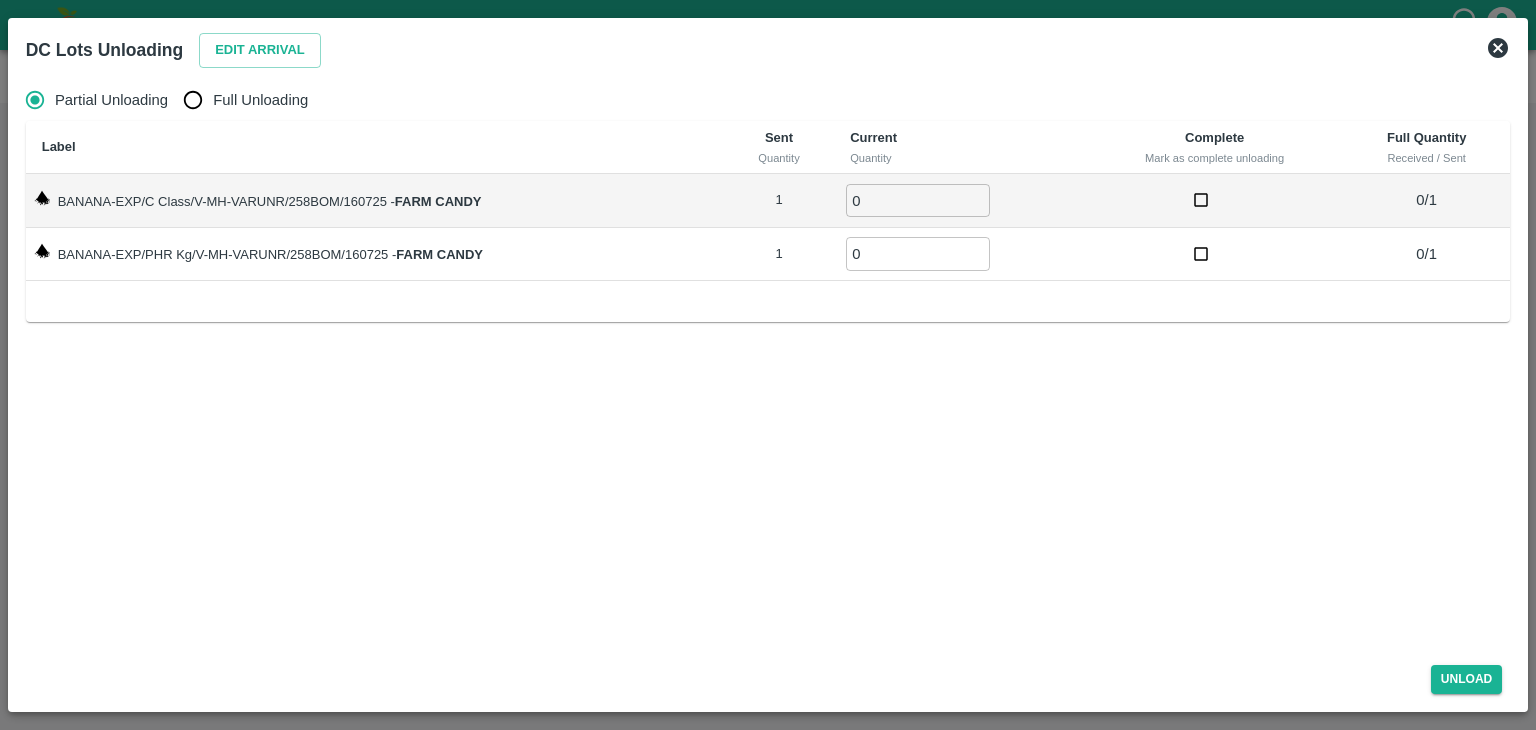 click on "Full Unloading" at bounding box center [240, 100] 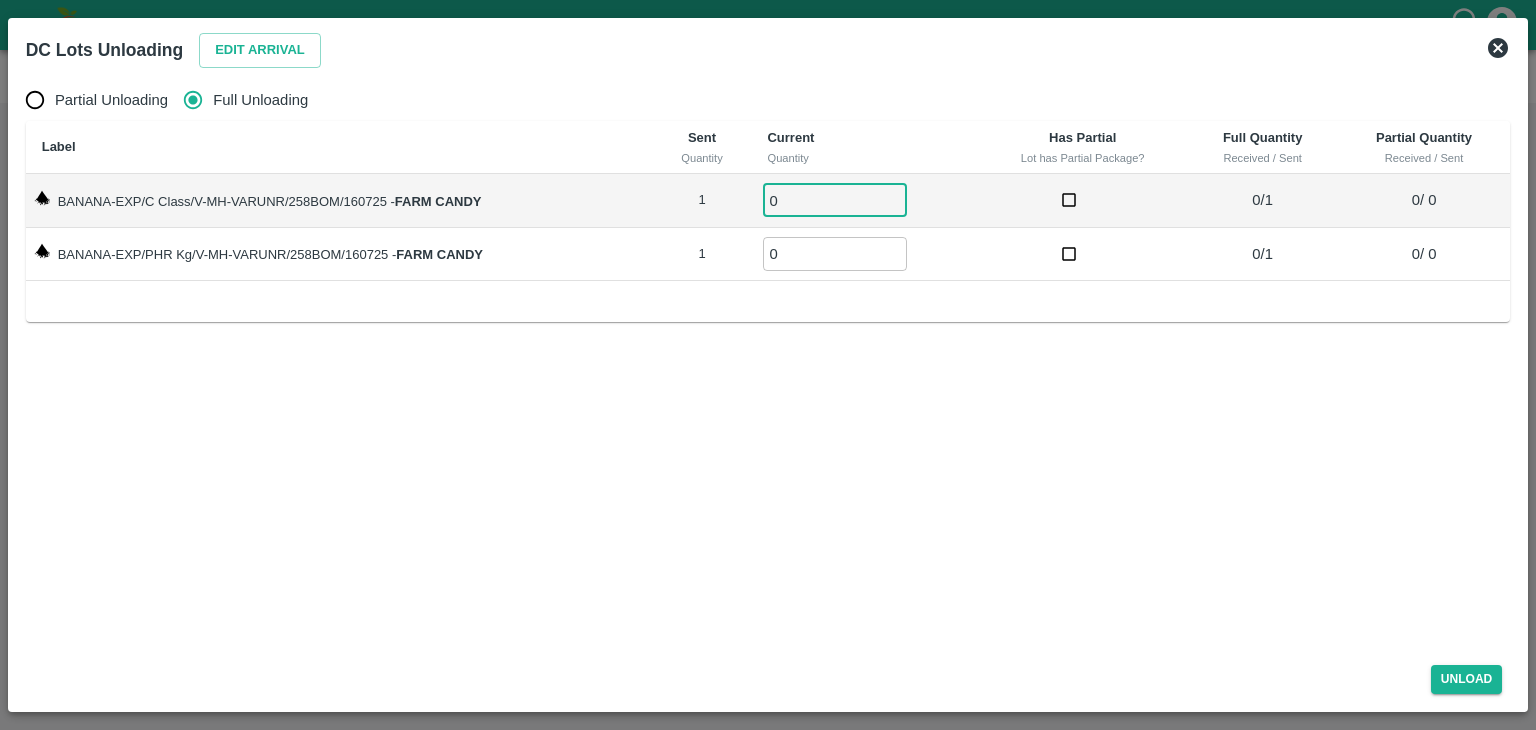 click on "0" at bounding box center (835, 200) 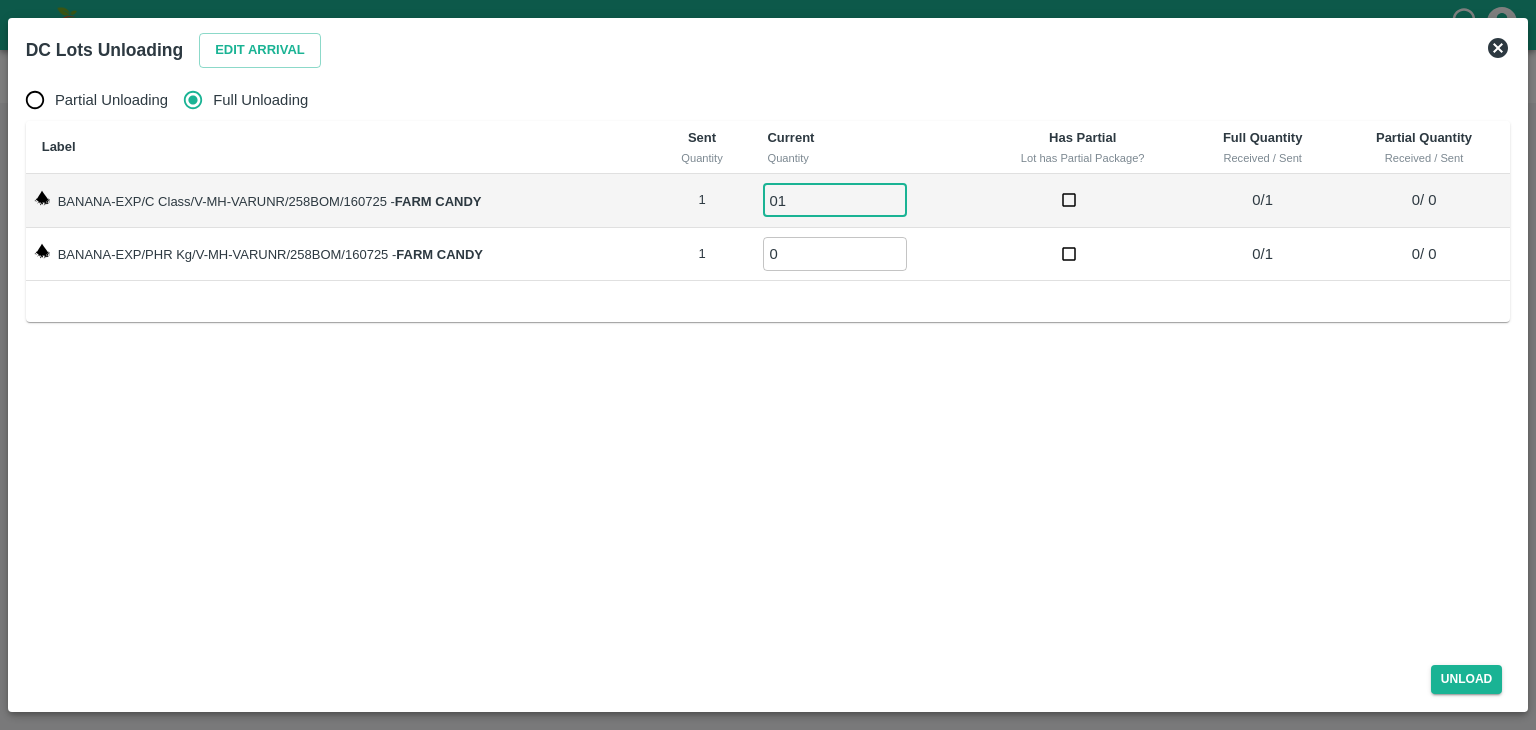 type on "01" 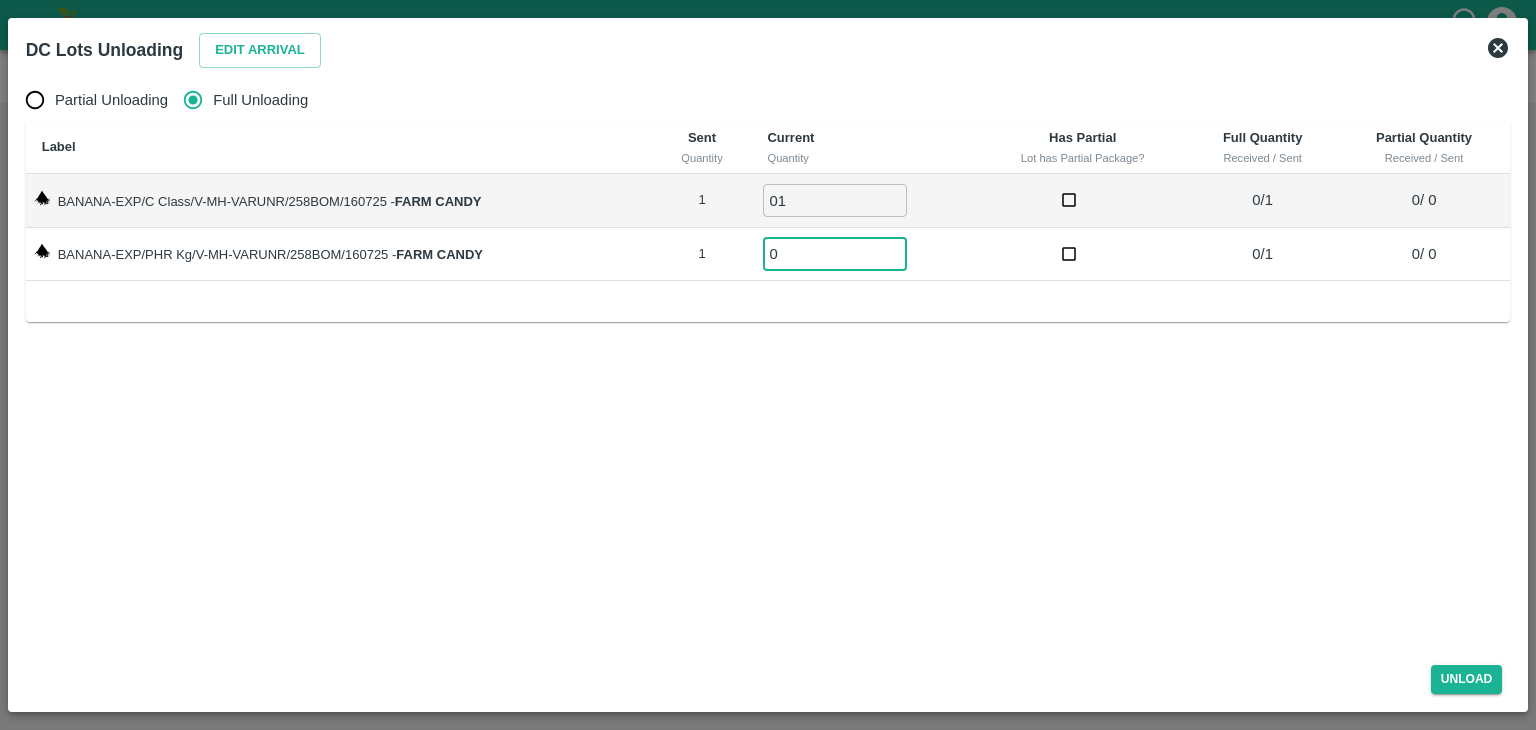 click on "0" at bounding box center [835, 253] 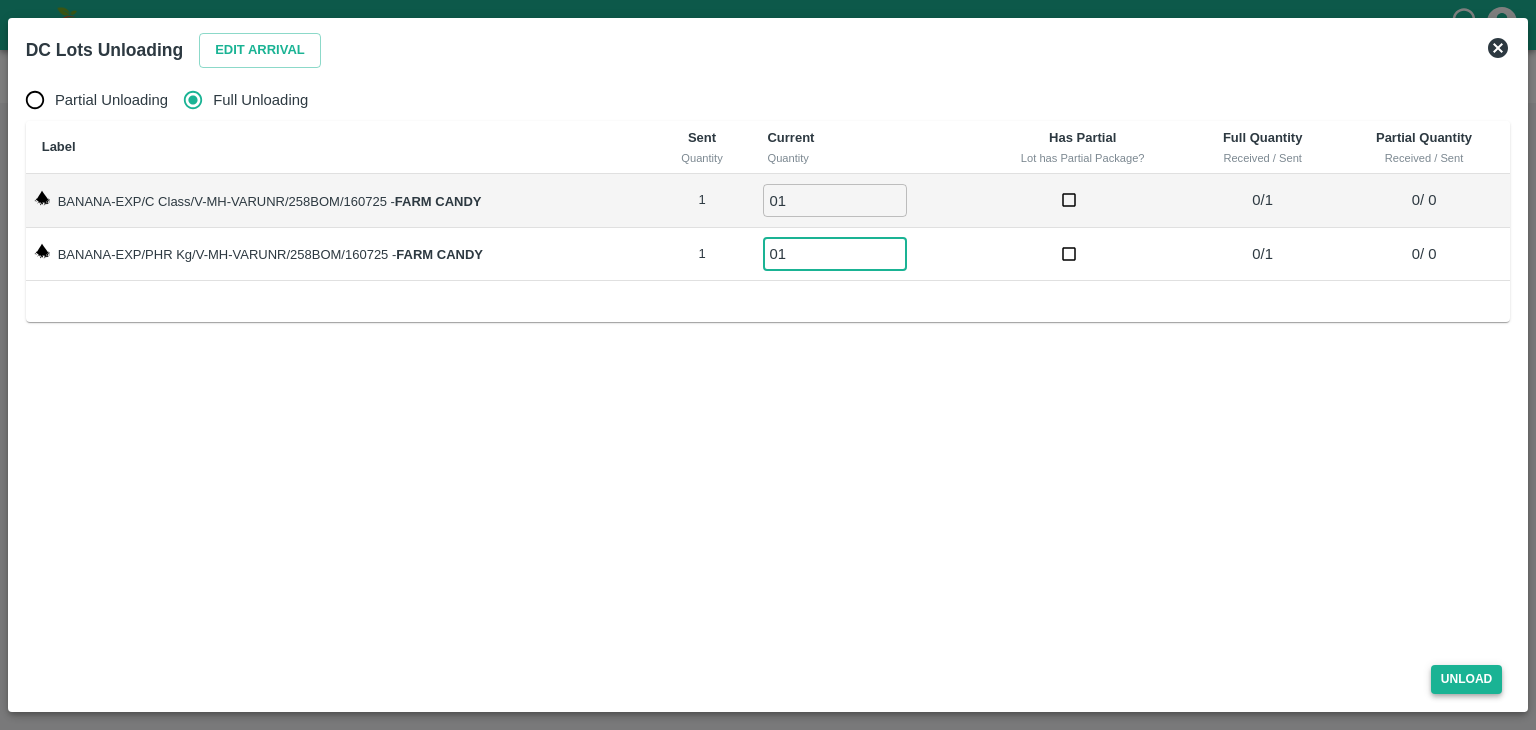 type on "01" 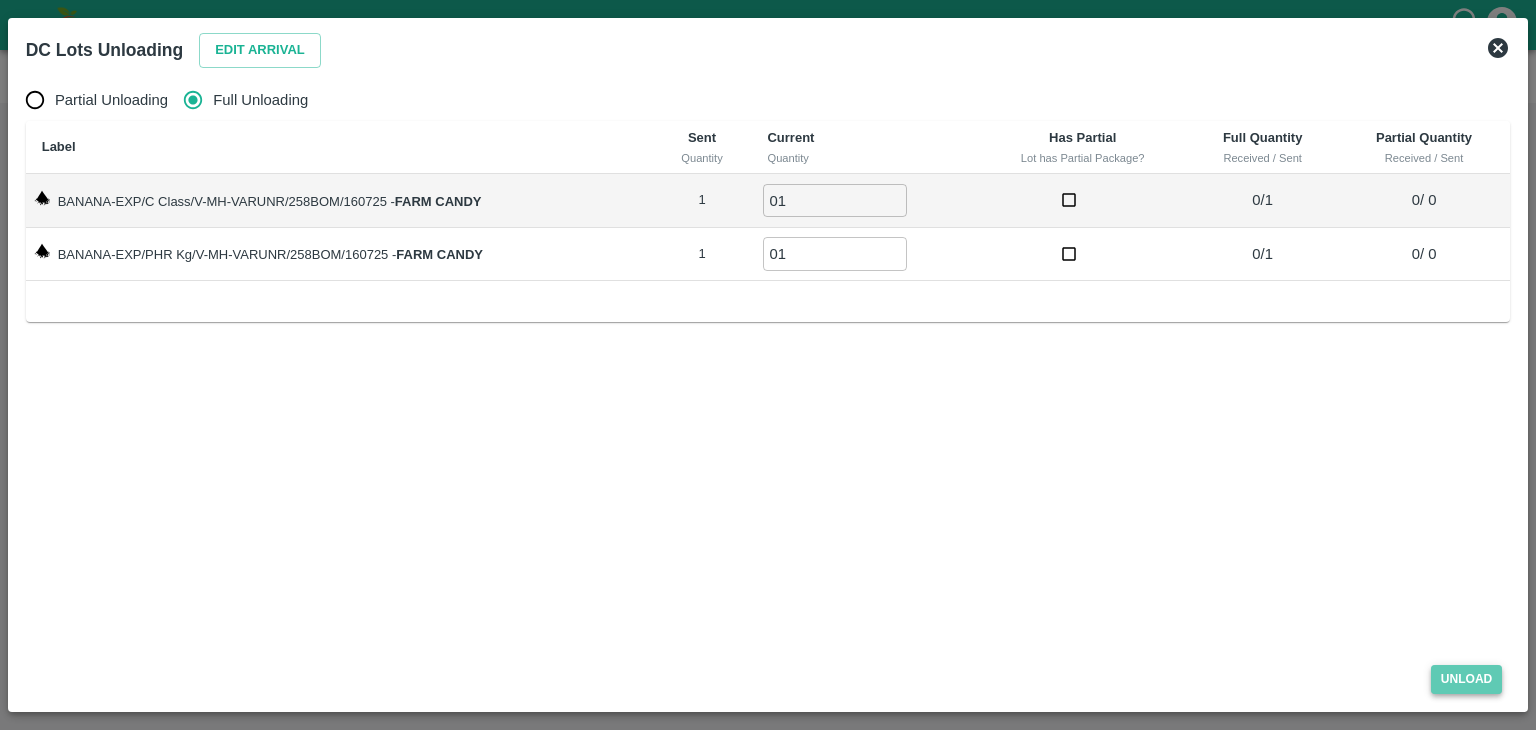 click on "Unload" at bounding box center (1467, 679) 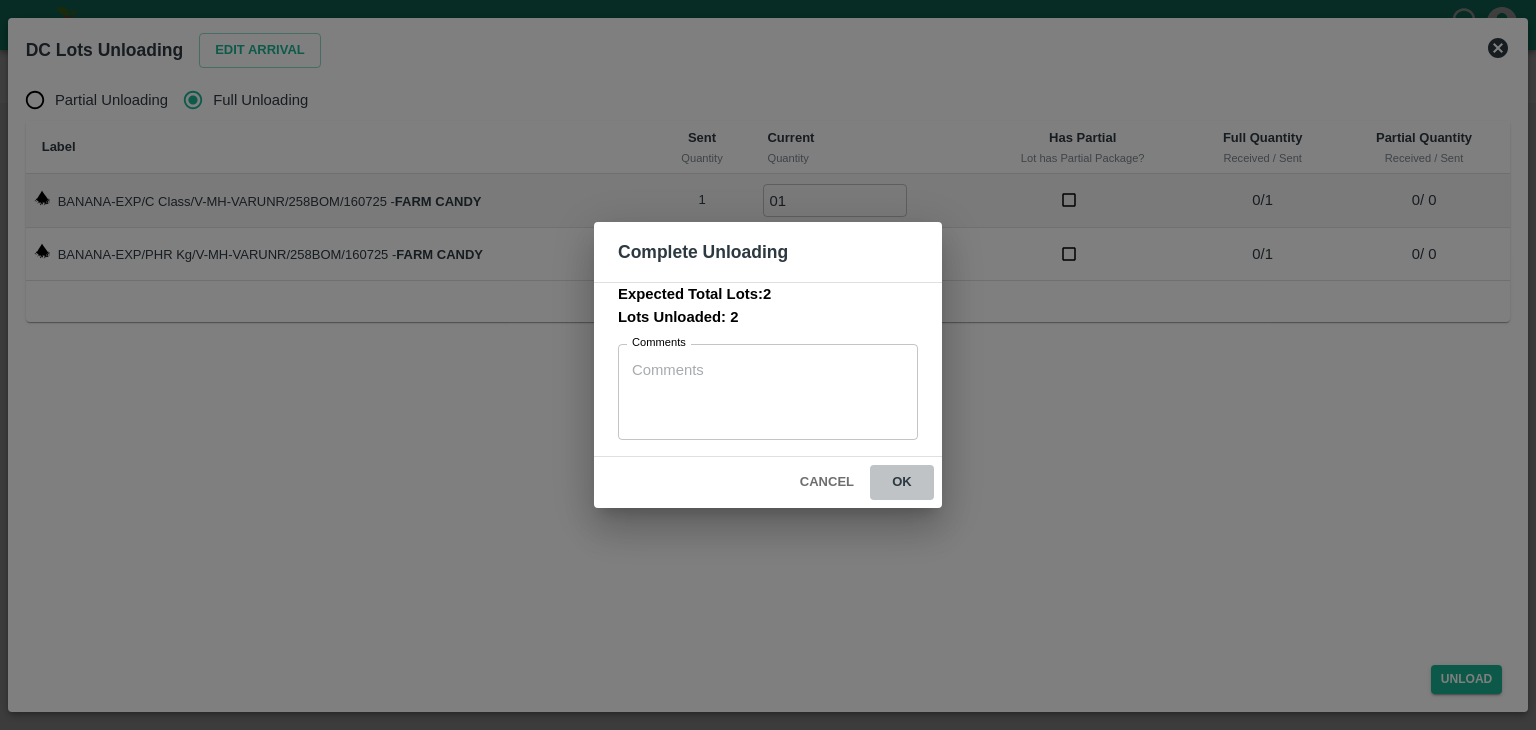click on "ok" at bounding box center (902, 482) 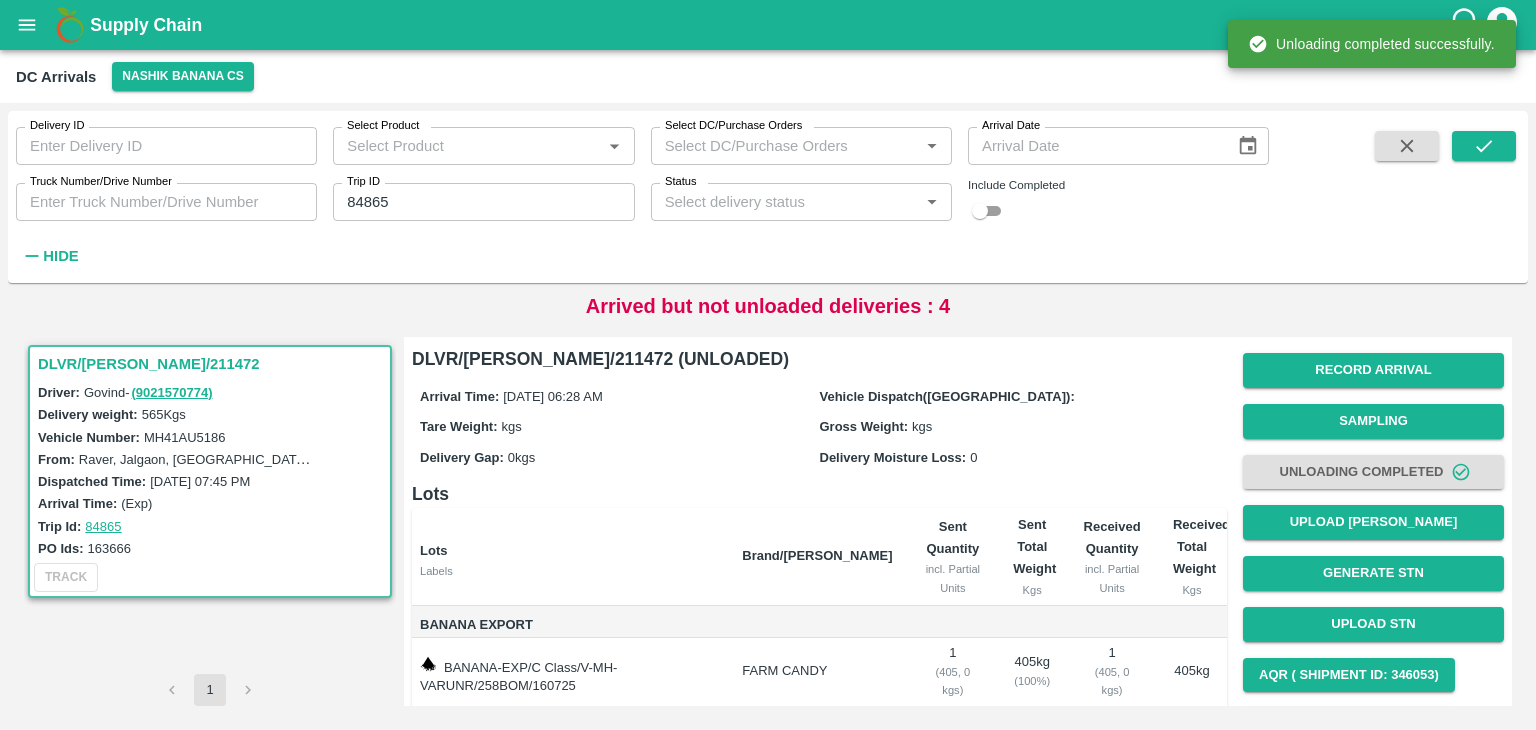 scroll, scrollTop: 105, scrollLeft: 0, axis: vertical 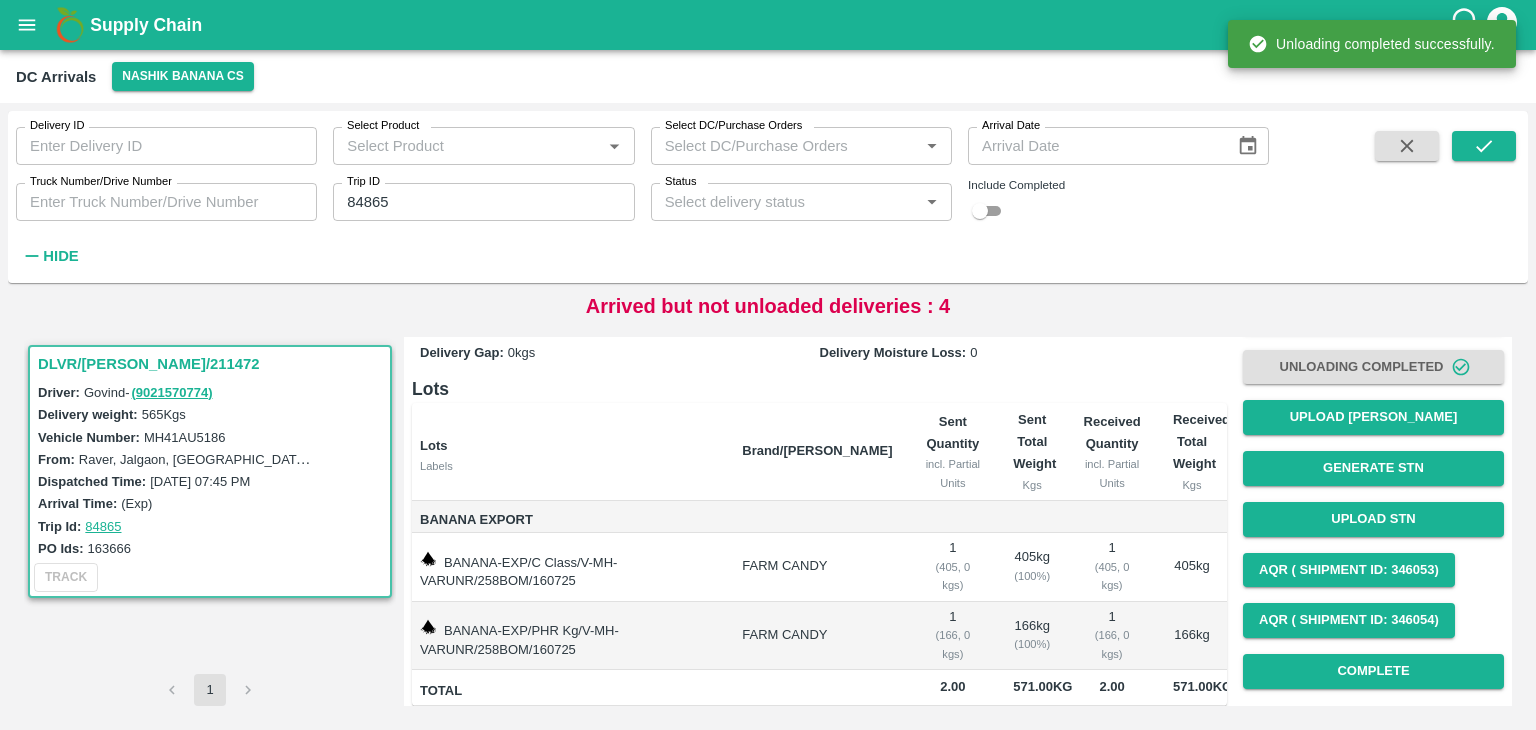 click on "Record Arrival Sampling Unloading Completed Upload Tare Weight Generate STN Upload STN AQR ( Shipment Id: 346053) AQR ( Shipment Id: 346054) Complete" at bounding box center (1373, 468) 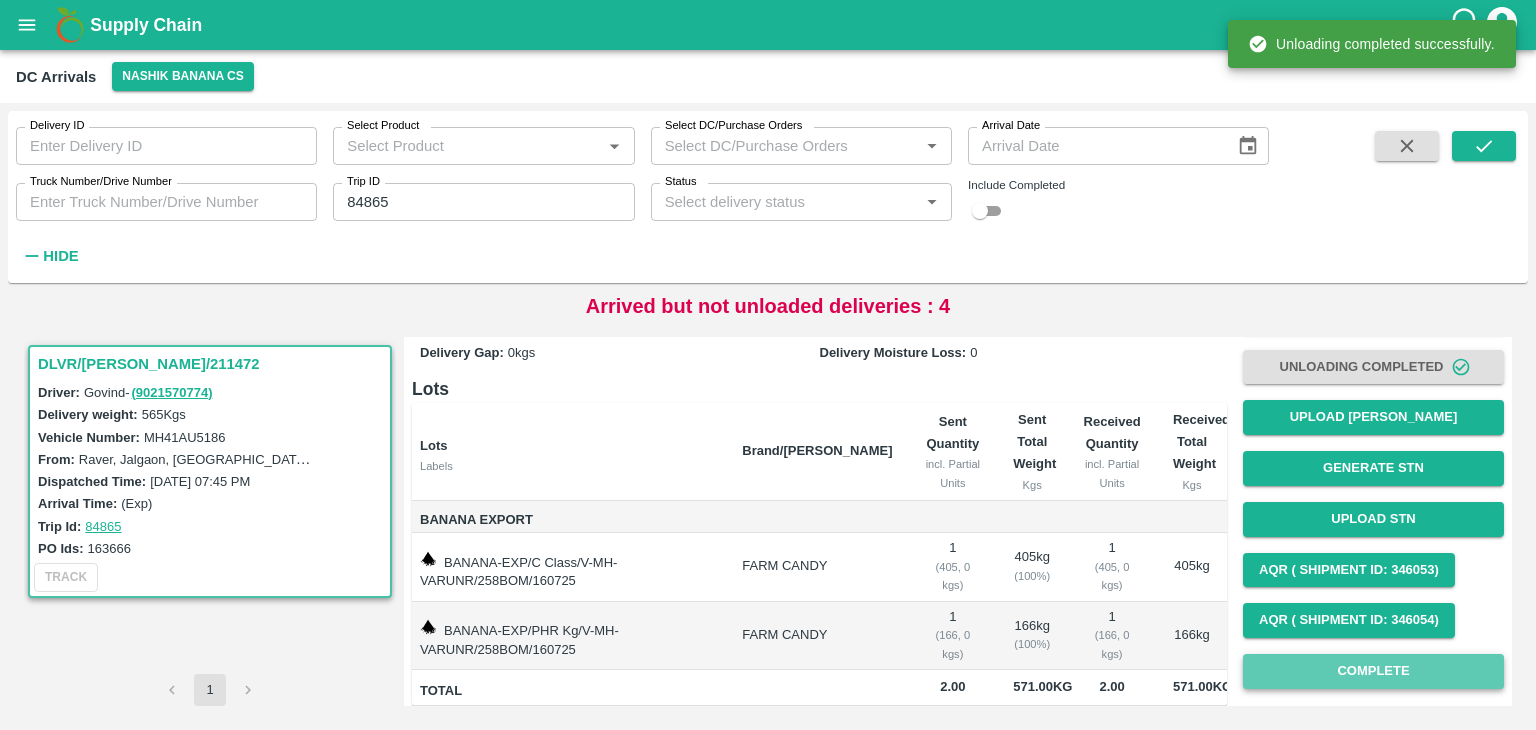 click on "Complete" at bounding box center [1373, 671] 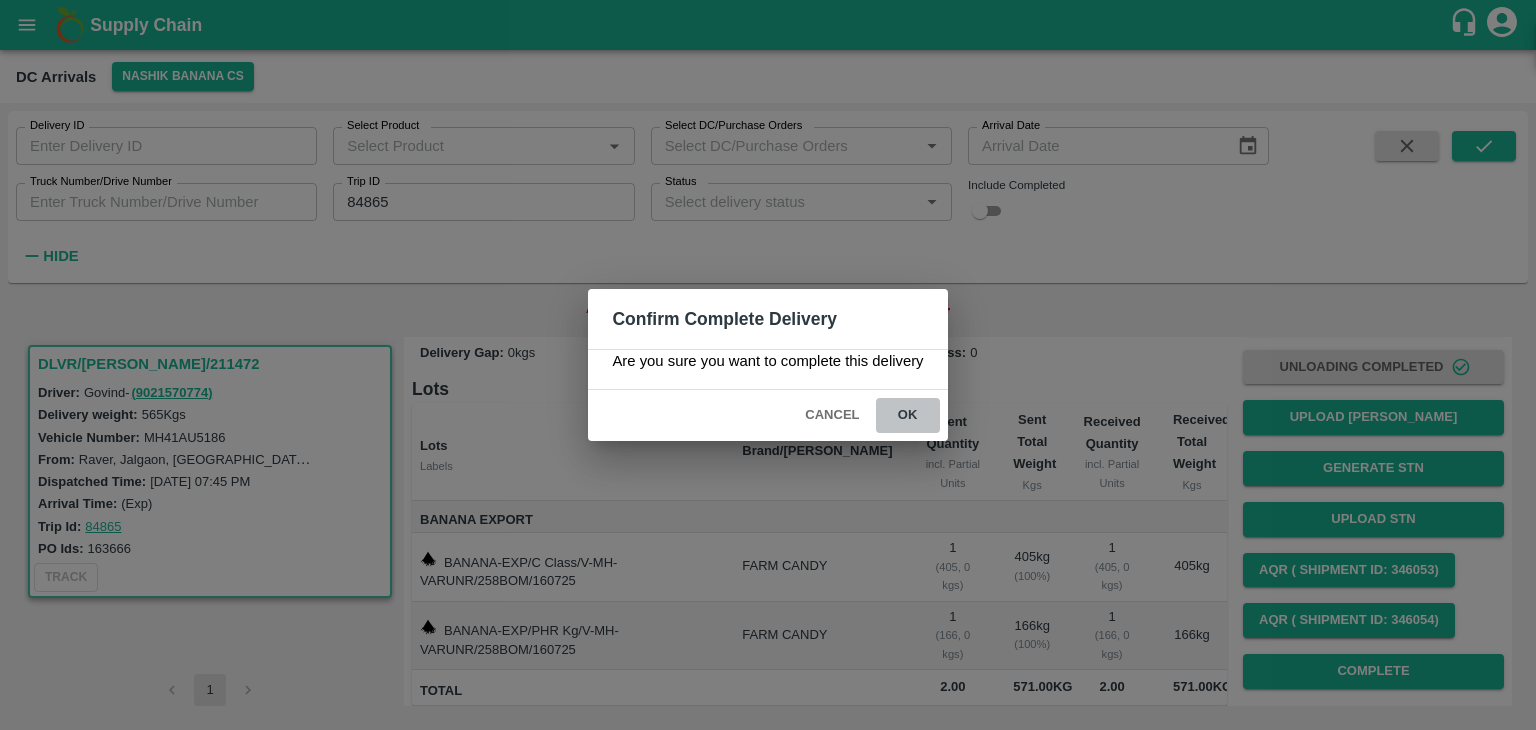 click on "ok" at bounding box center [908, 415] 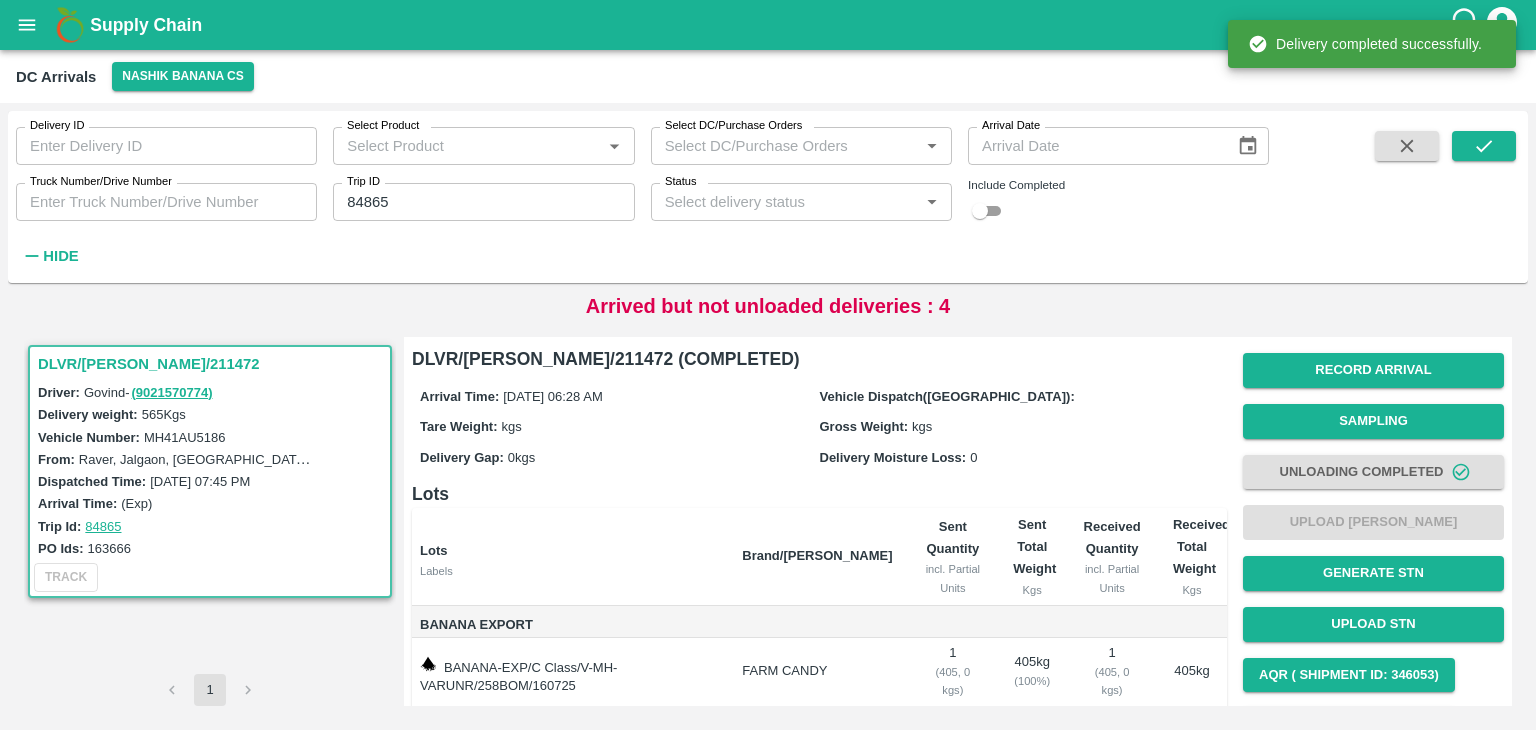 scroll, scrollTop: 105, scrollLeft: 0, axis: vertical 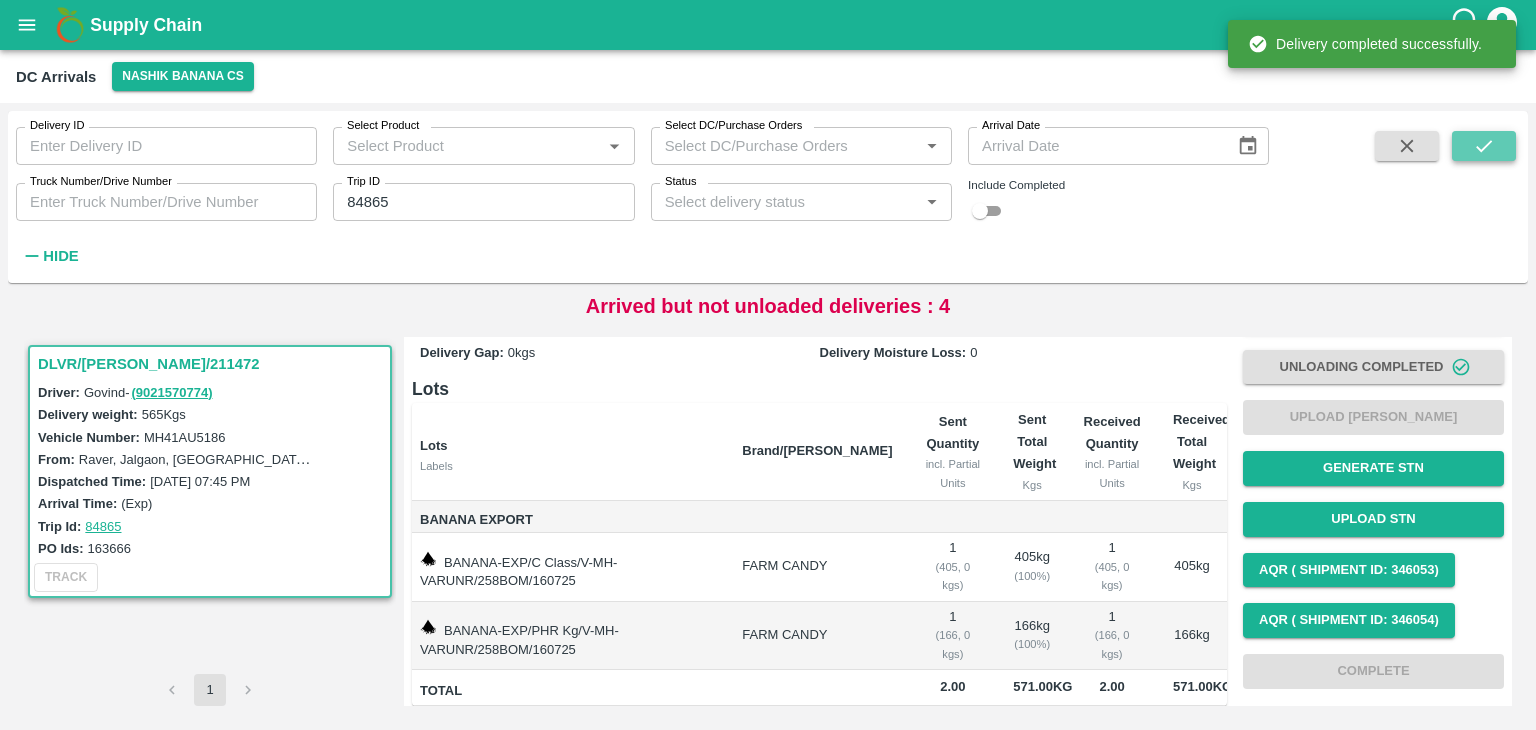 click at bounding box center [1484, 146] 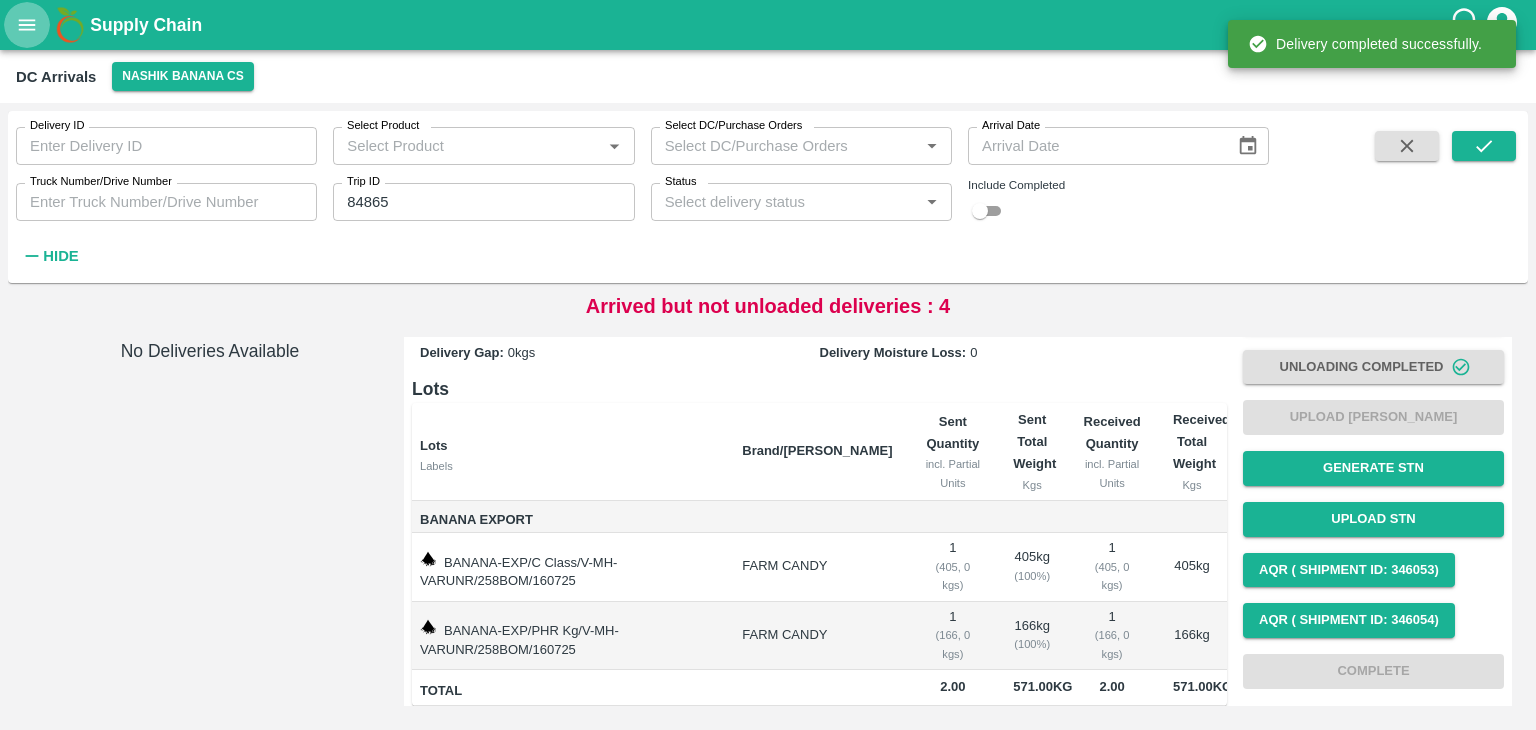 click 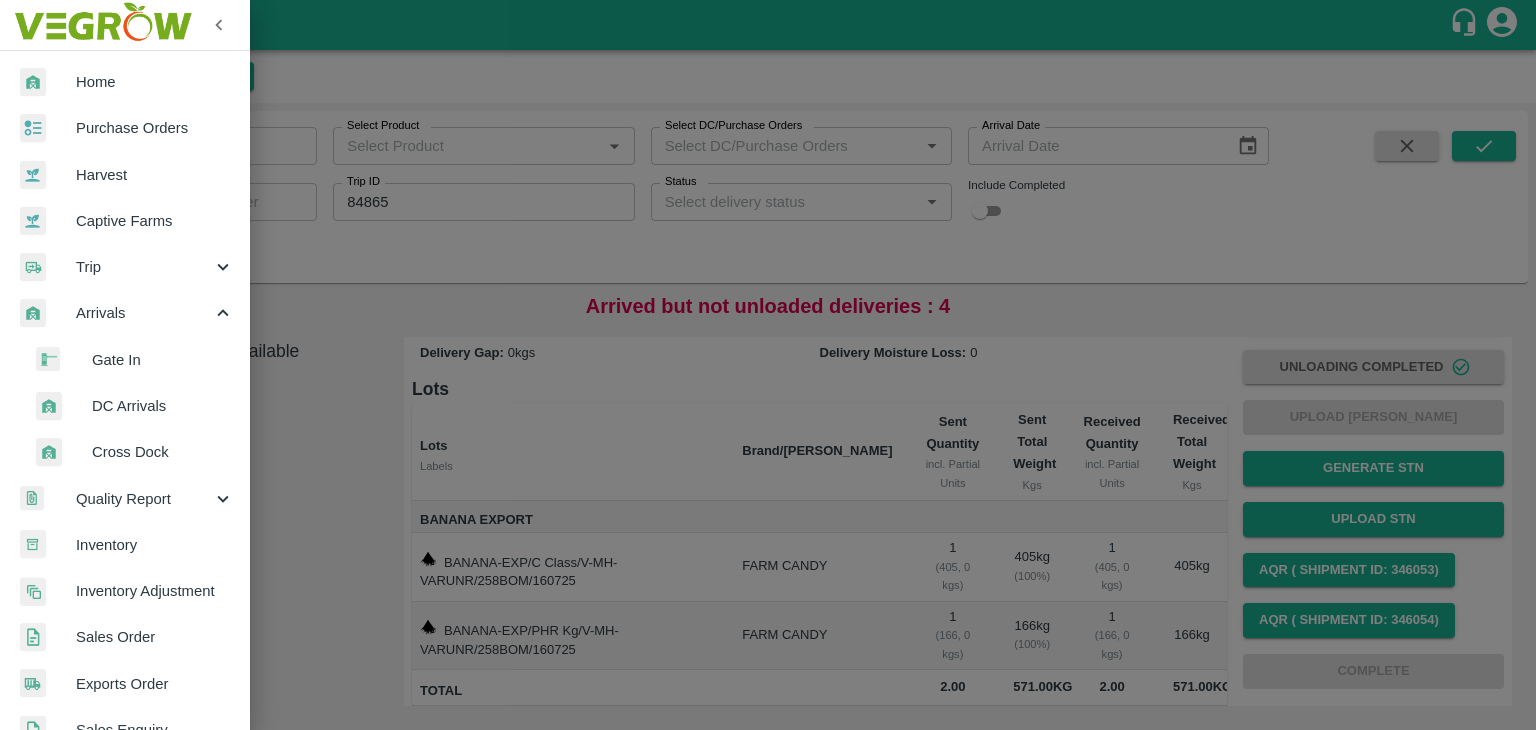 click on "Trip" at bounding box center [125, 267] 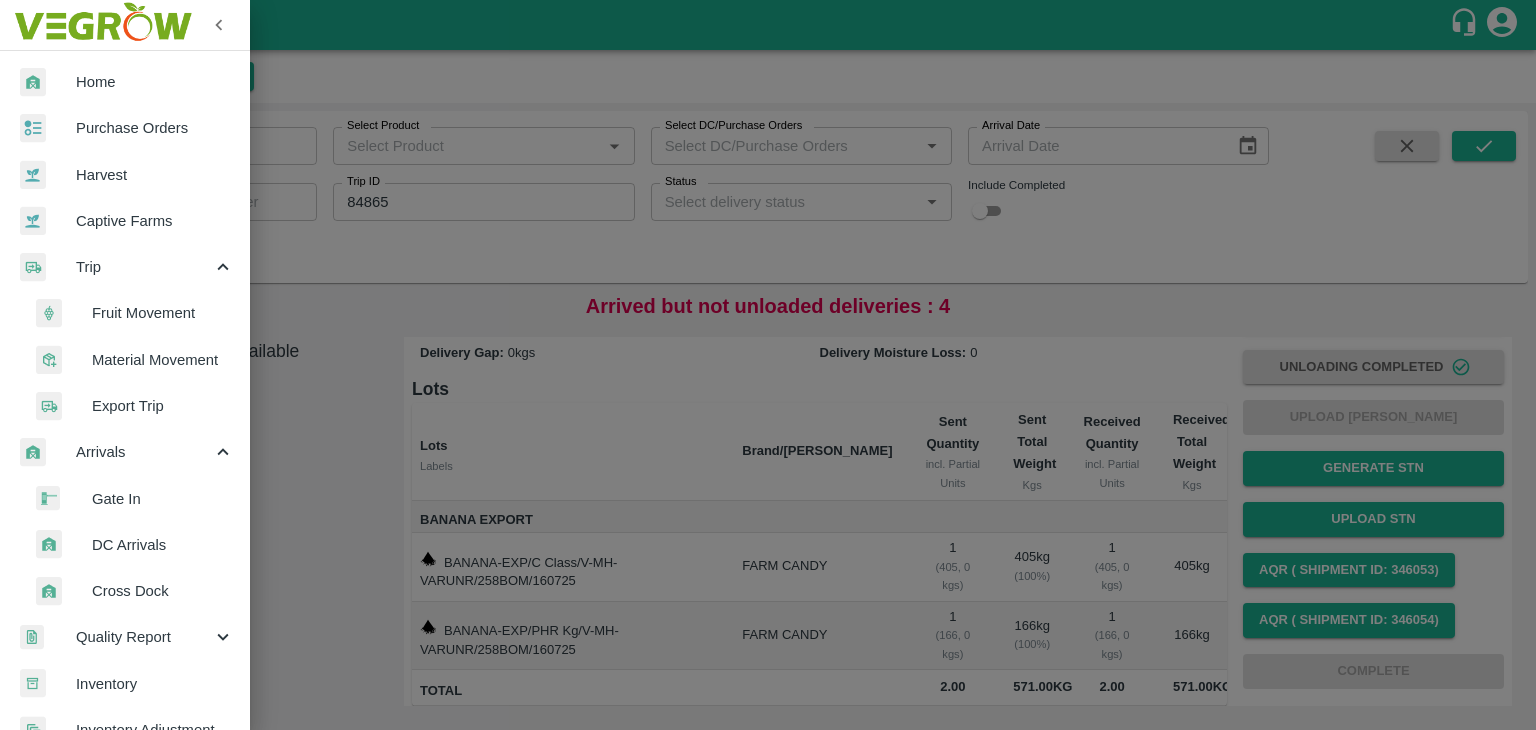 click on "Fruit Movement" at bounding box center [133, 313] 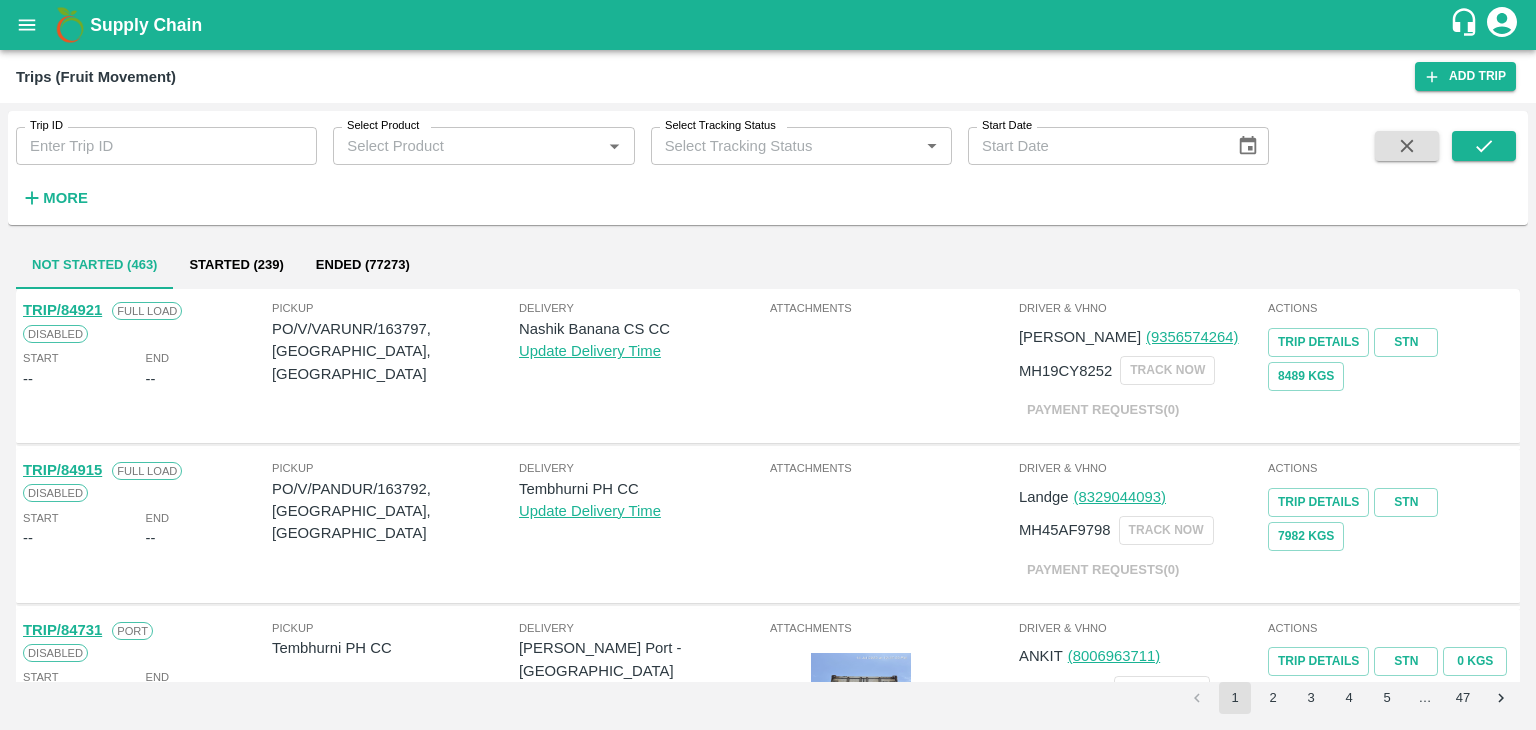 click on "Trip ID" at bounding box center [166, 146] 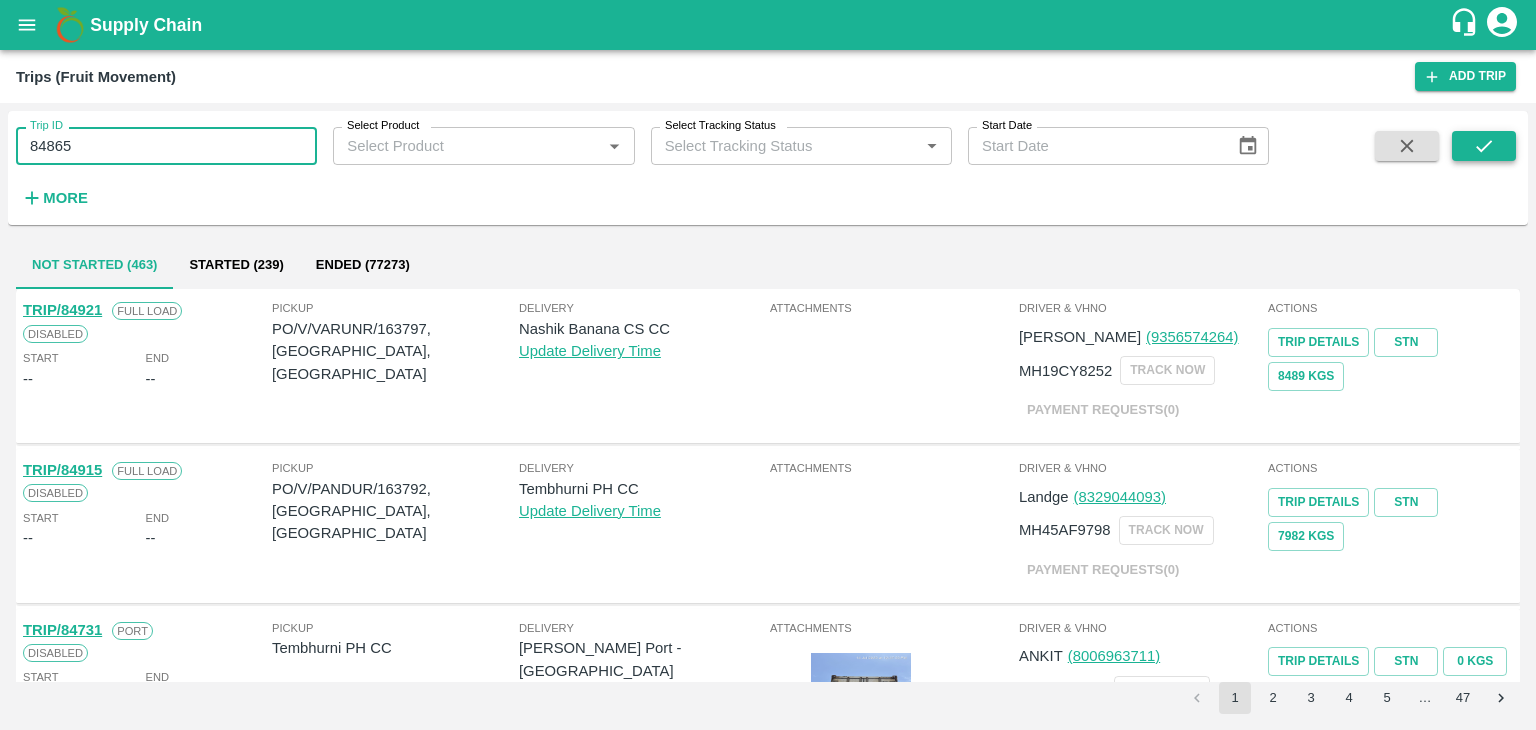 type on "84865" 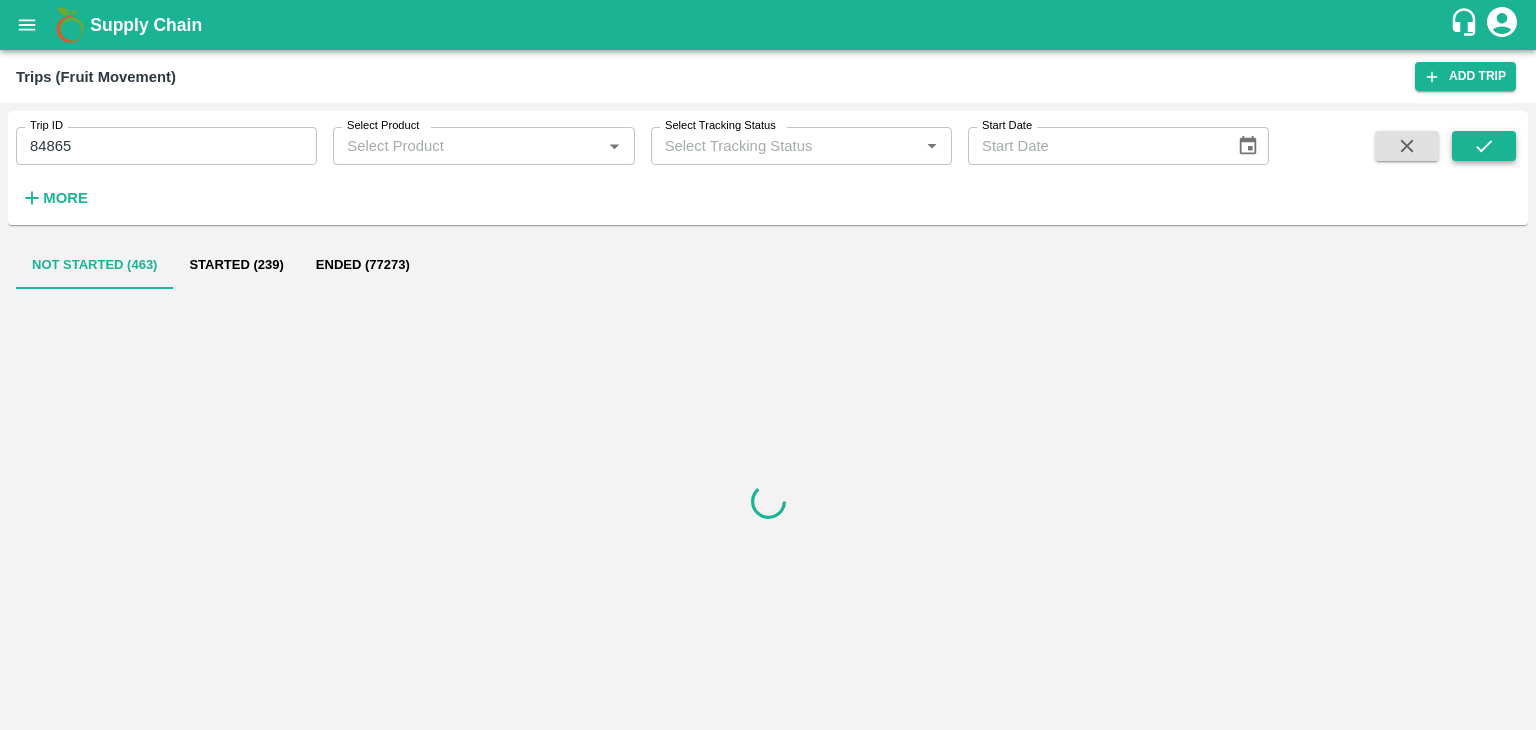 click at bounding box center [1484, 146] 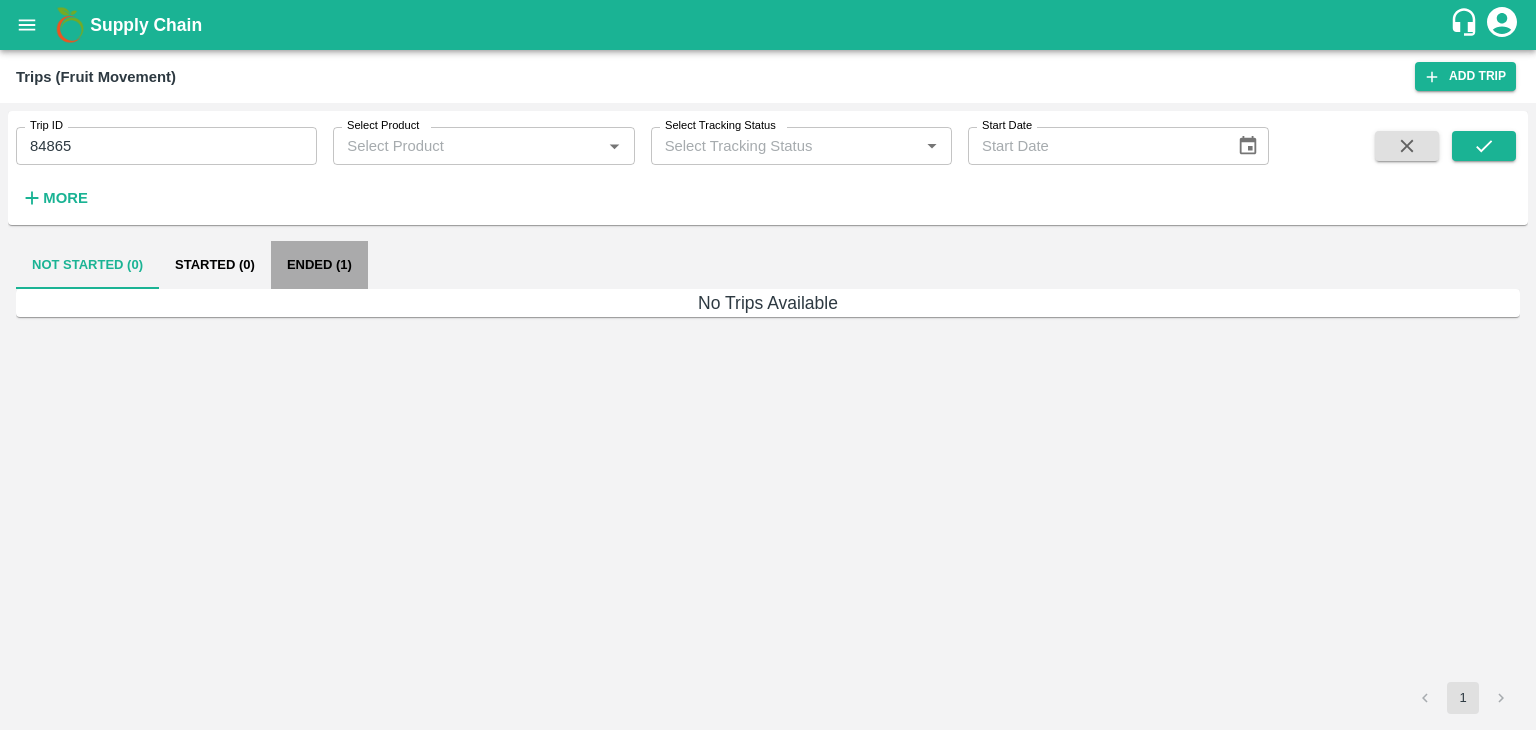 click on "Ended (1)" at bounding box center (319, 265) 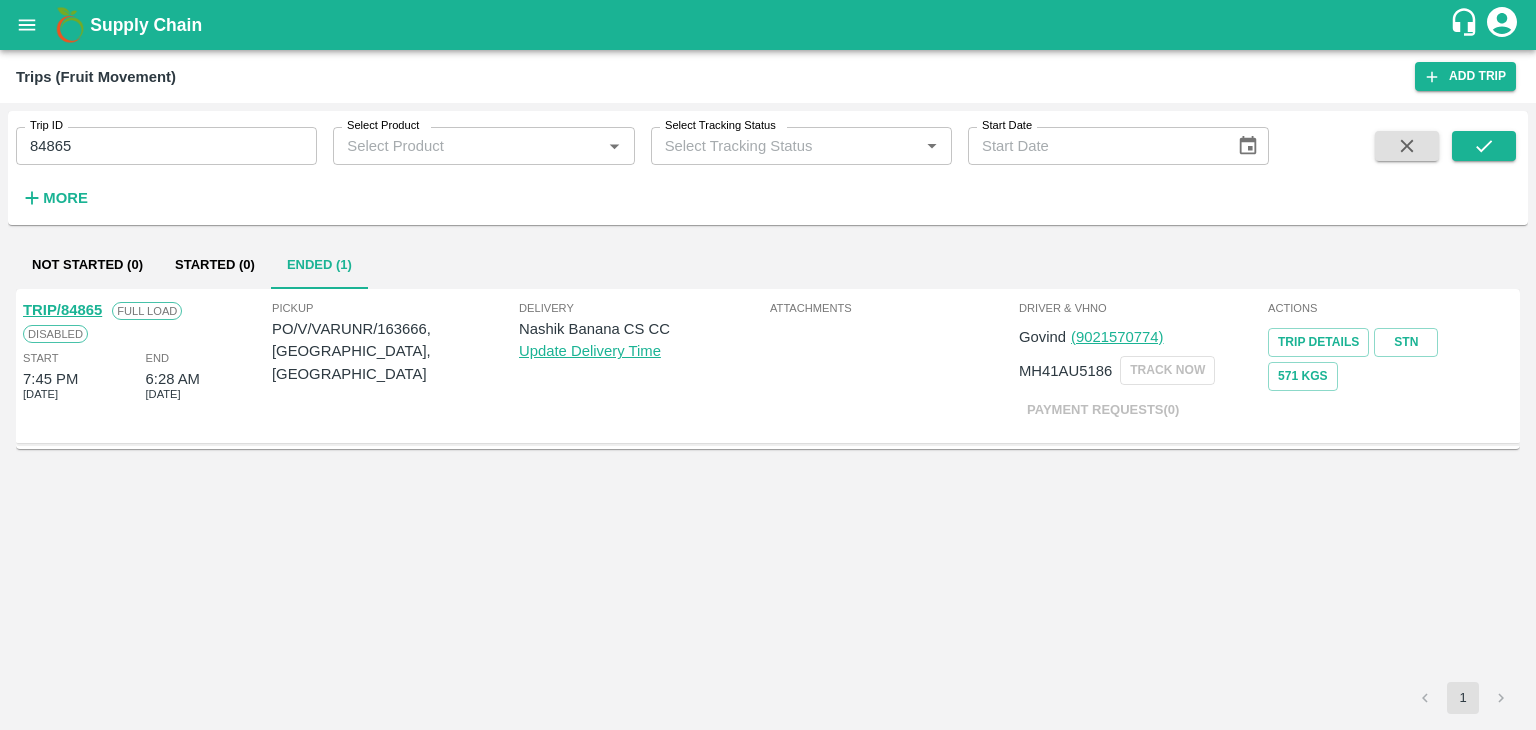 click on "TRIP/84865" at bounding box center [62, 310] 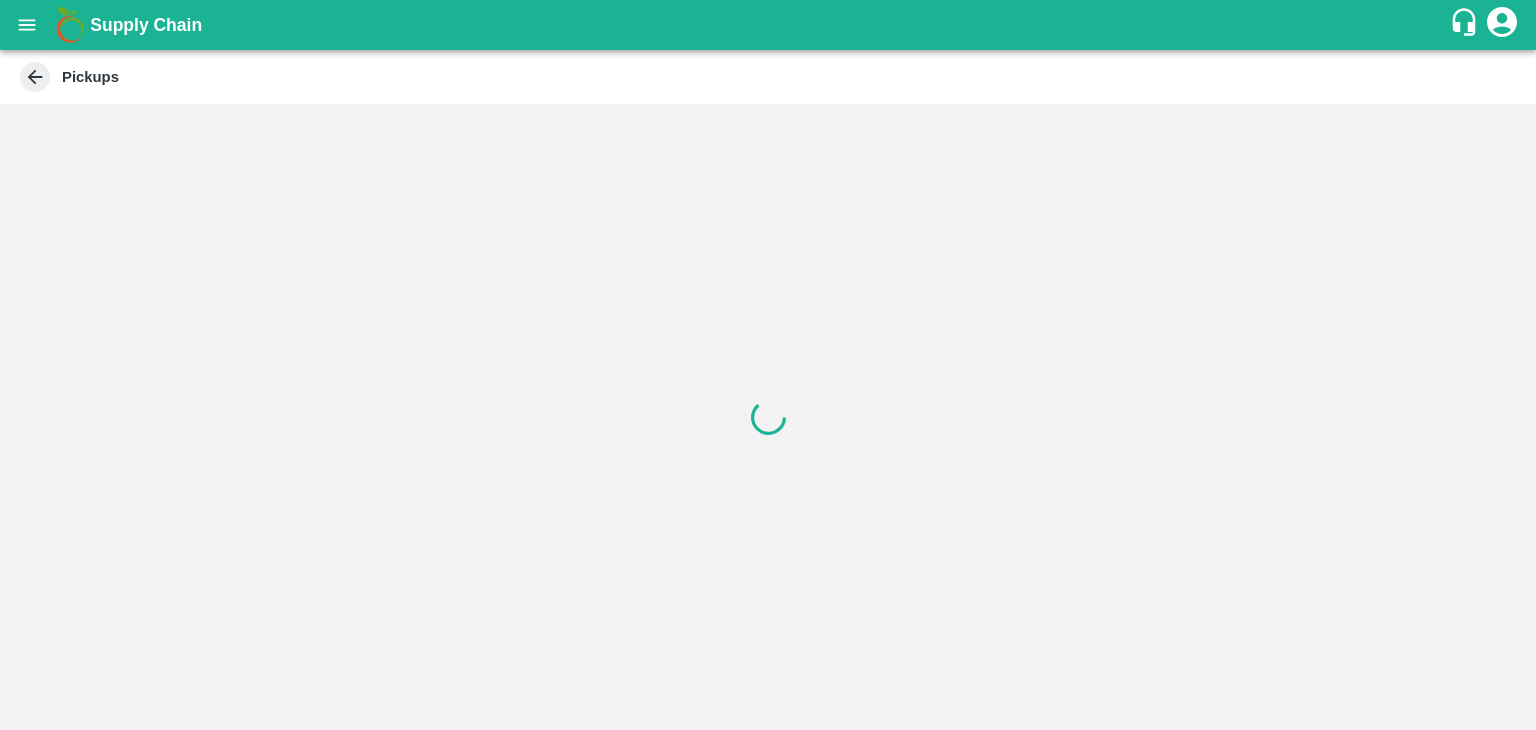 scroll, scrollTop: 0, scrollLeft: 0, axis: both 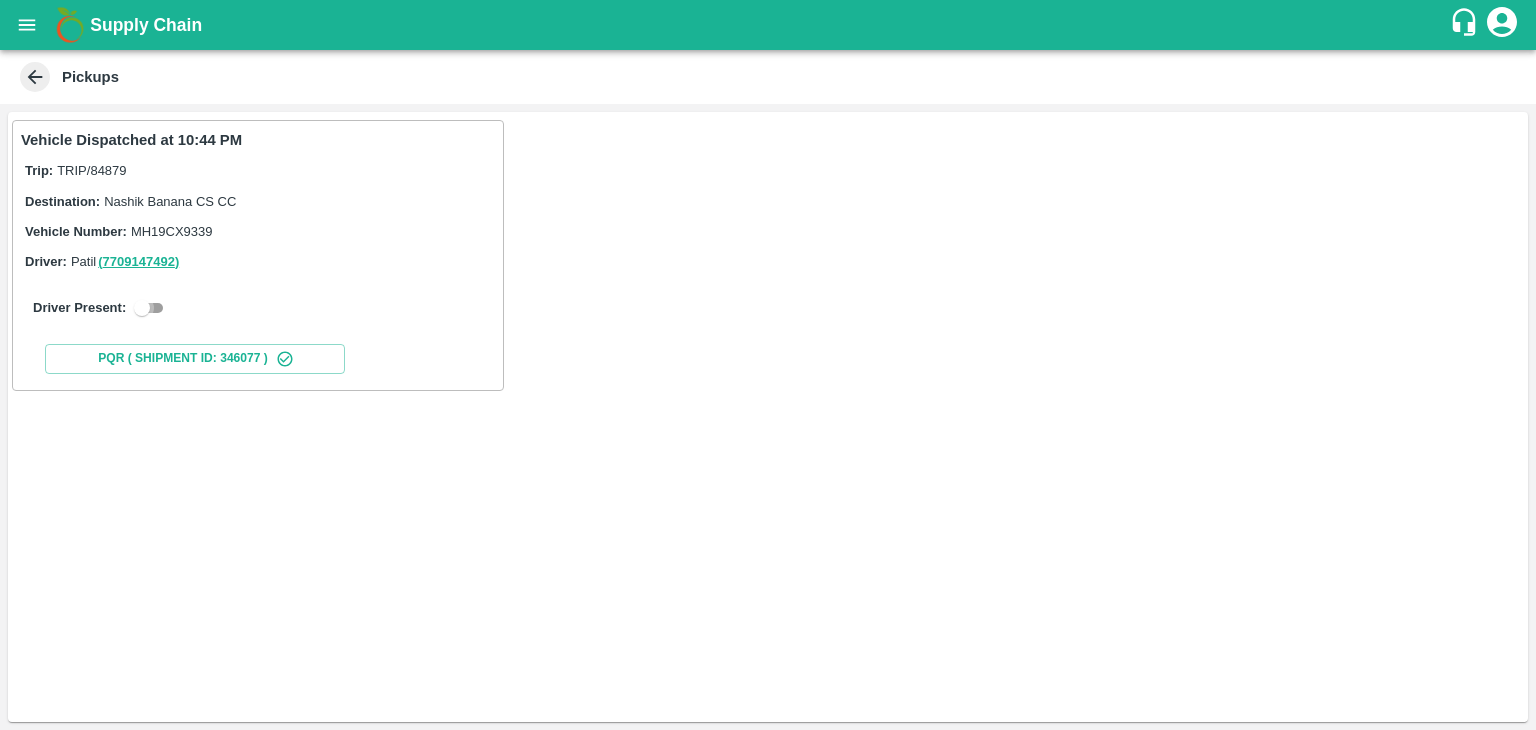 click at bounding box center [142, 308] 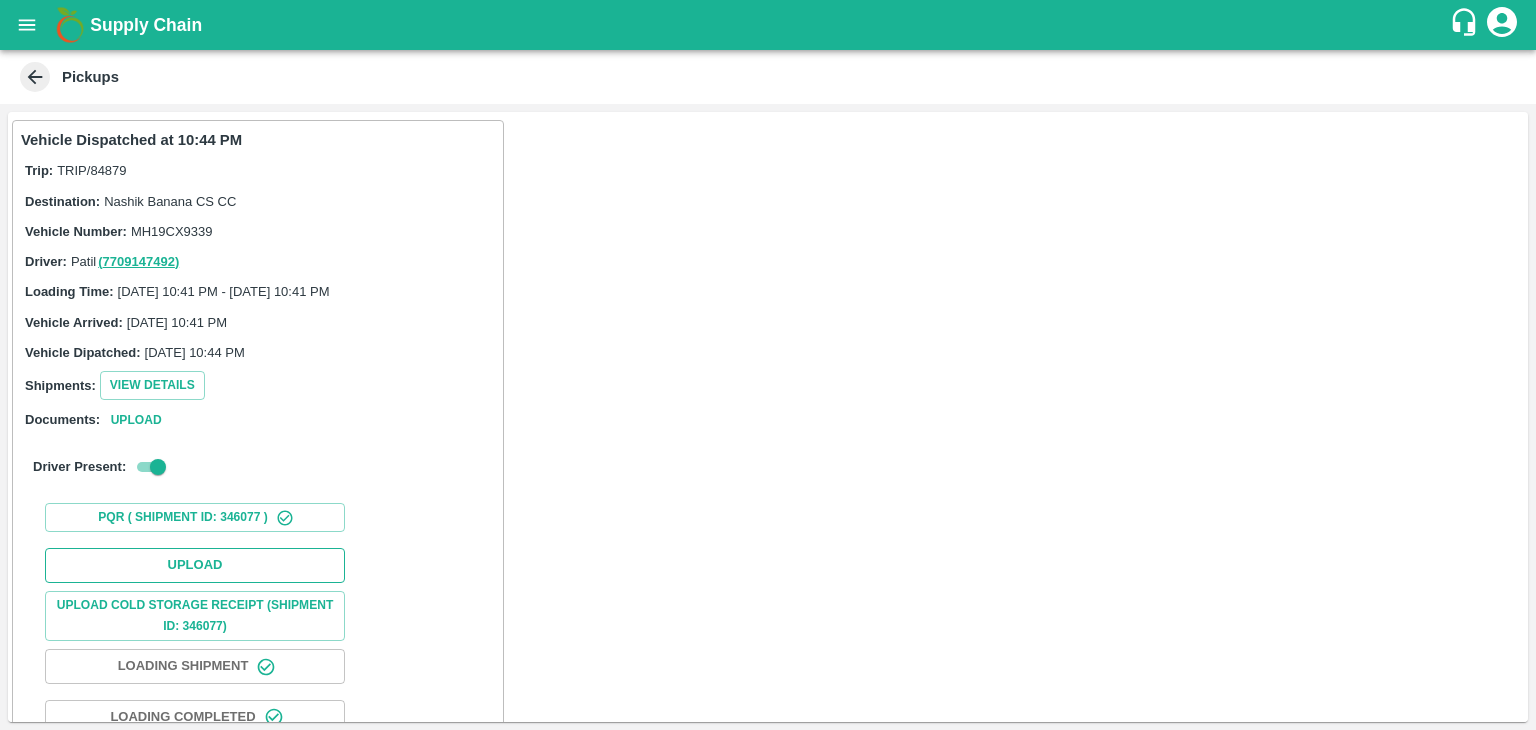 click on "Upload" at bounding box center (195, 565) 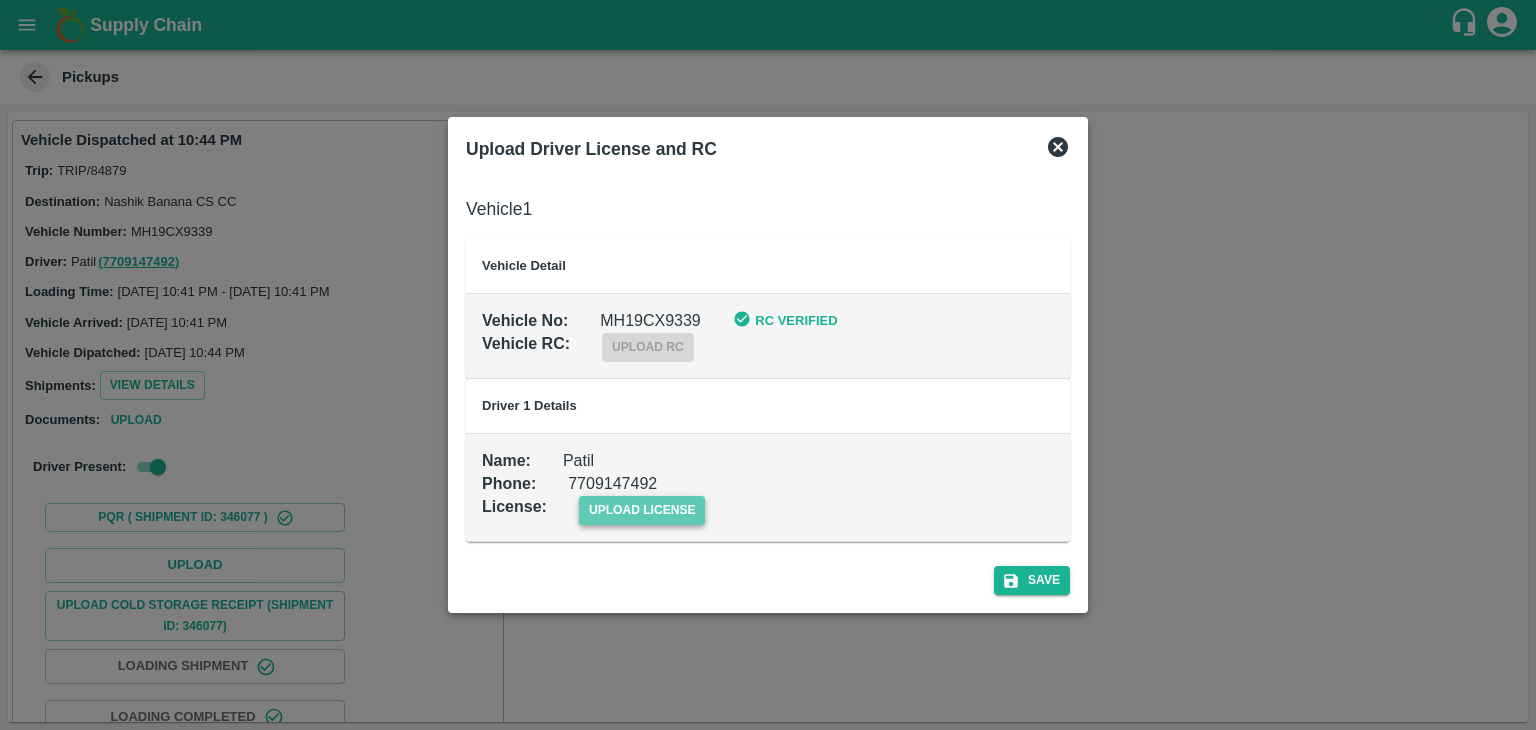 click on "upload license" at bounding box center (642, 510) 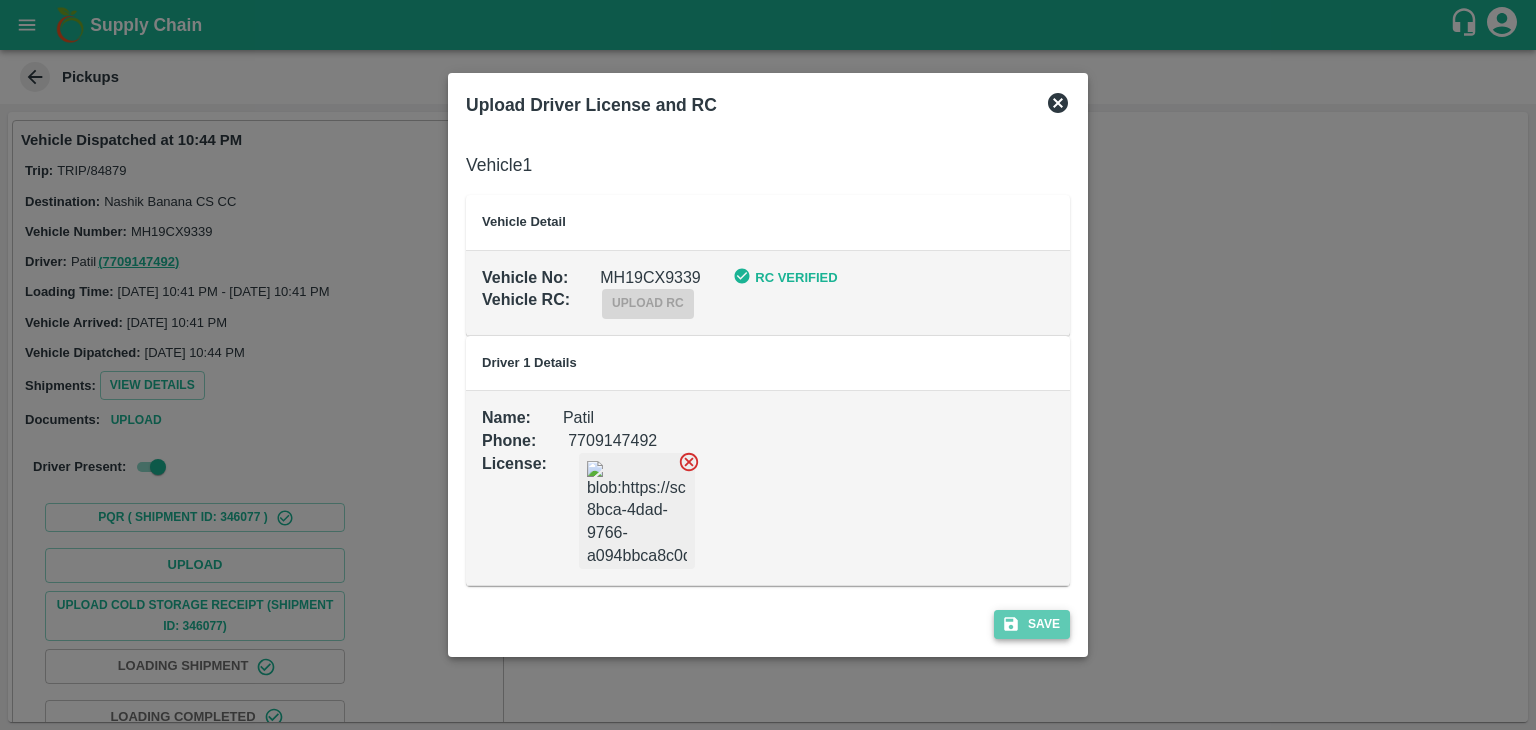 click on "Save" at bounding box center [1032, 624] 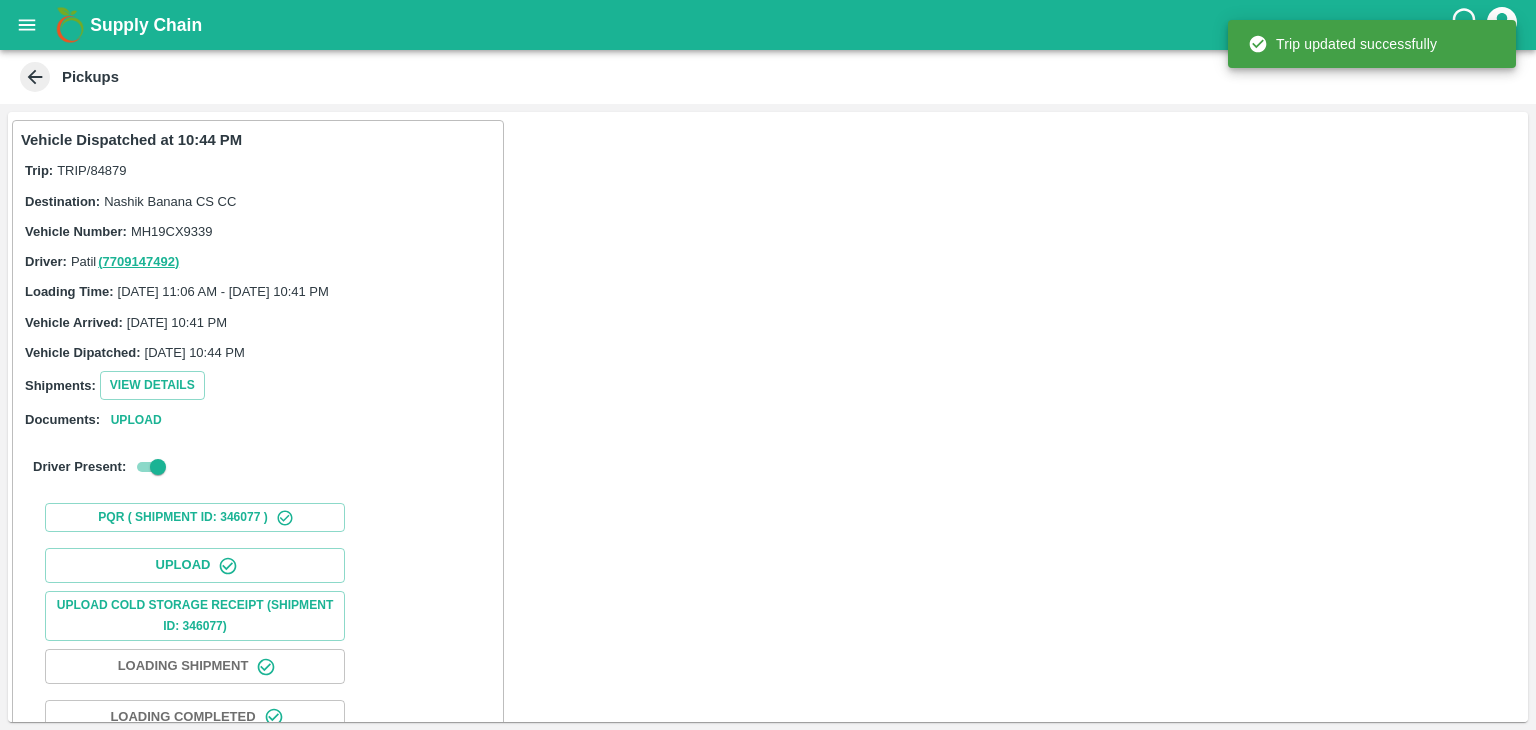 scroll, scrollTop: 209, scrollLeft: 0, axis: vertical 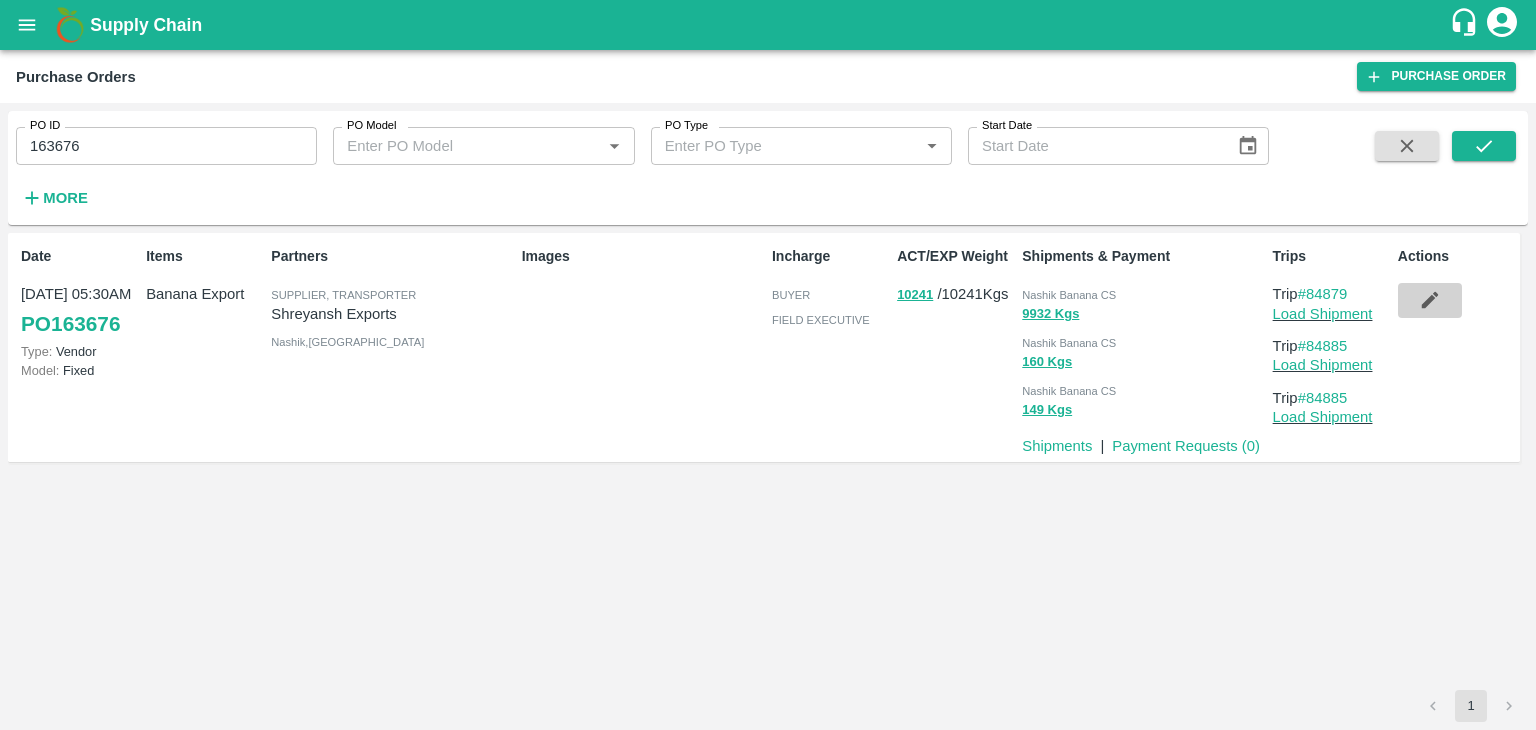 click 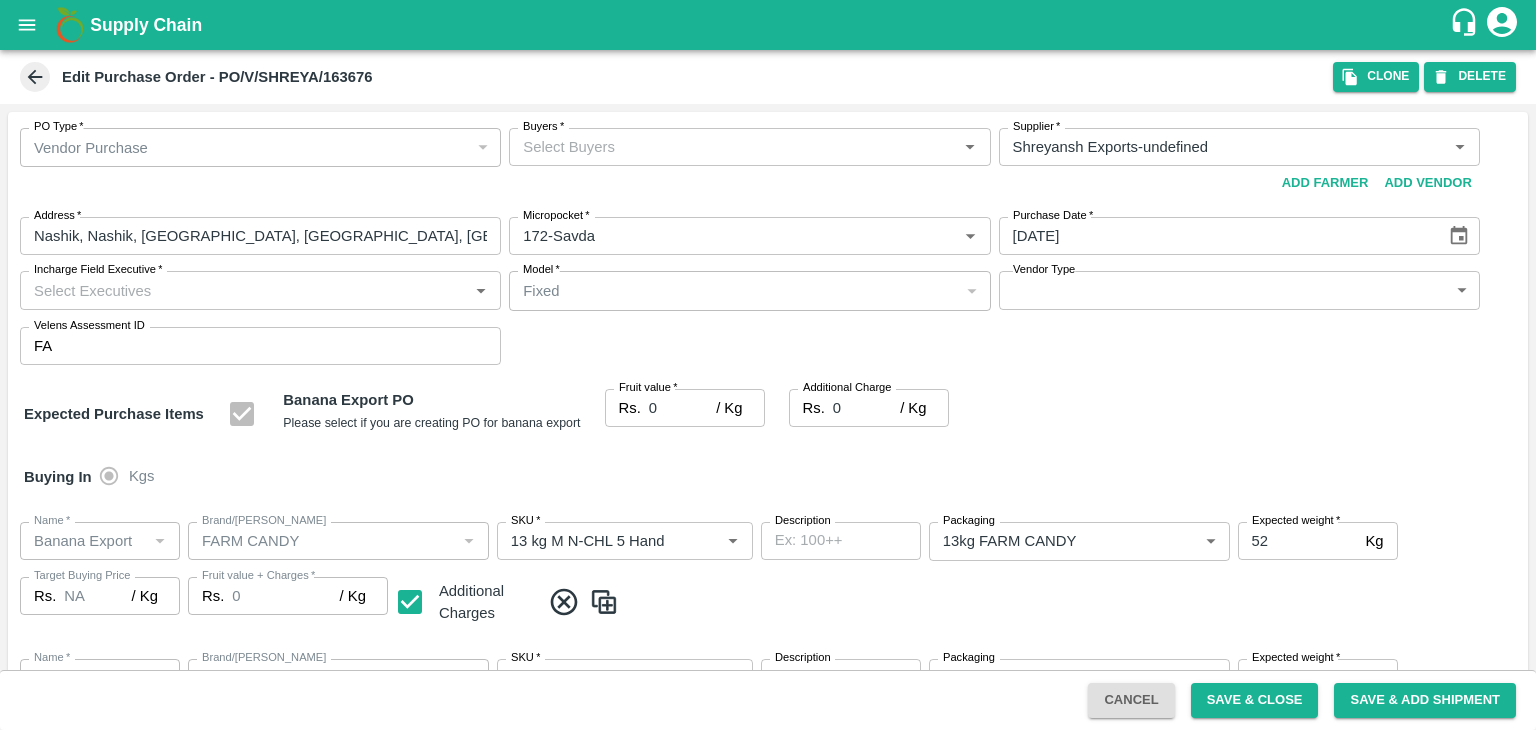click on "Buyers   *" at bounding box center [733, 147] 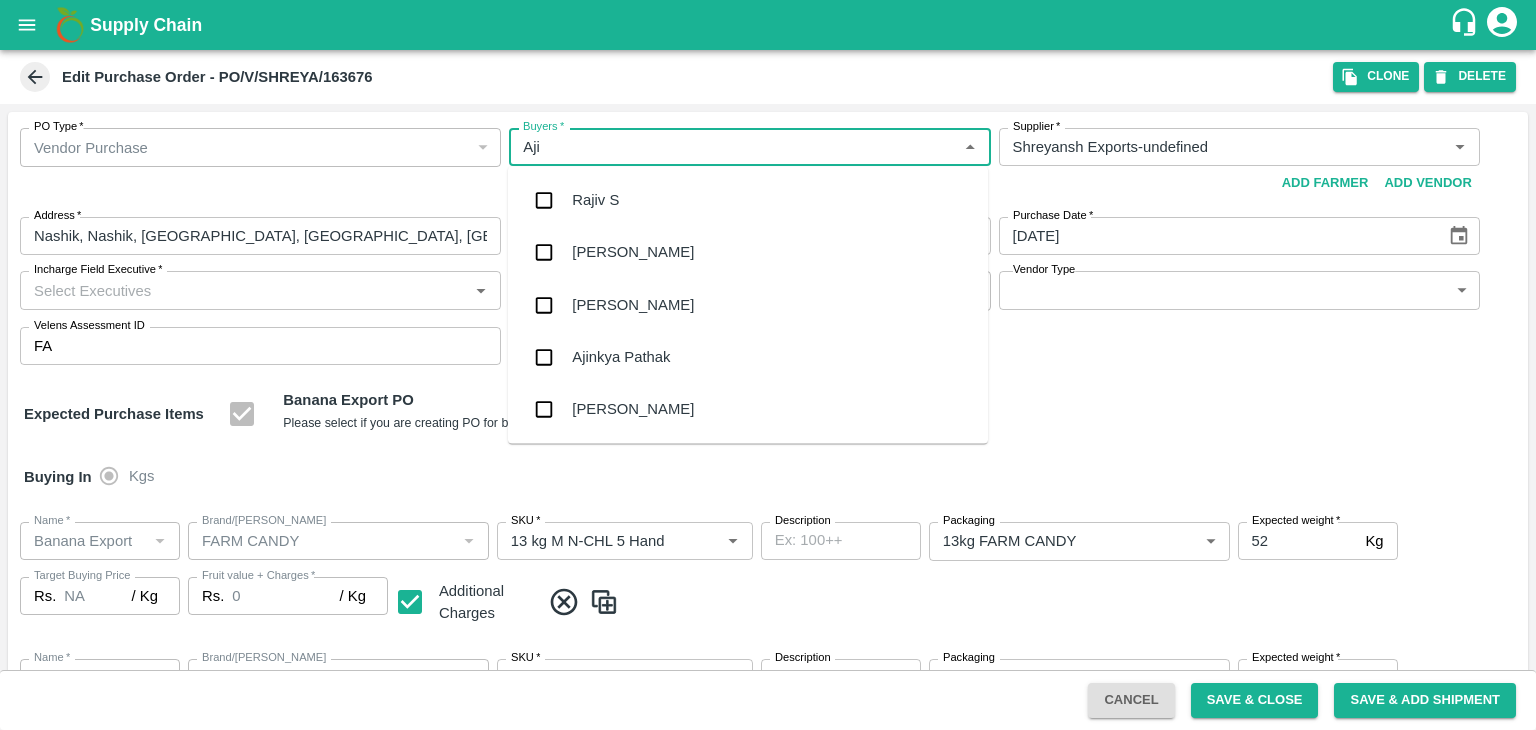 type on "Ajit" 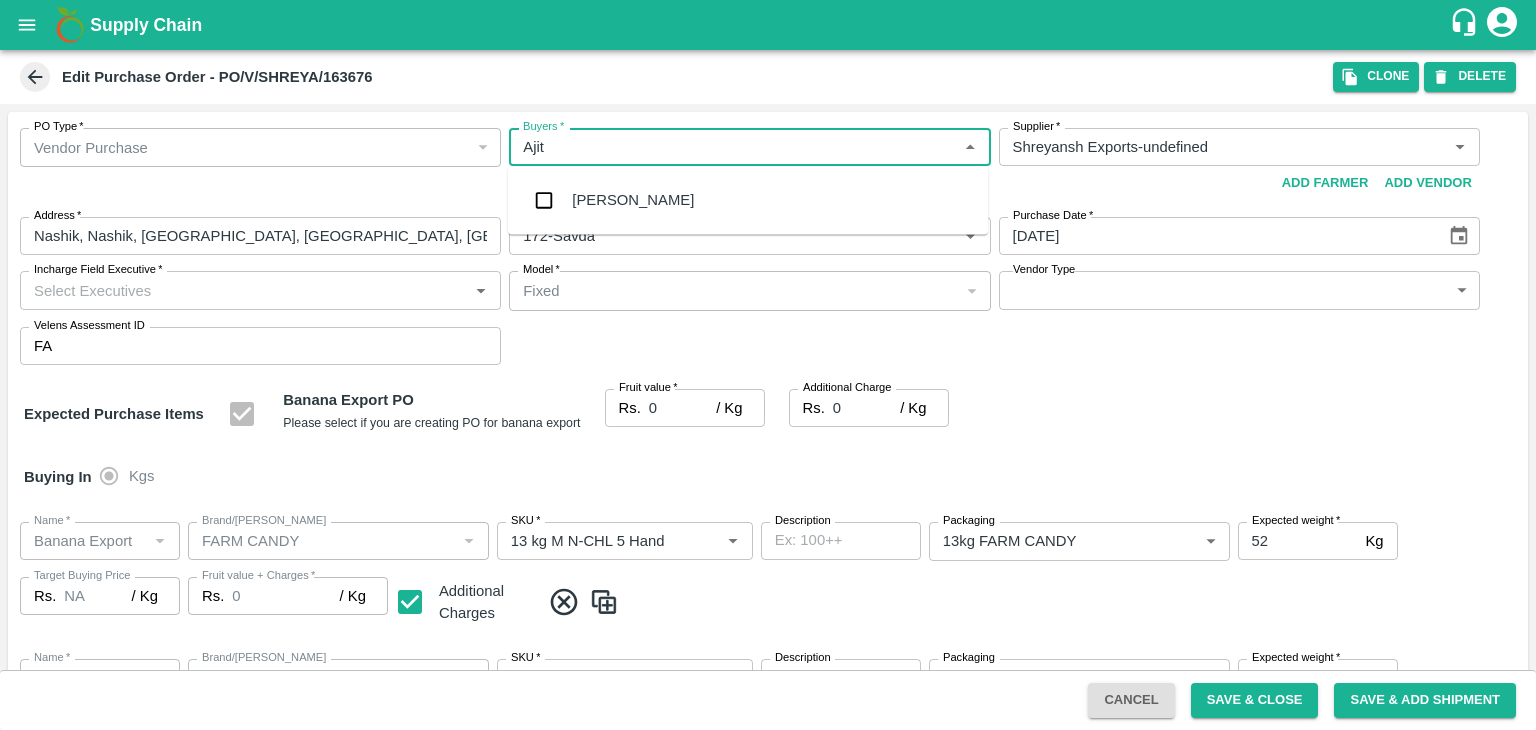 click on "[PERSON_NAME]" at bounding box center [633, 200] 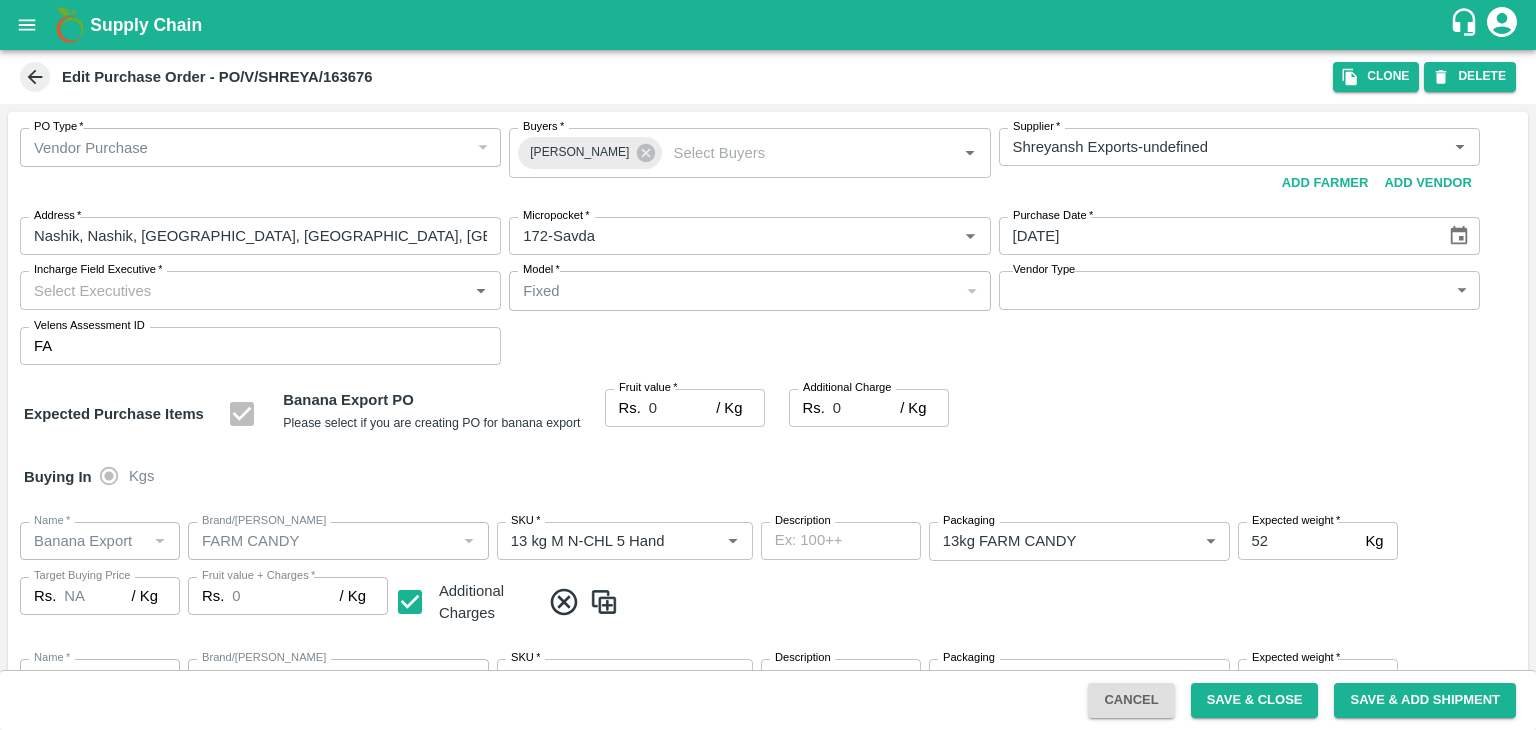 drag, startPoint x: 1087, startPoint y: 311, endPoint x: 1099, endPoint y: 299, distance: 16.970562 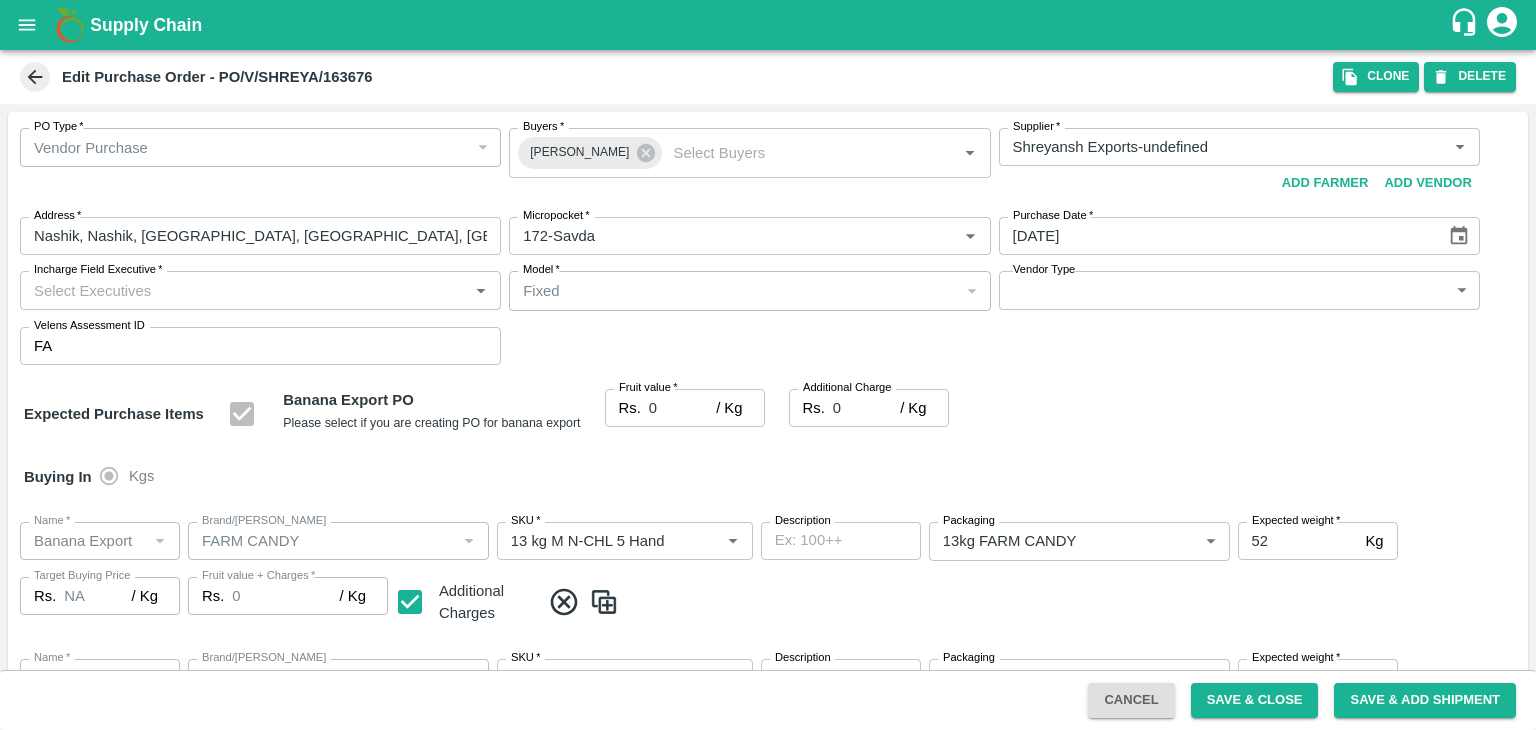 click on "PO Type   * Vendor Purchase 2 PO Type Buyers   * Ajit Otari Buyers   * Supplier   * Supplier   * Add Vendor Add Farmer Address   * [GEOGRAPHIC_DATA], [GEOGRAPHIC_DATA] Address Micropocket   * Micropocket   * Purchase Date   * [DATE] Purchase Date Incharge Field Executive   * Incharge Field Executive   * Model   * Fixed Fixed Model Vendor Type ​ Vendor Type Velens Assessment ID FA Velens Assessment ID" at bounding box center [768, 246] 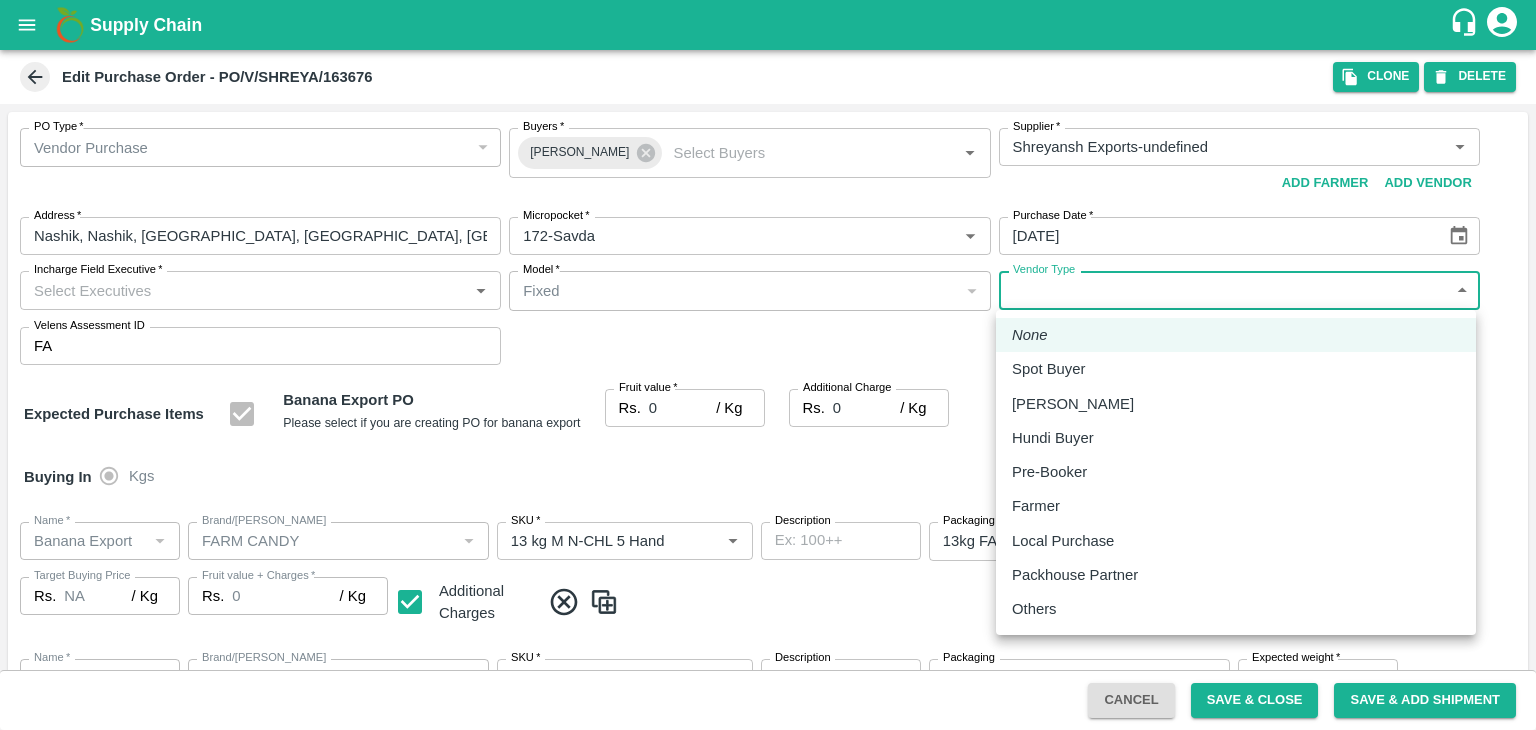 click on "Supply Chain Edit Purchase Order - PO/V/SHREYA/163676 Clone DELETE PO Type   * Vendor Purchase 2 PO Type Buyers   * Ajit Otari Buyers   * Supplier   * Supplier   * Add Vendor Add Farmer Address   * [GEOGRAPHIC_DATA], [GEOGRAPHIC_DATA] Address Micropocket   * Micropocket   * Purchase Date   * [DATE] Purchase Date Incharge Field Executive   * Incharge Field Executive   * Model   * Fixed Fixed Model Vendor Type ​ Vendor Type Velens Assessment ID FA Velens Assessment ID Expected Purchase Items Banana Export PO Please select if you are creating PO for banana export Fruit value   * Rs. 0 / Kg Fruit value Additional Charge Rs. 0 / Kg Additional Charge Buying In Kgs Name   * Name   * Brand/[PERSON_NAME]/[PERSON_NAME]   * SKU   * Description x Description Packaging 13kg FARM CANDY 466 Packaging Expected weight   * 52 Kg Expected weight Target Buying Price Rs. NA / Kg Target Buying Price Fruit value + Charges   * Rs. 0 / Kg Fruit value + Charges Additional Charges Name   *" at bounding box center [768, 365] 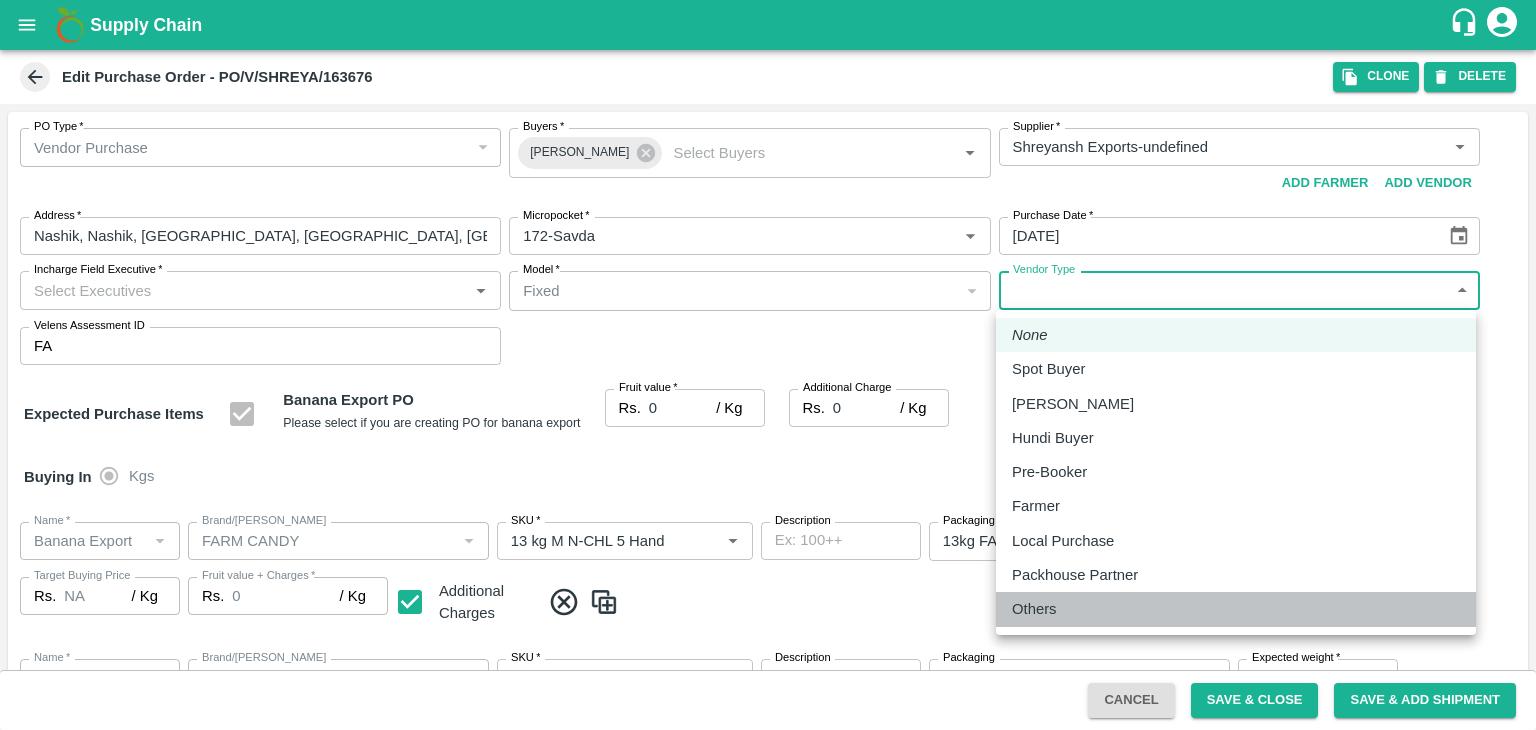 click on "Others" at bounding box center [1039, 609] 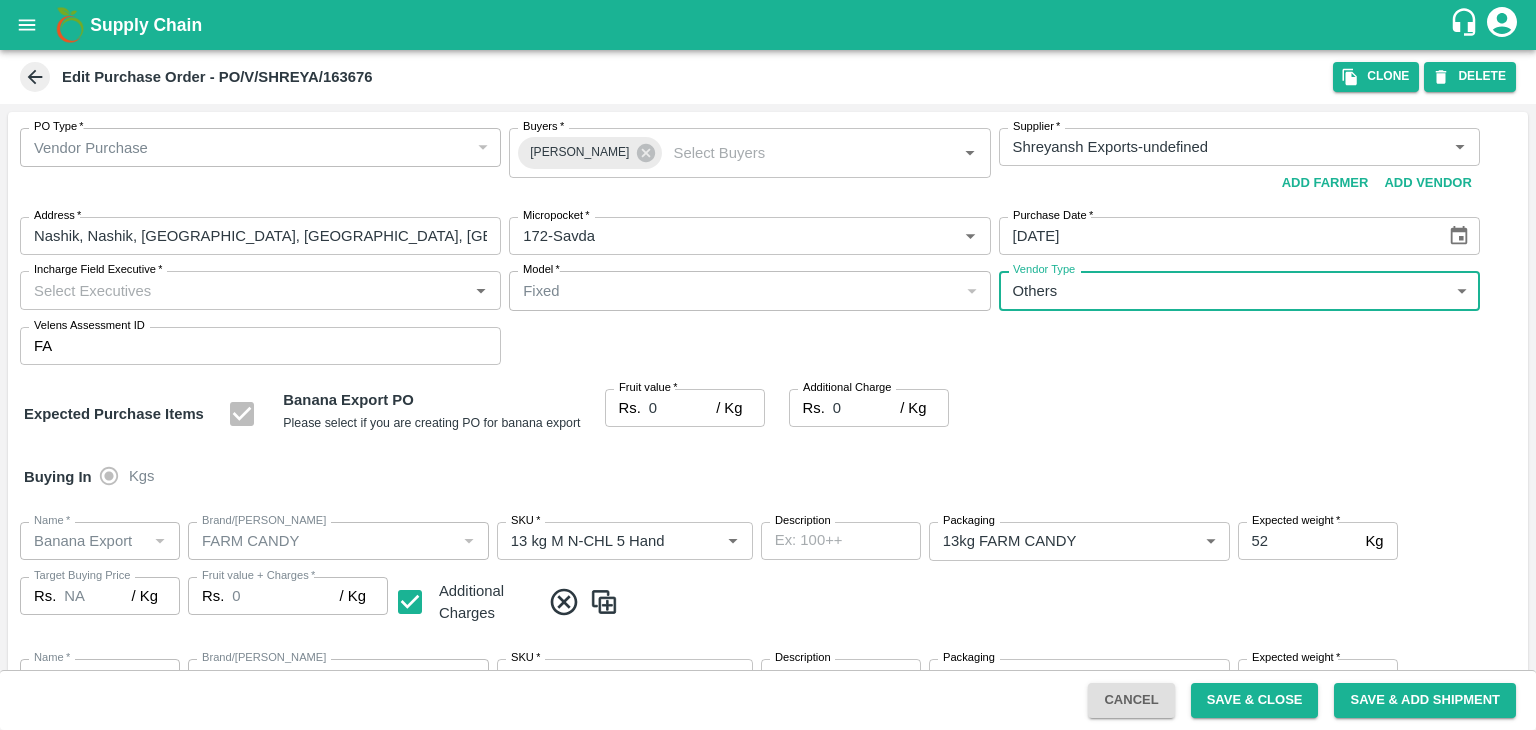 type on "OTHER" 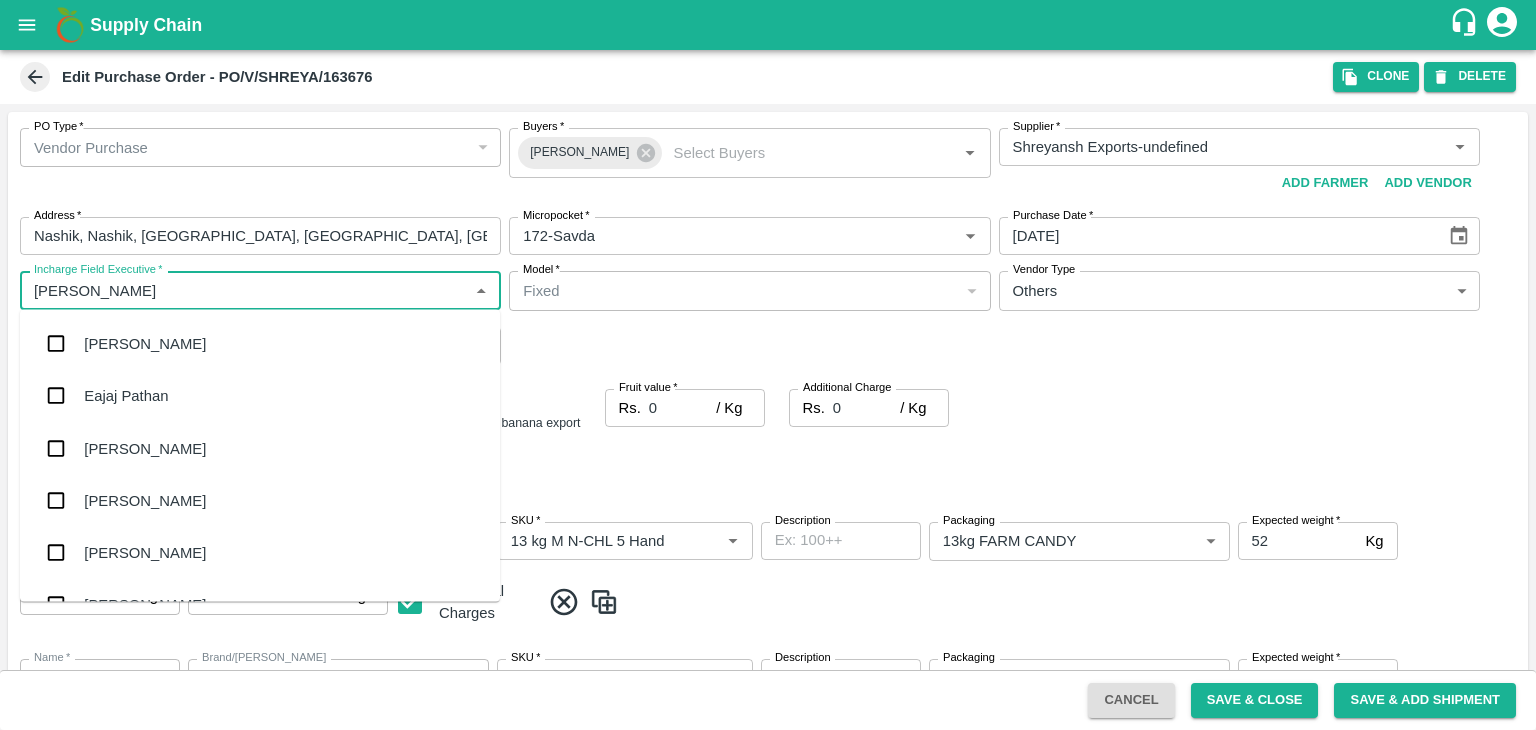 type on "Jay" 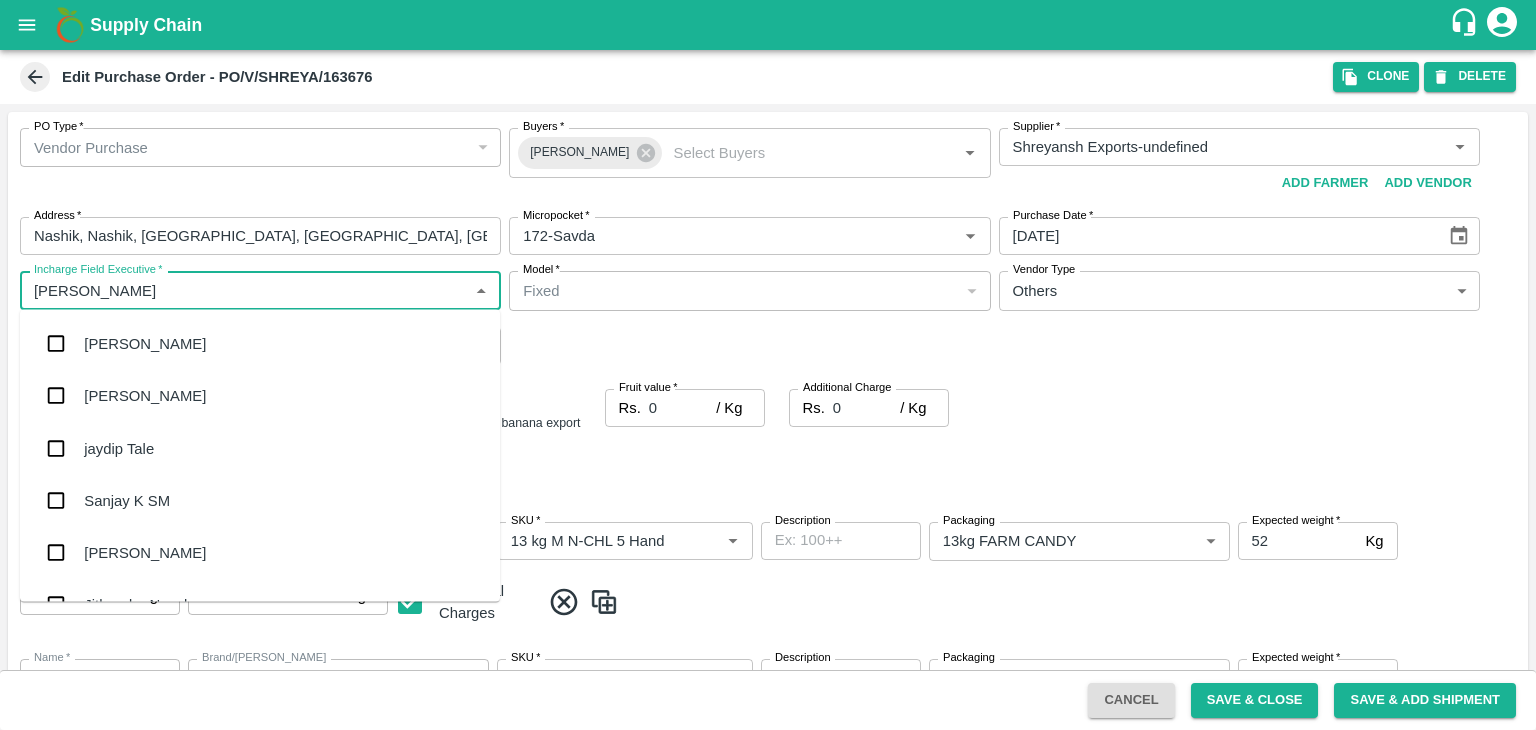 click on "jaydip Tale" at bounding box center [260, 448] 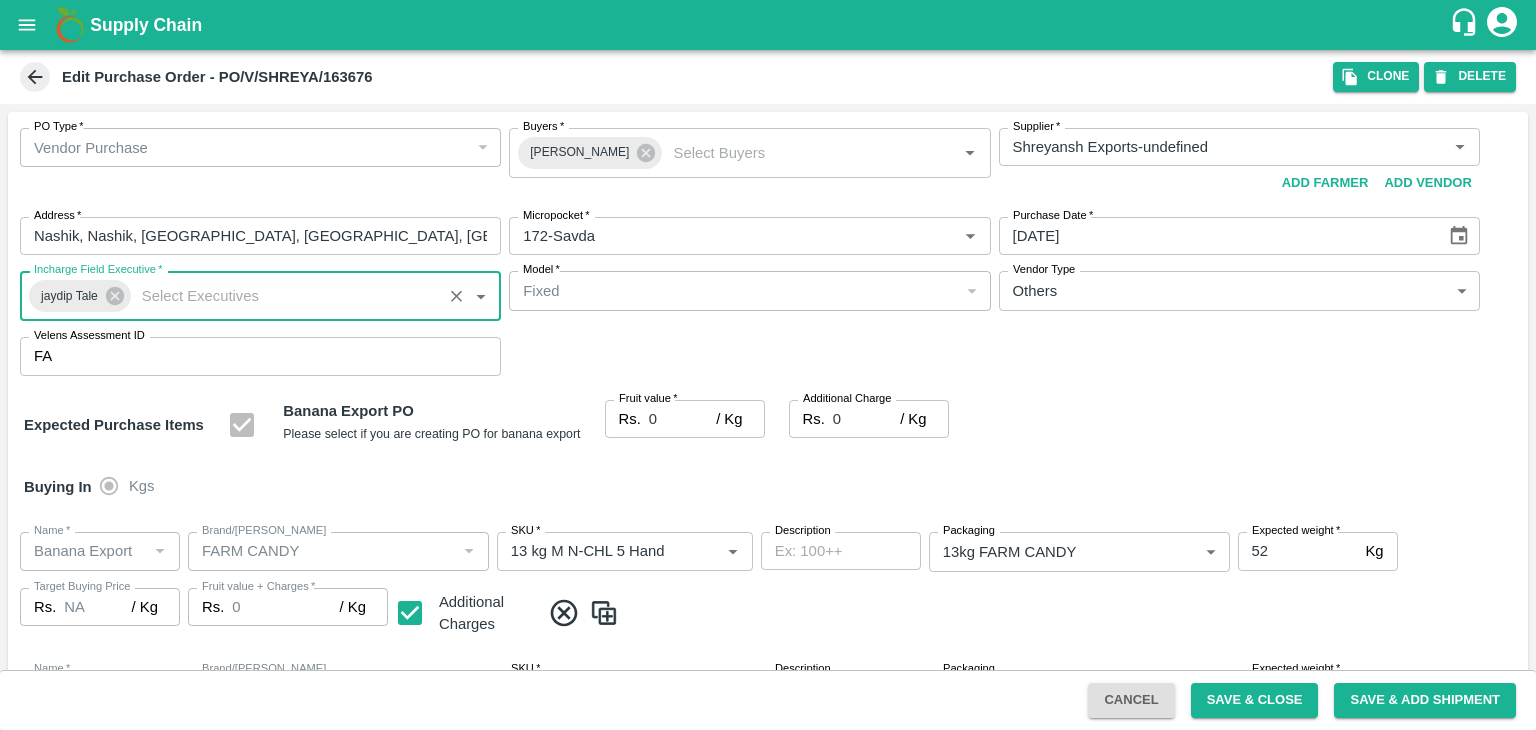 click on "0" at bounding box center (682, 419) 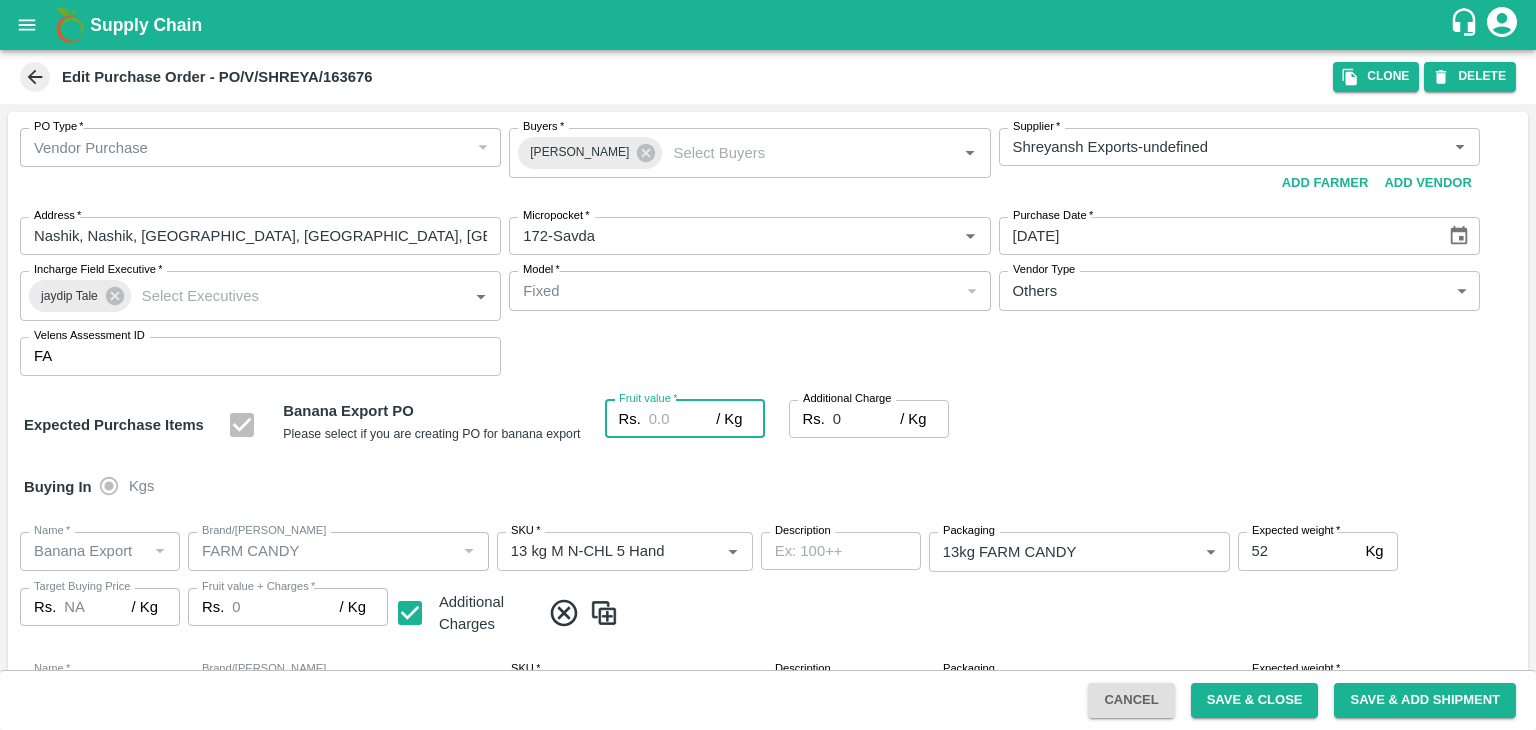 type on "2" 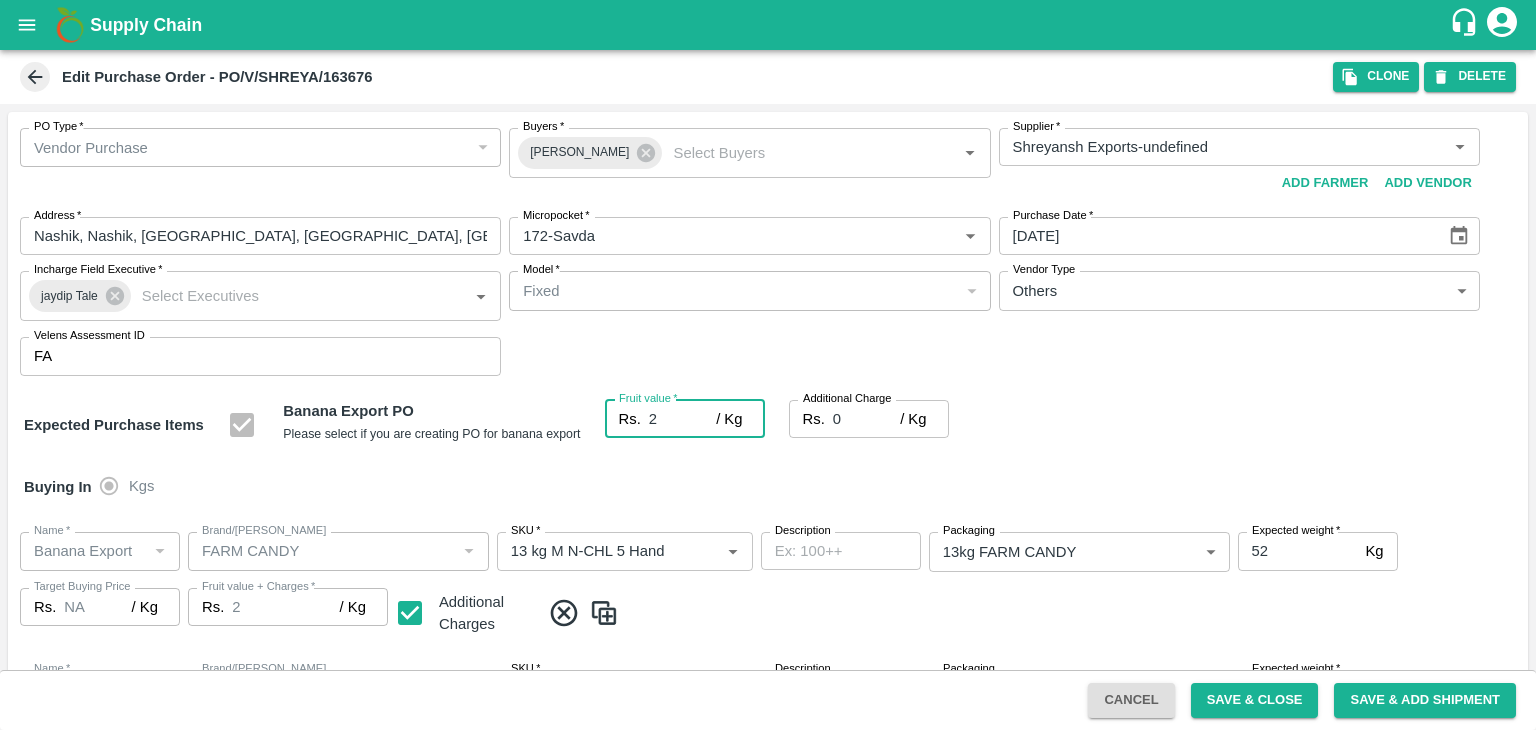 type on "2" 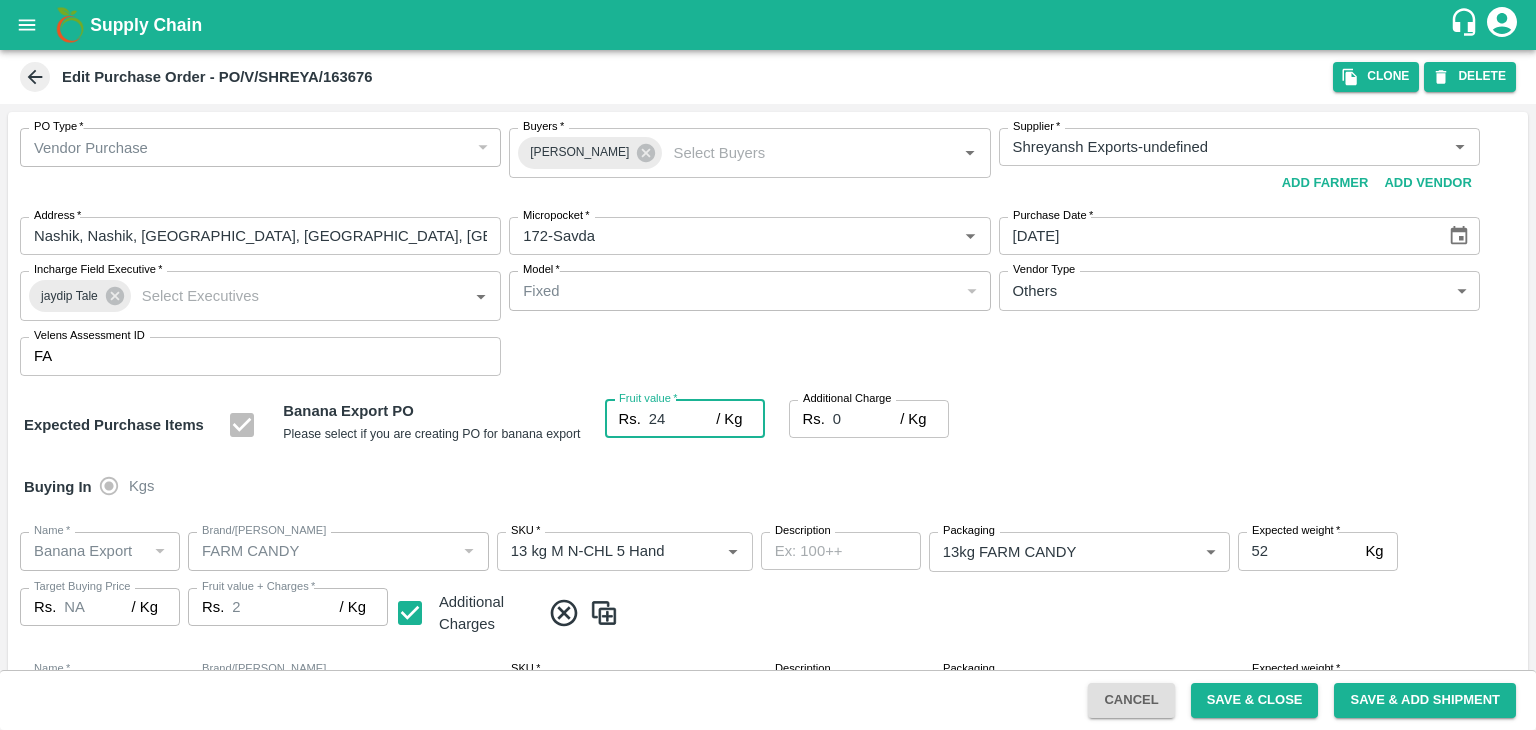 type on "24" 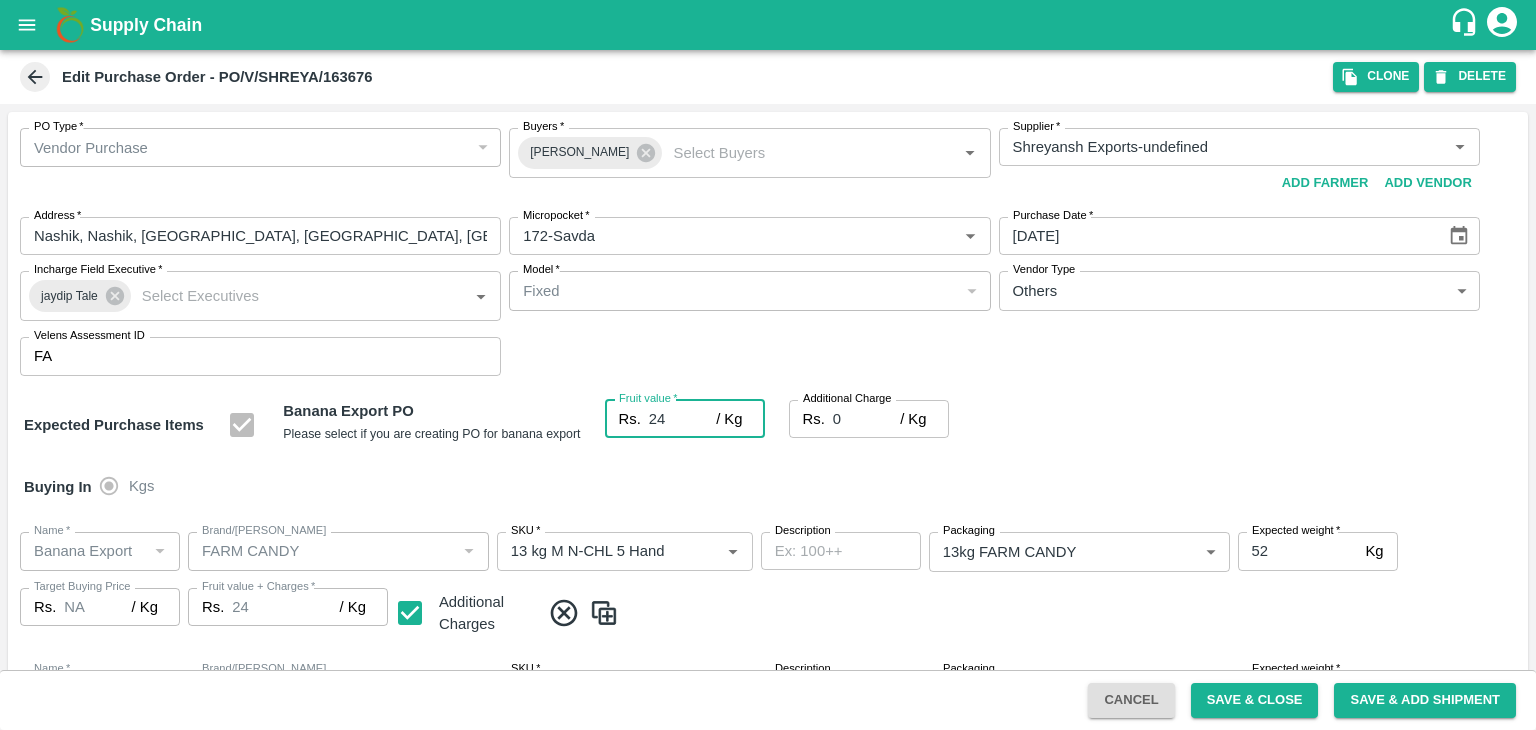 type on "24" 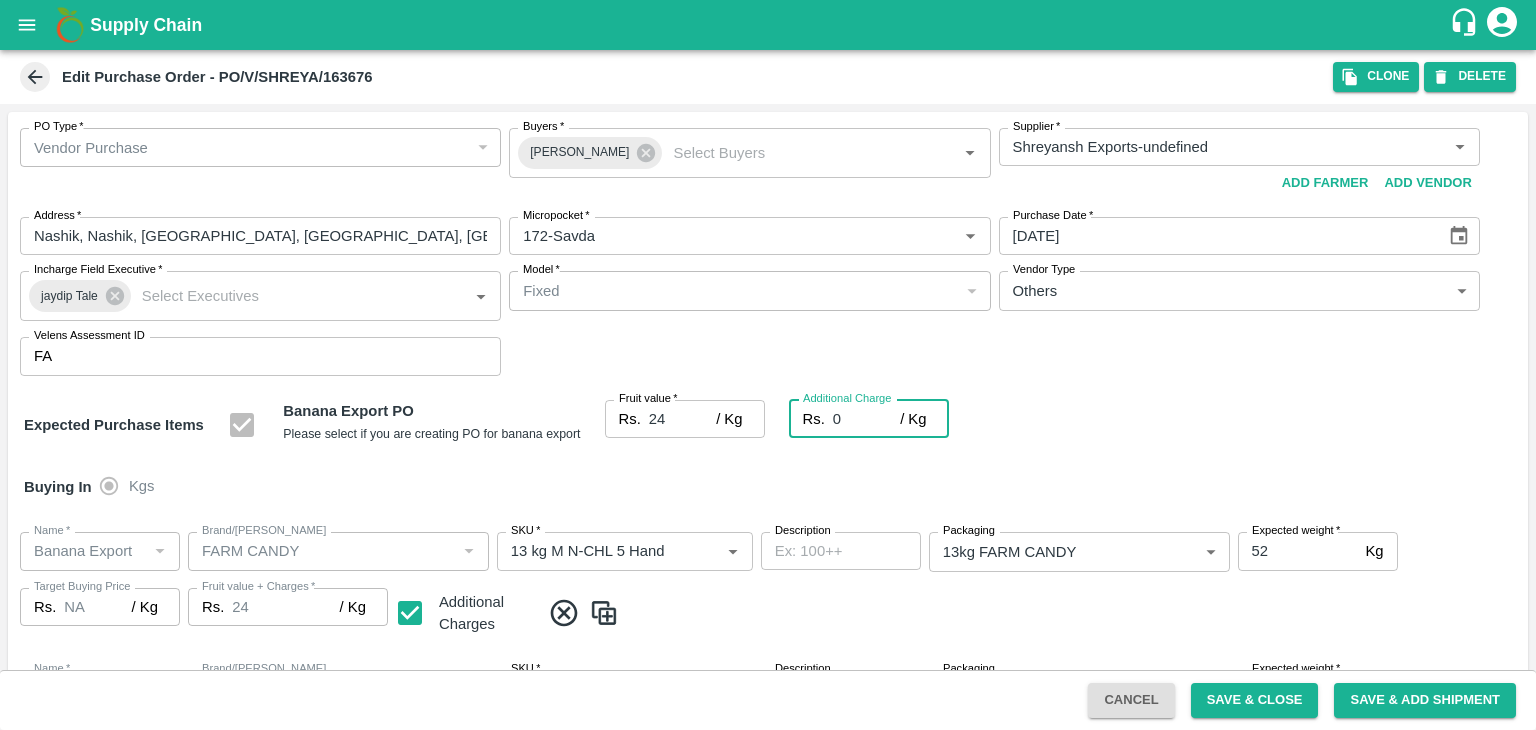 type on "2" 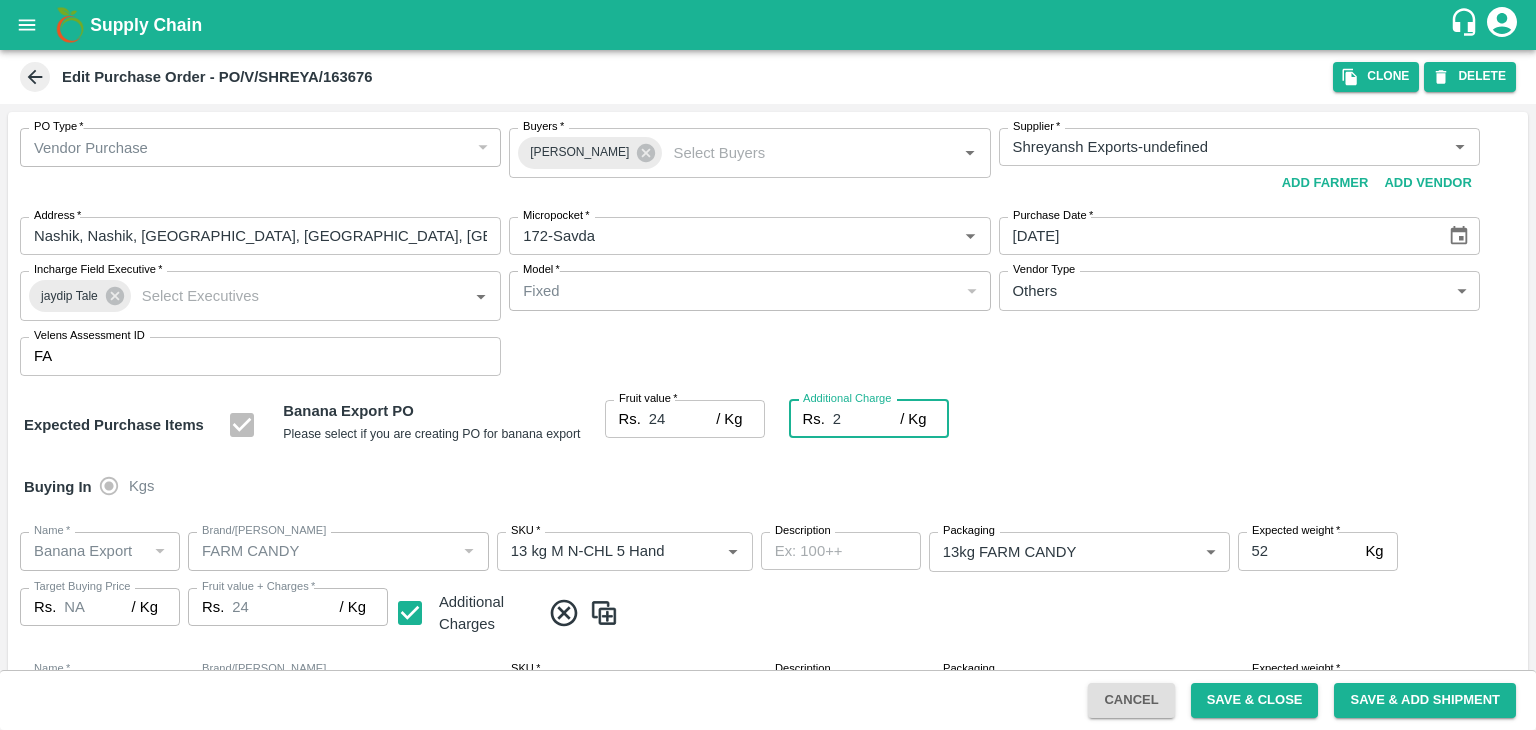 type on "26" 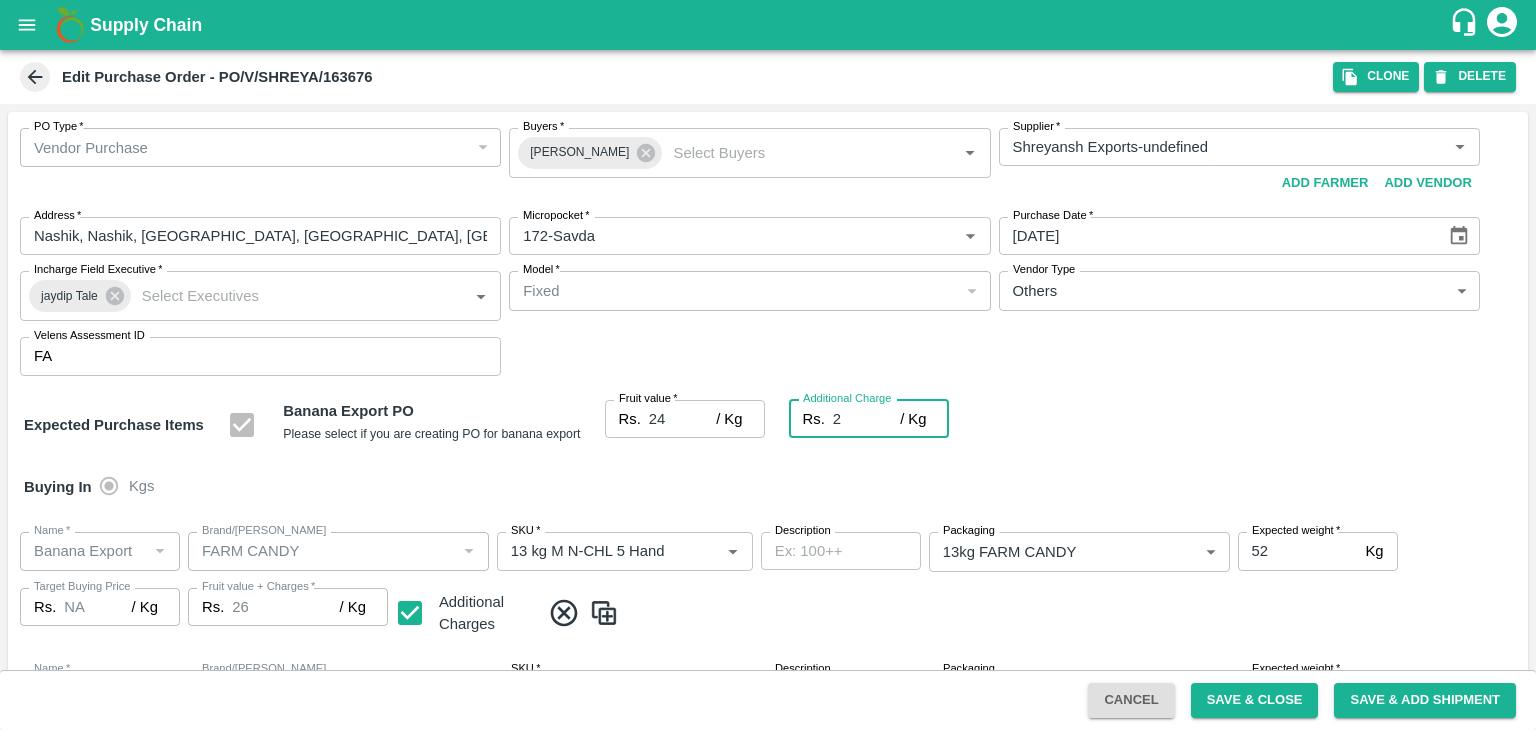 type on "2.7" 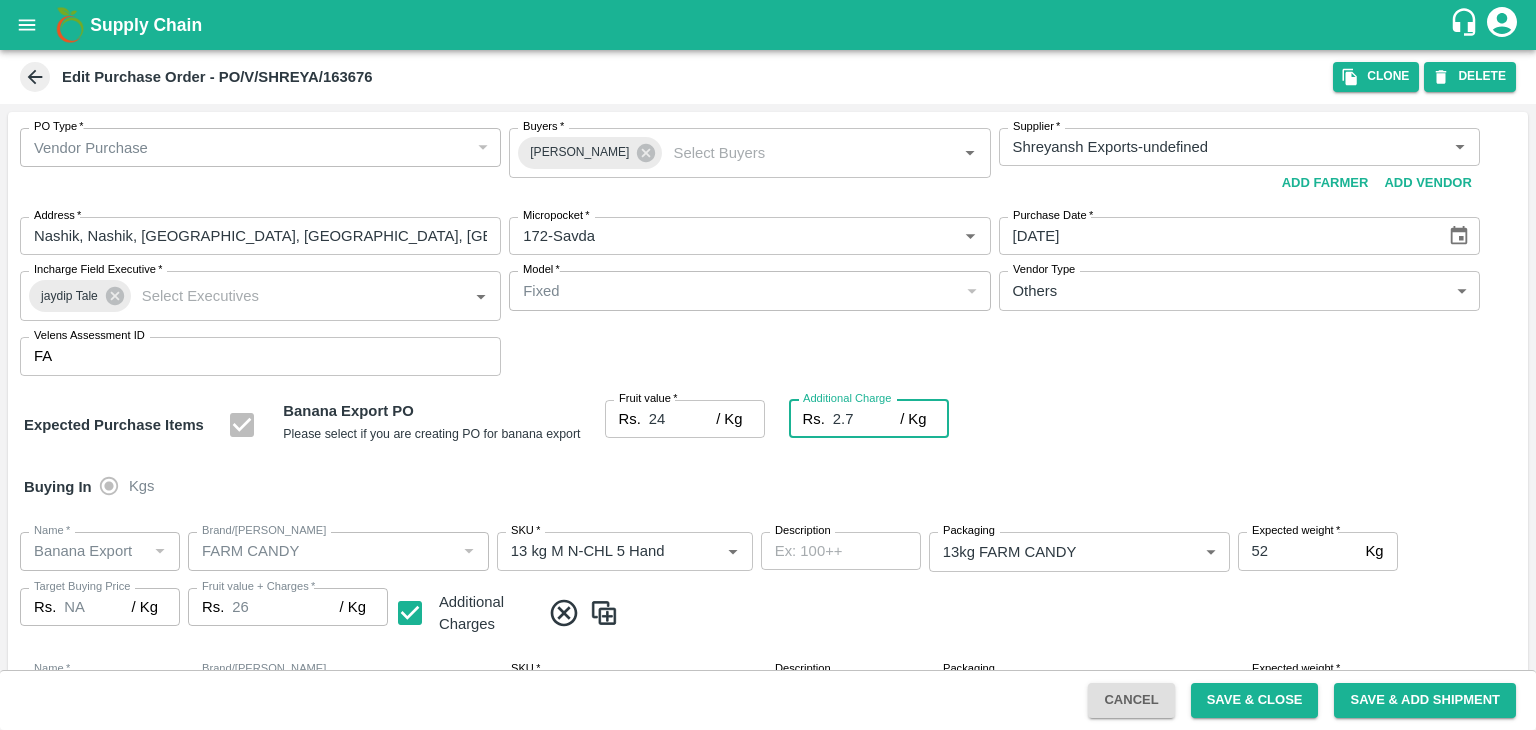 type on "26.7" 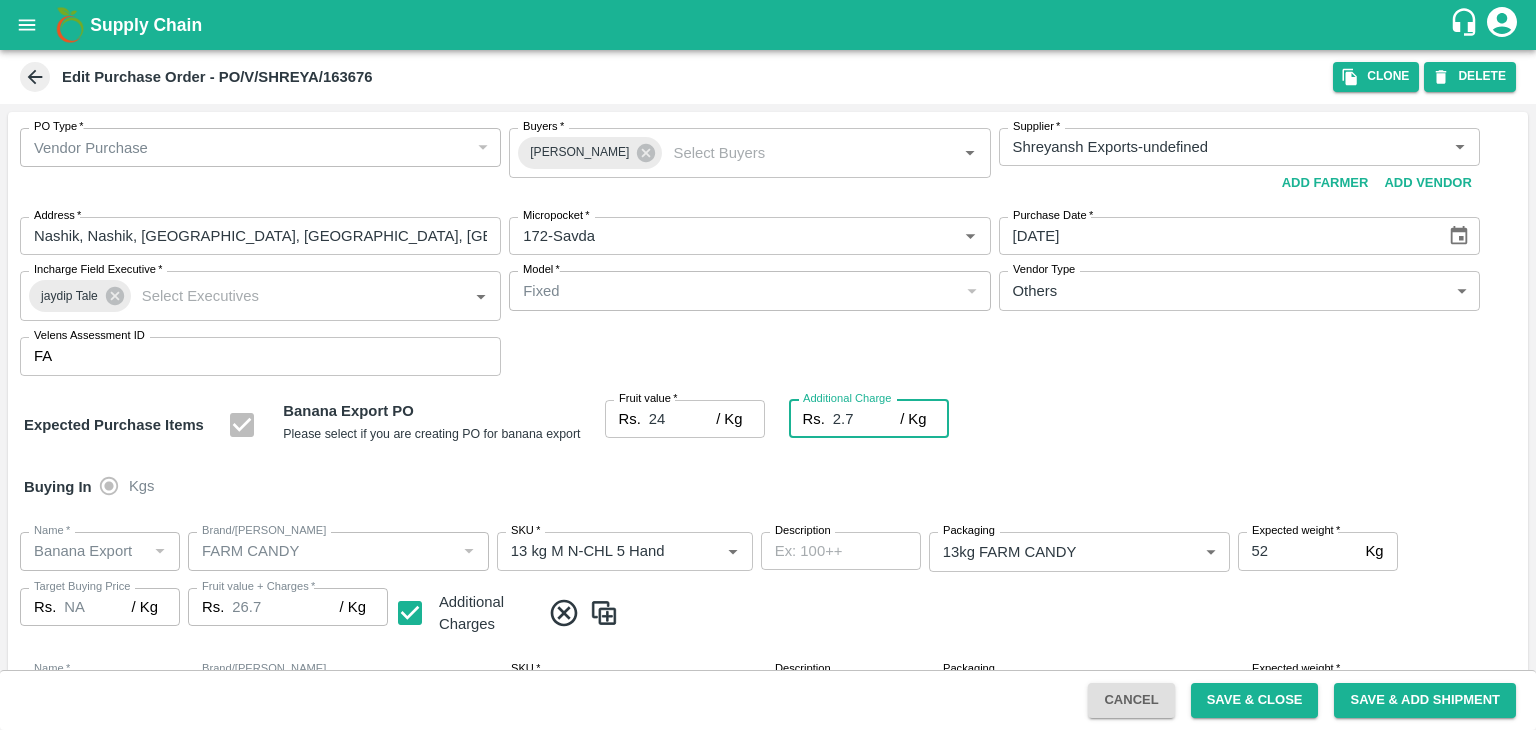 type on "2.75" 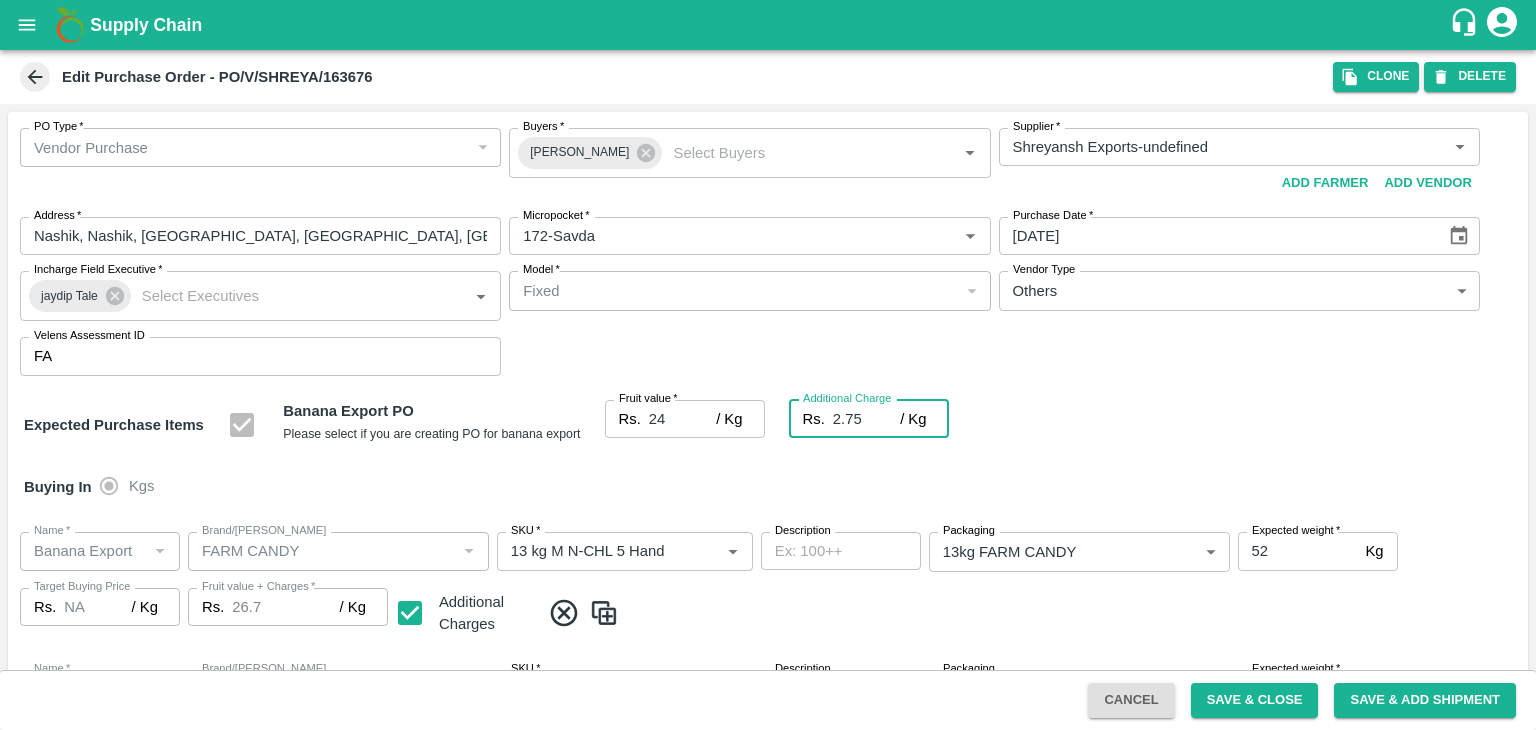 type on "26.75" 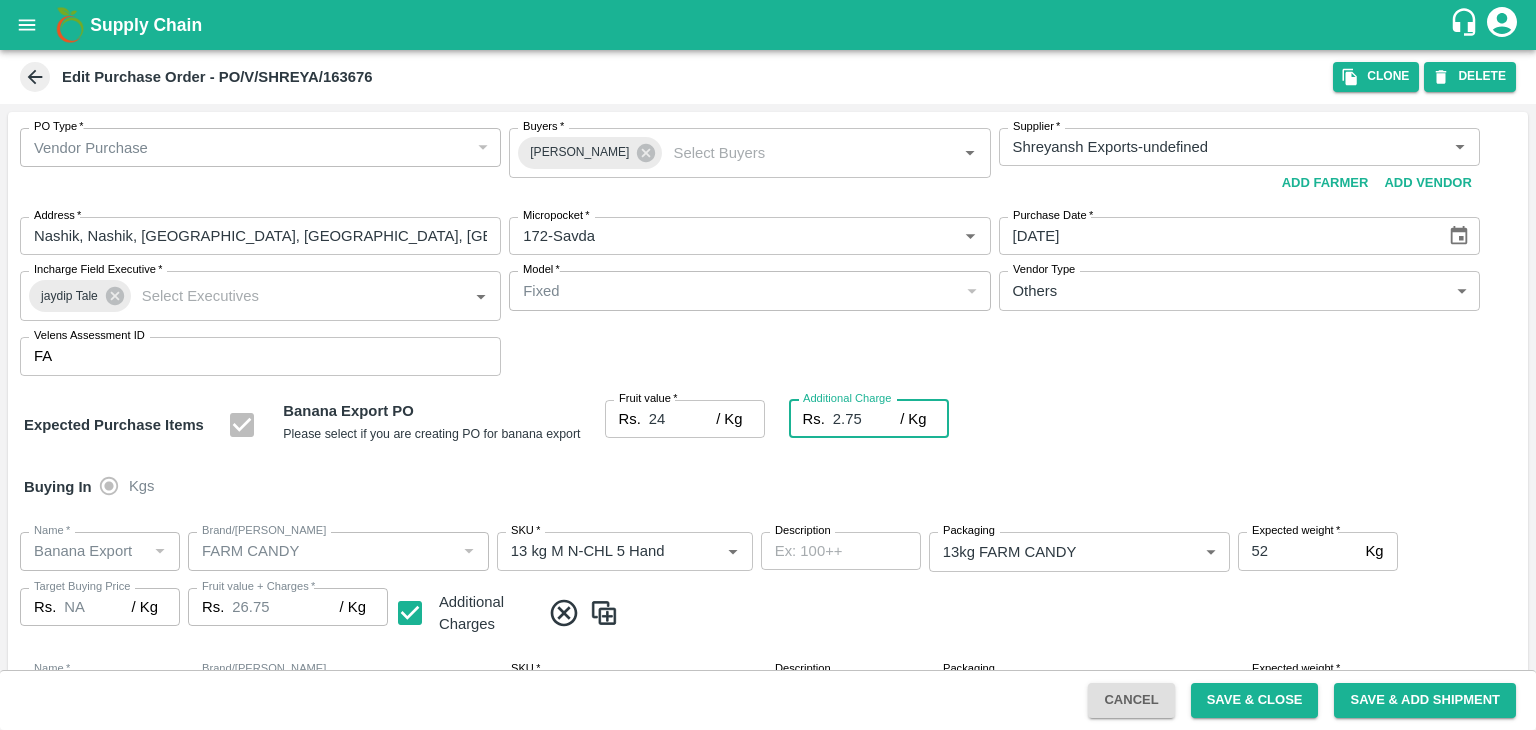 type on "2.75" 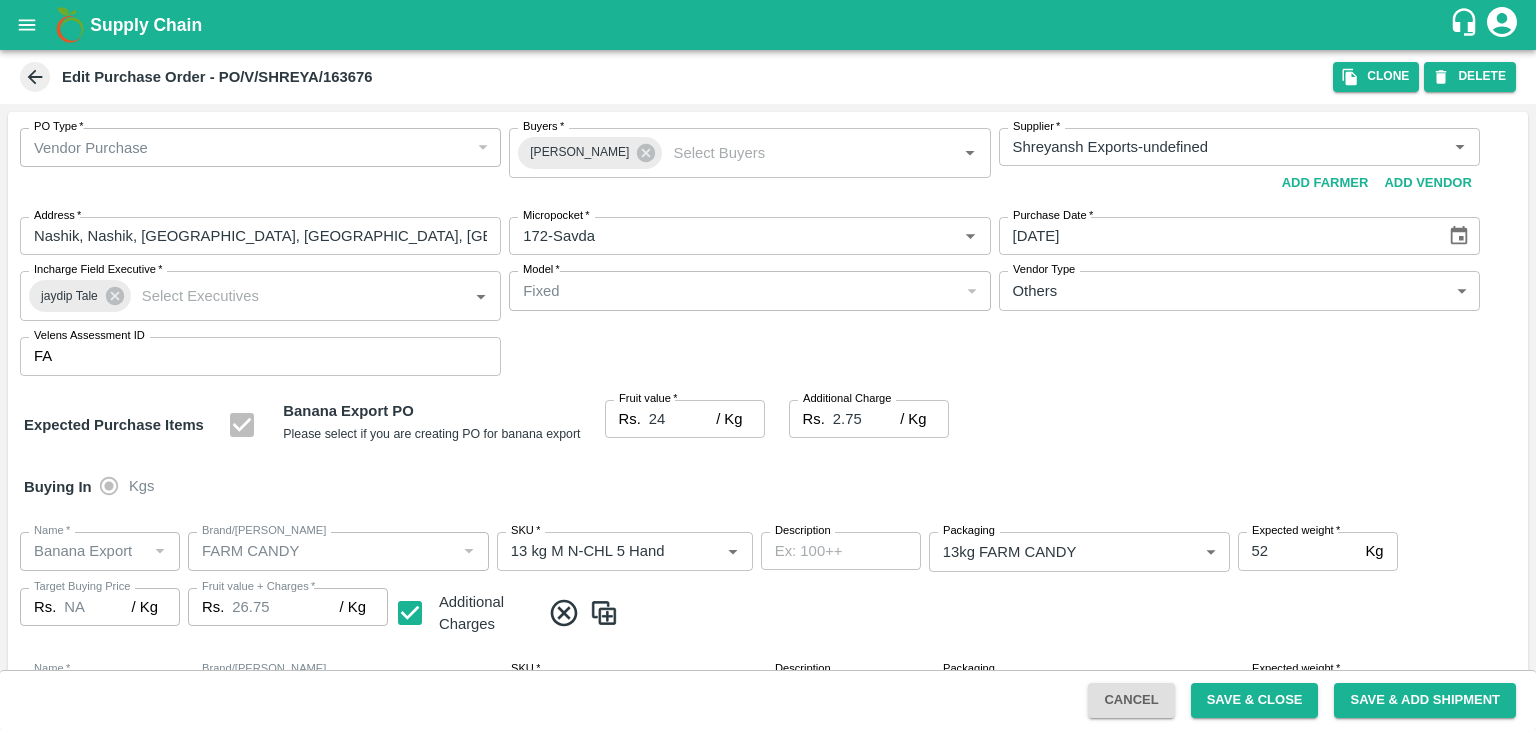 click on "Buying In Kgs" at bounding box center (768, 487) 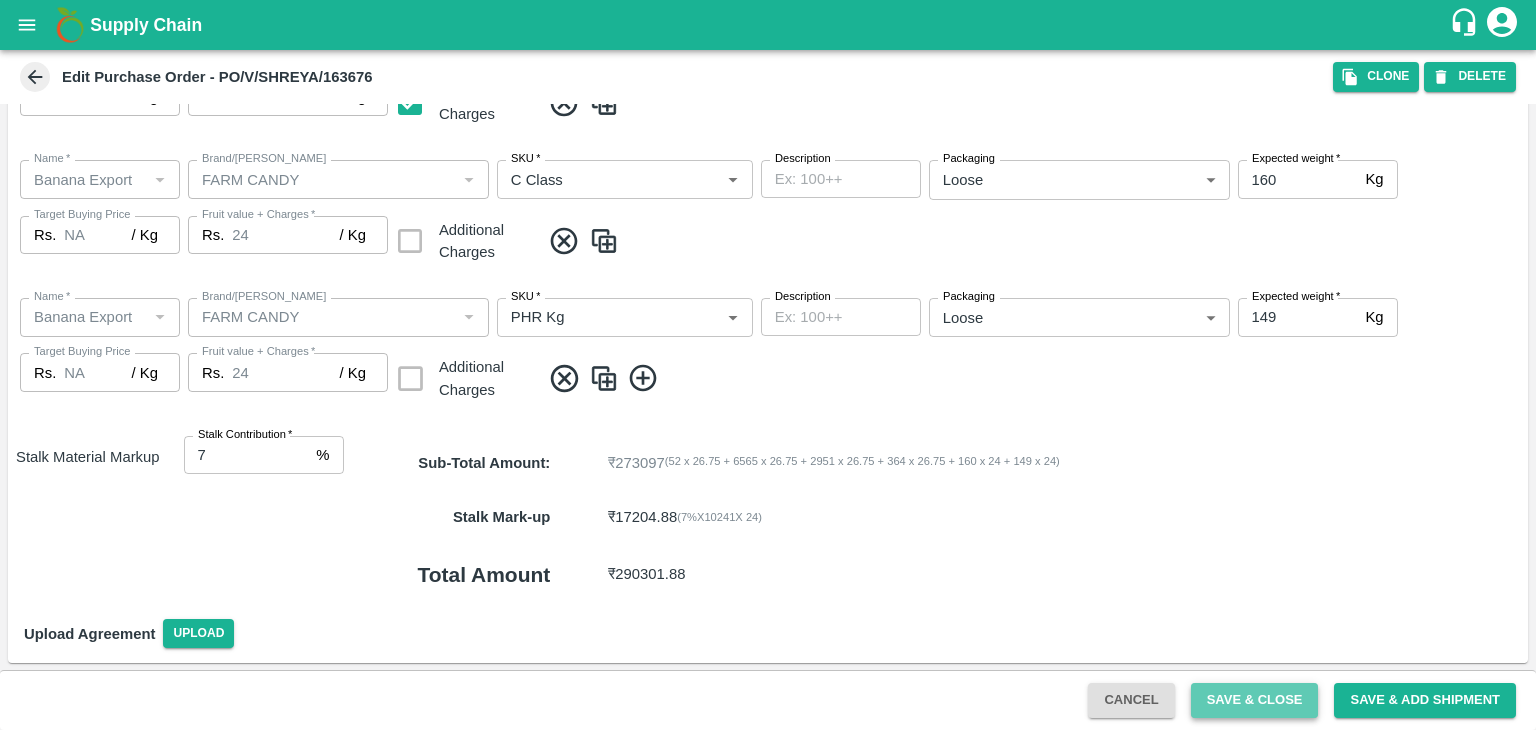 click on "Save & Close" at bounding box center [1255, 700] 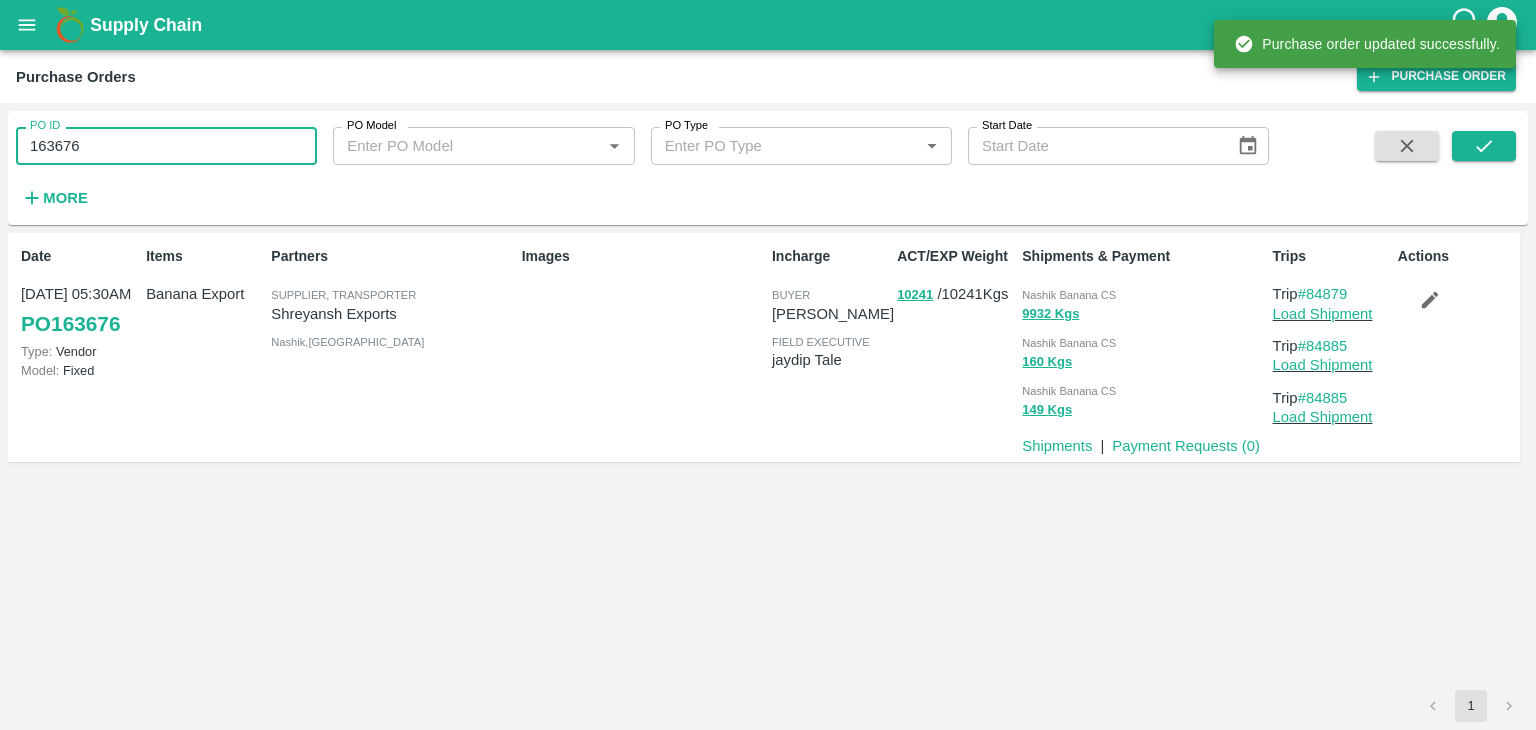 click on "163676" at bounding box center (166, 146) 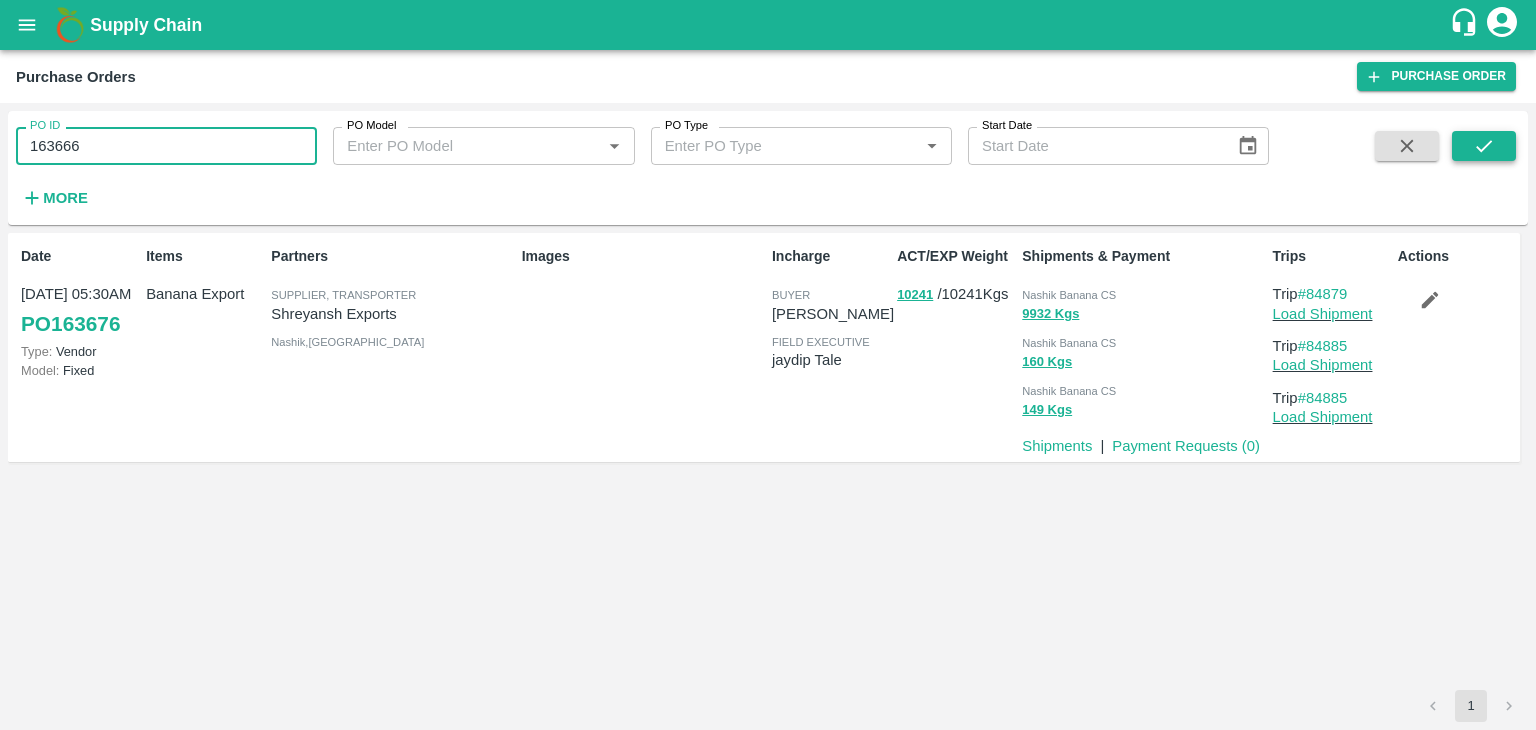 type on "163666" 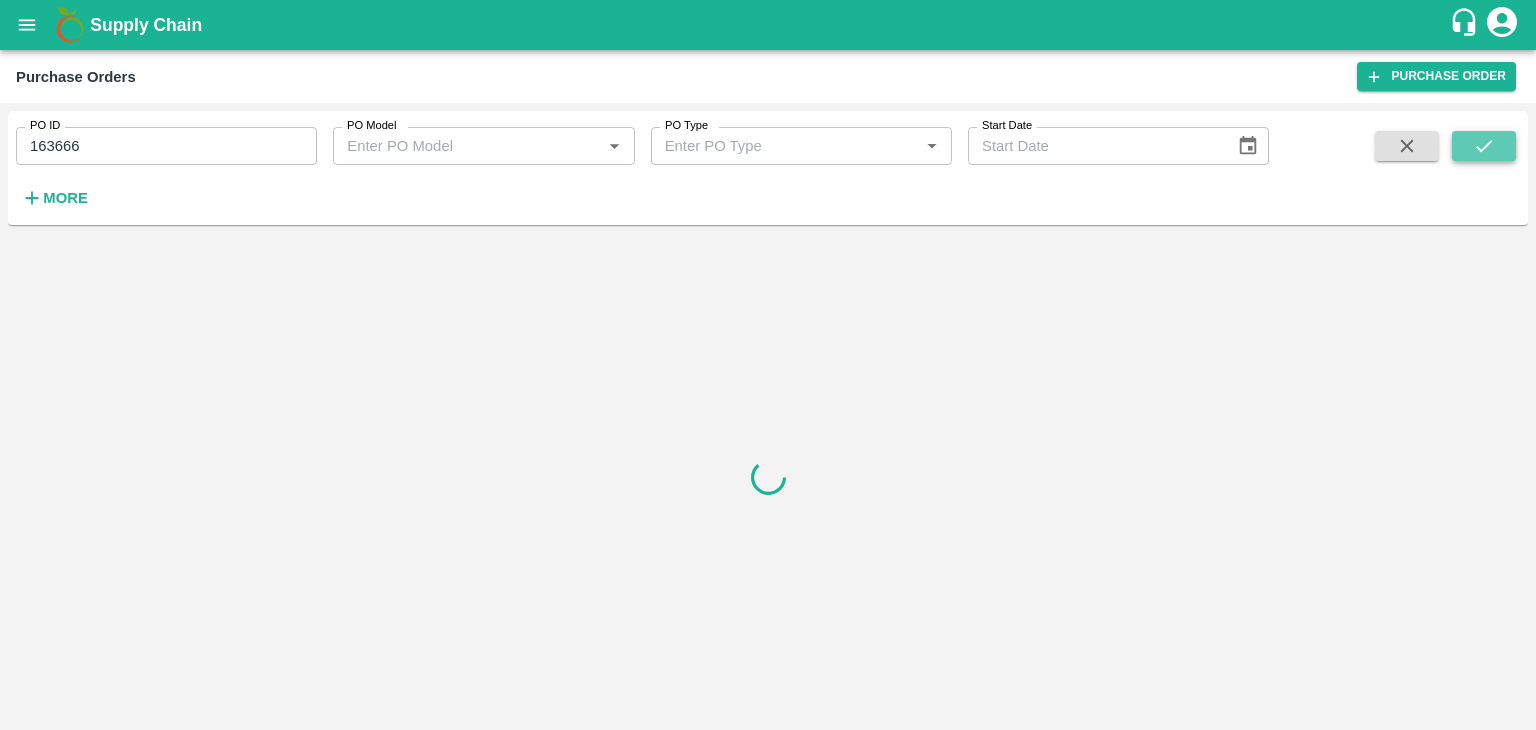 click 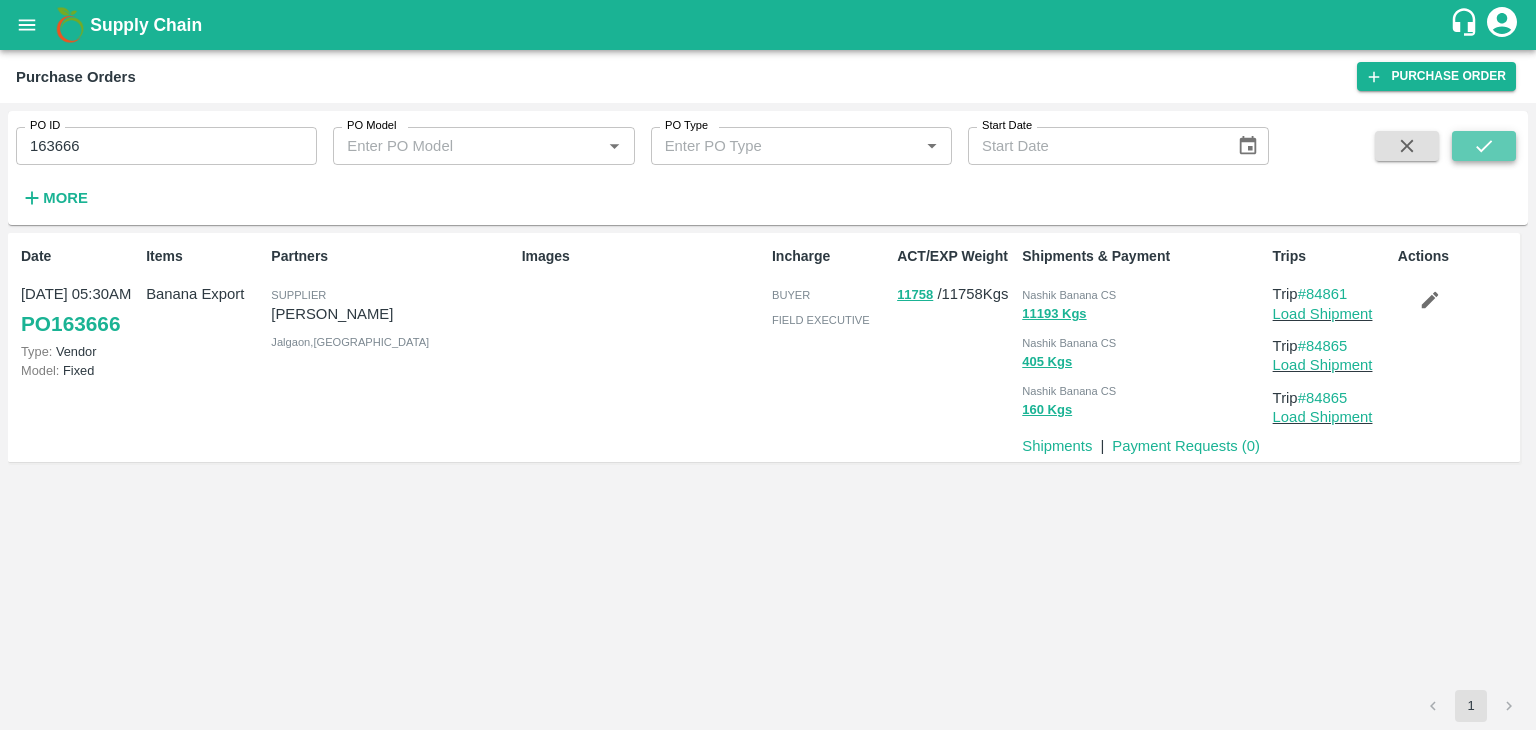 click 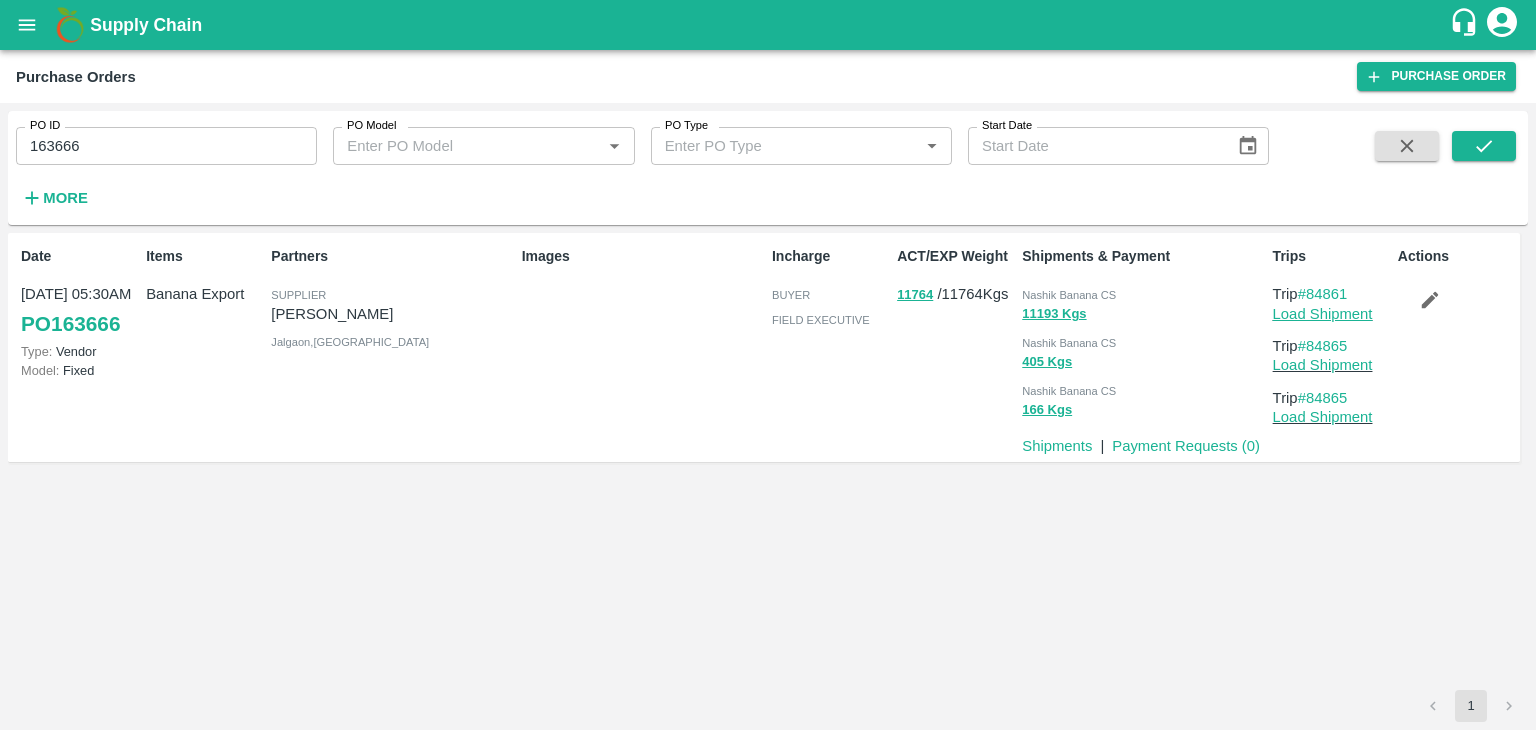 click on "Load Shipment" at bounding box center (1323, 314) 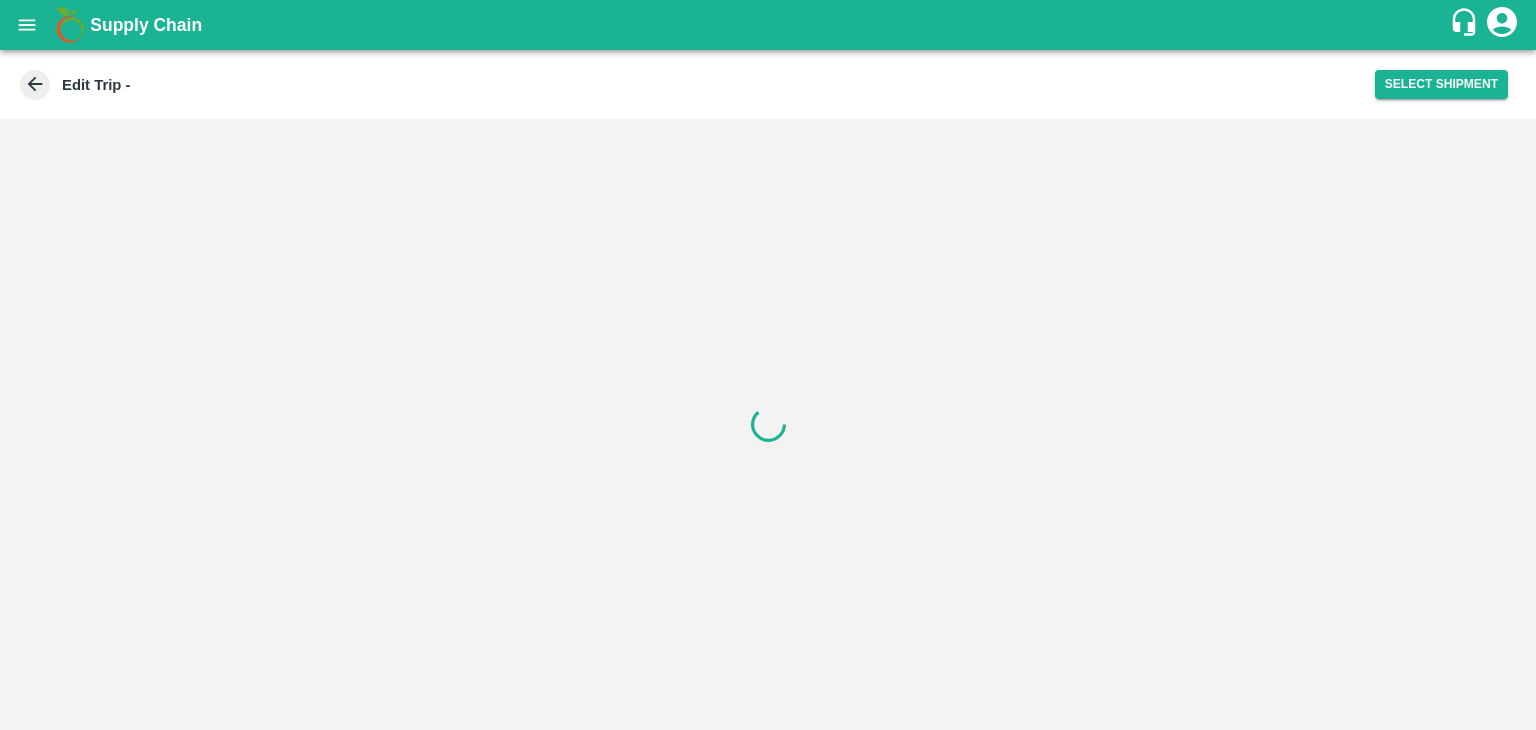 scroll, scrollTop: 0, scrollLeft: 0, axis: both 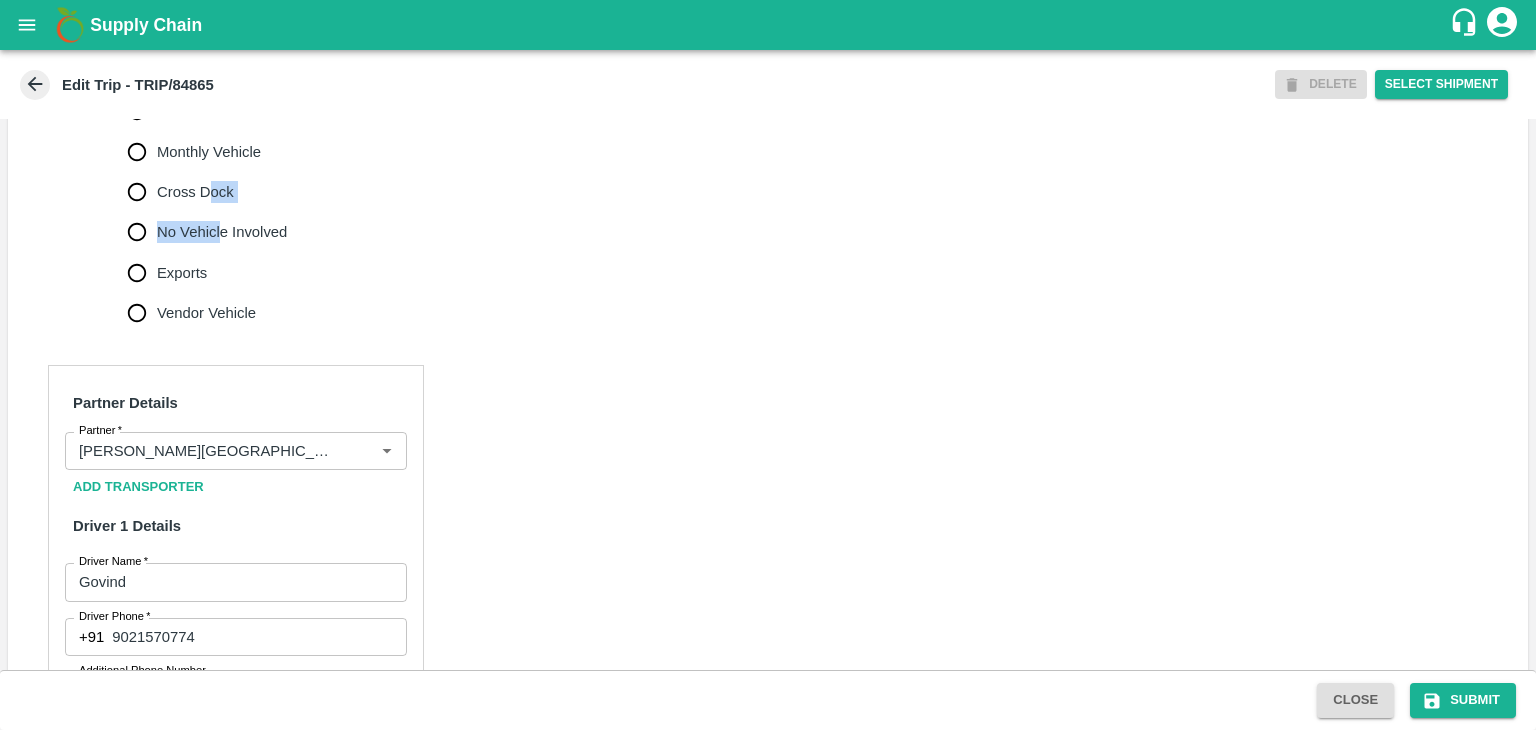 drag, startPoint x: 214, startPoint y: 209, endPoint x: 220, endPoint y: 225, distance: 17.088007 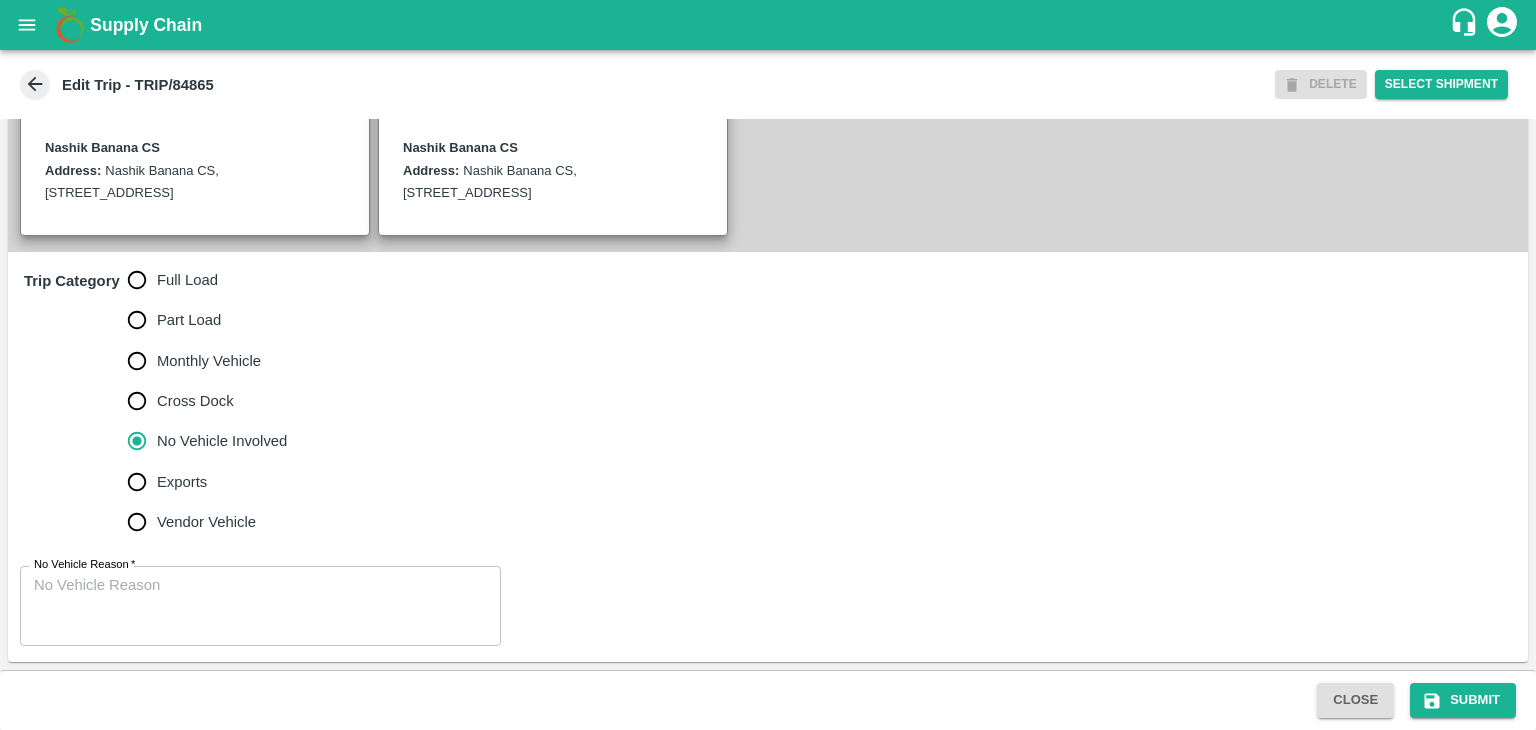 scroll, scrollTop: 468, scrollLeft: 0, axis: vertical 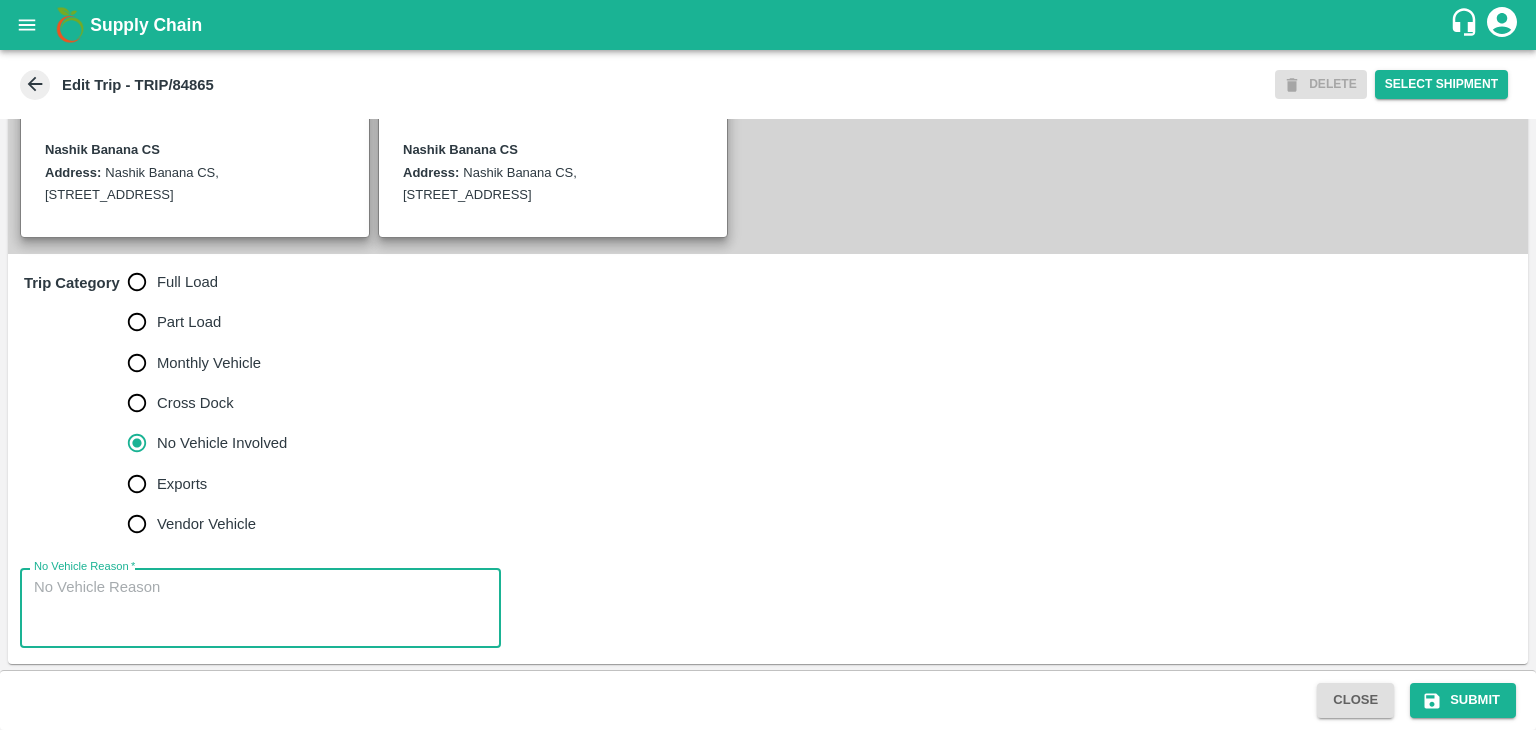click on "No Vehicle Reason   *" at bounding box center [260, 608] 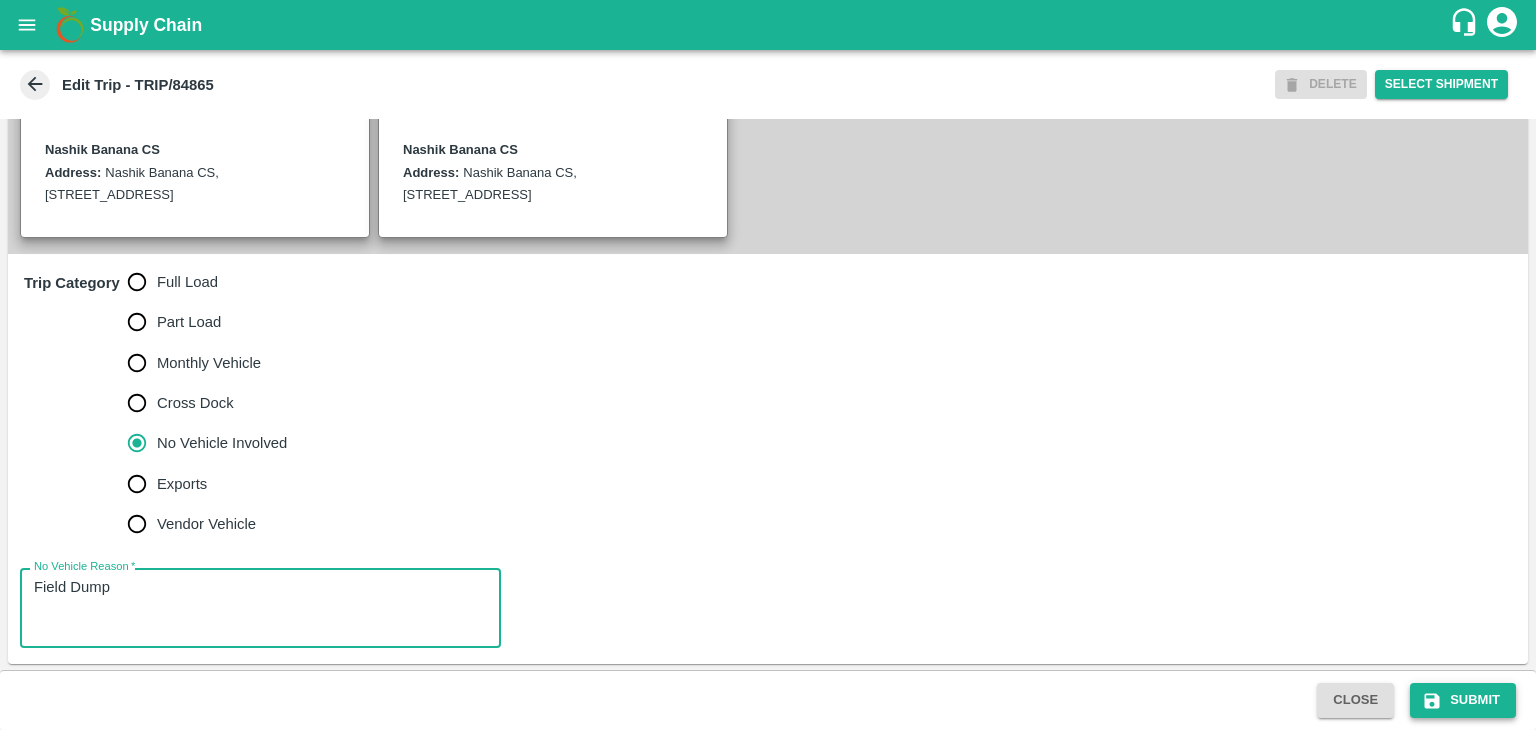 type on "Field Dump" 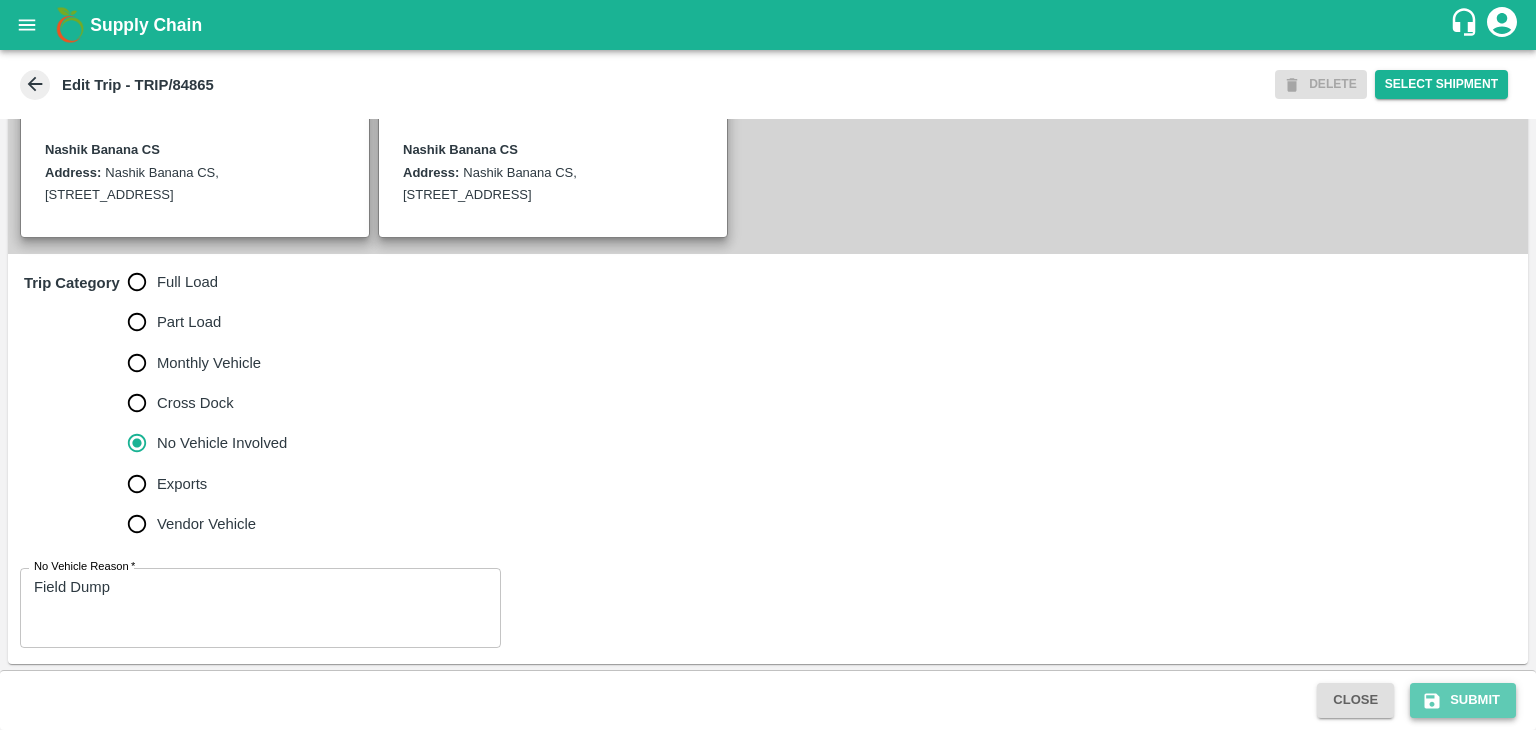 click on "Submit" at bounding box center (1463, 700) 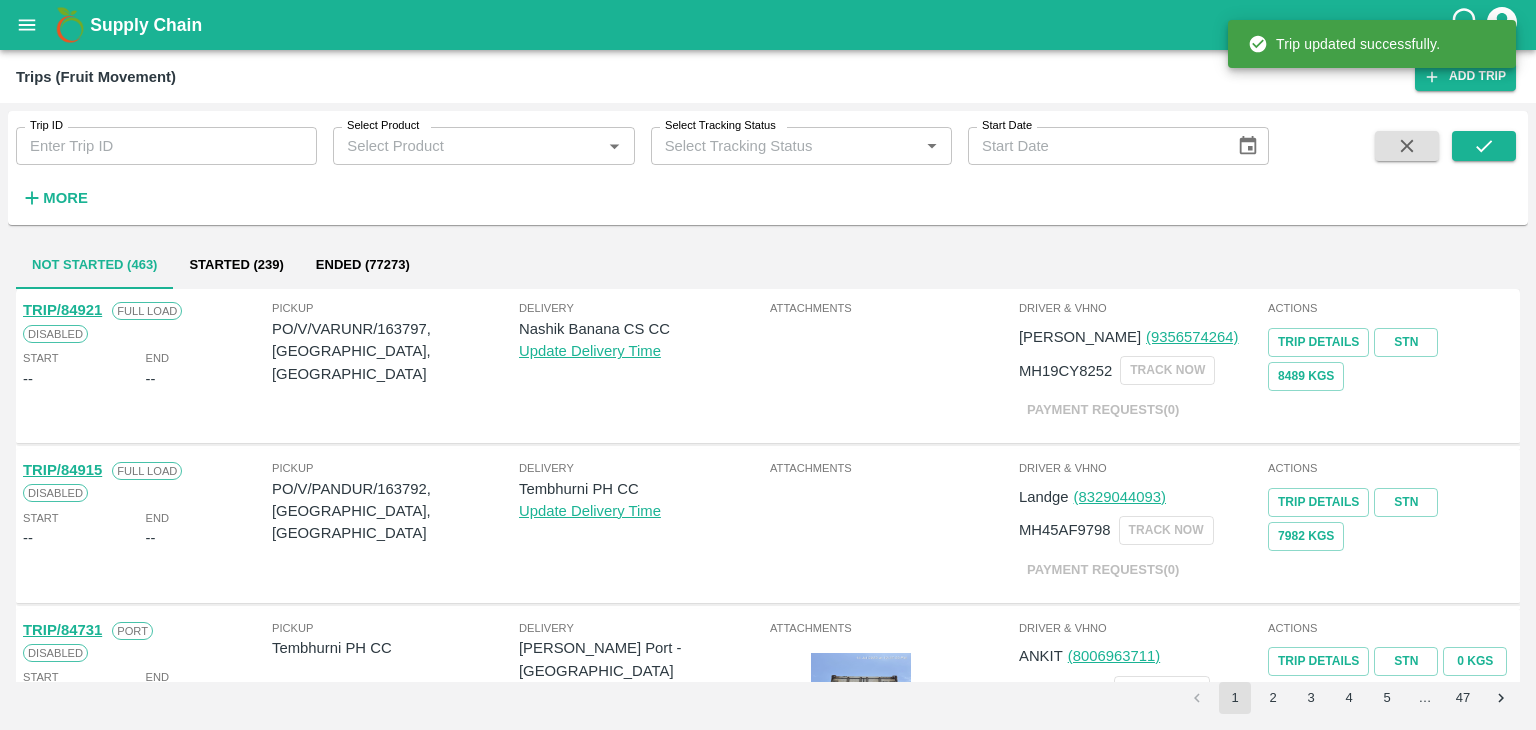 click 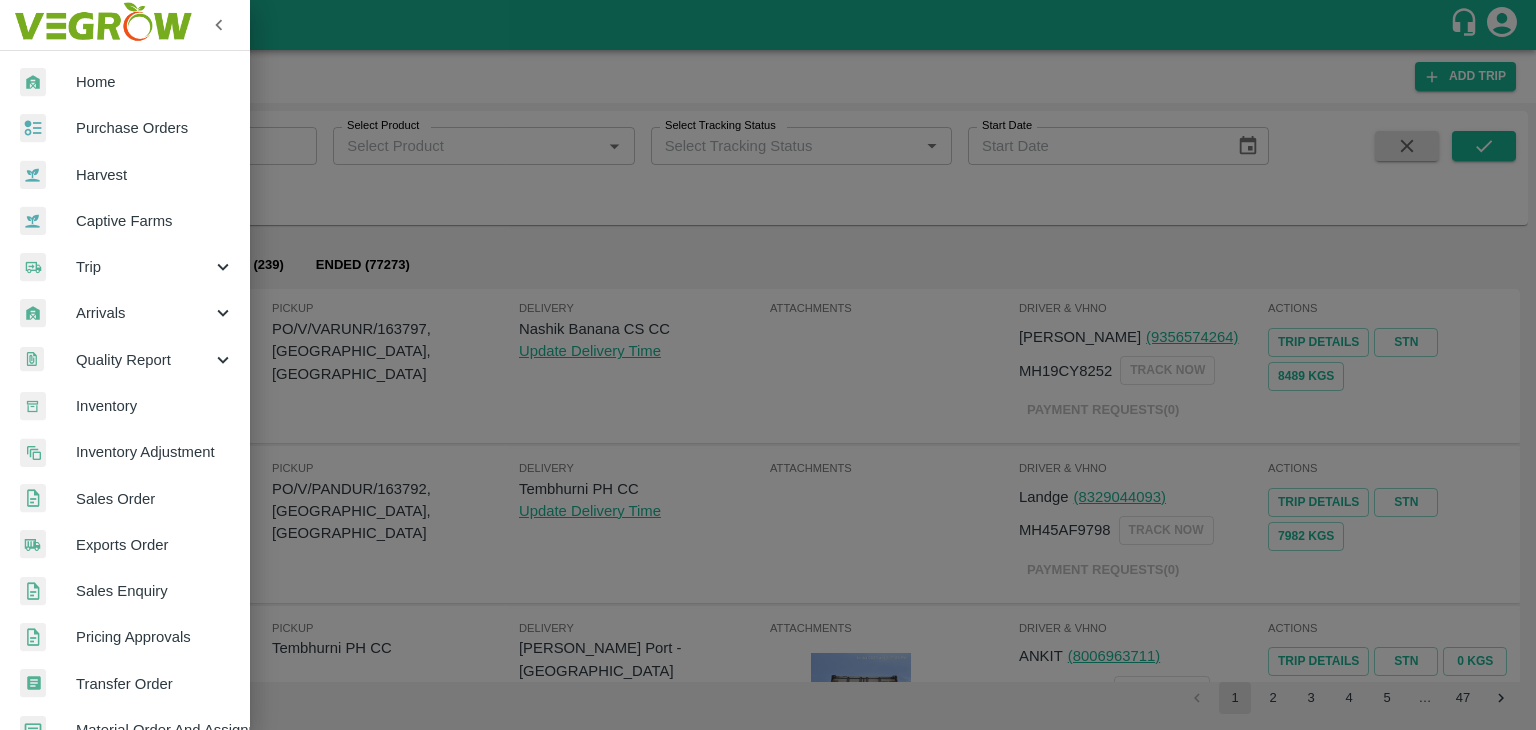 scroll, scrollTop: 409, scrollLeft: 0, axis: vertical 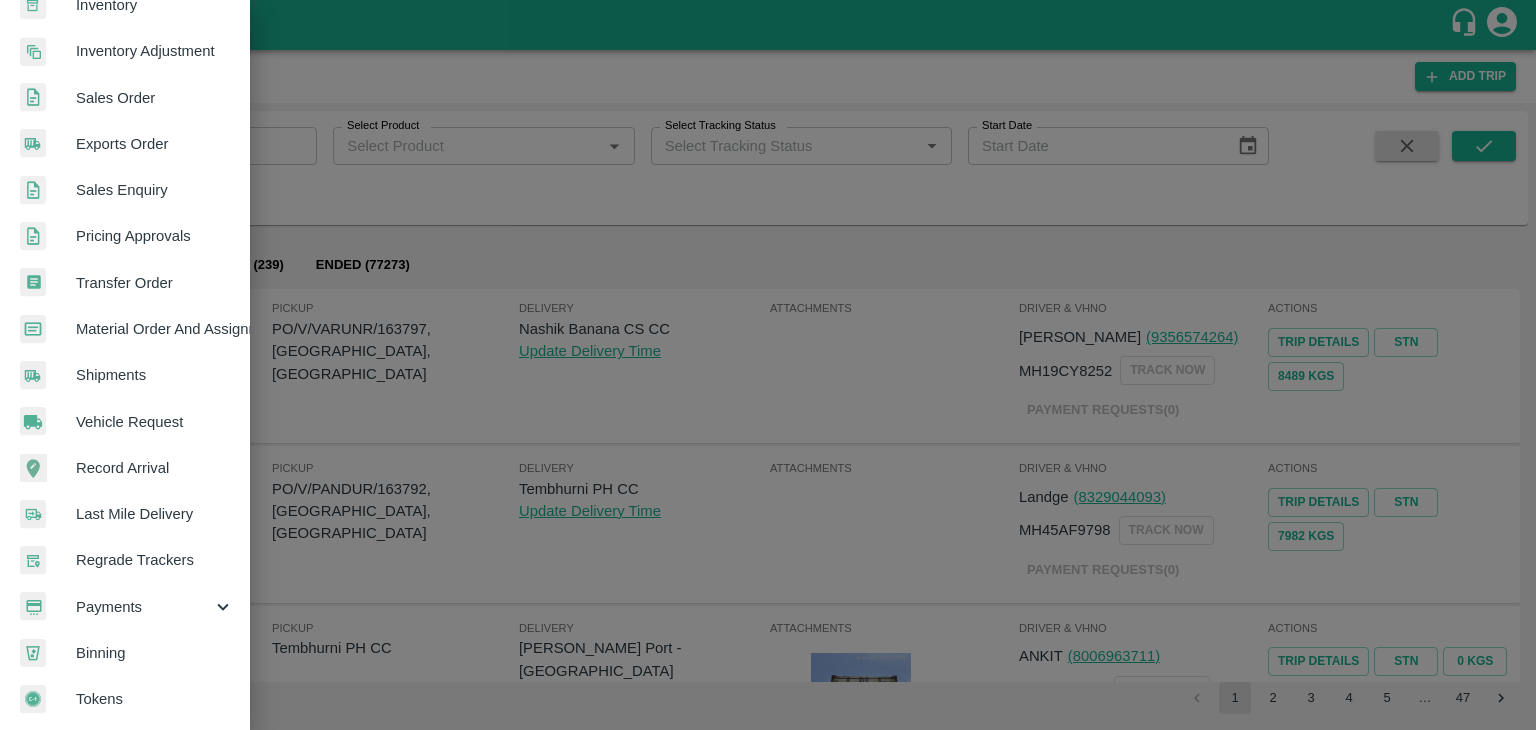 click on "Payments" at bounding box center (125, 607) 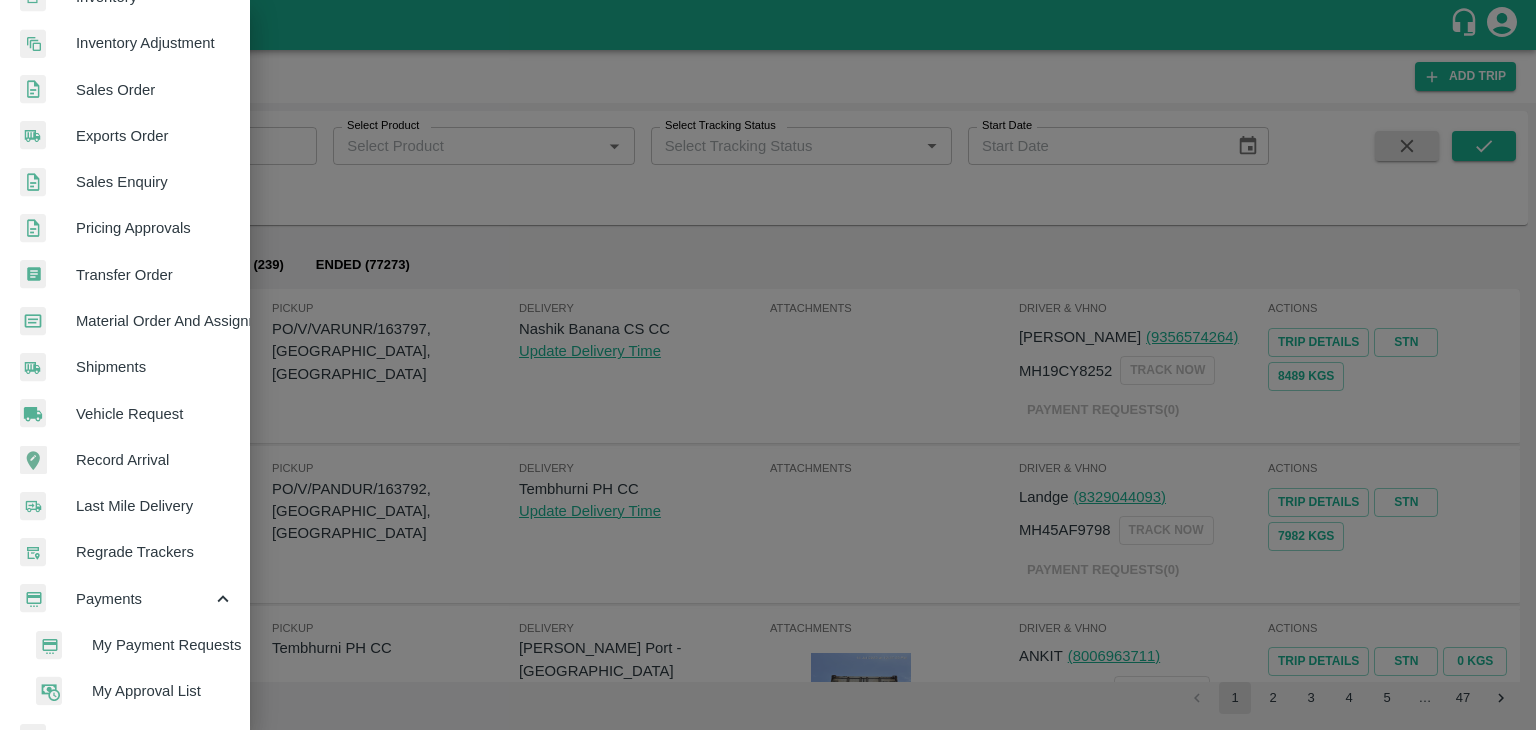 click on "My Payment Requests" at bounding box center (163, 645) 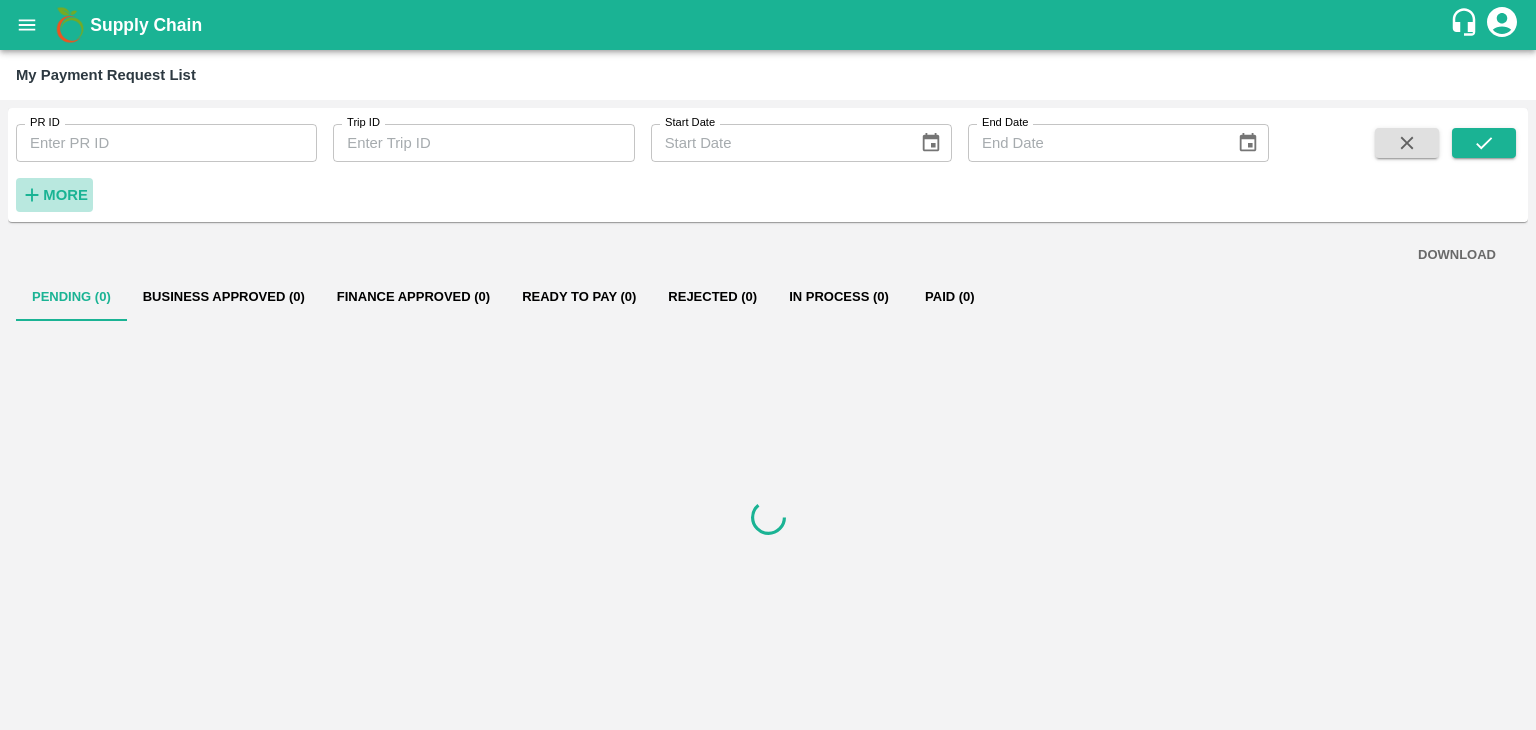 click on "More" at bounding box center [65, 195] 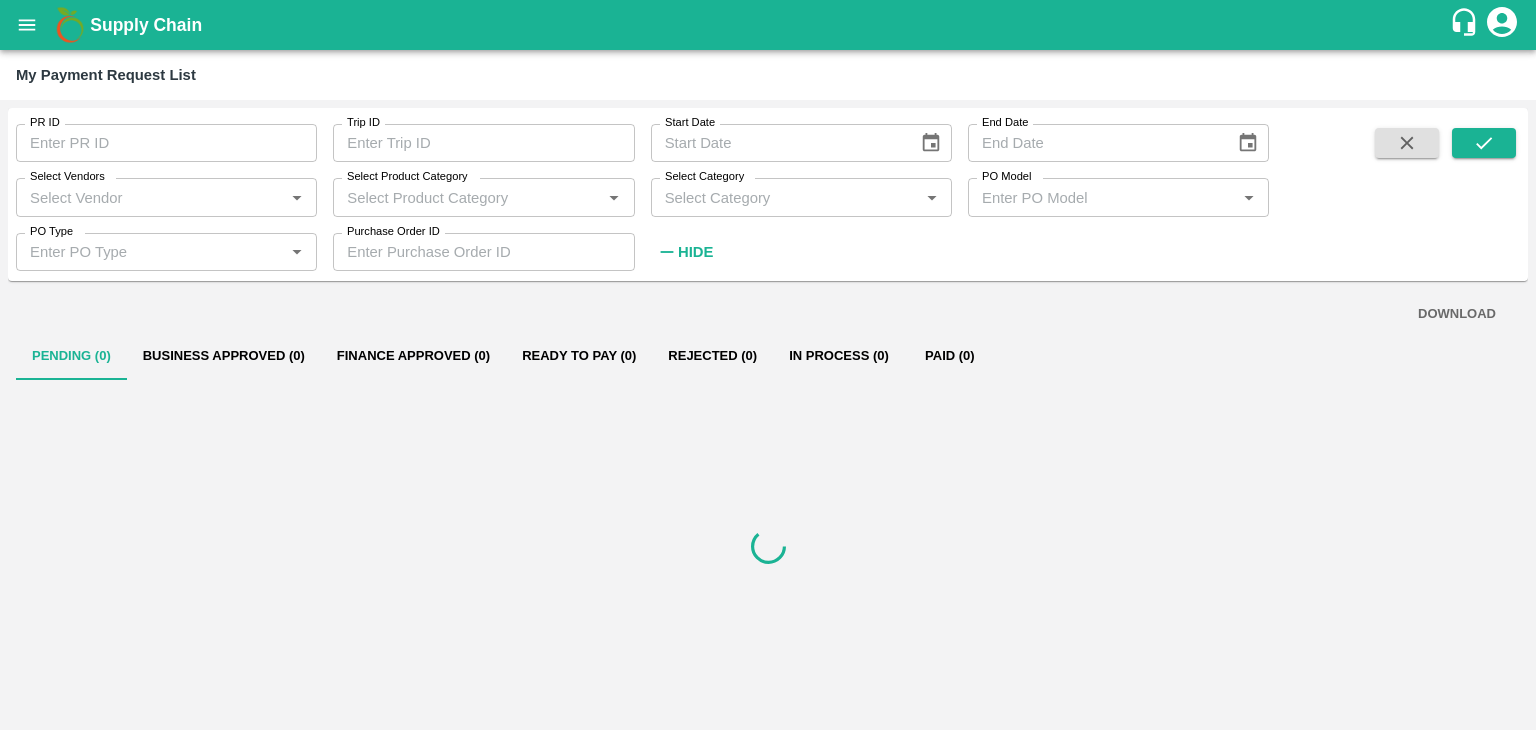click on "Select Vendors   *" at bounding box center [166, 197] 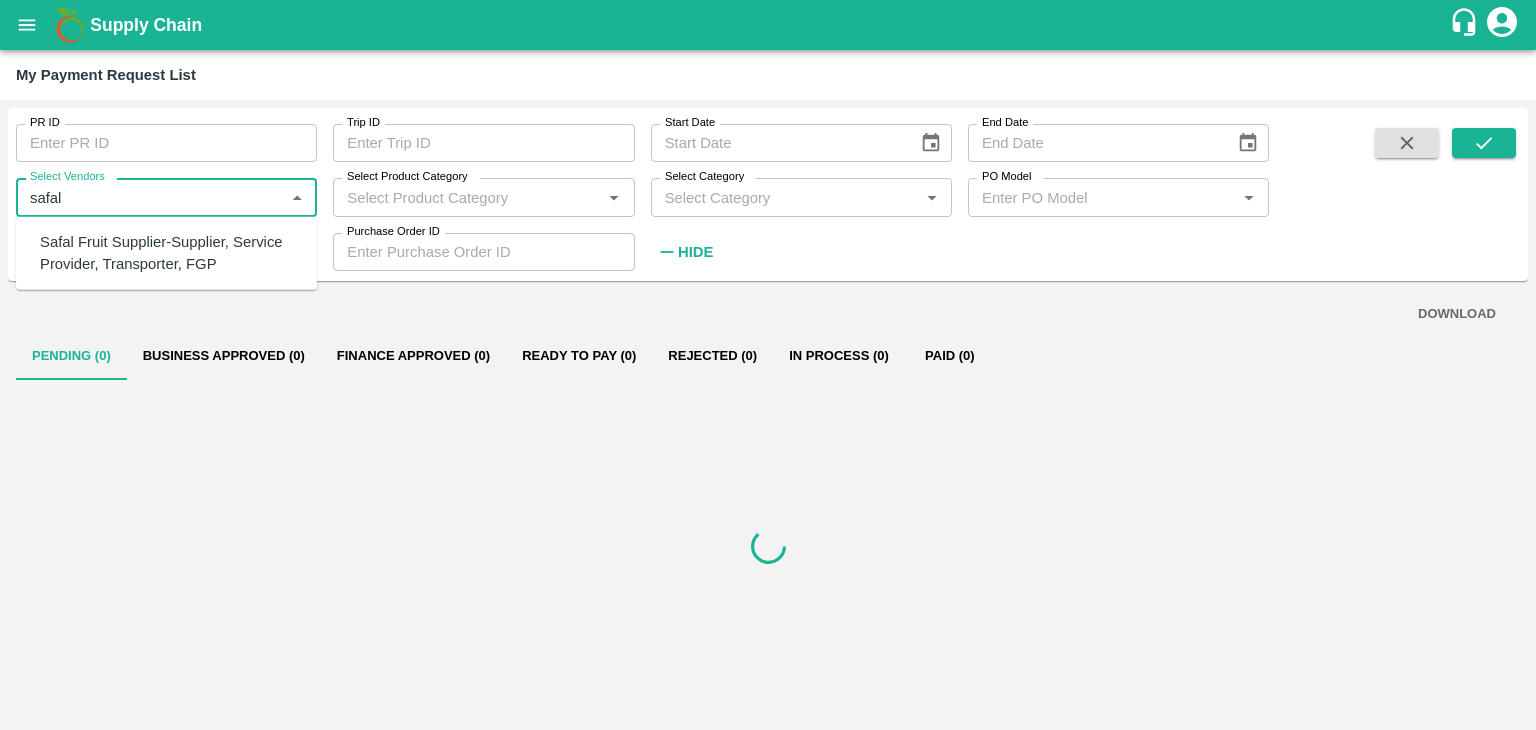 click on "Safal Fruit Supplier-Supplier, Service Provider, Transporter, FGP" at bounding box center (170, 253) 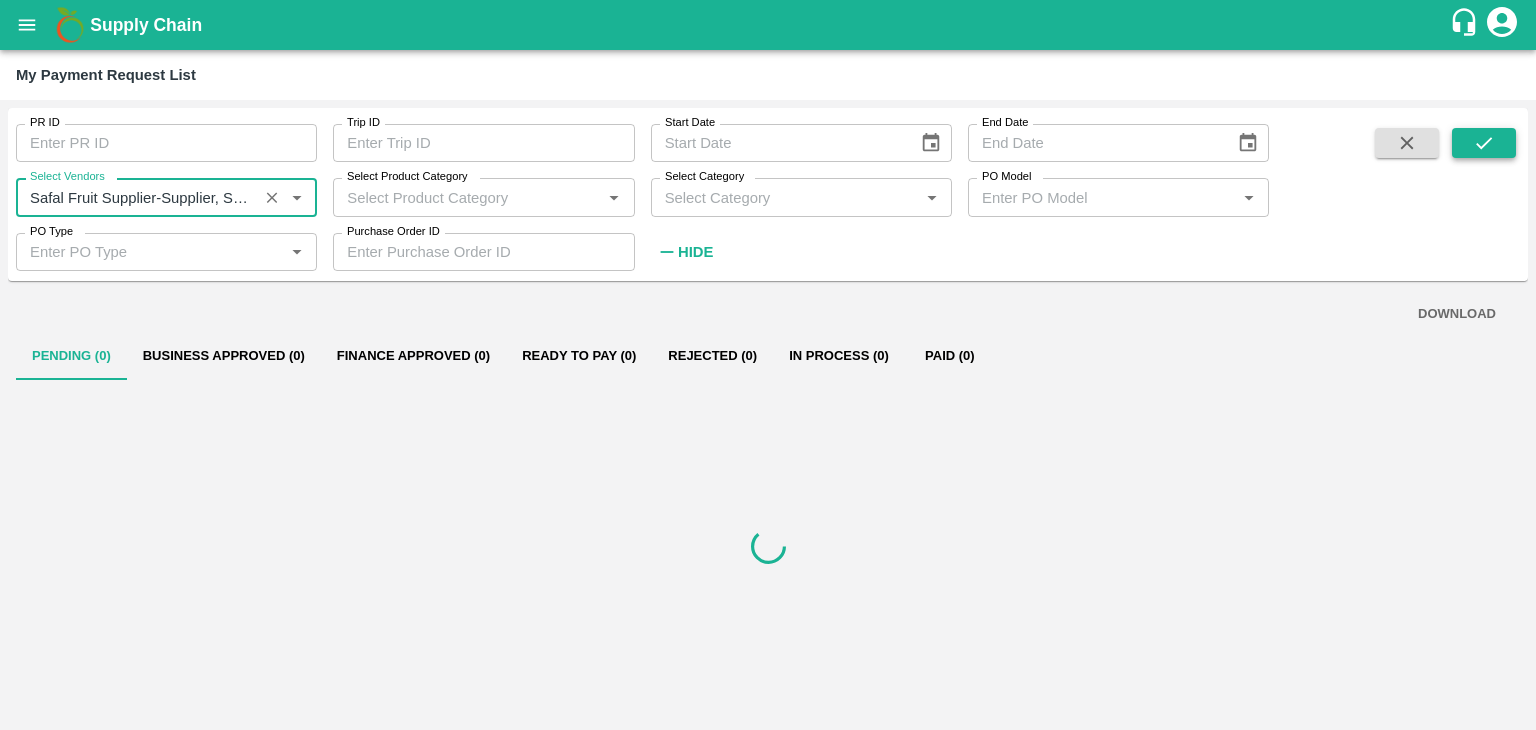 type on "Safal Fruit Supplier-Supplier, Service Provider, Transporter, FGP" 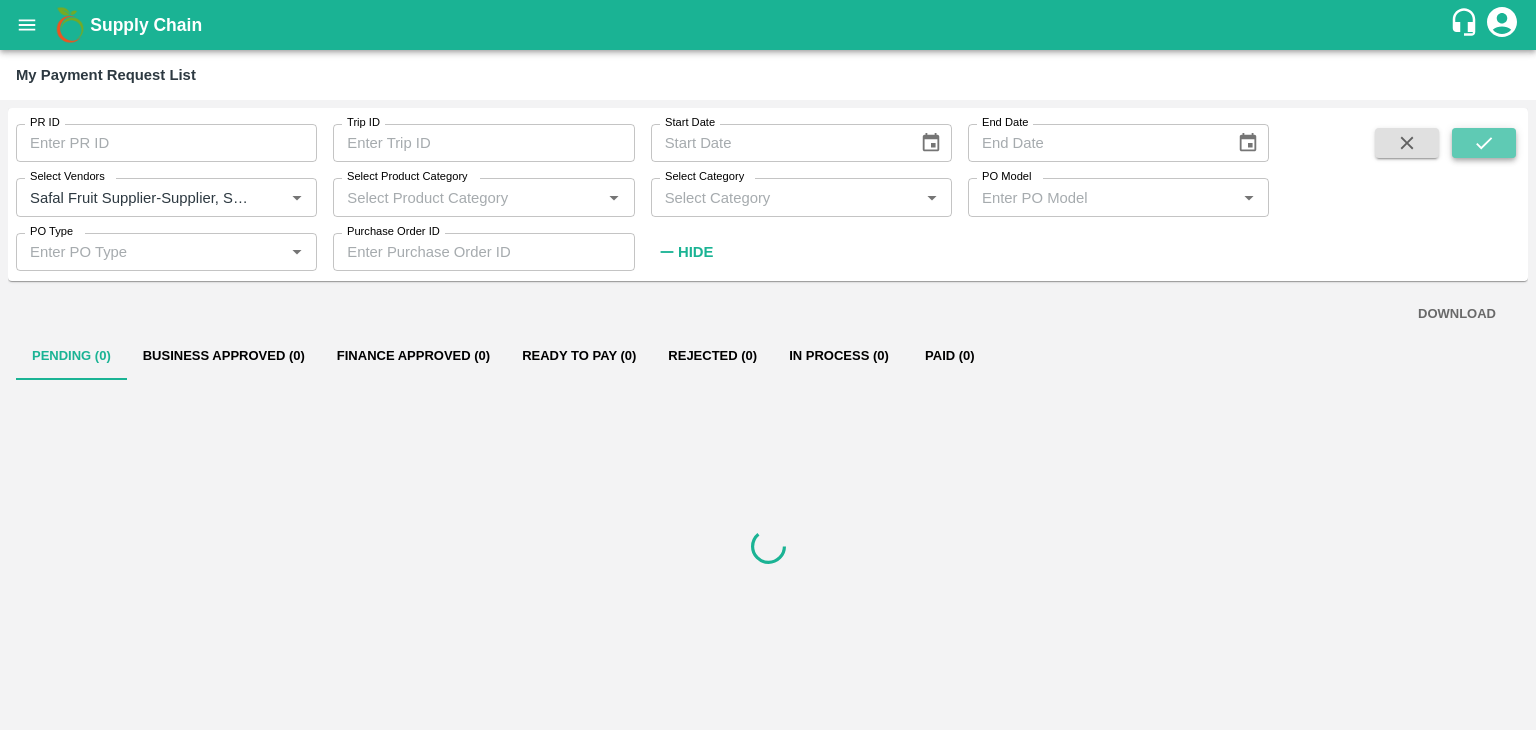 click 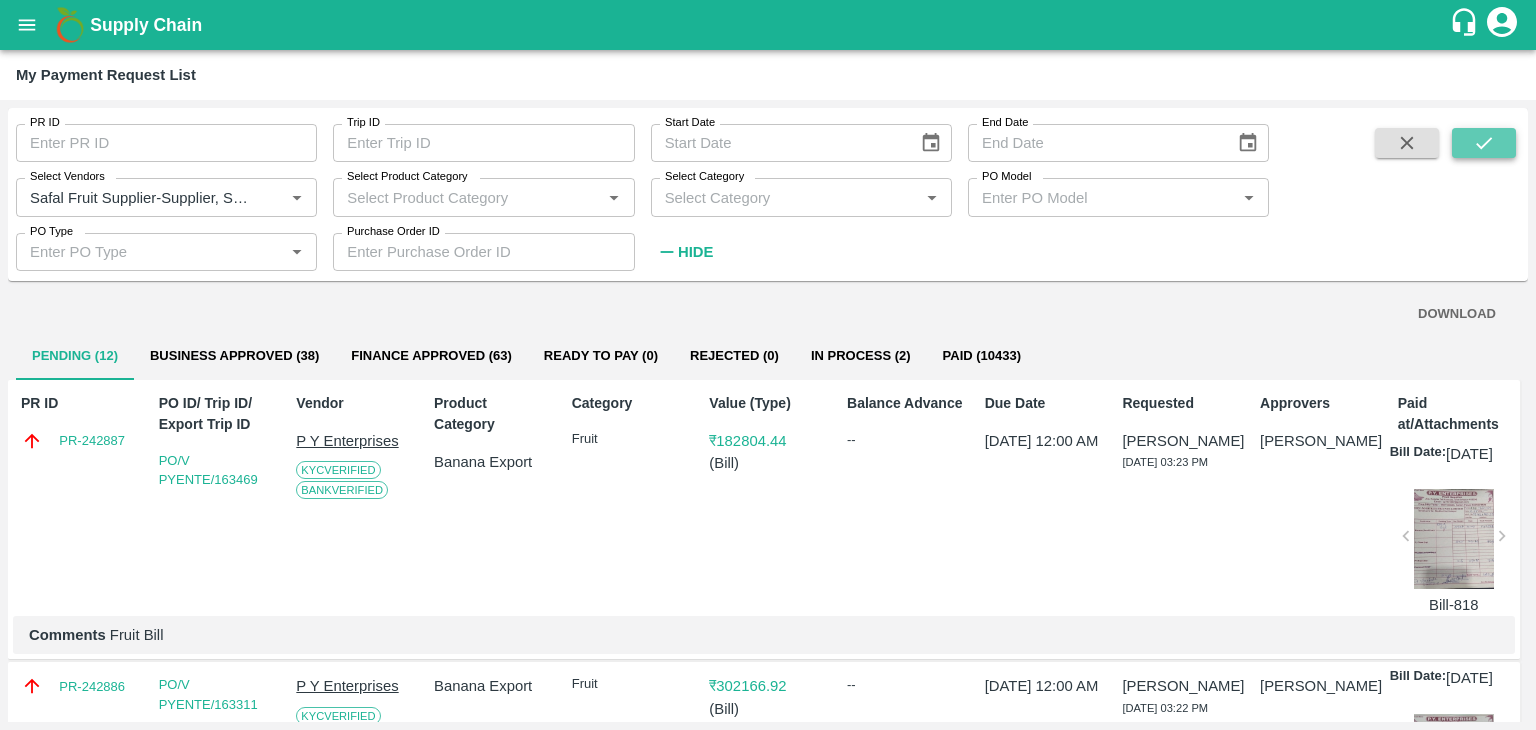 click 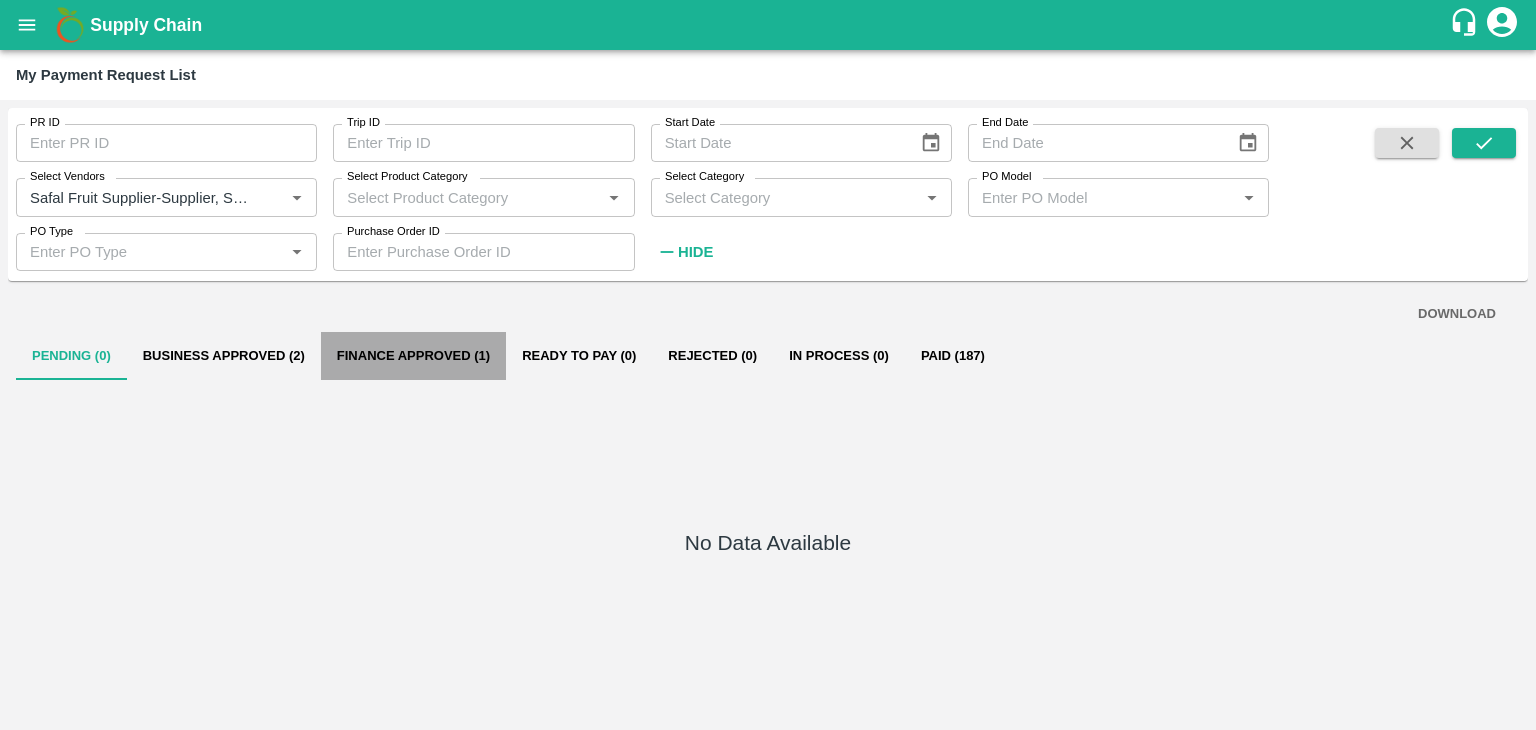 click on "Finance Approved (1)" at bounding box center [413, 356] 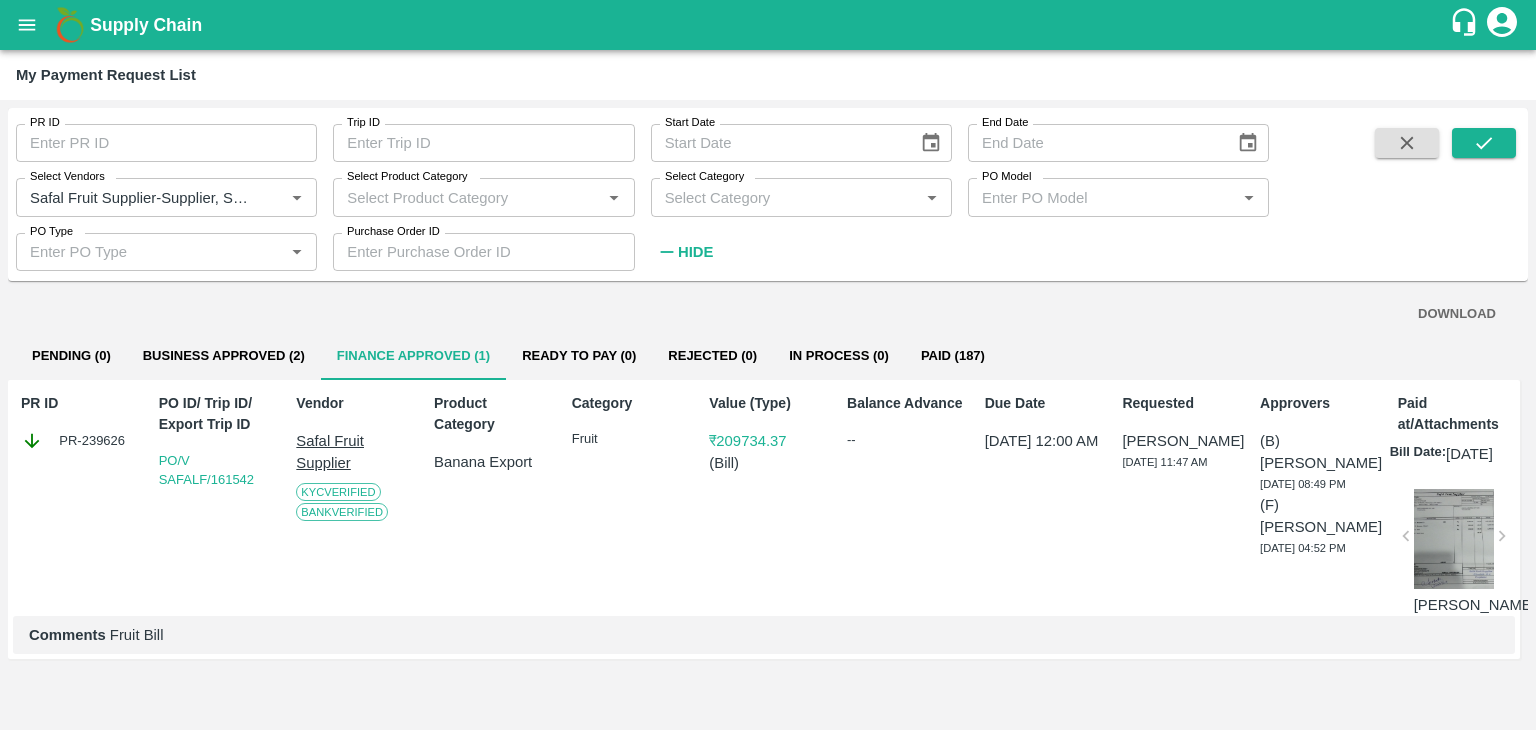 click on "Business Approved (2)" at bounding box center (224, 356) 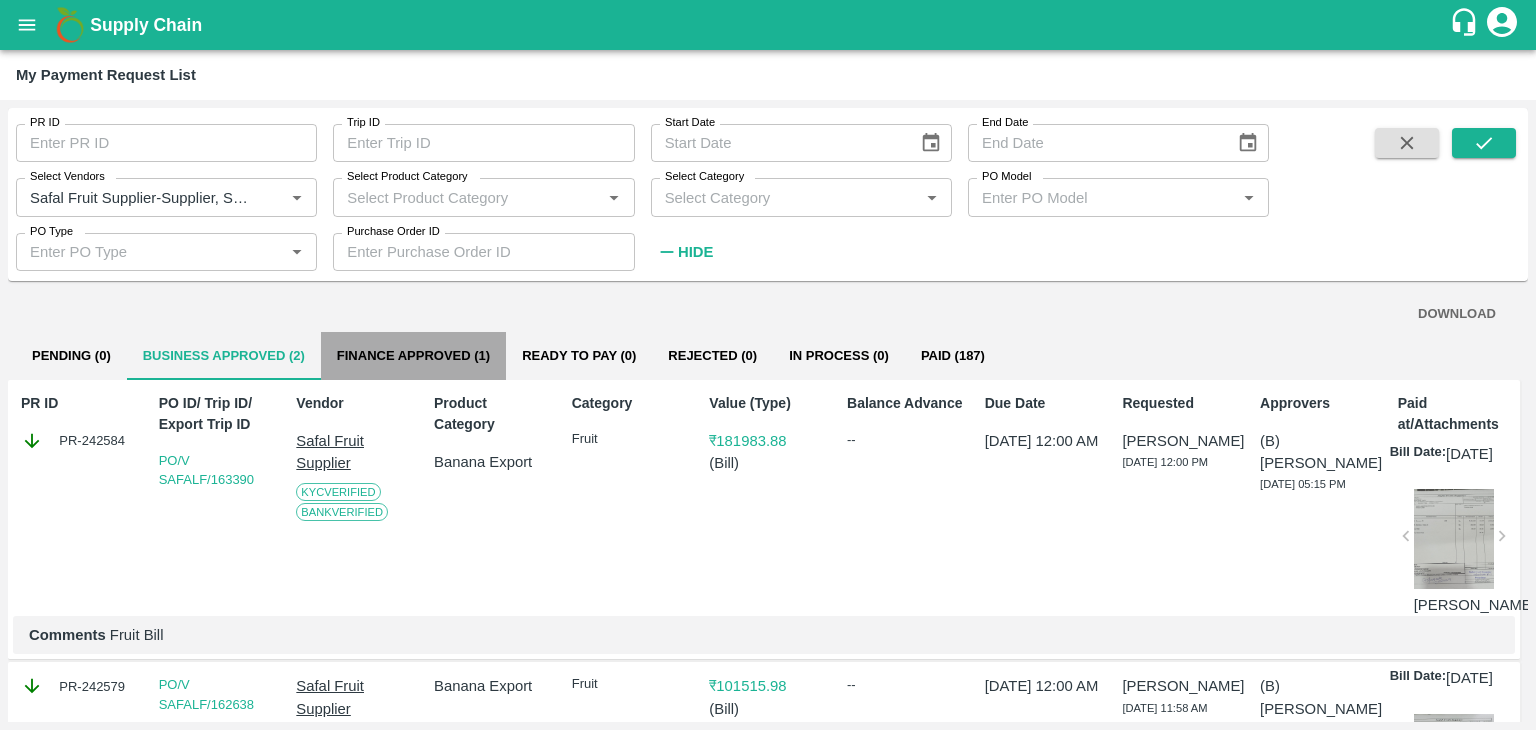 click on "Finance Approved (1)" at bounding box center (413, 356) 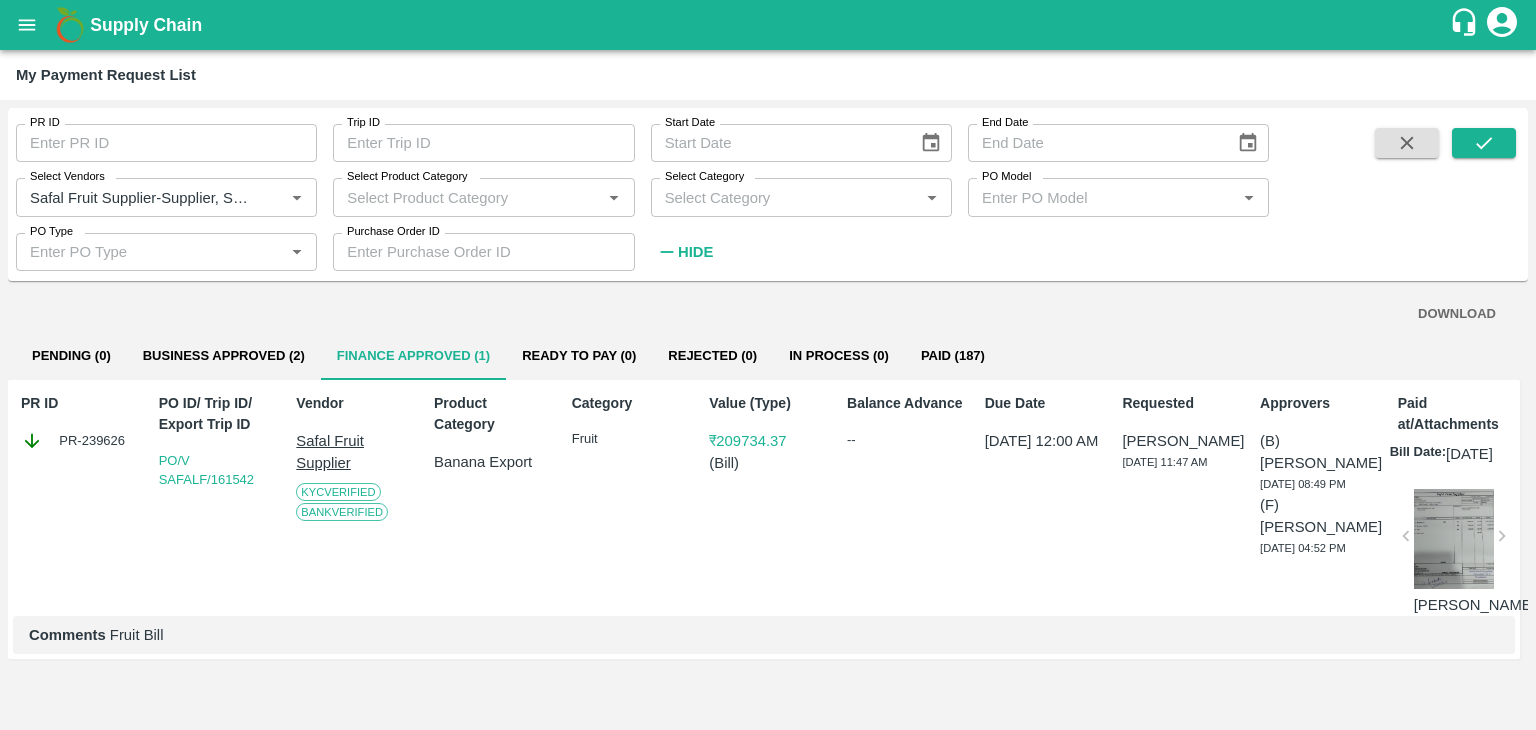 type 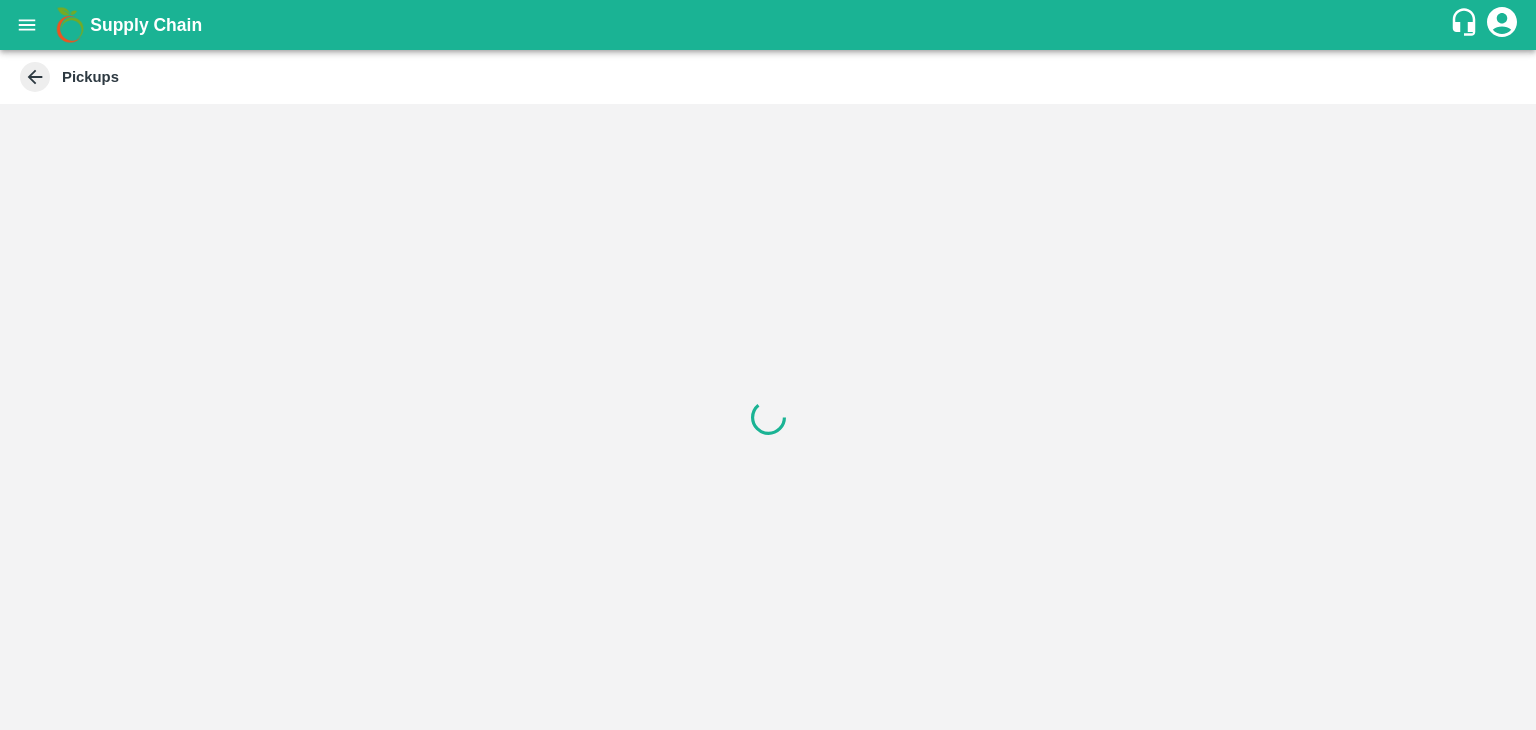 scroll, scrollTop: 0, scrollLeft: 0, axis: both 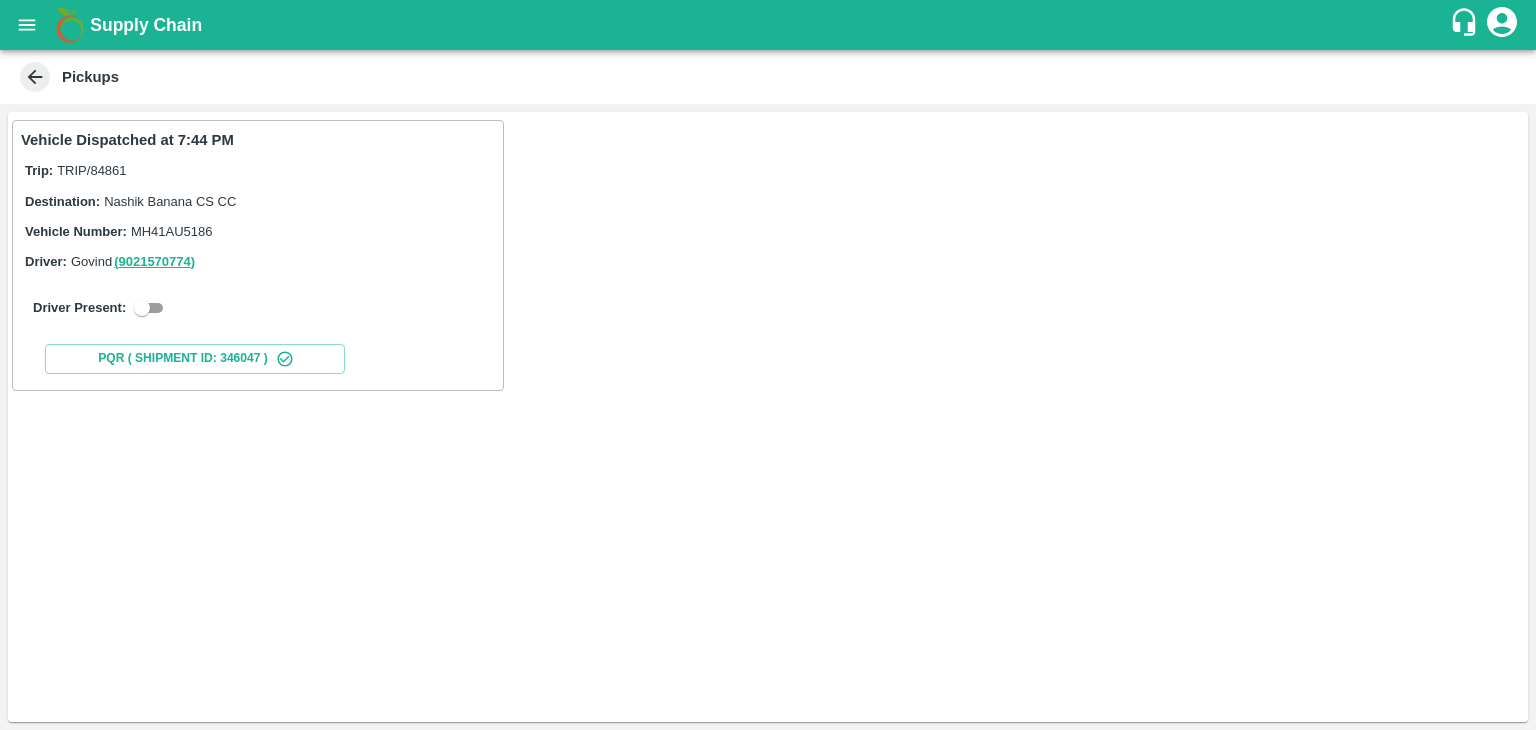 click at bounding box center (142, 308) 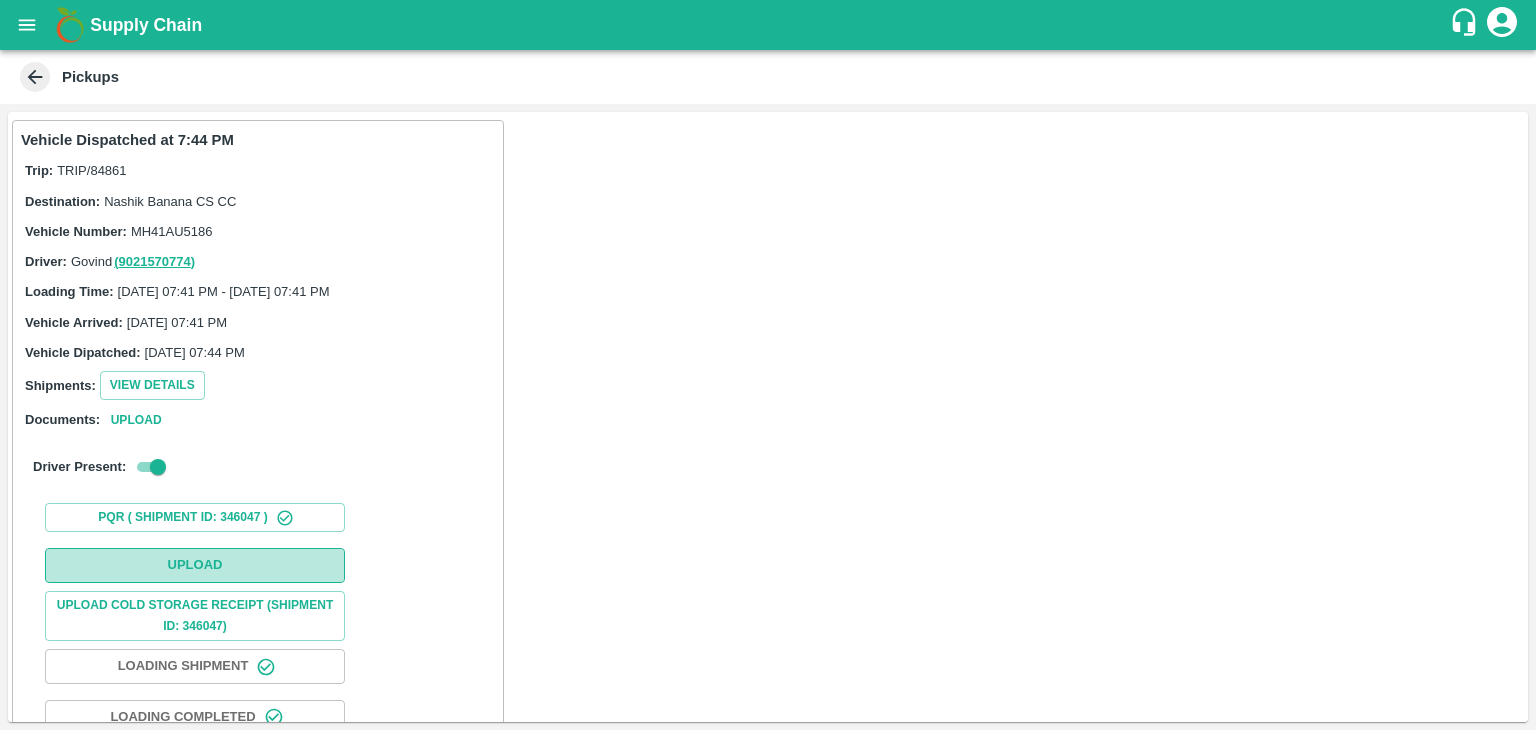 click on "Upload" at bounding box center (195, 565) 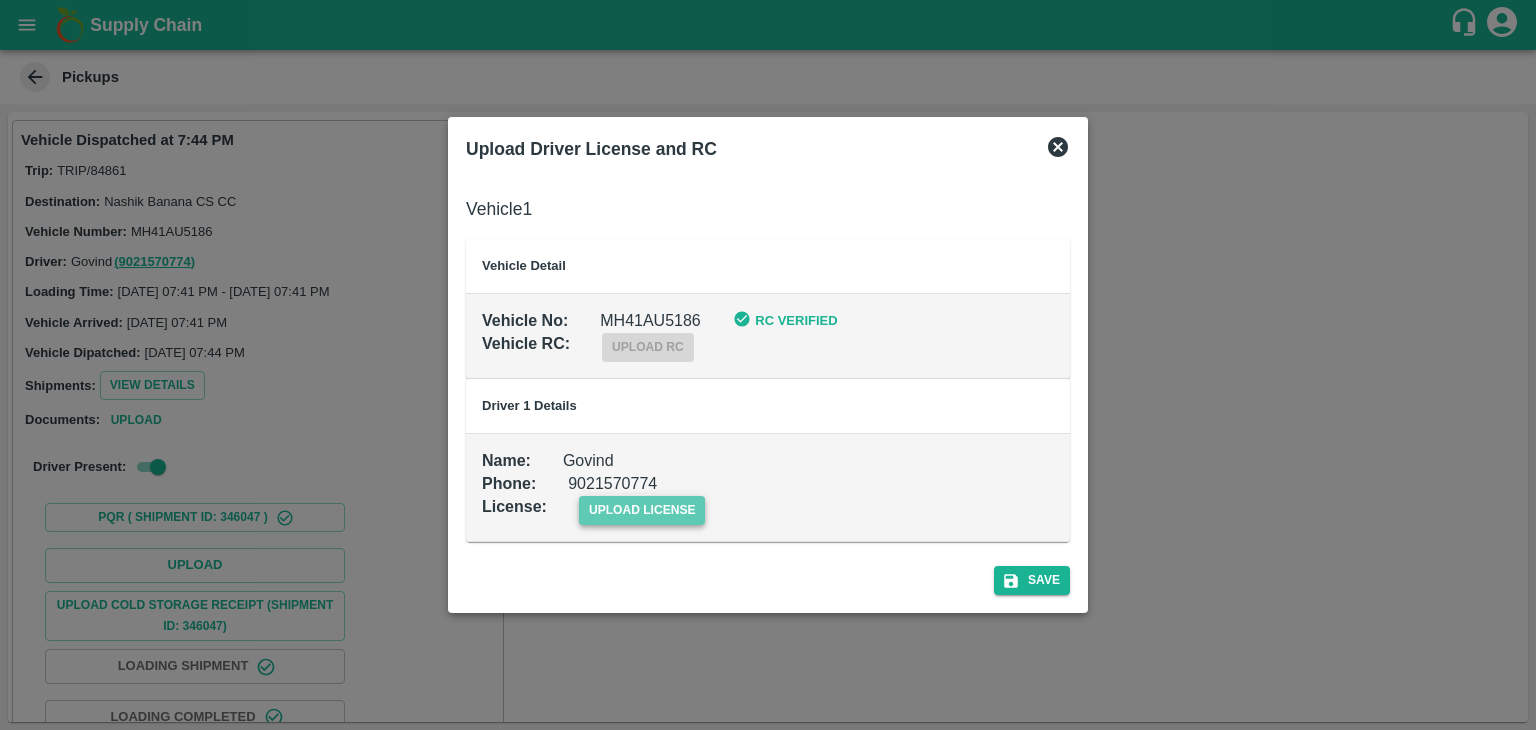 click on "upload license" at bounding box center (642, 510) 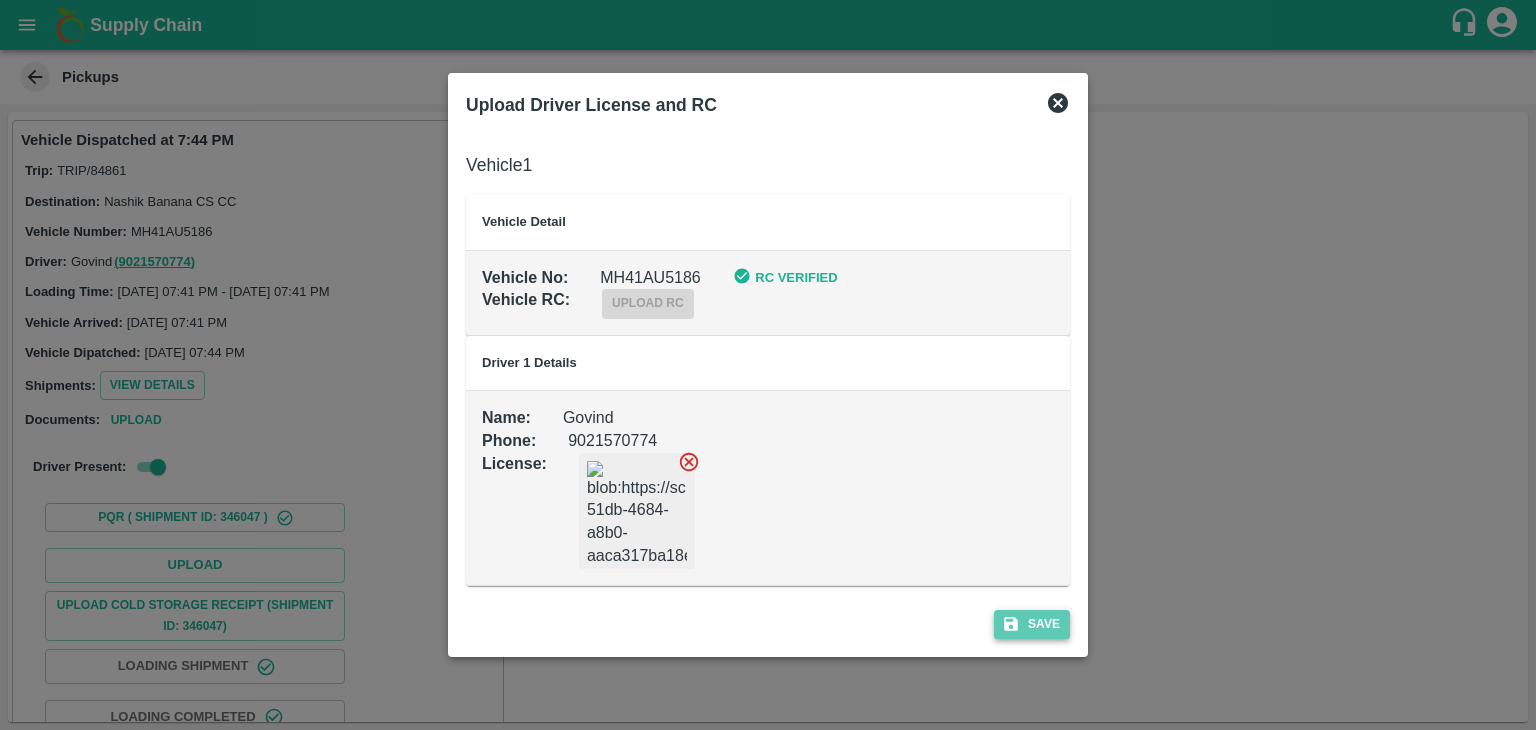 click on "Save" at bounding box center [1032, 624] 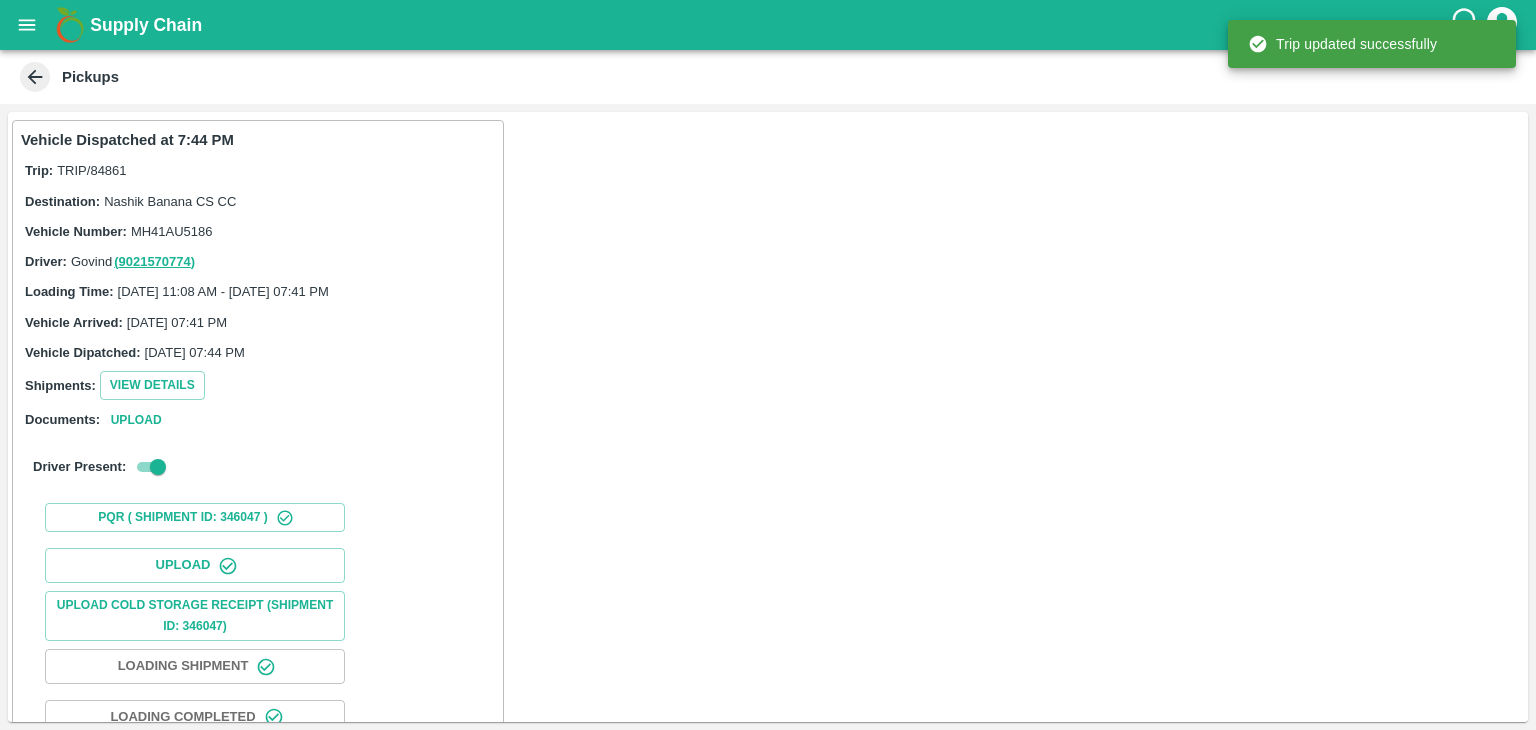 scroll, scrollTop: 209, scrollLeft: 0, axis: vertical 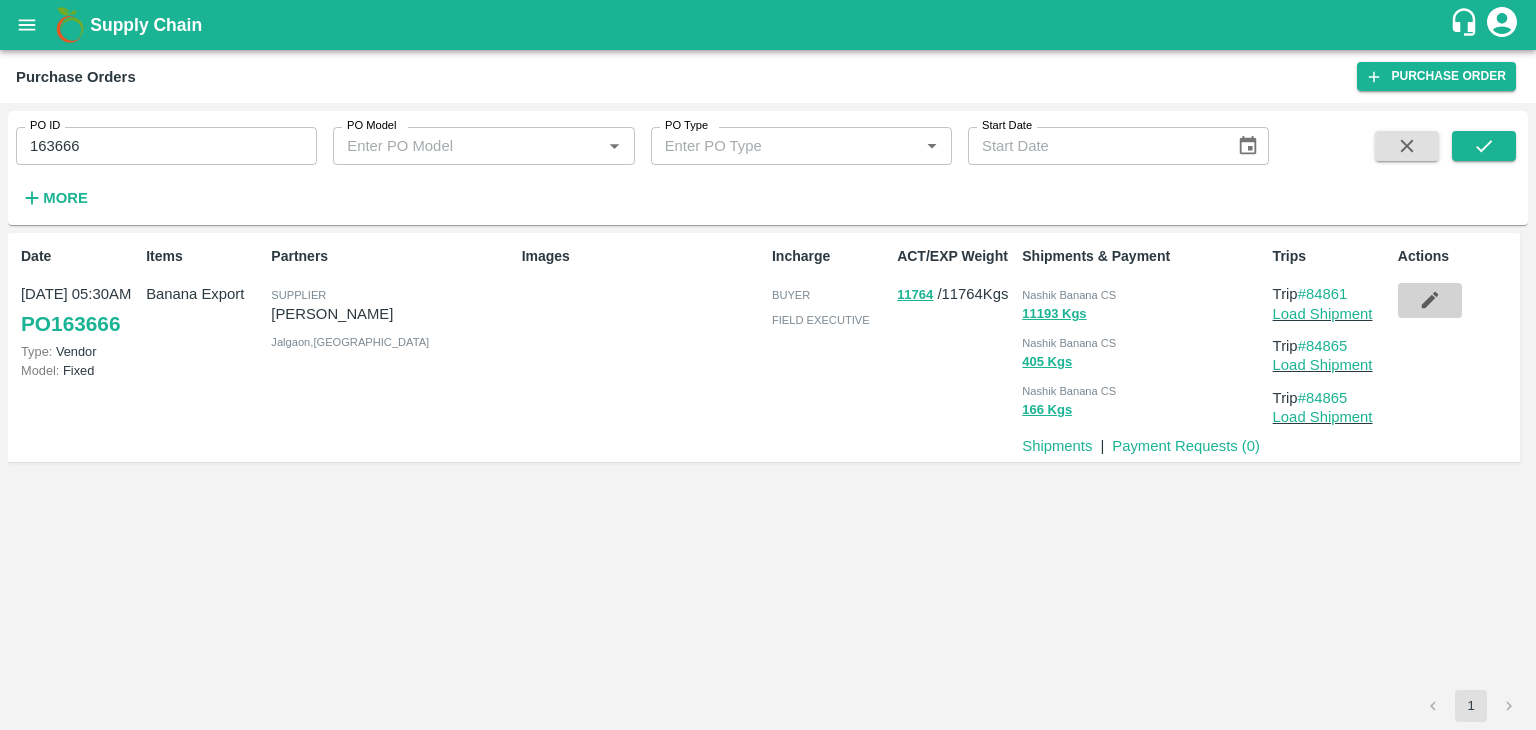 click 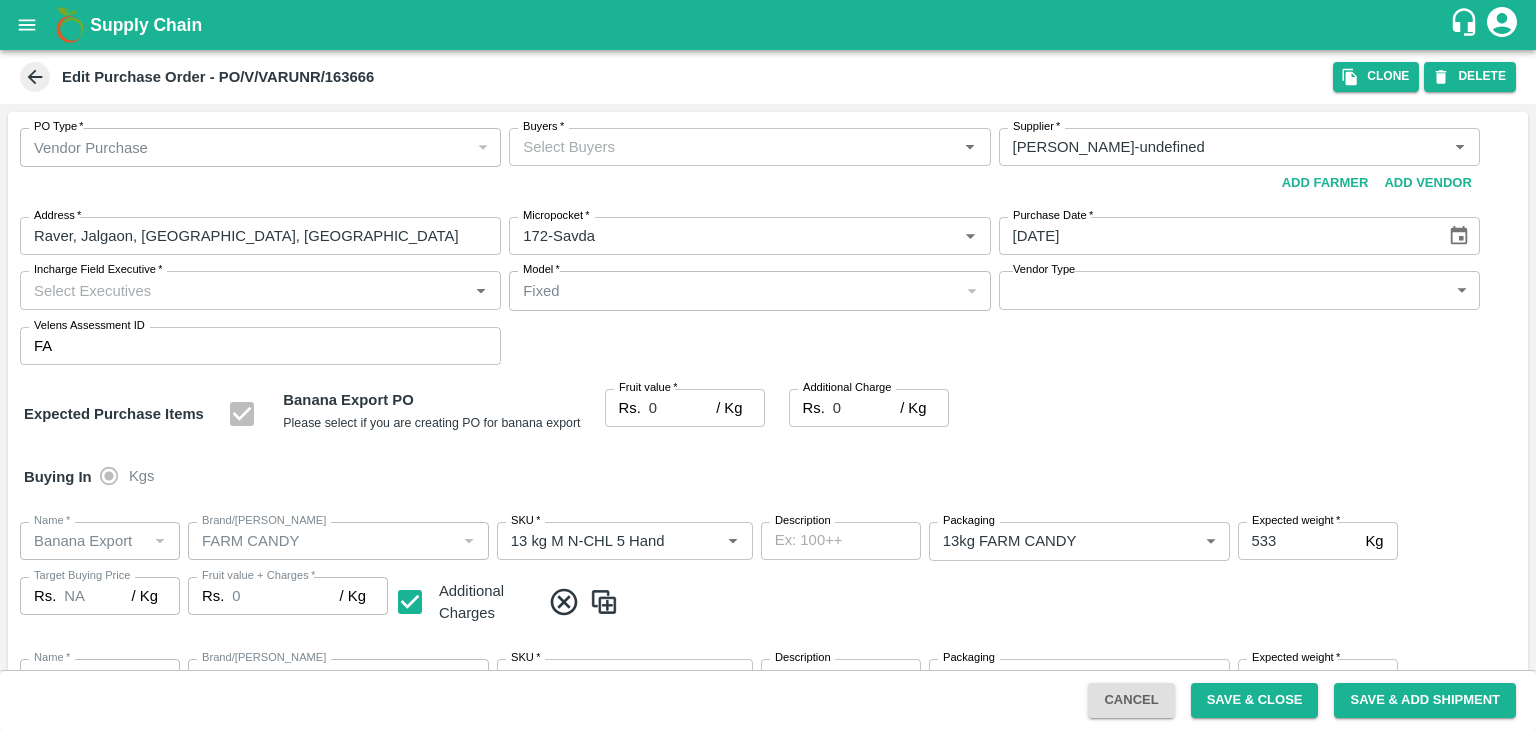 click on "Buyers   *" at bounding box center [733, 147] 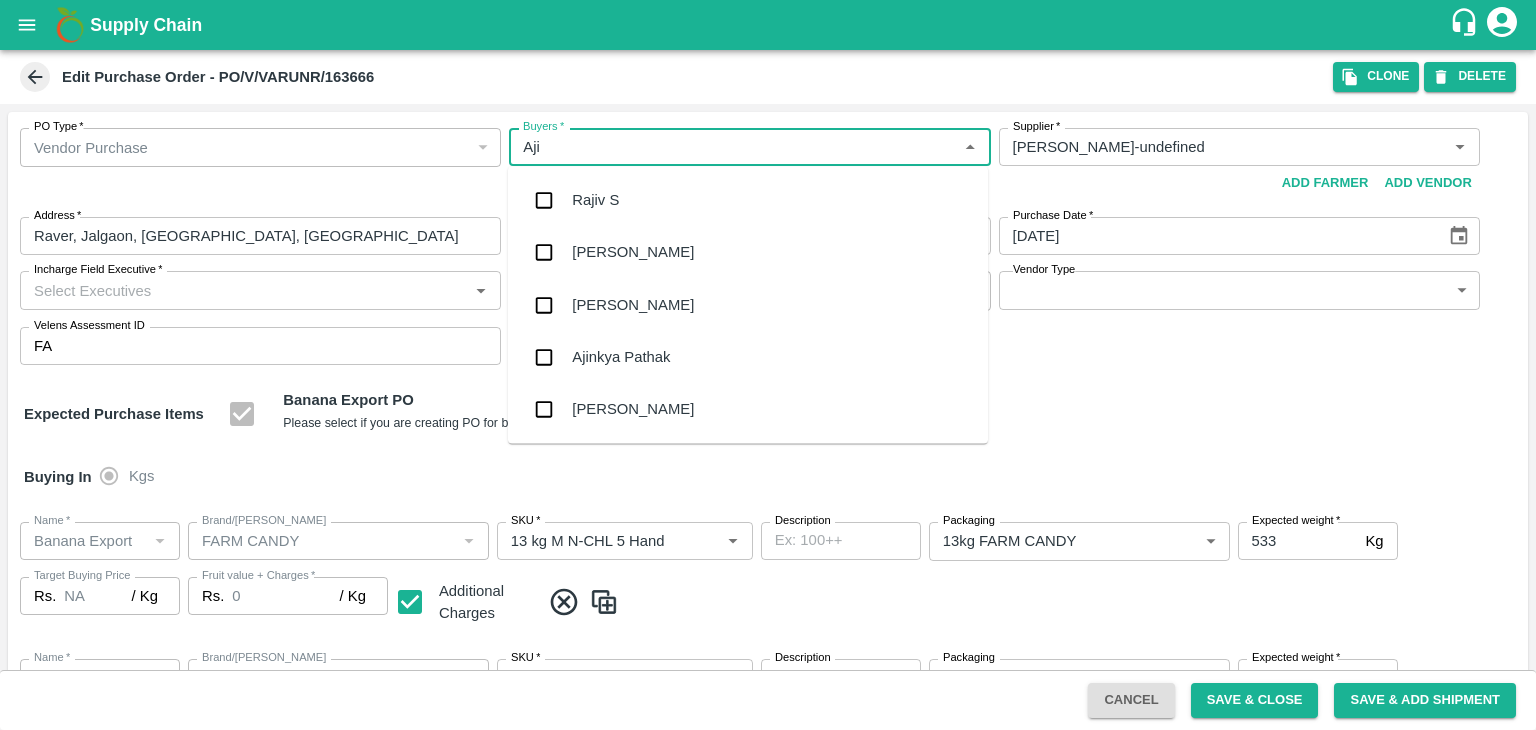 type on "Ajit" 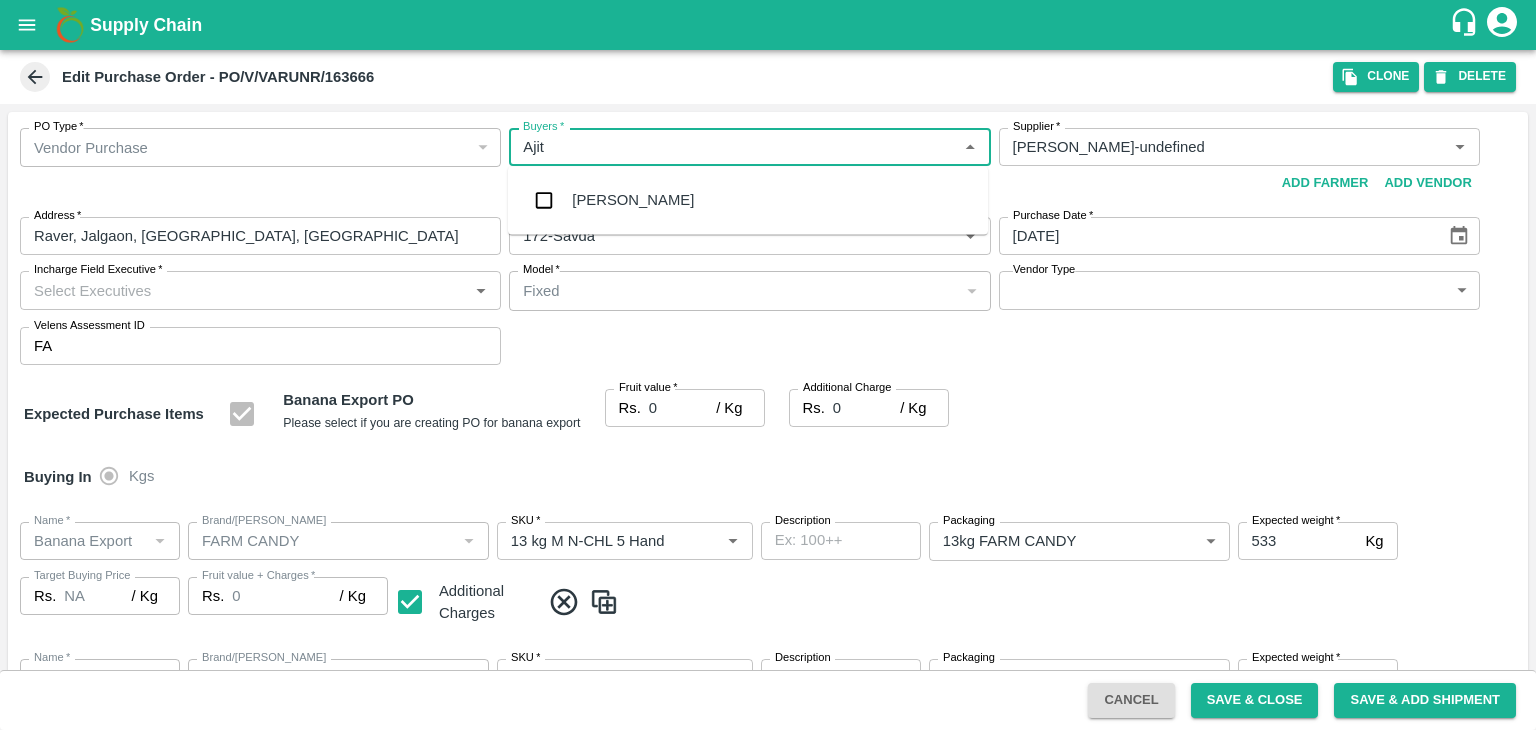 click on "[PERSON_NAME]" at bounding box center (748, 200) 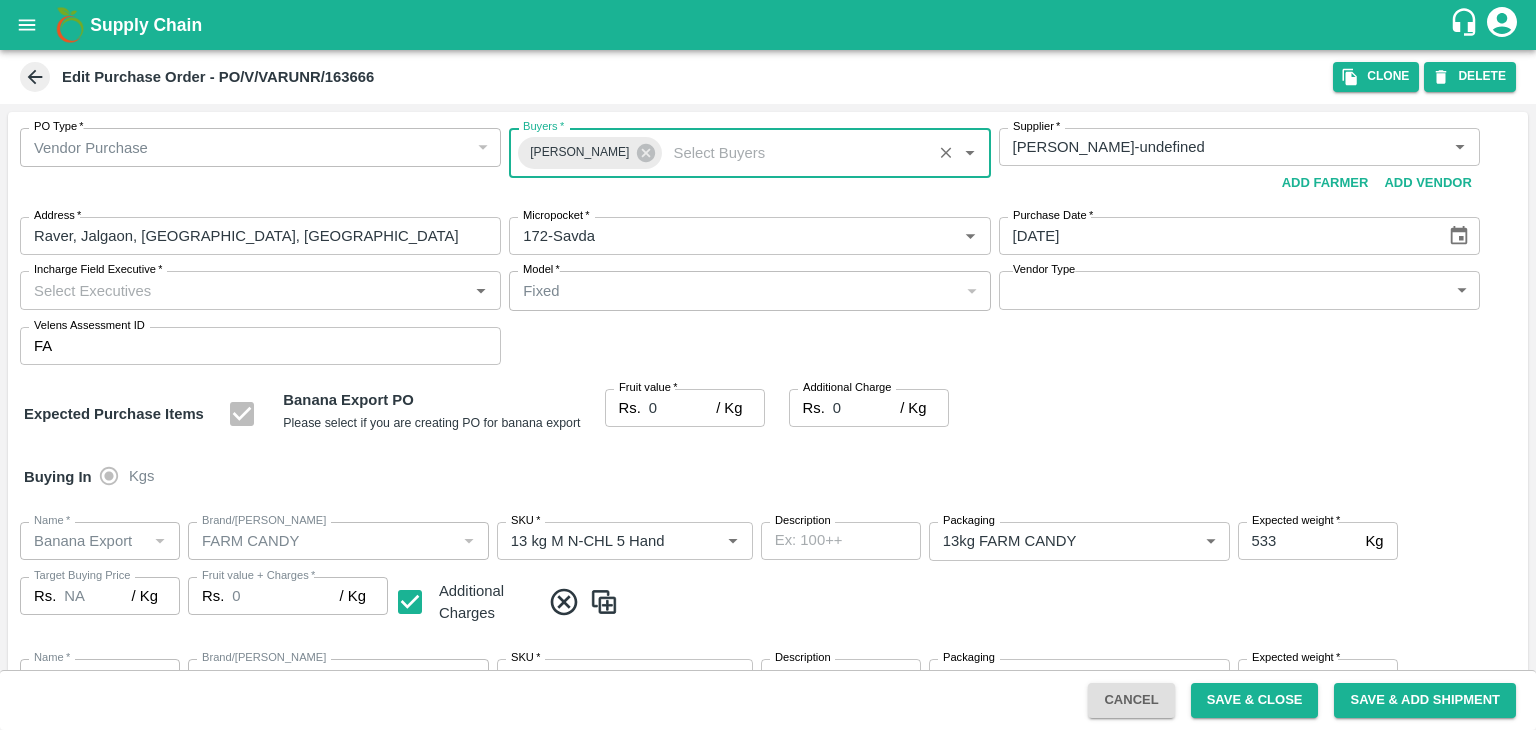 click on "Supply Chain Edit Purchase Order - PO/V/VARUNR/163666 Clone DELETE PO Type   * Vendor Purchase 2 PO Type Buyers   * Ajit Otari Buyers   * Supplier   * Supplier   * Add Vendor Add Farmer Address   * Raver, Jalgaon, Raver, Maharashtra Address Micropocket   * Micropocket   * Purchase Date   * 16/07/2025 Purchase Date Incharge Field Executive   * Incharge Field Executive   * Model   * Fixed Fixed Model Vendor Type ​ Vendor Type Velens Assessment ID FA Velens Assessment ID Expected Purchase Items Banana Export PO Please select if you are creating PO for banana export Fruit value   * Rs. 0 / Kg Fruit value Additional Charge Rs. 0 / Kg Additional Charge Buying In Kgs Name   * Name   * Brand/Marka Brand/Marka SKU   * SKU   * Description x Description Packaging 13kg FARM CANDY 466 Packaging Expected weight   * 533 Kg Expected weight Target Buying Price Rs. NA / Kg Target Buying Price Fruit value + Charges   * Rs. 0 / Kg Fruit value + Charges Additional Charges Name   * Name *" at bounding box center [768, 365] 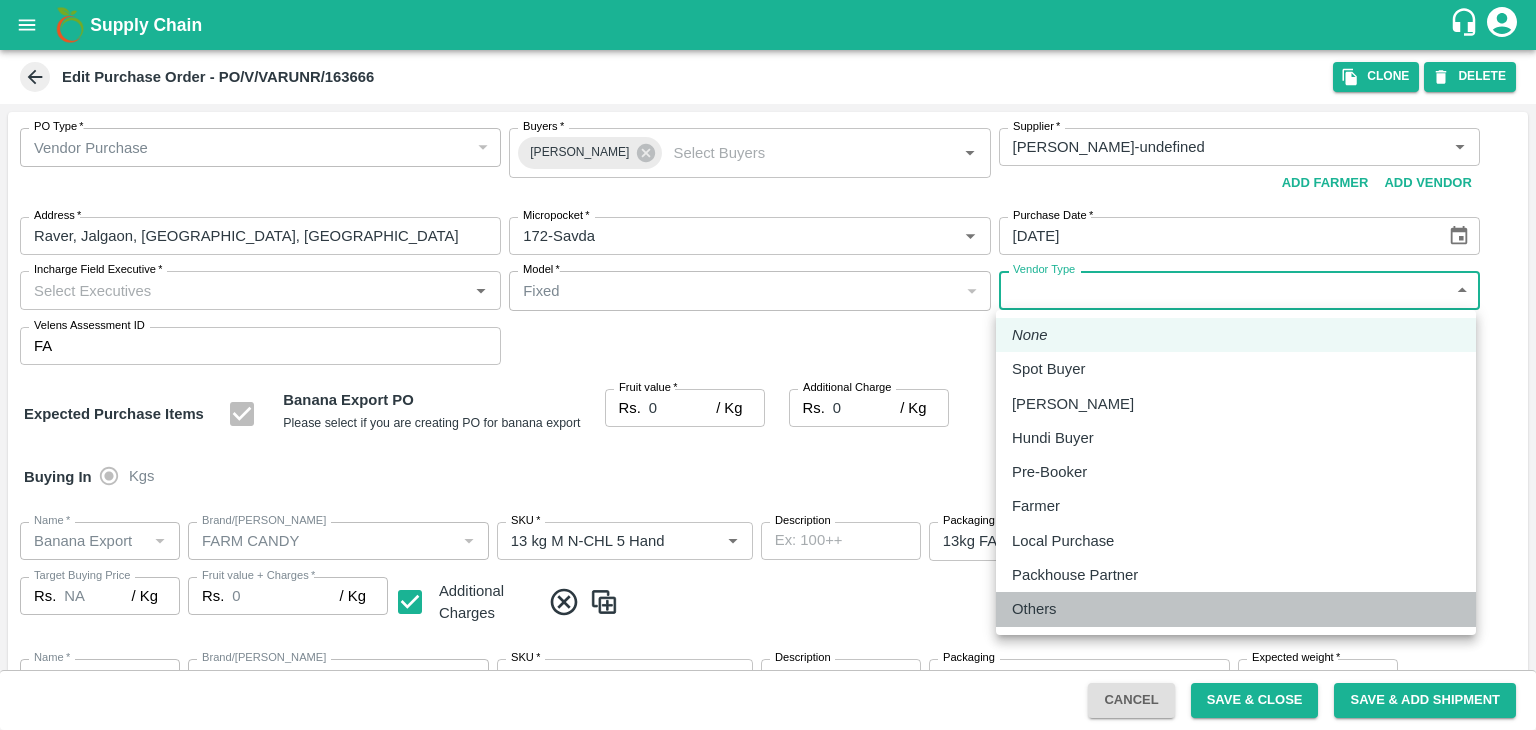 click on "Others" at bounding box center [1236, 609] 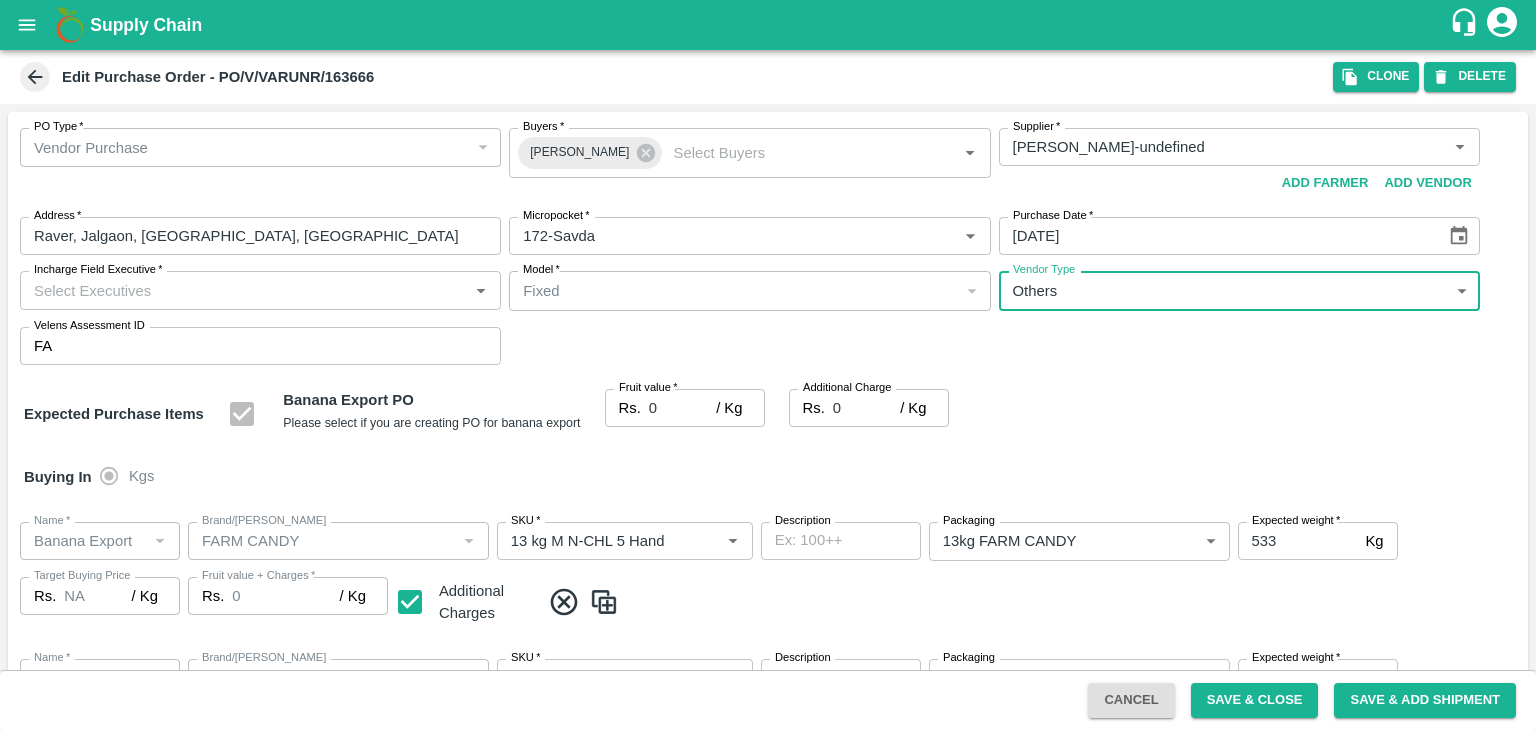 type on "OTHER" 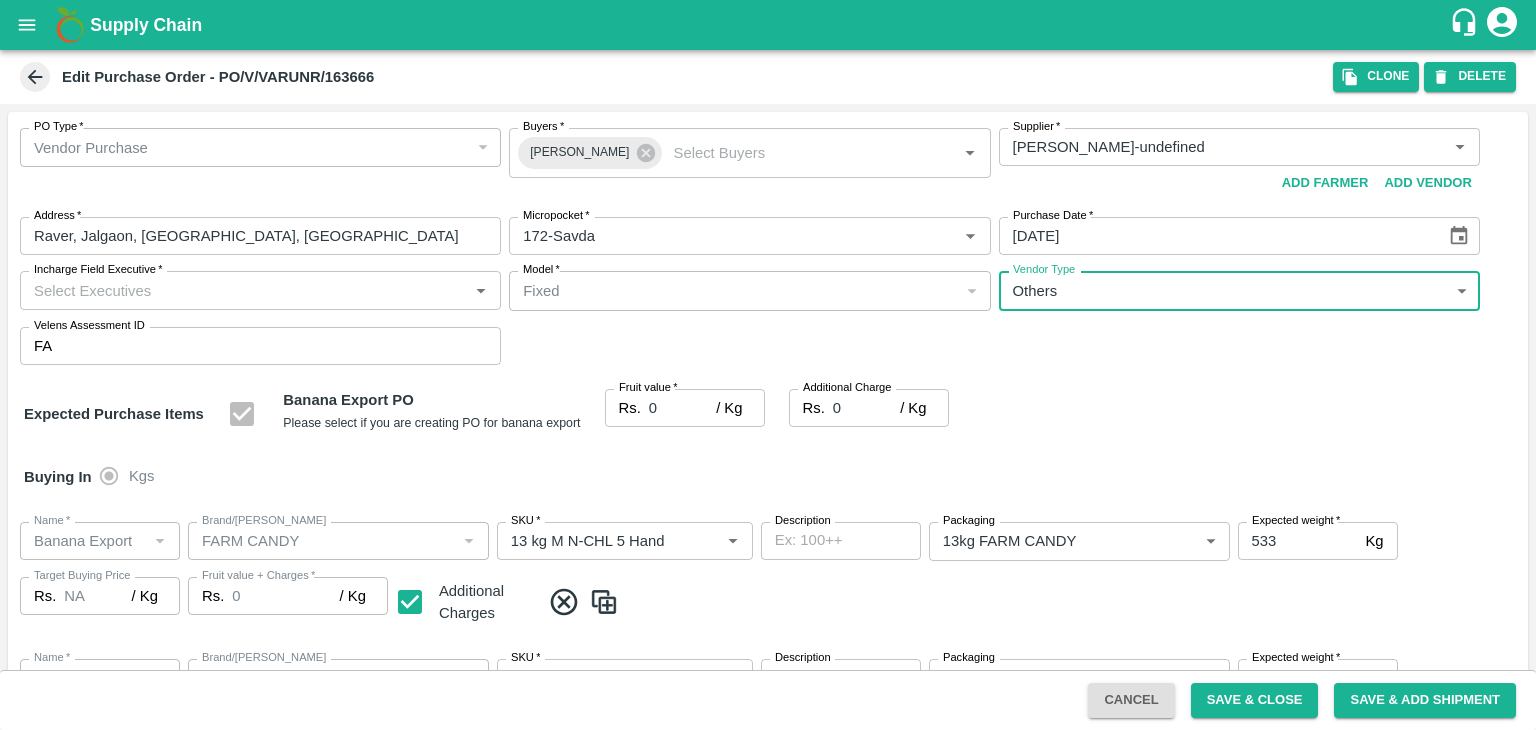 click on "Incharge Field Executive   *" at bounding box center (244, 290) 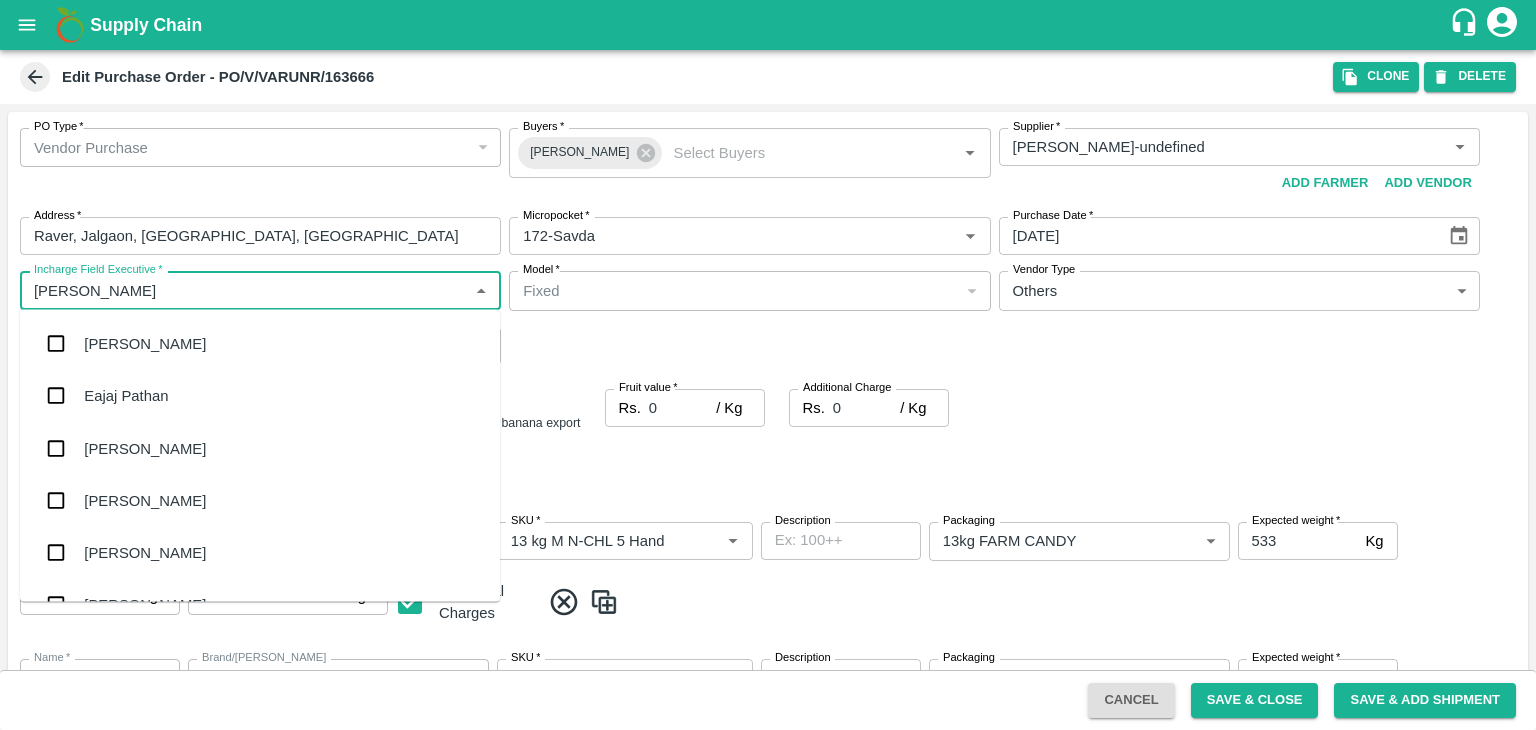 type on "Jay" 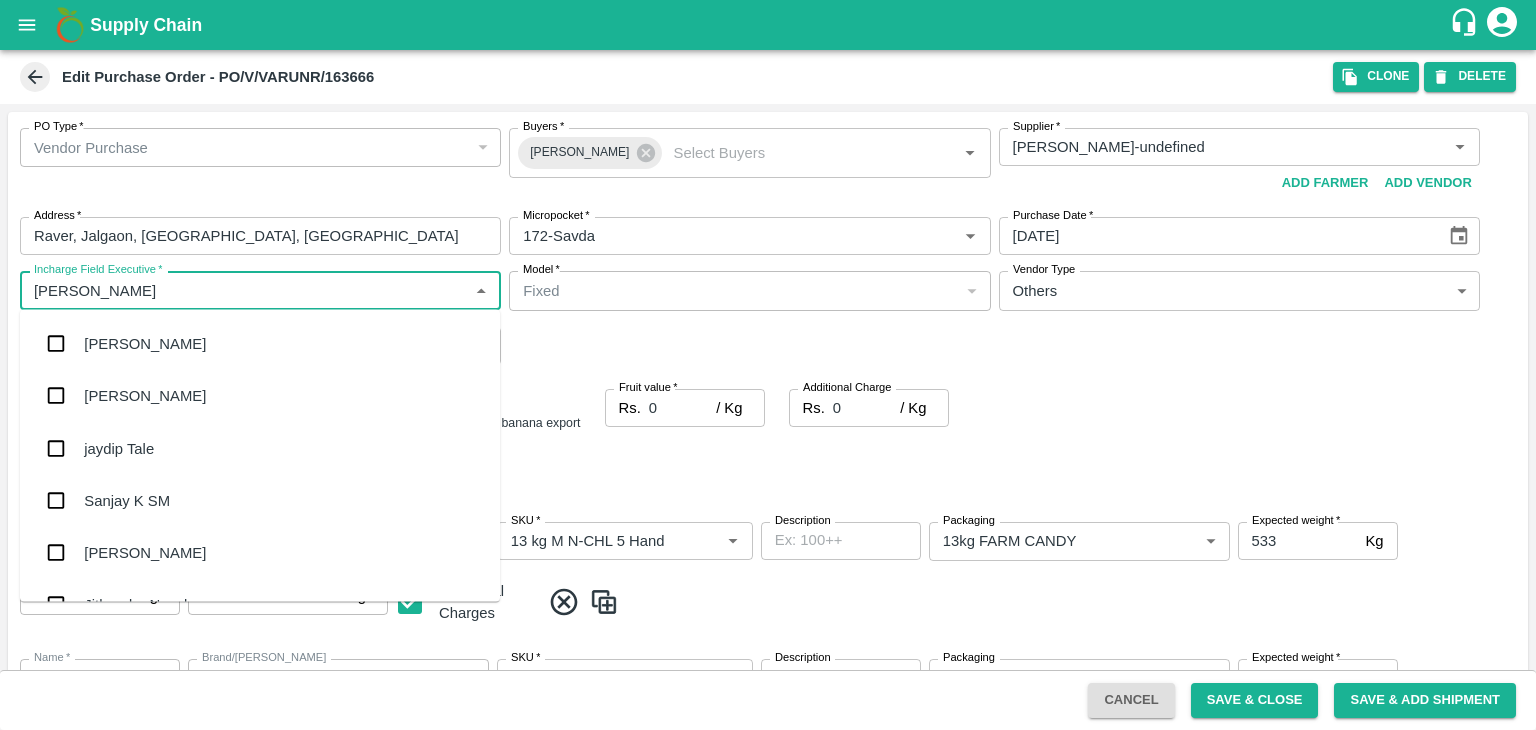 click on "jaydip Tale" at bounding box center [119, 448] 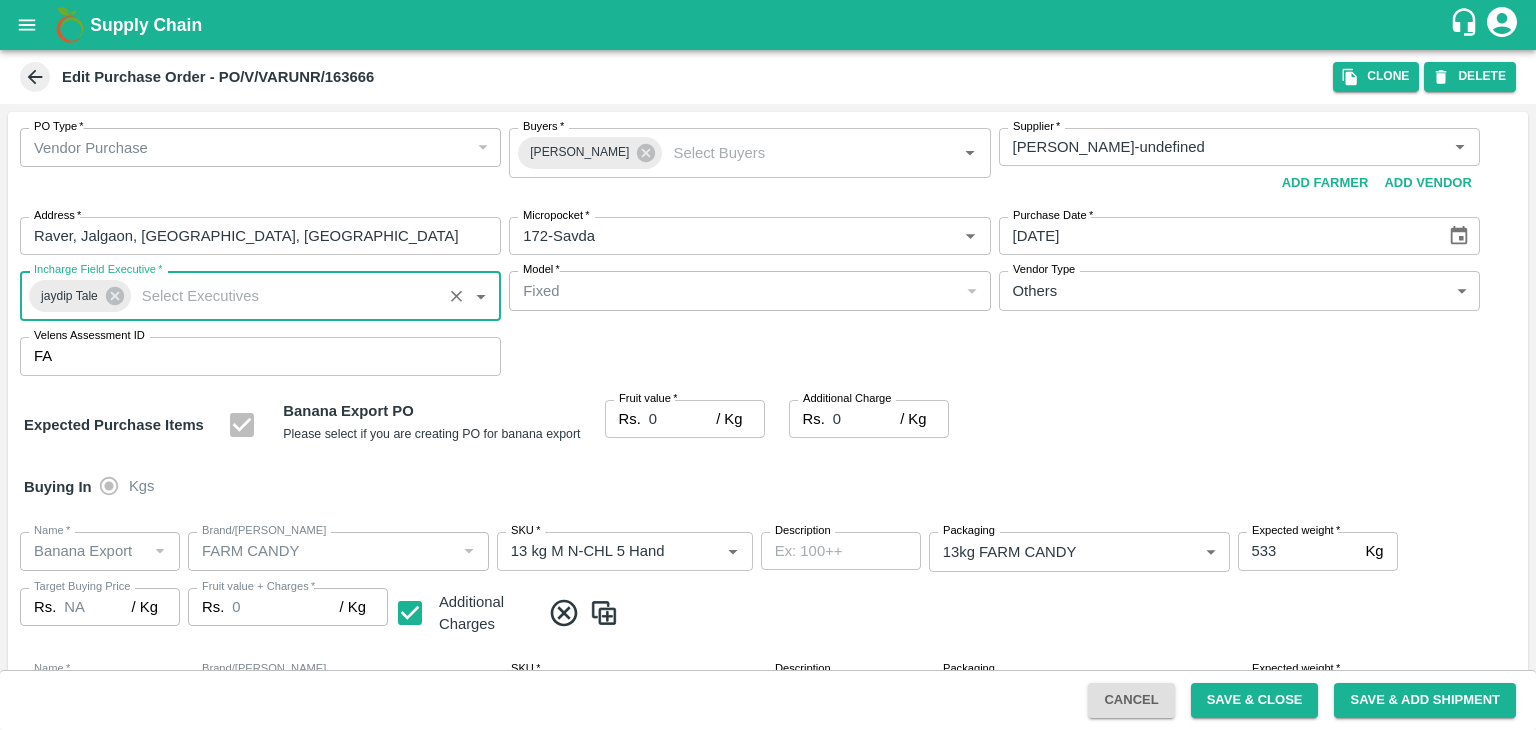 click on "0" at bounding box center [682, 419] 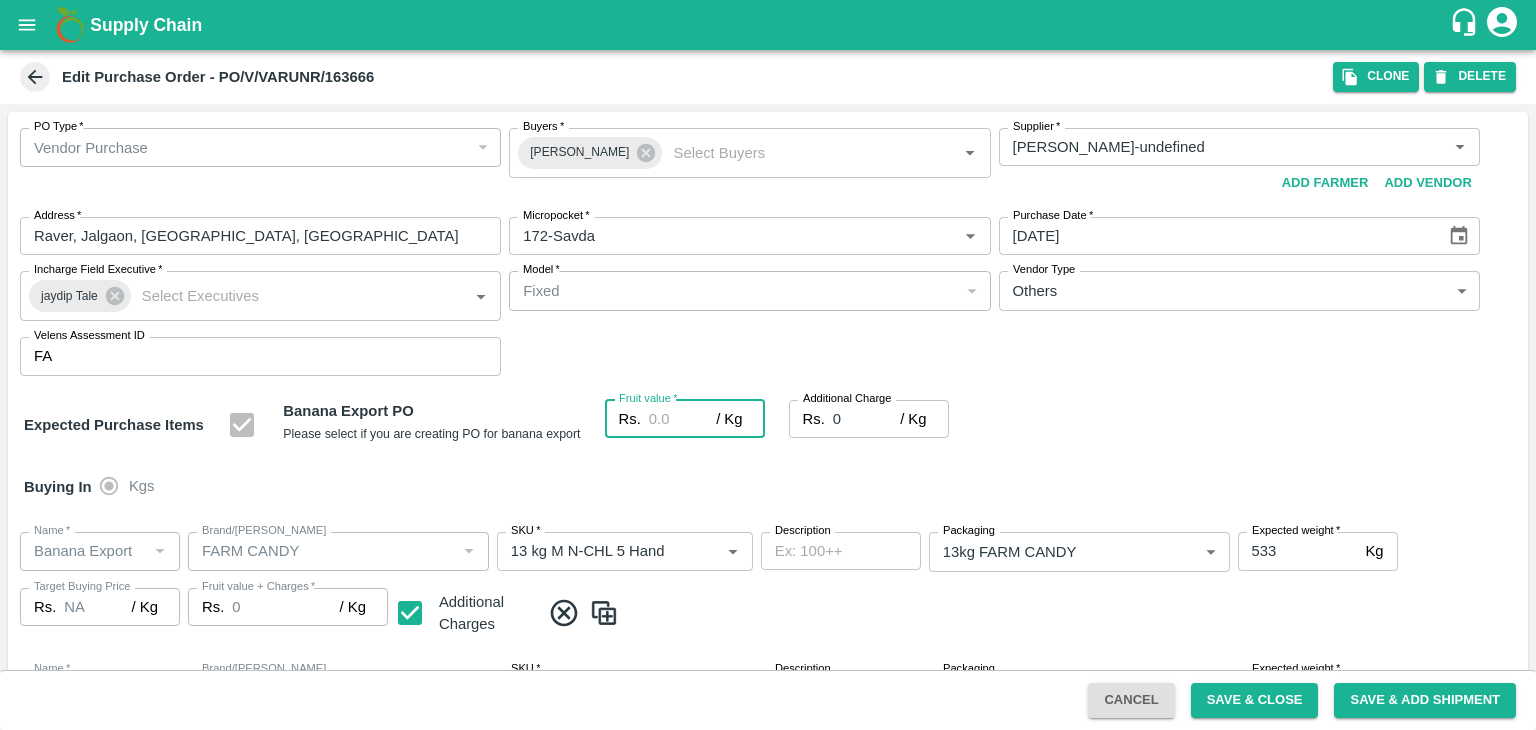 type on "2" 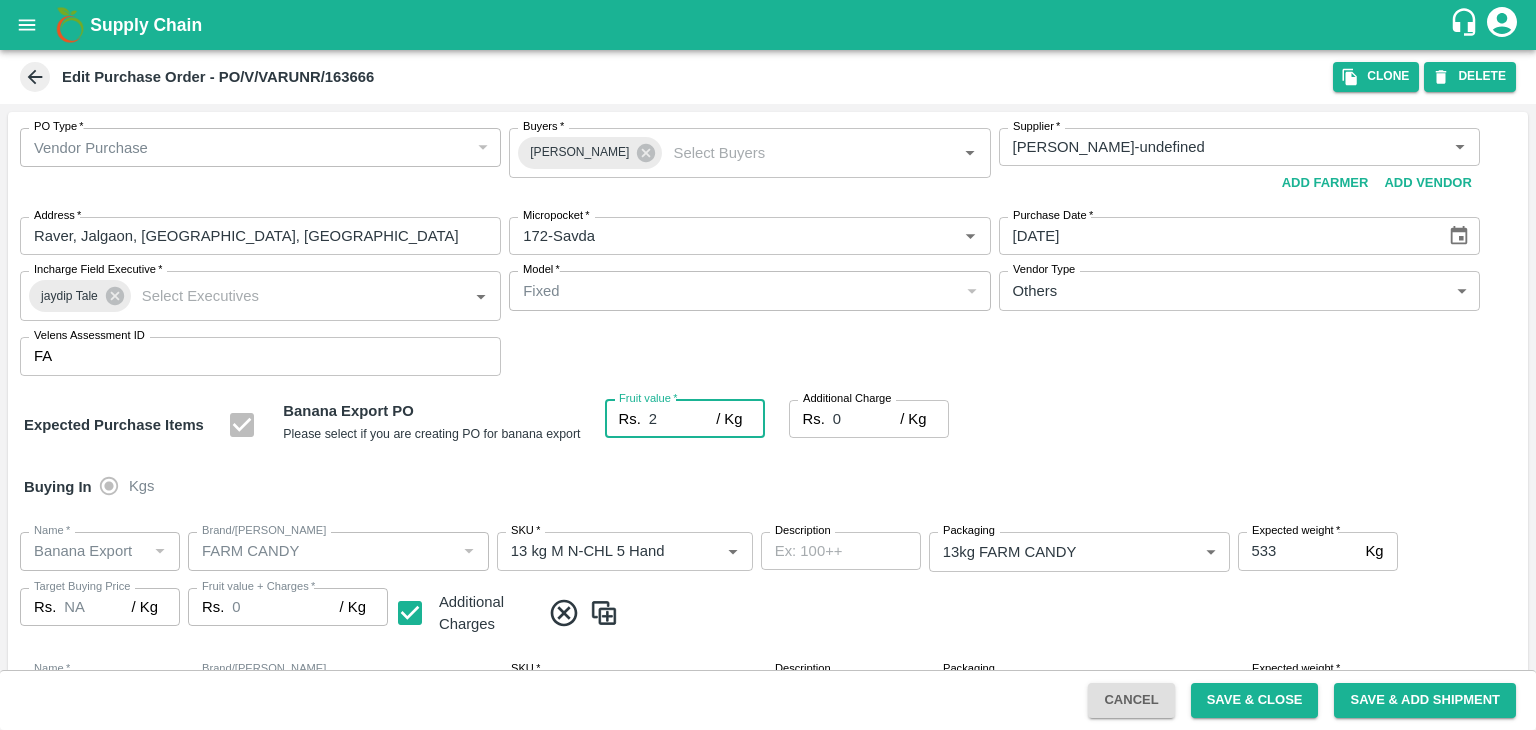type on "2" 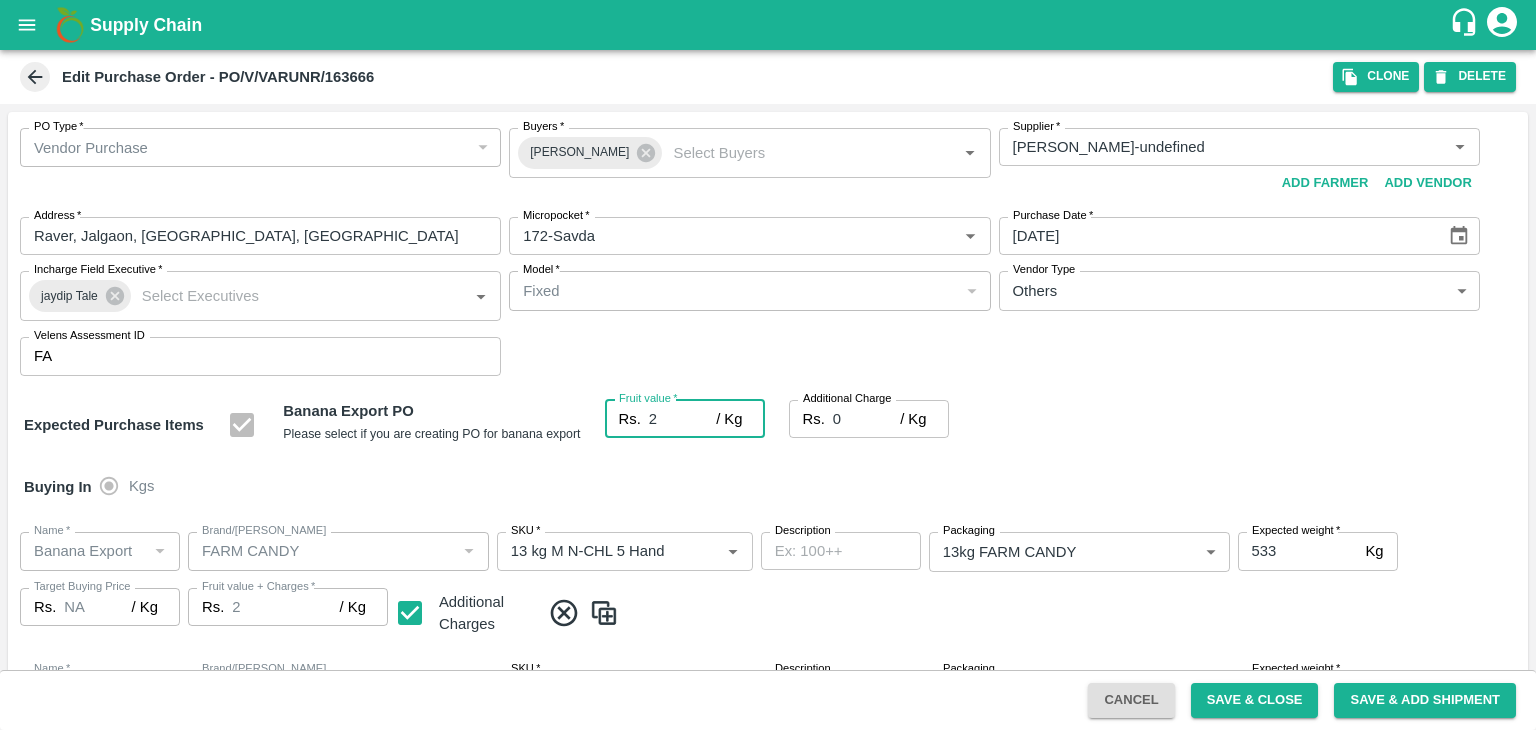 type on "23" 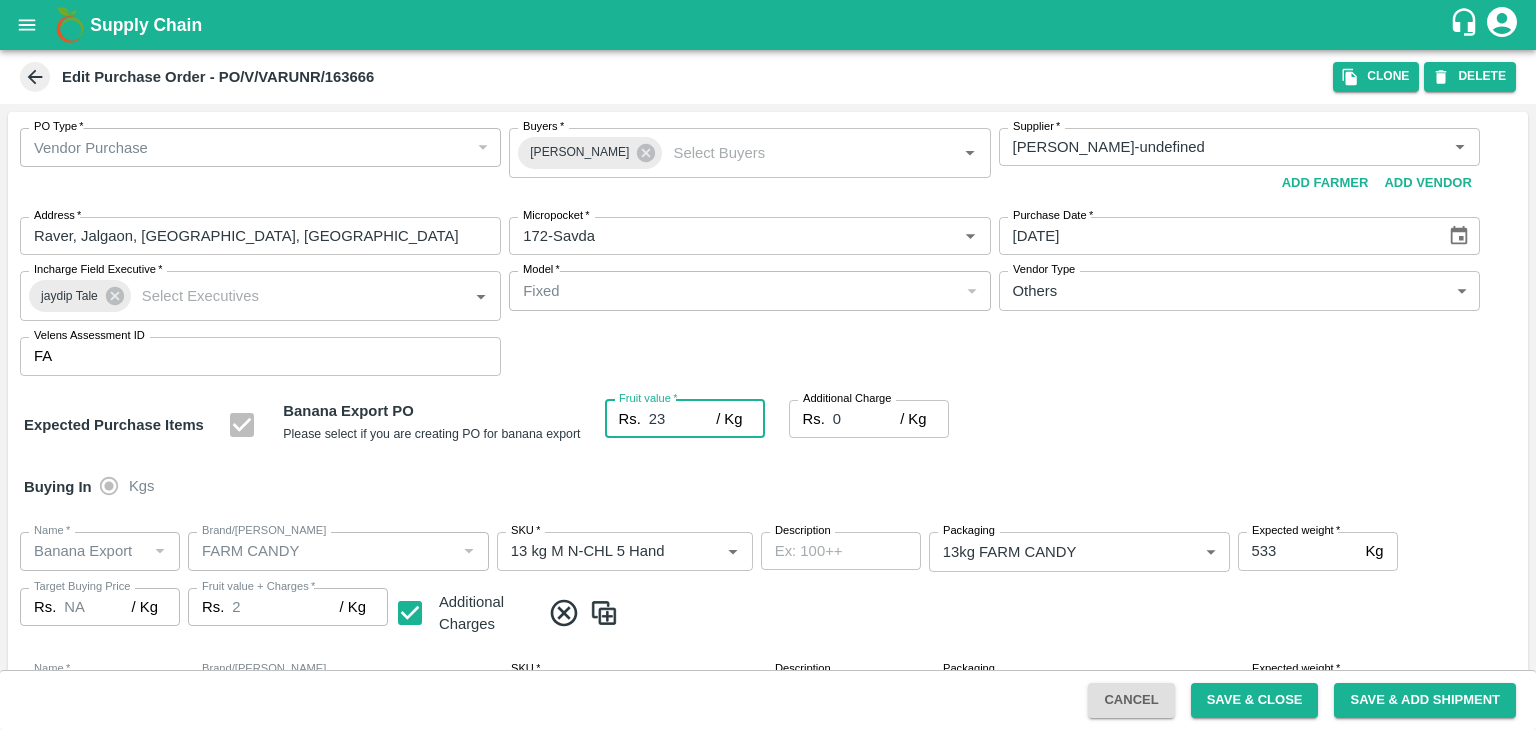 type on "23" 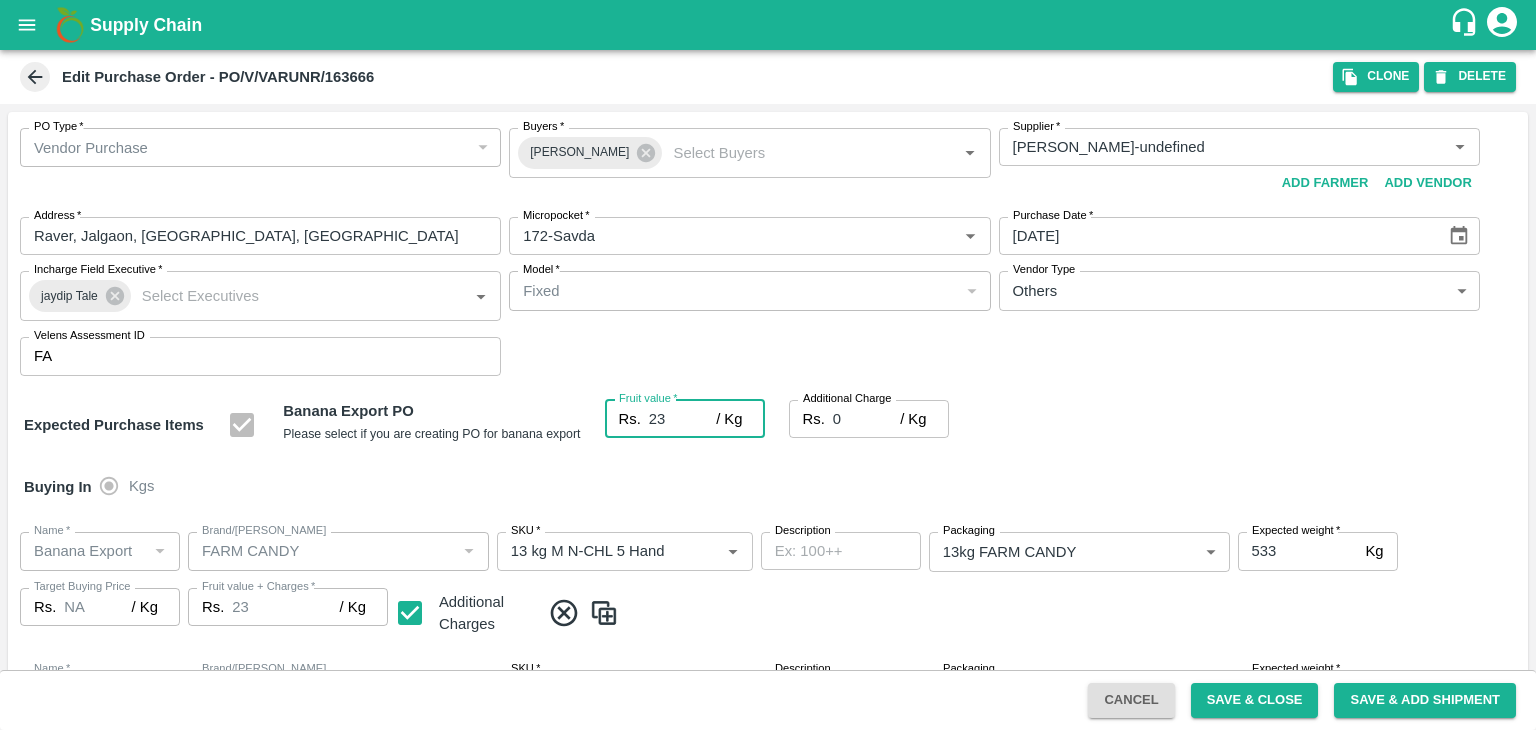 type on "23" 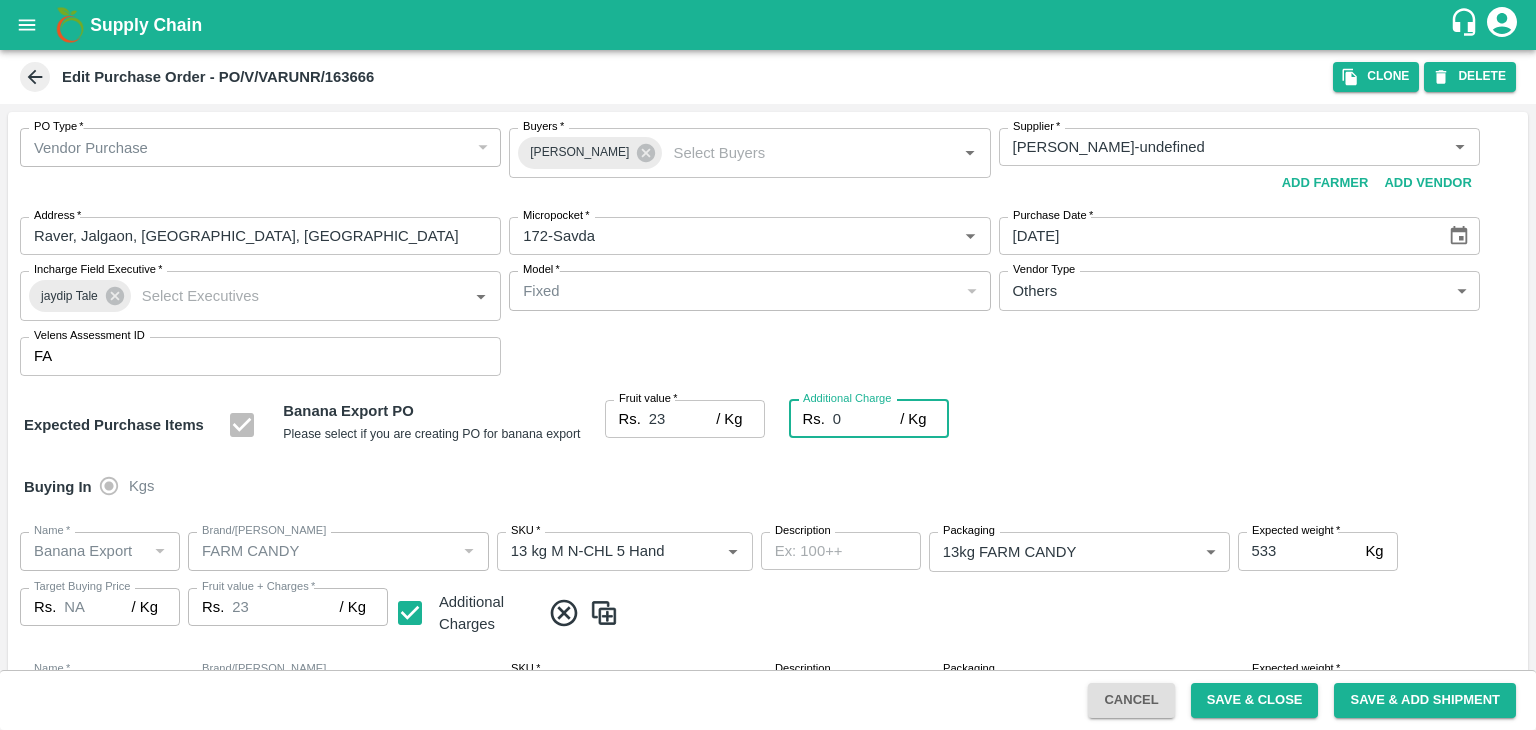 type on "2" 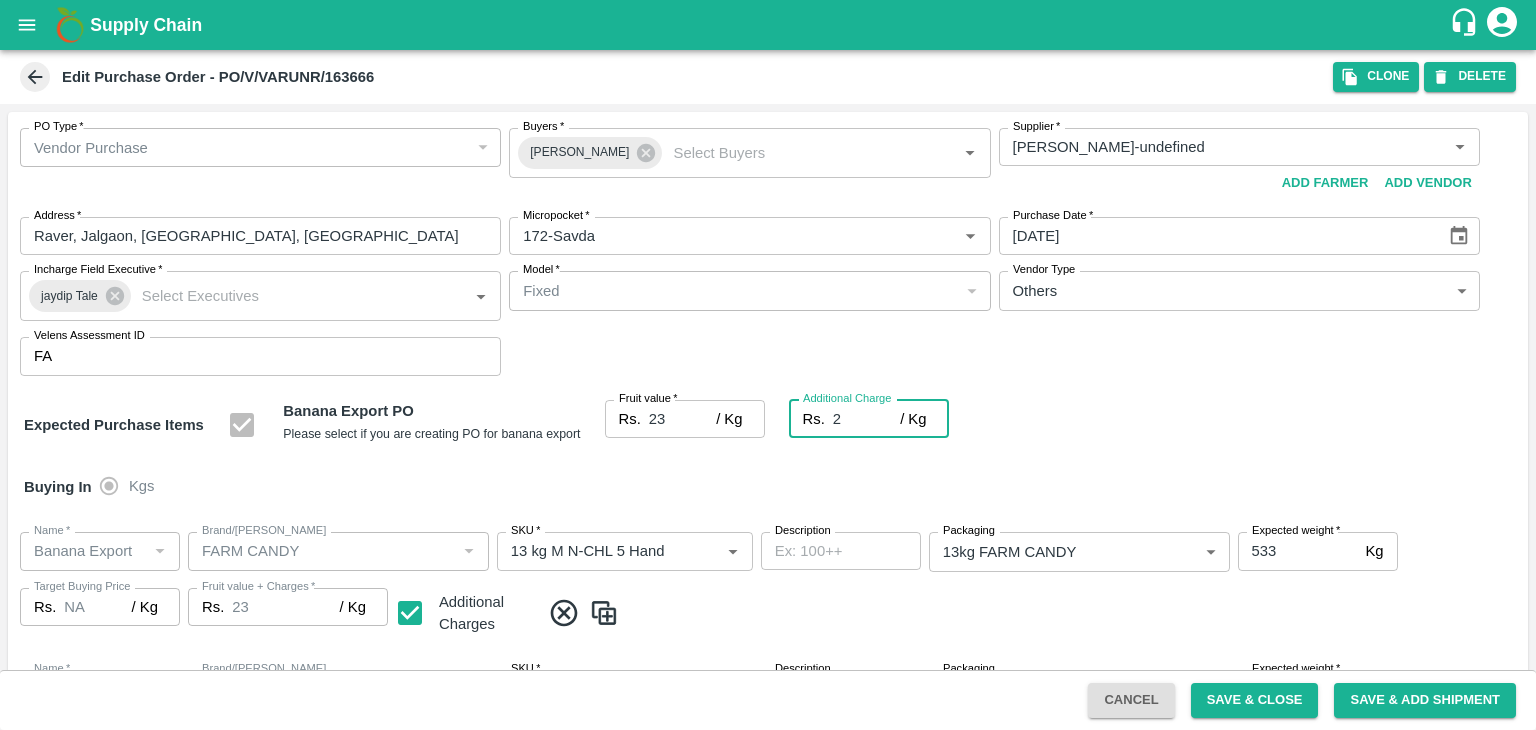 type on "25" 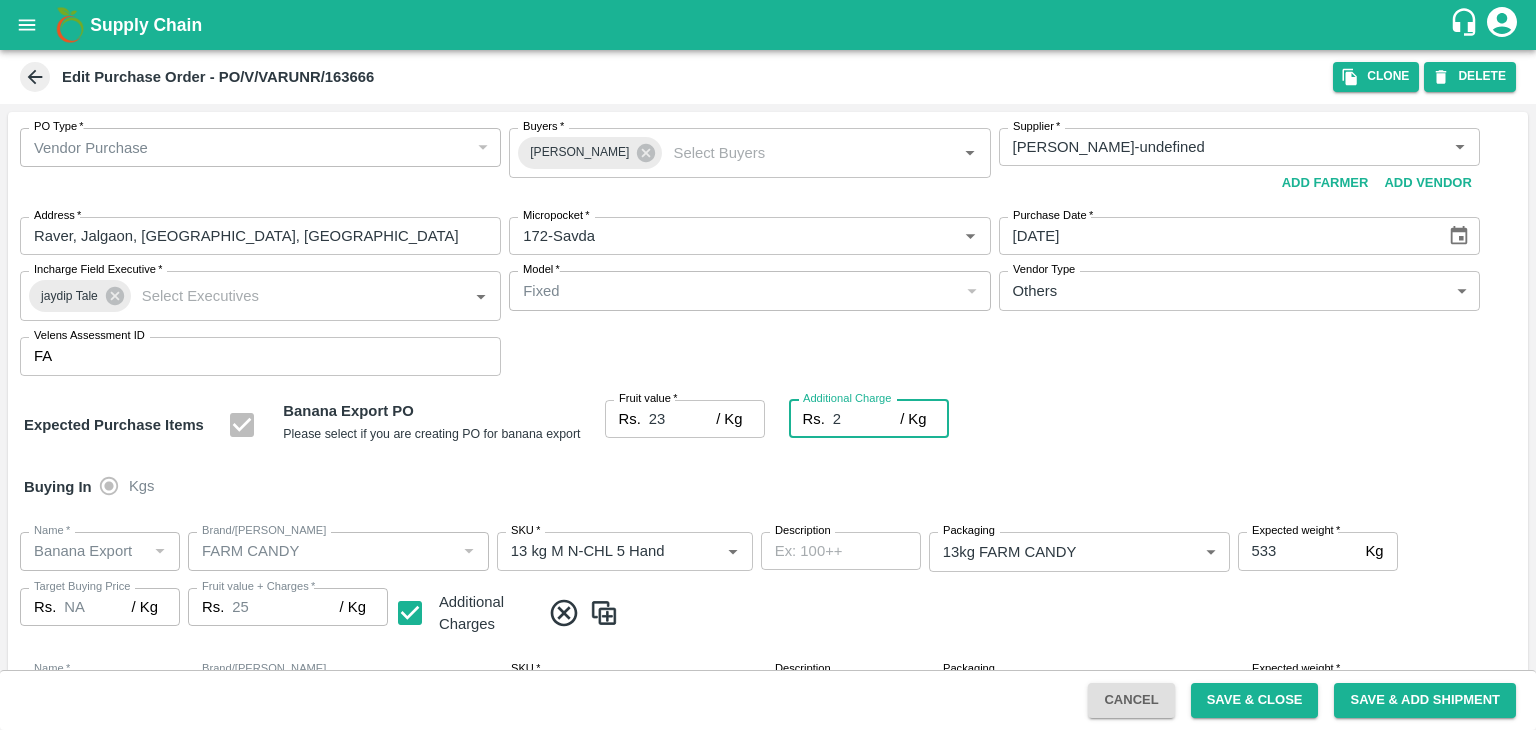 type on "2.7" 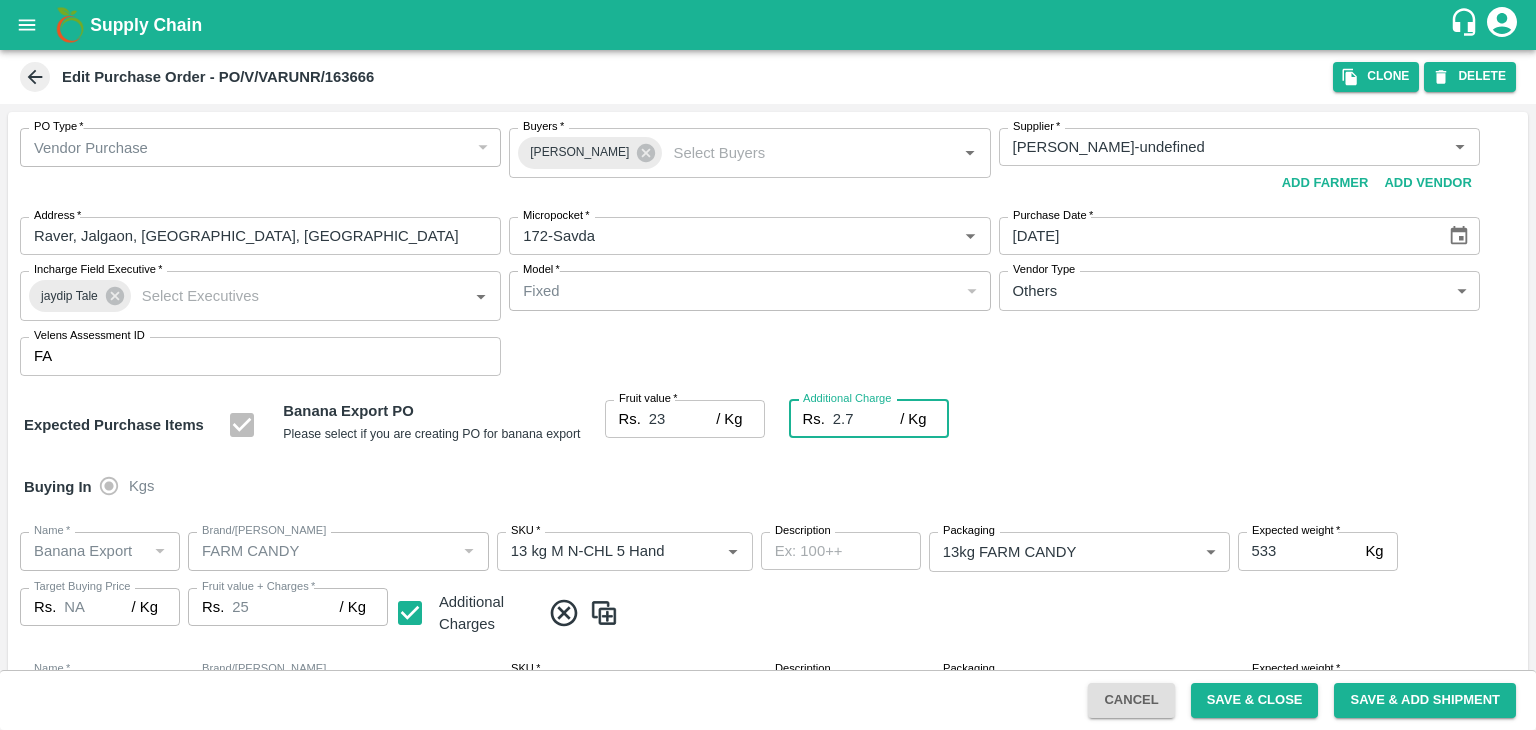 type on "25.7" 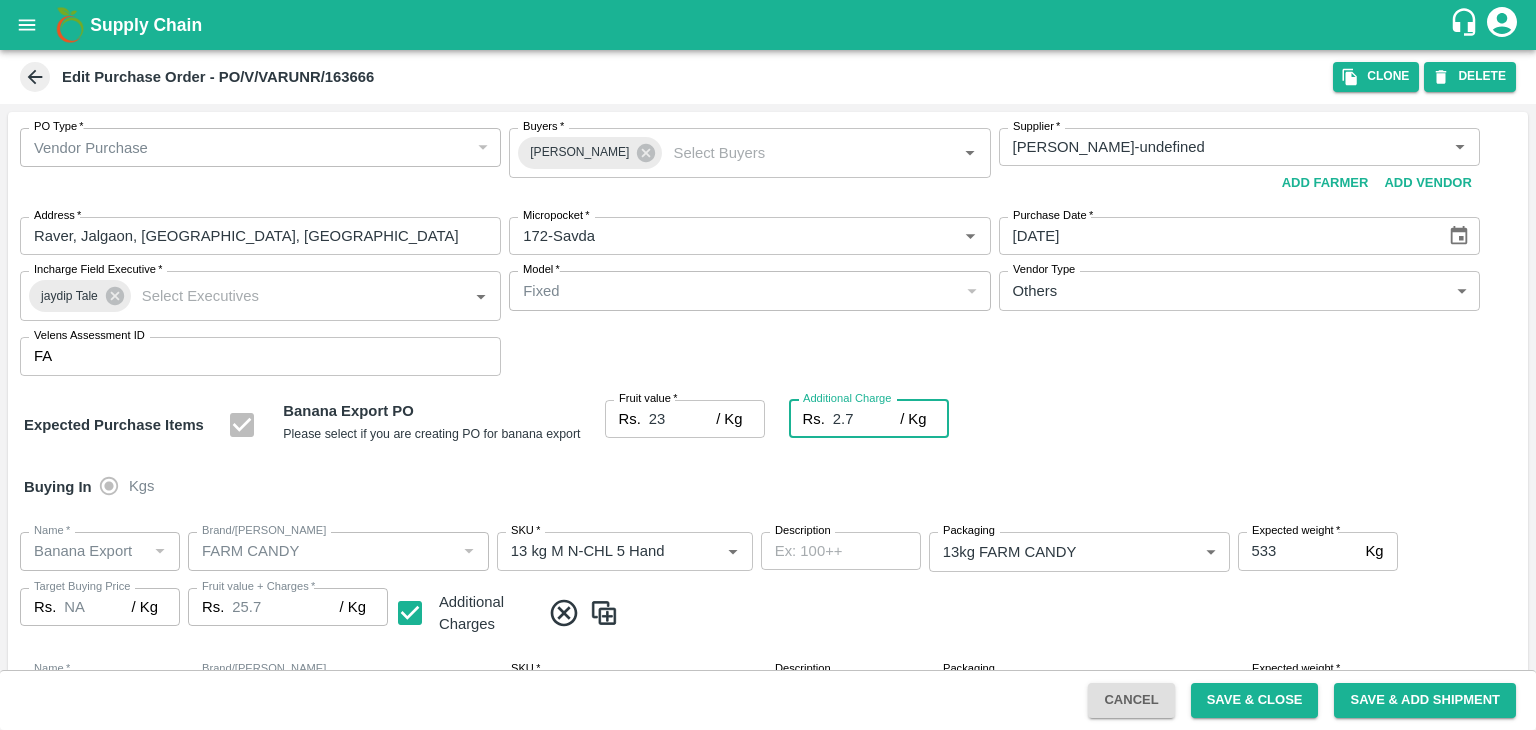 type on "25.7" 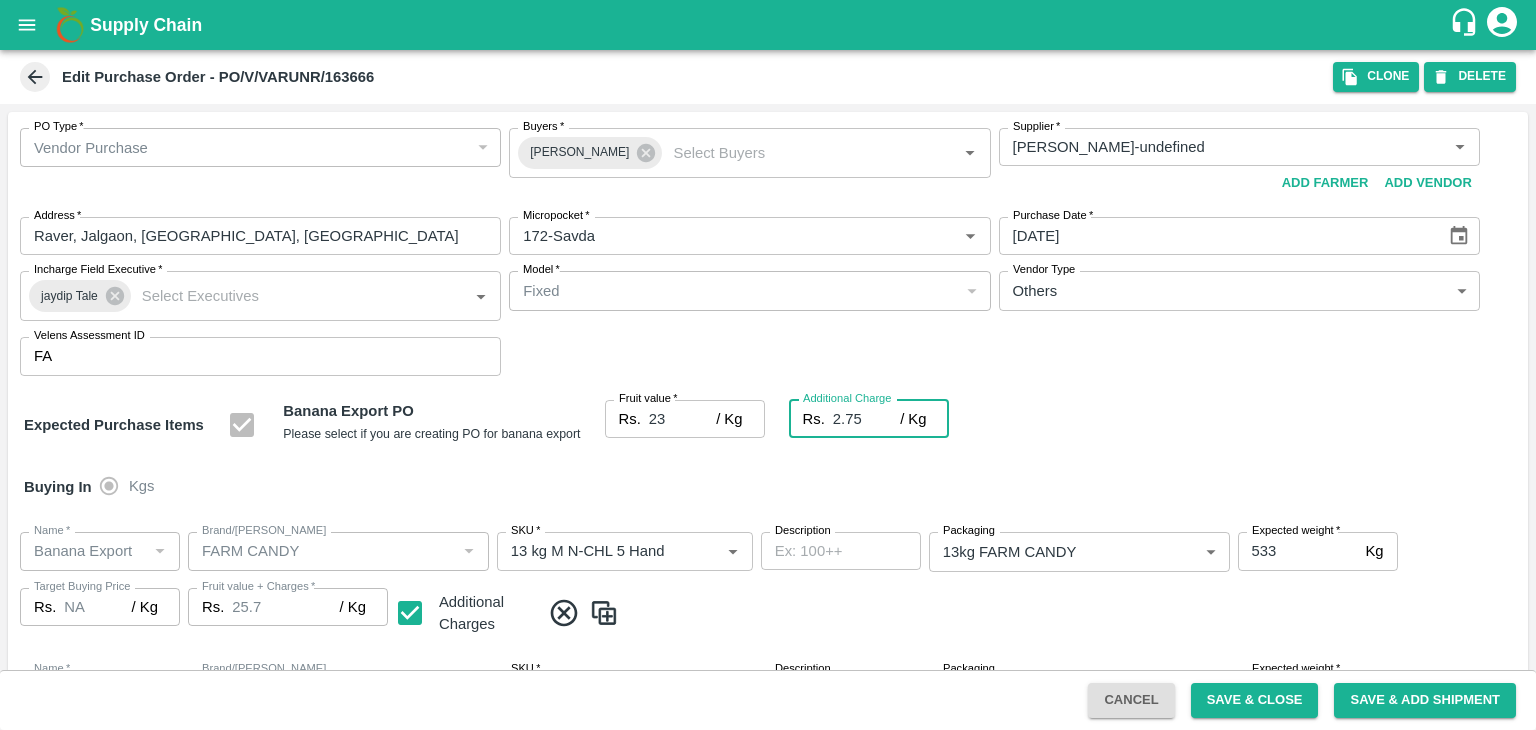 type on "25.75" 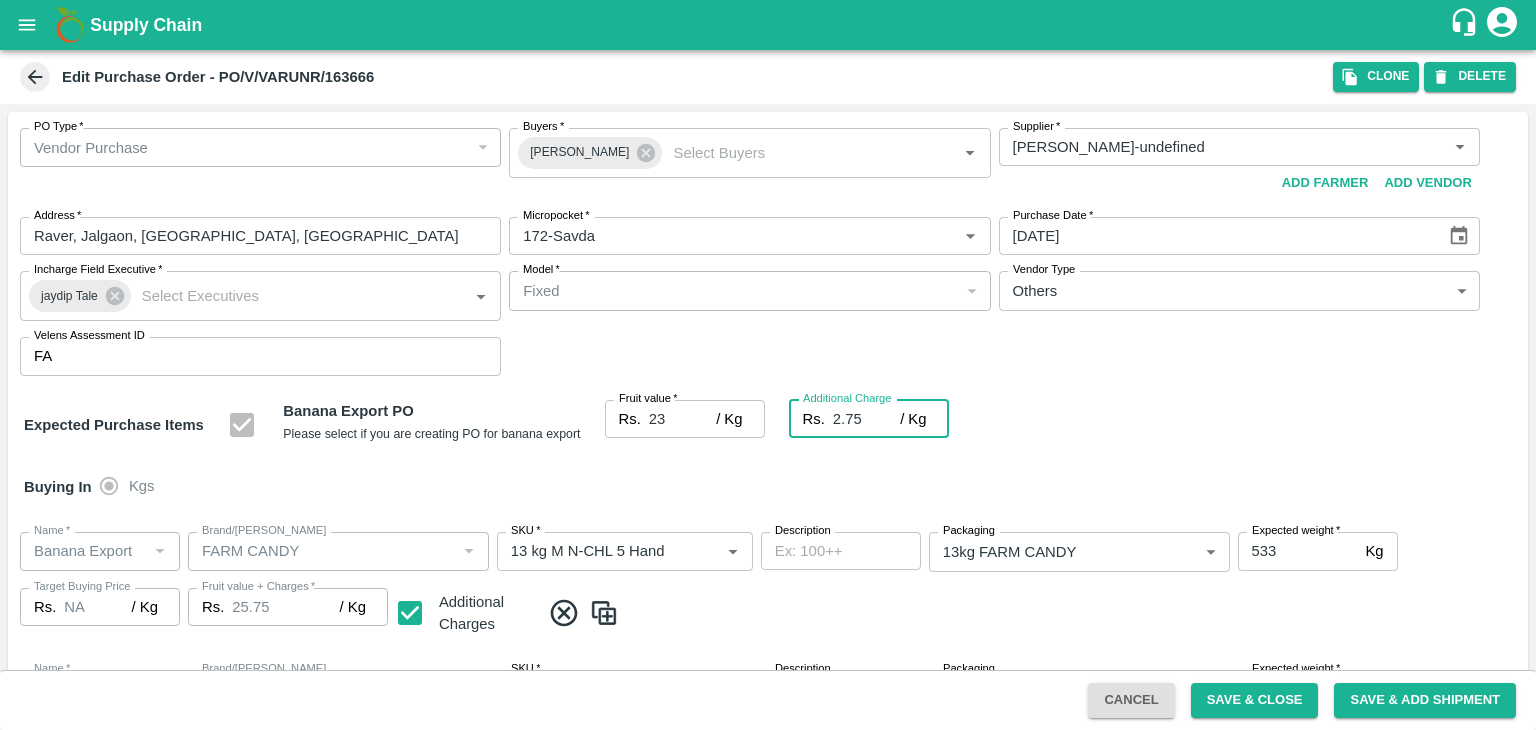 type on "2.75" 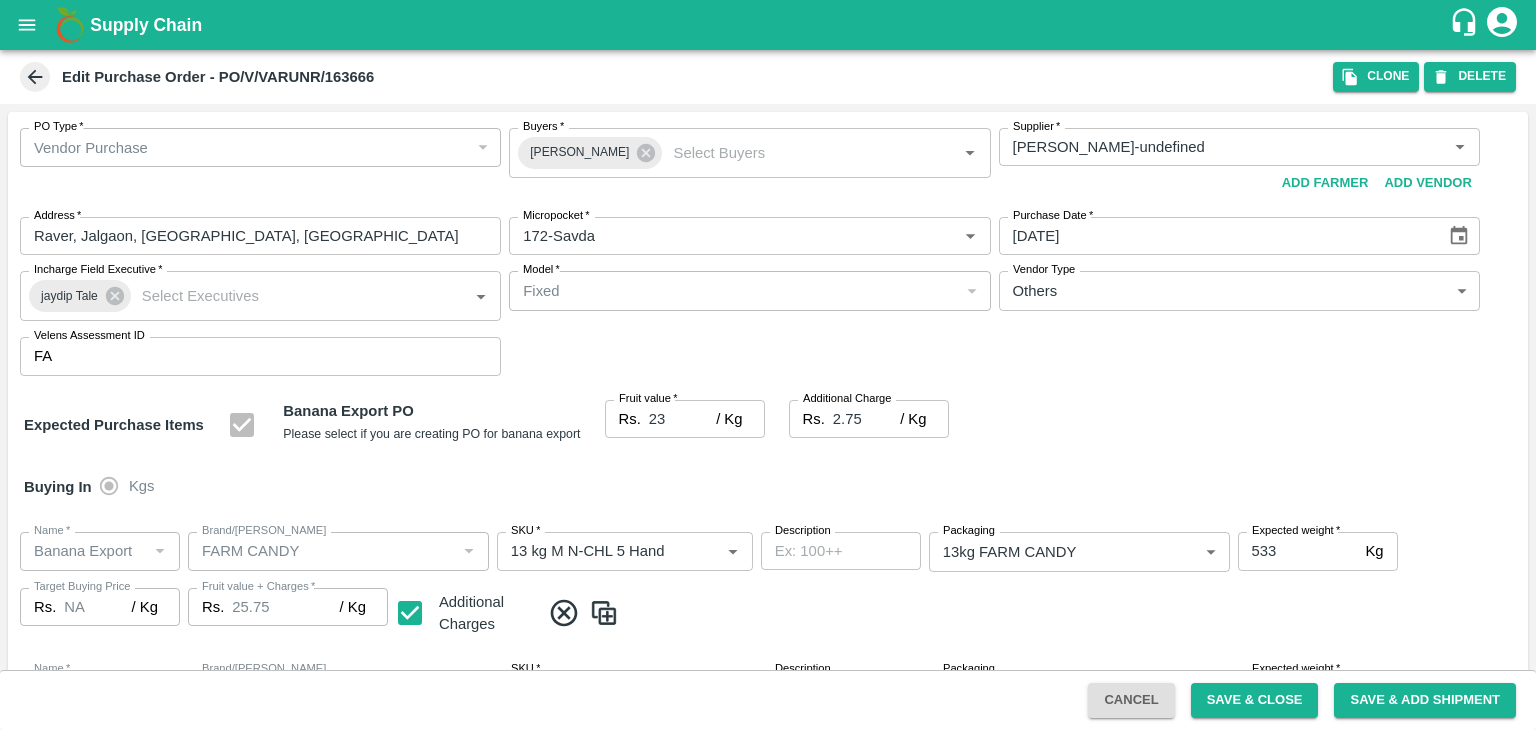 click on "Buying In Kgs" at bounding box center (768, 487) 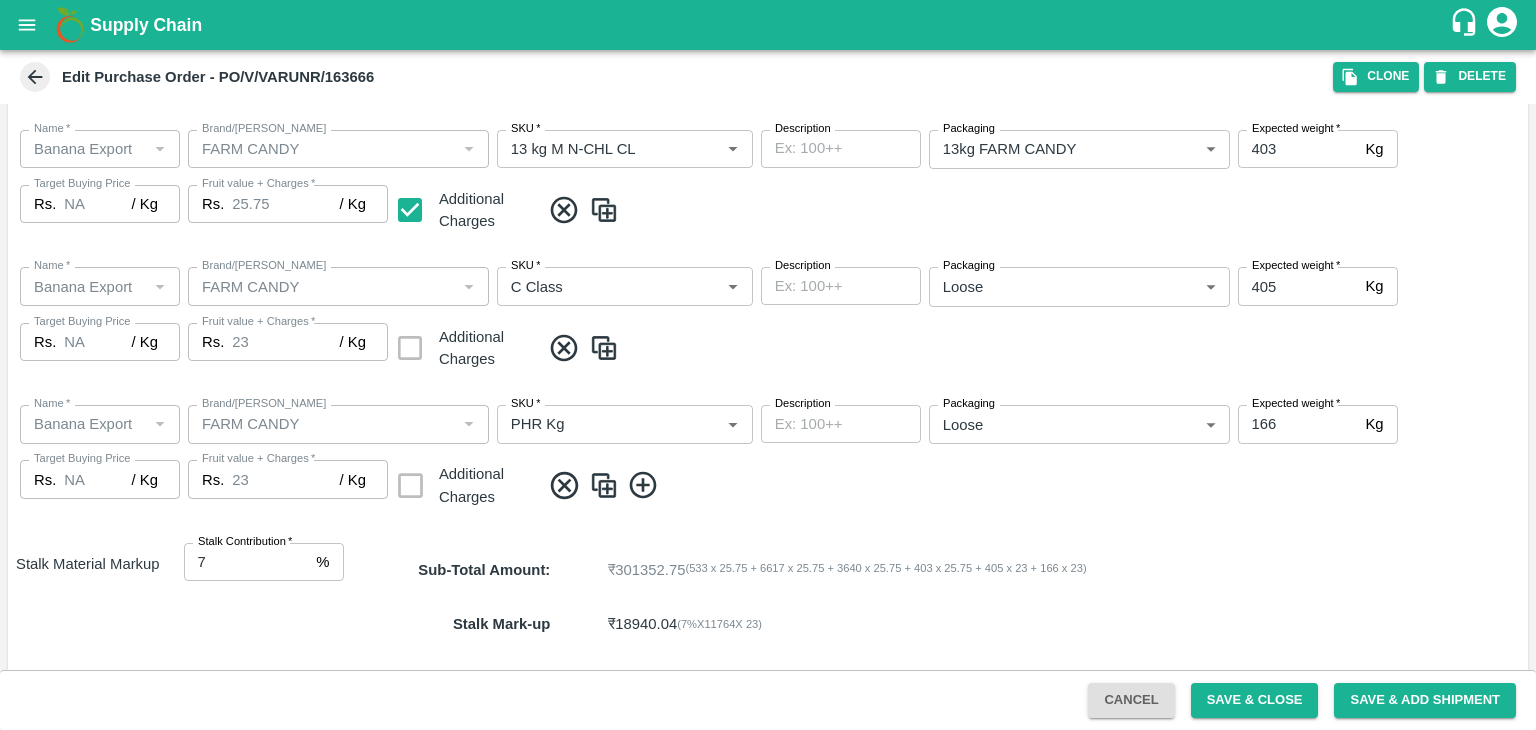 scroll, scrollTop: 923, scrollLeft: 0, axis: vertical 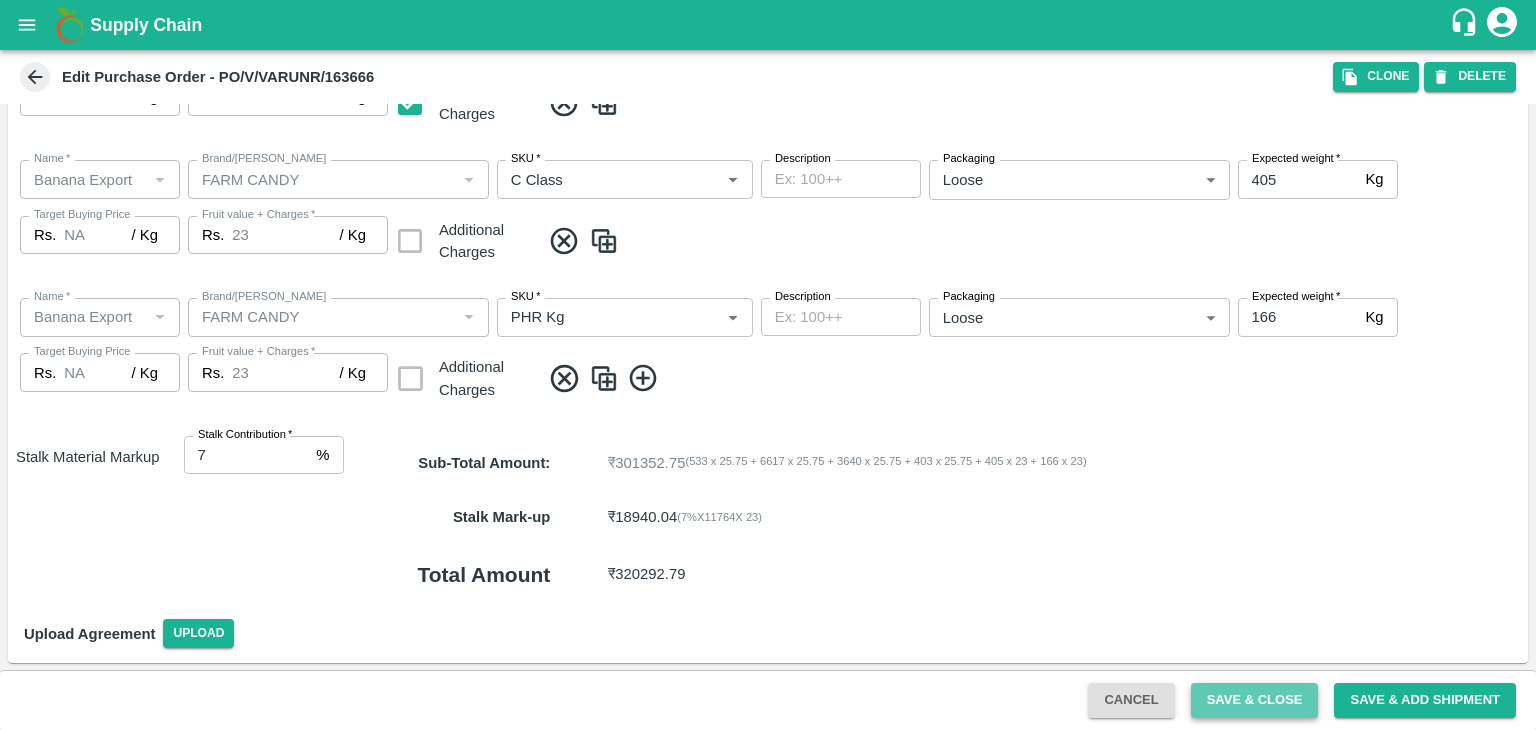 click on "Save & Close" at bounding box center [1255, 700] 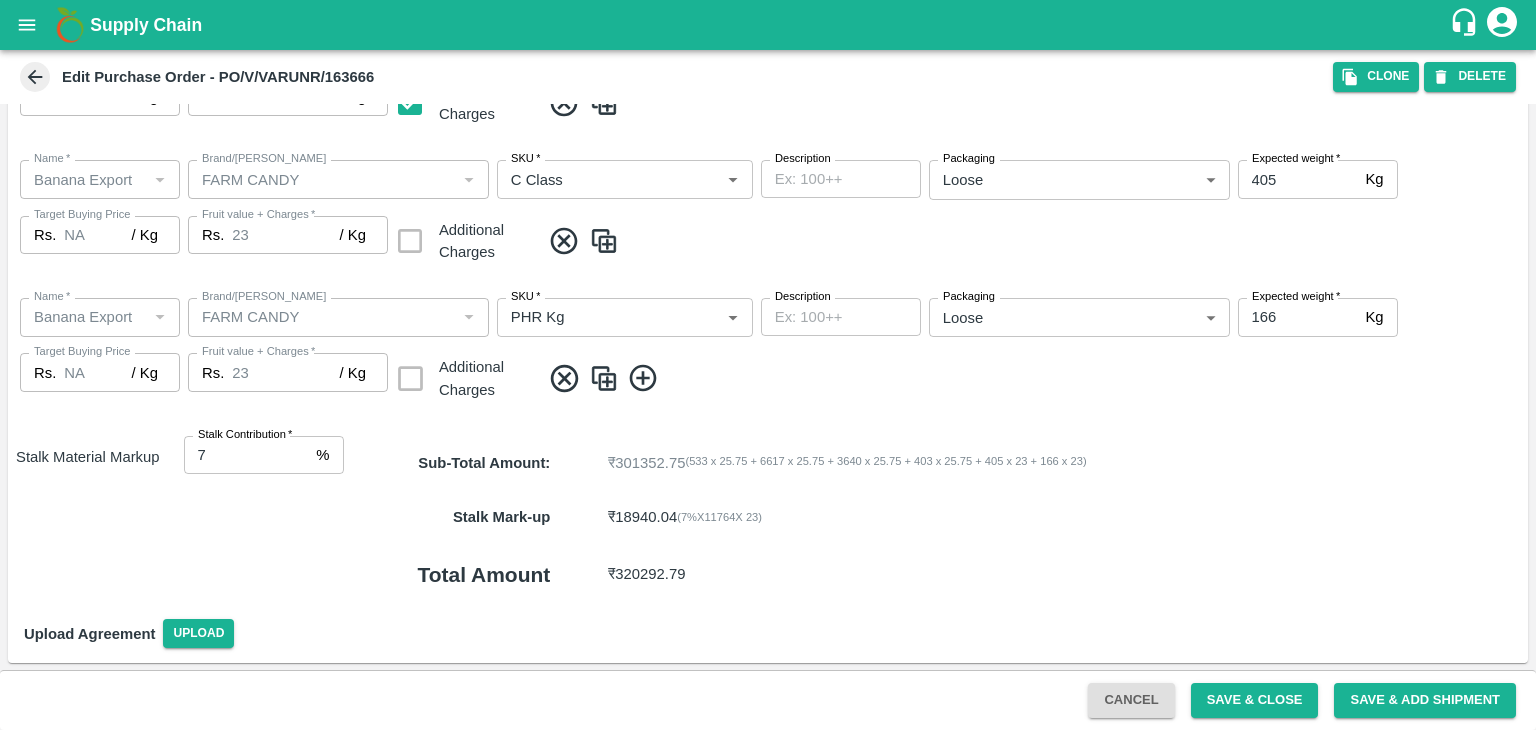 scroll, scrollTop: 0, scrollLeft: 0, axis: both 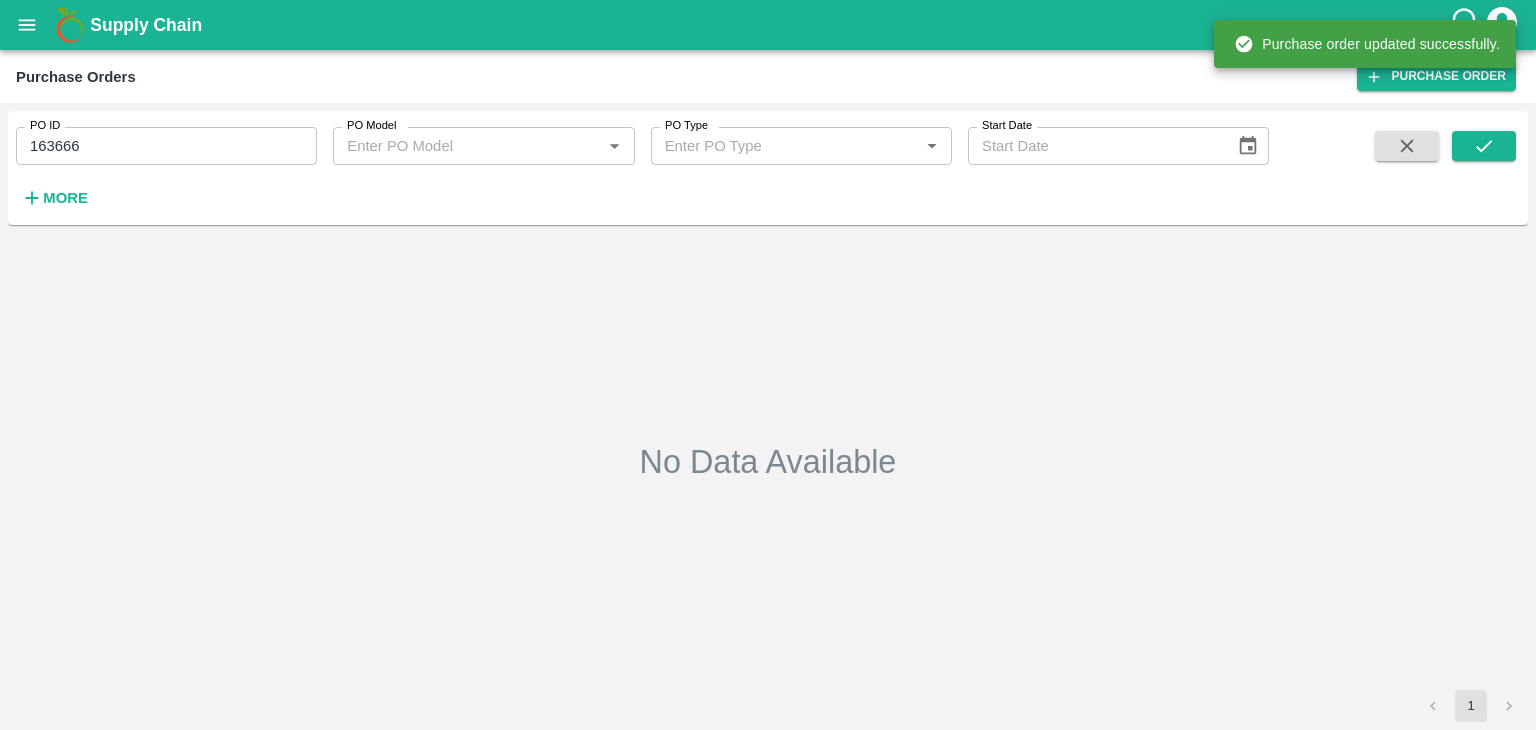type on "163666" 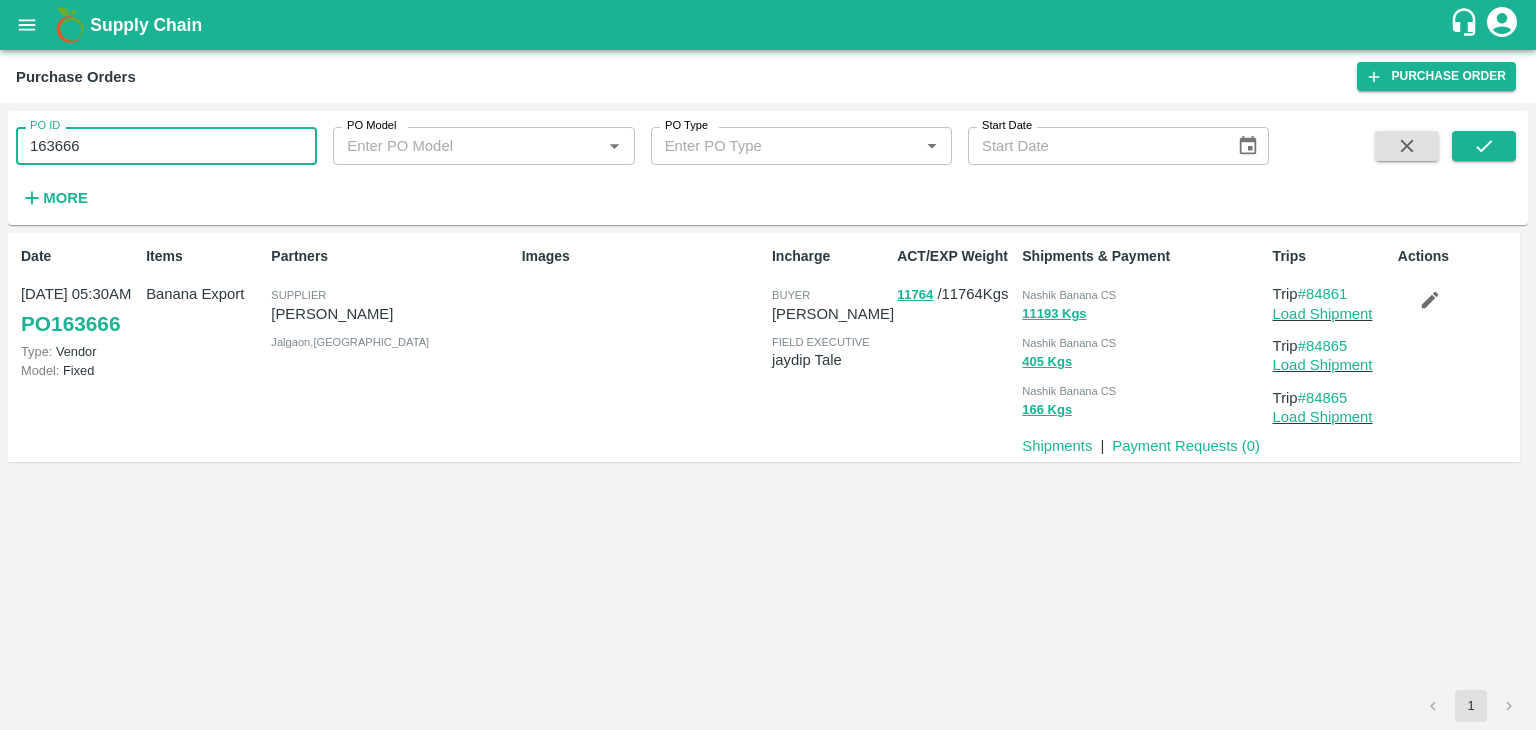 scroll, scrollTop: 0, scrollLeft: 0, axis: both 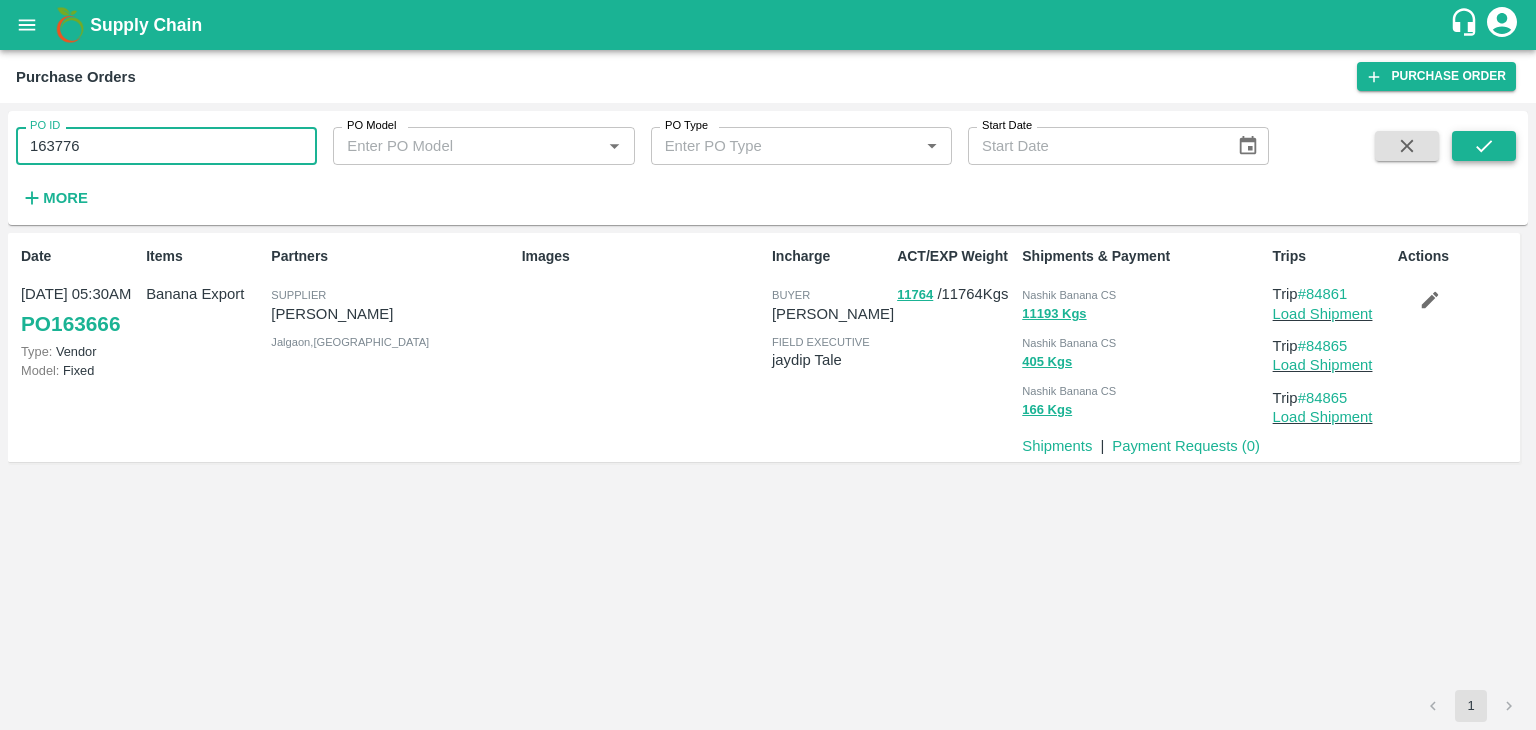type on "163776" 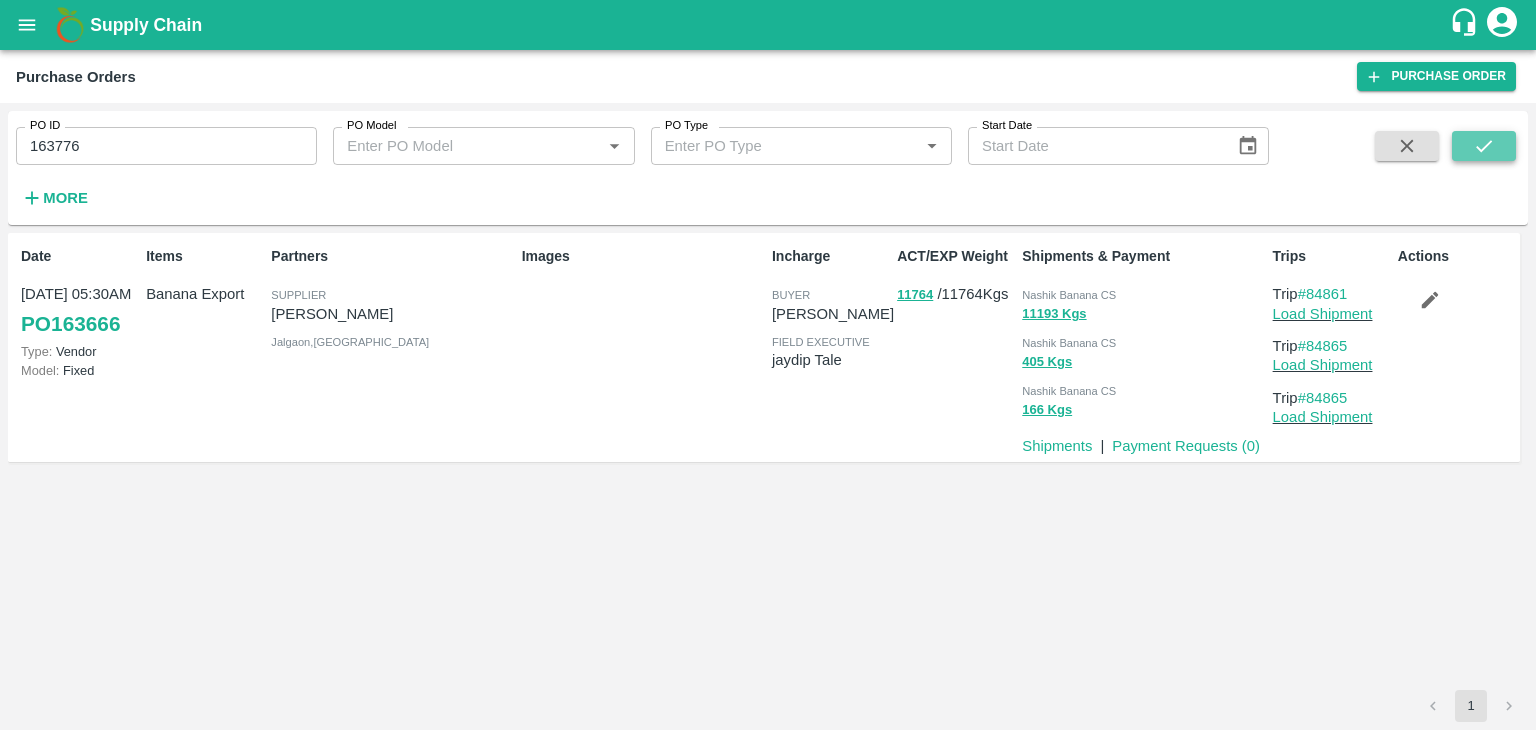 click at bounding box center (1484, 146) 